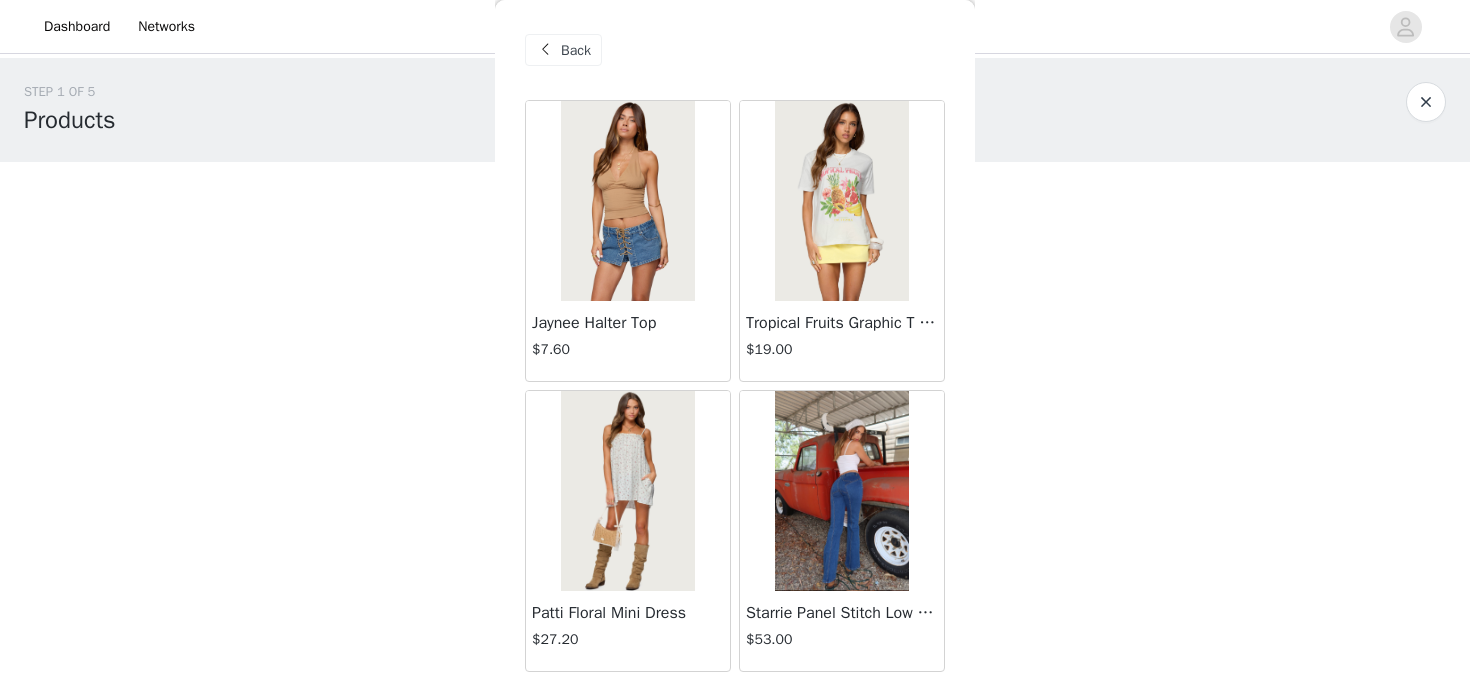scroll, scrollTop: 234, scrollLeft: 0, axis: vertical 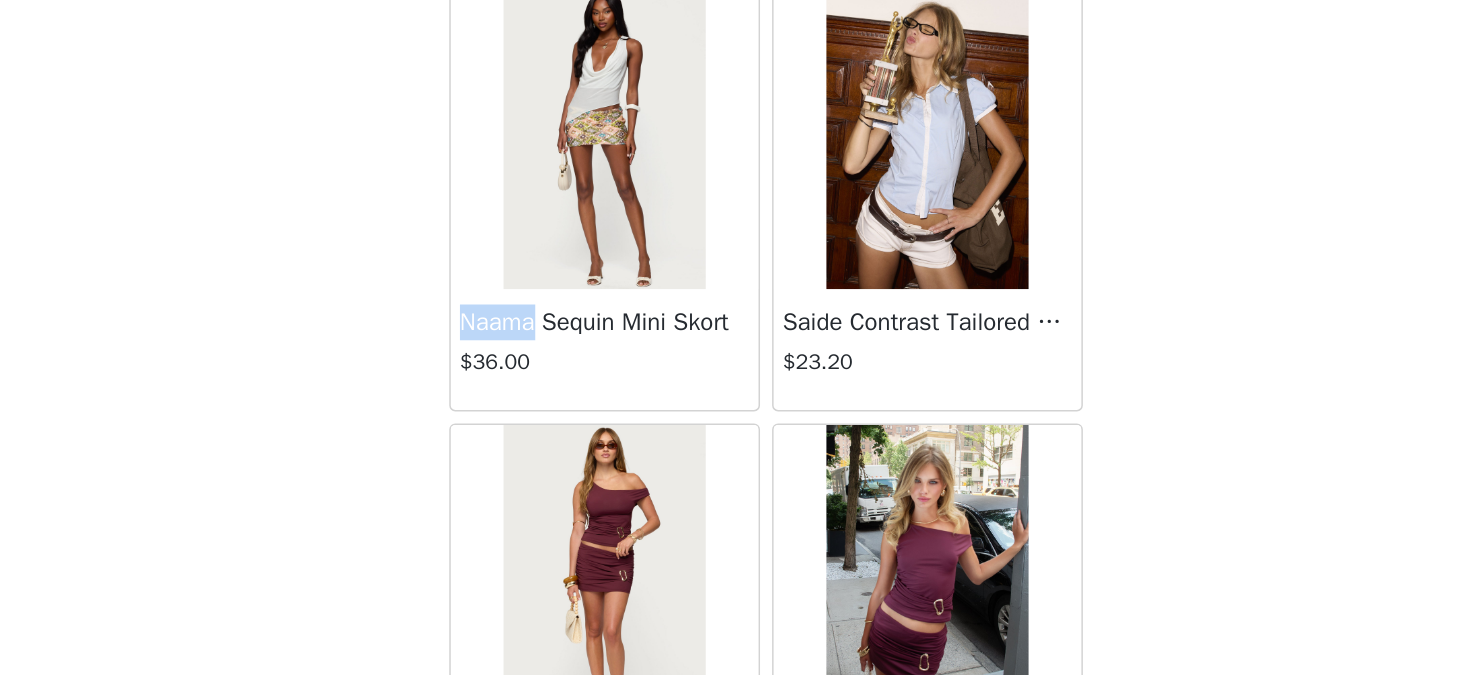 click at bounding box center (627, 216) 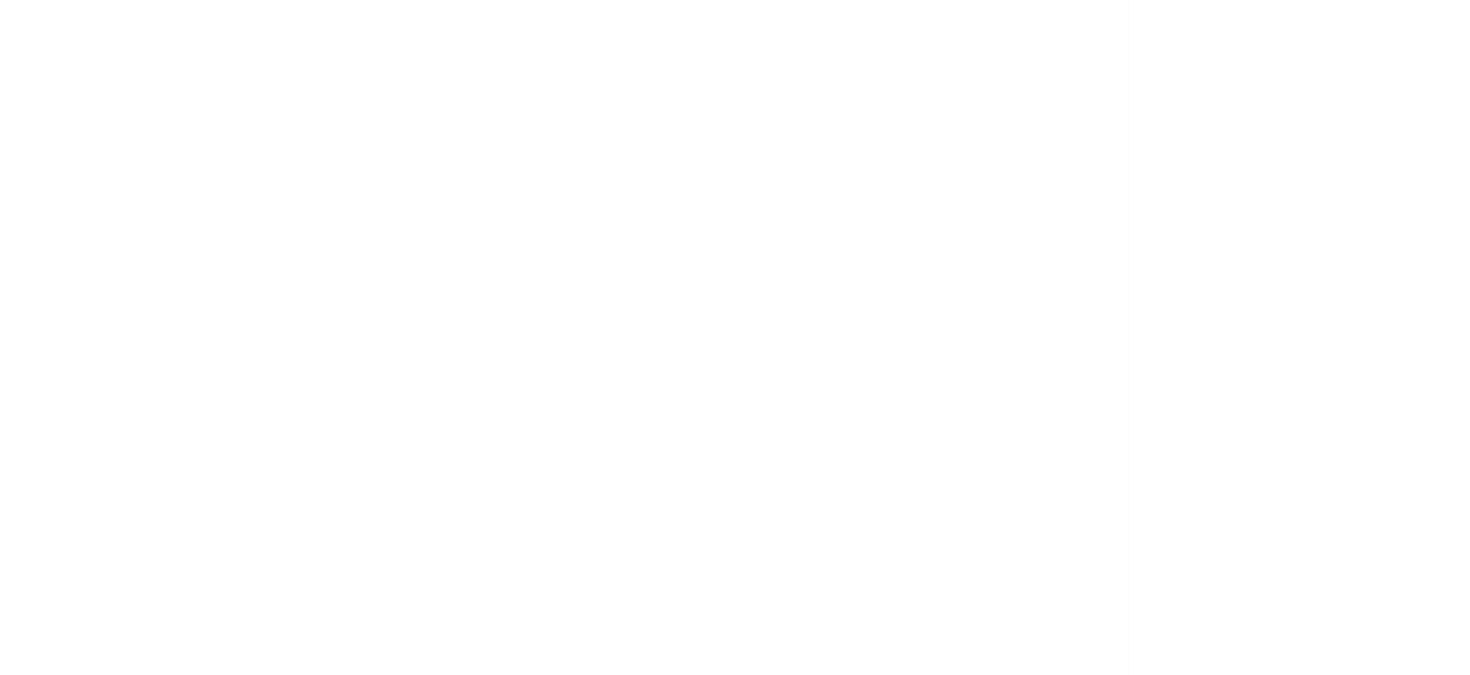scroll, scrollTop: 0, scrollLeft: 0, axis: both 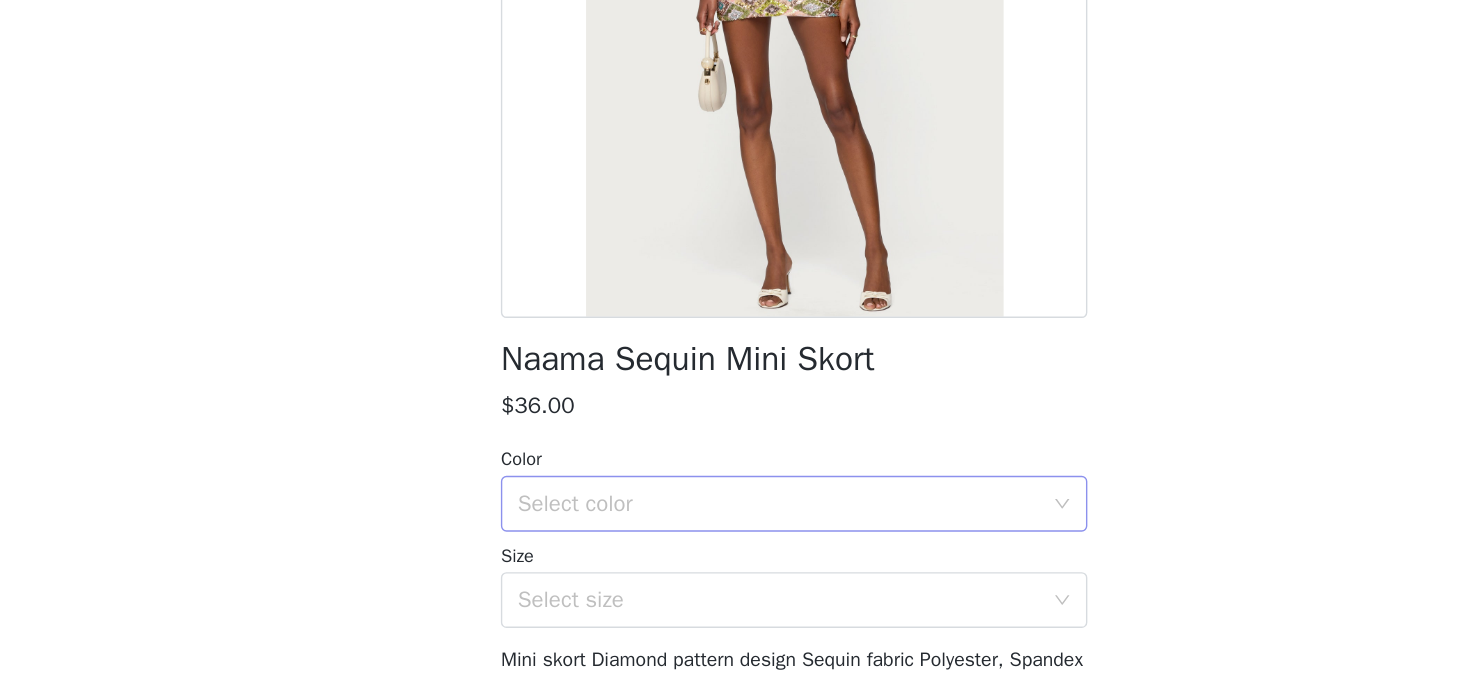 click on "Select color" at bounding box center (724, 427) 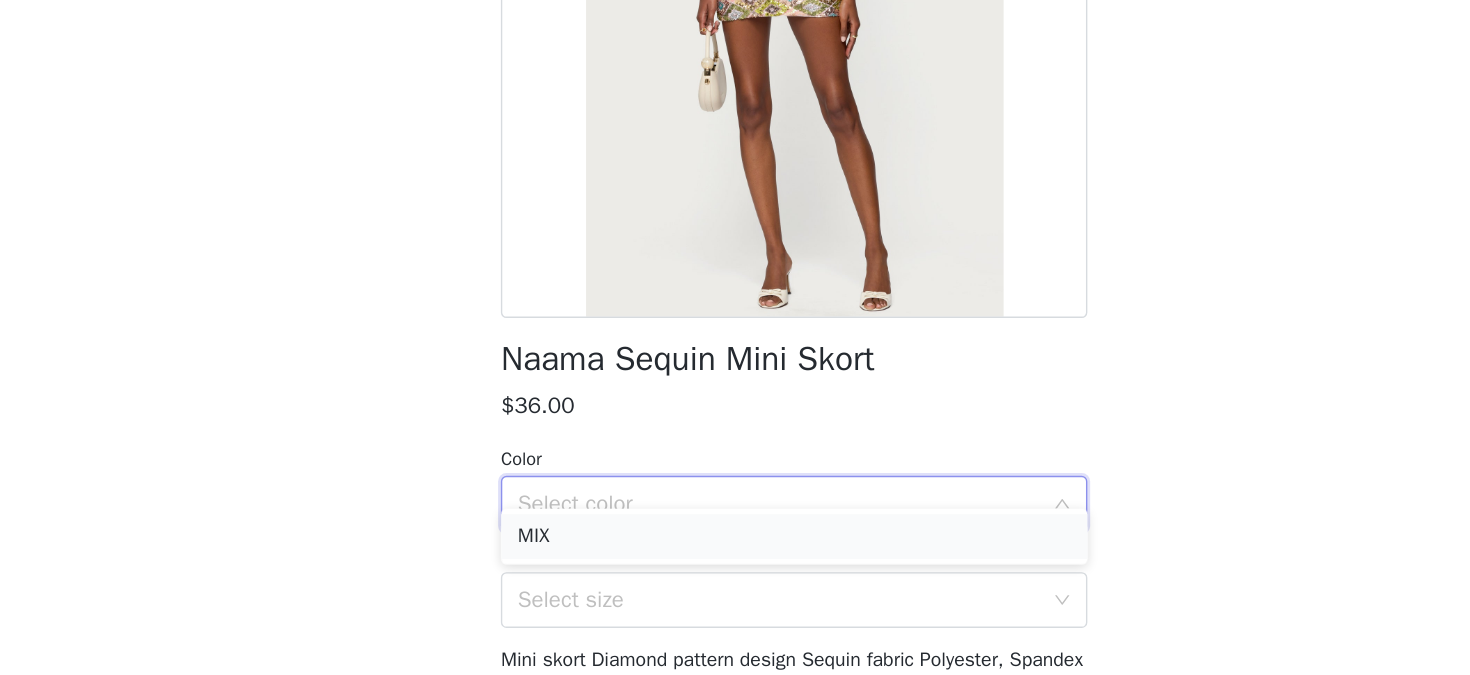 click on "MIX" at bounding box center (735, 450) 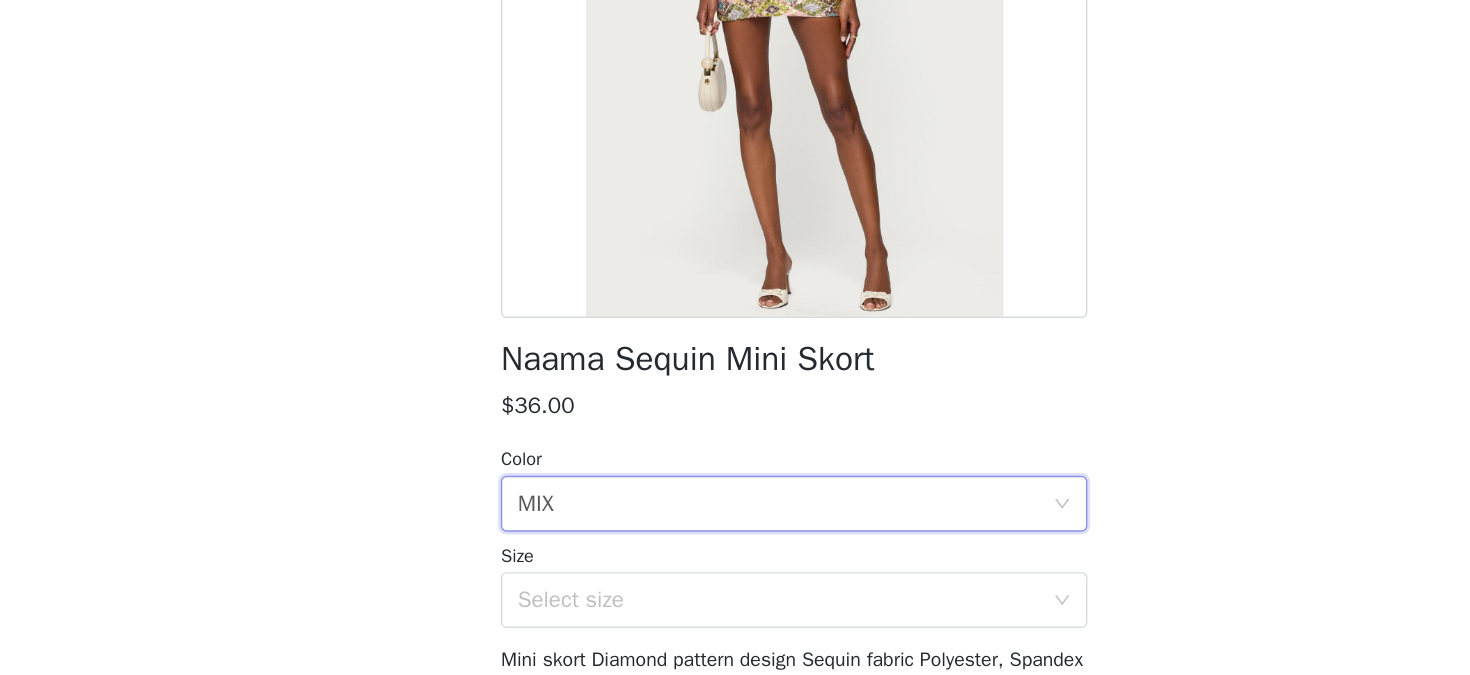 click on "Naama Sequin Mini Skort       $36.00         Color   Select color MIX Size   Select size   Mini skort Diamond pattern design Sequin fabric Polyester, Spandex Model wears size S Model height is 5'9 Item care: Hand wash, do not bleach, do not tumble dry, do not iron, do not dry clean   Add Product" at bounding box center (735, 259) 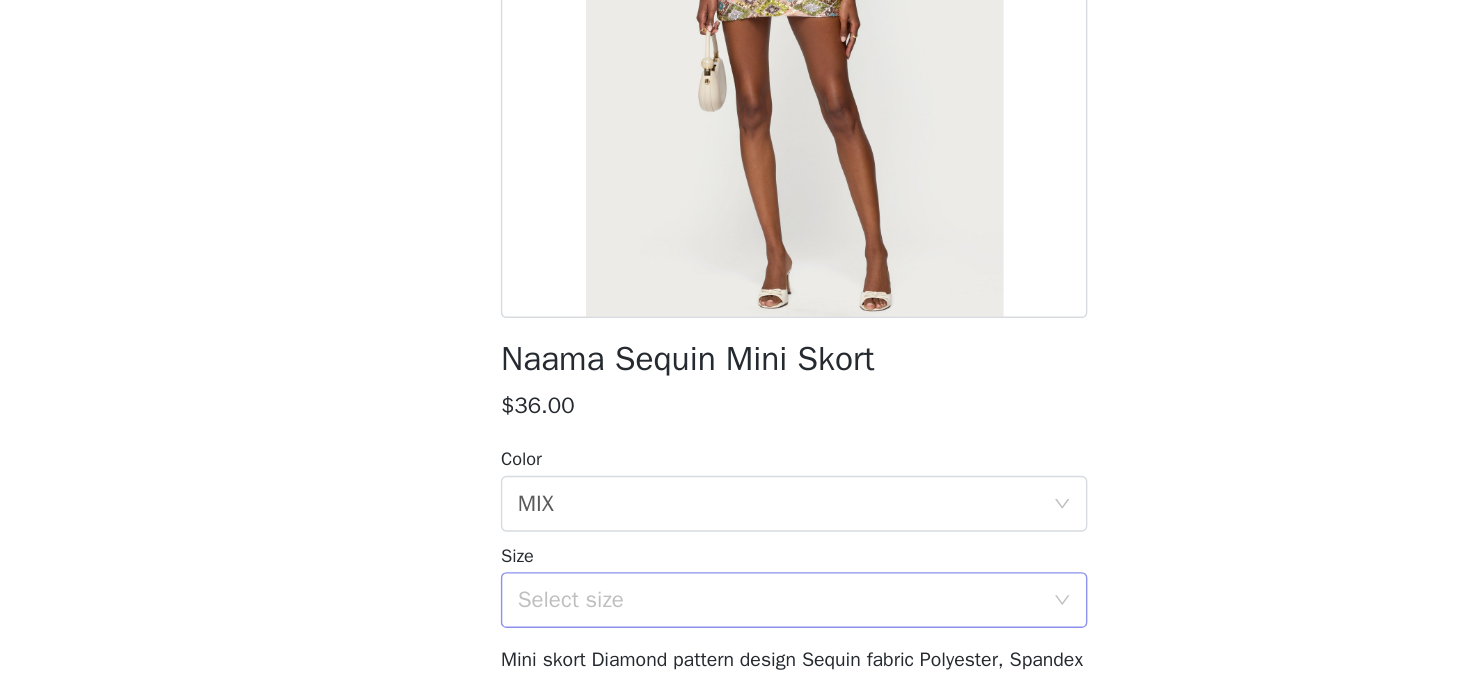 click on "Select size" at bounding box center (724, 496) 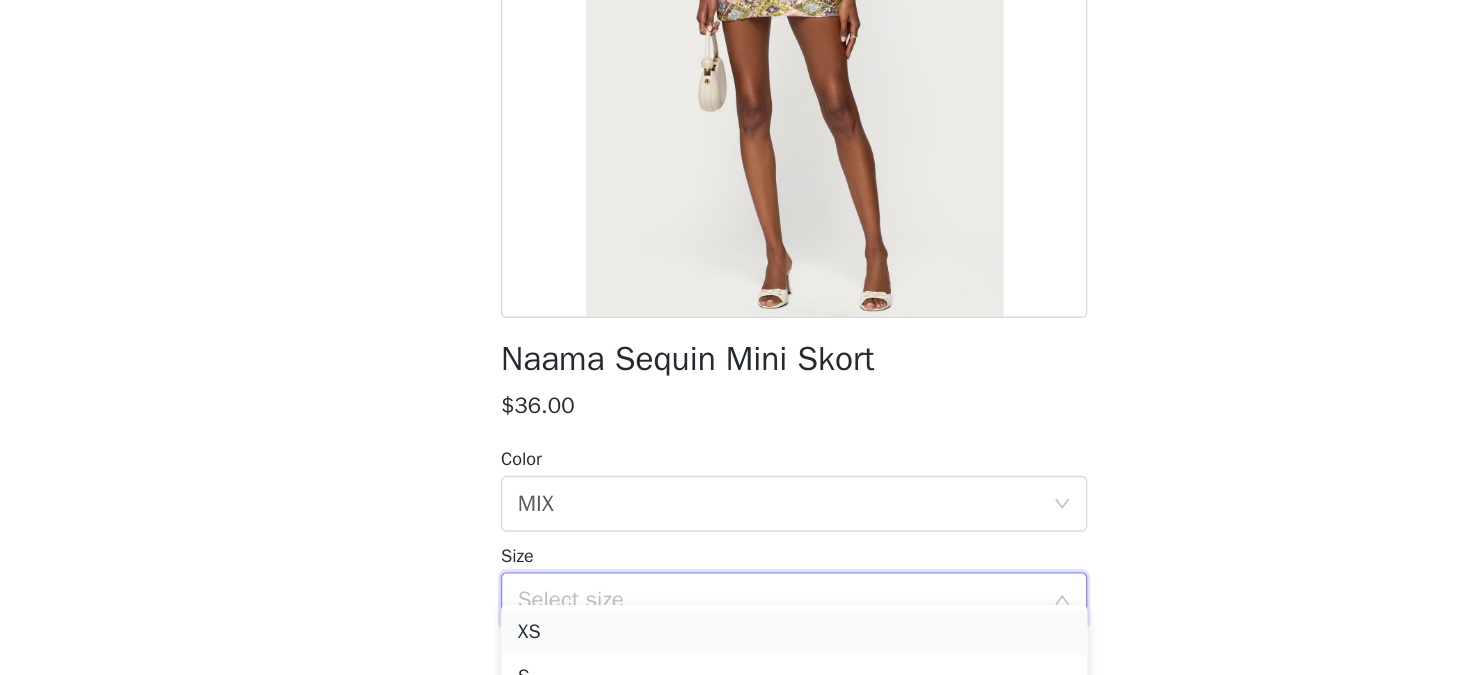 click on "XS" at bounding box center (735, 519) 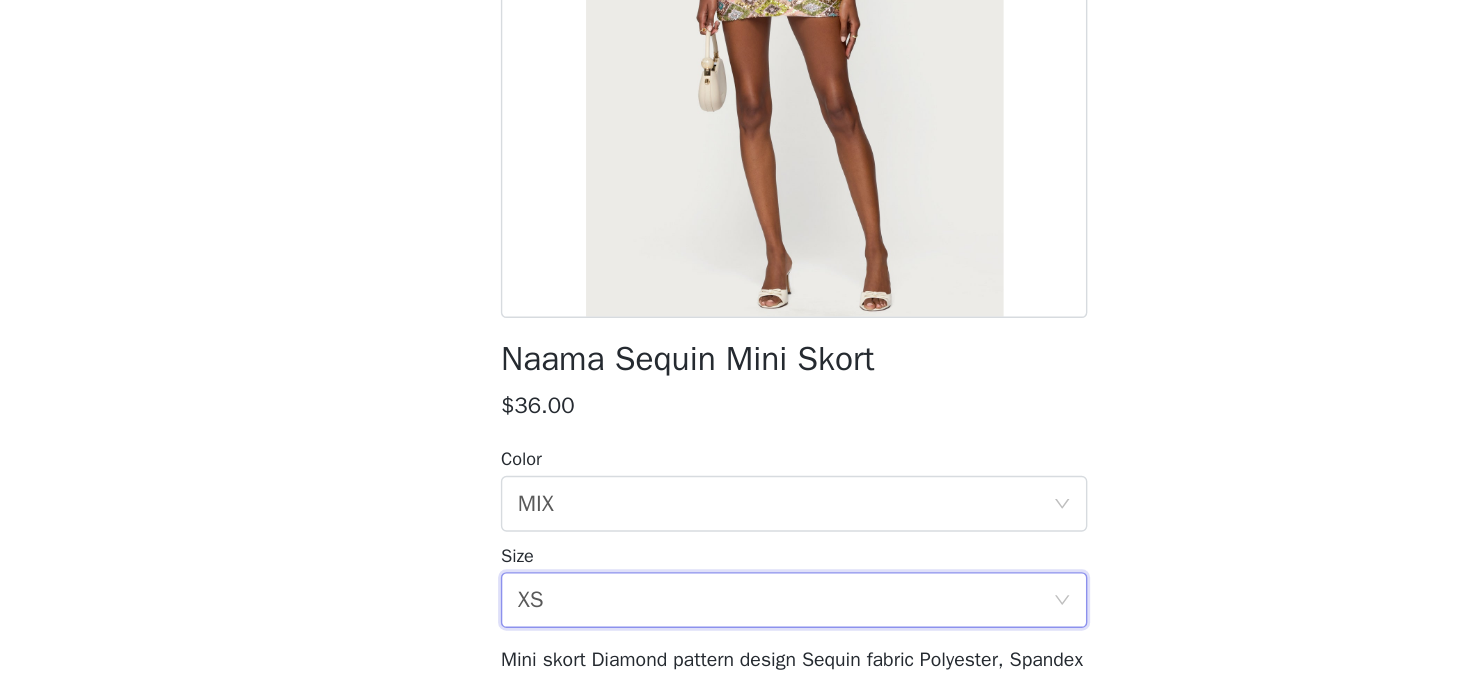 click on "Color   Select color MIX Size   Select size XS" at bounding box center [735, 450] 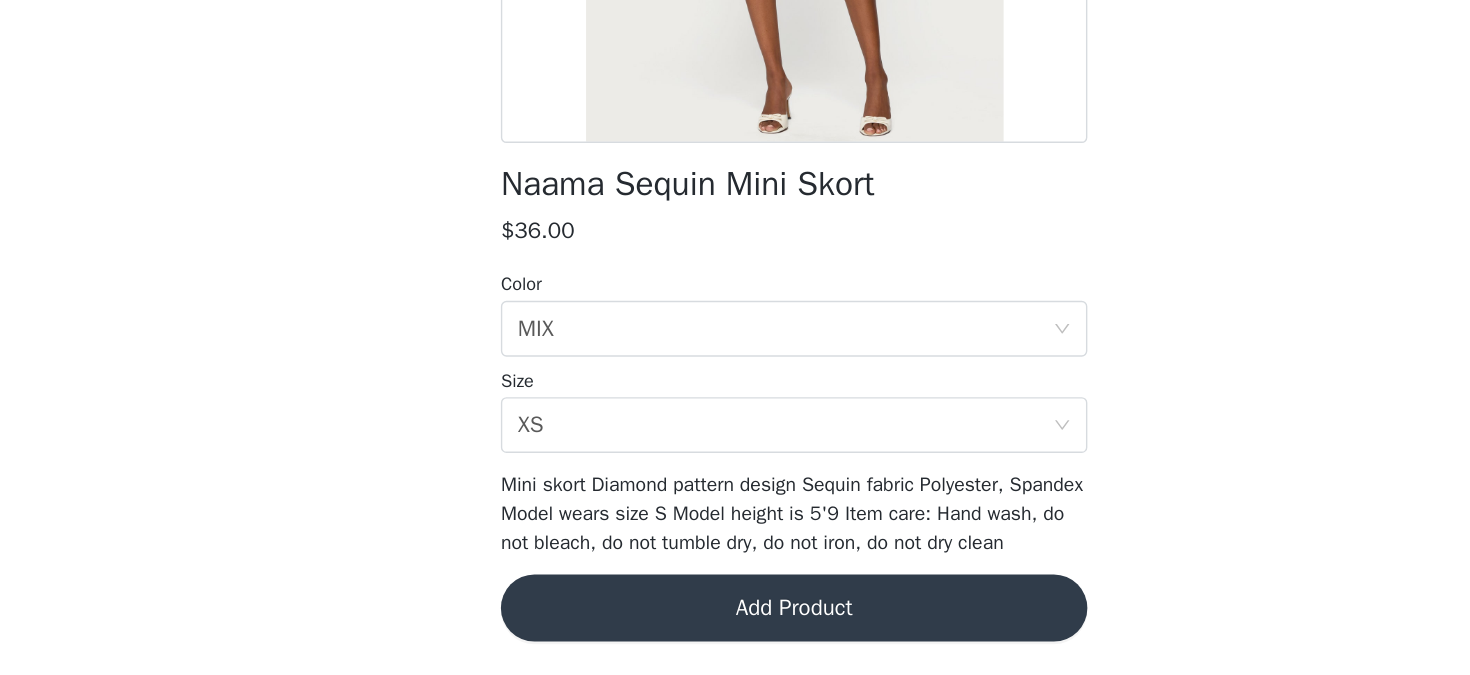 click on "Add Product" at bounding box center (735, 627) 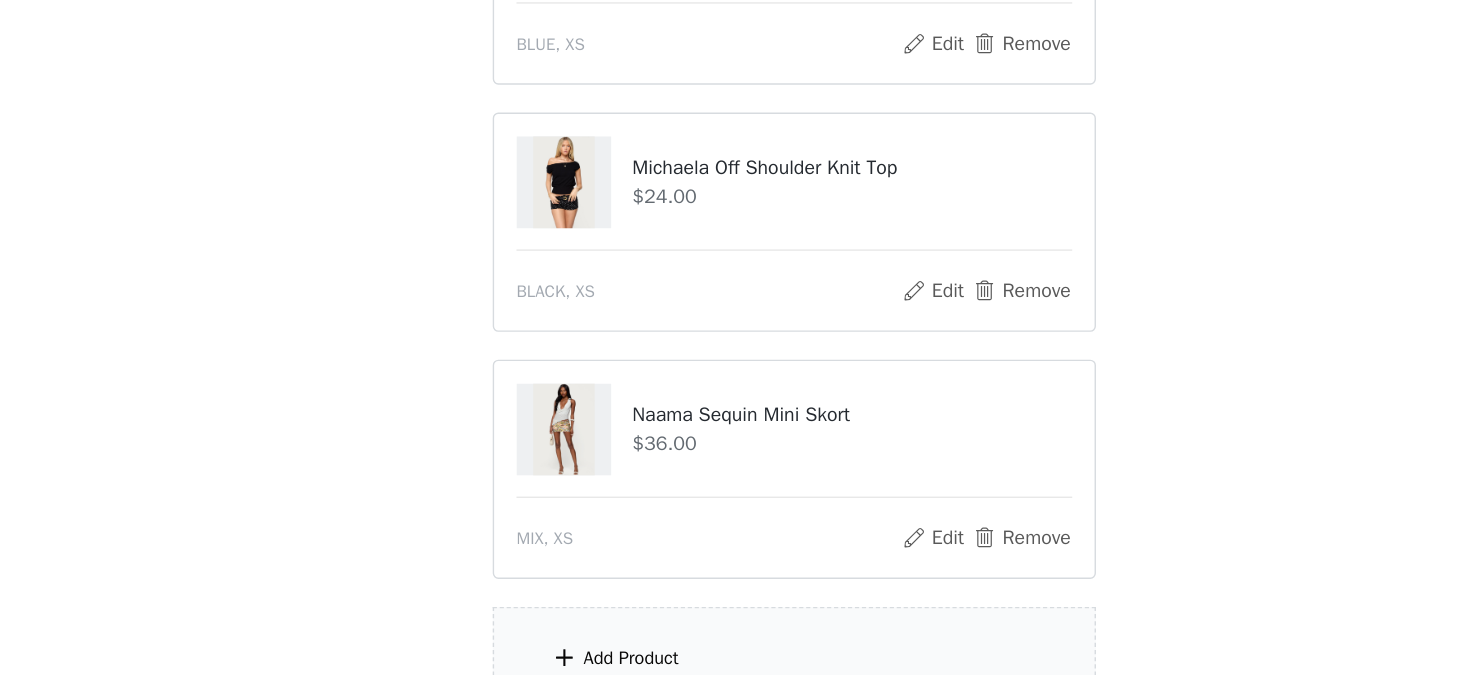 scroll, scrollTop: 383, scrollLeft: 0, axis: vertical 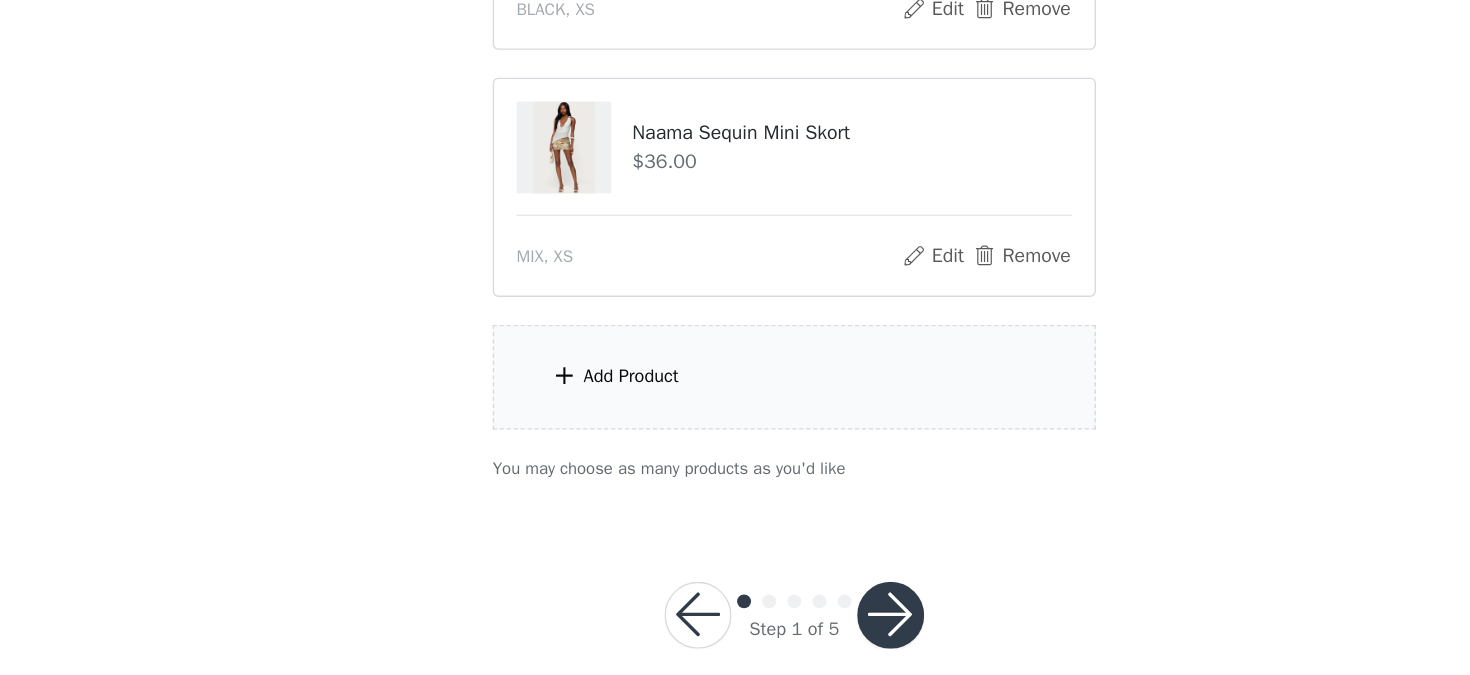 click on "Add Product" at bounding box center [618, 461] 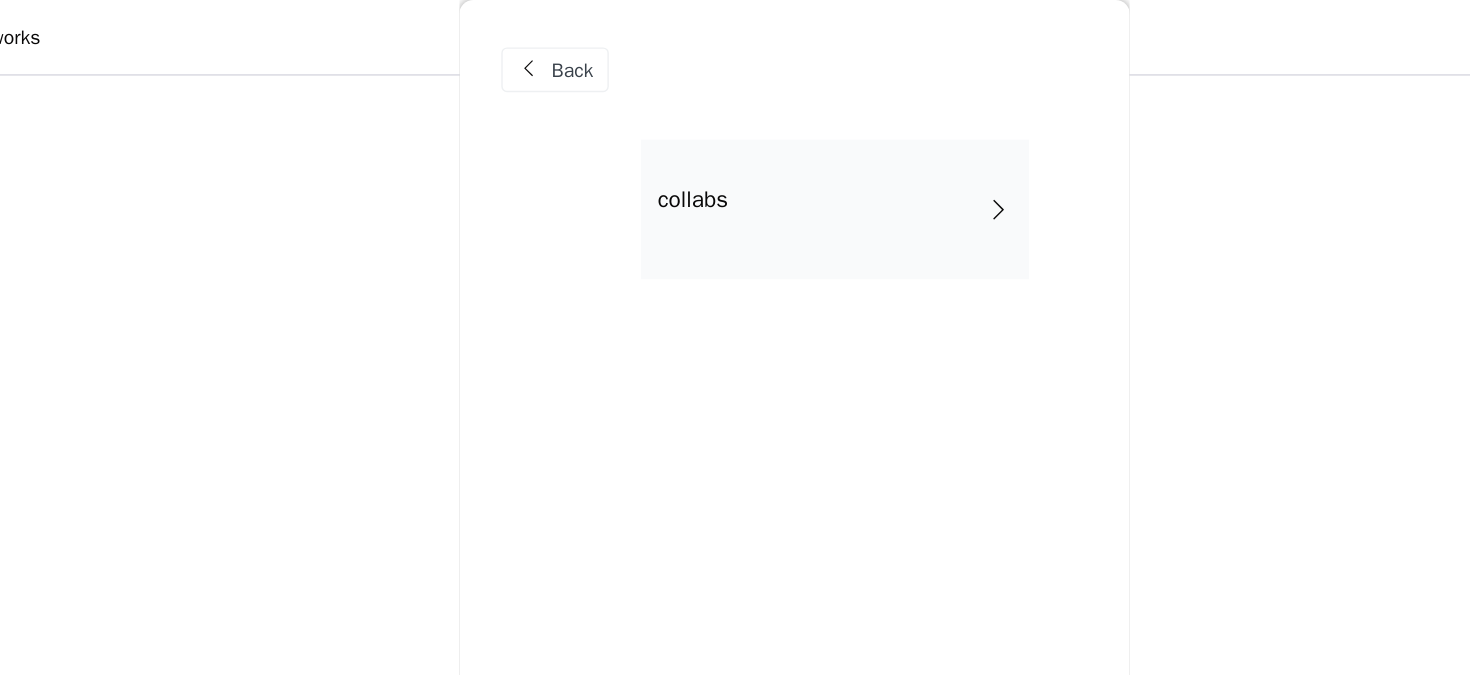 scroll, scrollTop: 266, scrollLeft: 0, axis: vertical 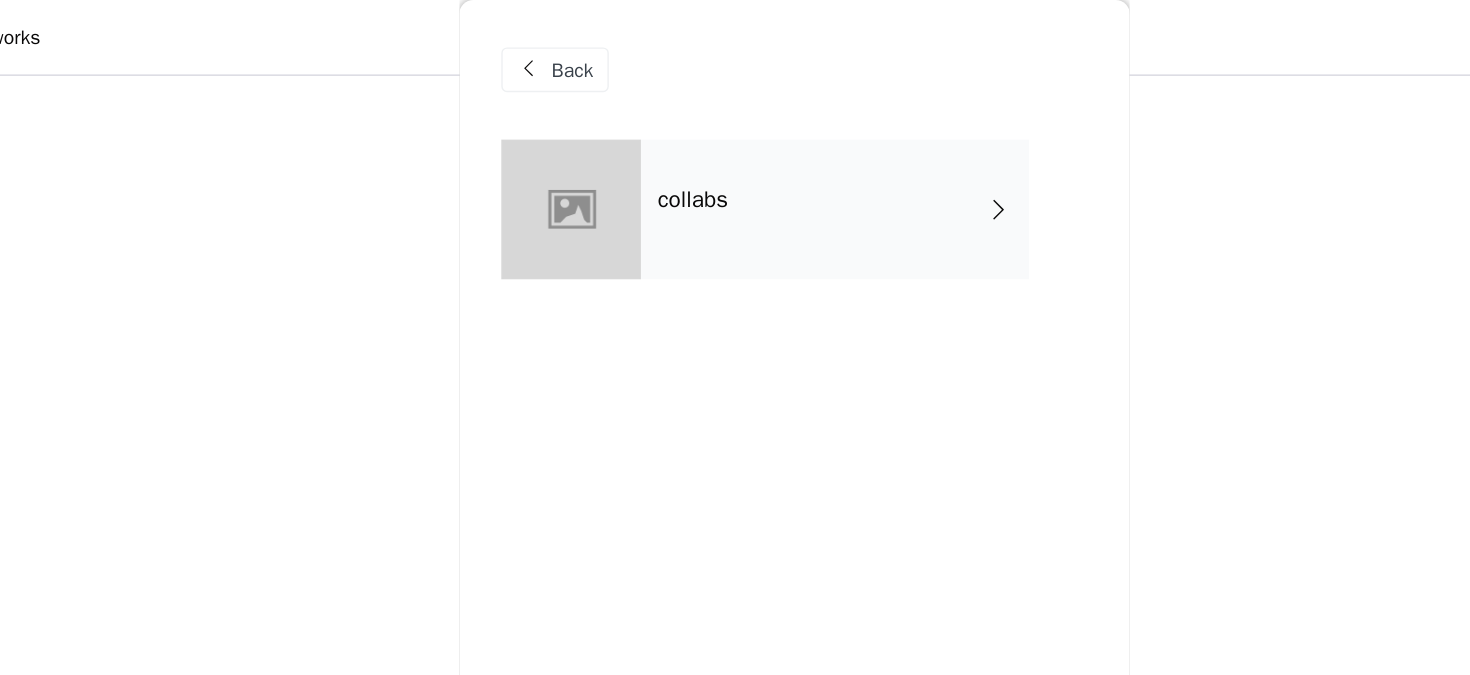 click on "collabs" at bounding box center (662, 143) 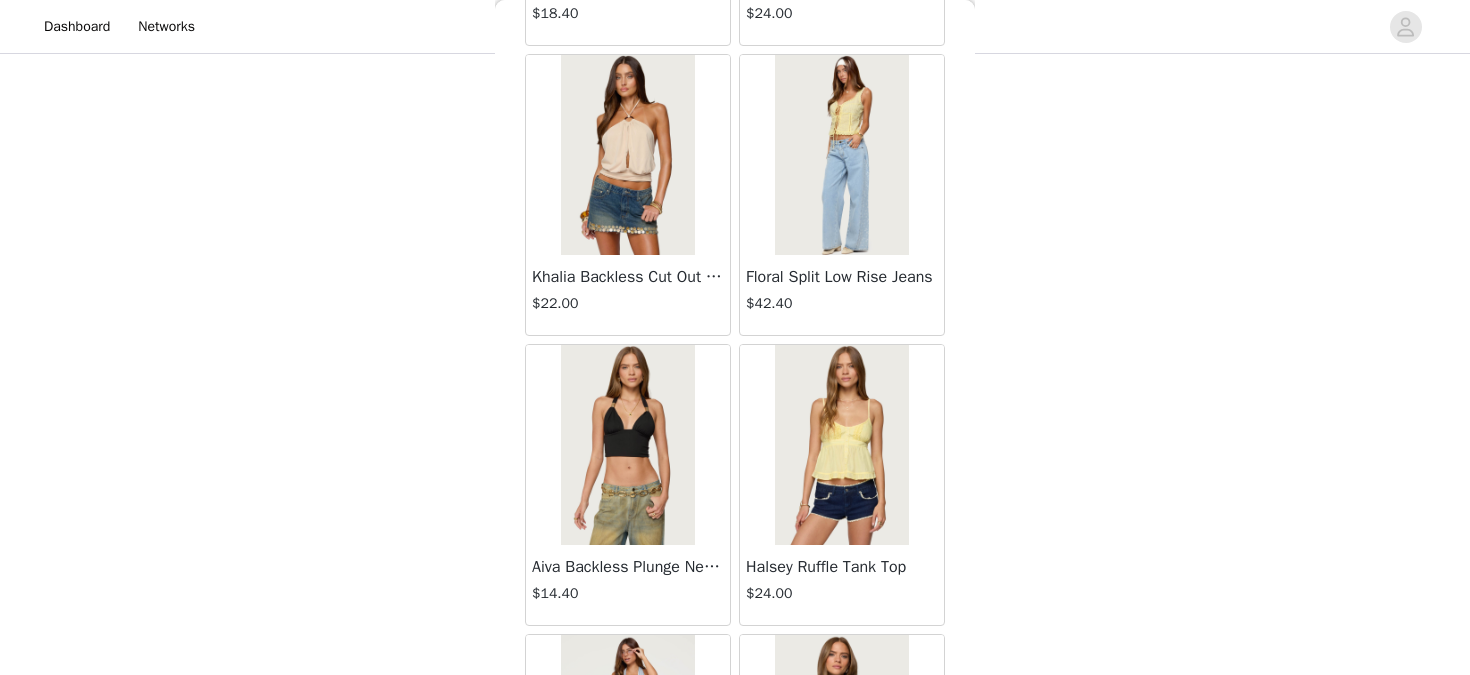scroll, scrollTop: 2385, scrollLeft: 0, axis: vertical 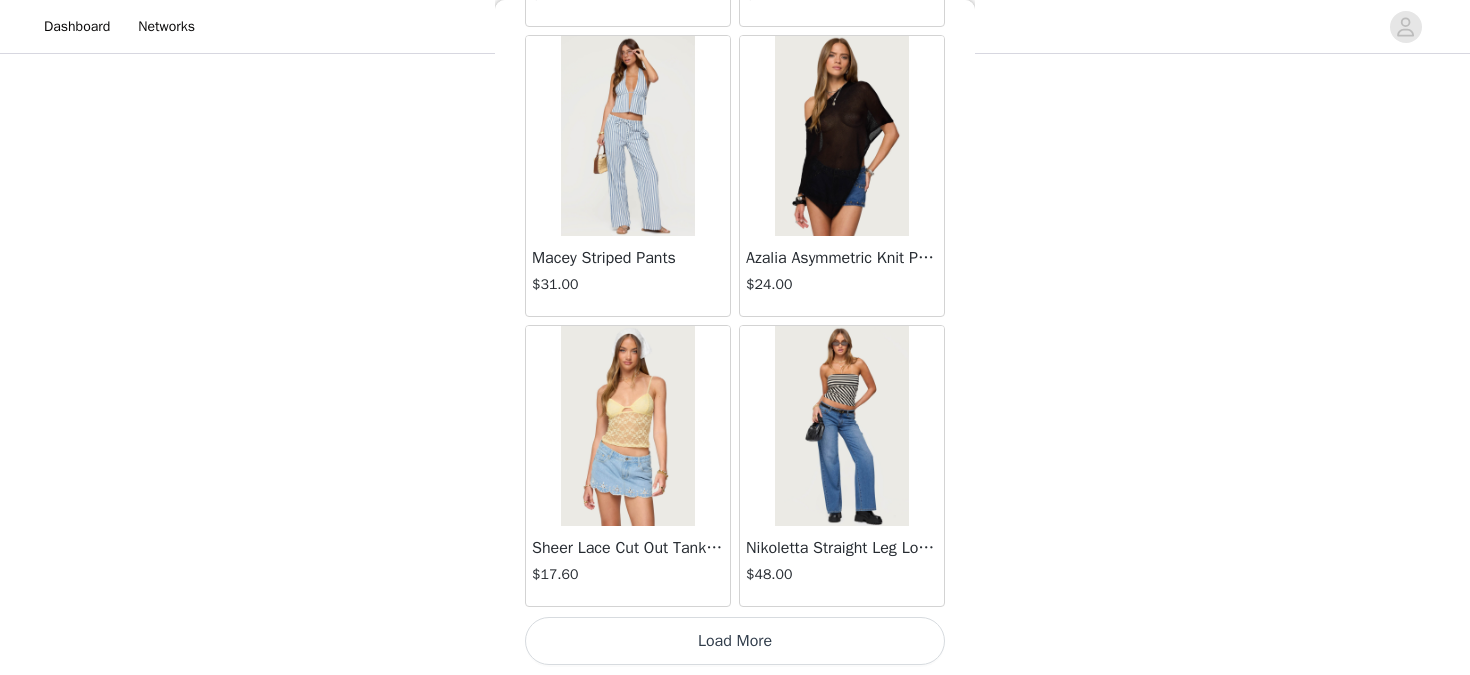 click on "Load More" at bounding box center (735, 641) 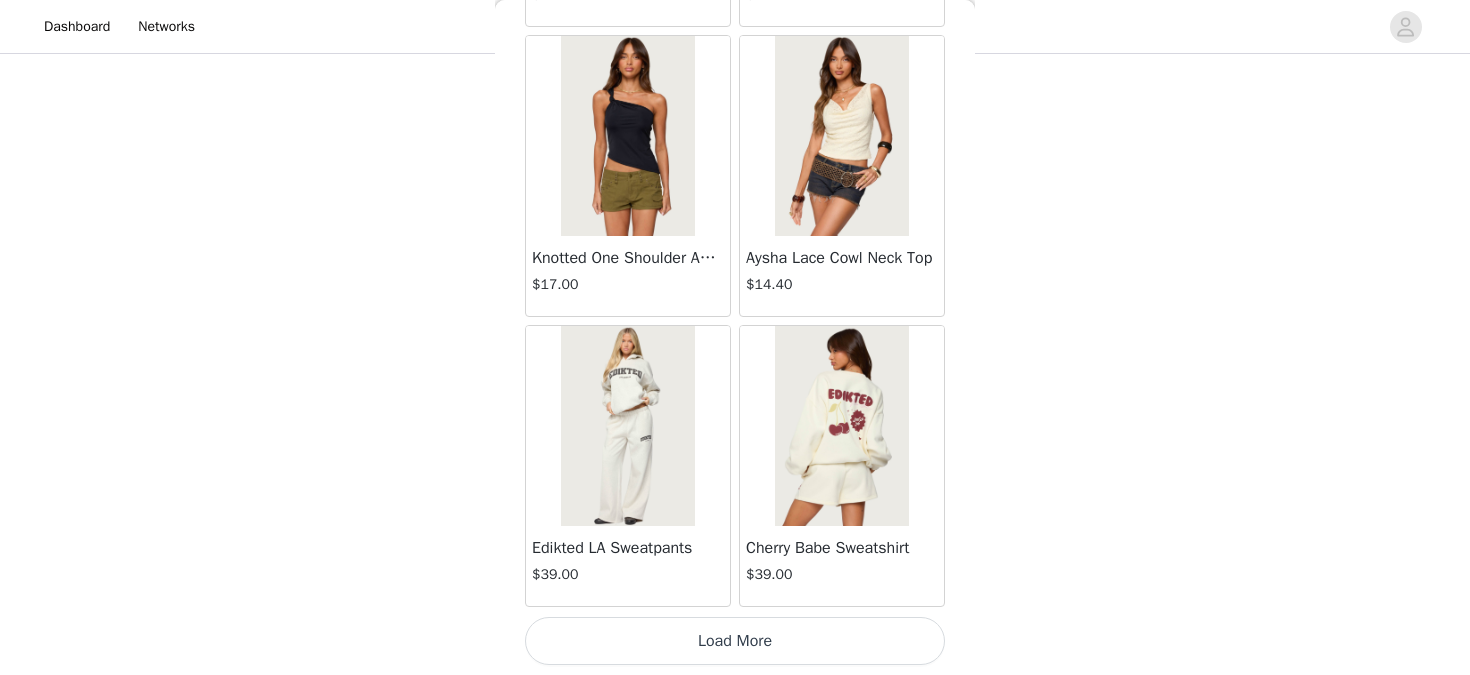 click on "Load More" at bounding box center (735, 641) 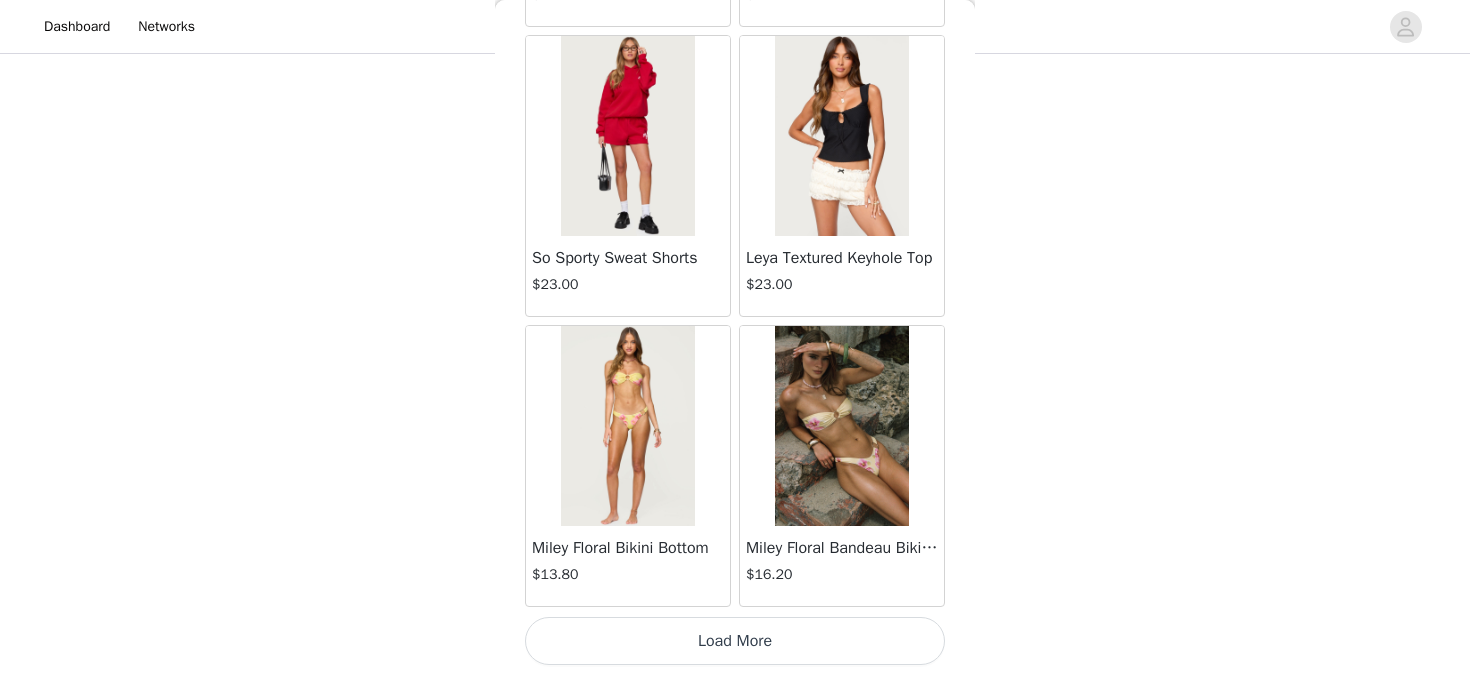 click on "Load More" at bounding box center [735, 641] 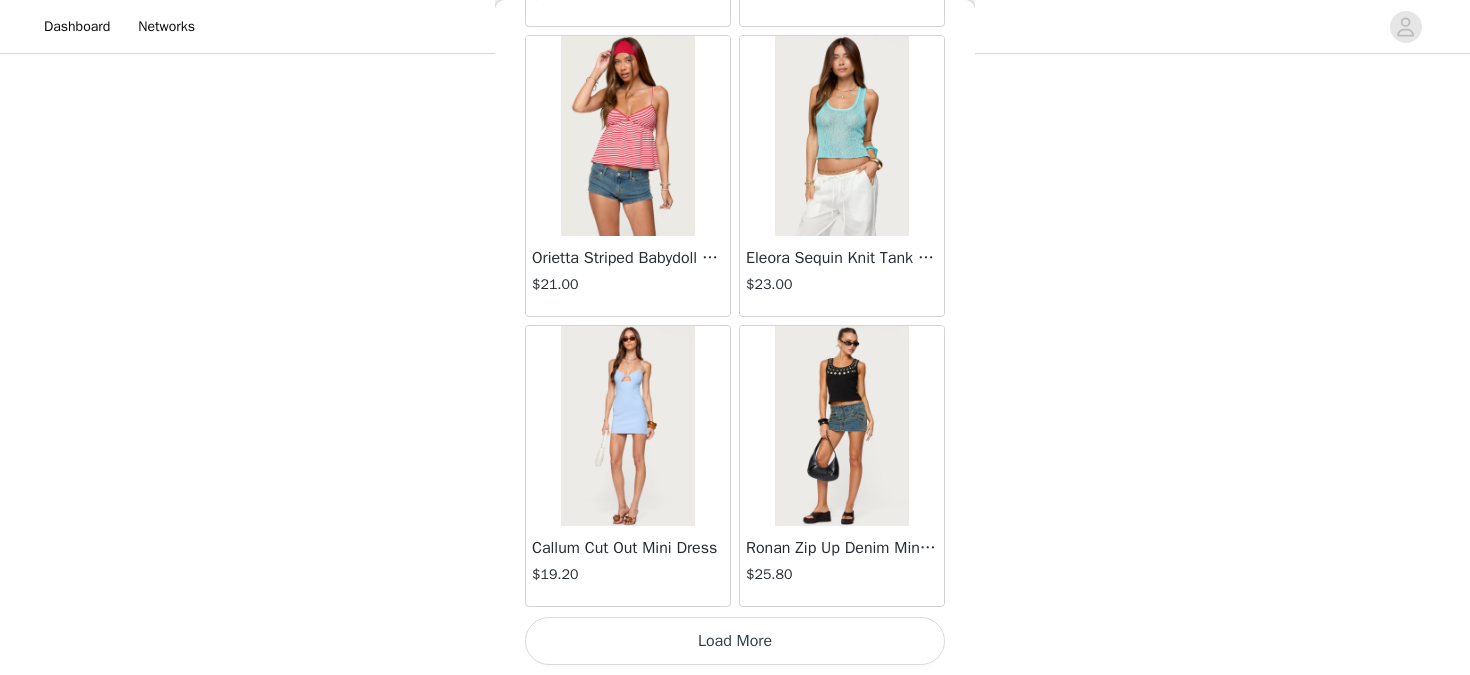 click on "Load More" at bounding box center (735, 641) 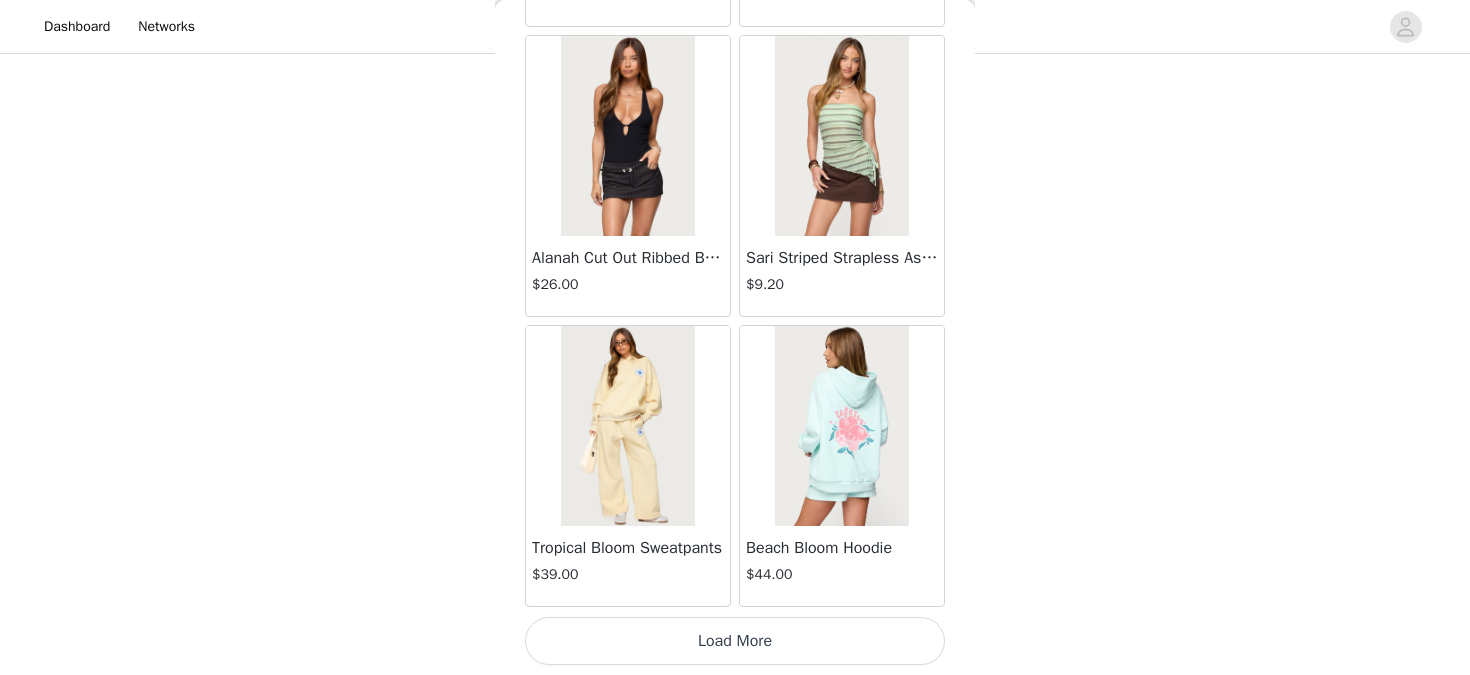 click on "Load More" at bounding box center [735, 641] 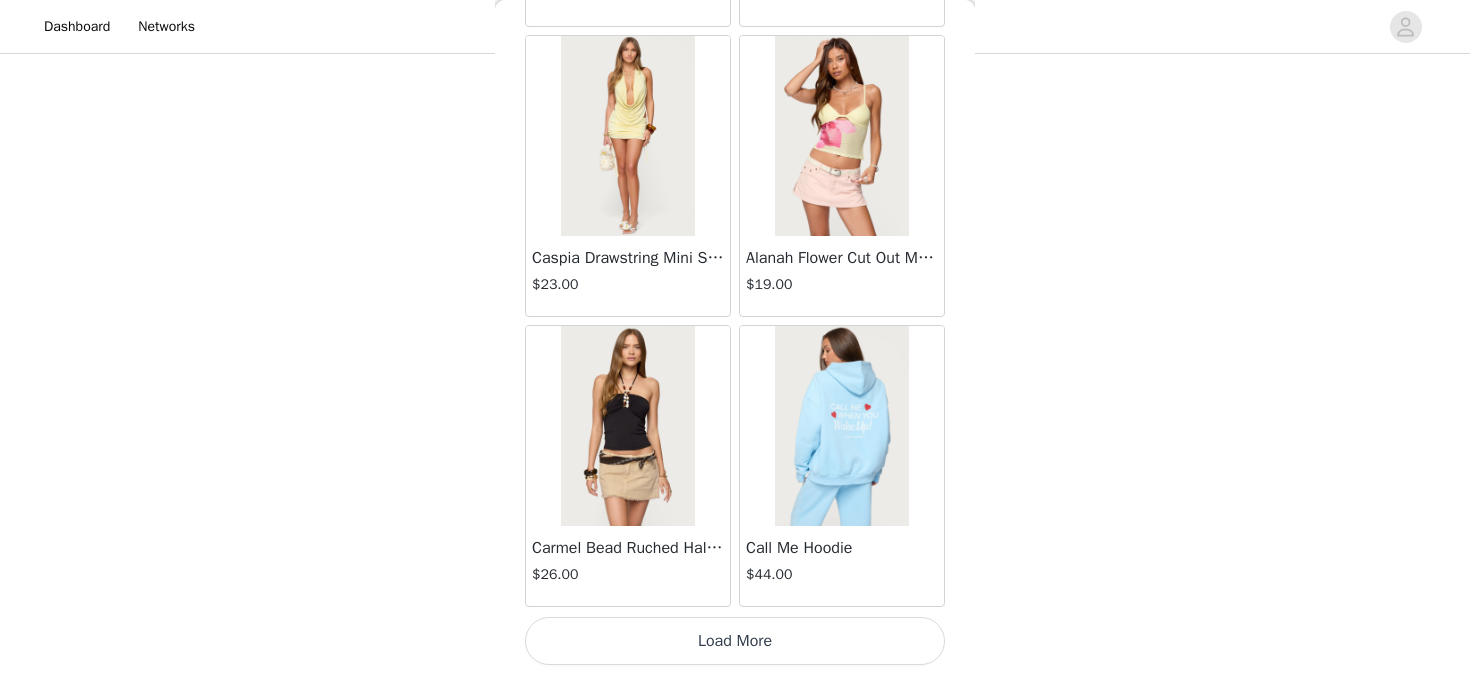 click on "Load More" at bounding box center (735, 641) 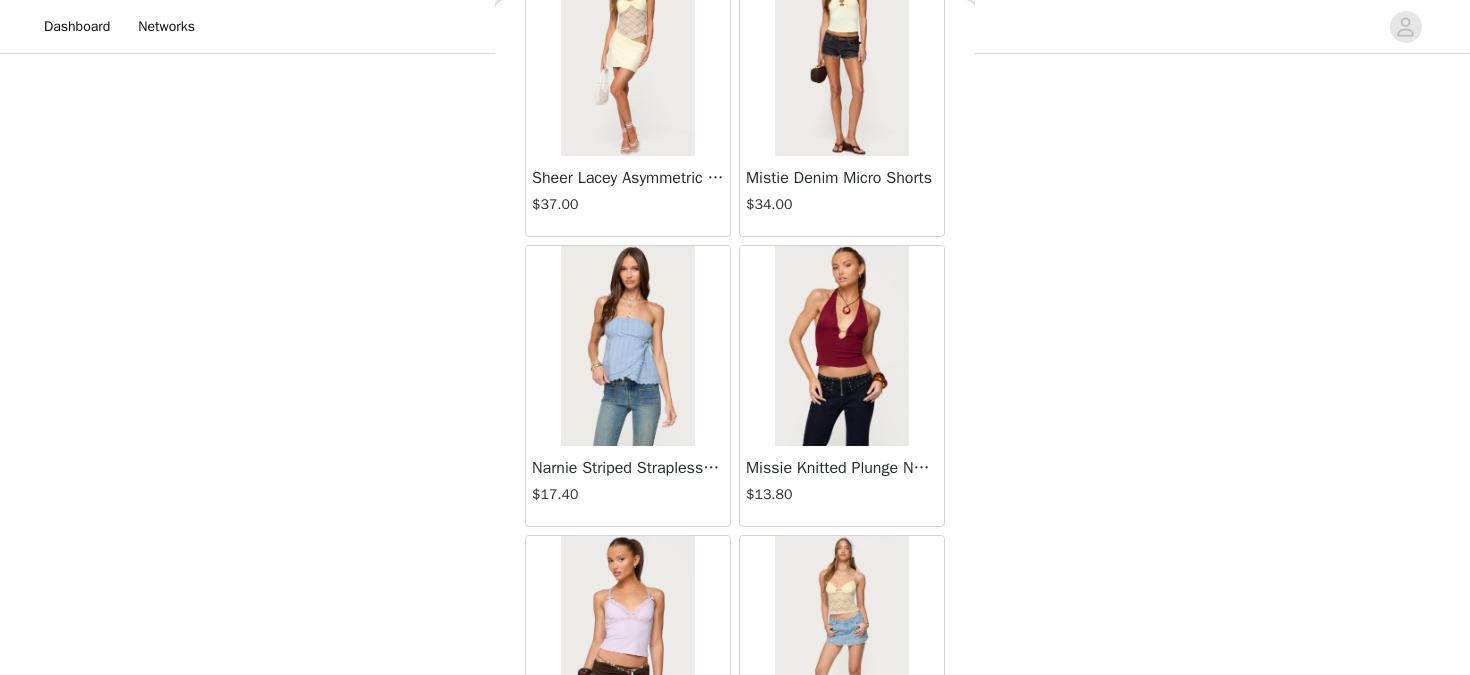 scroll, scrollTop: 19785, scrollLeft: 0, axis: vertical 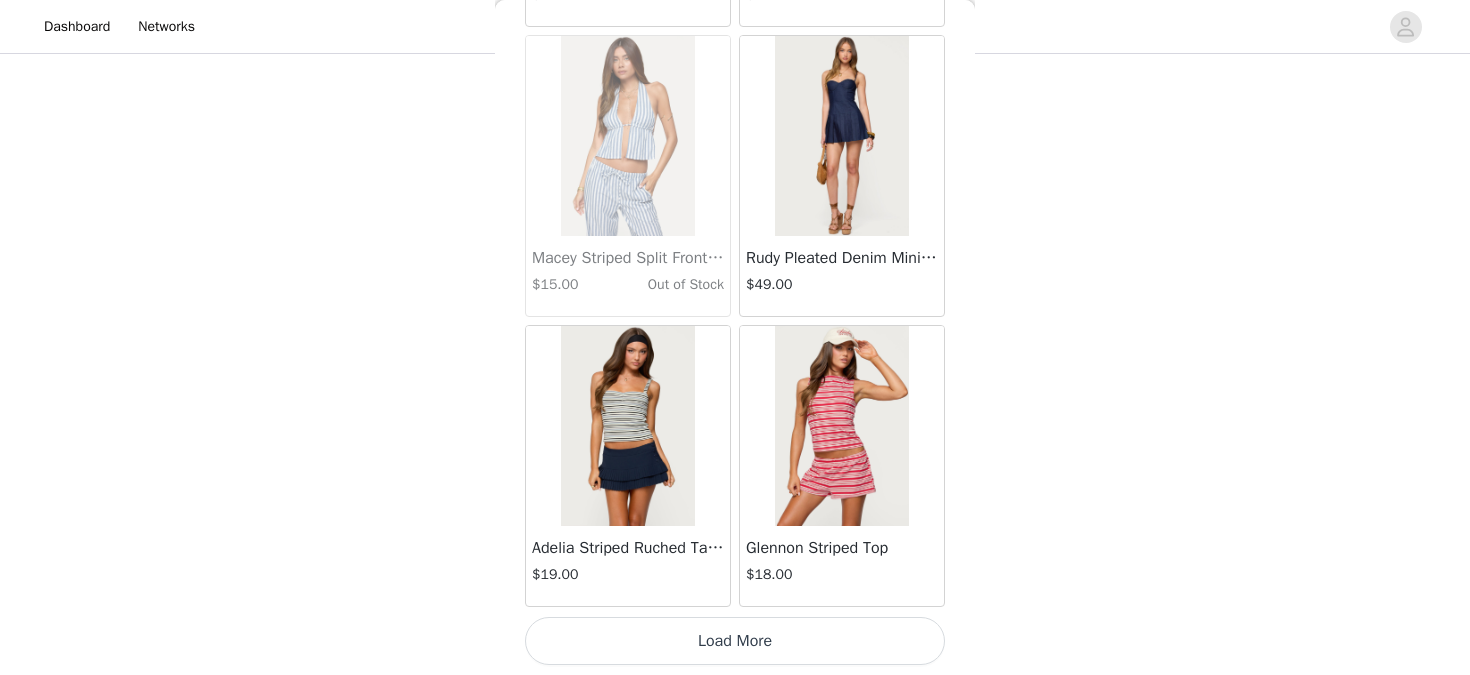 click on "Load More" at bounding box center [735, 641] 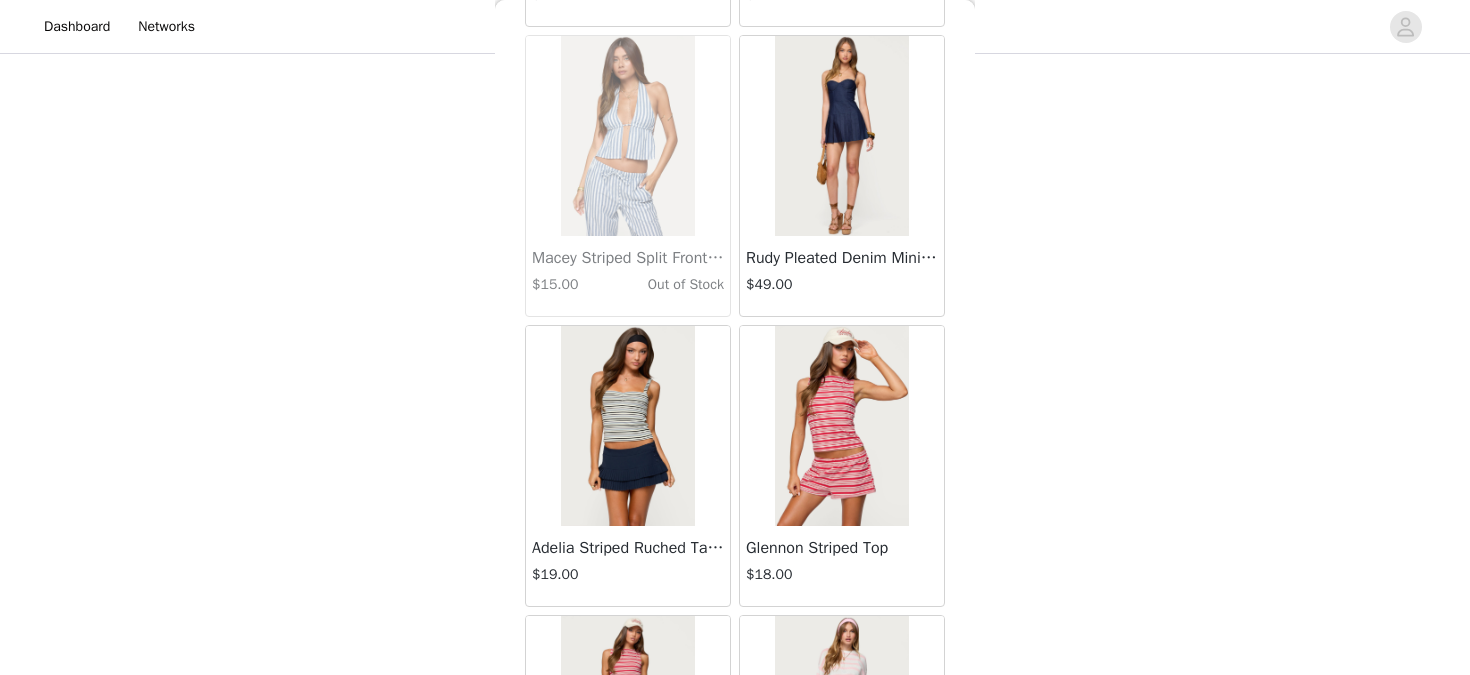 scroll, scrollTop: 22685, scrollLeft: 0, axis: vertical 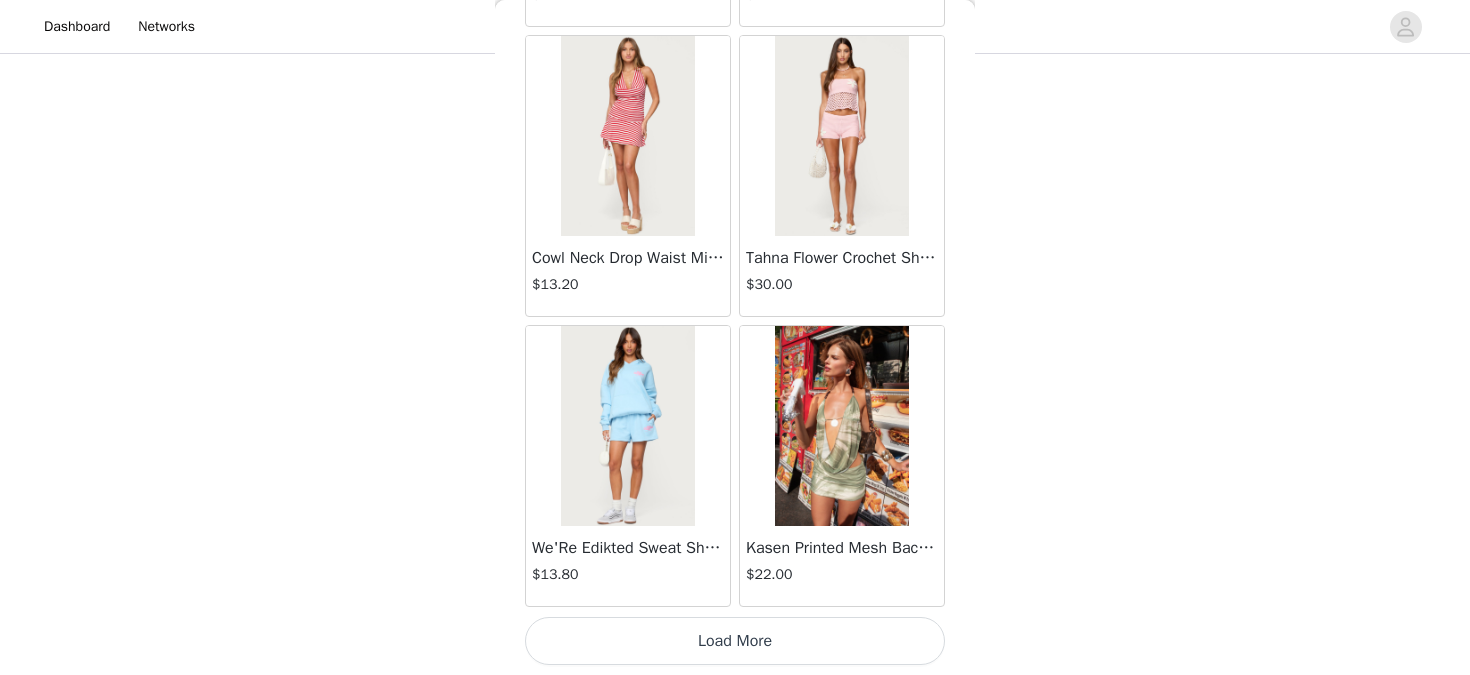 click on "Load More" at bounding box center (735, 641) 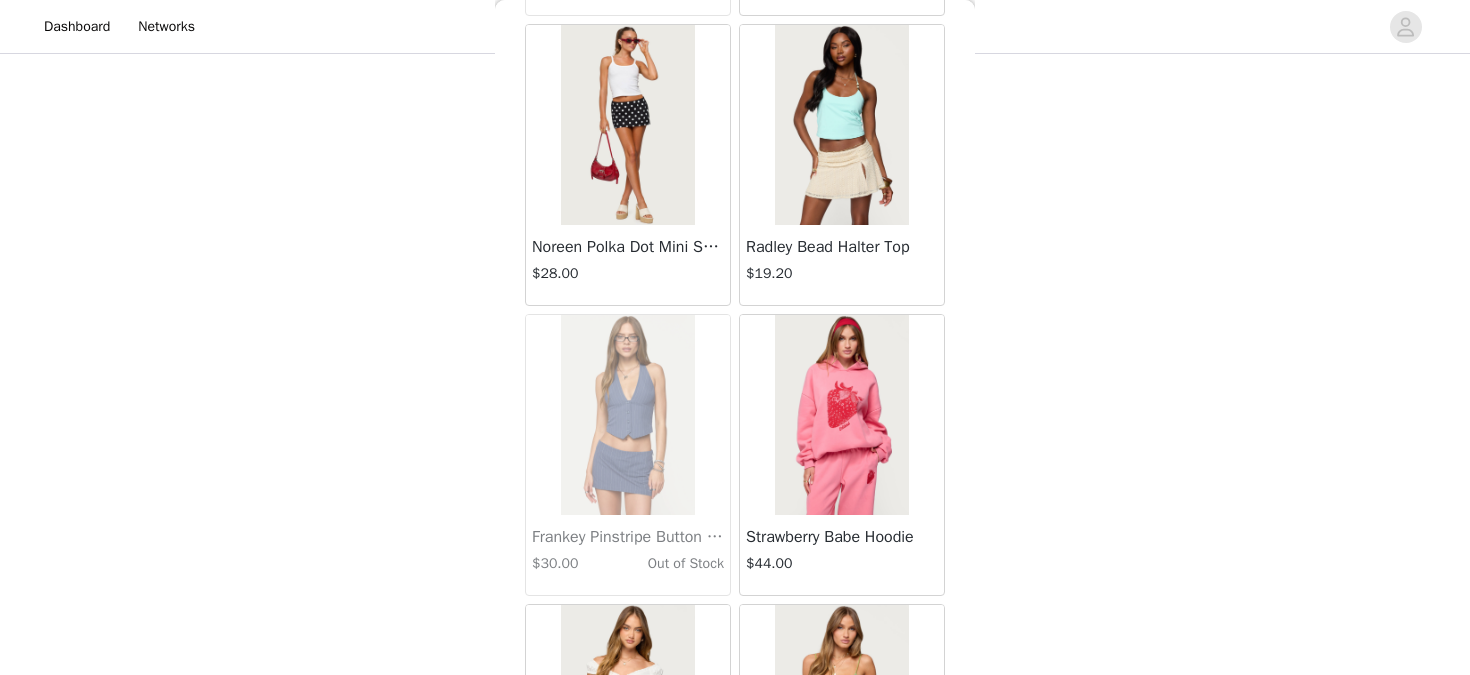 scroll, scrollTop: 25585, scrollLeft: 0, axis: vertical 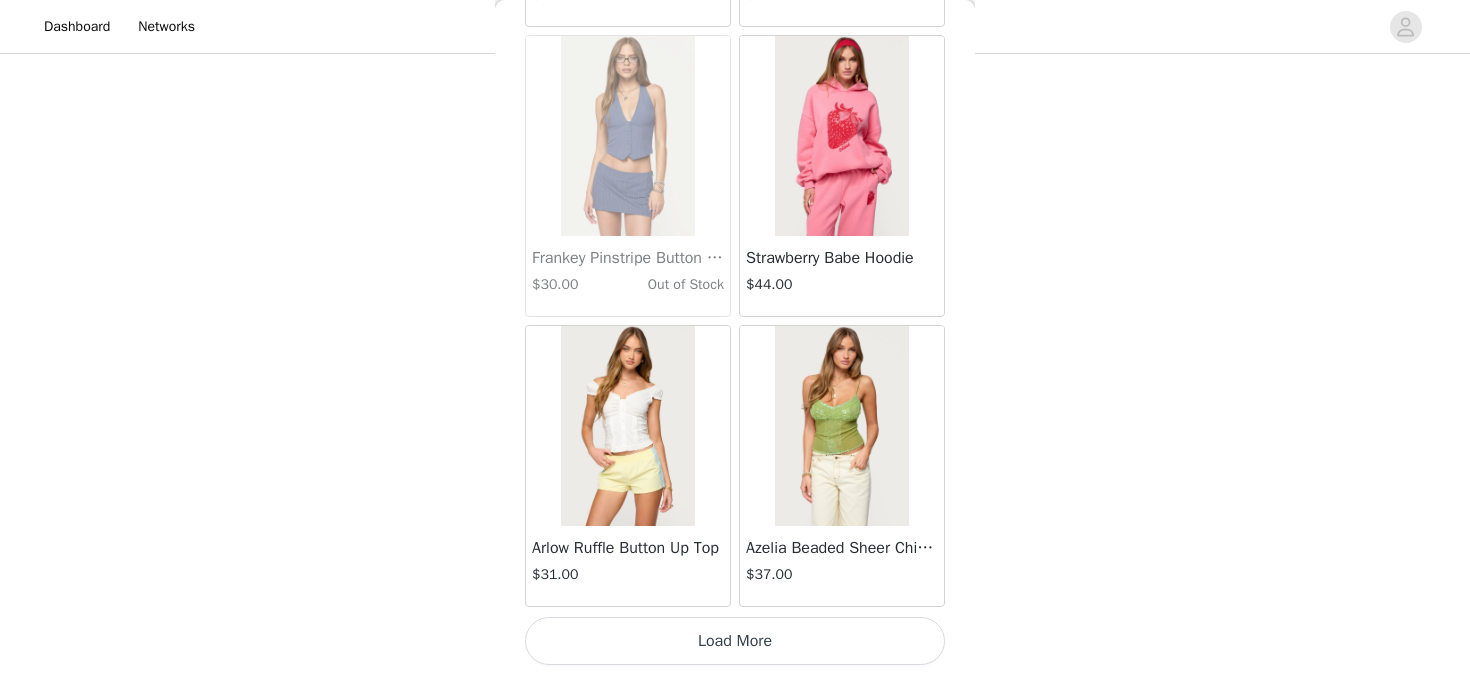 click on "Load More" at bounding box center [735, 641] 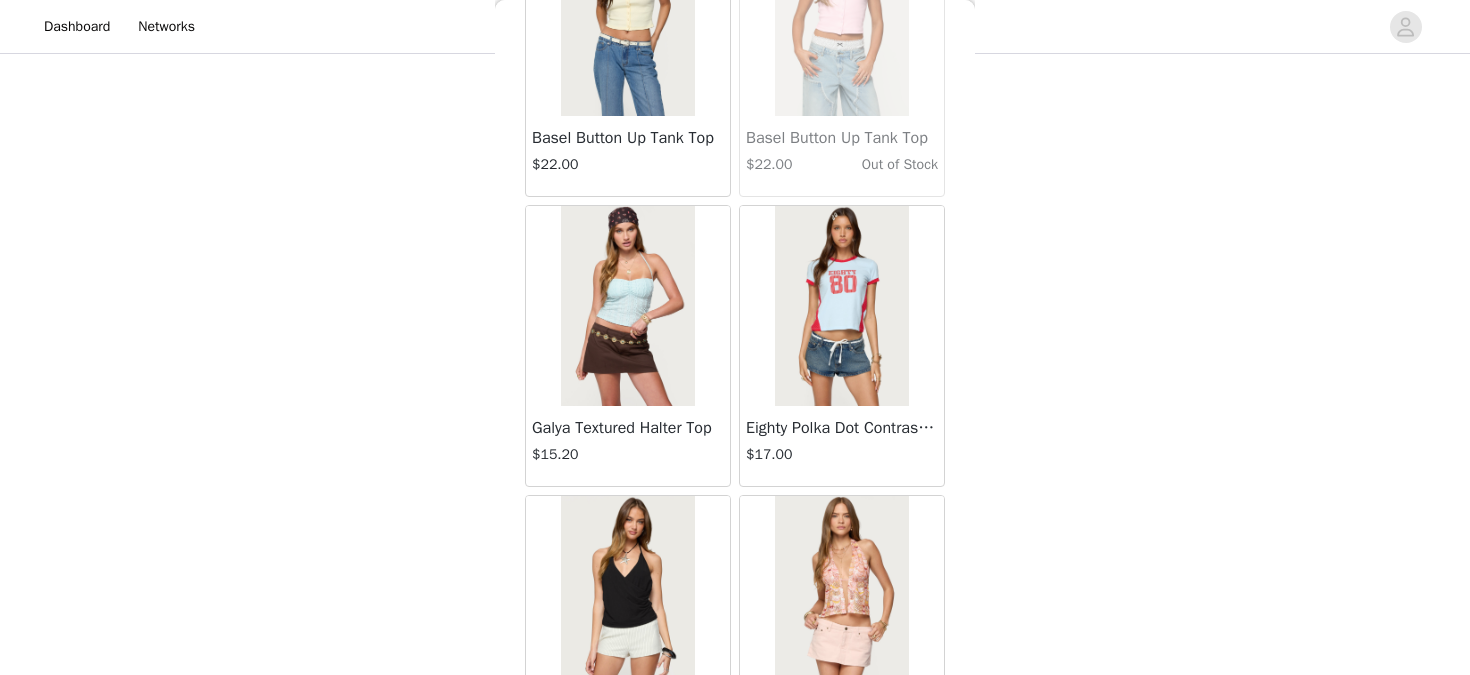 scroll, scrollTop: 28485, scrollLeft: 0, axis: vertical 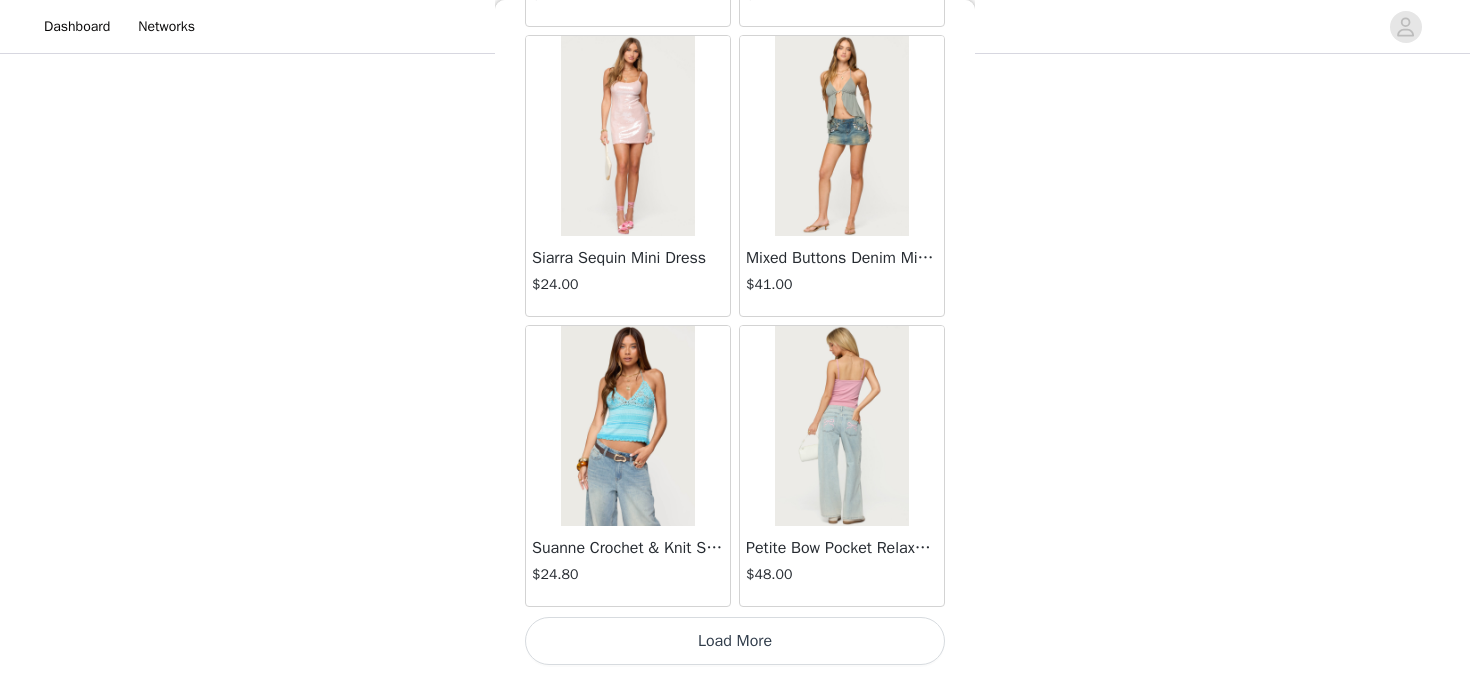 click on "Load More" at bounding box center (735, 641) 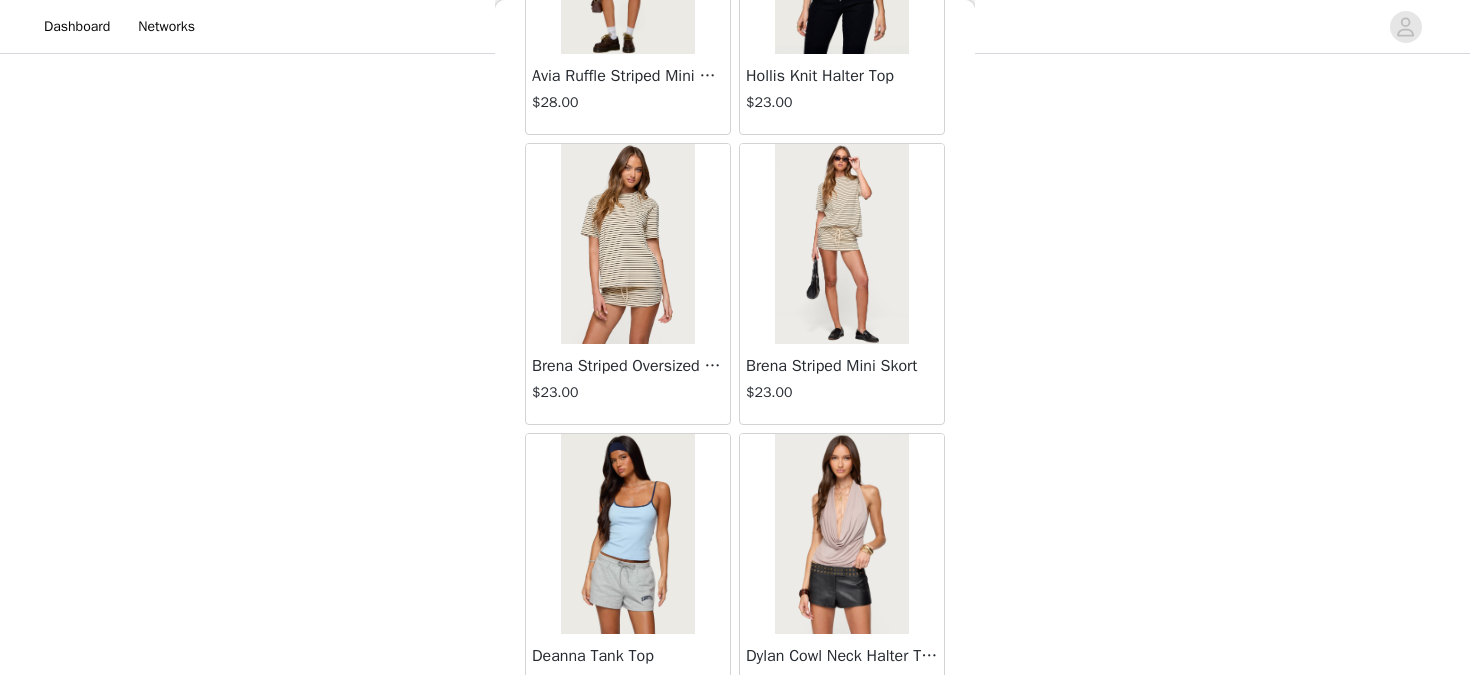 scroll, scrollTop: 31385, scrollLeft: 0, axis: vertical 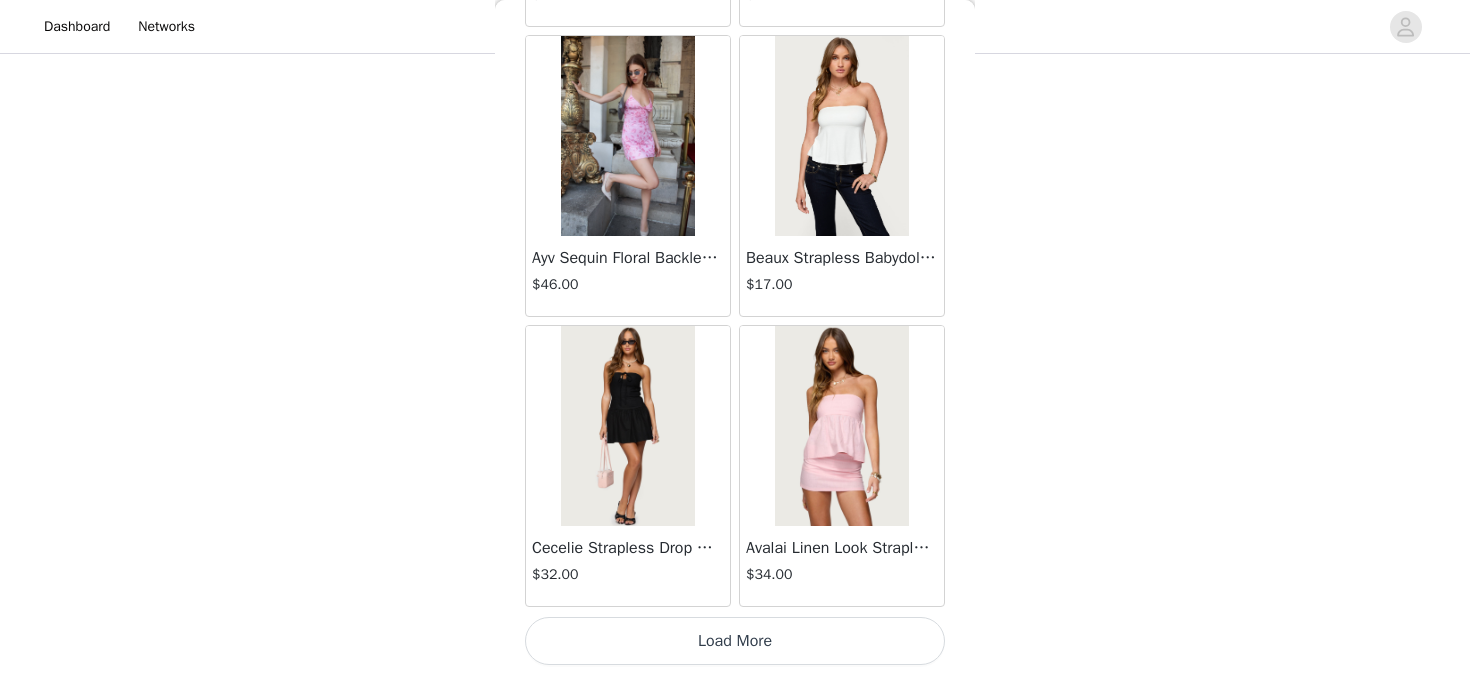 click on "Load More" at bounding box center (735, 641) 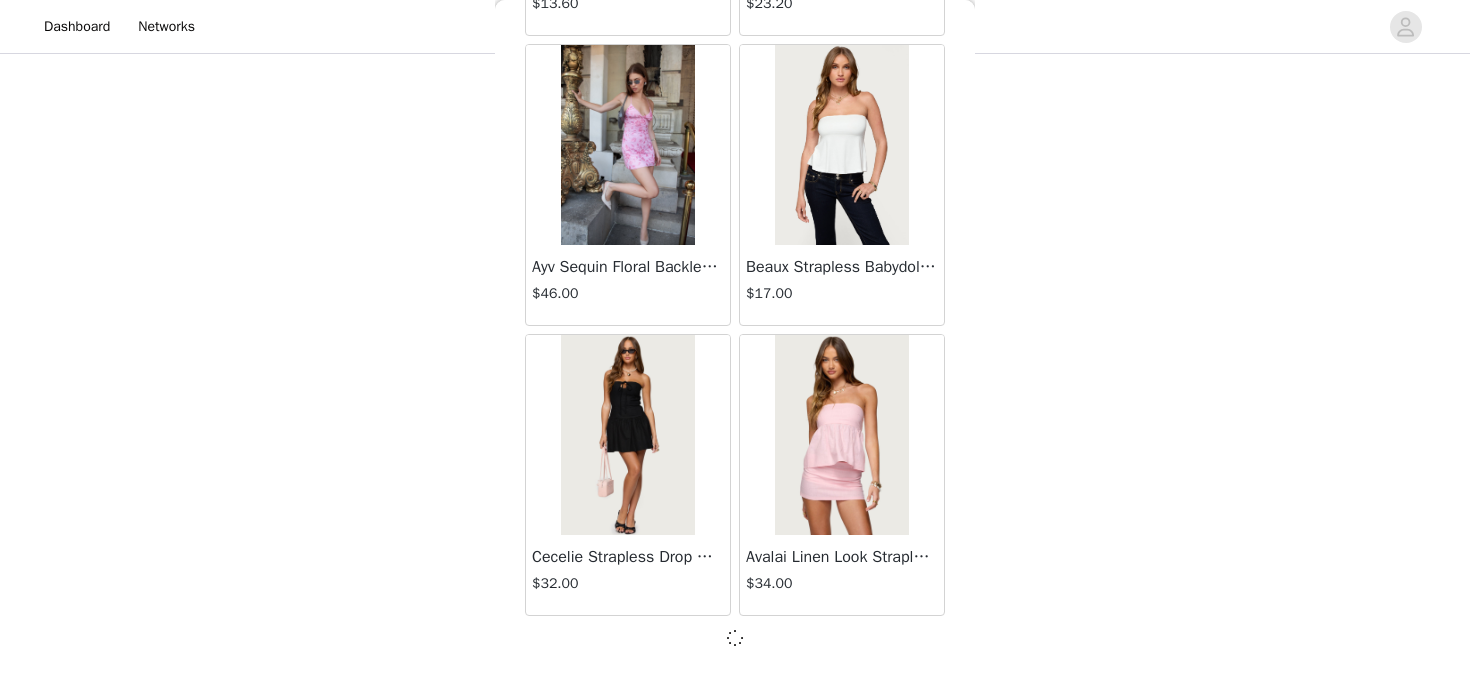 scroll, scrollTop: 31376, scrollLeft: 0, axis: vertical 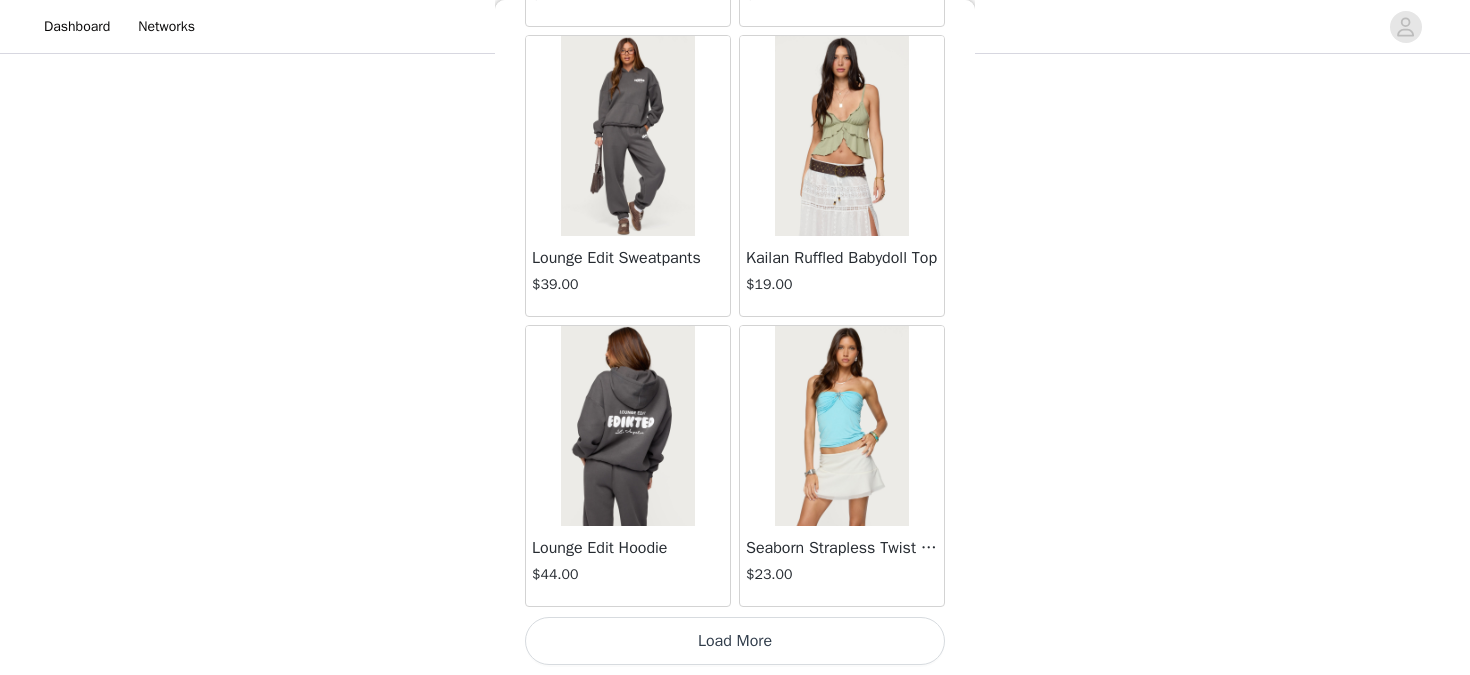 click on "Load More" at bounding box center (735, 641) 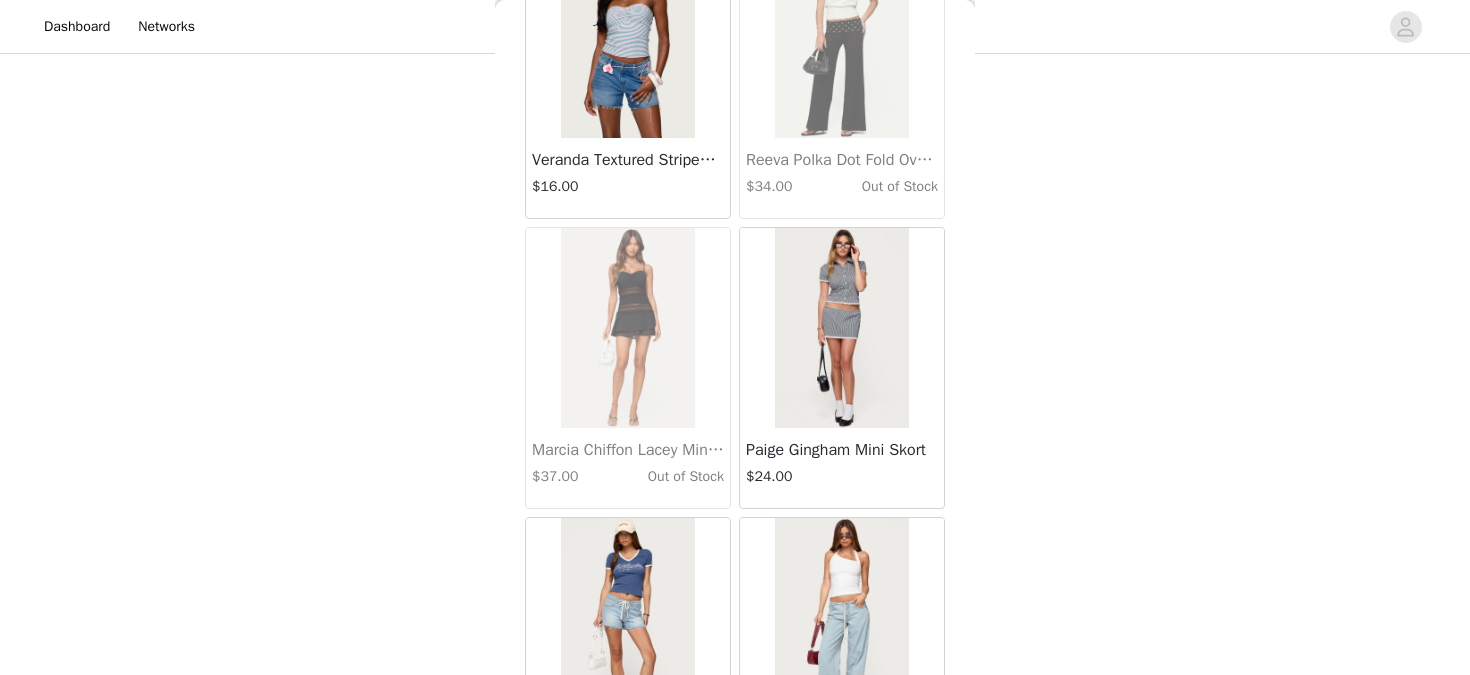 scroll, scrollTop: 37185, scrollLeft: 0, axis: vertical 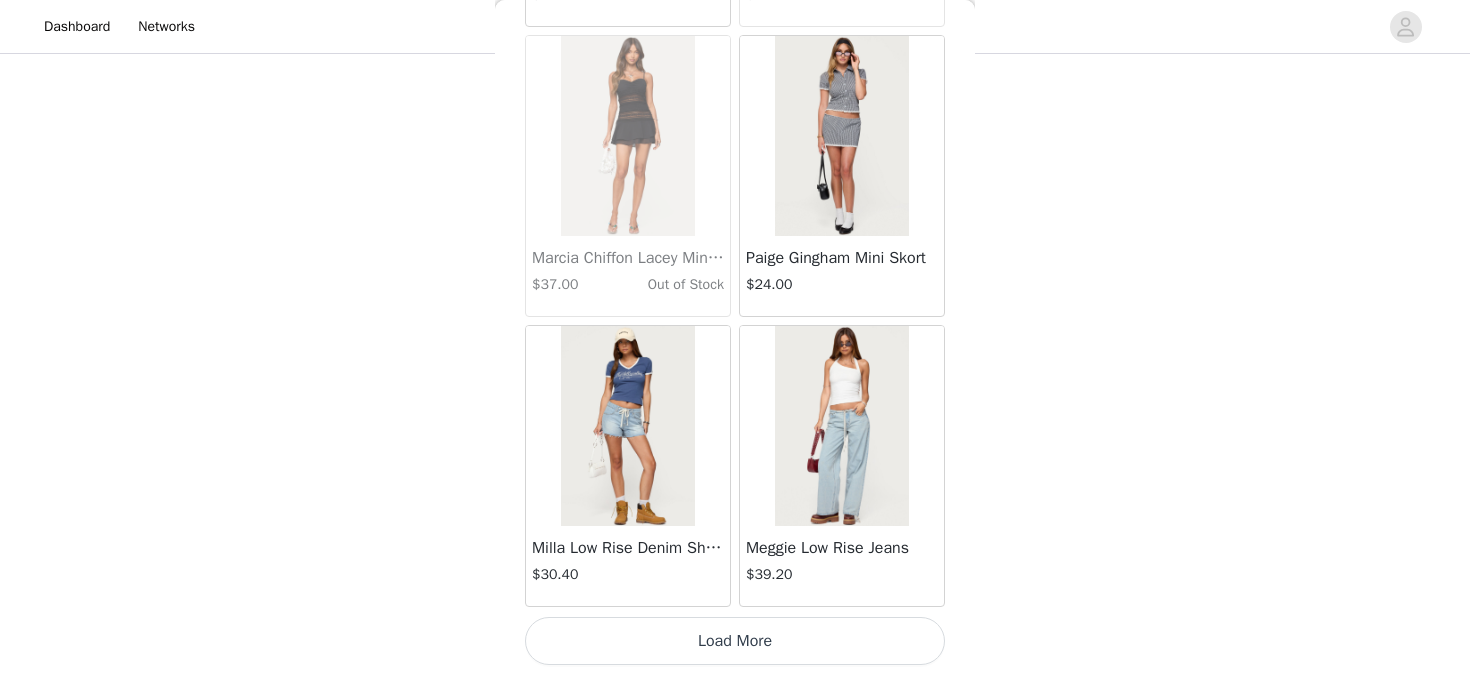 click on "Load More" at bounding box center (735, 641) 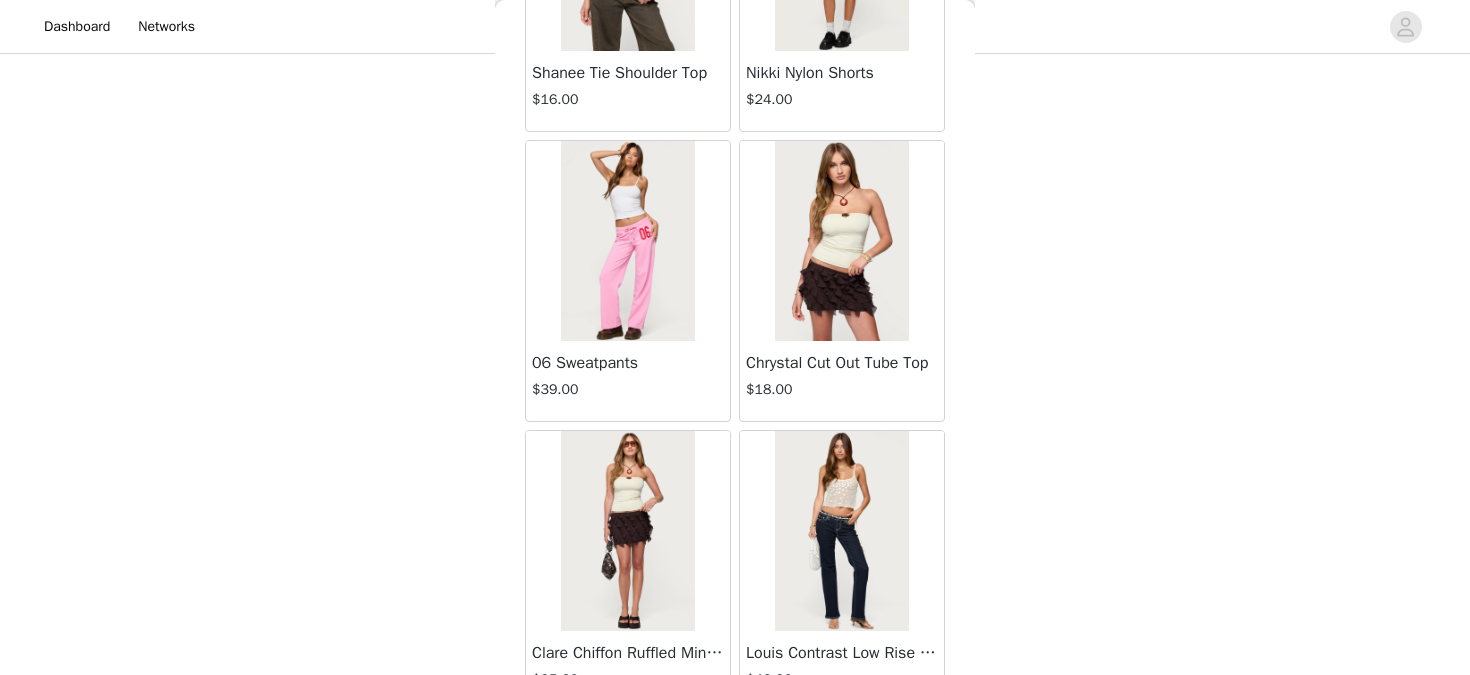 scroll, scrollTop: 40085, scrollLeft: 0, axis: vertical 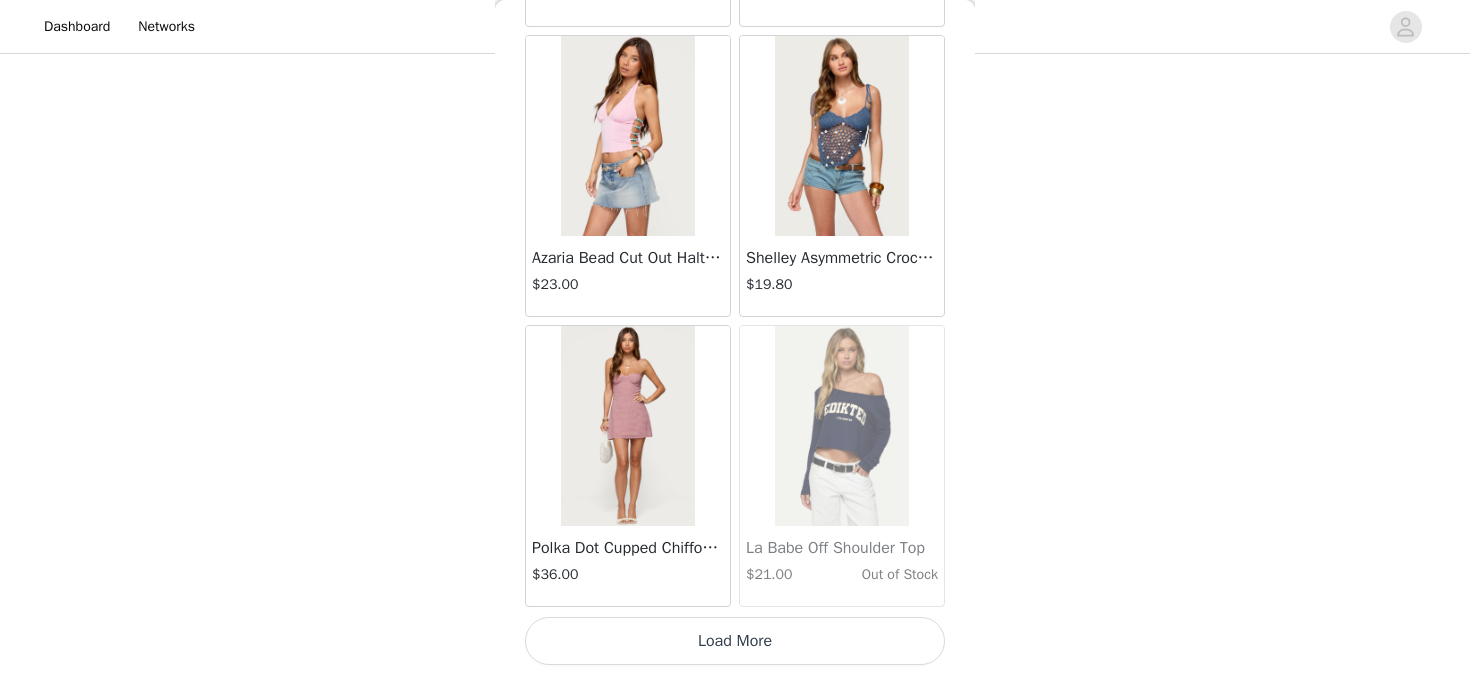 click on "Load More" at bounding box center [735, 641] 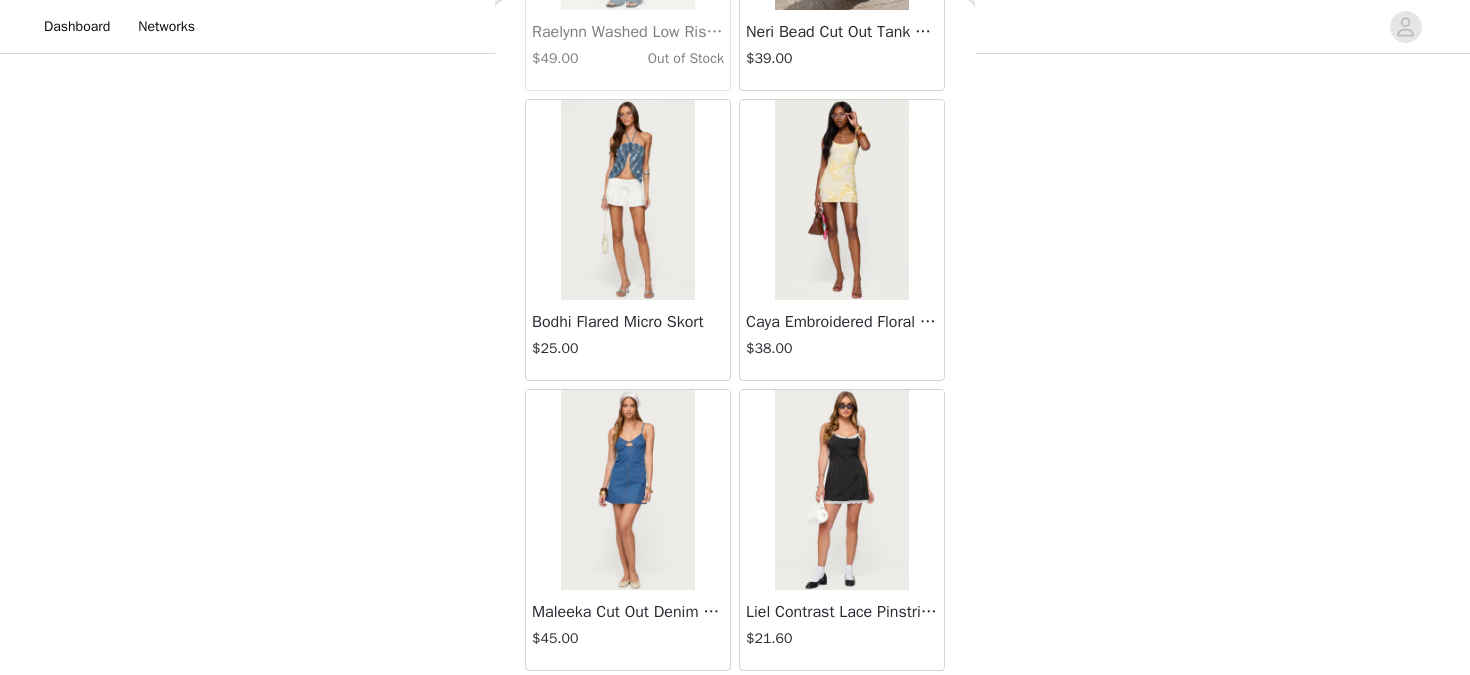 scroll, scrollTop: 42985, scrollLeft: 0, axis: vertical 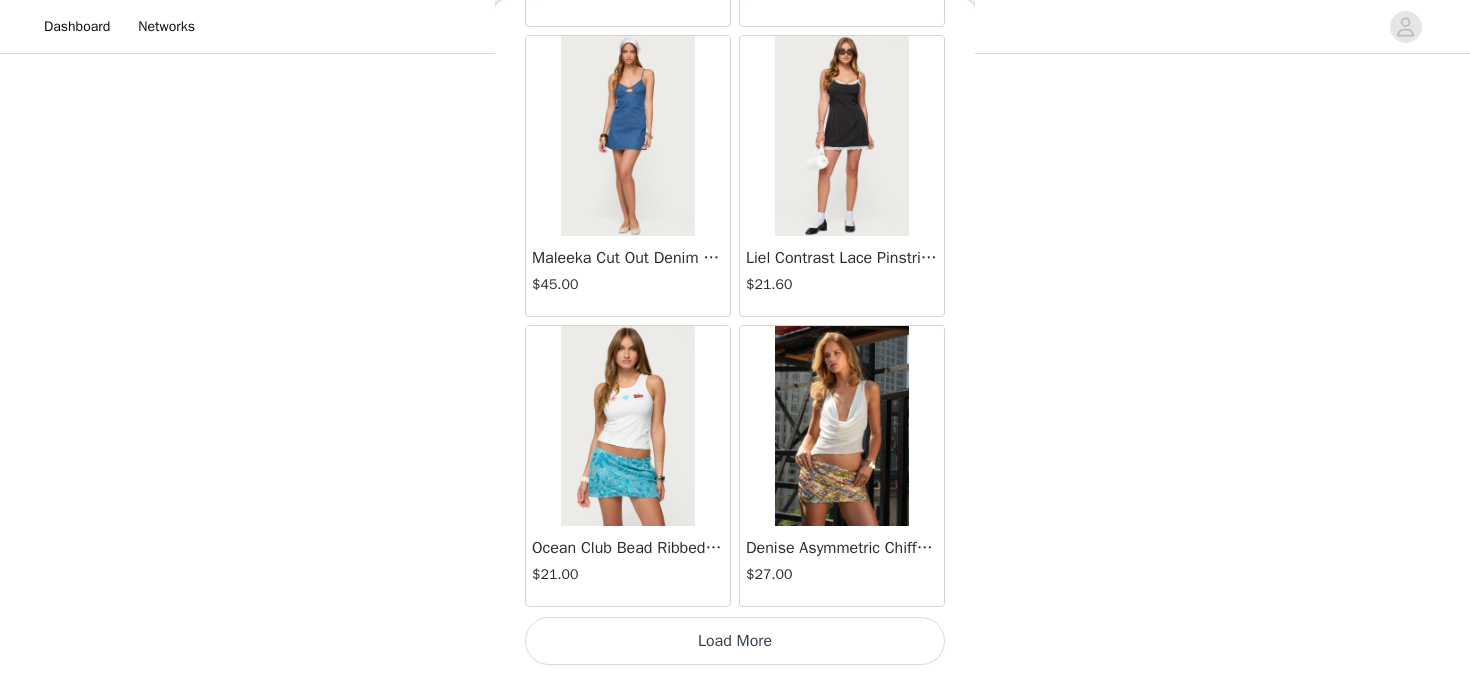 click on "Load More" at bounding box center (735, 641) 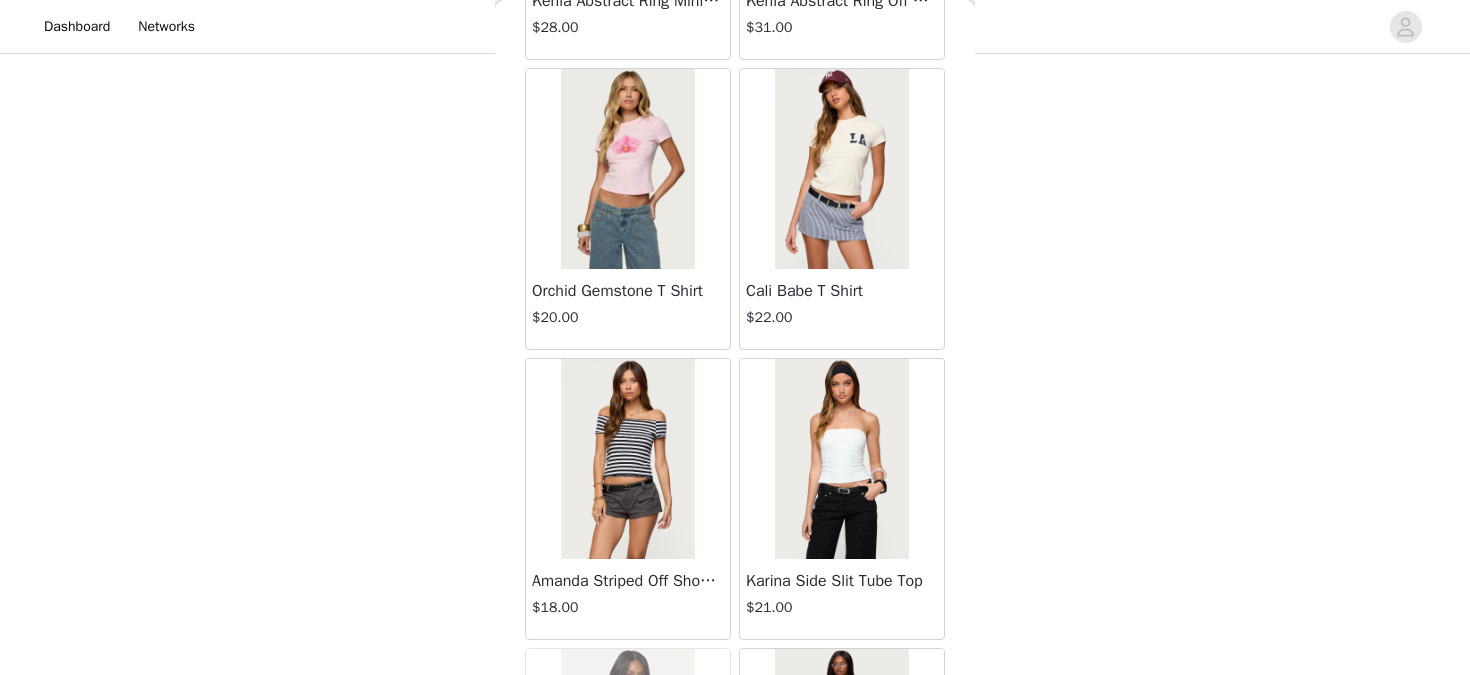 scroll, scrollTop: 45885, scrollLeft: 0, axis: vertical 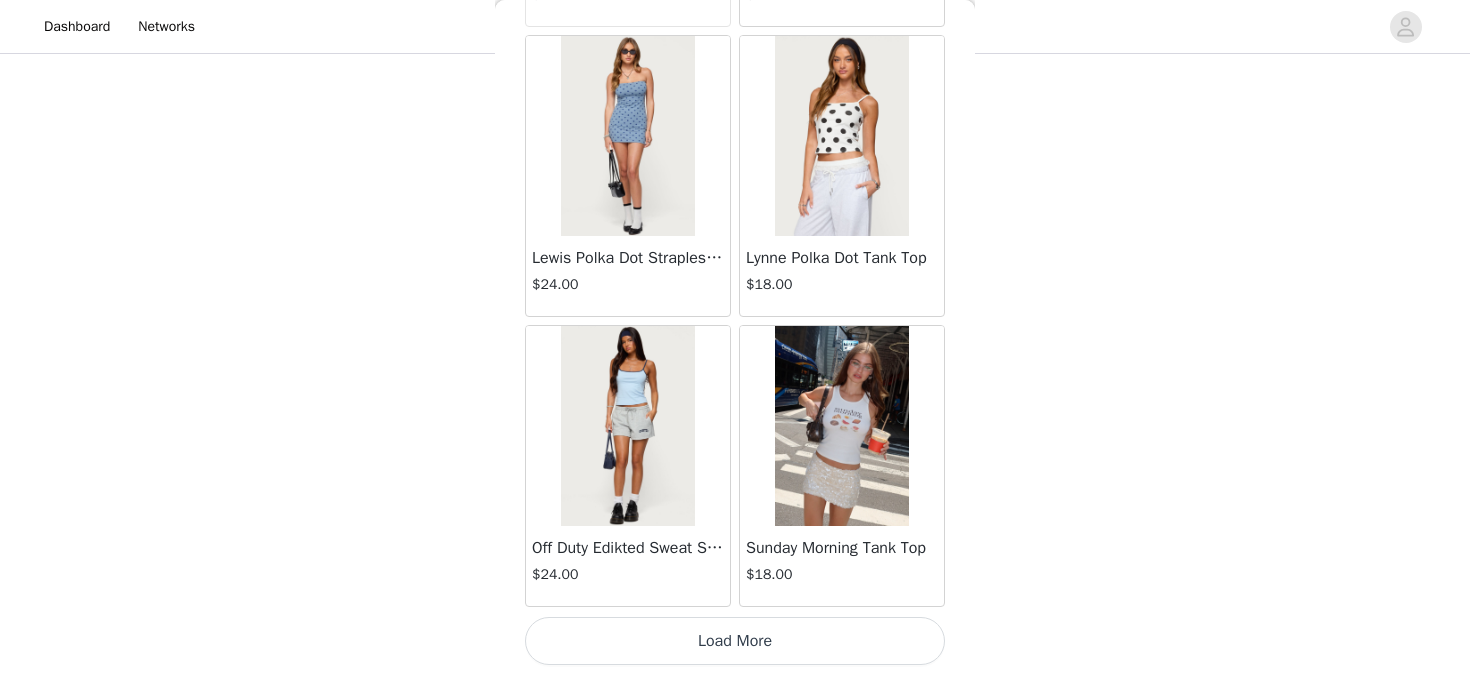 click on "Load More" at bounding box center (735, 641) 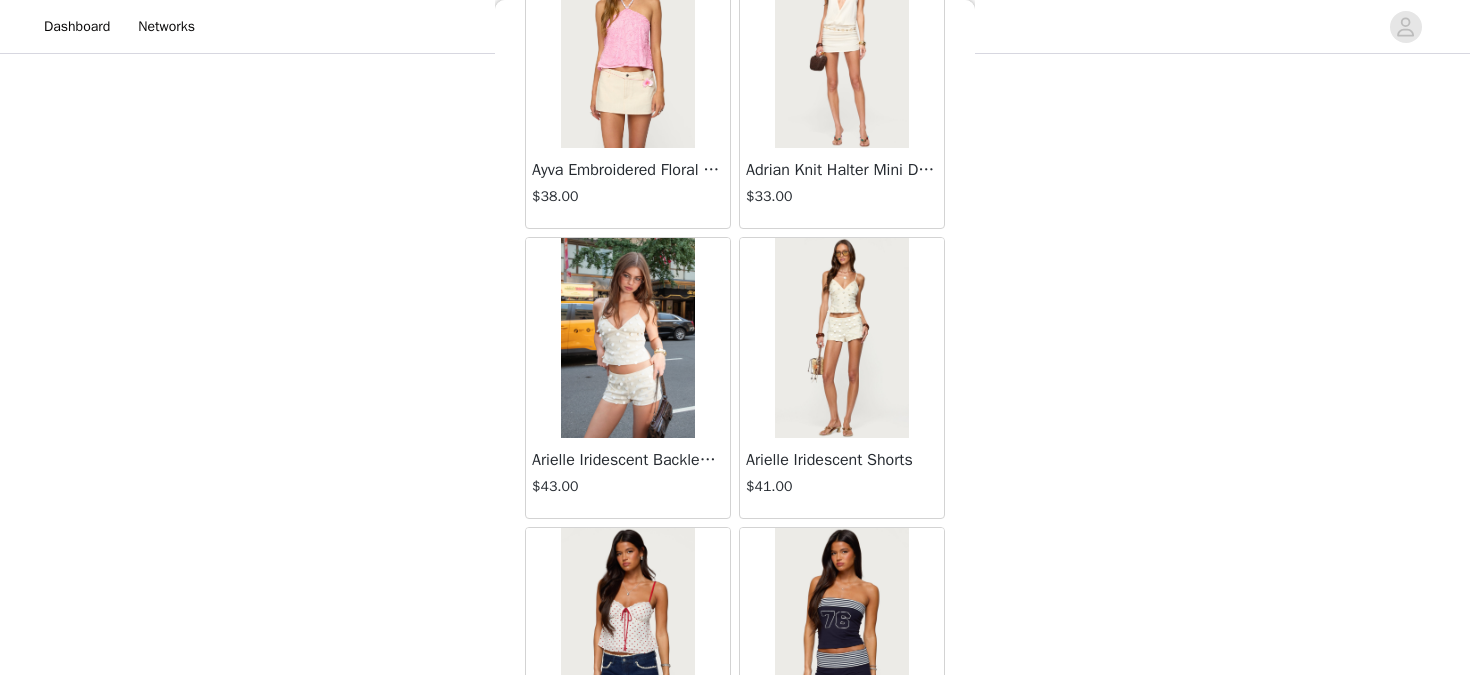 scroll, scrollTop: 48785, scrollLeft: 0, axis: vertical 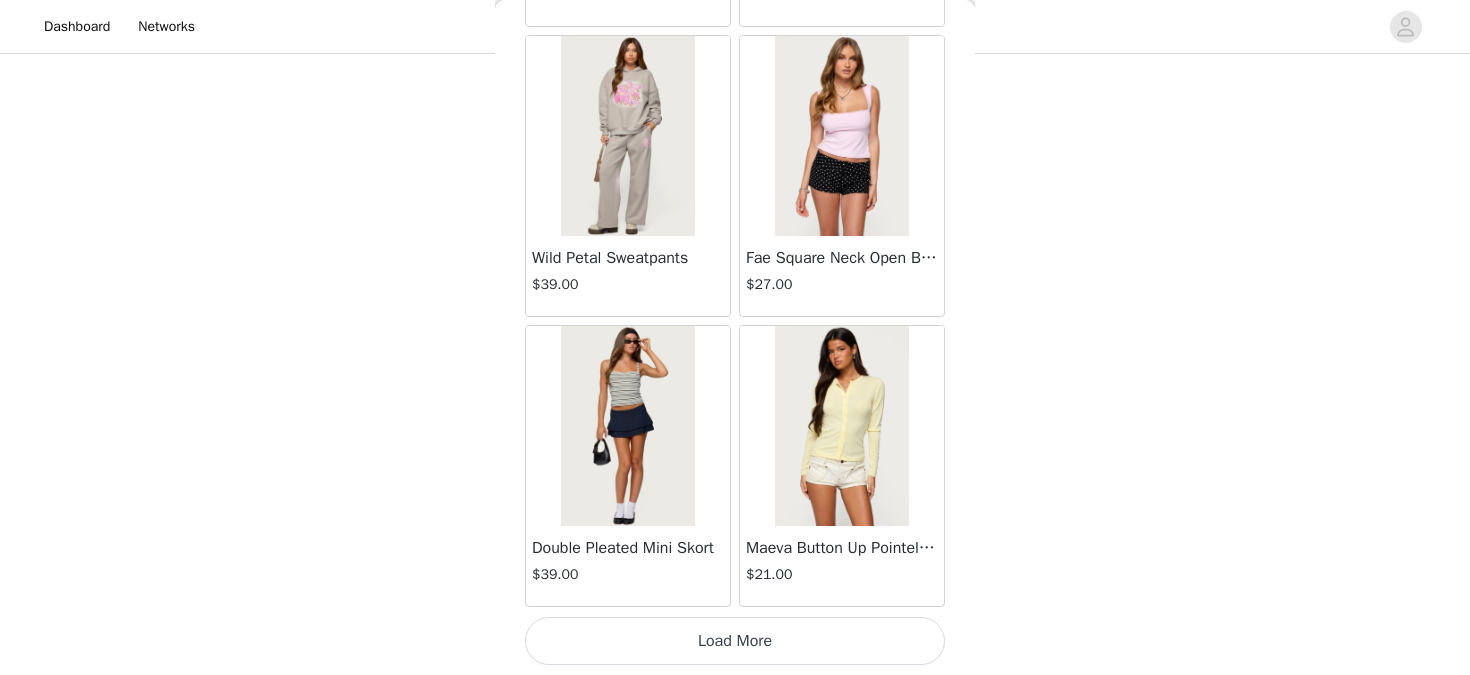 click on "Load More" at bounding box center (735, 641) 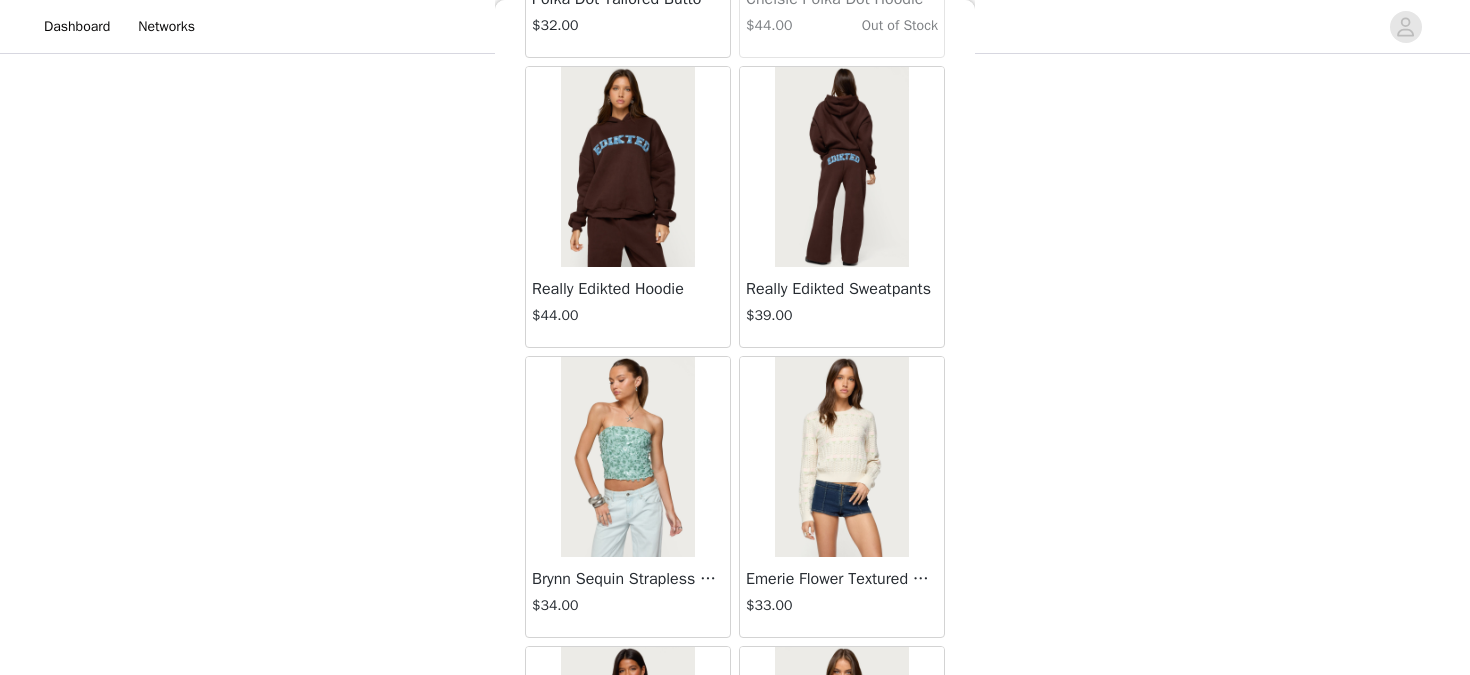 scroll, scrollTop: 51685, scrollLeft: 0, axis: vertical 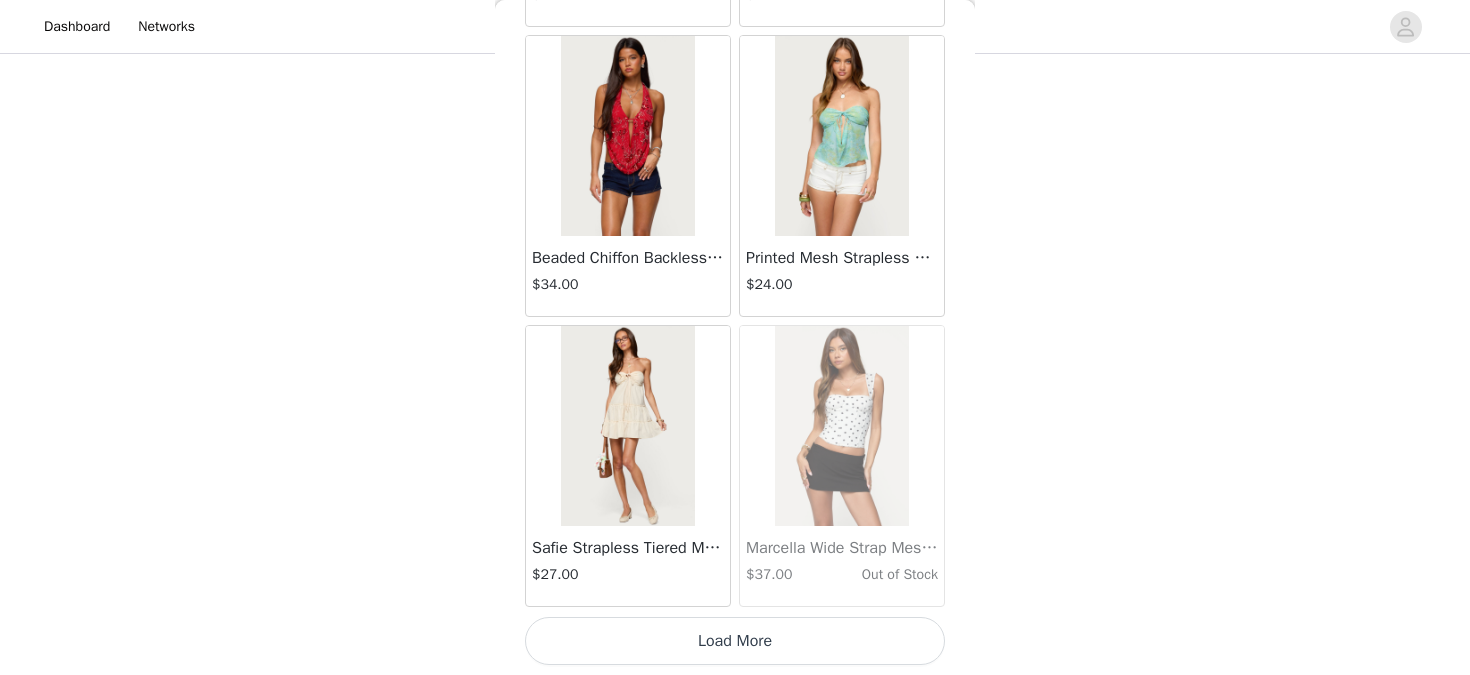 click on "Load More" at bounding box center (735, 641) 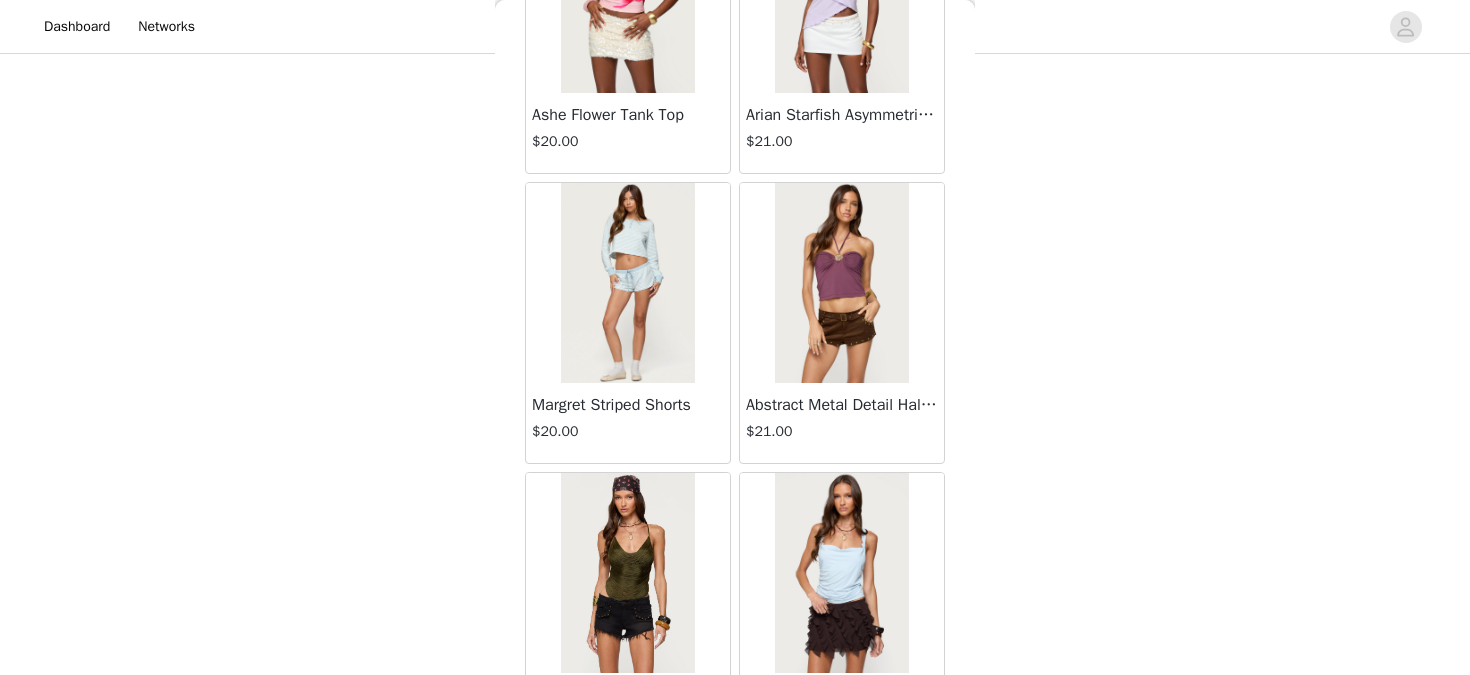 scroll, scrollTop: 54585, scrollLeft: 0, axis: vertical 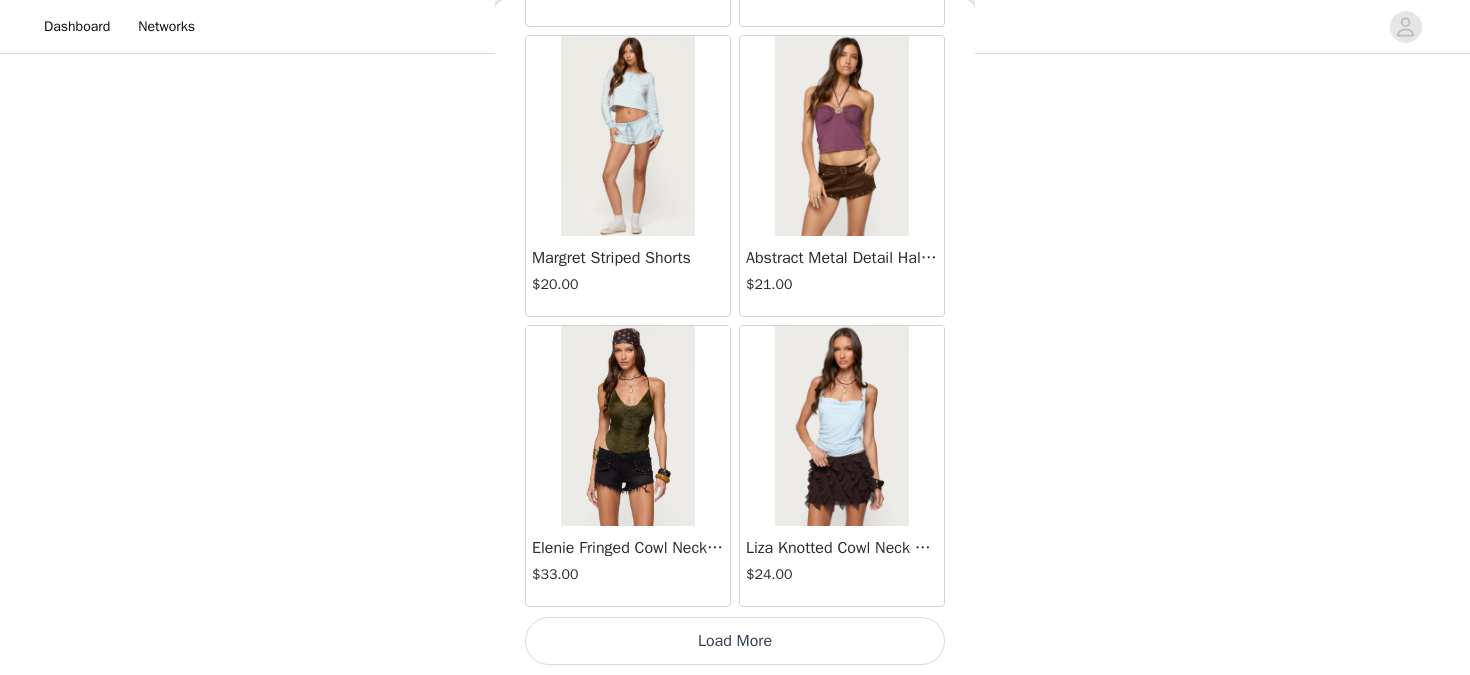 click on "Load More" at bounding box center (735, 641) 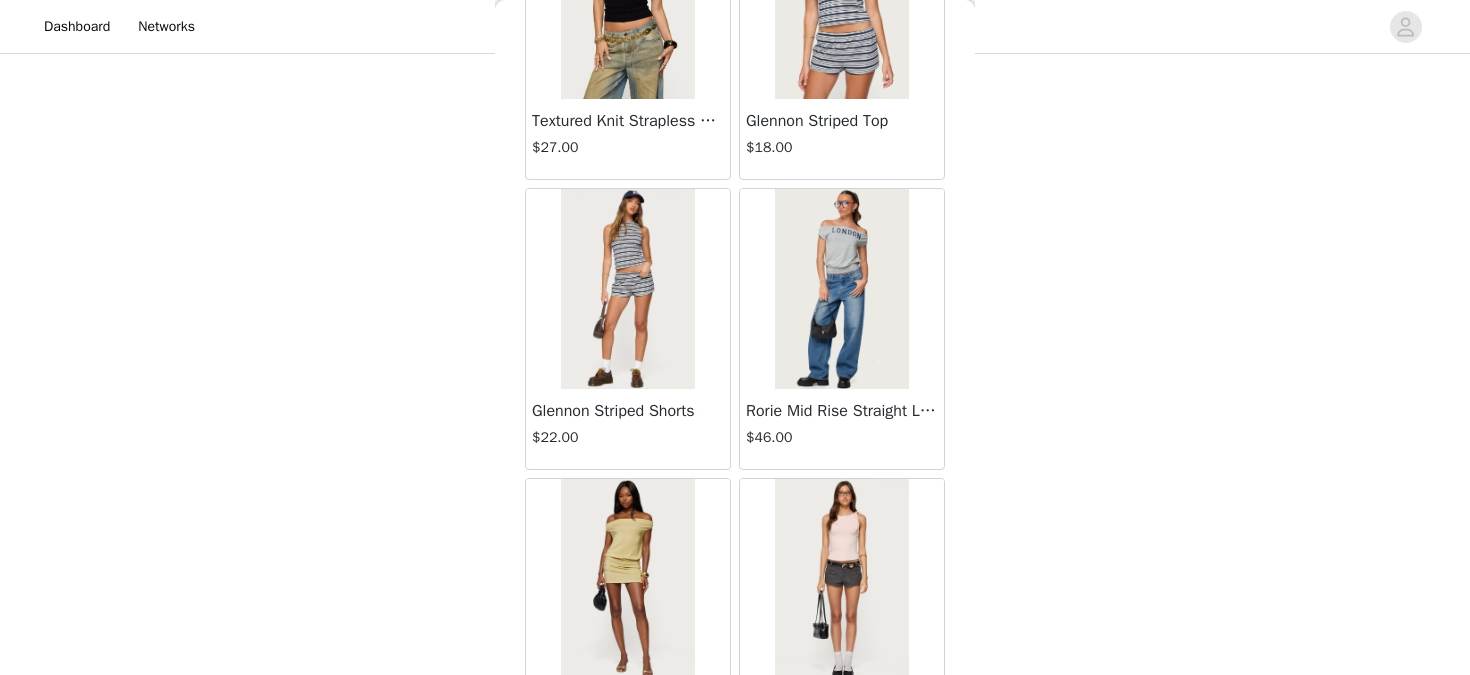 scroll, scrollTop: 57485, scrollLeft: 0, axis: vertical 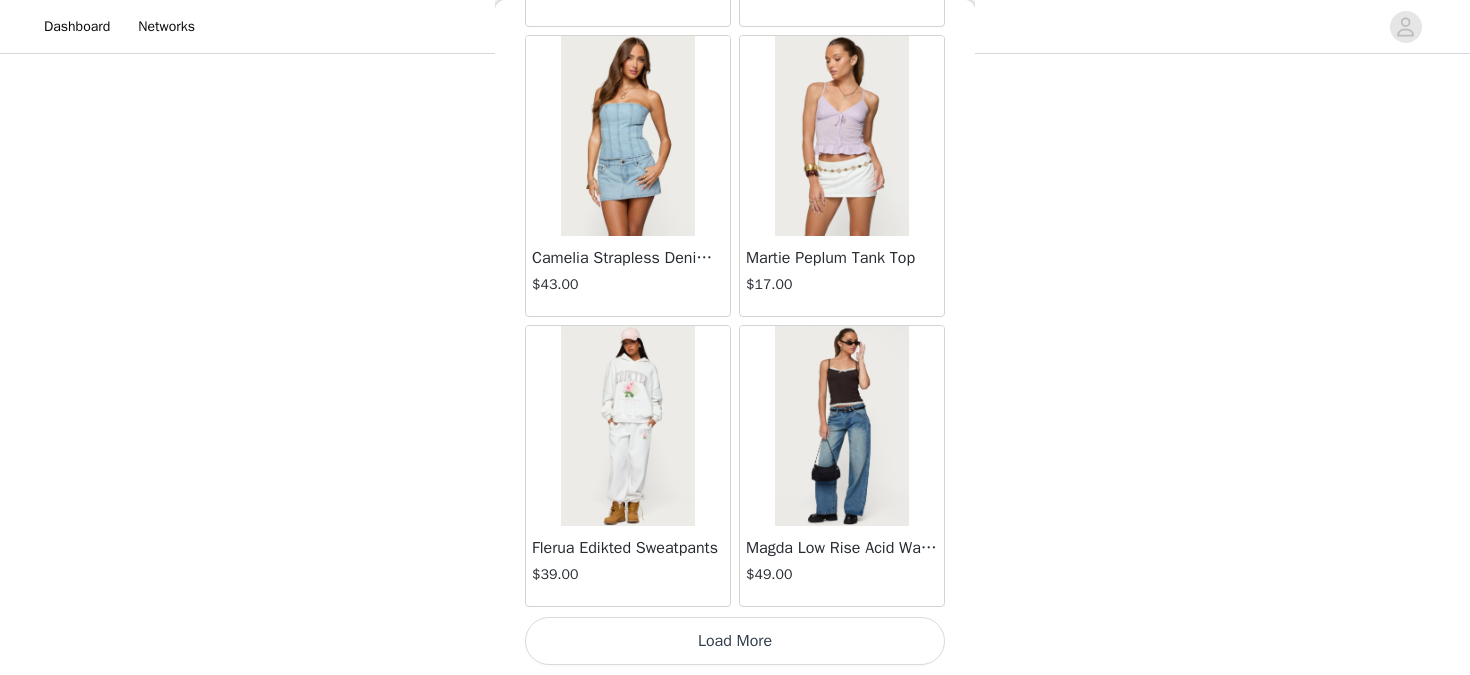 click on "Load More" at bounding box center (735, 641) 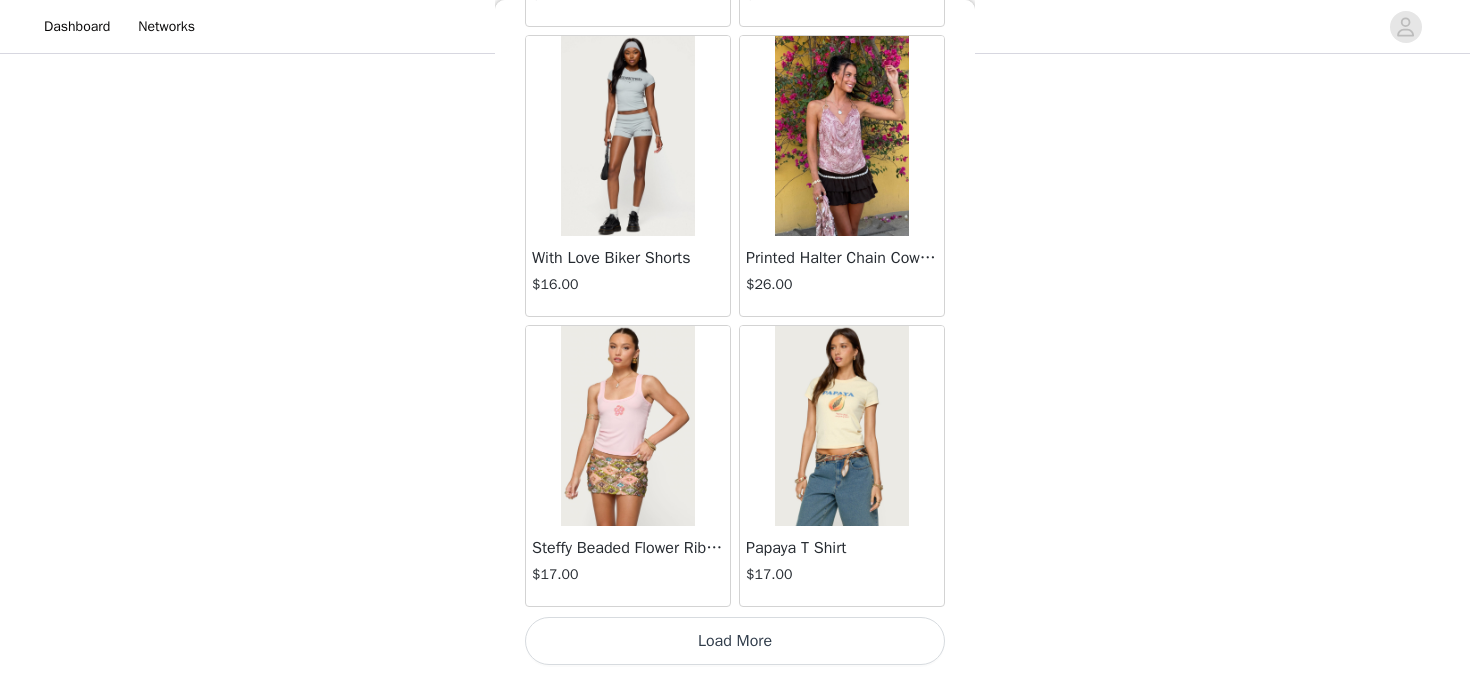 click on "Load More" at bounding box center [735, 641] 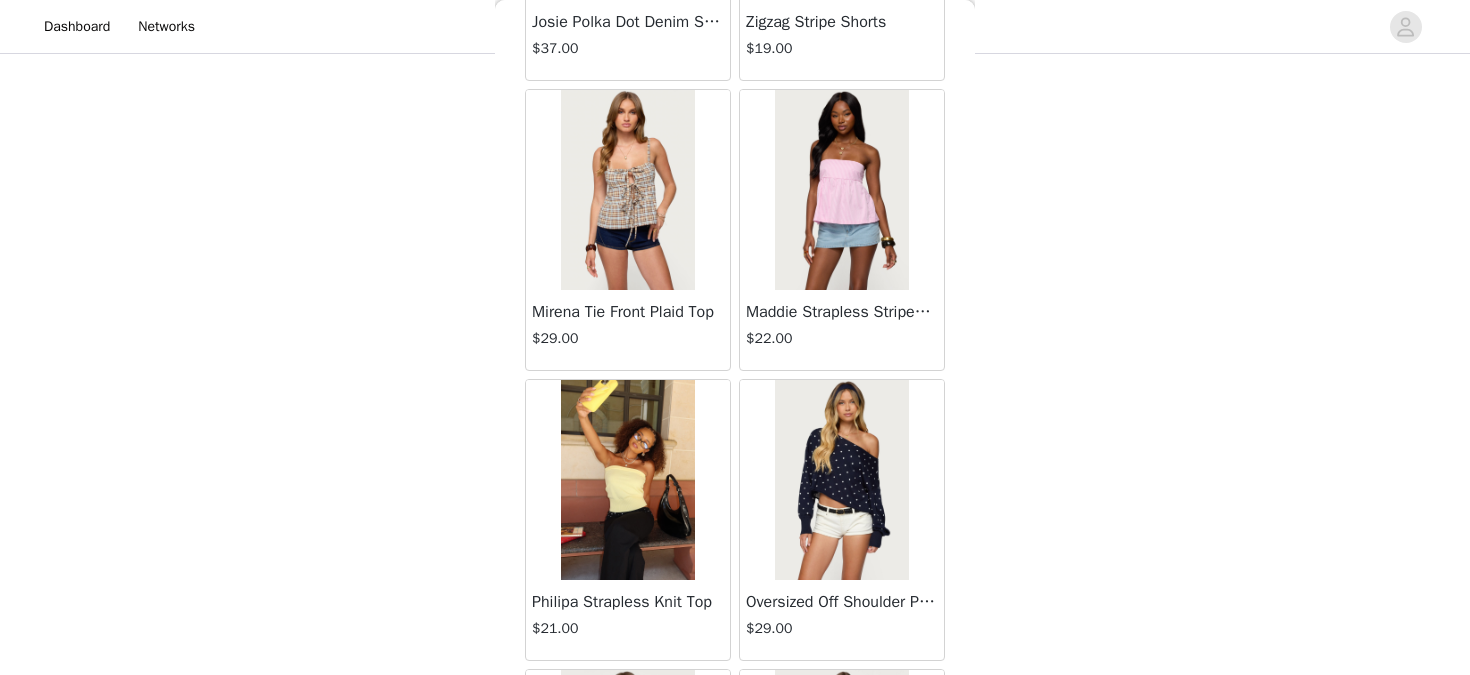 scroll, scrollTop: 63285, scrollLeft: 0, axis: vertical 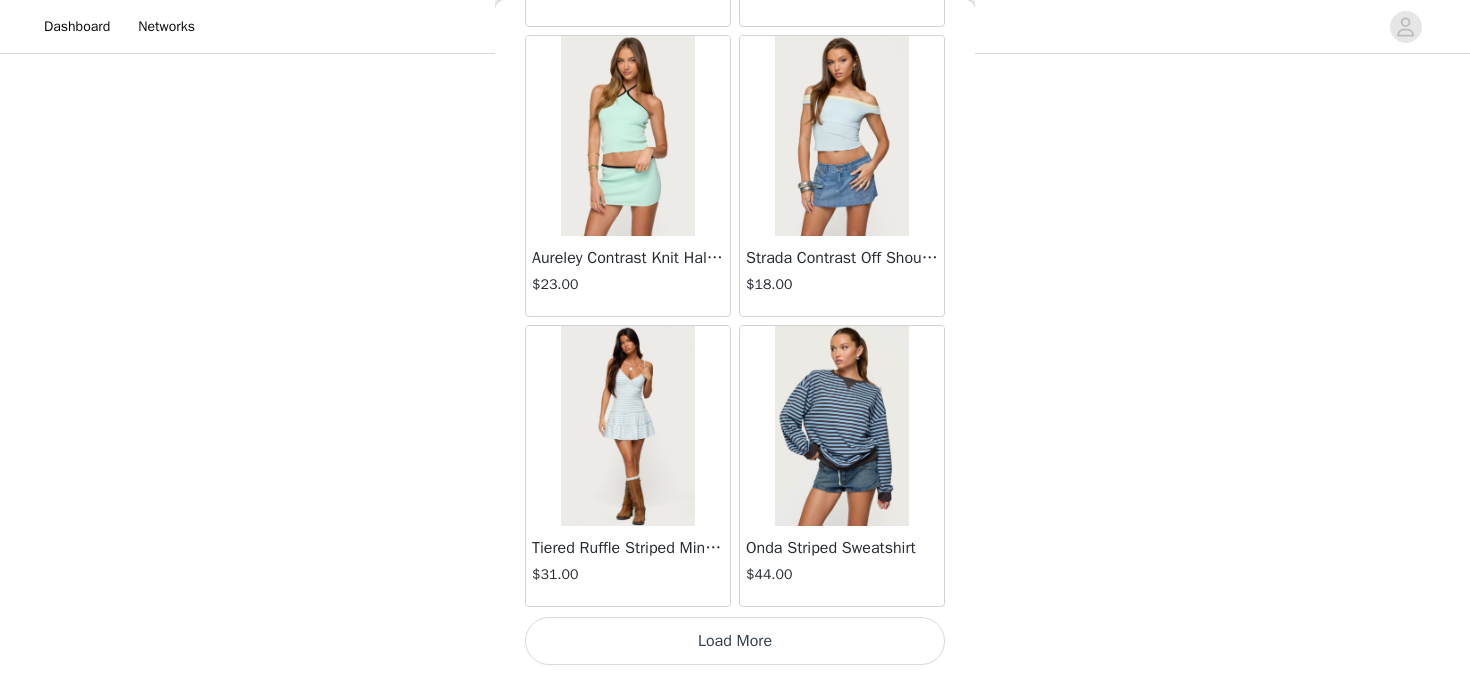 click at bounding box center (841, 426) 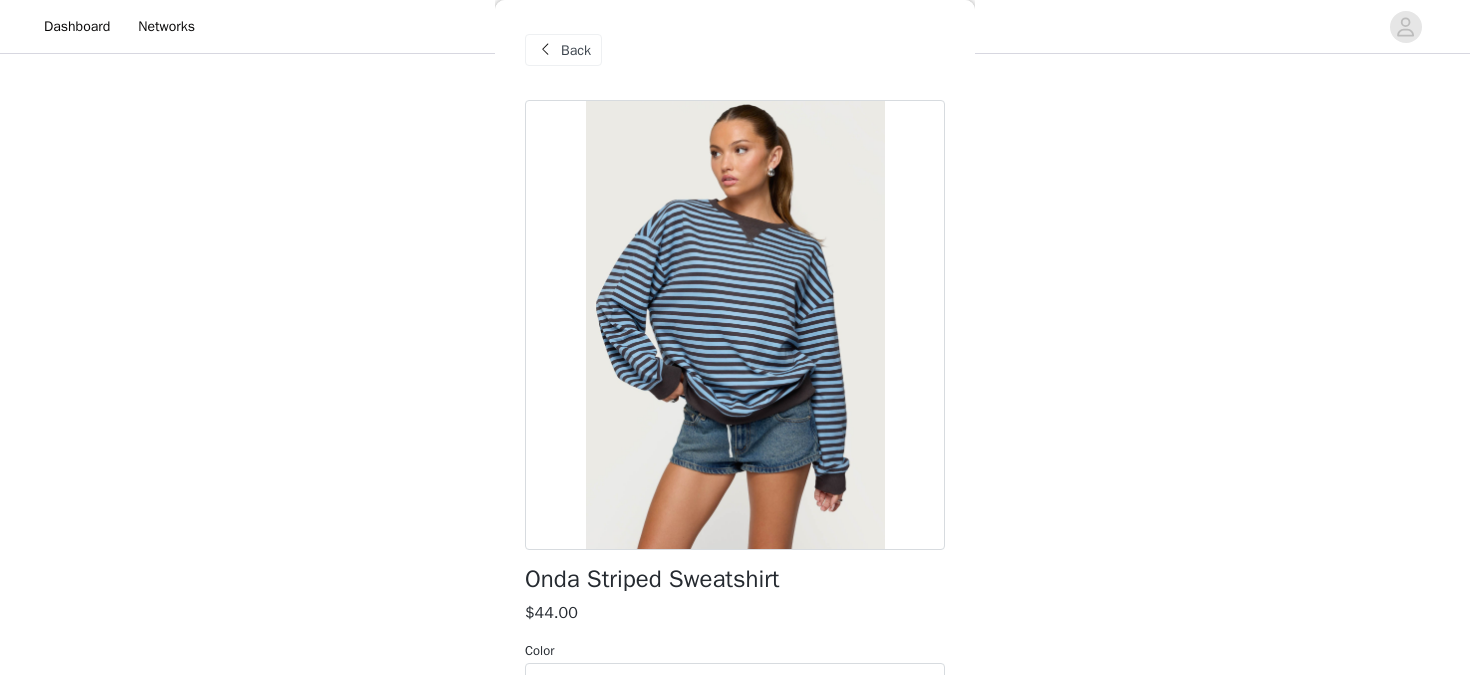 scroll, scrollTop: 277, scrollLeft: 0, axis: vertical 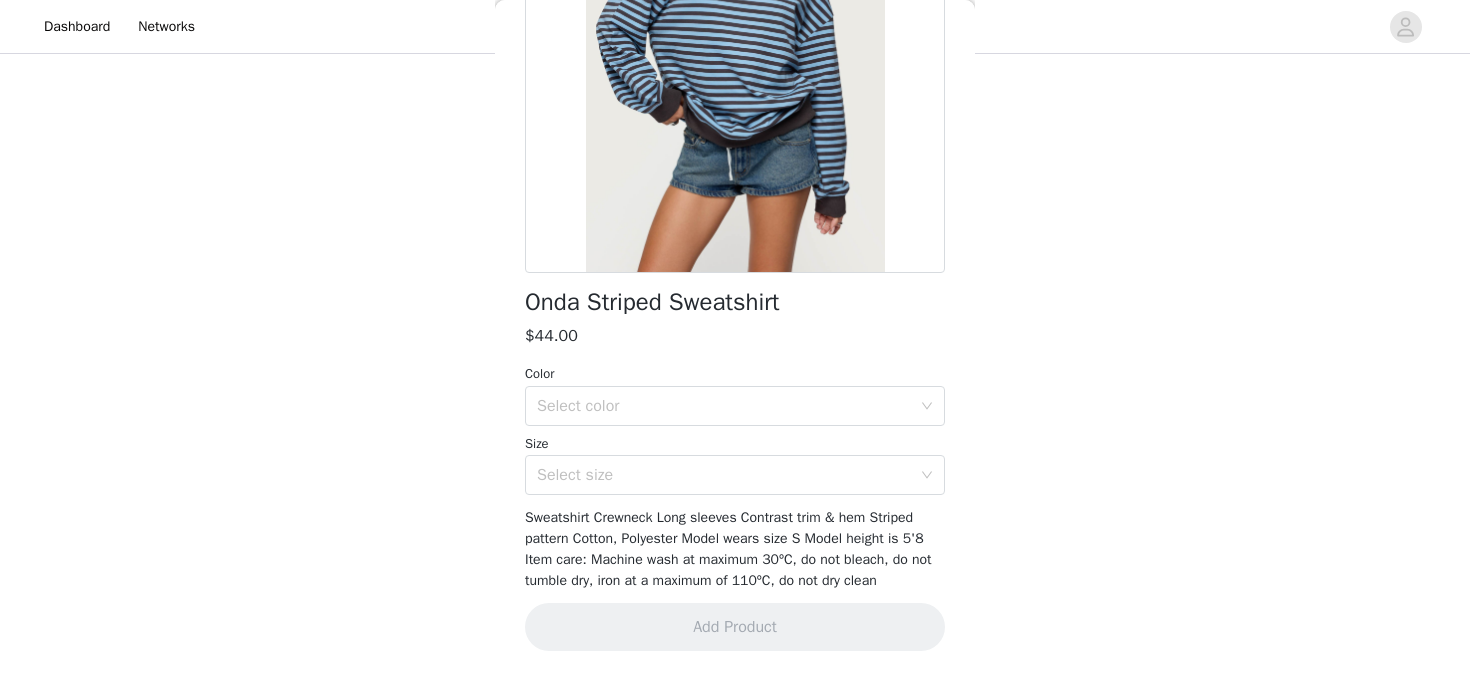 click on "Color" at bounding box center [735, 374] 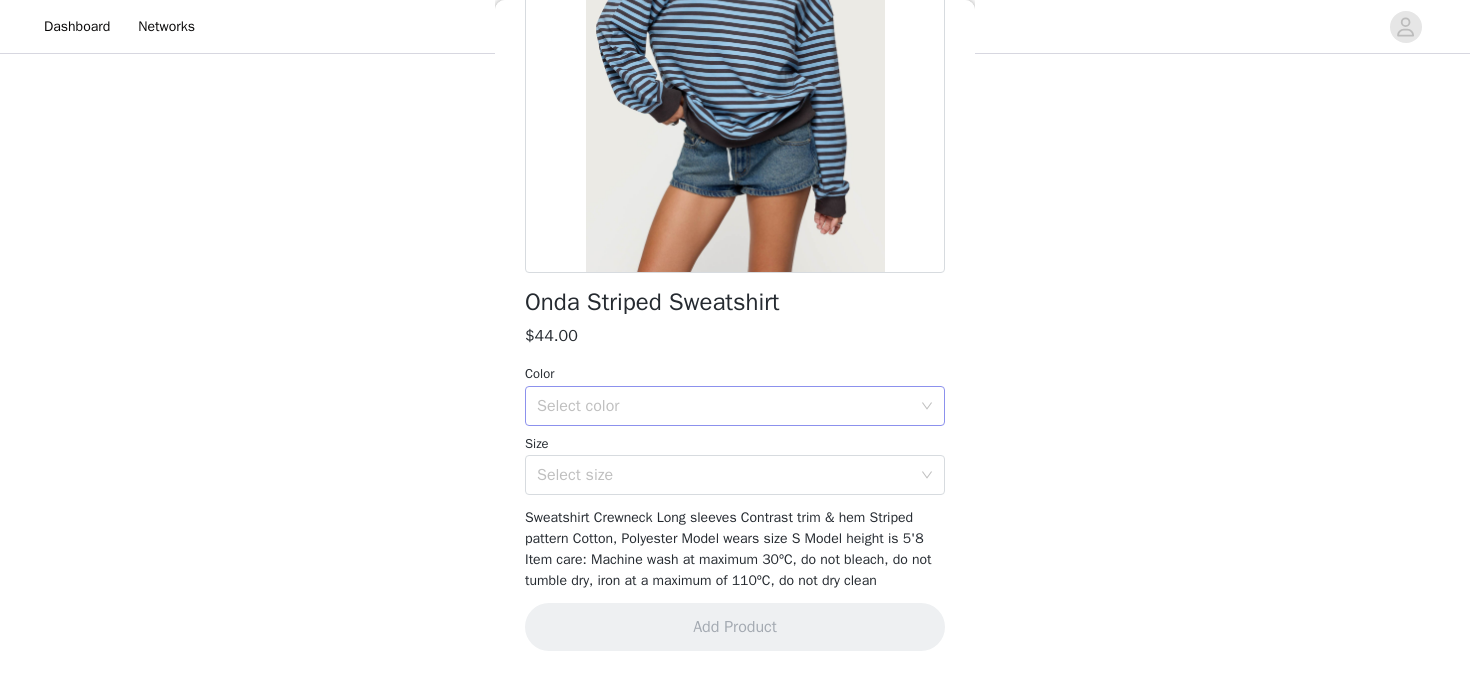 click on "Select color" at bounding box center (724, 406) 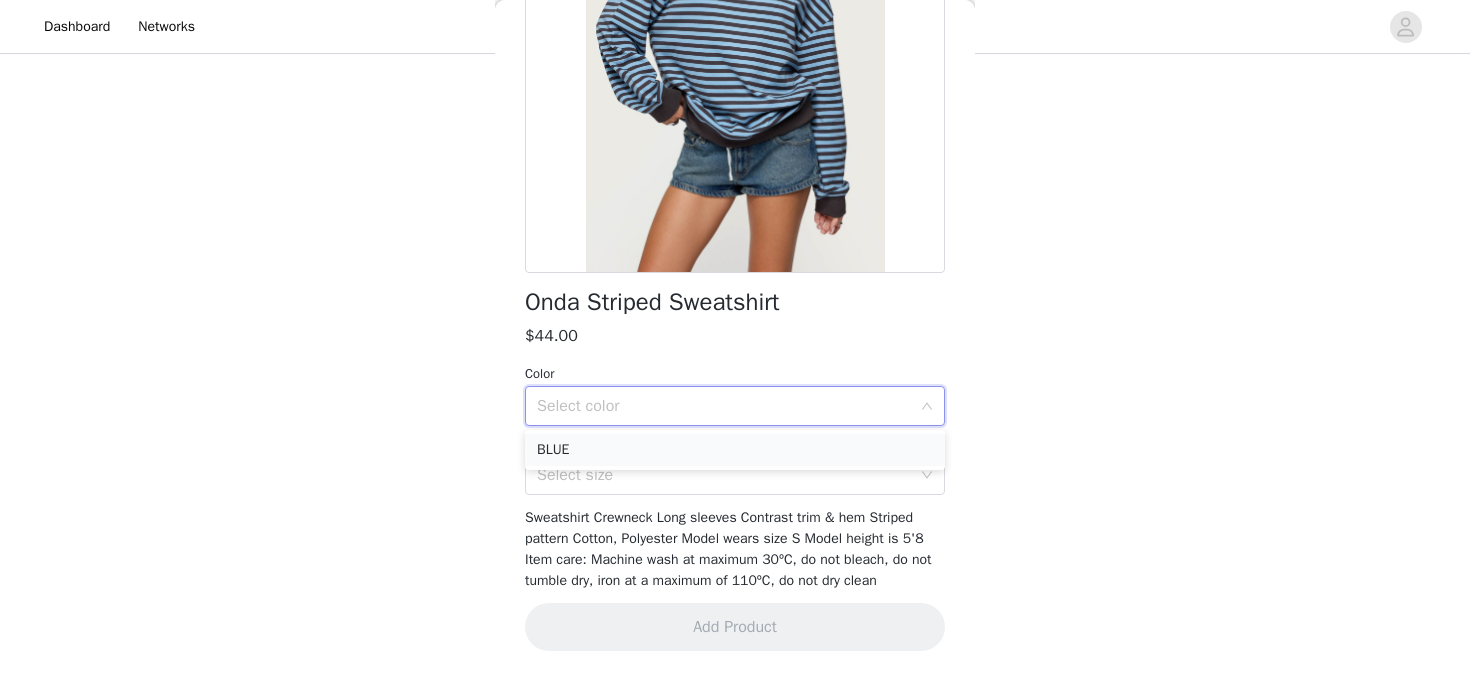 click on "BLUE" at bounding box center [735, 450] 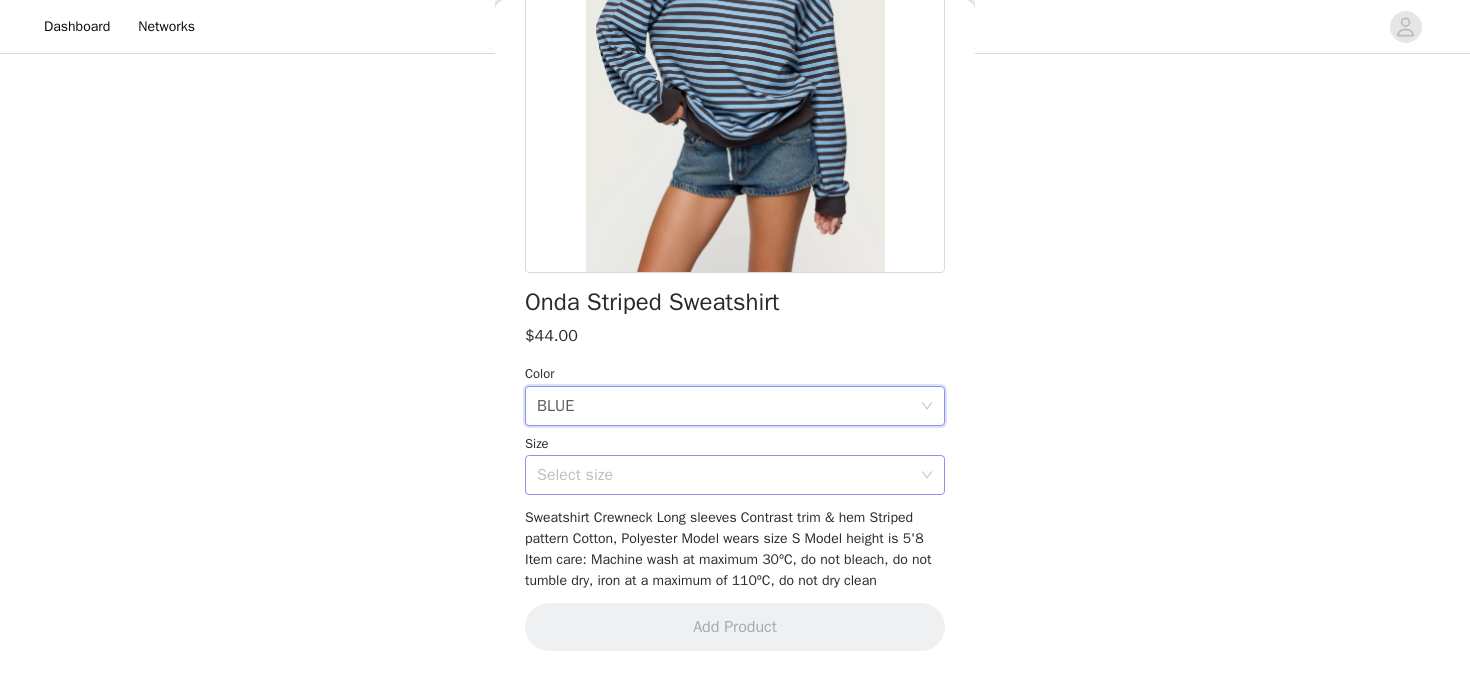 click on "Select size" at bounding box center (724, 475) 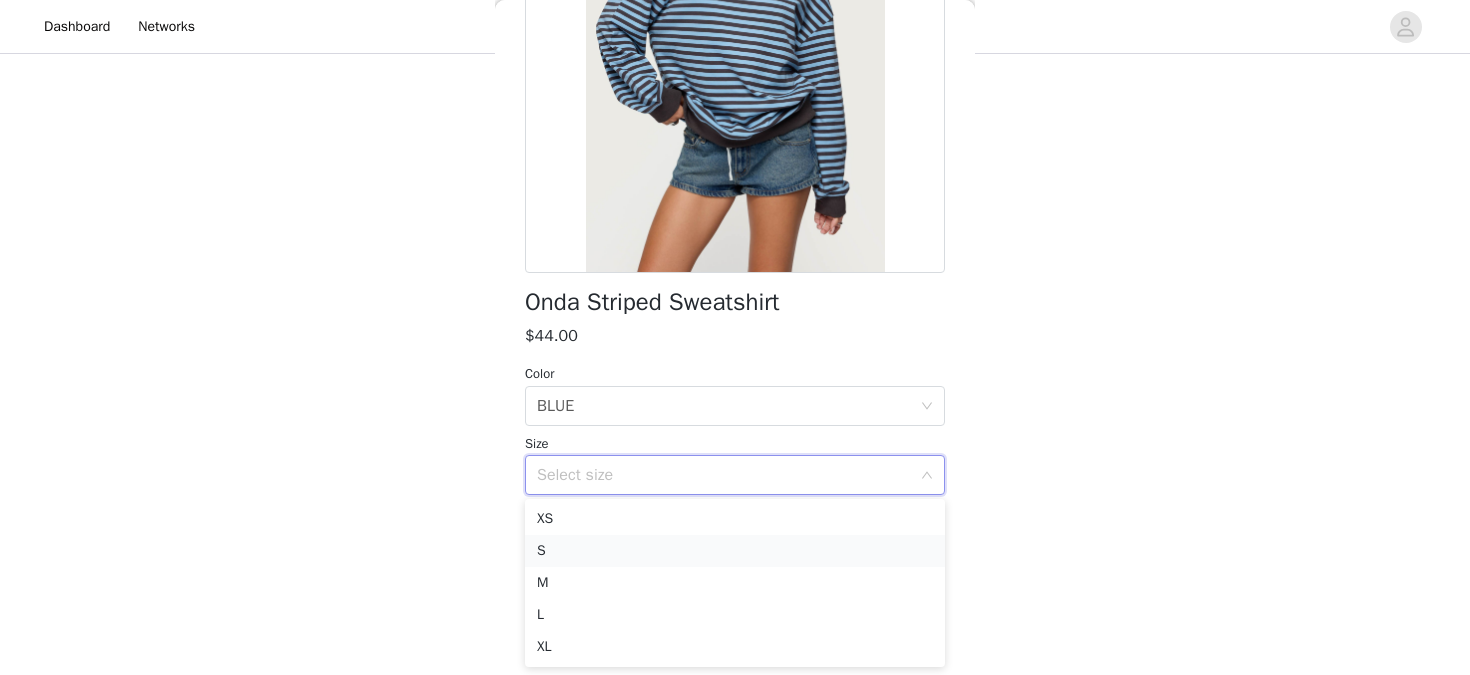 click on "S" at bounding box center [735, 551] 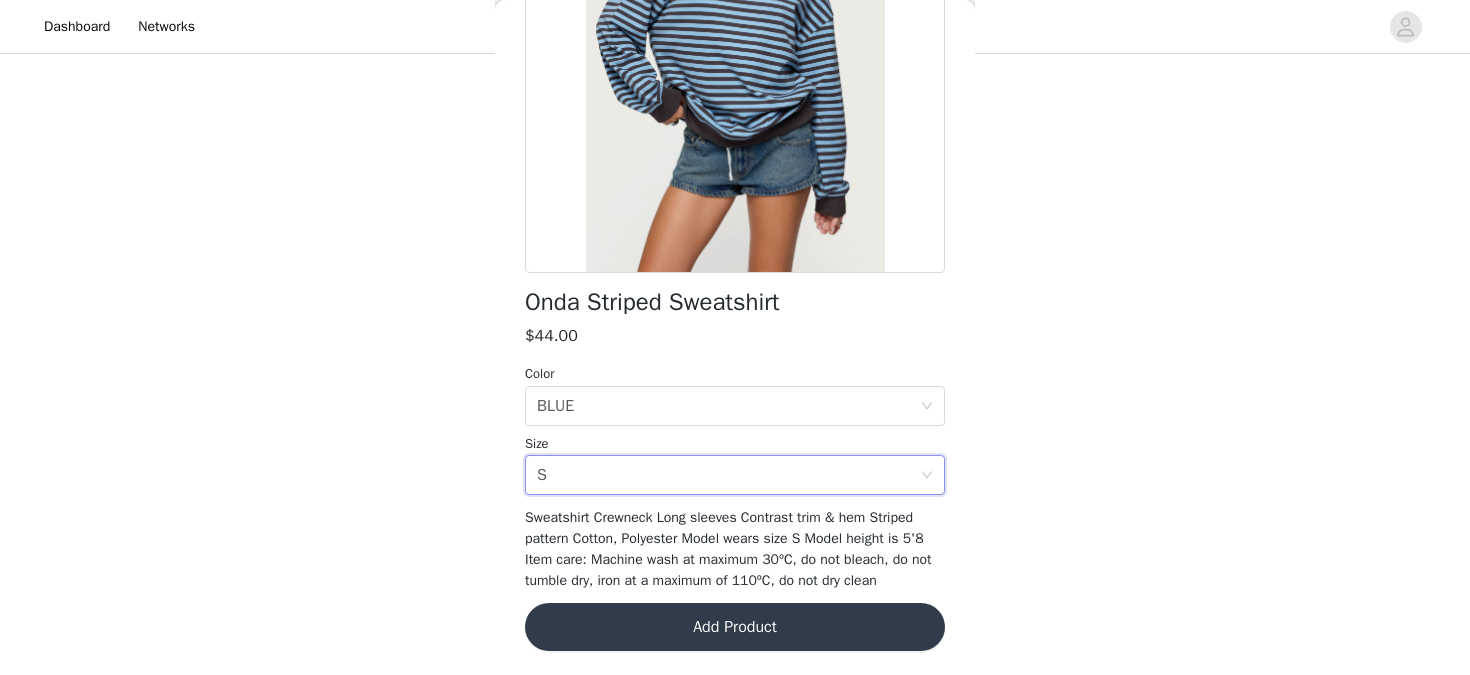click on "Size" at bounding box center [735, 444] 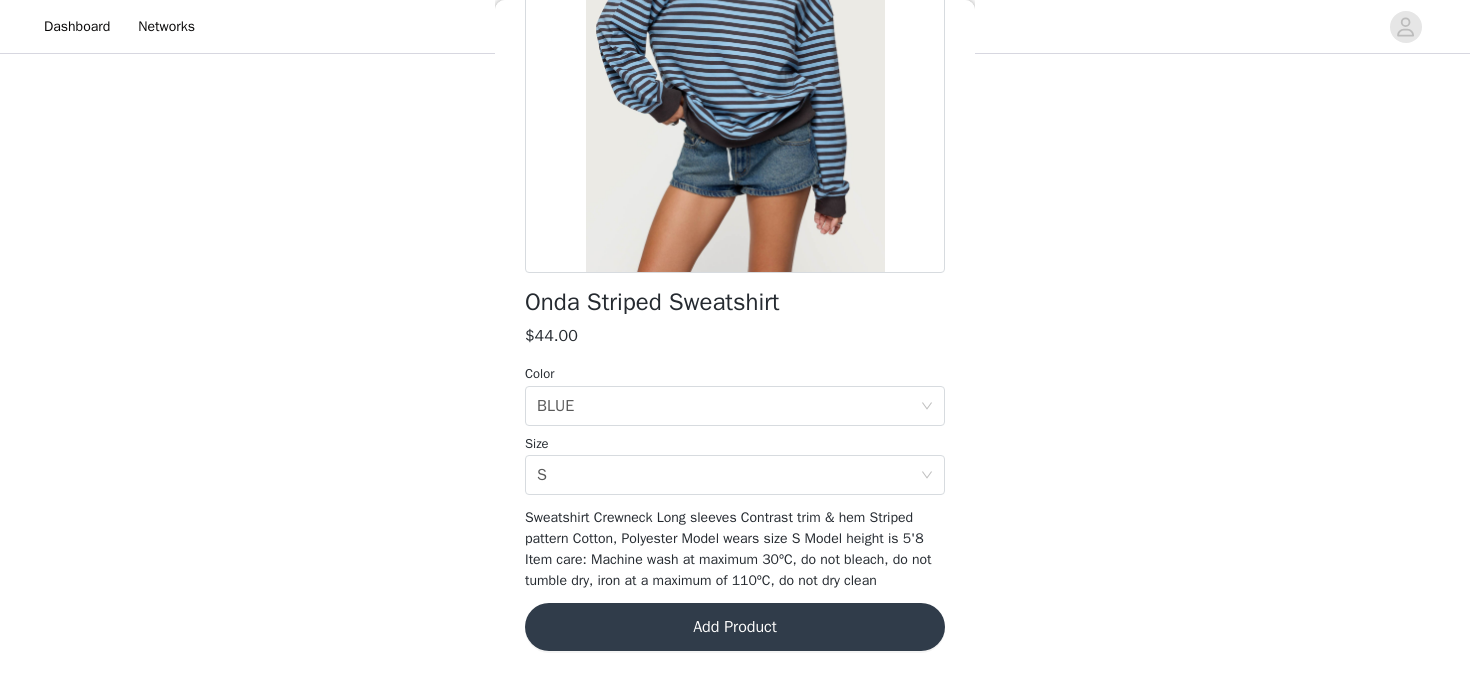 click on "STEP 1 OF 5
Products
Choose as many products as you'd like, up to $300.00.       3 Selected   Remaining Funds: $194.00         Edie Belt Detail Low Rise Jeans     $46.00       BLUE, XS       Edit   Remove     Michaela Off Shoulder Knit Top     $24.00       BLACK, XS       Edit   Remove     Naama Sequin Mini Skort     $36.00       MIX, XS       Edit   Remove     Add Product     You may choose as many products as you'd like     Back     Onda Striped Sweatshirt       $44.00         Color   Select color BLUE Size   Select size S   Sweatshirt Crewneck Long sleeves Contrast trim & hem Striped pattern Cotton, Polyester Model wears size S Model height is 5'8 Item care: Machine wash at maximum 30ºC, do not bleach, do not tumble dry, iron at a maximum of 110ºC, do not dry clean   Add Product" at bounding box center (735, 88) 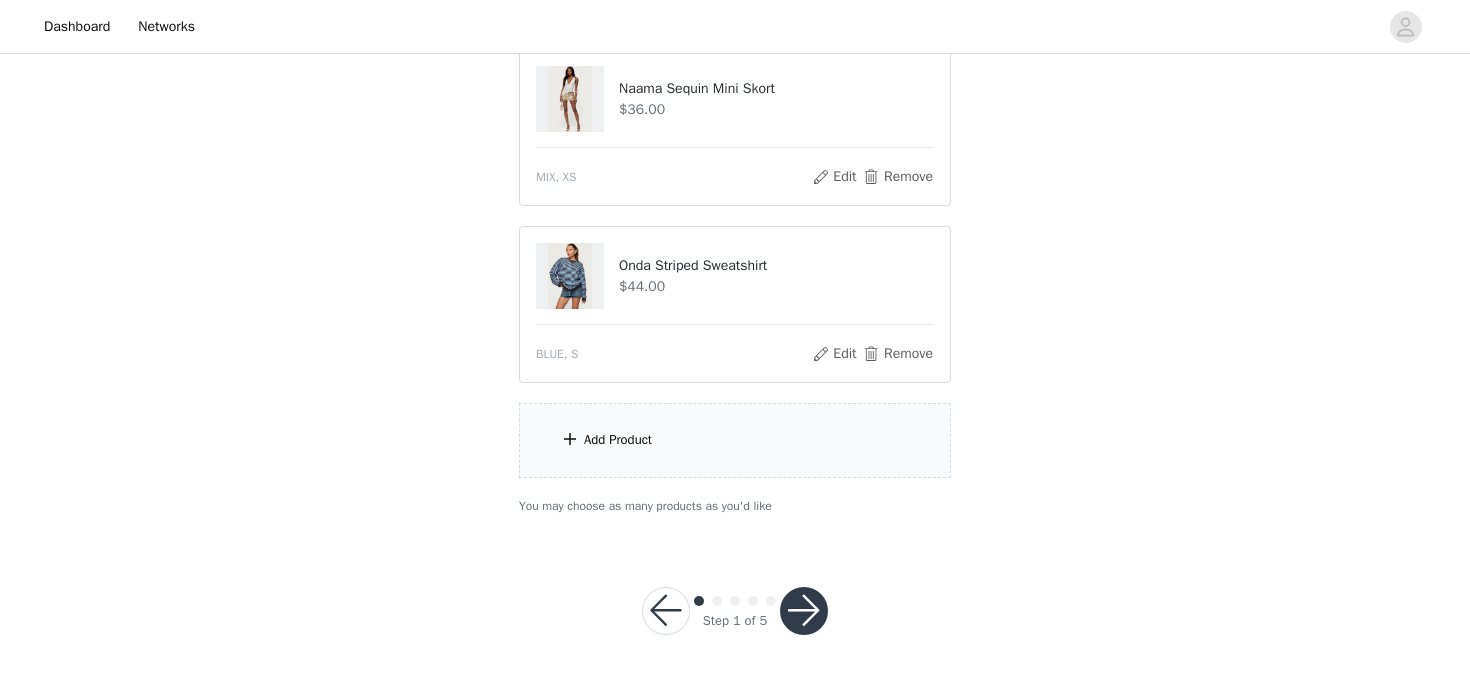 scroll, scrollTop: 589, scrollLeft: 0, axis: vertical 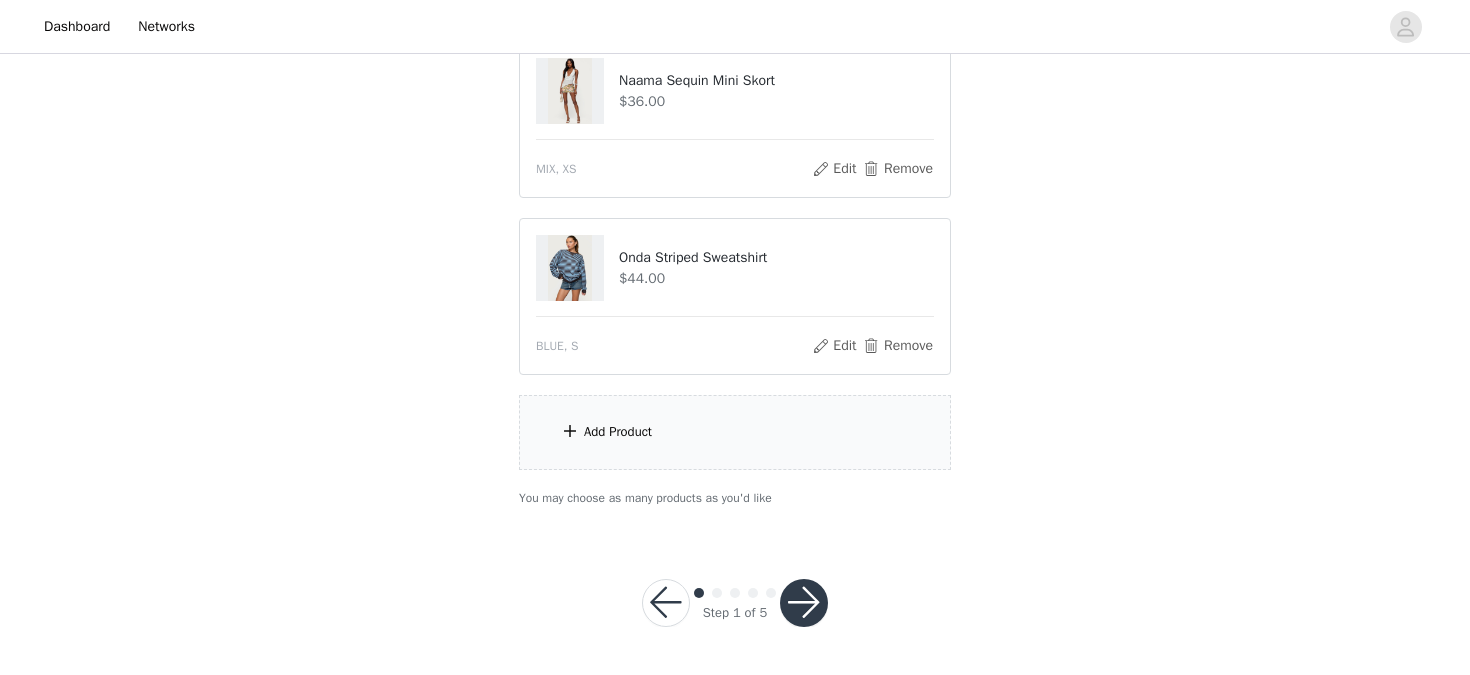 click on "Add Product" at bounding box center (735, 432) 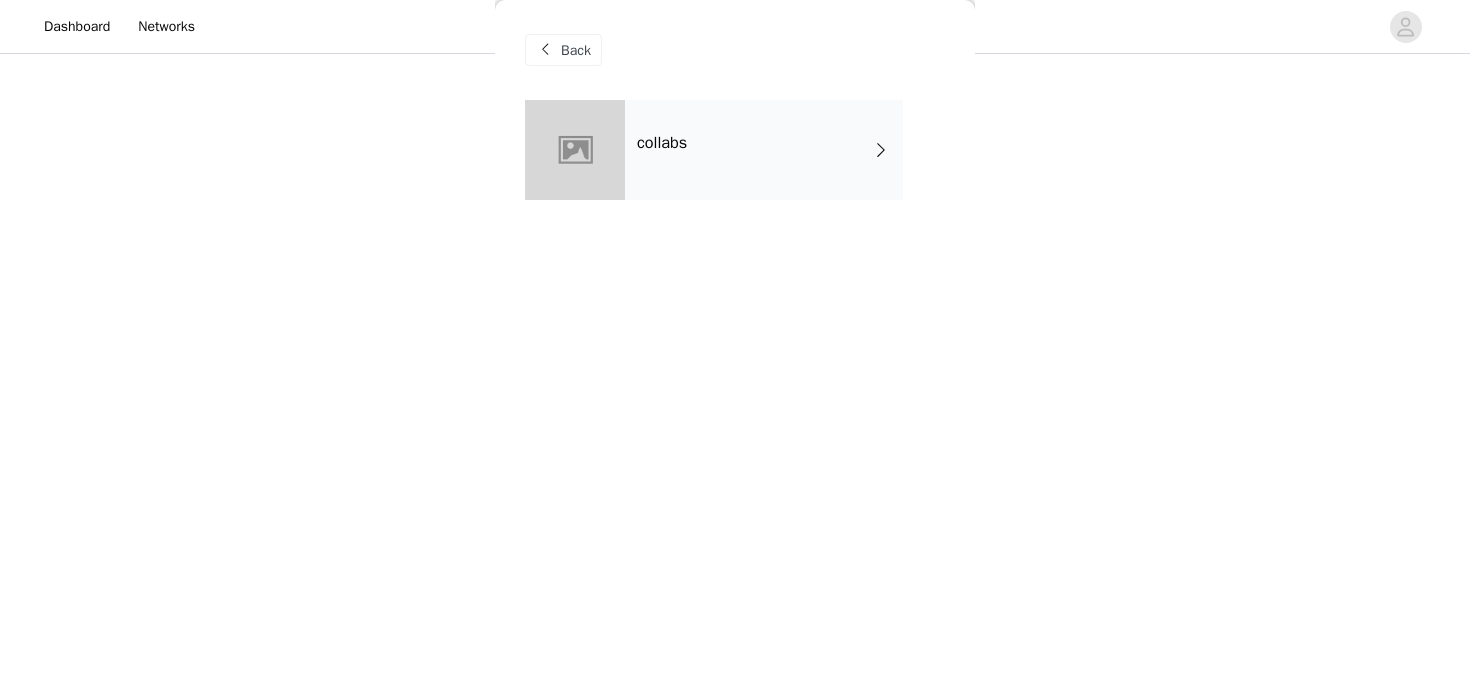 click on "collabs" at bounding box center [662, 143] 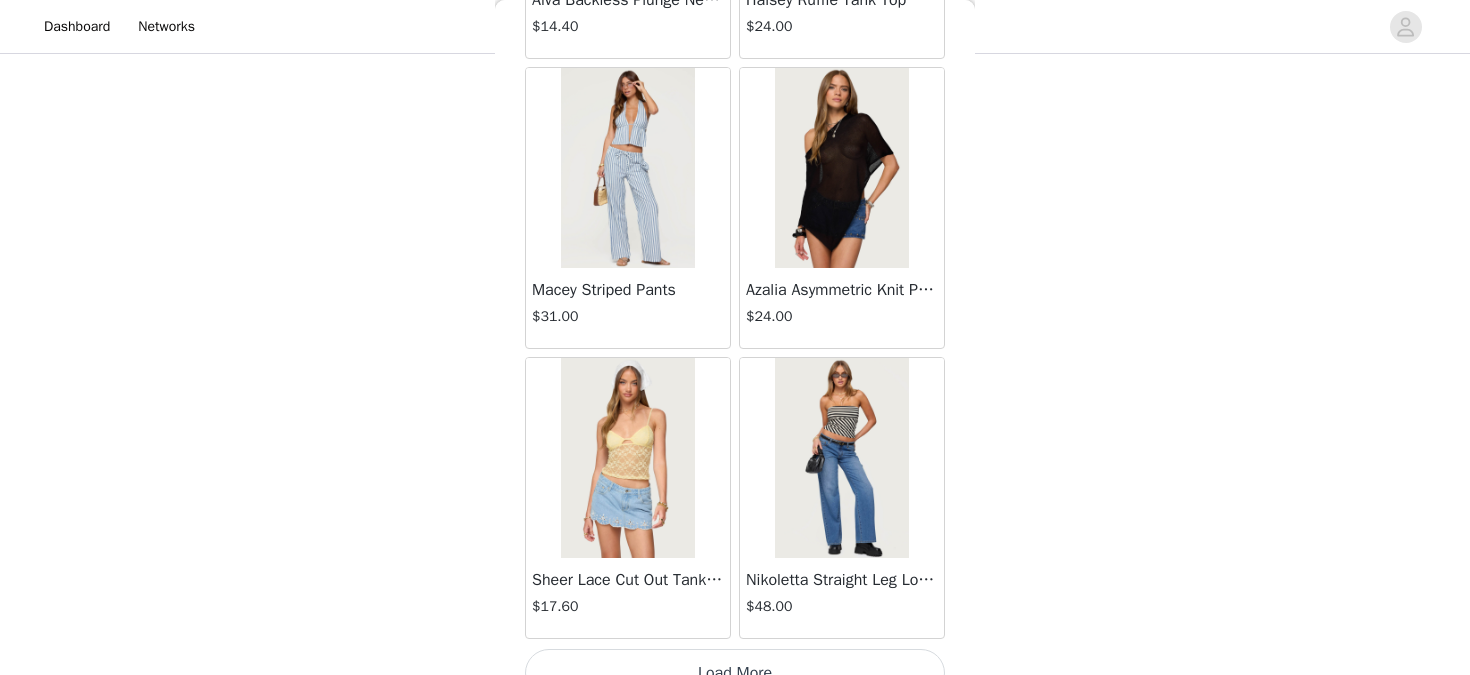 scroll, scrollTop: 2385, scrollLeft: 0, axis: vertical 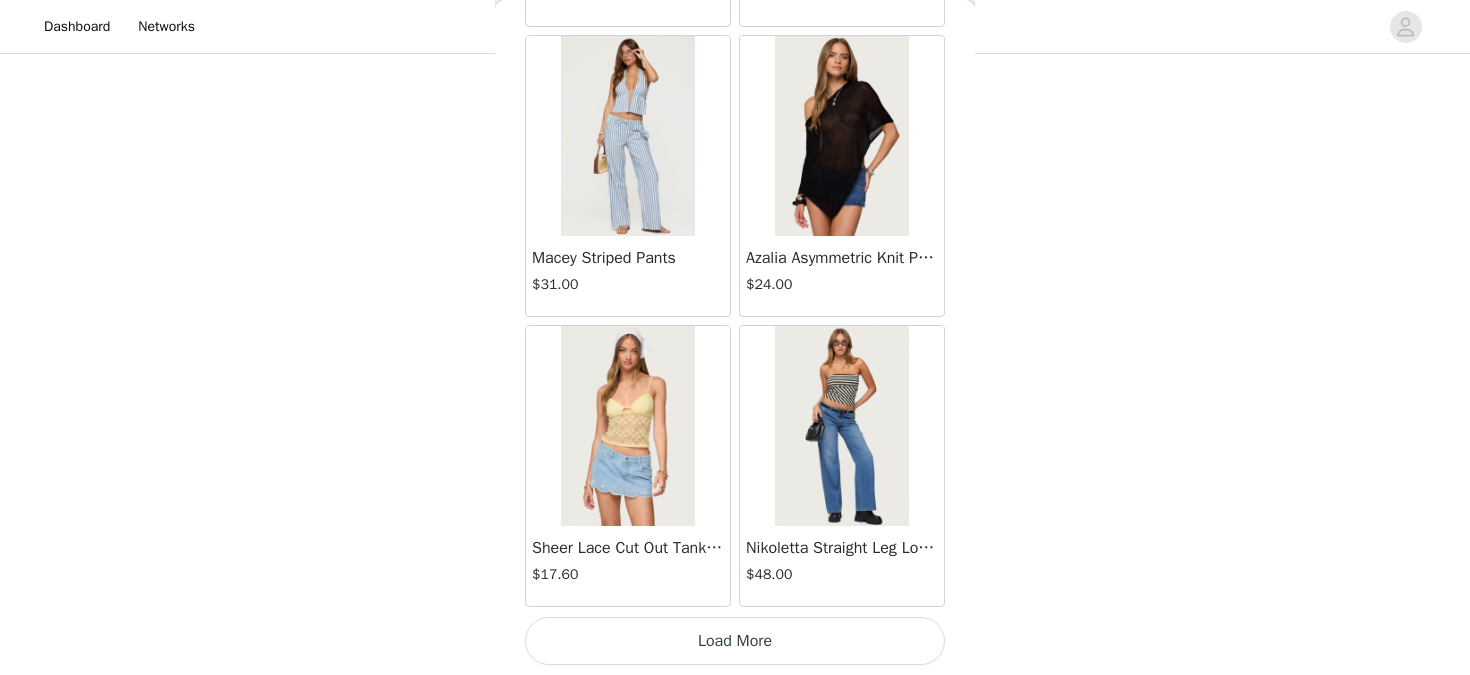 click on "Load More" at bounding box center [735, 641] 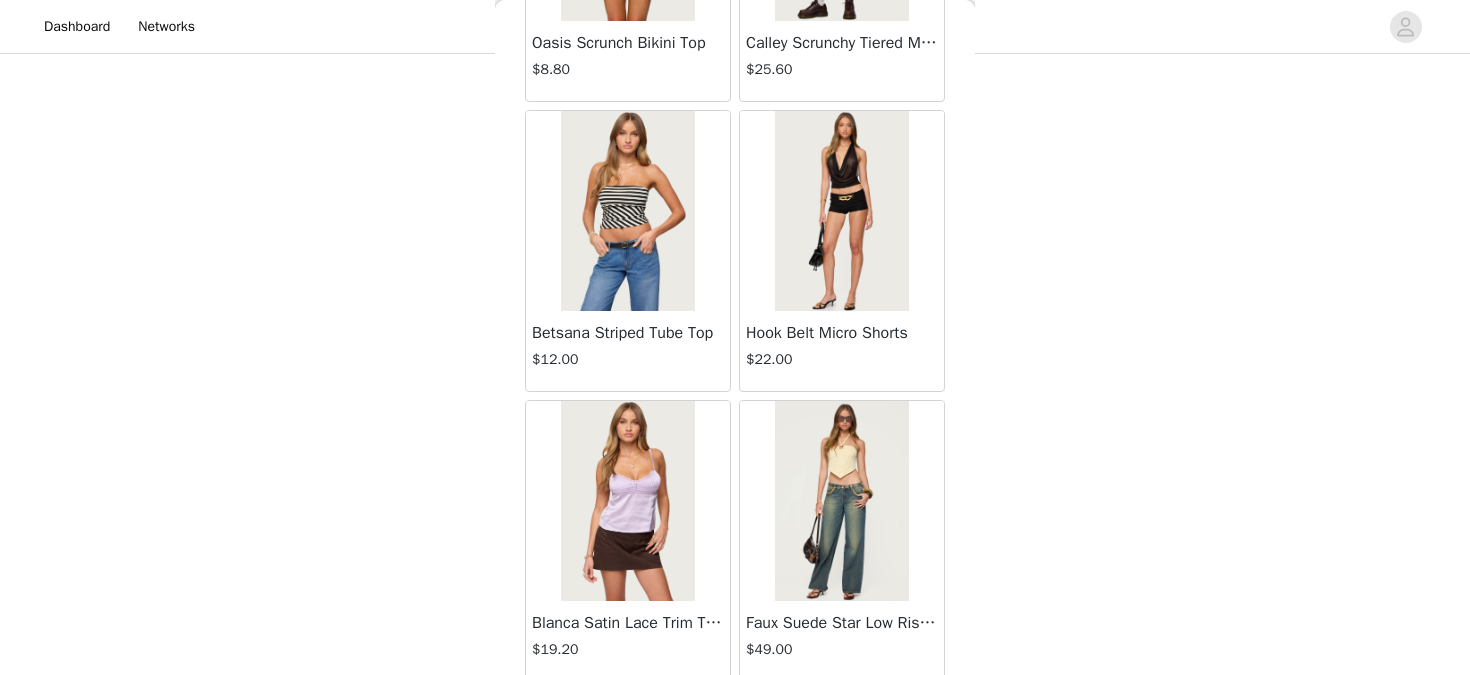 scroll, scrollTop: 5285, scrollLeft: 0, axis: vertical 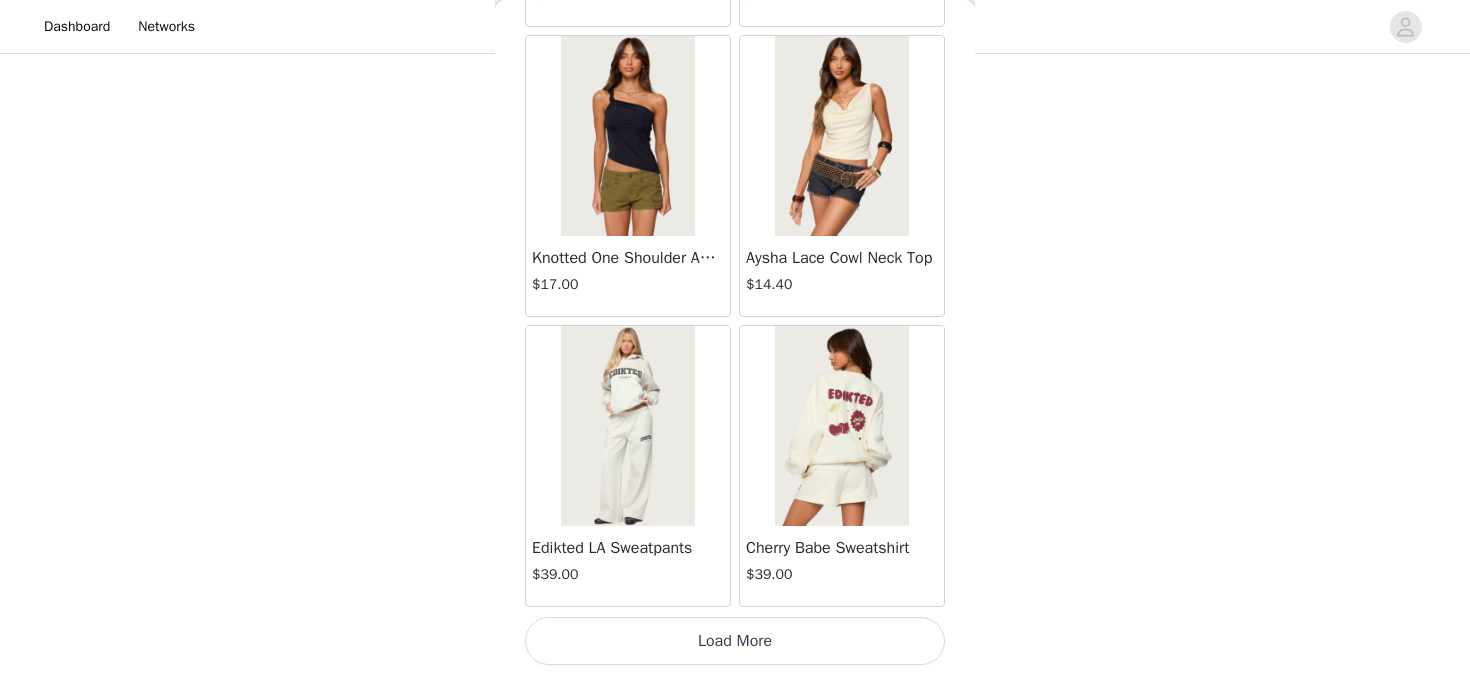 click on "Load More" at bounding box center [735, 641] 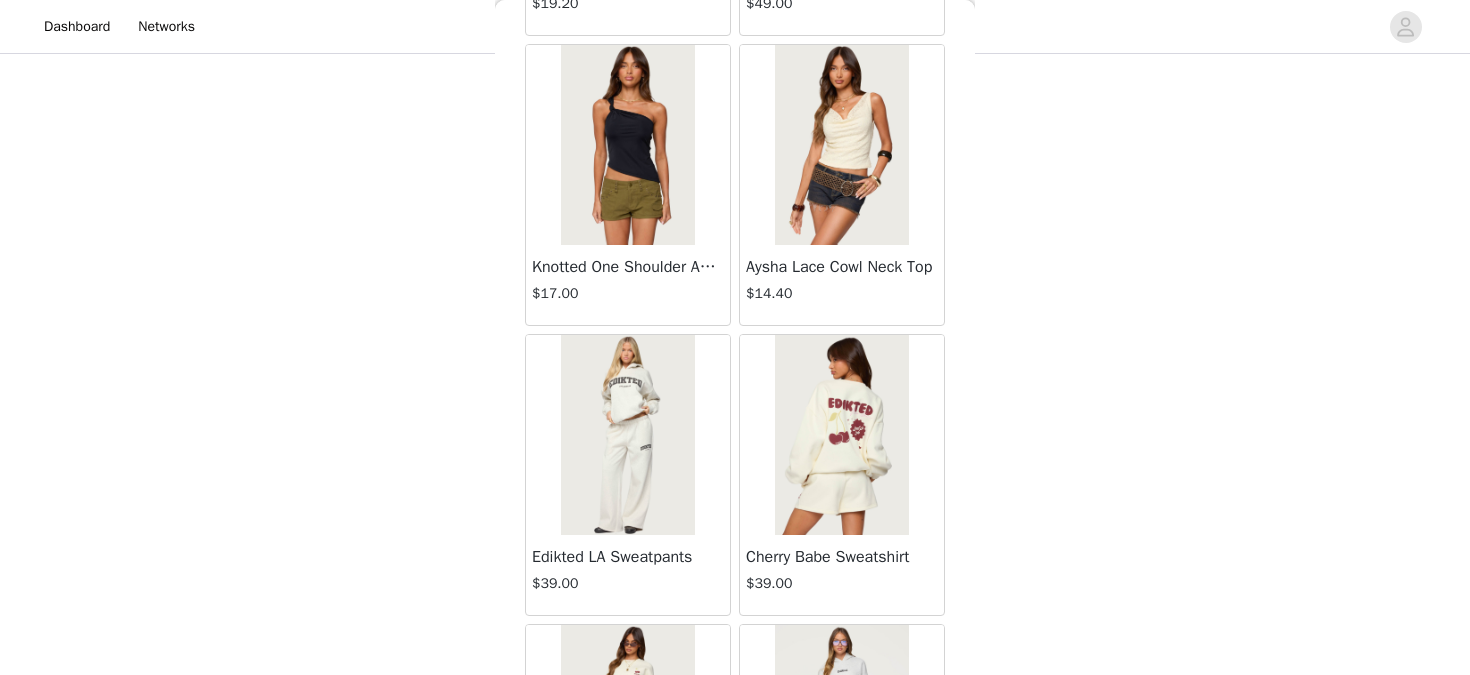 scroll, scrollTop: 5285, scrollLeft: 0, axis: vertical 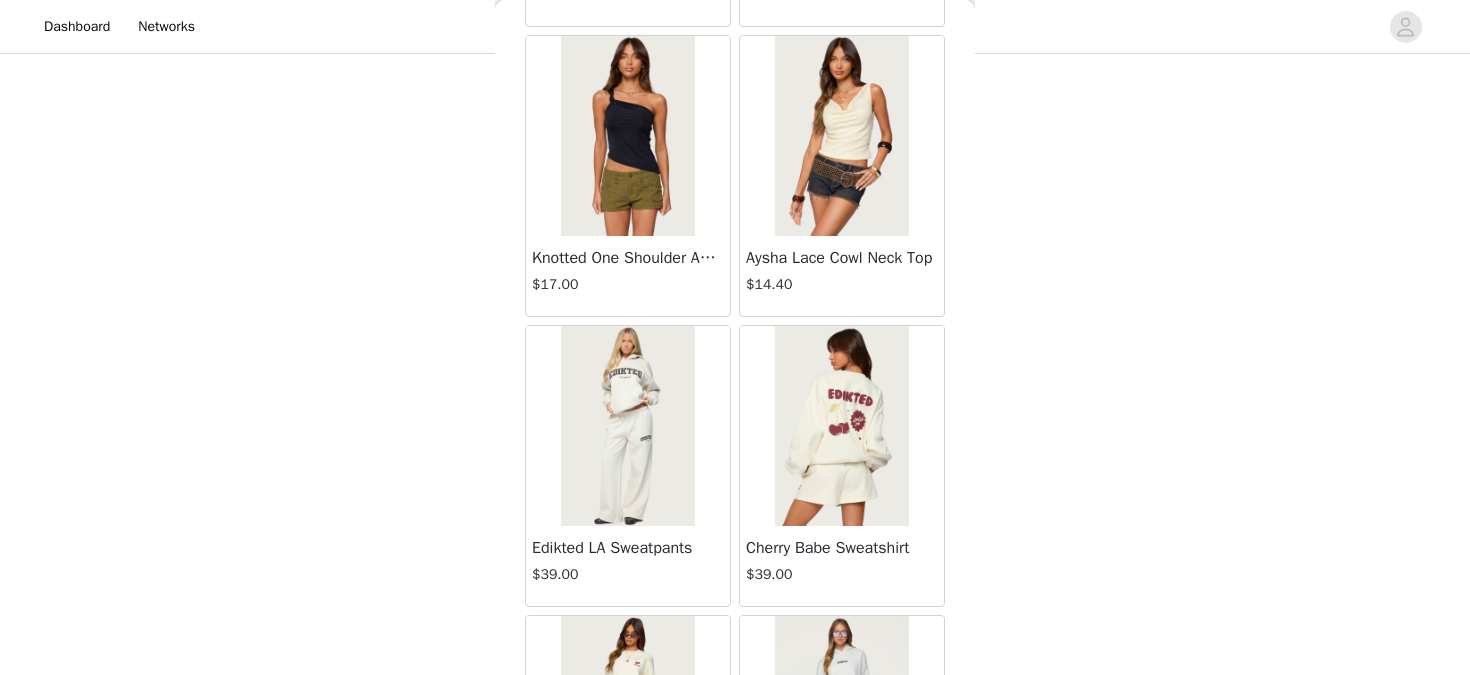 click on "STEP 1 OF 5
Products
Choose as many products as you'd like, up to $300.00.       4 Selected   Remaining Funds: $150.00         Edie Belt Detail Low Rise Jeans     $46.00       BLUE, XS       Edit   Remove     Michaela Off Shoulder Knit Top     $24.00       BLACK, XS       Edit   Remove     Naama Sequin Mini Skort     $36.00       MIX, XS       Edit   Remove     Onda Striped Sweatshirt     $44.00       BLUE, S       Edit   Remove     Add Product     You may choose as many products as you'd like     Back       Jaynee Halter Top   $7.60       Tropical Fruits Graphic T Shirt   $19.00       Patti Floral Mini Dress   $27.20       Starrie Panel Stitch Low Rise Jeans   $53.00       Fringe Sequin Crochet Poncho   $39.00       Macee Gingham Romper   $34.00       Malena Asymmetric Halter Top   $9.20       Clementina Eyelet Bodysuit   $18.40       Edikted LA Hoodie   $44.00       Keryn Striped Asymmetric Top   $14.40" at bounding box center [735, 0] 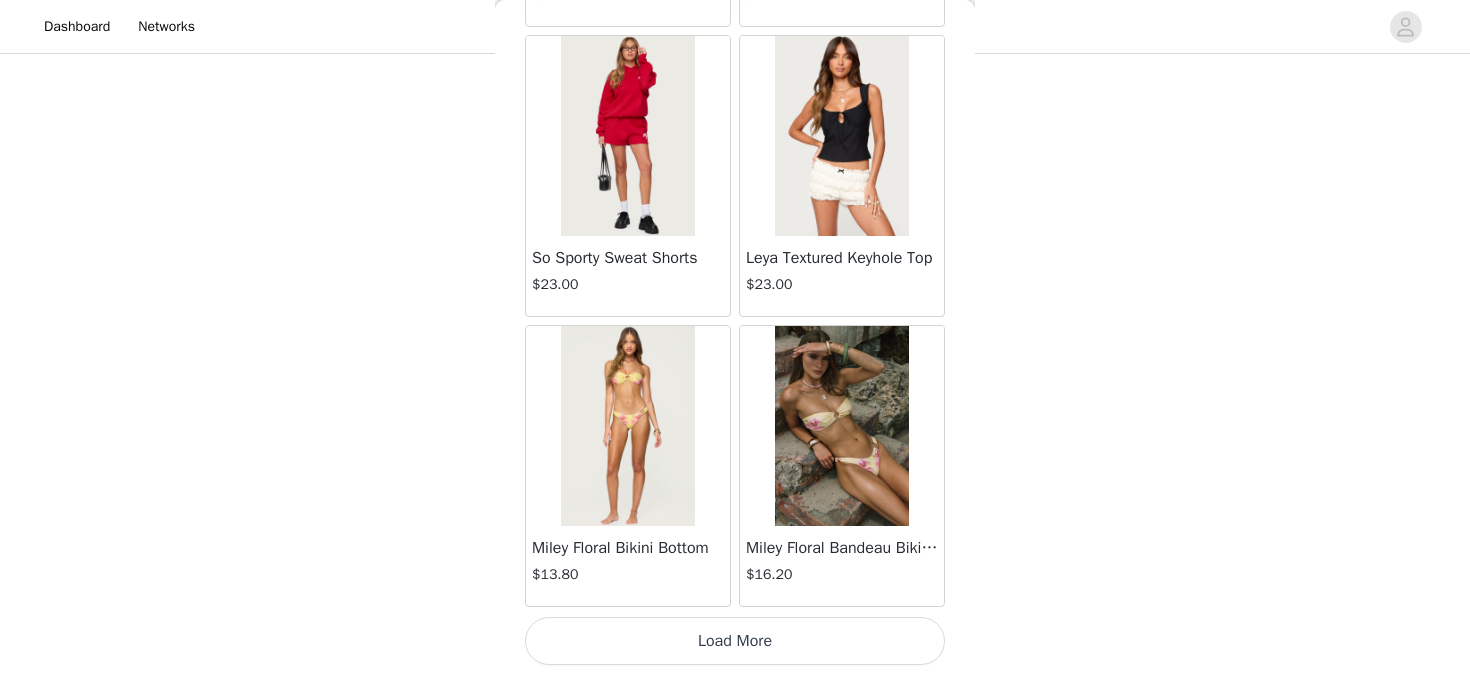 click on "Load More" at bounding box center [735, 641] 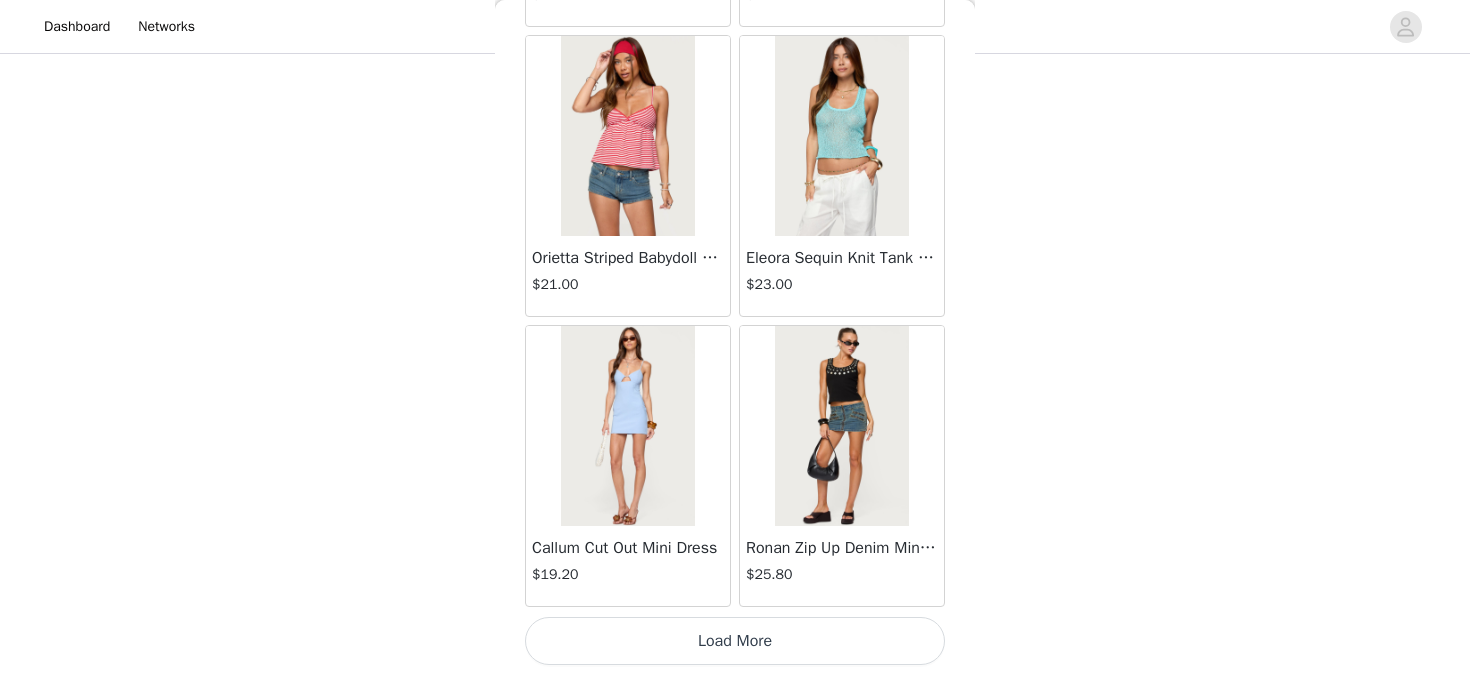 click on "Load More" at bounding box center [735, 641] 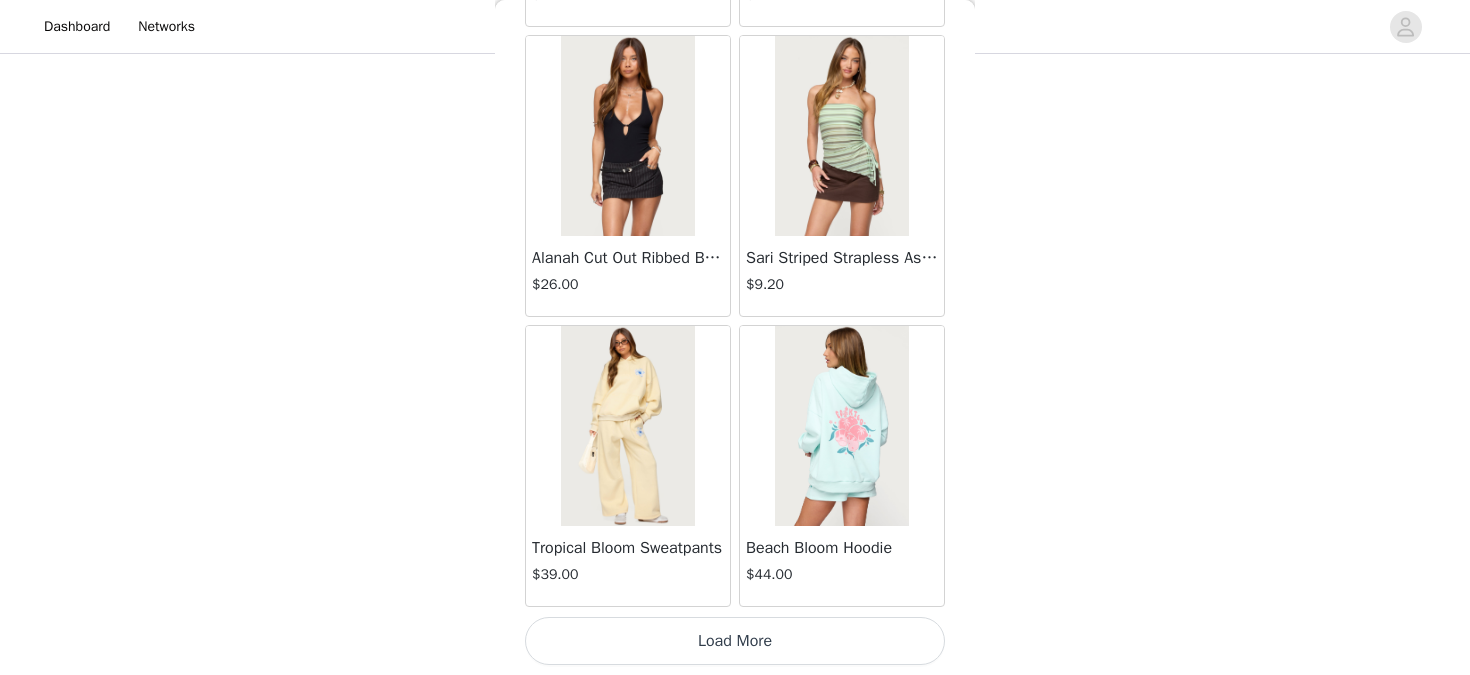 click on "Load More" at bounding box center (735, 641) 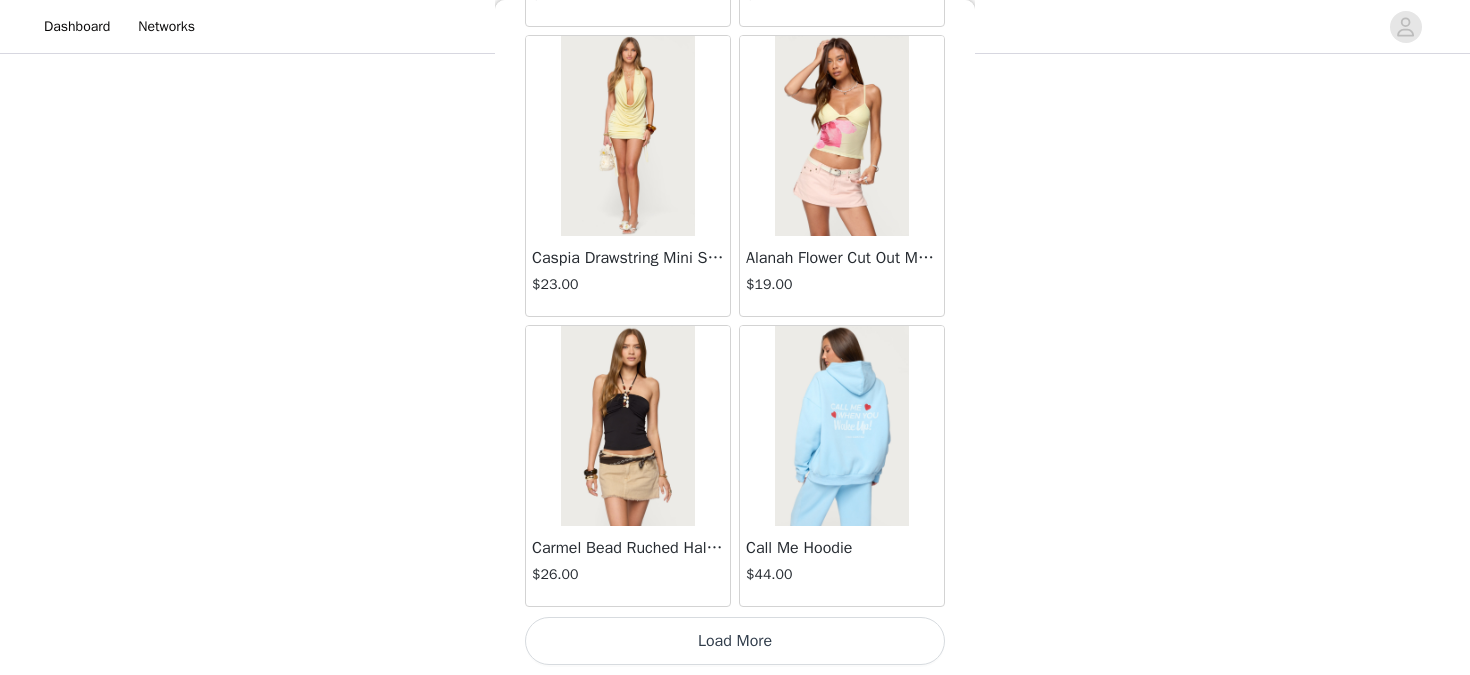 click on "Load More" at bounding box center (735, 641) 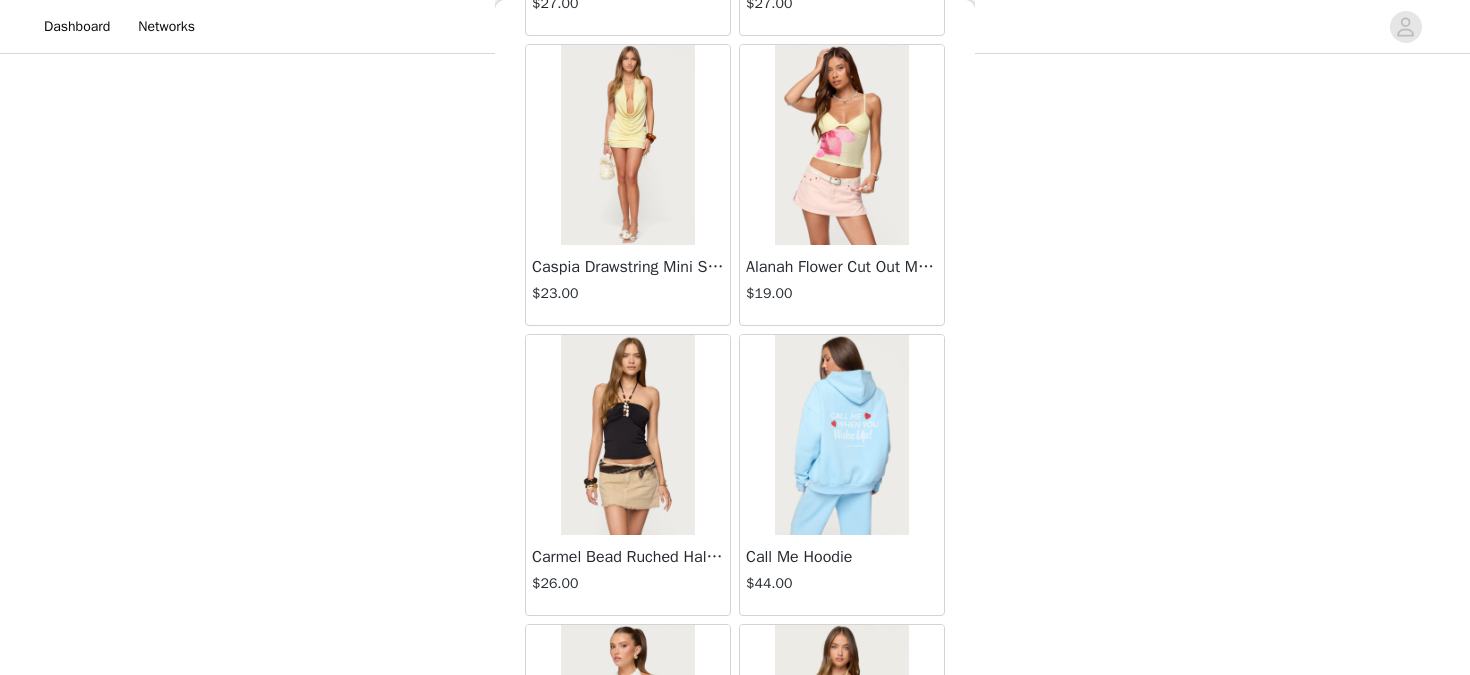 scroll, scrollTop: 16885, scrollLeft: 0, axis: vertical 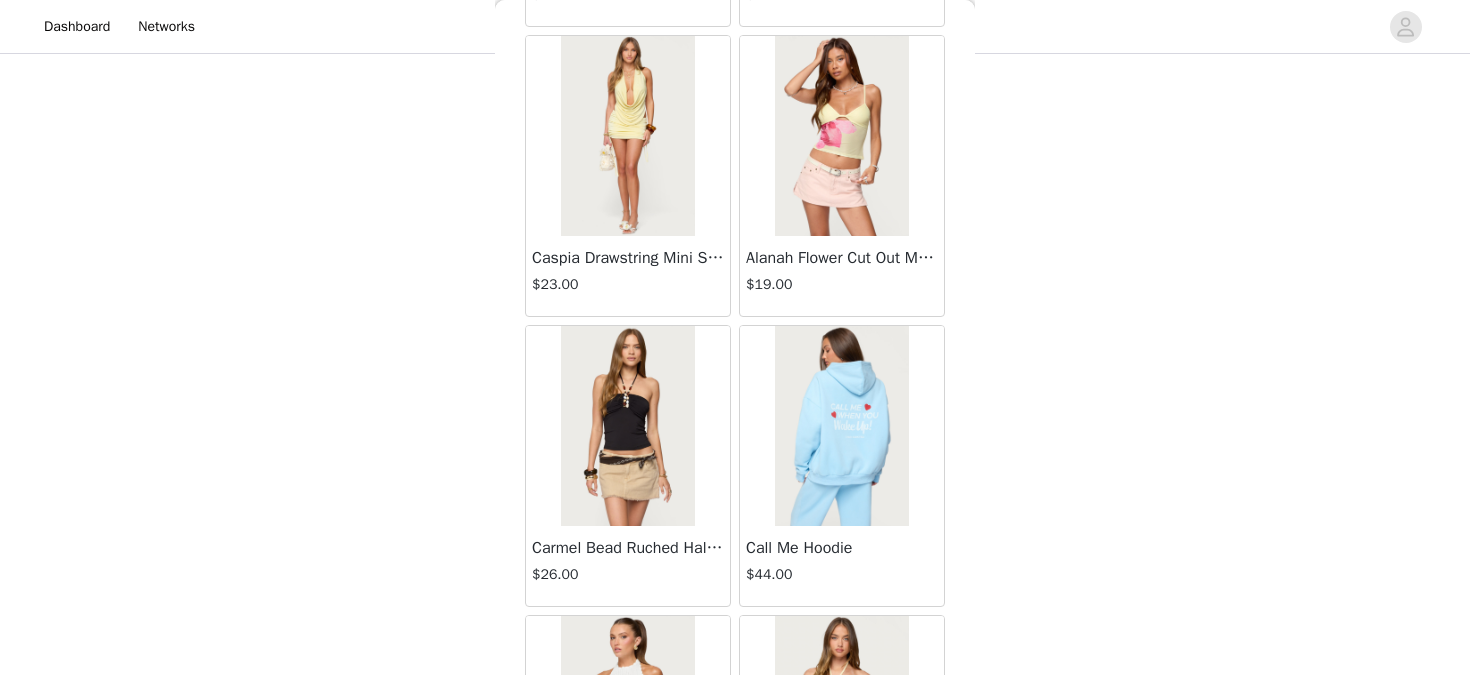 click on "STEP 1 OF 5
Products
Choose as many products as you'd like, up to $300.00.       4 Selected   Remaining Funds: $150.00         Edie Belt Detail Low Rise Jeans     $46.00       BLUE, XS       Edit   Remove     Michaela Off Shoulder Knit Top     $24.00       BLACK, XS       Edit   Remove     Naama Sequin Mini Skort     $36.00       MIX, XS       Edit   Remove     Onda Striped Sweatshirt     $44.00       BLUE, S       Edit   Remove     Add Product     You may choose as many products as you'd like     Back       Jaynee Halter Top   $7.60       Tropical Fruits Graphic T Shirt   $19.00       Patti Floral Mini Dress   $27.20       Starrie Panel Stitch Low Rise Jeans   $53.00       Fringe Sequin Crochet Poncho   $39.00       Macee Gingham Romper   $34.00       Malena Asymmetric Halter Top   $9.20       Clementina Eyelet Bodysuit   $18.40       Edikted LA Hoodie   $44.00       Keryn Striped Asymmetric Top   $14.40" at bounding box center (735, 0) 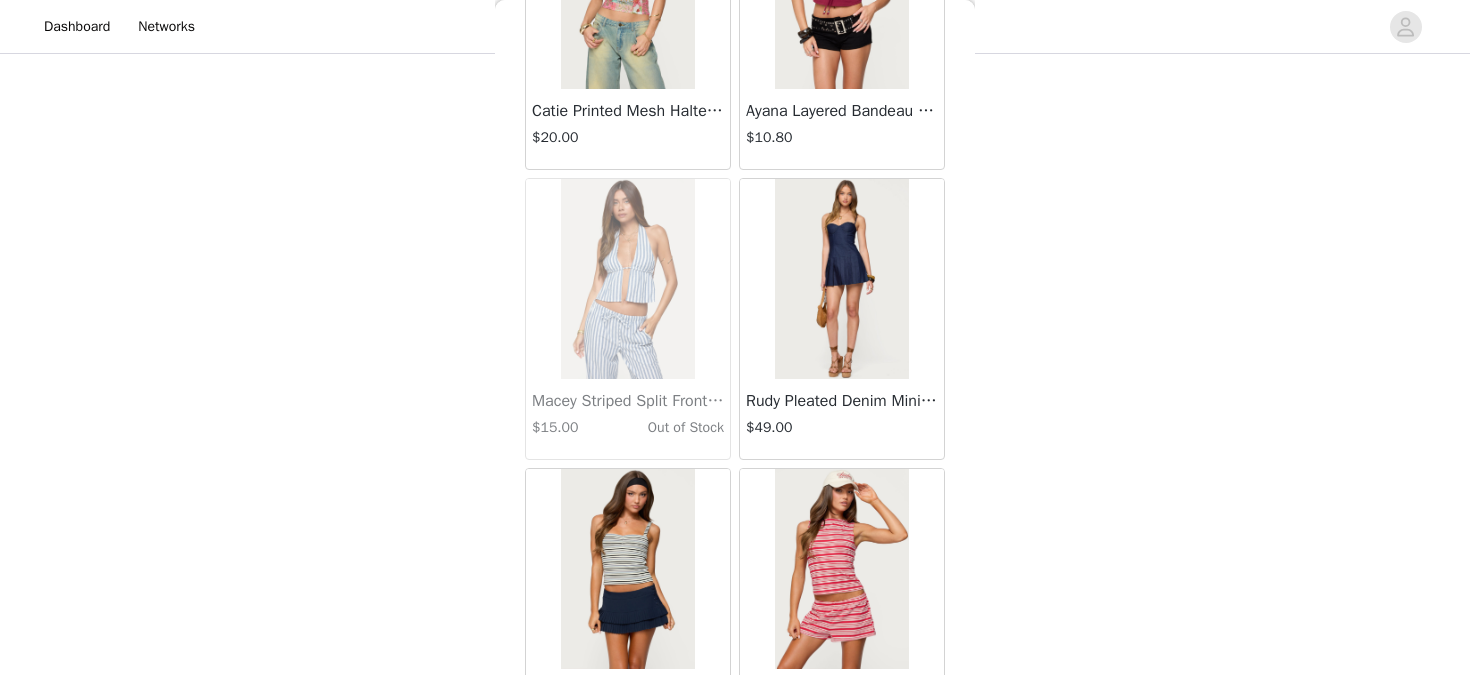 scroll, scrollTop: 19785, scrollLeft: 0, axis: vertical 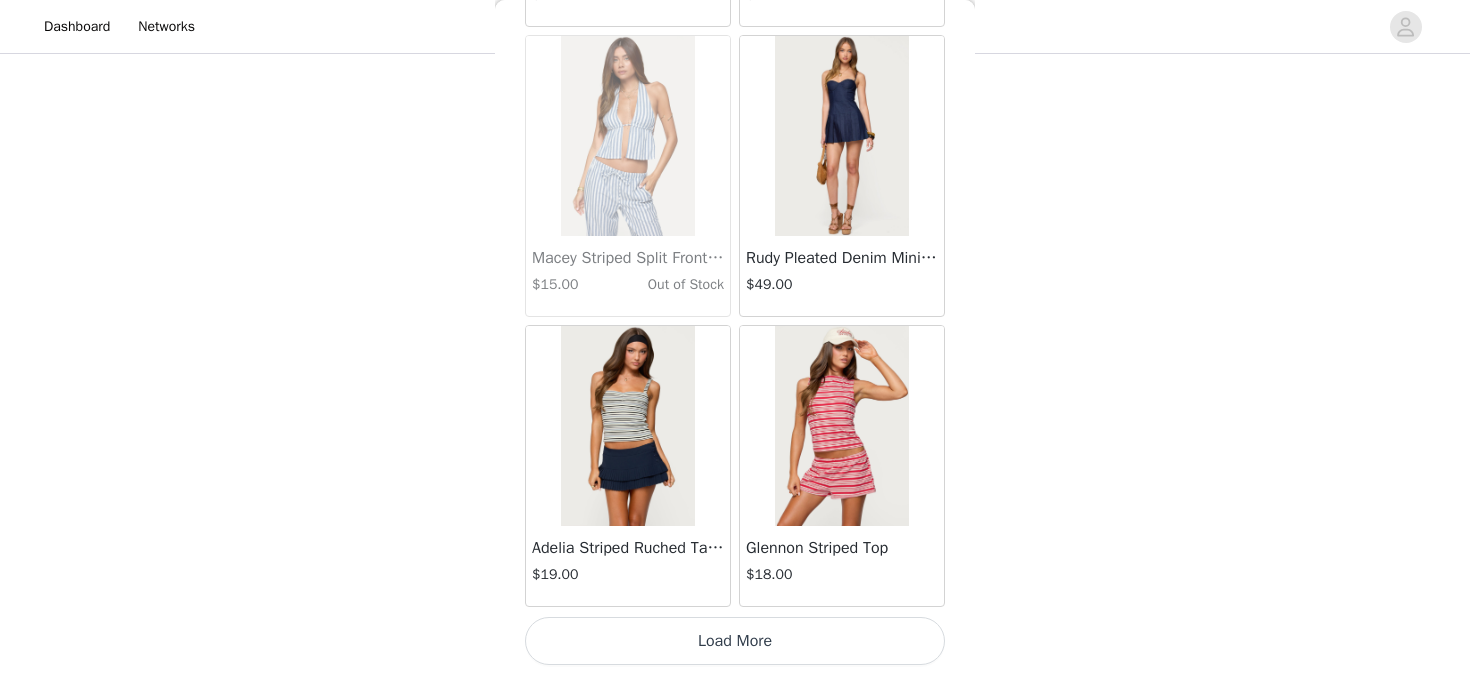 click on "Load More" at bounding box center [735, 641] 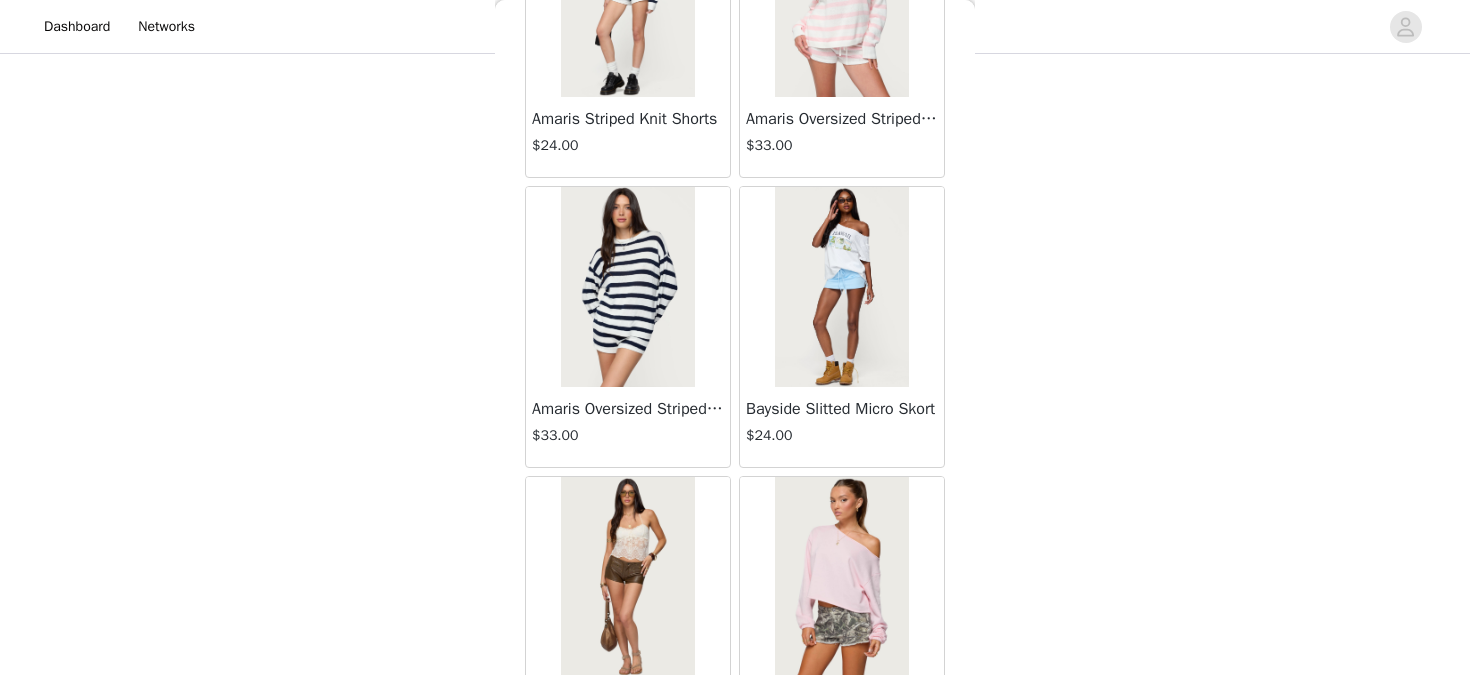 scroll, scrollTop: 22685, scrollLeft: 0, axis: vertical 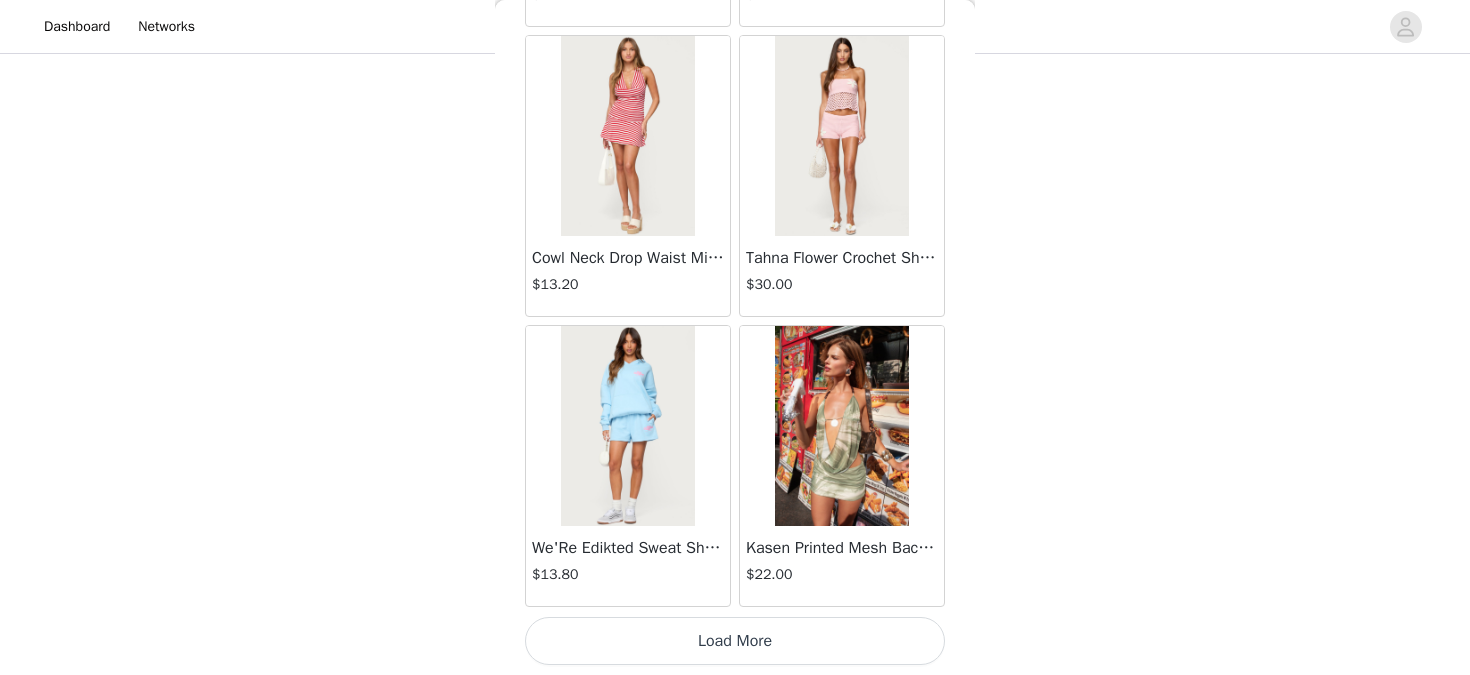 click on "Load More" at bounding box center [735, 641] 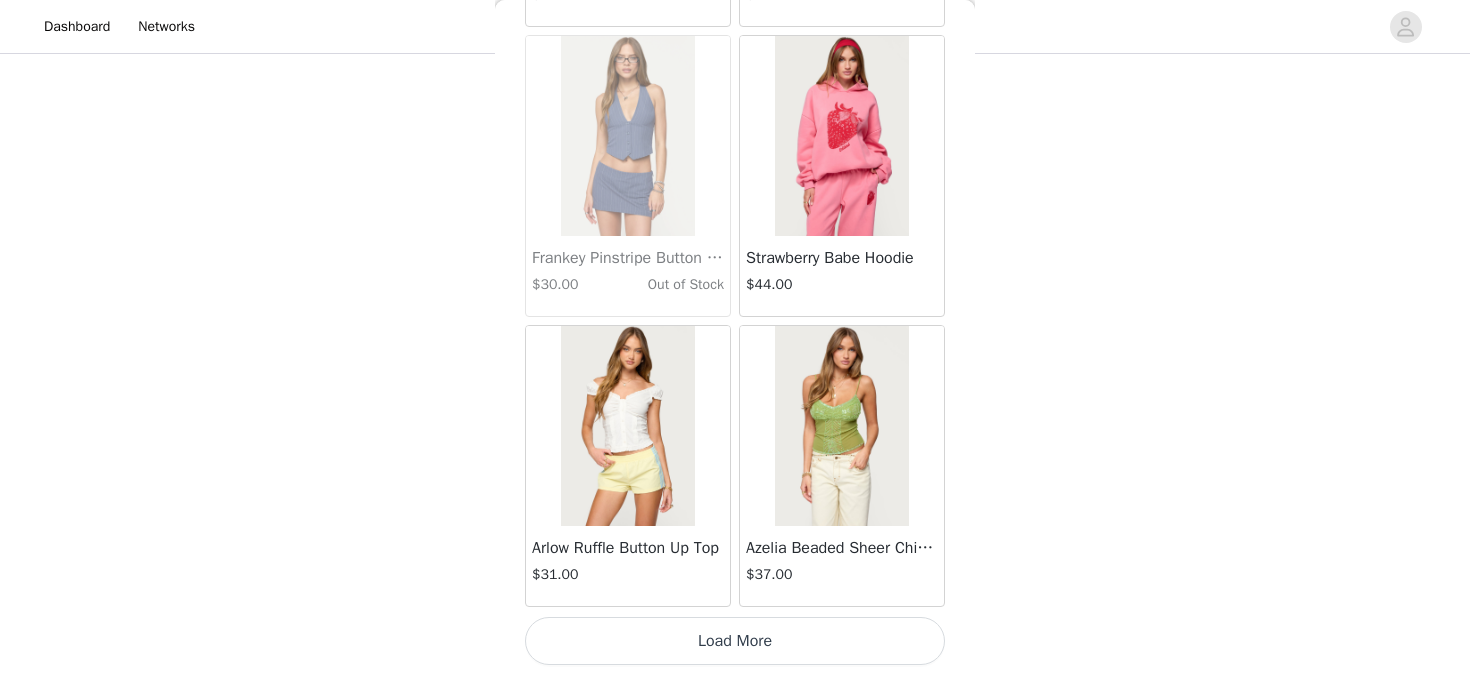 click on "Load More" at bounding box center (735, 641) 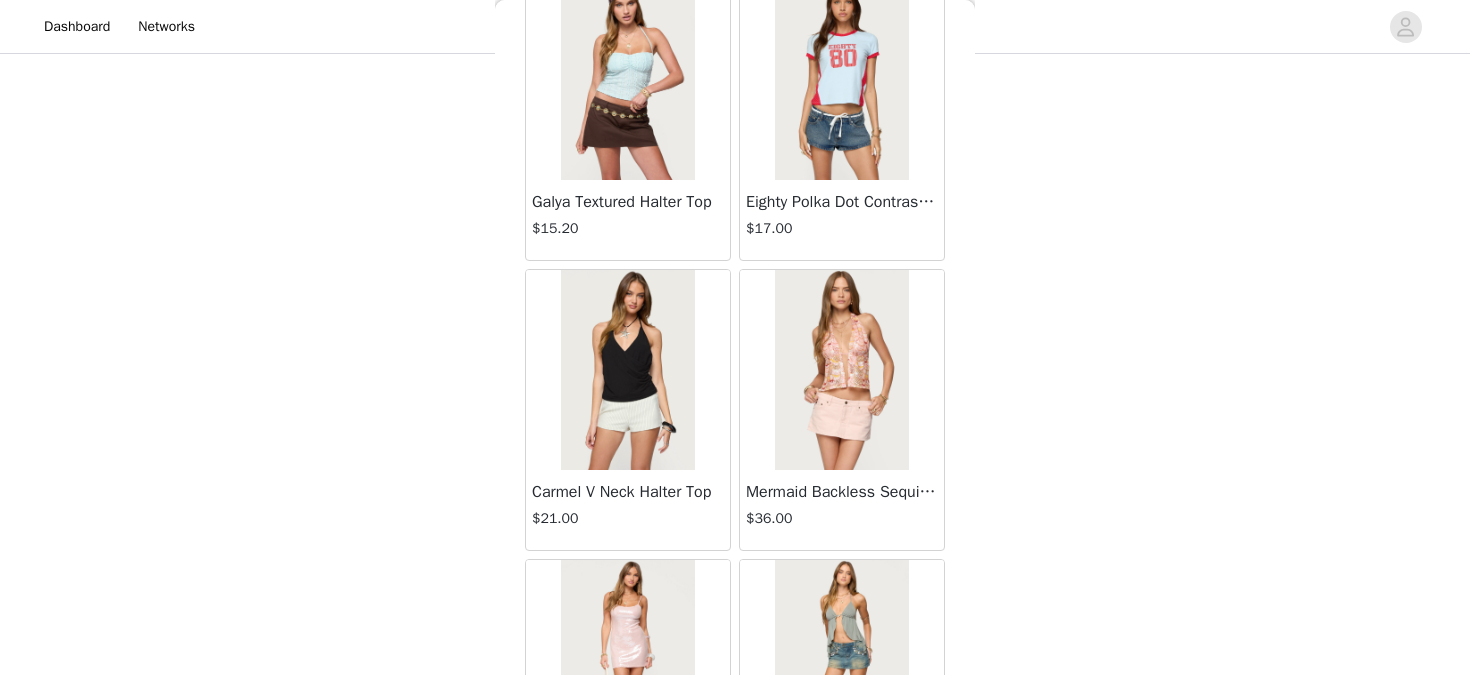 scroll, scrollTop: 28485, scrollLeft: 0, axis: vertical 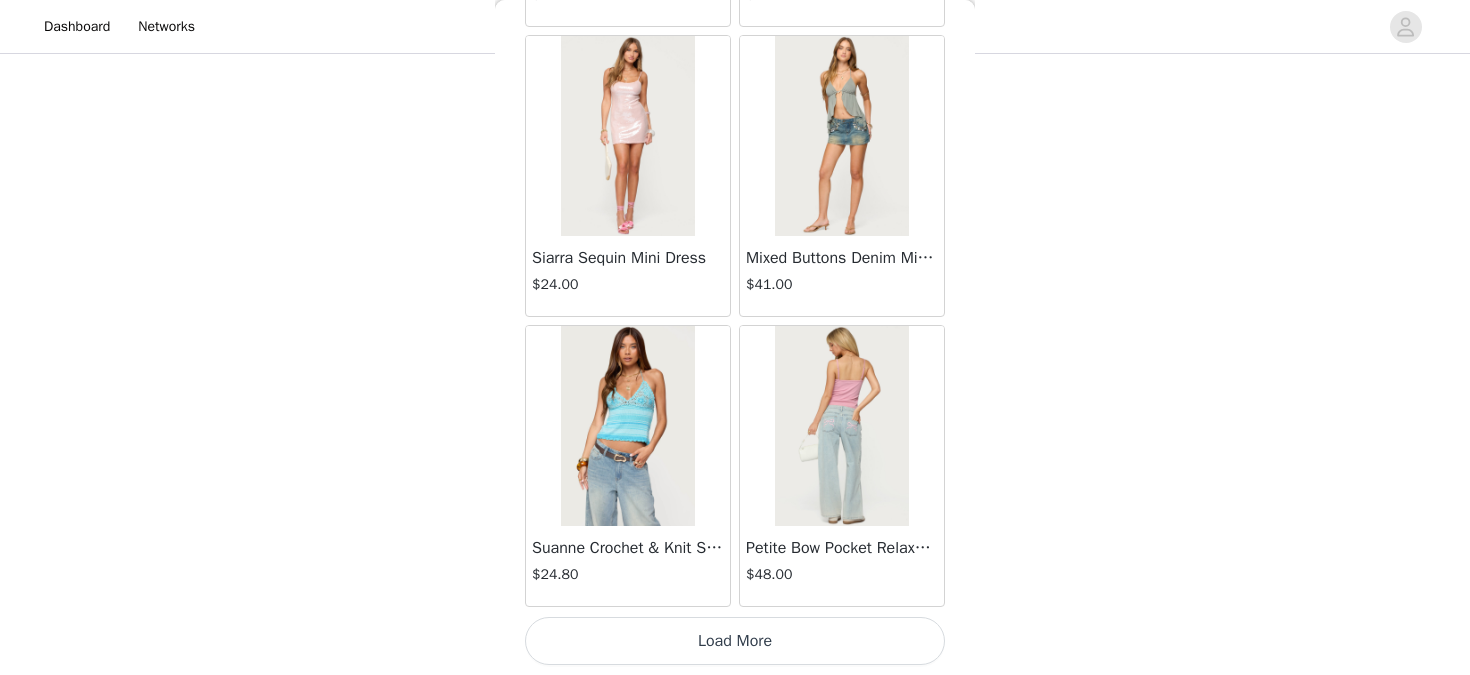 click on "Load More" at bounding box center (735, 641) 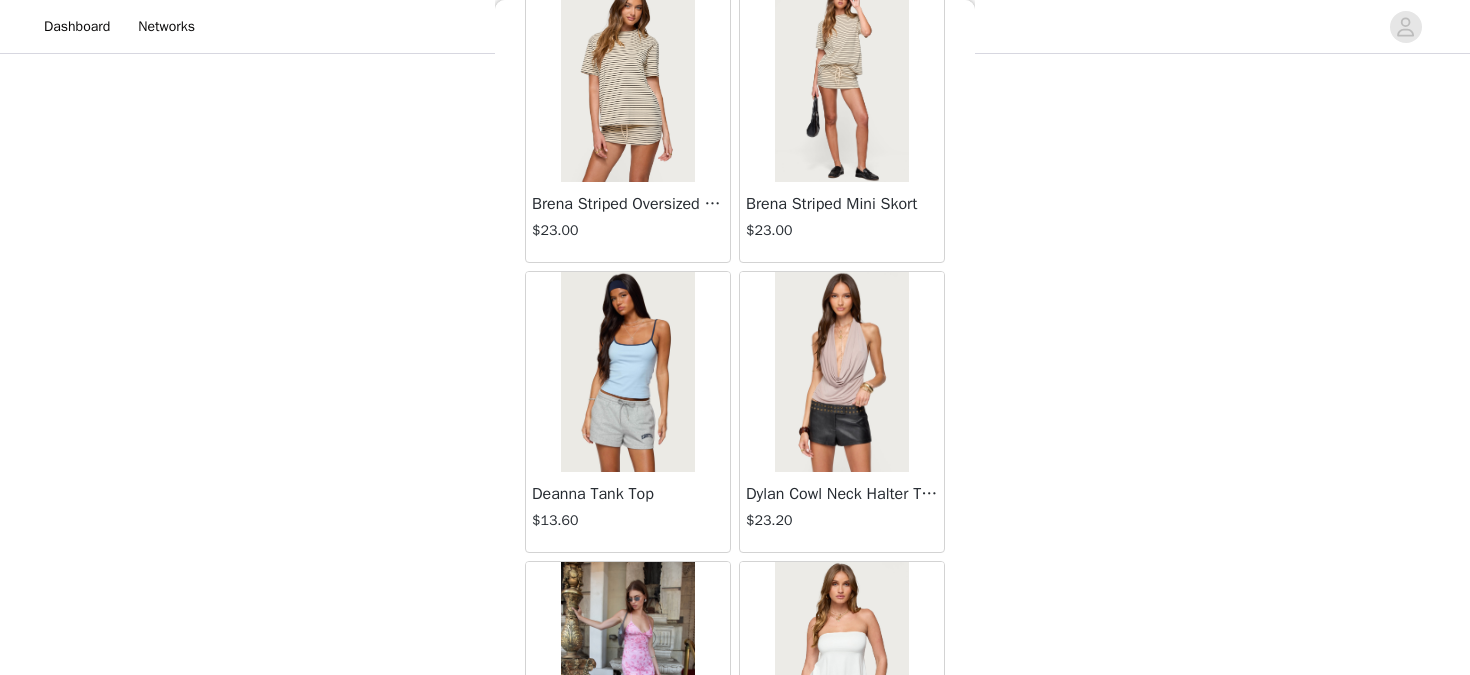 scroll, scrollTop: 31385, scrollLeft: 0, axis: vertical 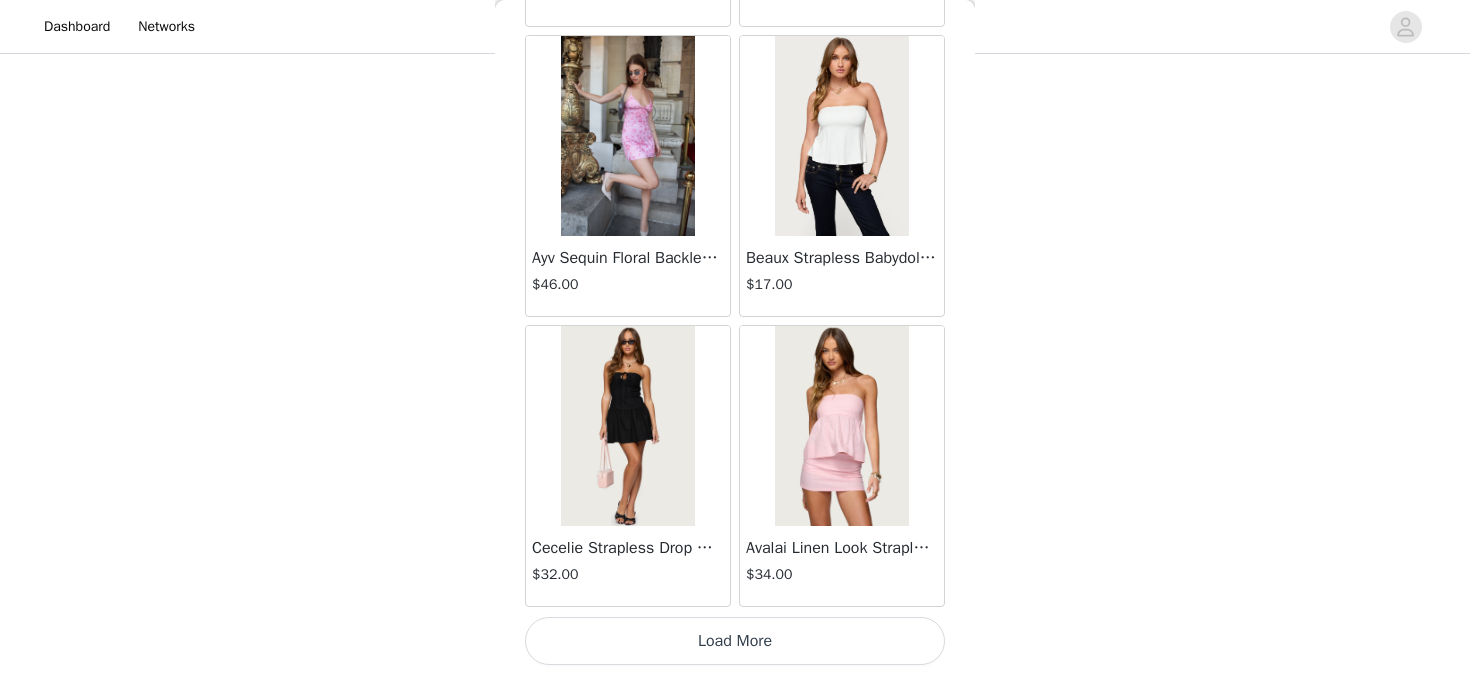 click on "Load More" at bounding box center [735, 641] 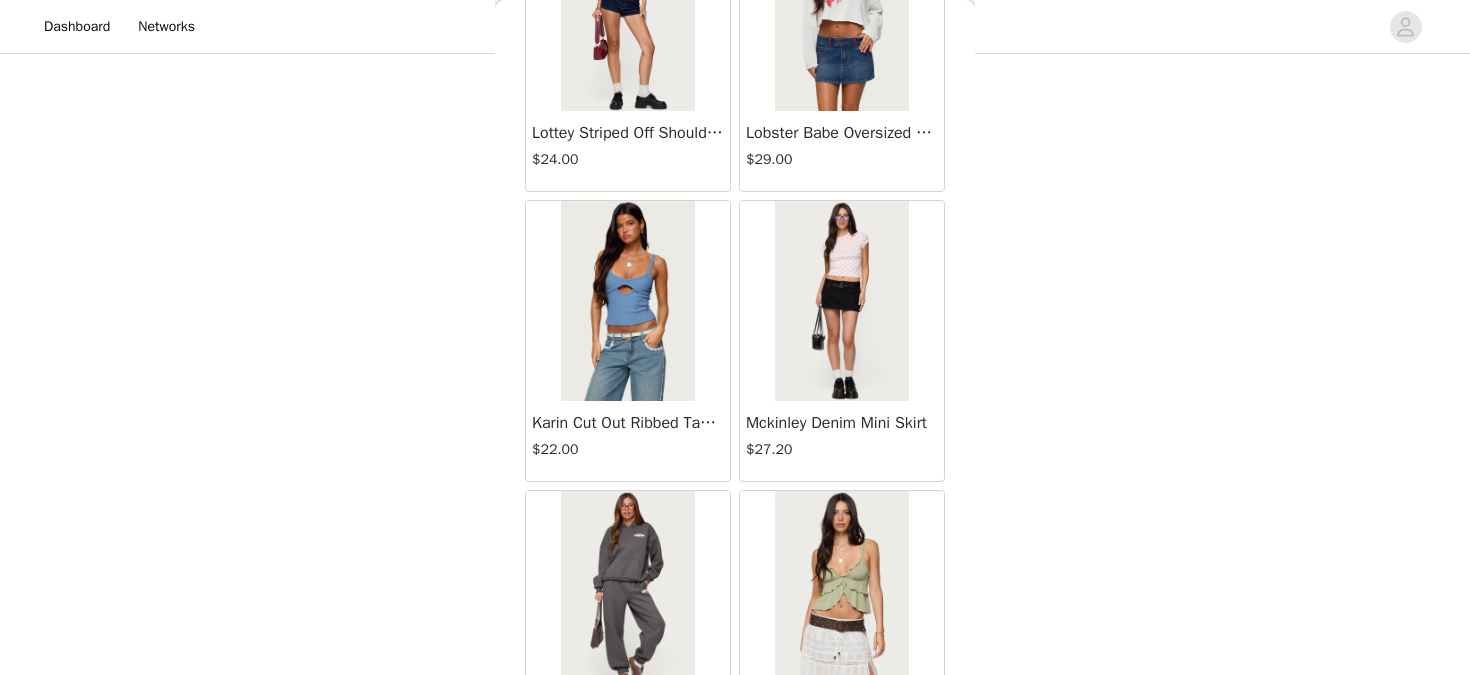 scroll, scrollTop: 34285, scrollLeft: 0, axis: vertical 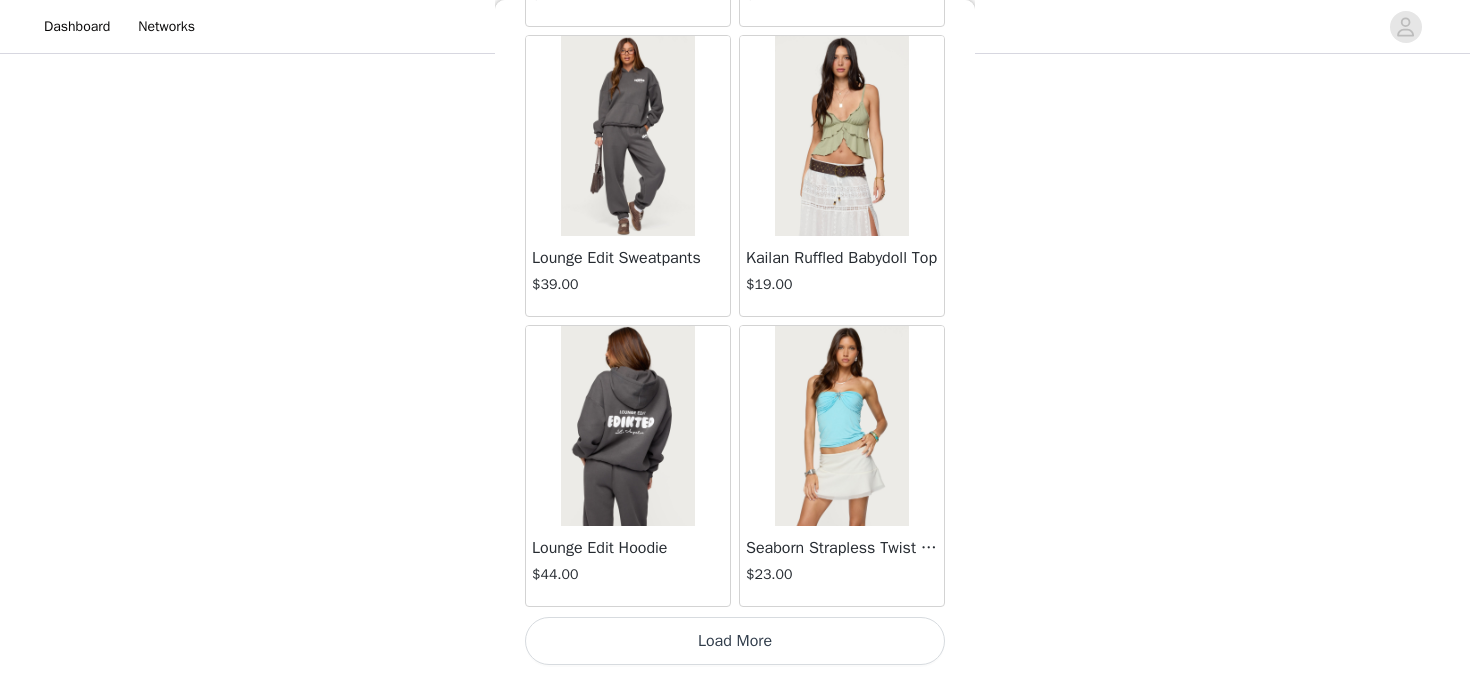 click on "Load More" at bounding box center [735, 641] 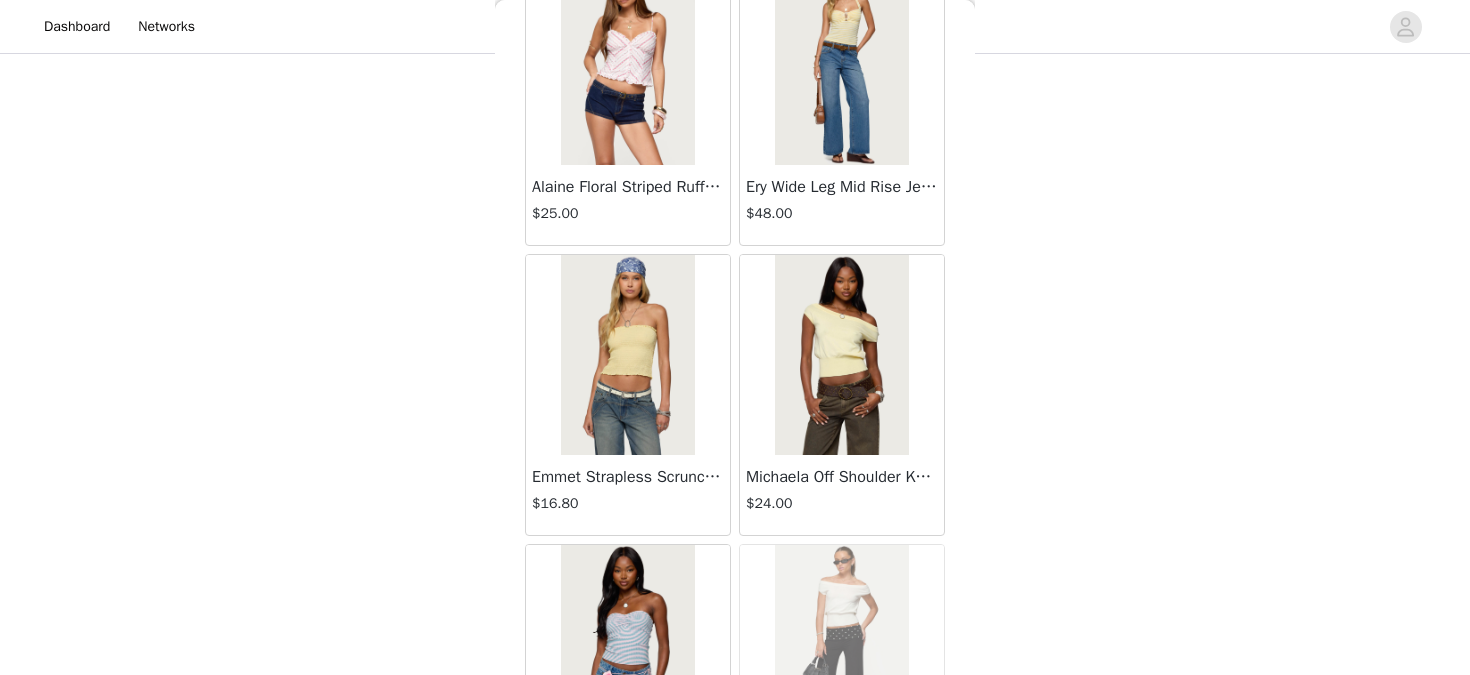 scroll, scrollTop: 37185, scrollLeft: 0, axis: vertical 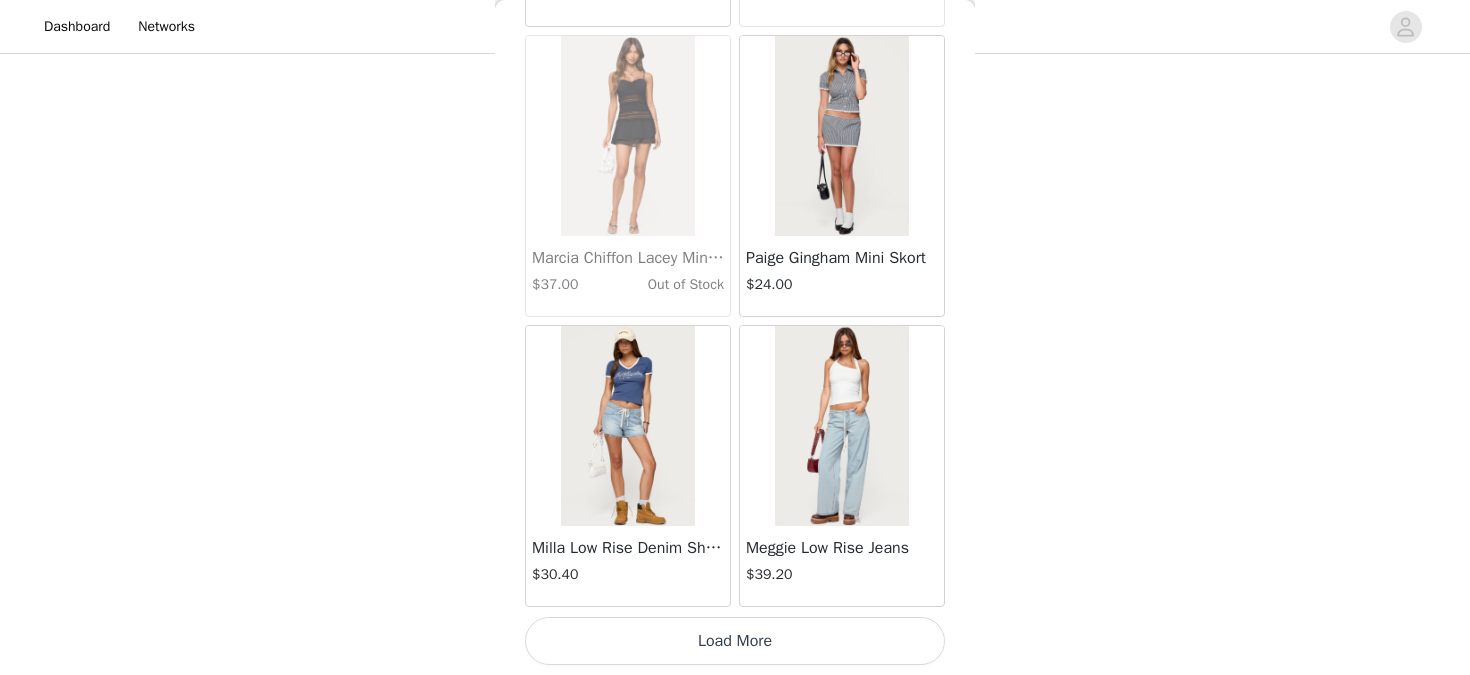 click on "Load More" at bounding box center (735, 641) 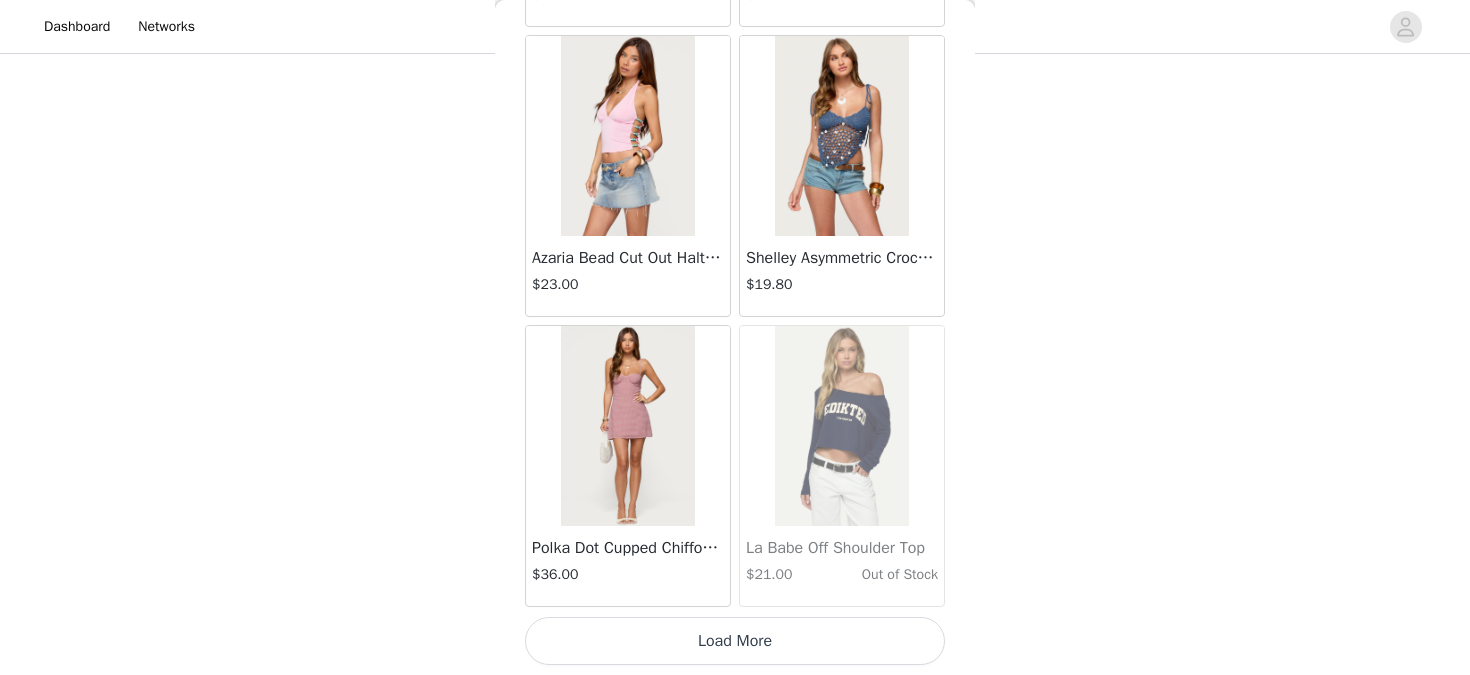 click on "Load More" at bounding box center [735, 641] 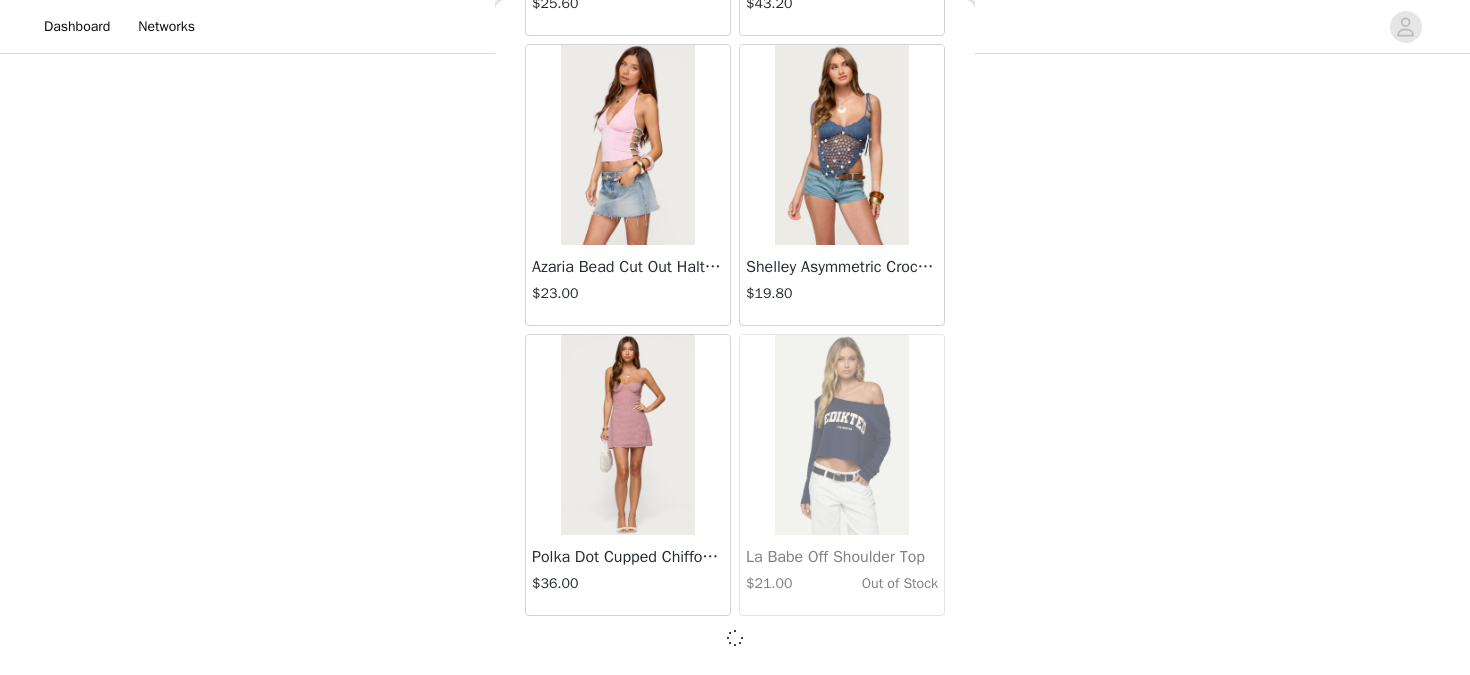 scroll, scrollTop: 40076, scrollLeft: 0, axis: vertical 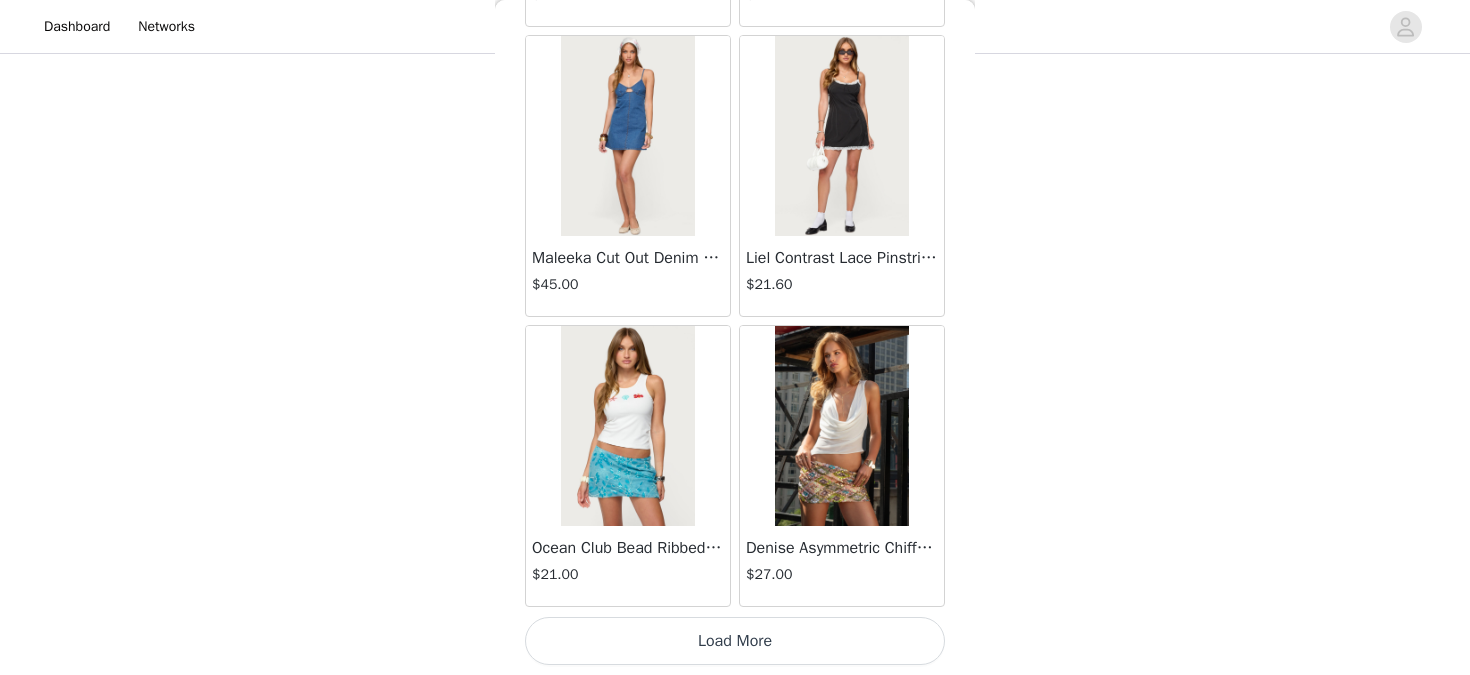 click on "Load More" at bounding box center (735, 641) 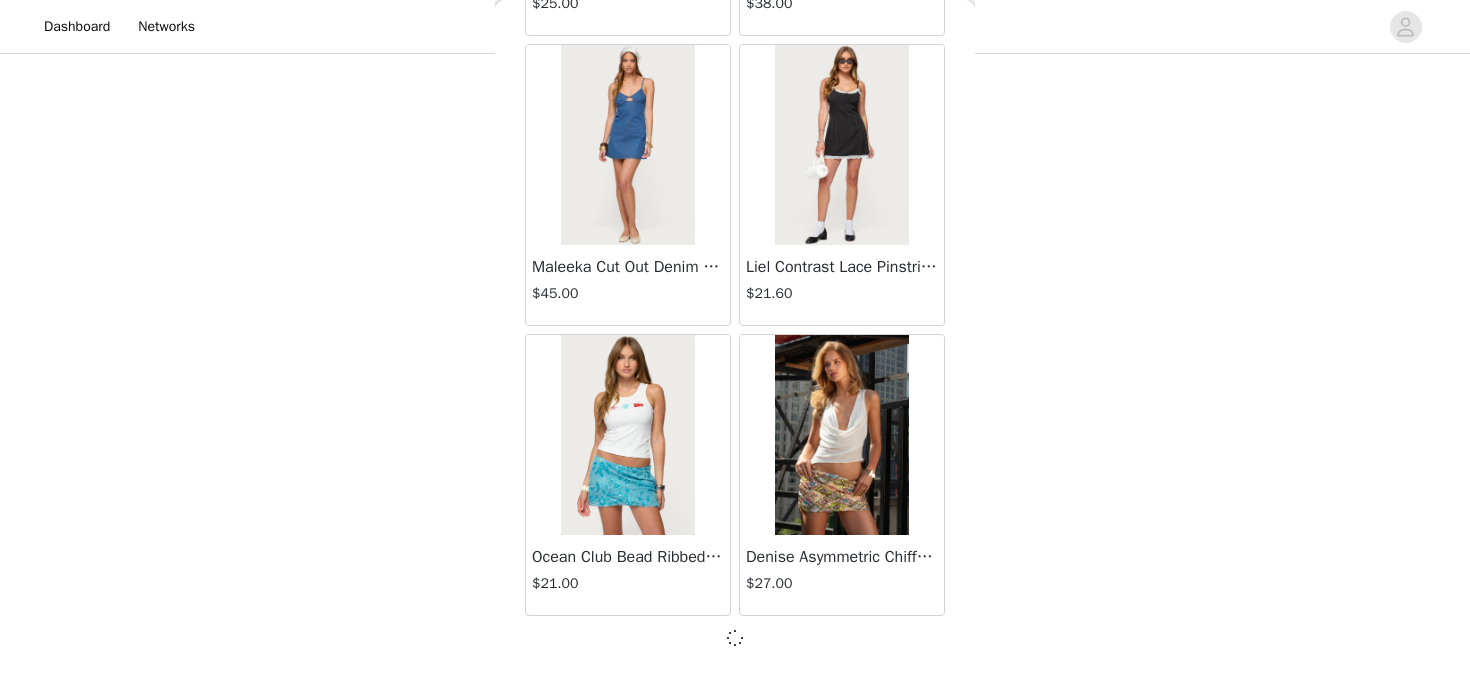 scroll, scrollTop: 42976, scrollLeft: 0, axis: vertical 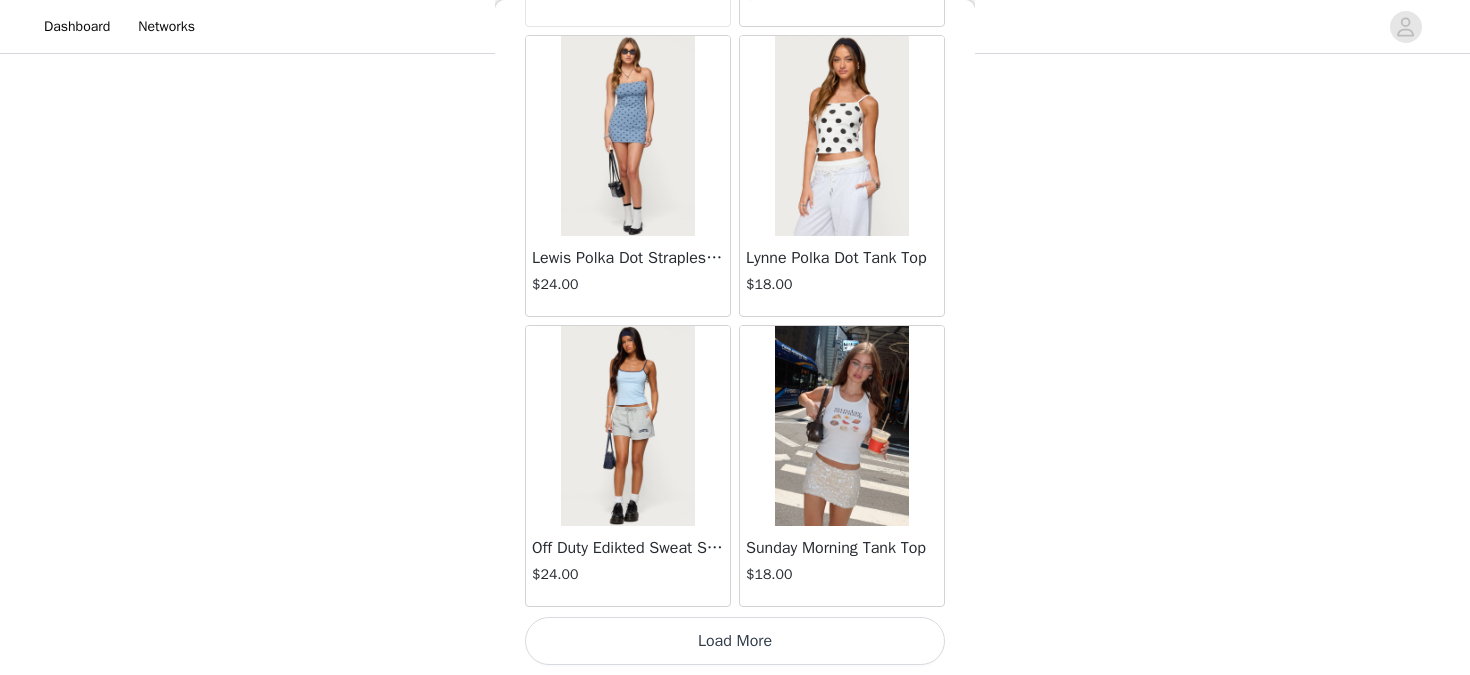 click on "Load More" at bounding box center [735, 641] 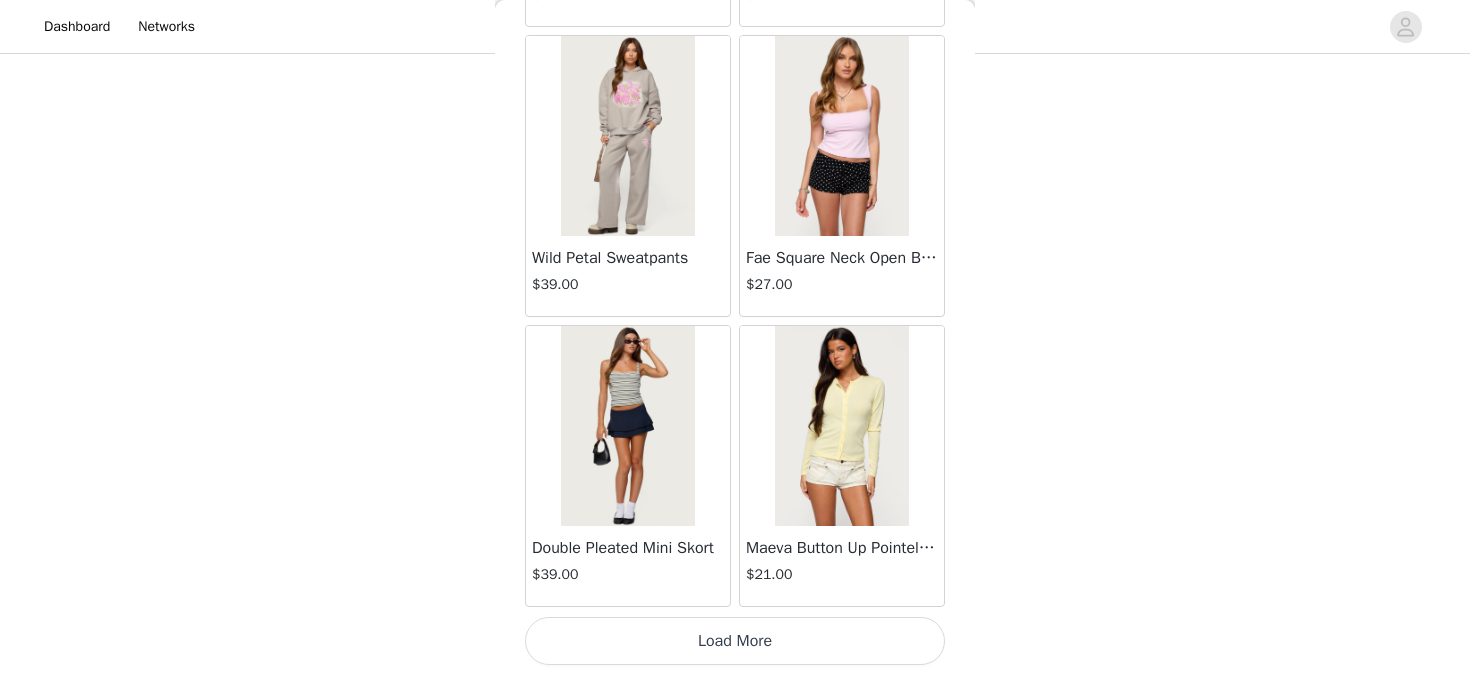 click on "Load More" at bounding box center [735, 641] 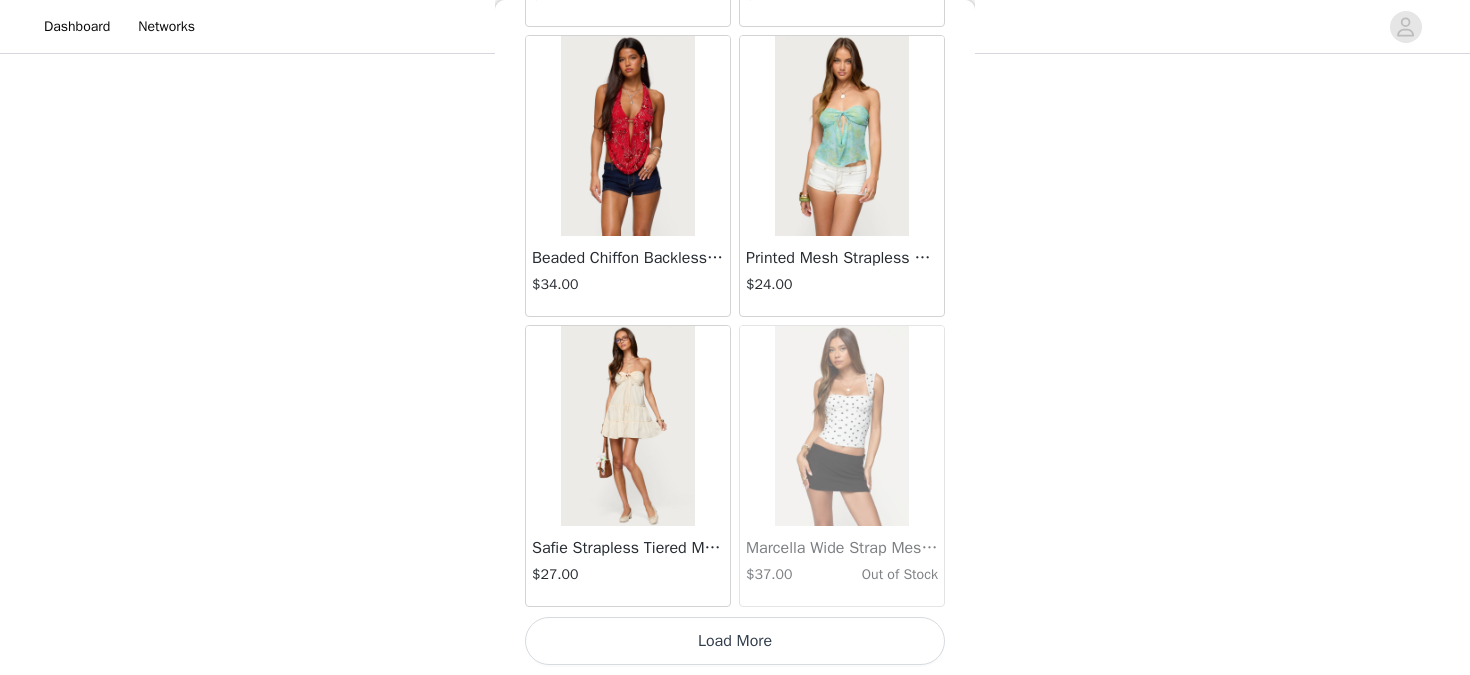 click on "Load More" at bounding box center [735, 641] 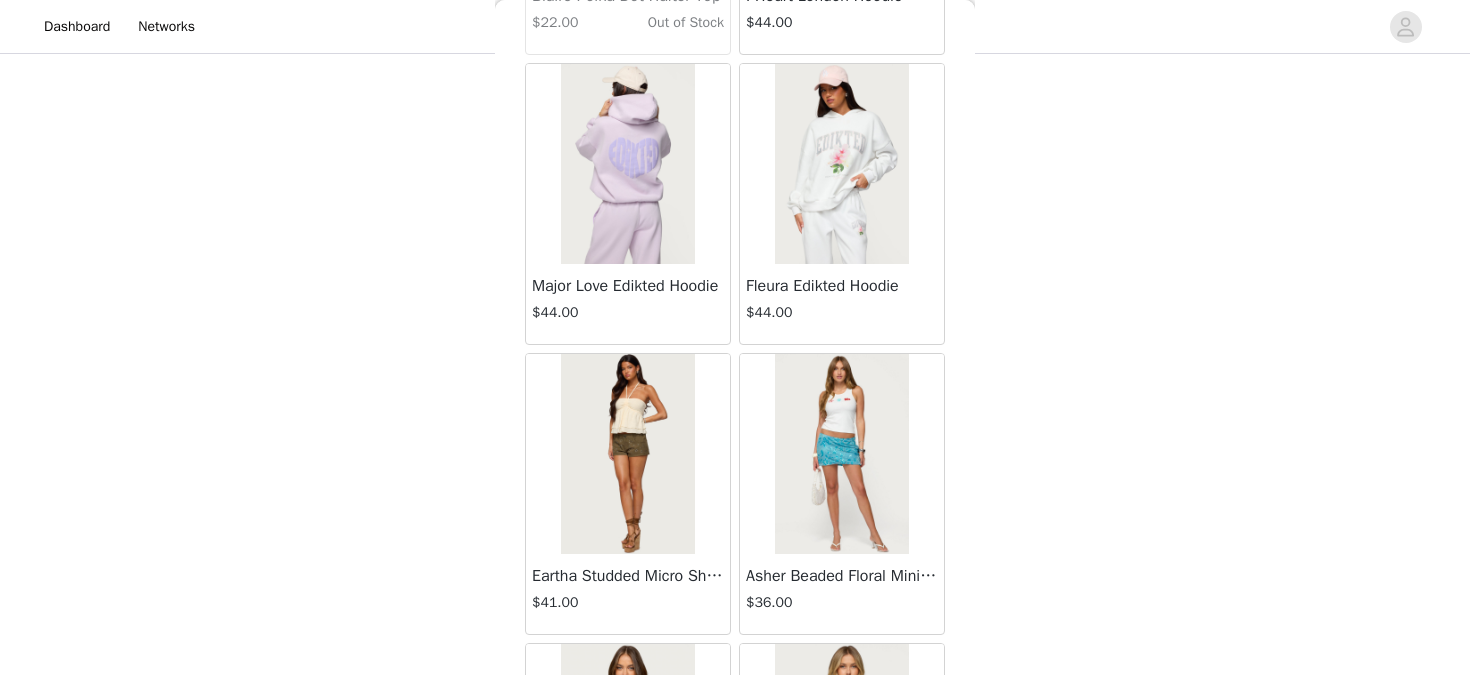 scroll, scrollTop: 54585, scrollLeft: 0, axis: vertical 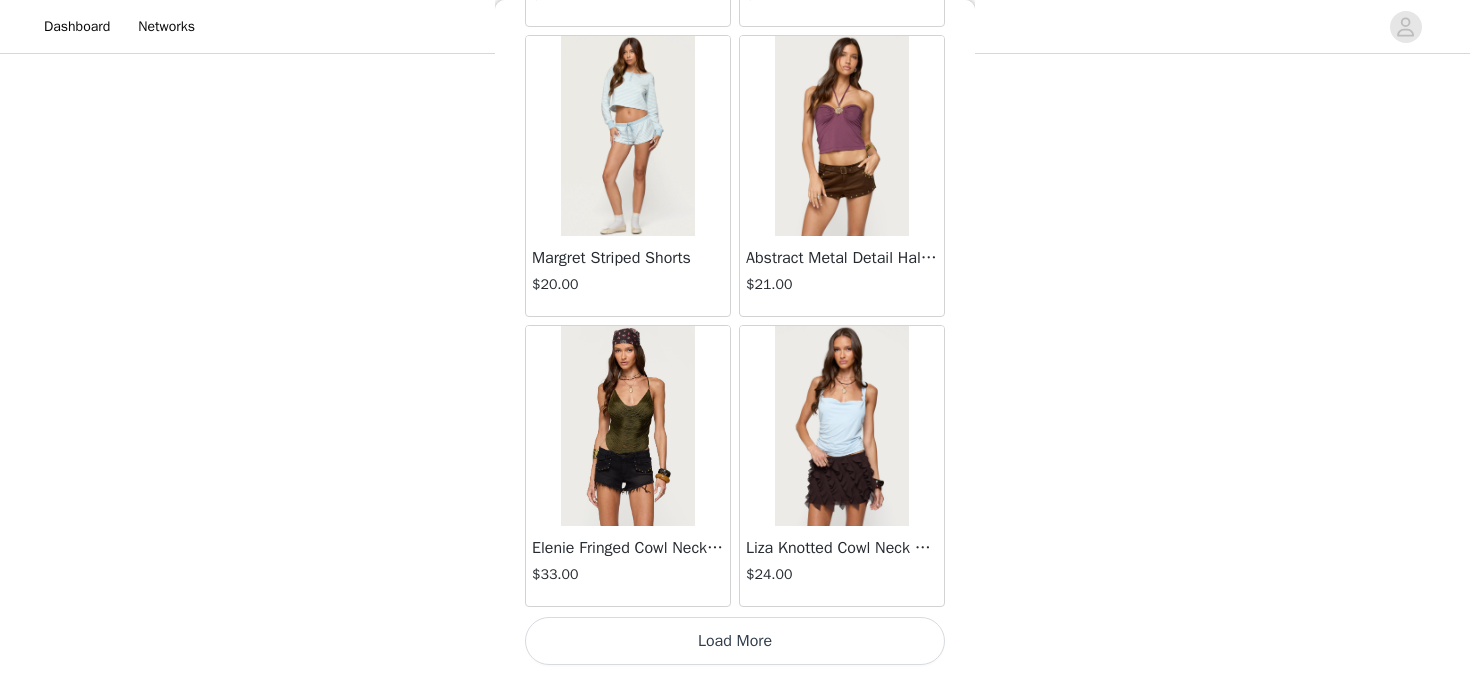 click on "Load More" at bounding box center (735, 641) 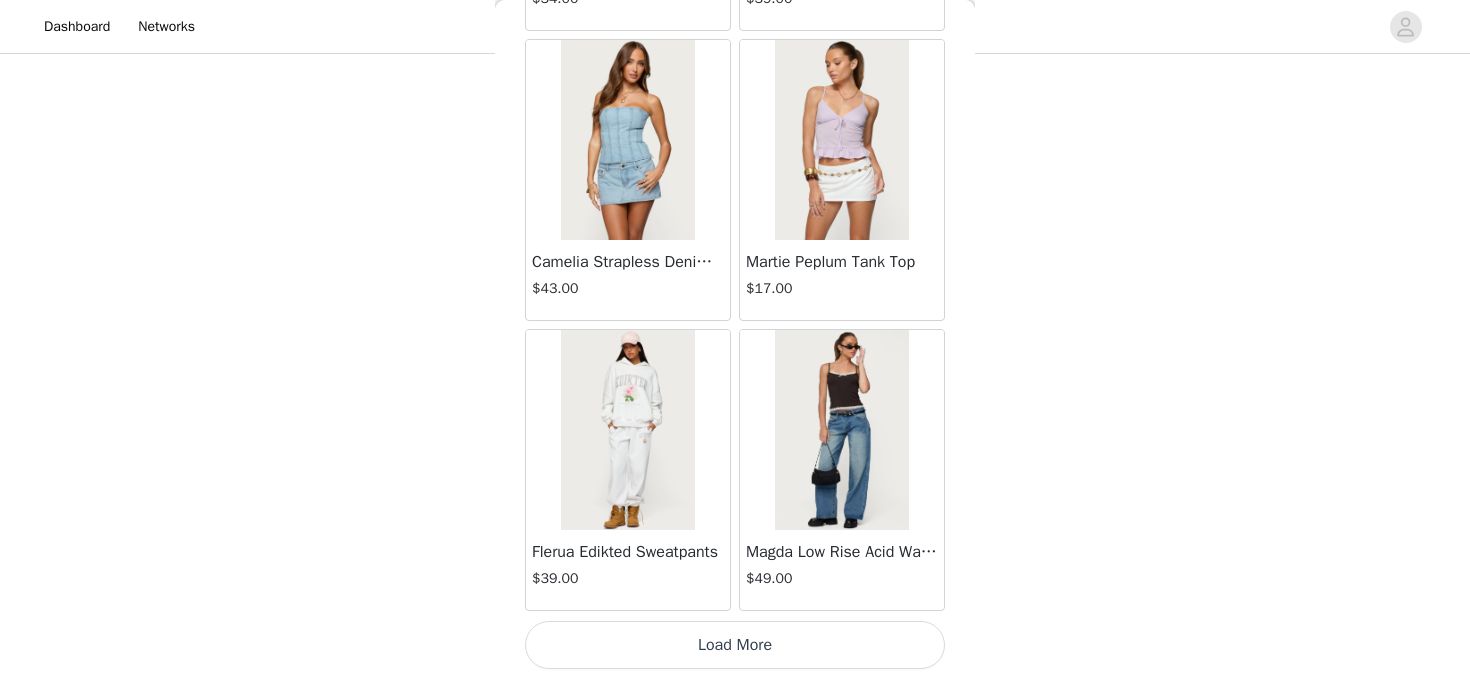 scroll, scrollTop: 57485, scrollLeft: 0, axis: vertical 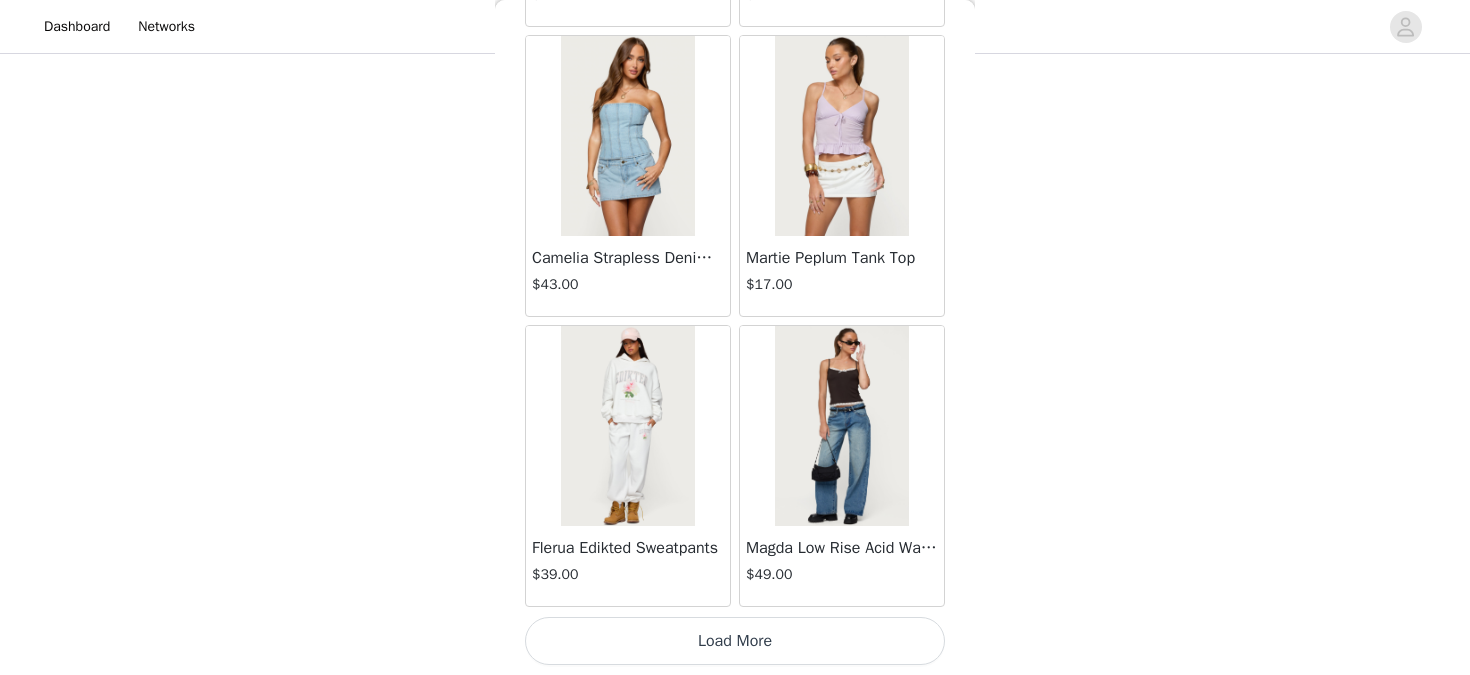 click on "Load More" at bounding box center (735, 641) 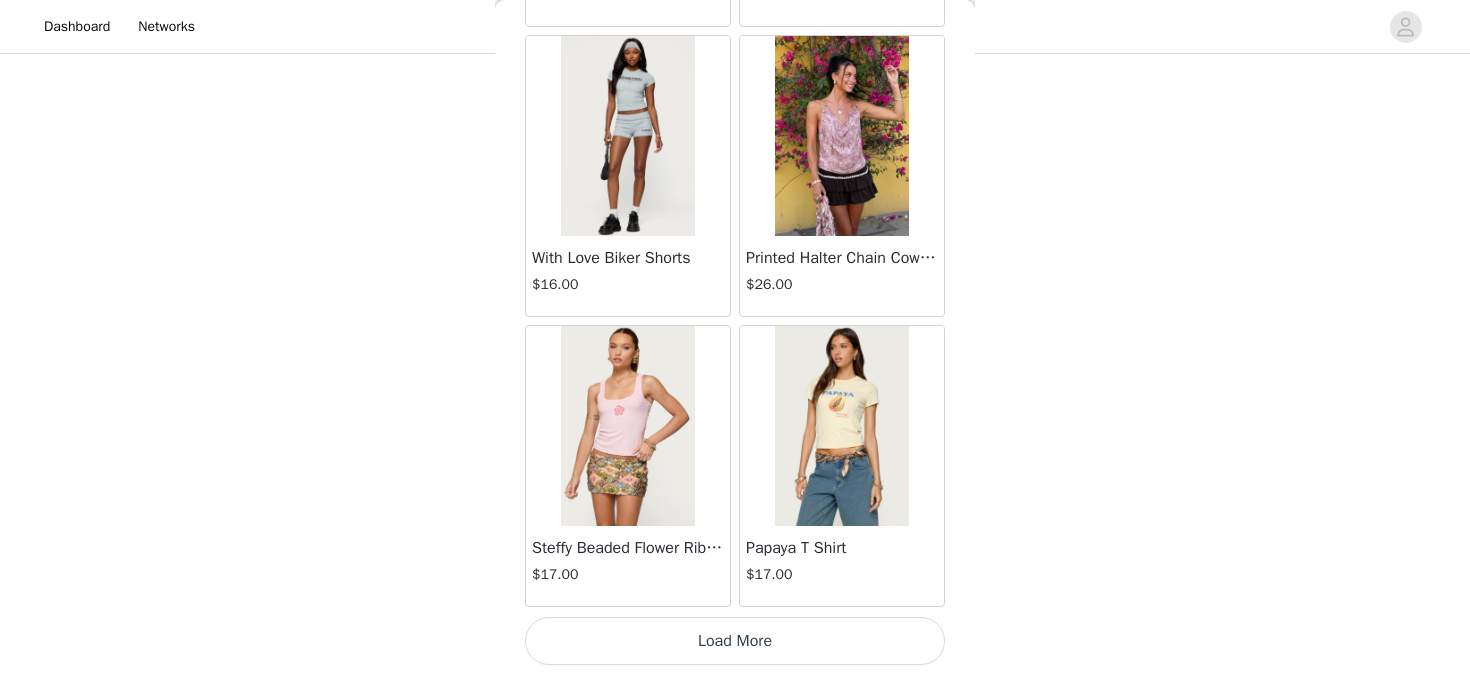 click on "Load More" at bounding box center [735, 641] 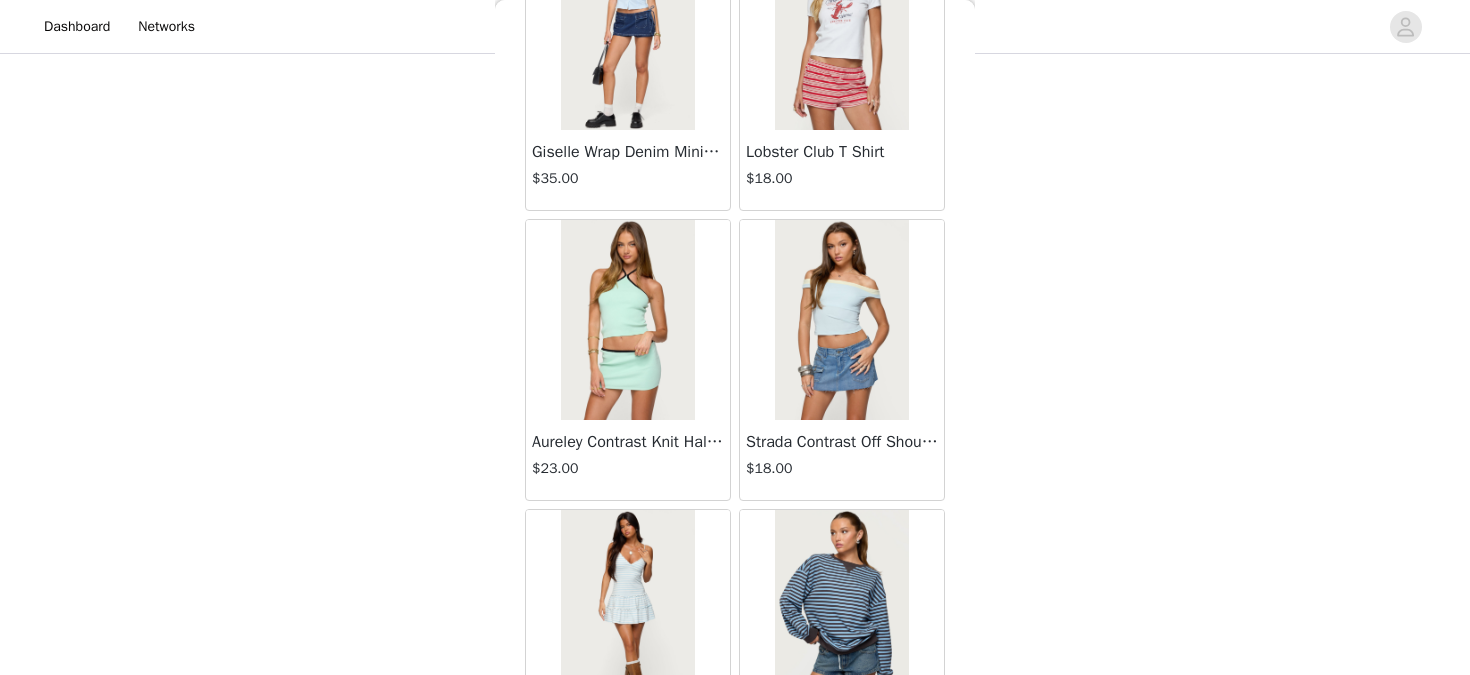 scroll, scrollTop: 63285, scrollLeft: 0, axis: vertical 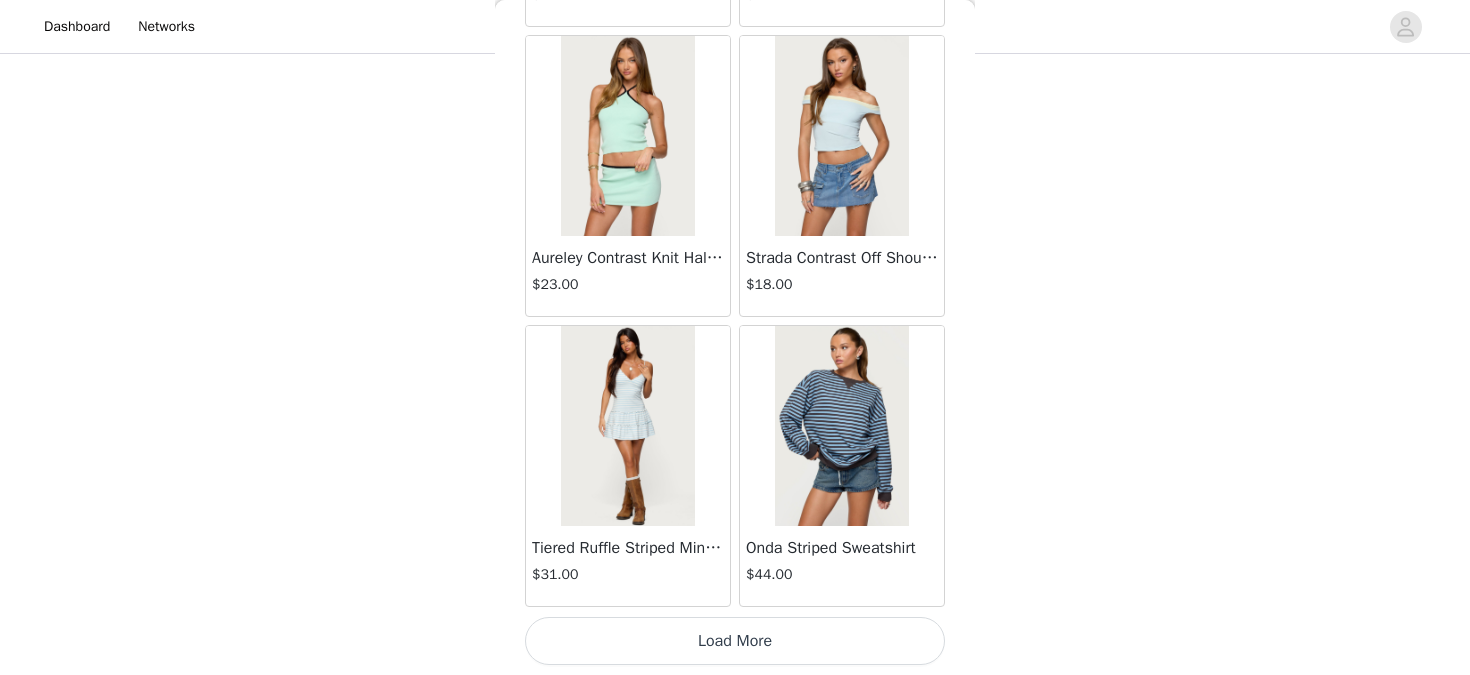 click on "Load More" at bounding box center [735, 641] 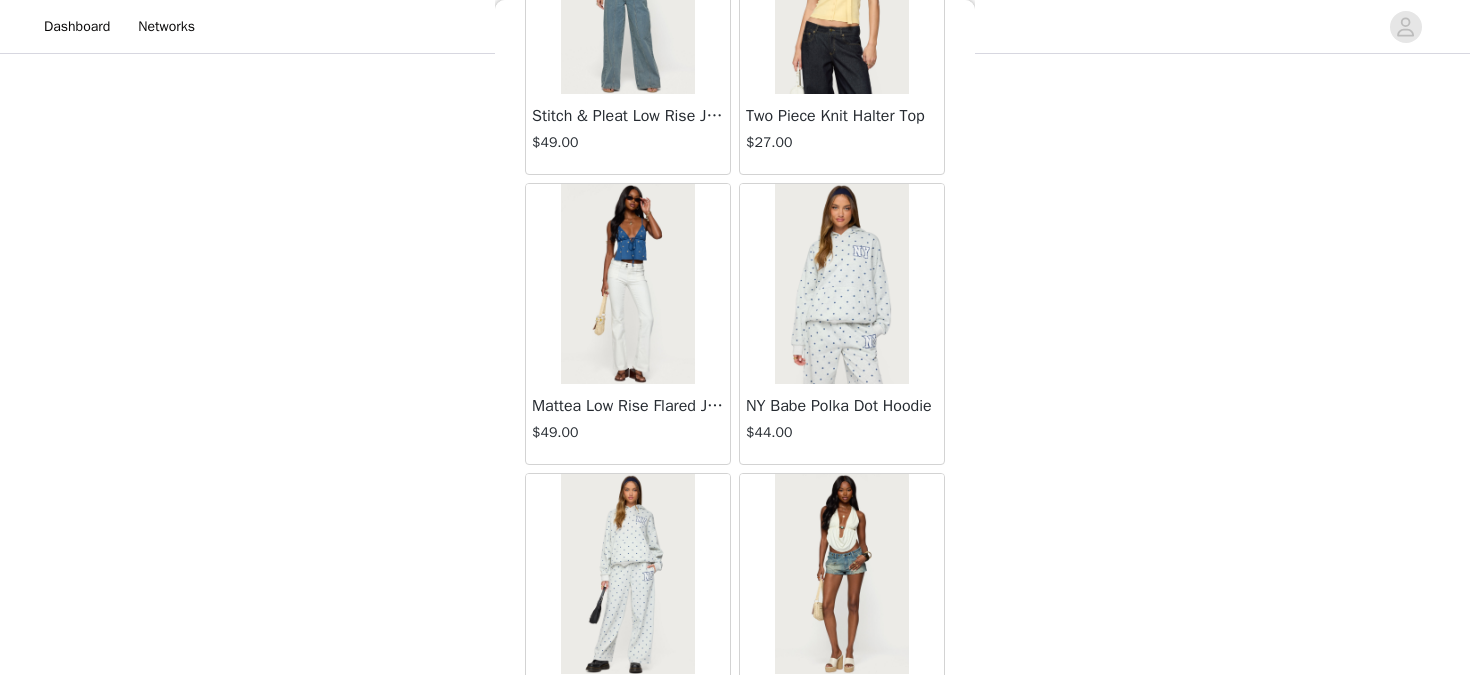 scroll, scrollTop: 66185, scrollLeft: 0, axis: vertical 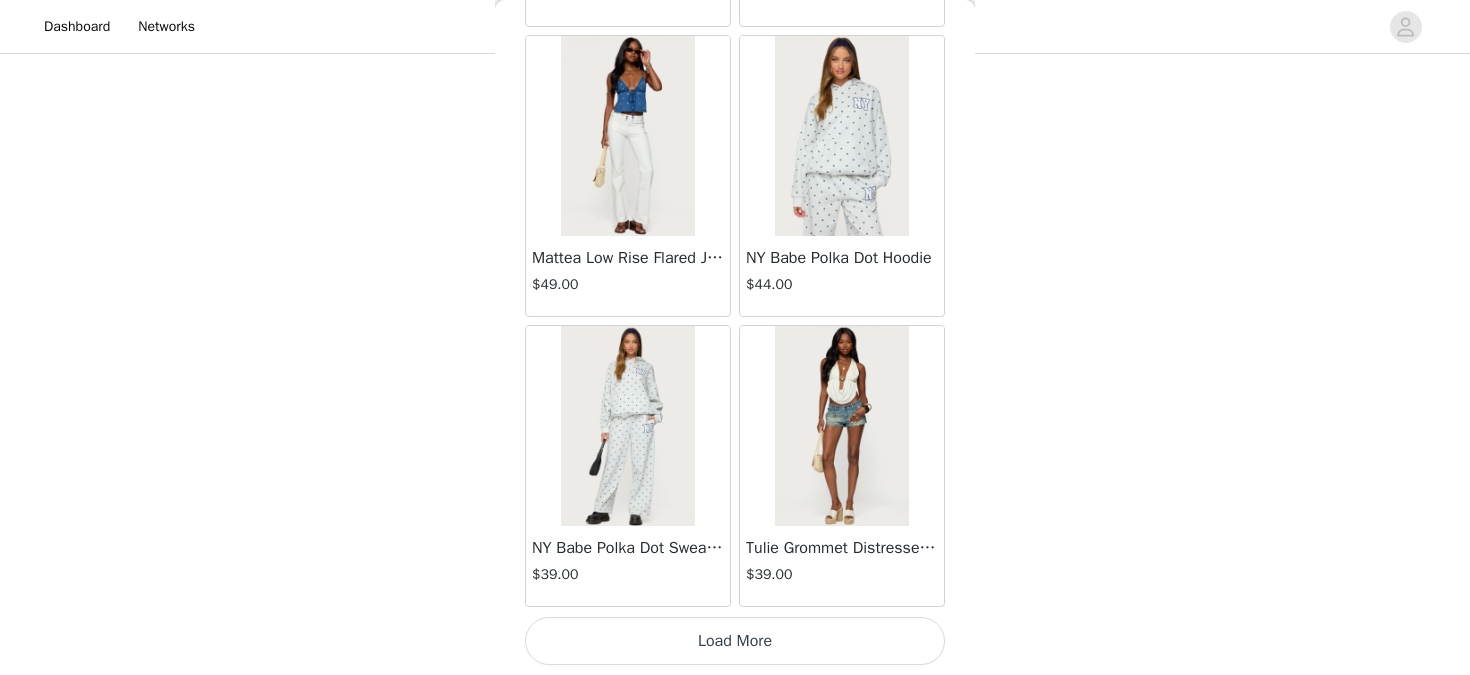 click on "Load More" at bounding box center (735, 641) 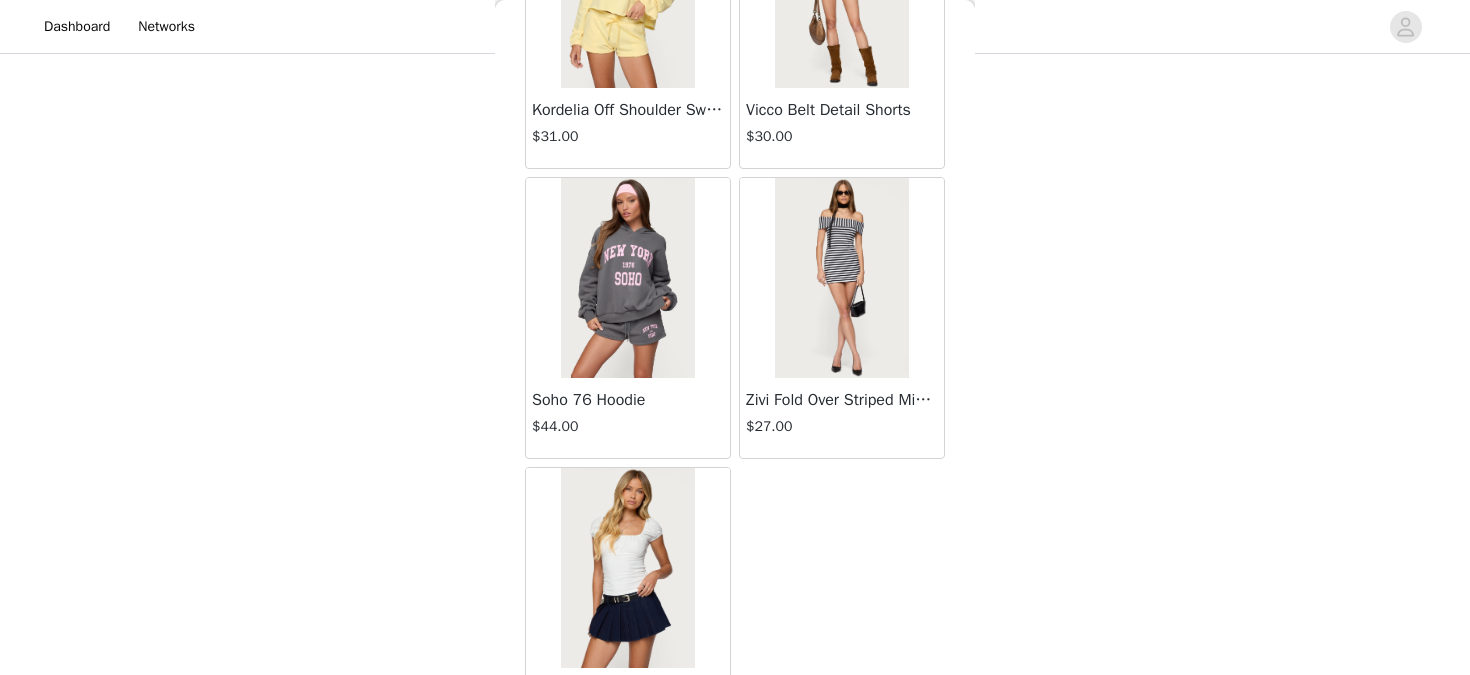 scroll, scrollTop: 69021, scrollLeft: 0, axis: vertical 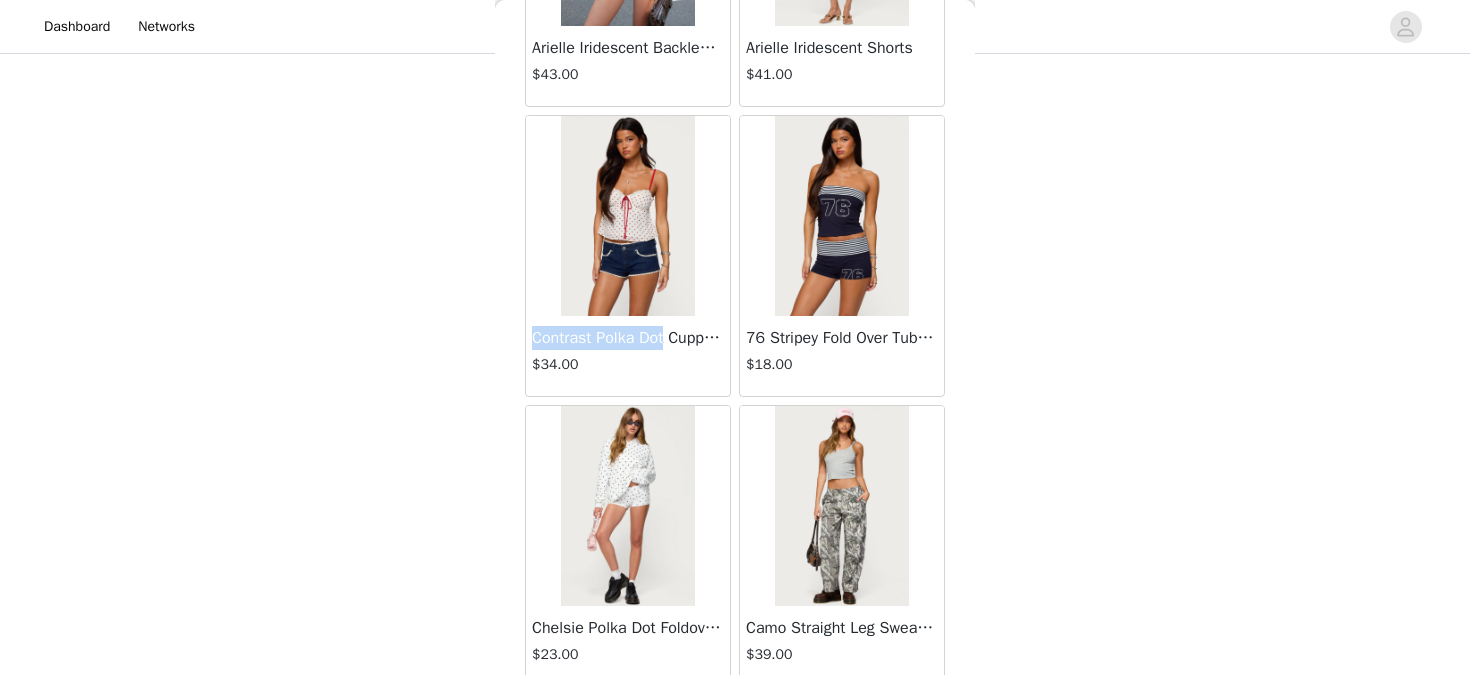 click at bounding box center (627, 216) 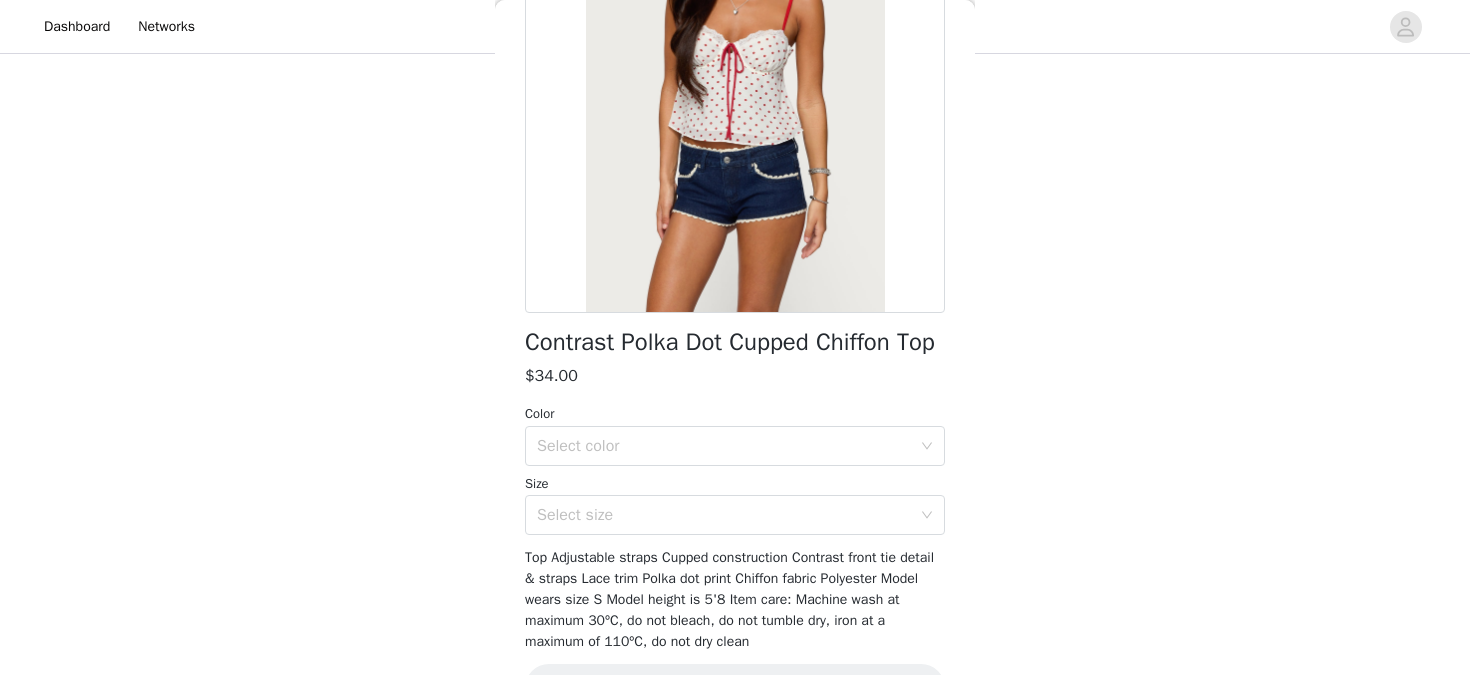 scroll, scrollTop: 261, scrollLeft: 0, axis: vertical 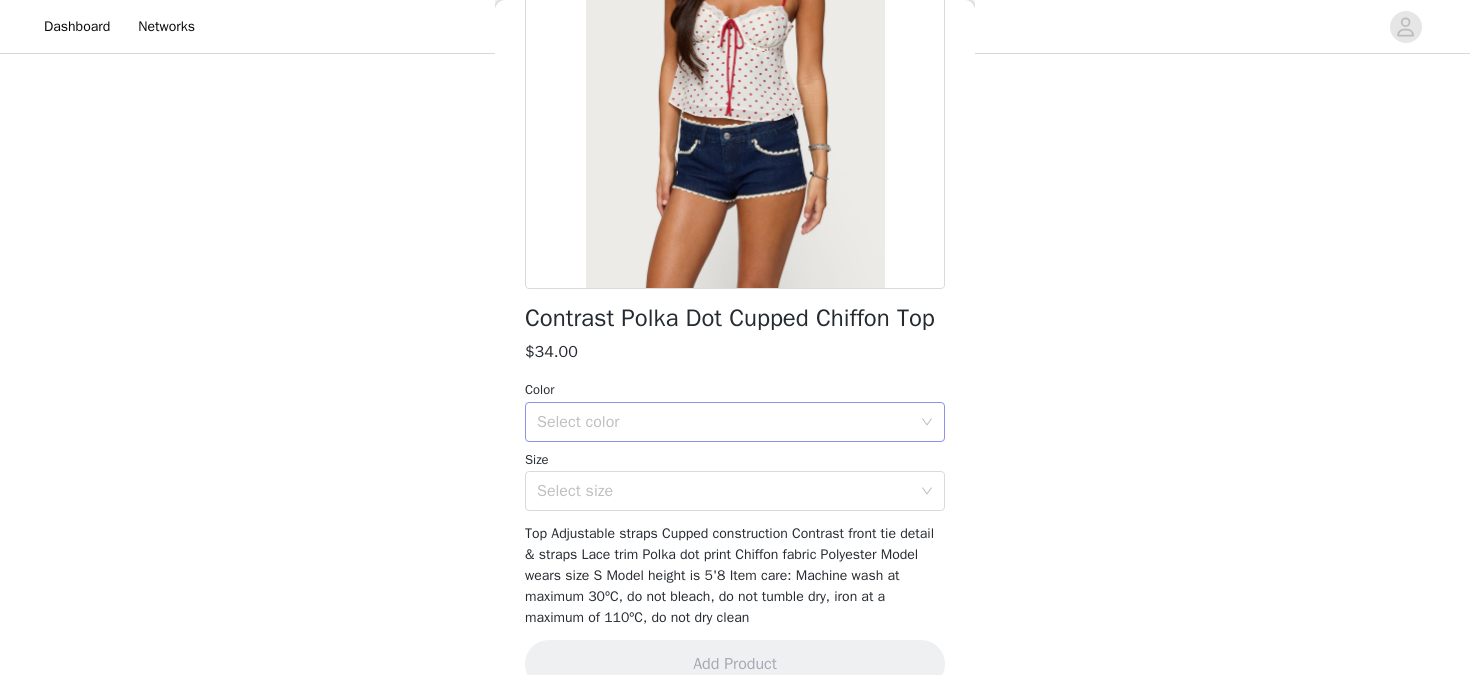 click on "Select color" at bounding box center [724, 422] 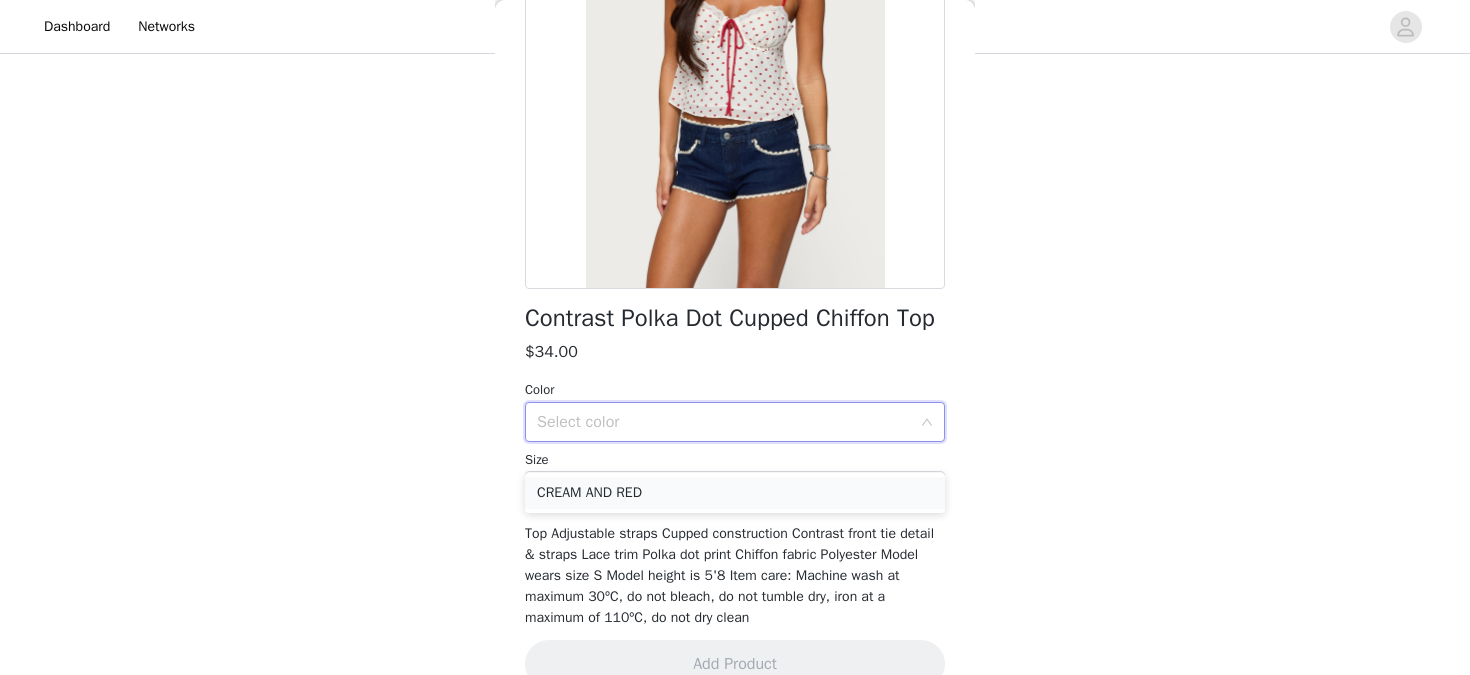click on "CREAM AND RED" at bounding box center [735, 493] 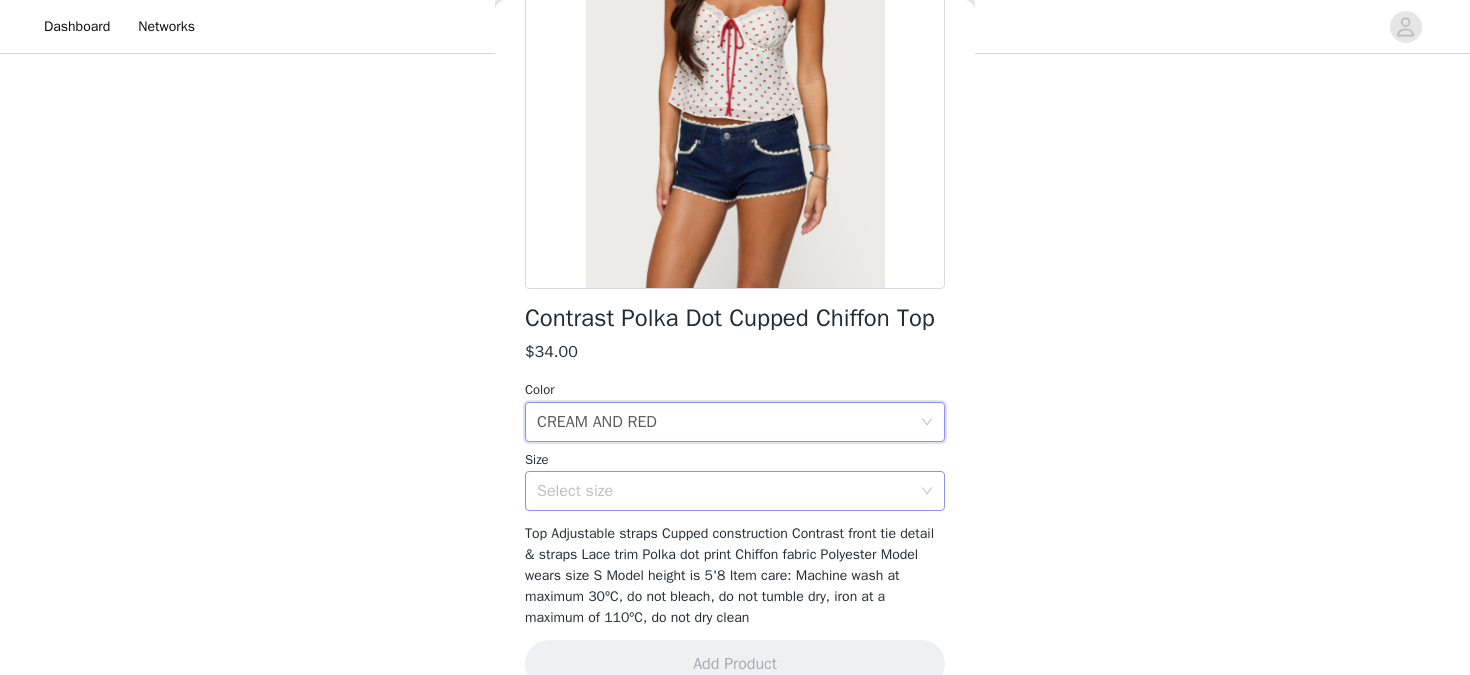 click on "Select size" at bounding box center [724, 491] 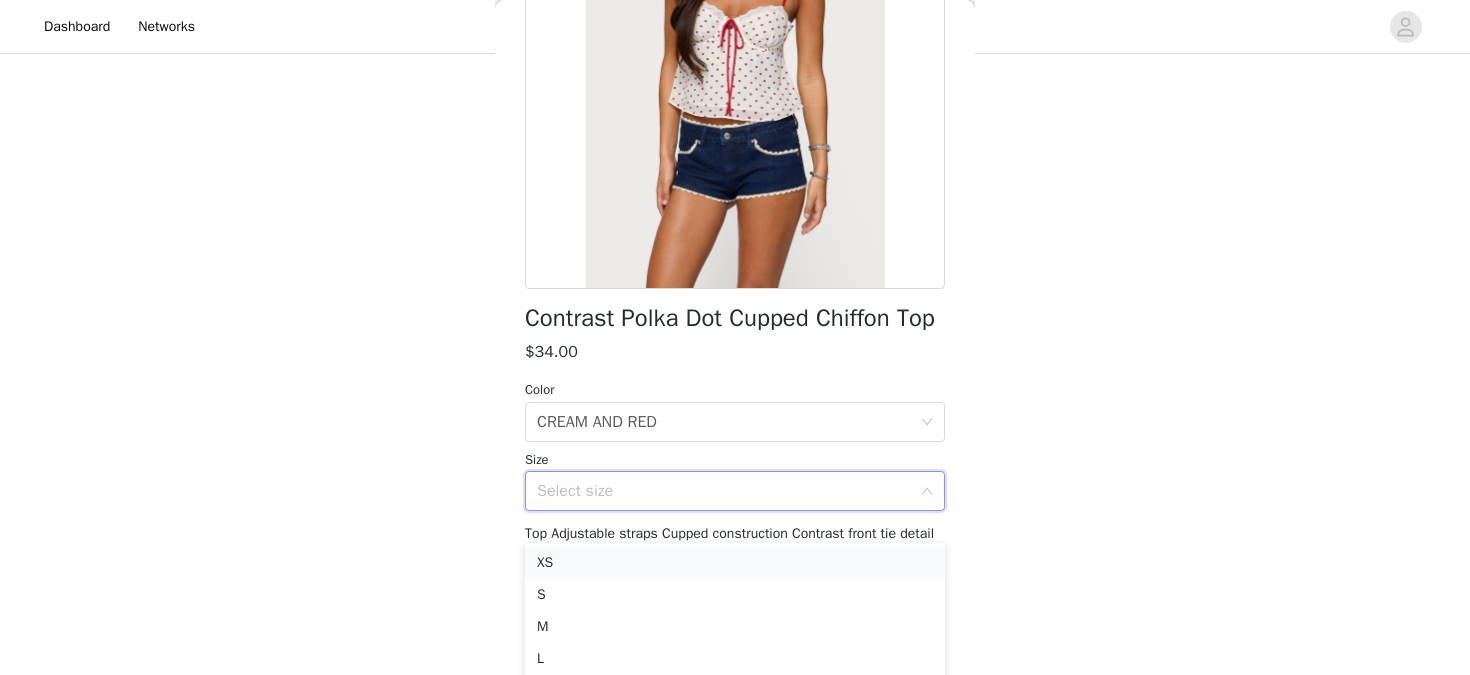 click on "XS" at bounding box center (735, 563) 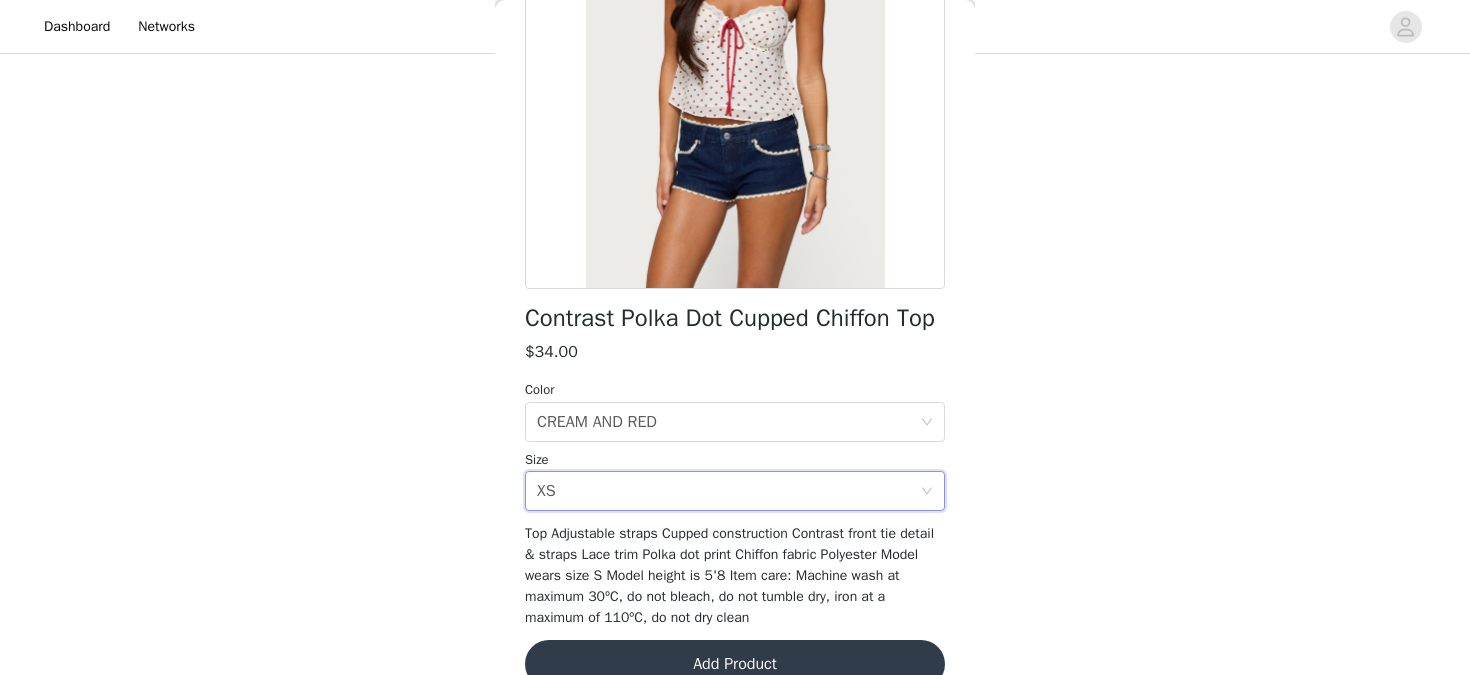 click on "$34.00" at bounding box center [735, 352] 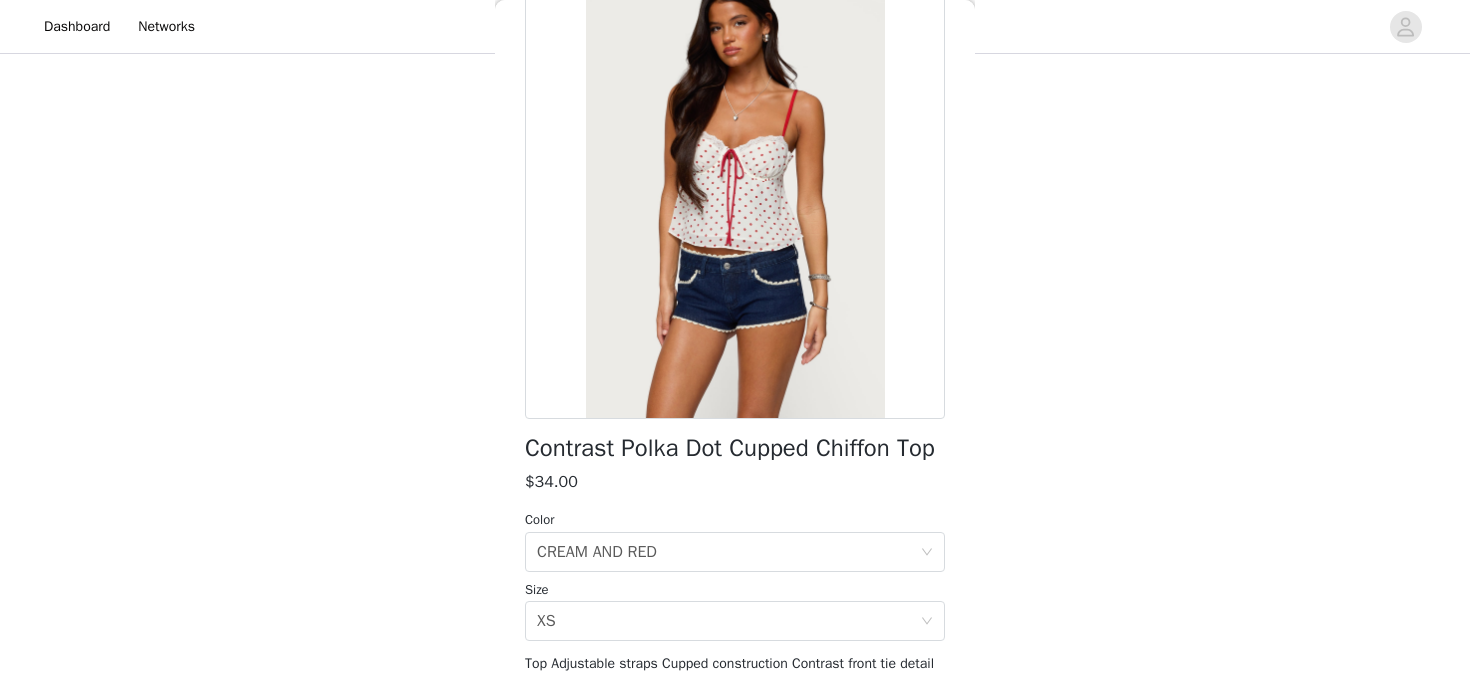 scroll, scrollTop: 325, scrollLeft: 0, axis: vertical 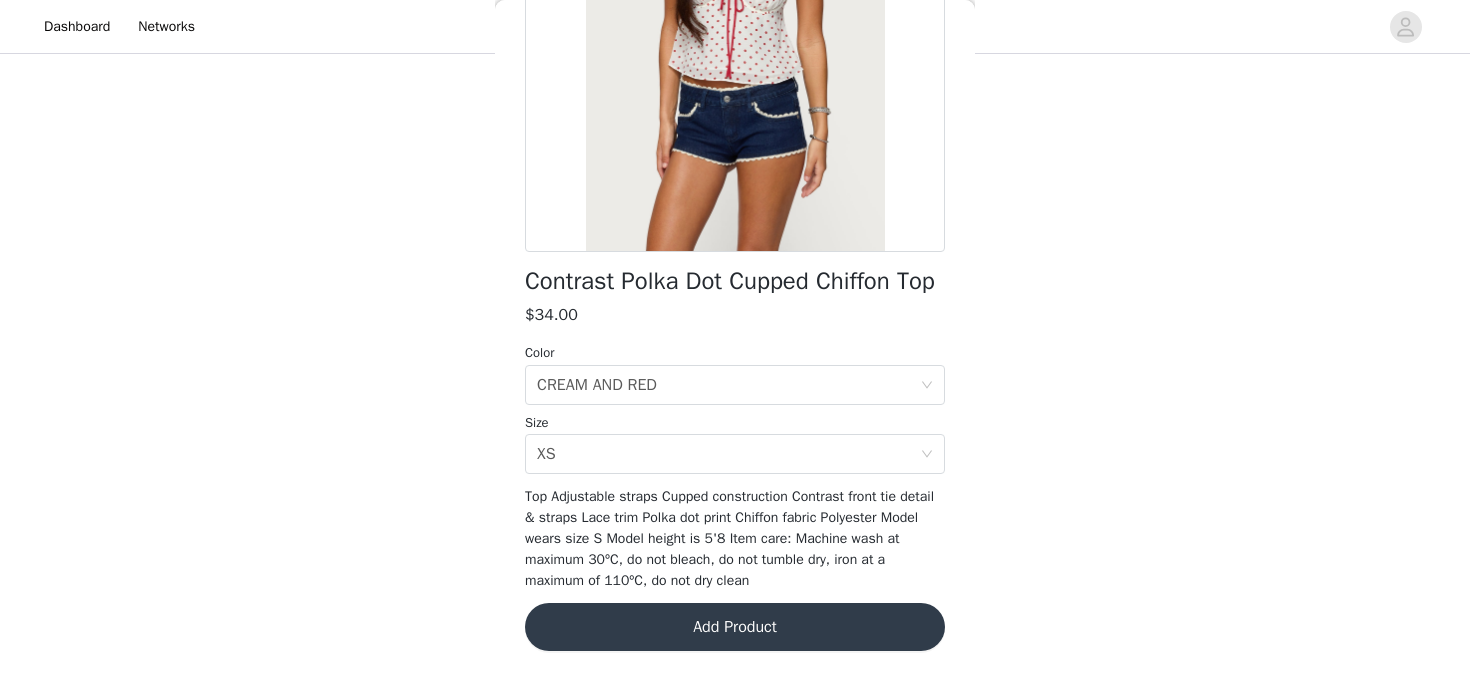 click on "Add Product" at bounding box center (735, 627) 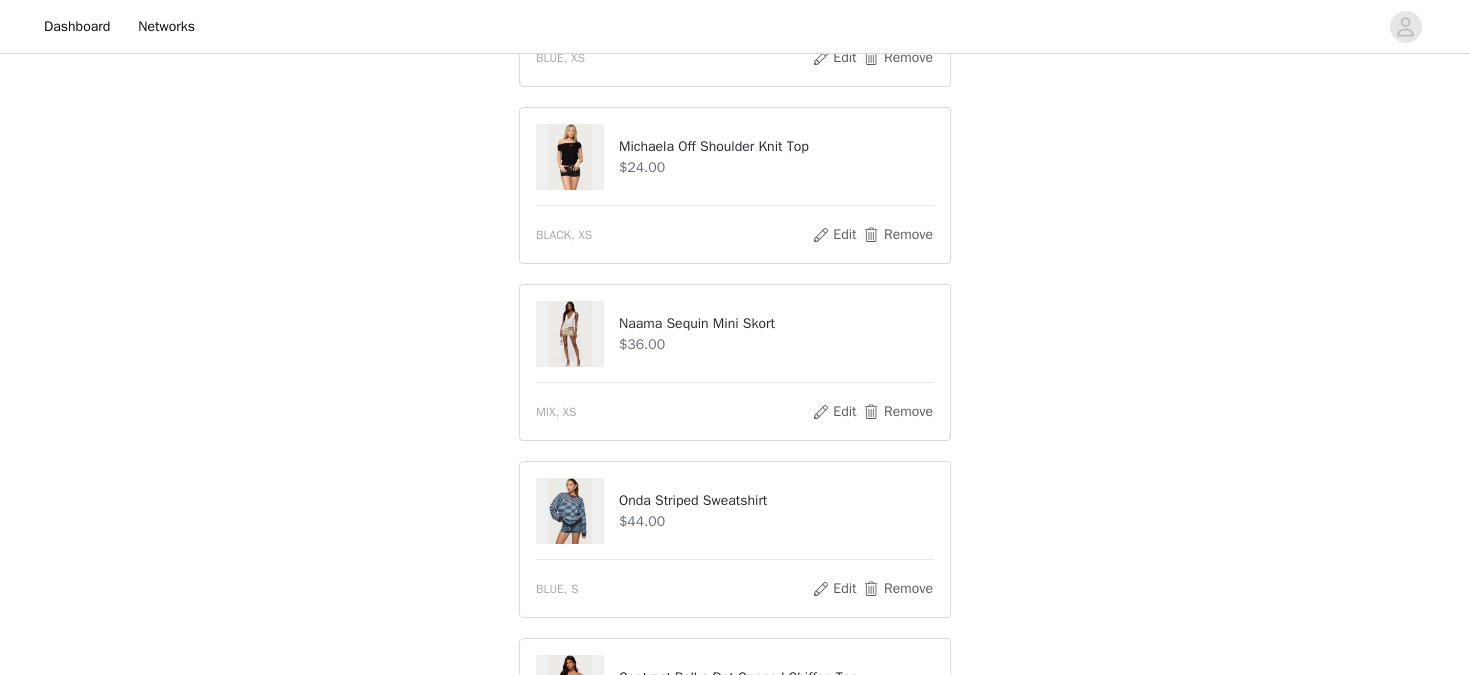 scroll, scrollTop: 766, scrollLeft: 0, axis: vertical 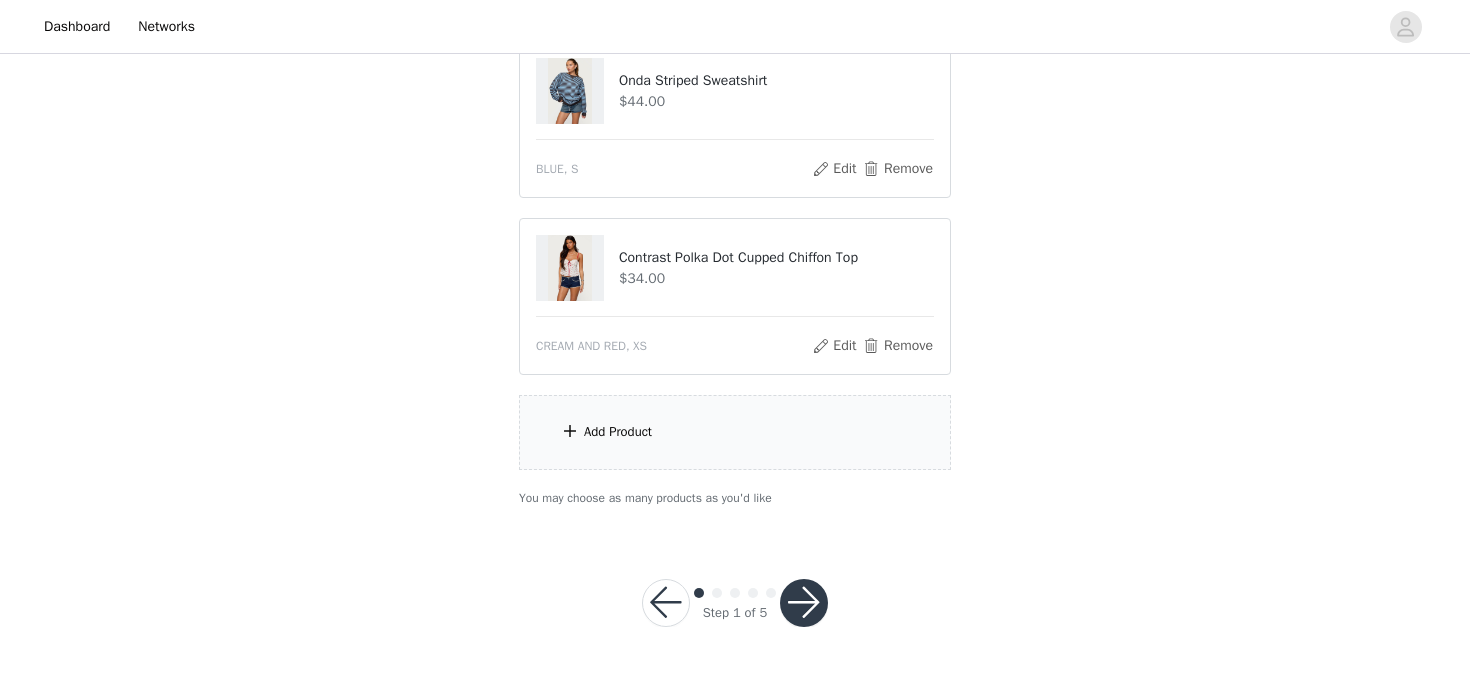 click on "Add Product" at bounding box center [735, 432] 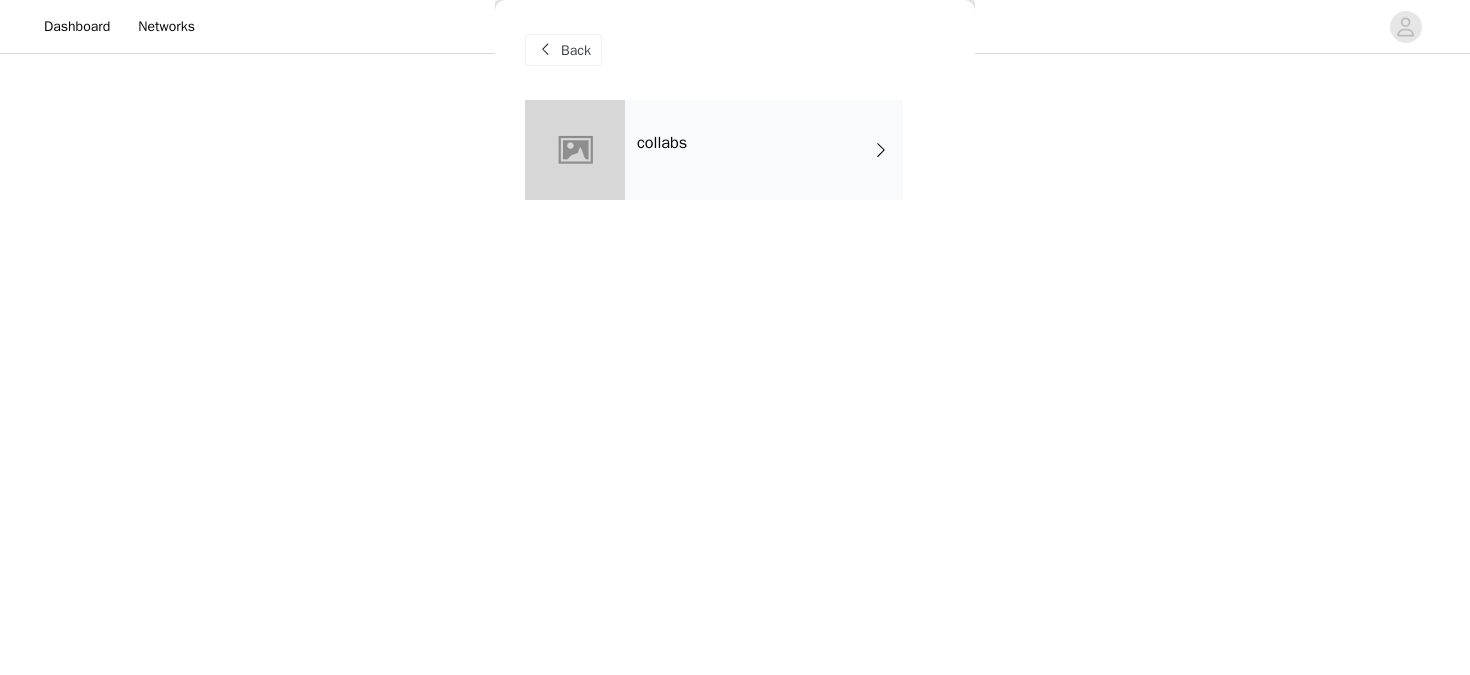 click on "collabs" at bounding box center (764, 150) 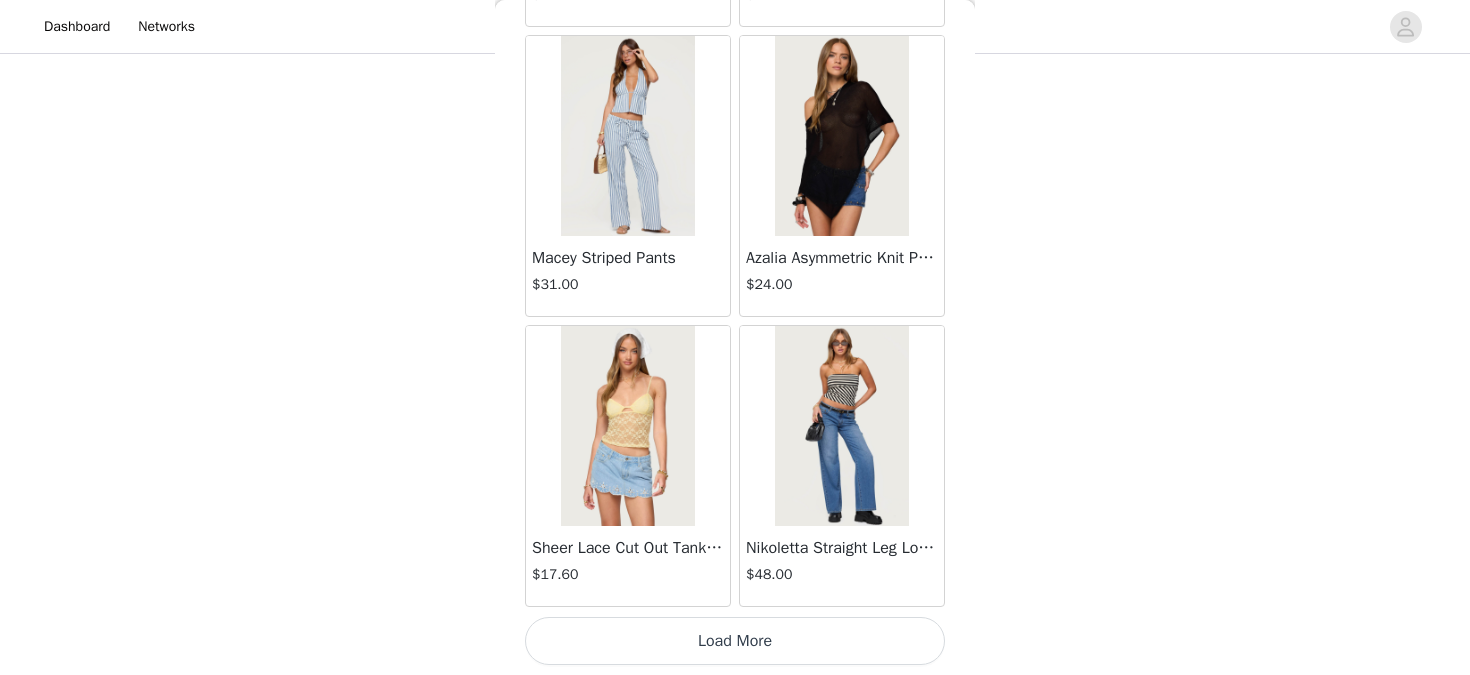 click on "Load More" at bounding box center (735, 641) 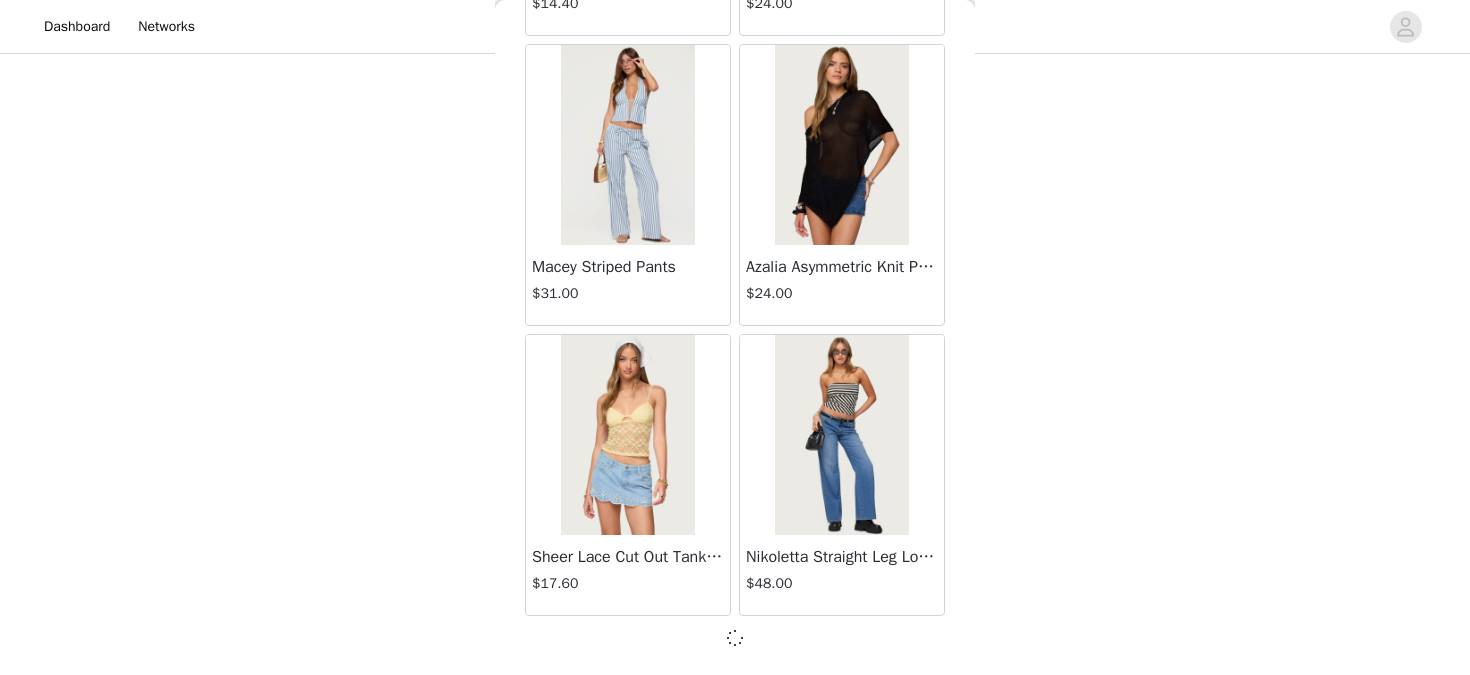 scroll, scrollTop: 2376, scrollLeft: 0, axis: vertical 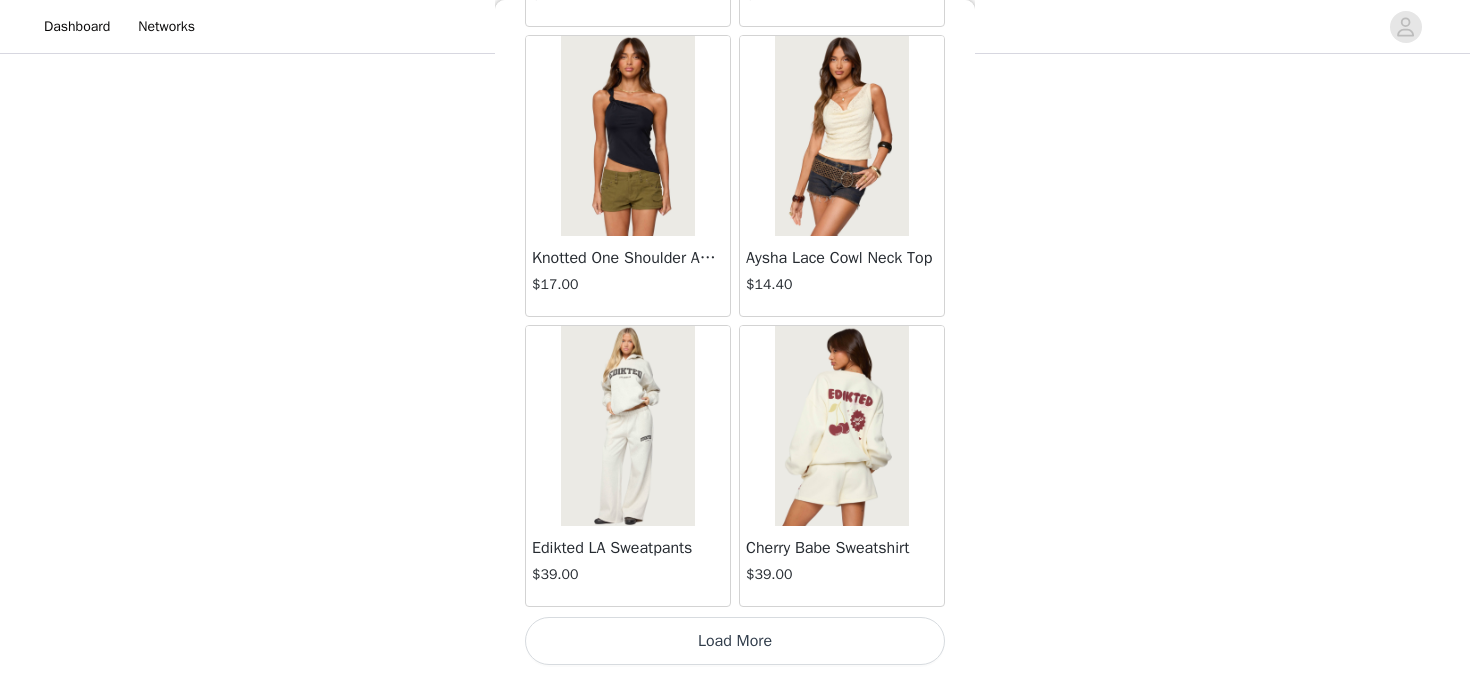 click on "Load More" at bounding box center [735, 641] 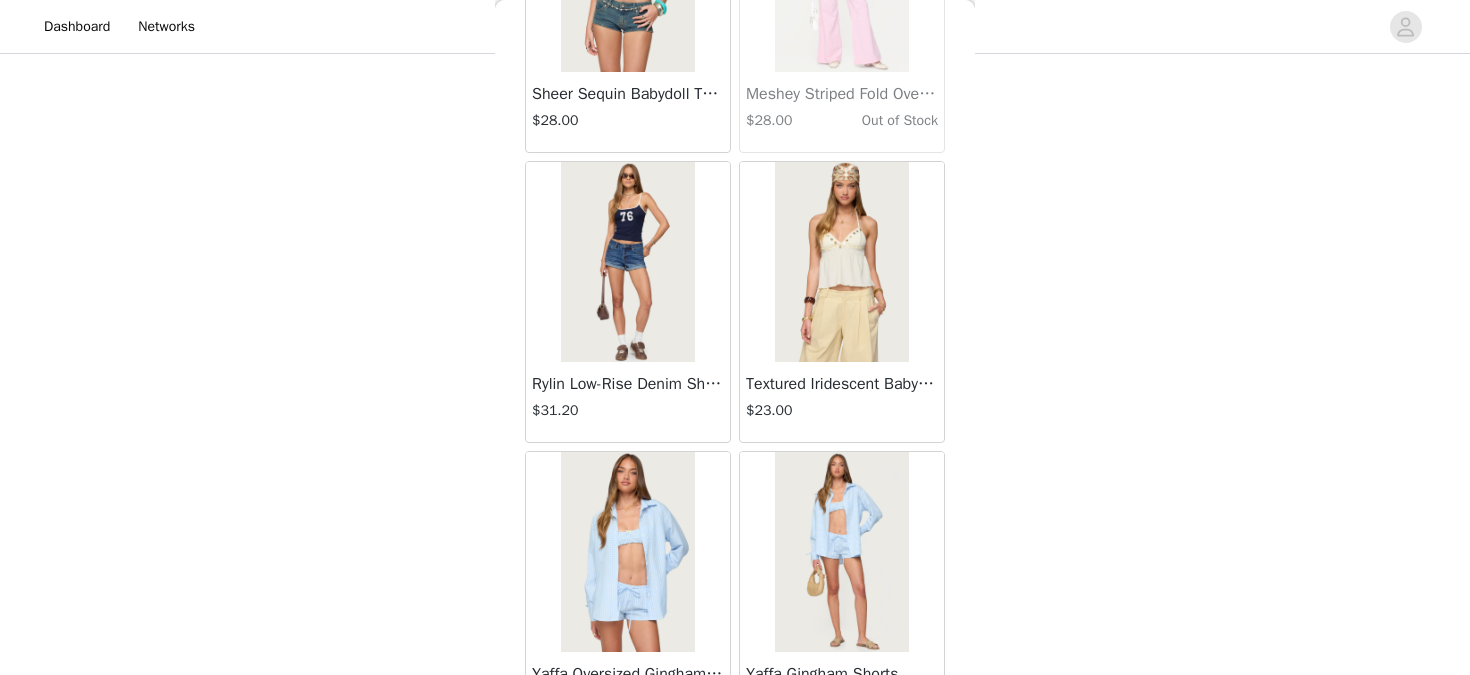 scroll, scrollTop: 7984, scrollLeft: 0, axis: vertical 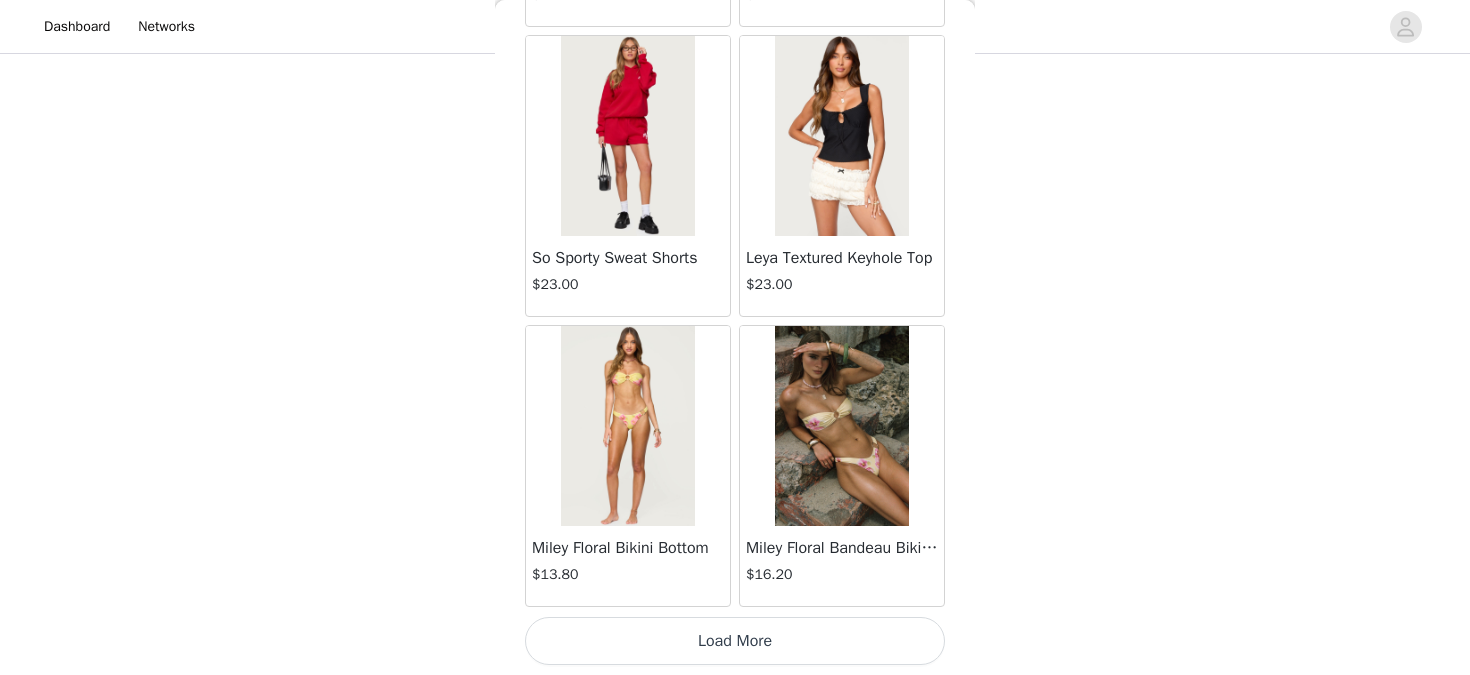 click on "Load More" at bounding box center (735, 641) 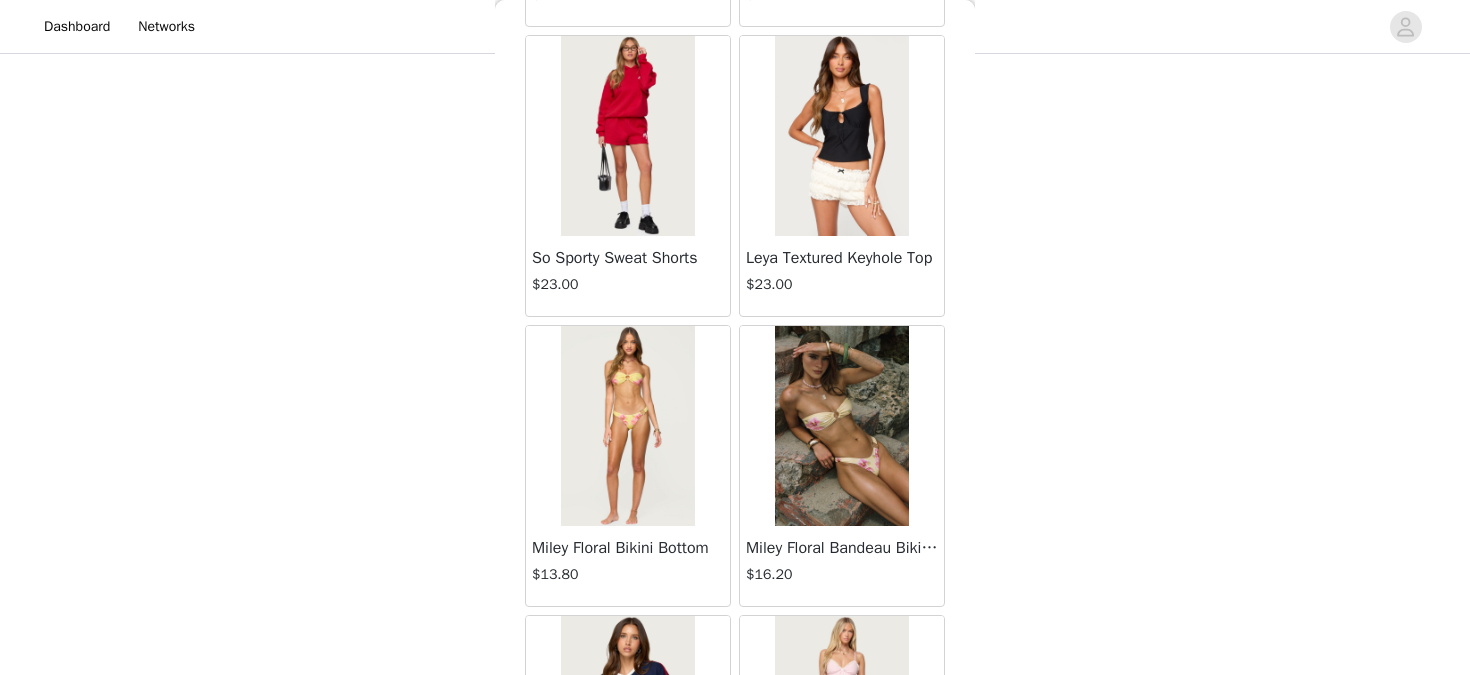 scroll, scrollTop: 11085, scrollLeft: 0, axis: vertical 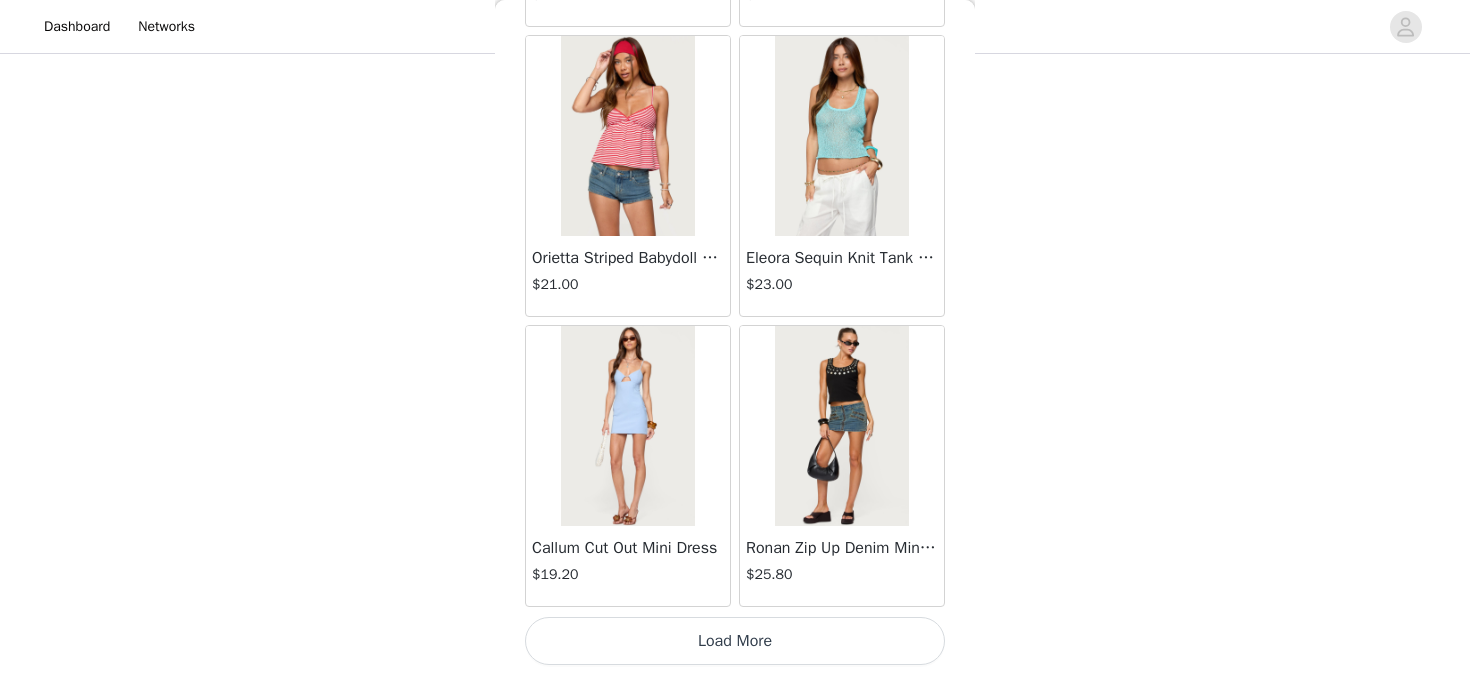 click on "Load More" at bounding box center [735, 641] 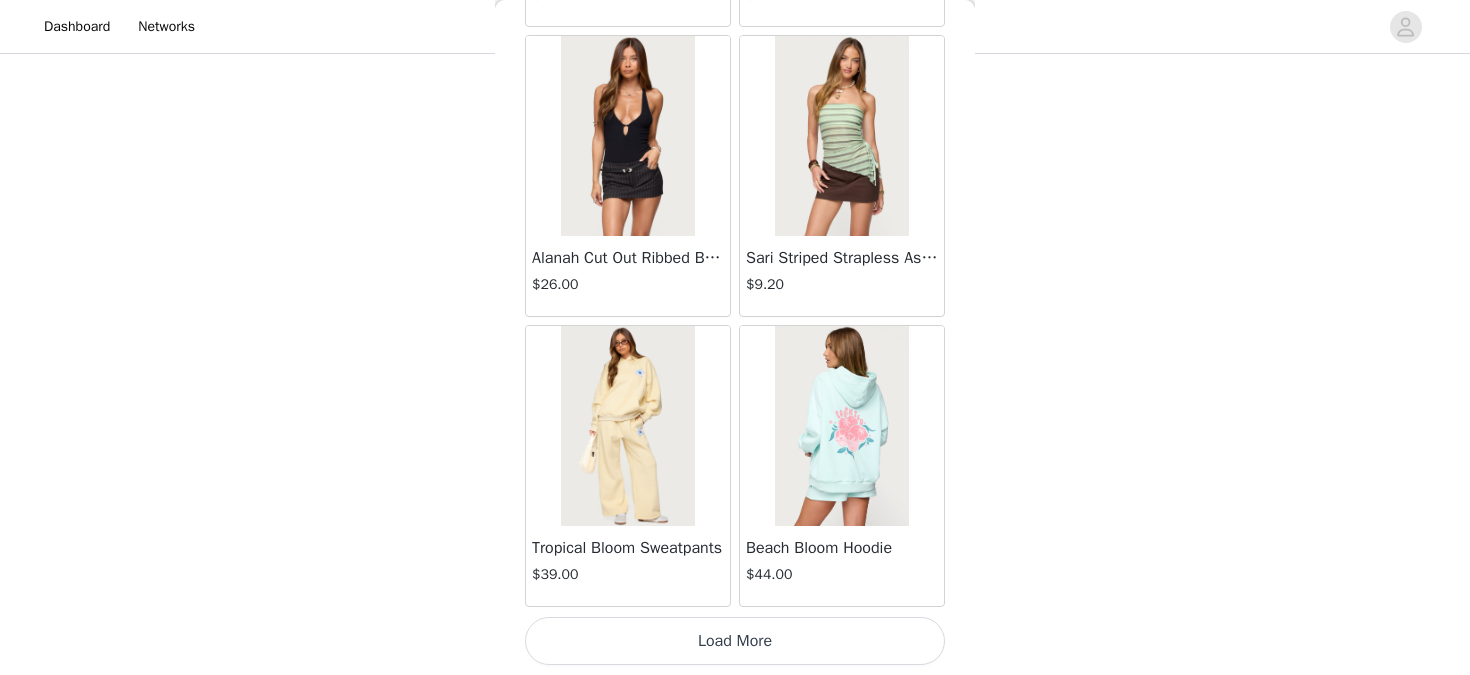 click on "Load More" at bounding box center (735, 641) 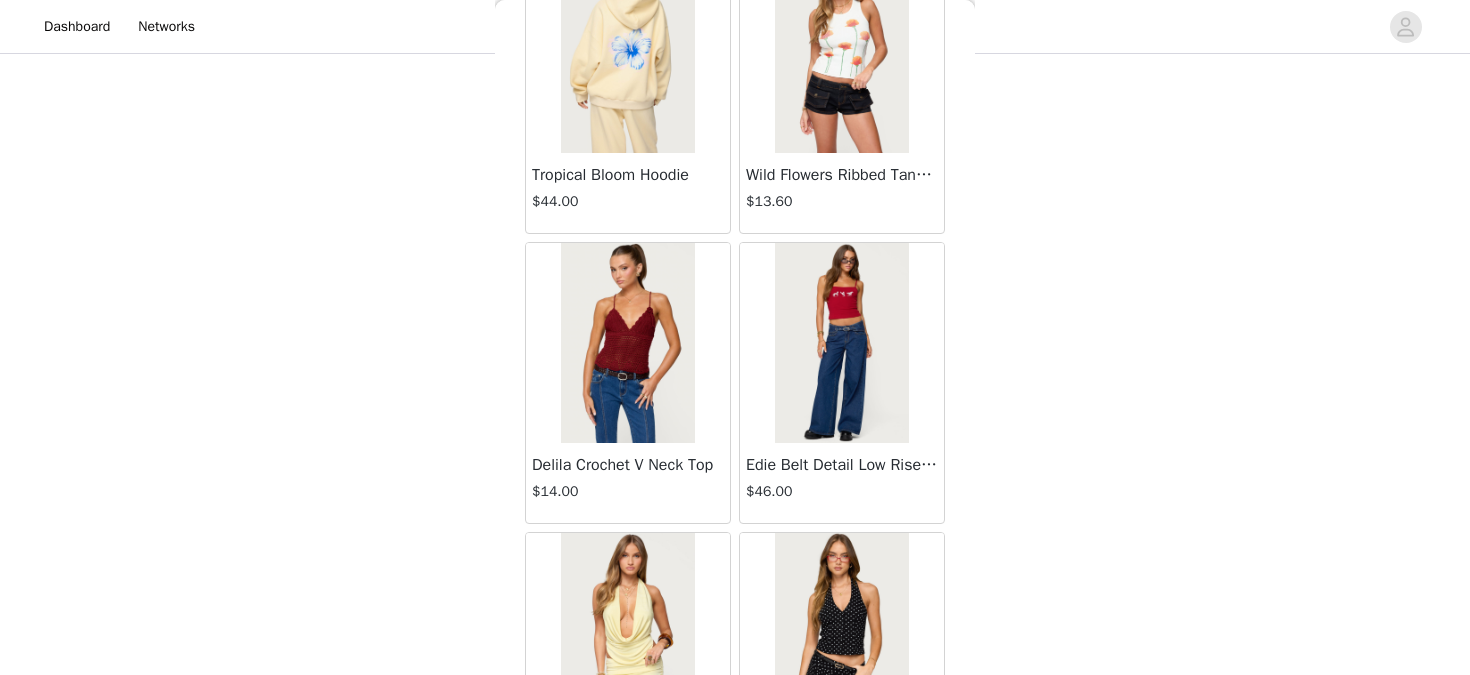 scroll, scrollTop: 16885, scrollLeft: 0, axis: vertical 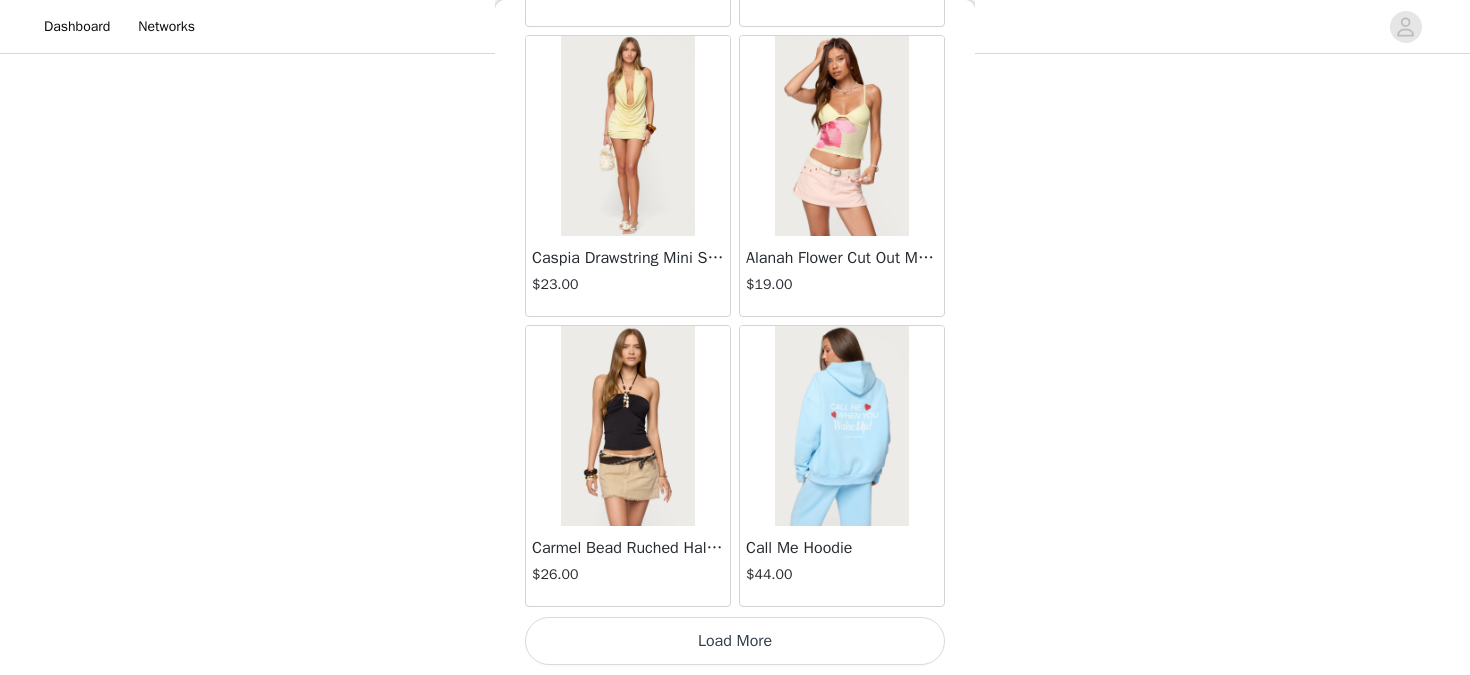 click on "Load More" at bounding box center (735, 641) 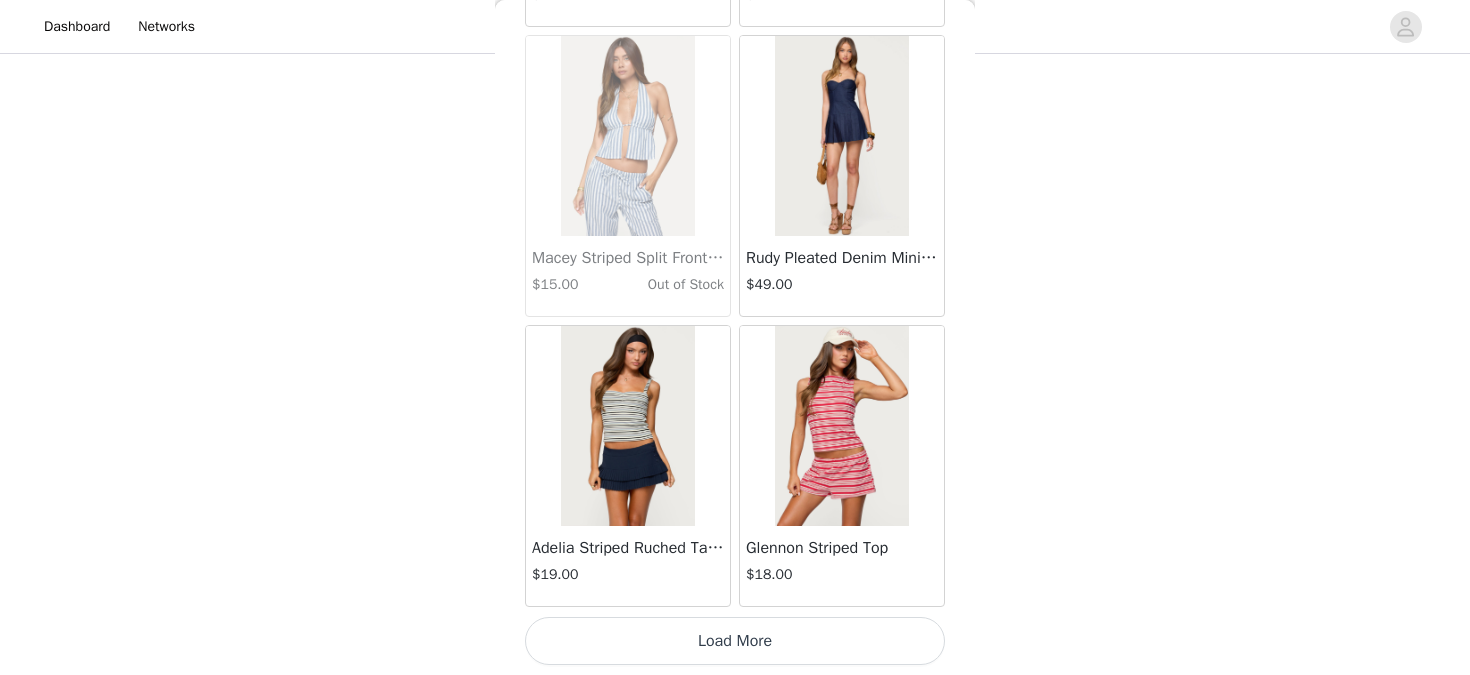 click on "Load More" at bounding box center [735, 641] 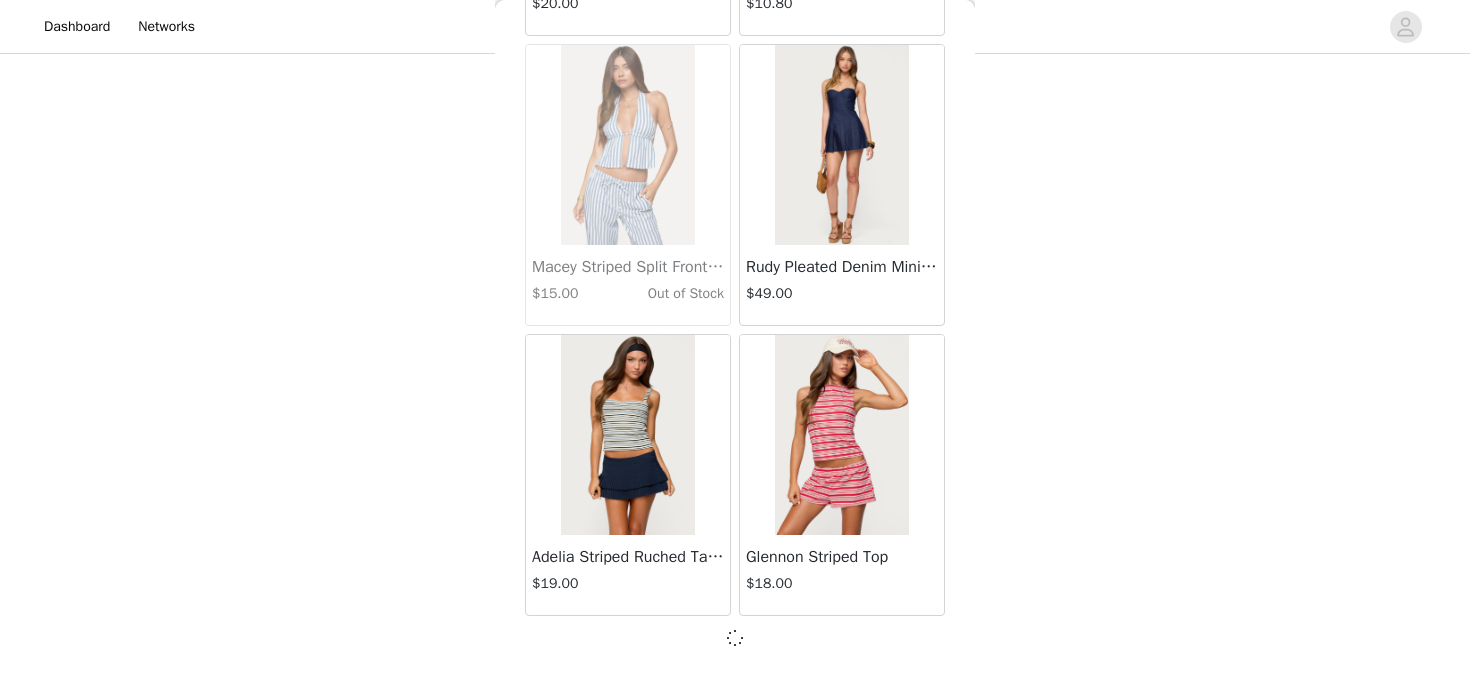 scroll, scrollTop: 19776, scrollLeft: 0, axis: vertical 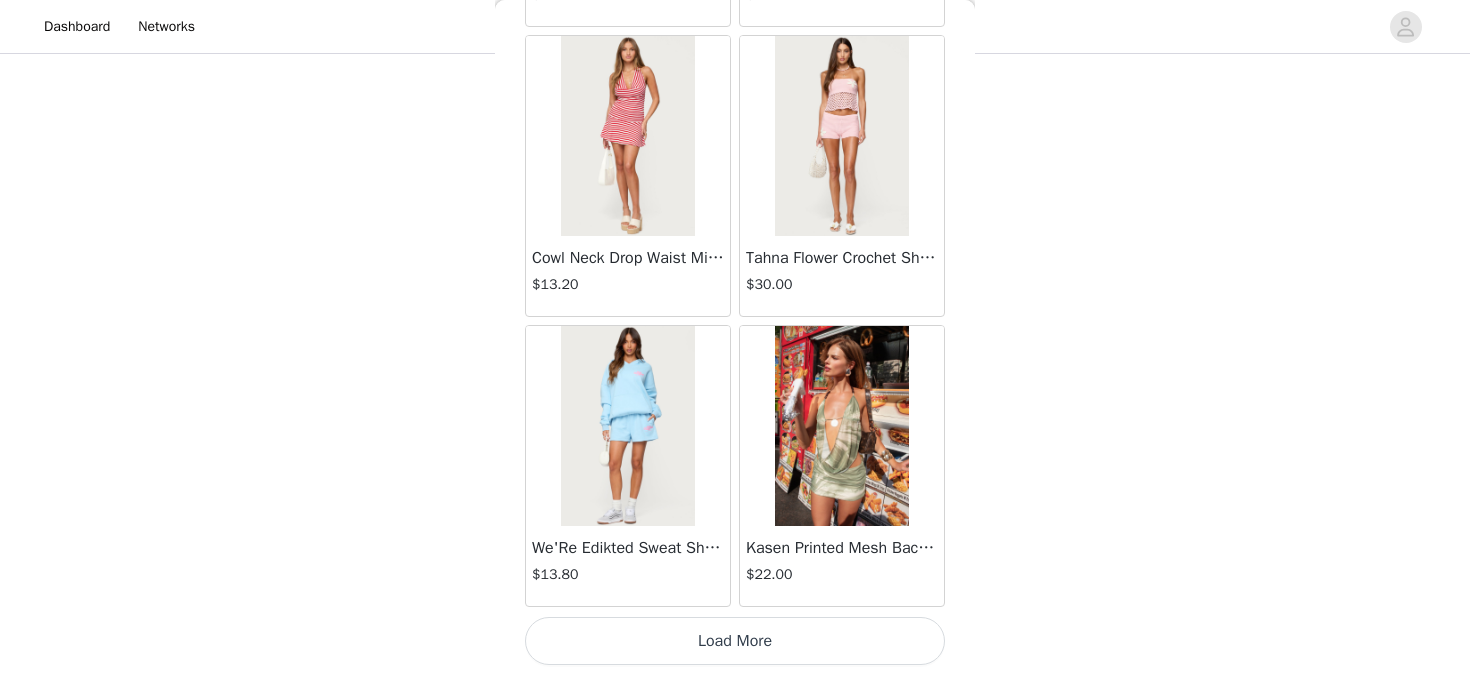 click on "Load More" at bounding box center [735, 641] 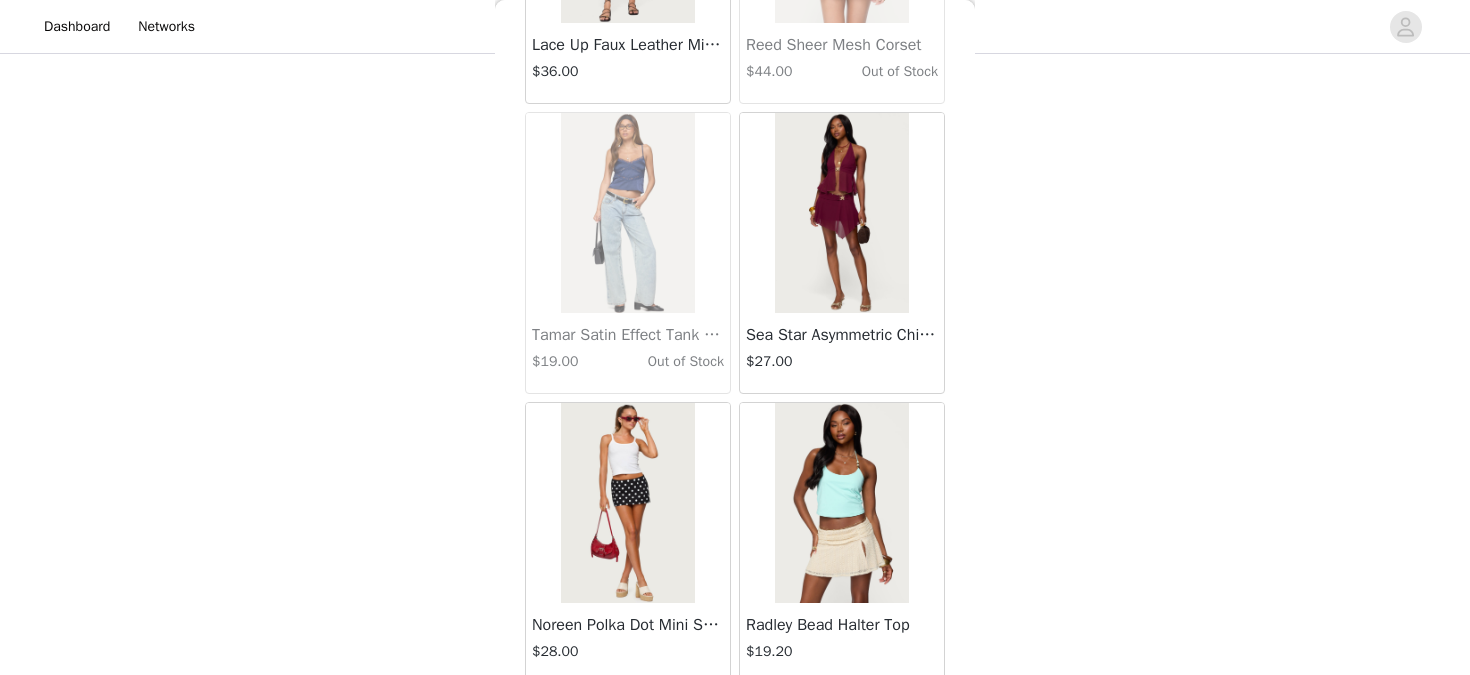 scroll, scrollTop: 25585, scrollLeft: 0, axis: vertical 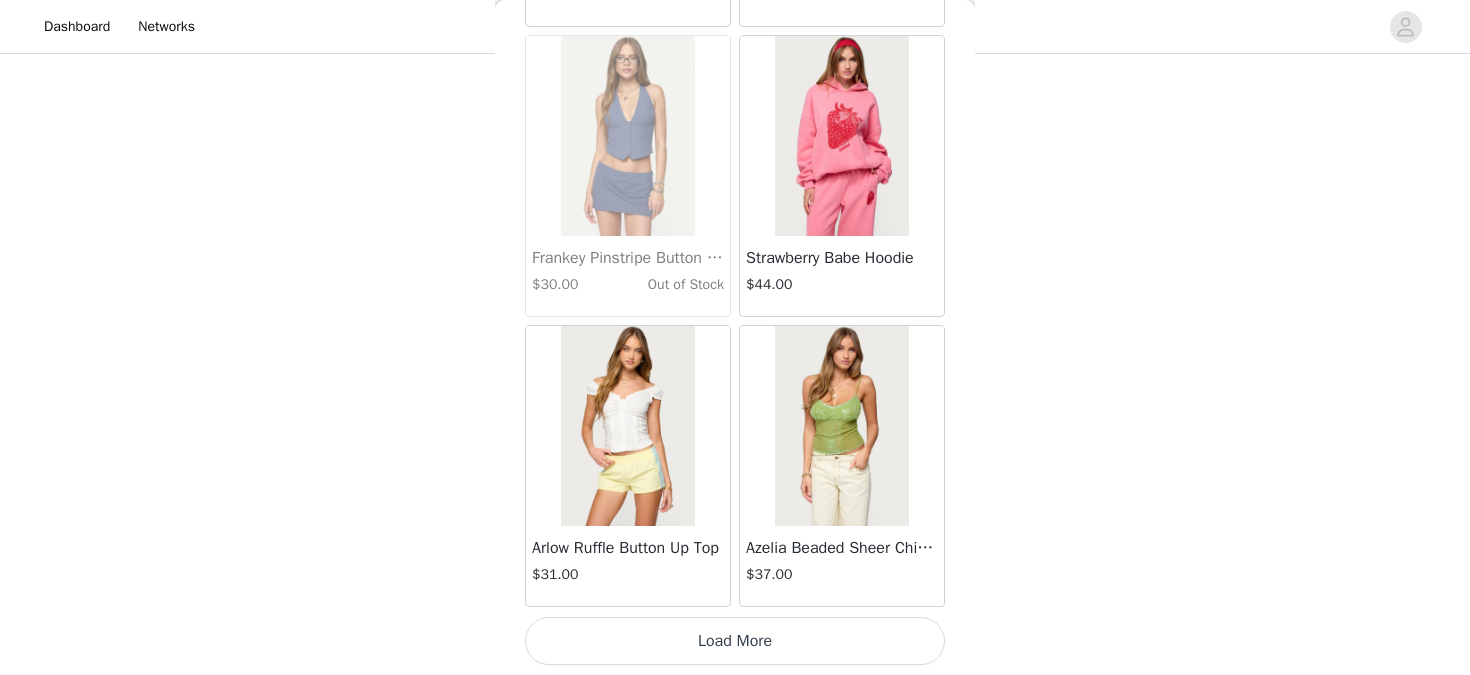 click on "Load More" at bounding box center [735, 641] 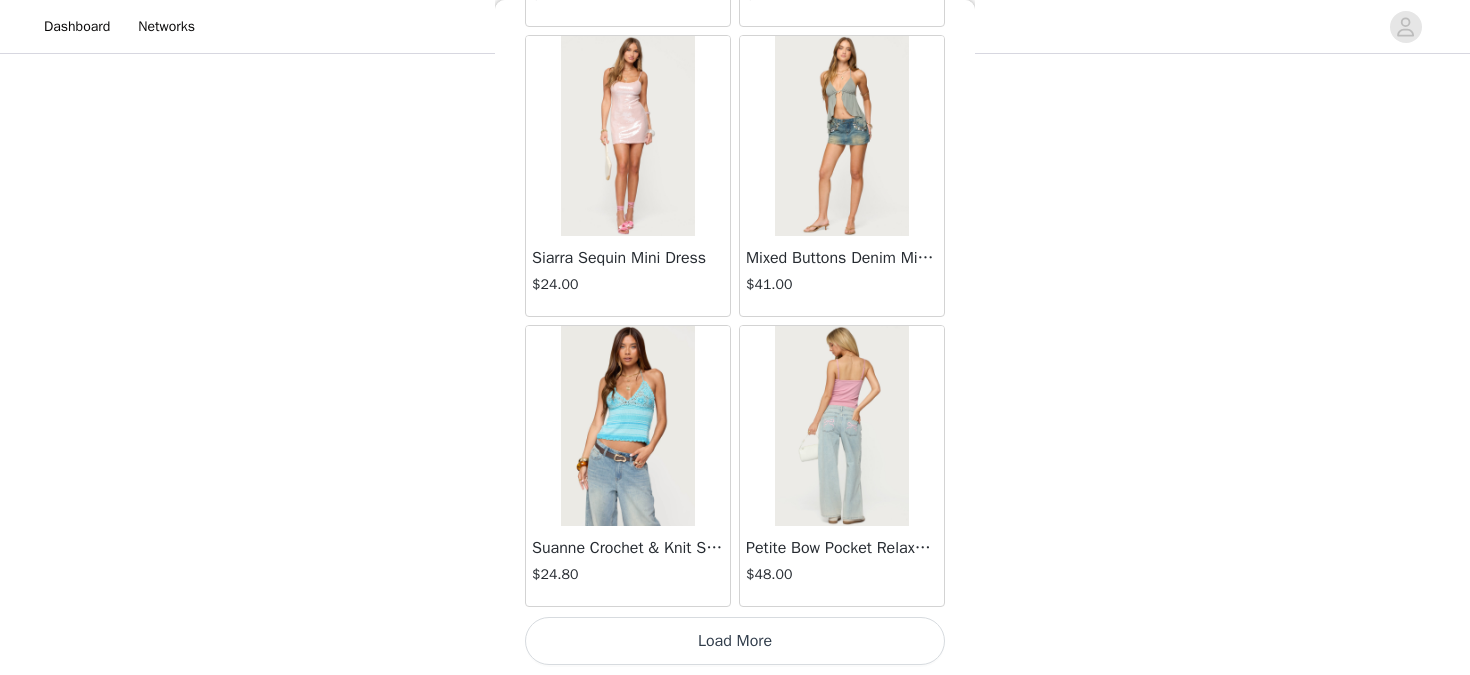 click on "Load More" at bounding box center (735, 641) 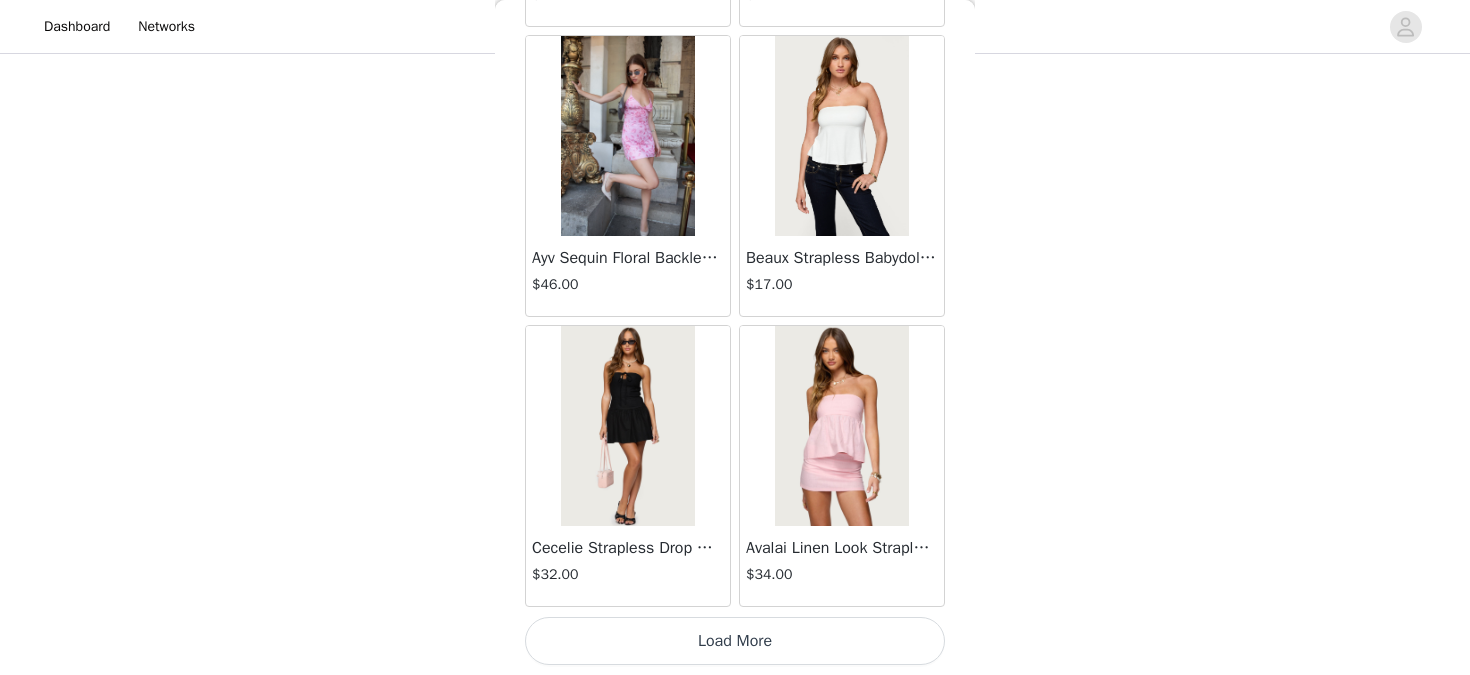 click on "Load More" at bounding box center [735, 641] 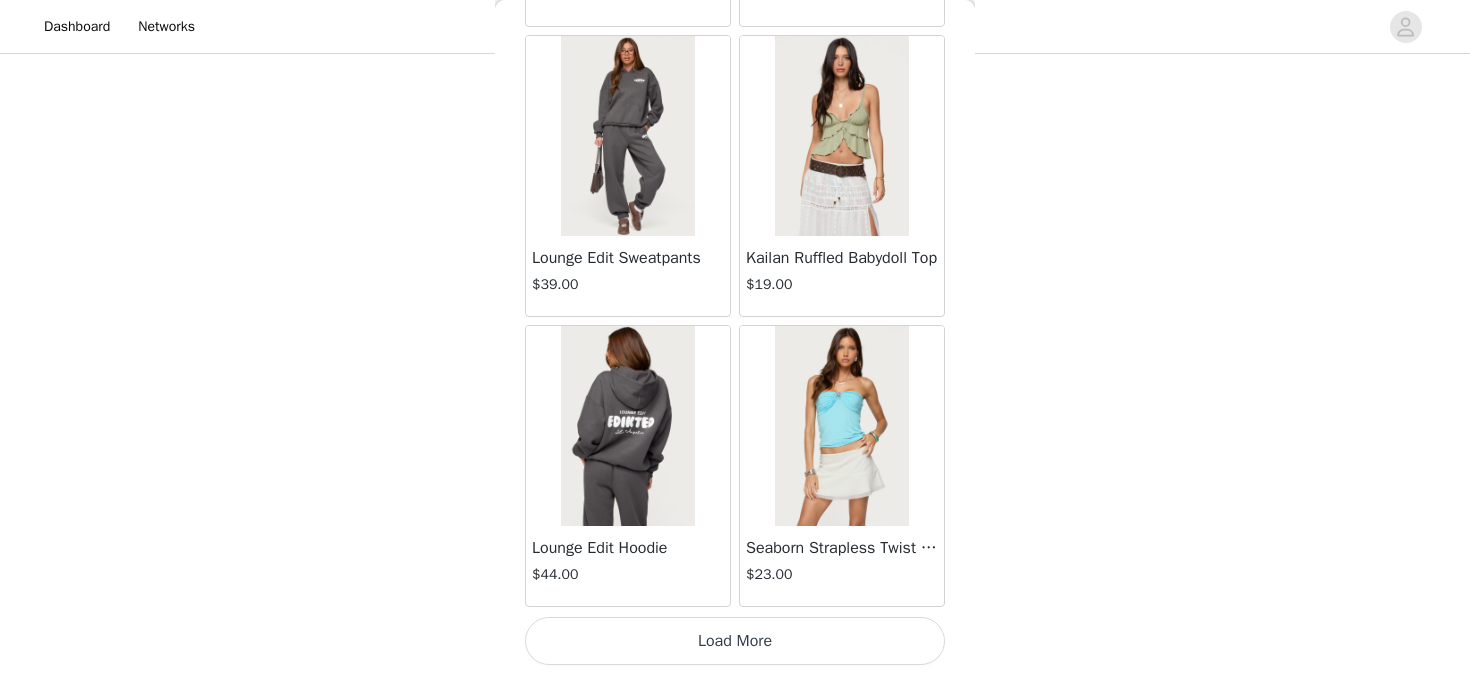 click on "Load More" at bounding box center (735, 641) 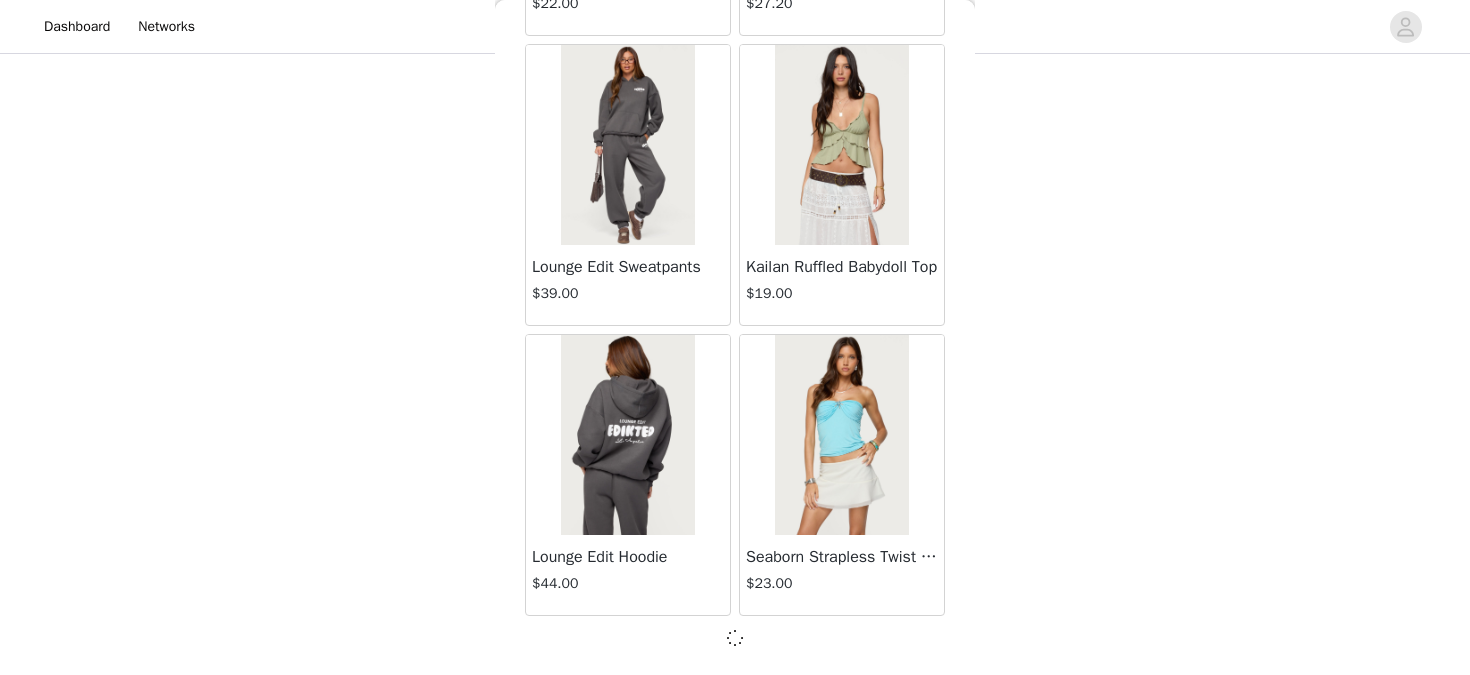 scroll, scrollTop: 34276, scrollLeft: 0, axis: vertical 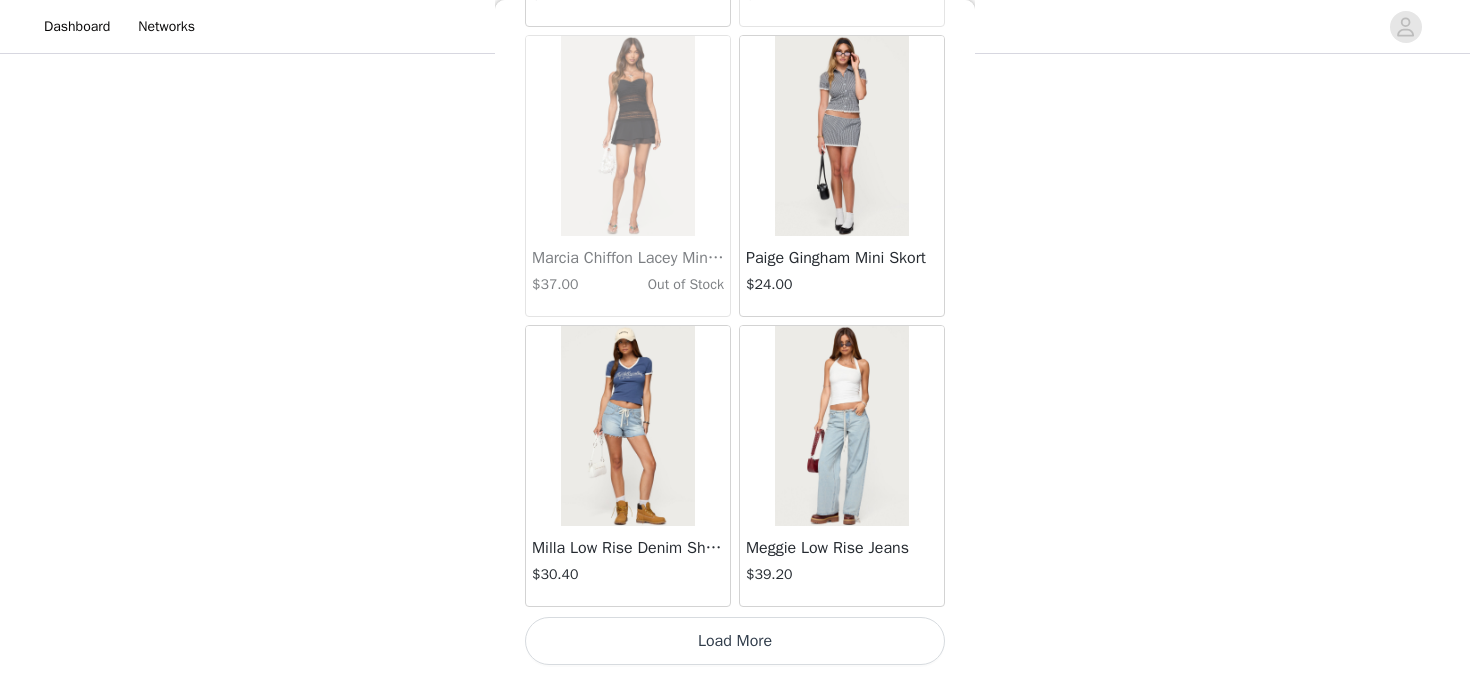 click on "Load More" at bounding box center [735, 641] 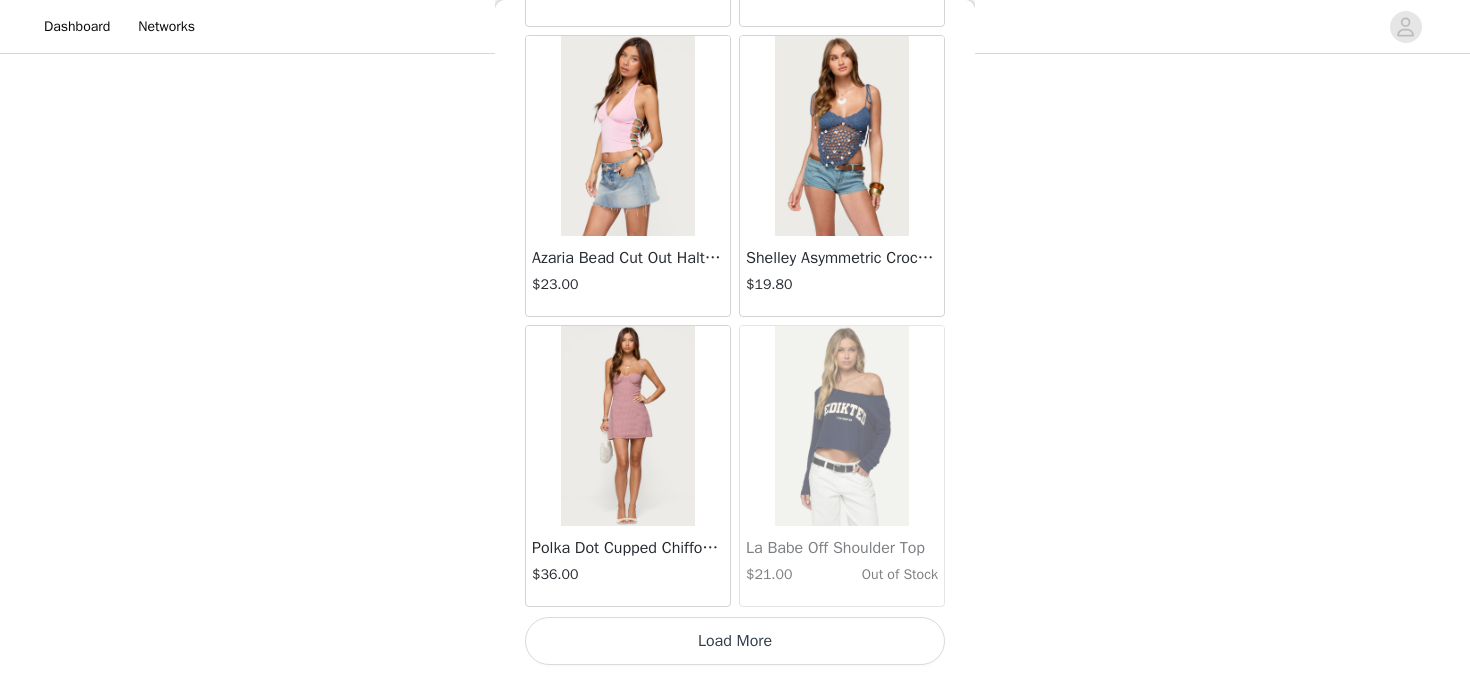 click on "Load More" at bounding box center [735, 641] 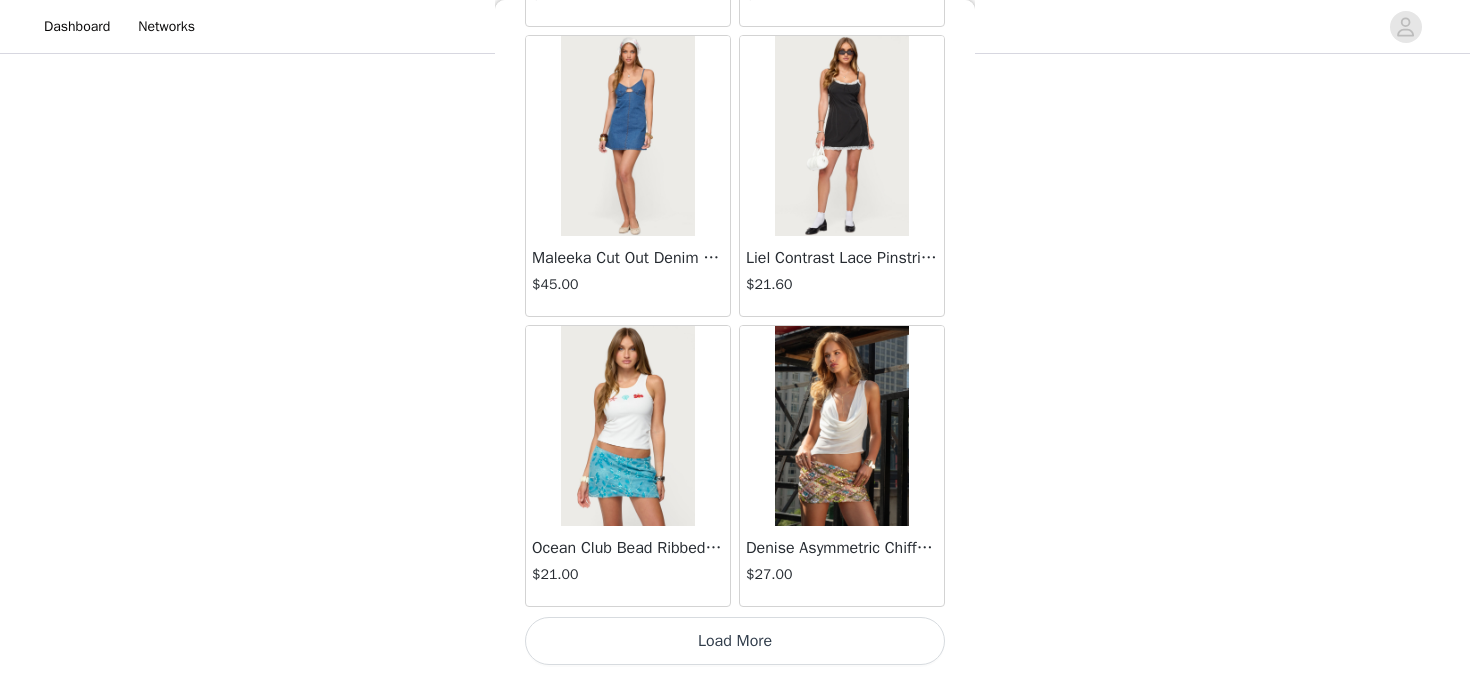 click on "Load More" at bounding box center (735, 641) 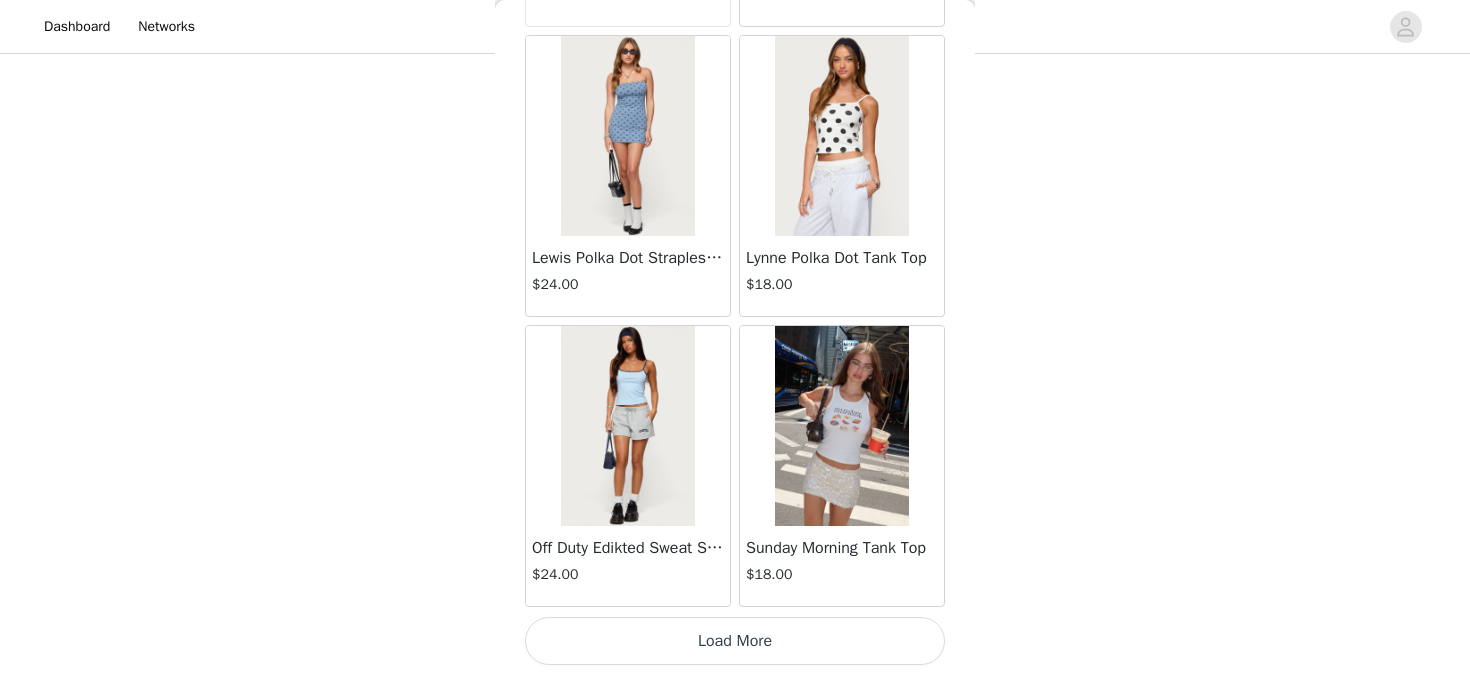 click on "Load More" at bounding box center (735, 641) 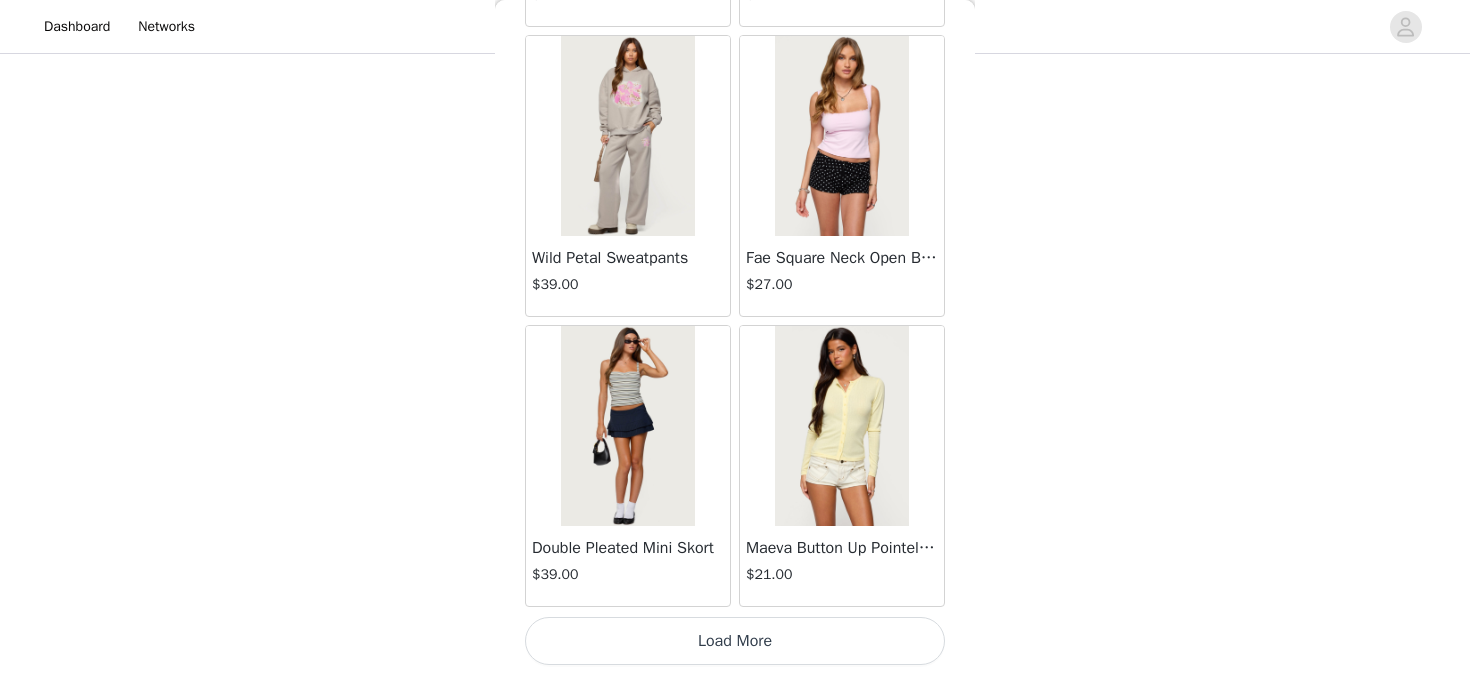 click on "Load More" at bounding box center (735, 641) 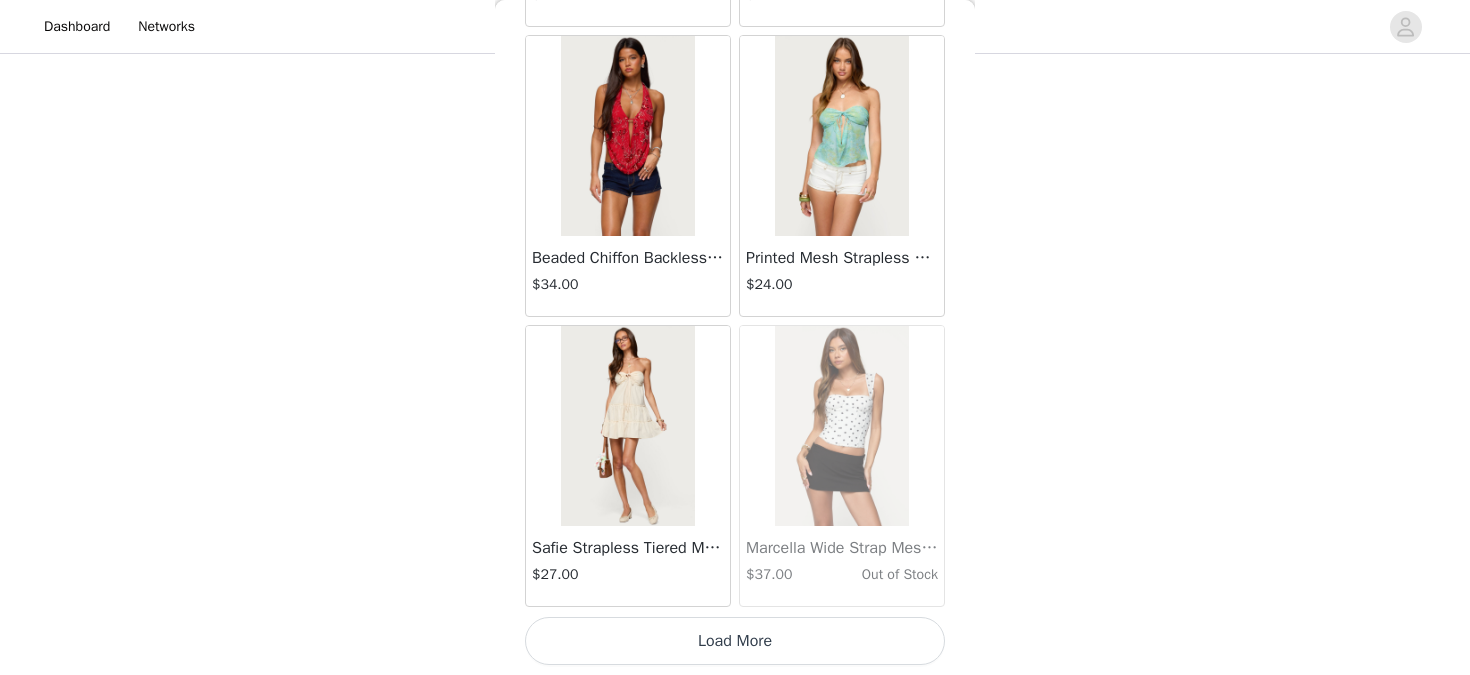 click on "Load More" at bounding box center [735, 641] 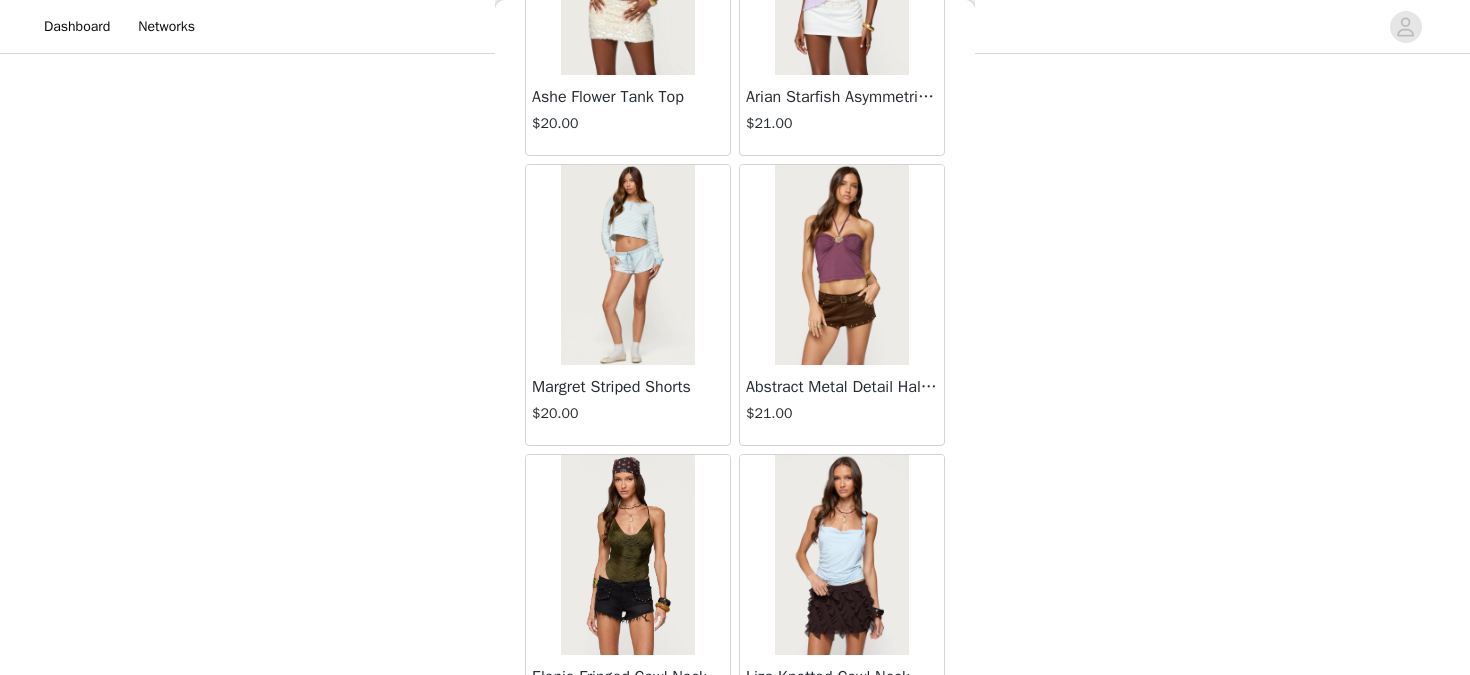 scroll, scrollTop: 54585, scrollLeft: 0, axis: vertical 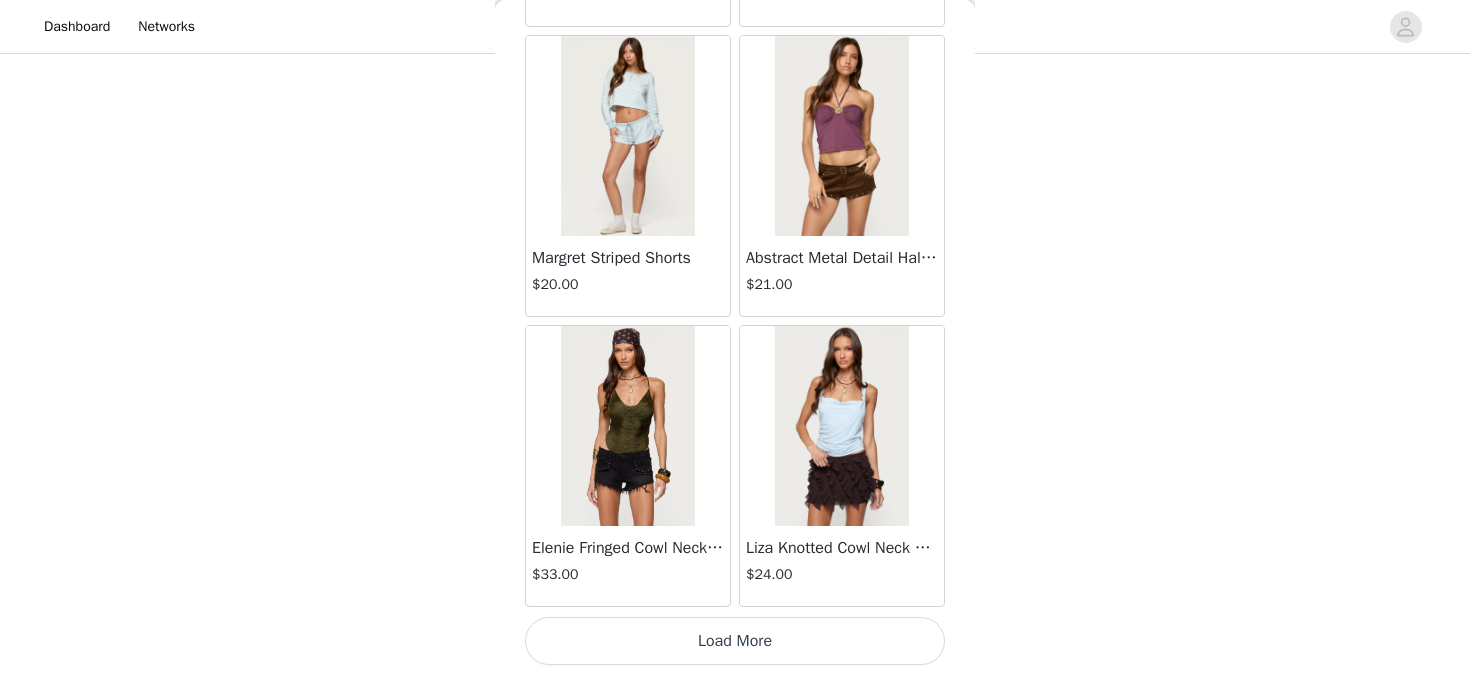 click on "Load More" at bounding box center [735, 641] 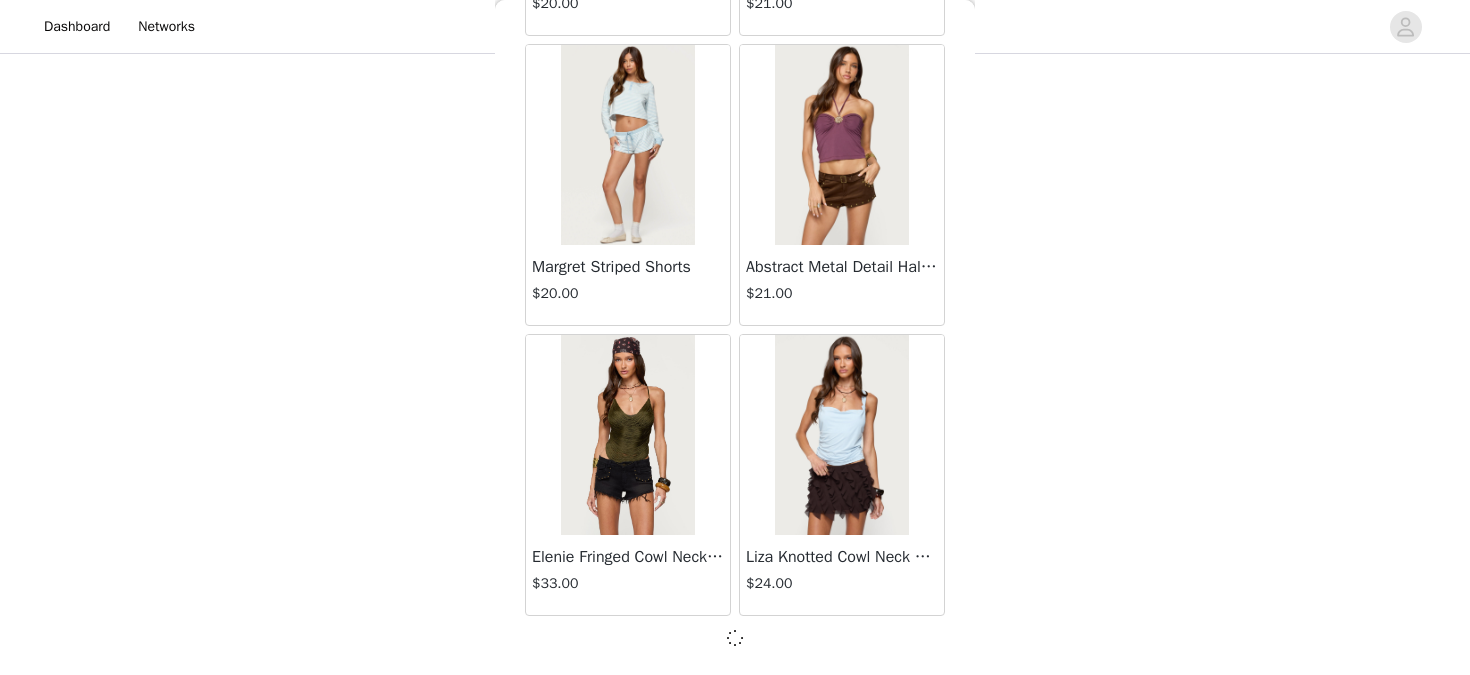 scroll, scrollTop: 54576, scrollLeft: 0, axis: vertical 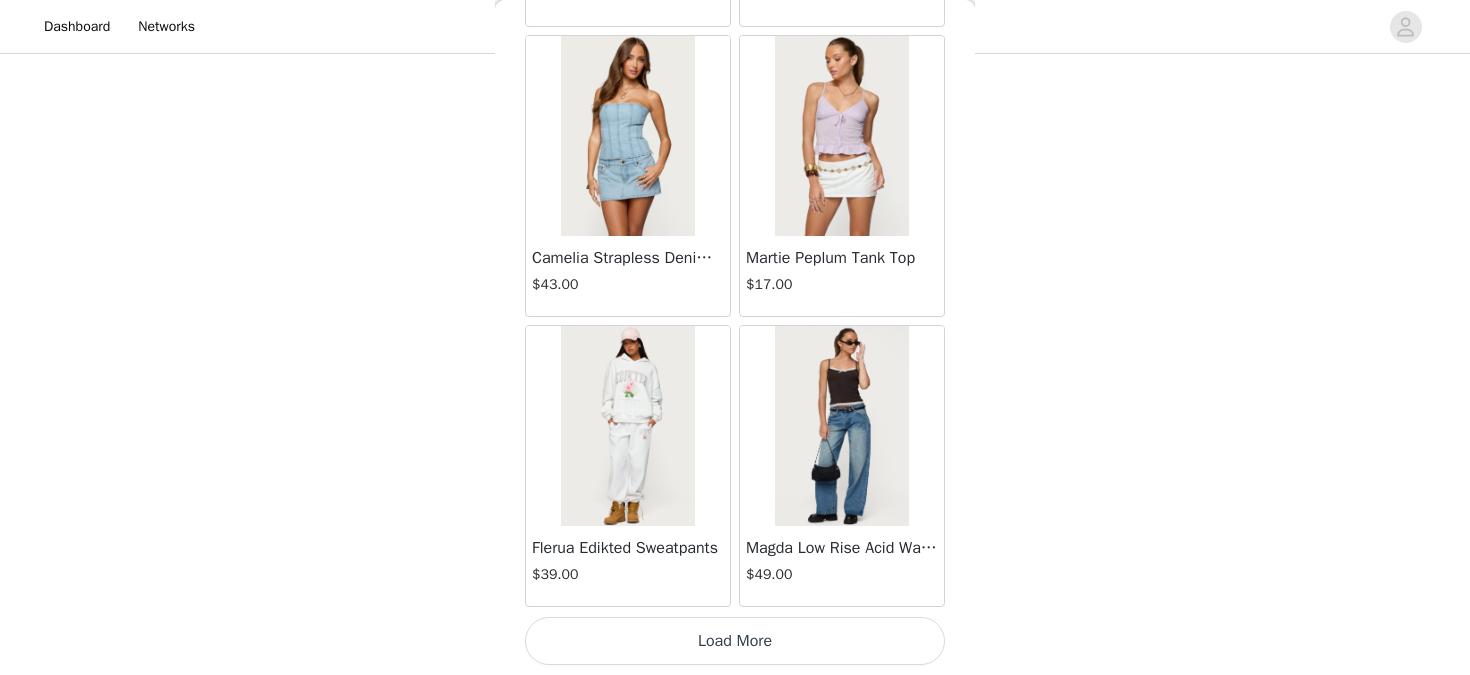 click on "Load More" at bounding box center (735, 641) 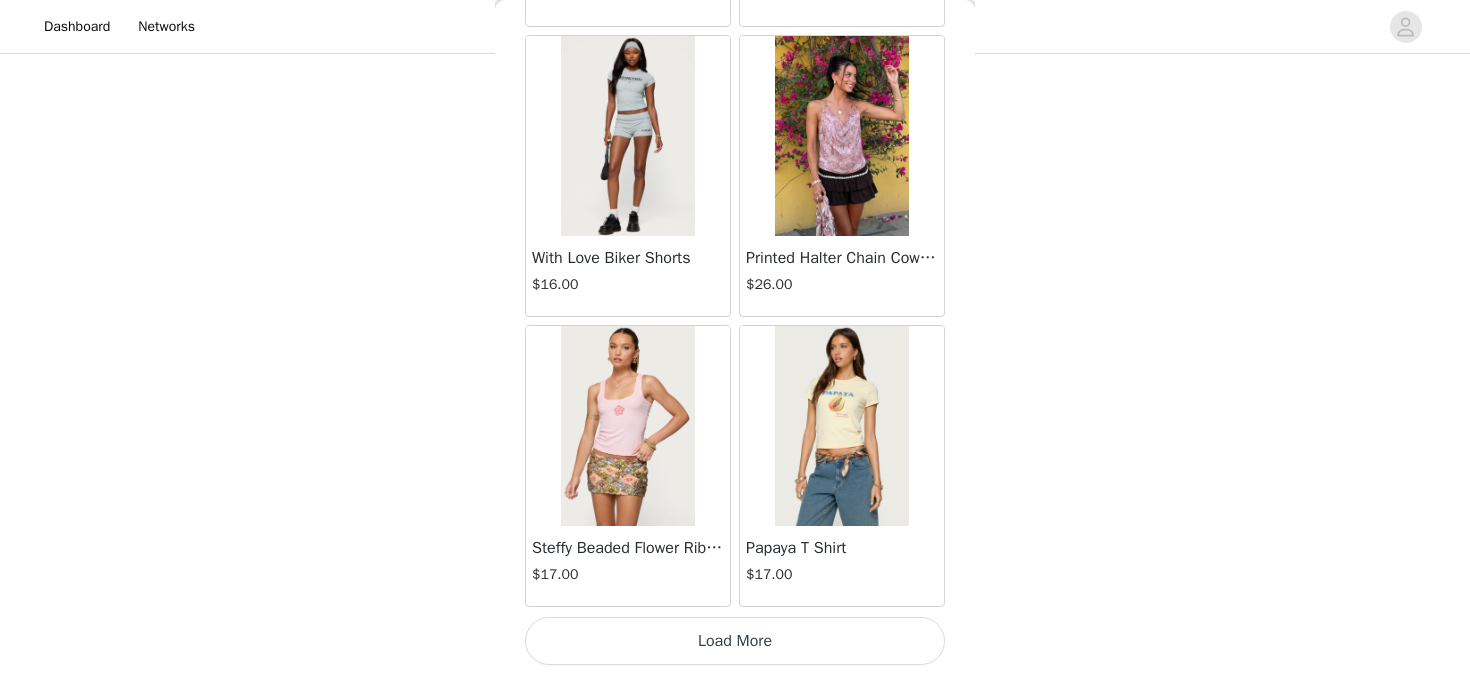 click on "Load More" at bounding box center (735, 641) 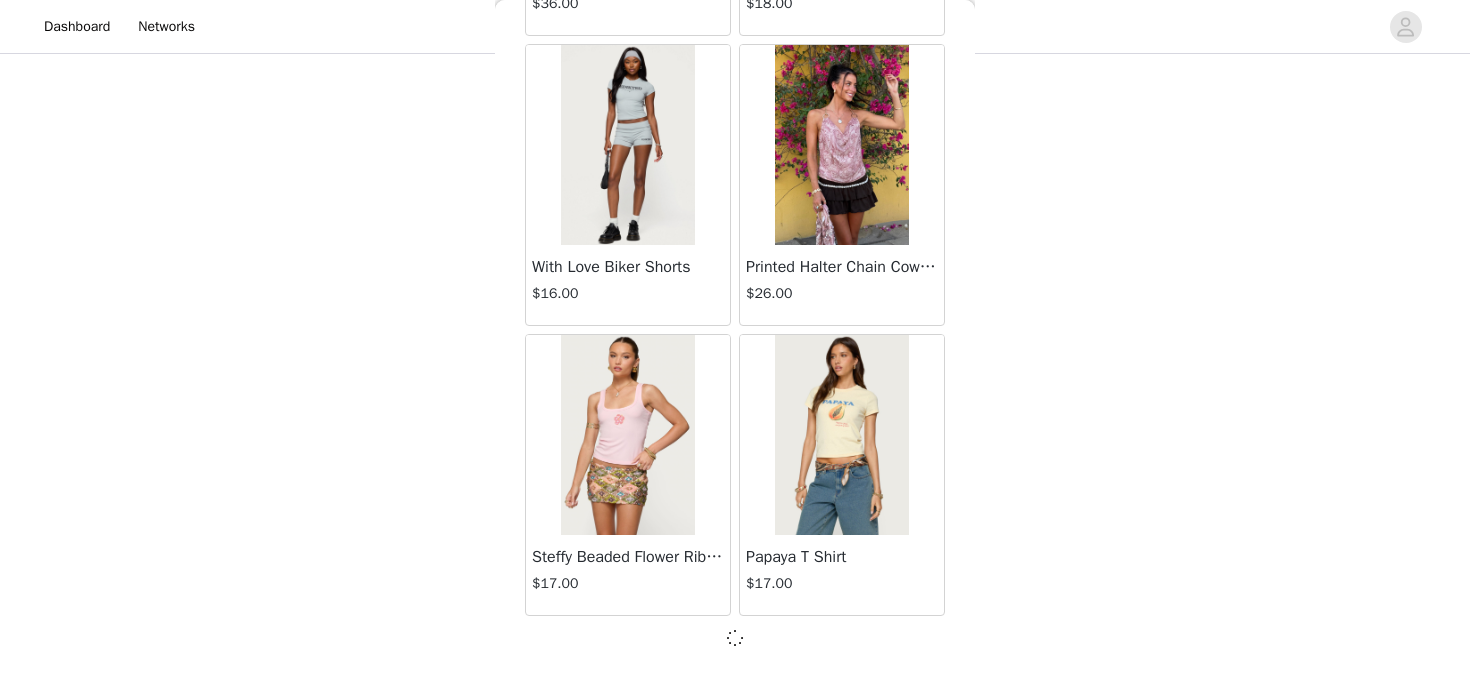scroll, scrollTop: 60376, scrollLeft: 0, axis: vertical 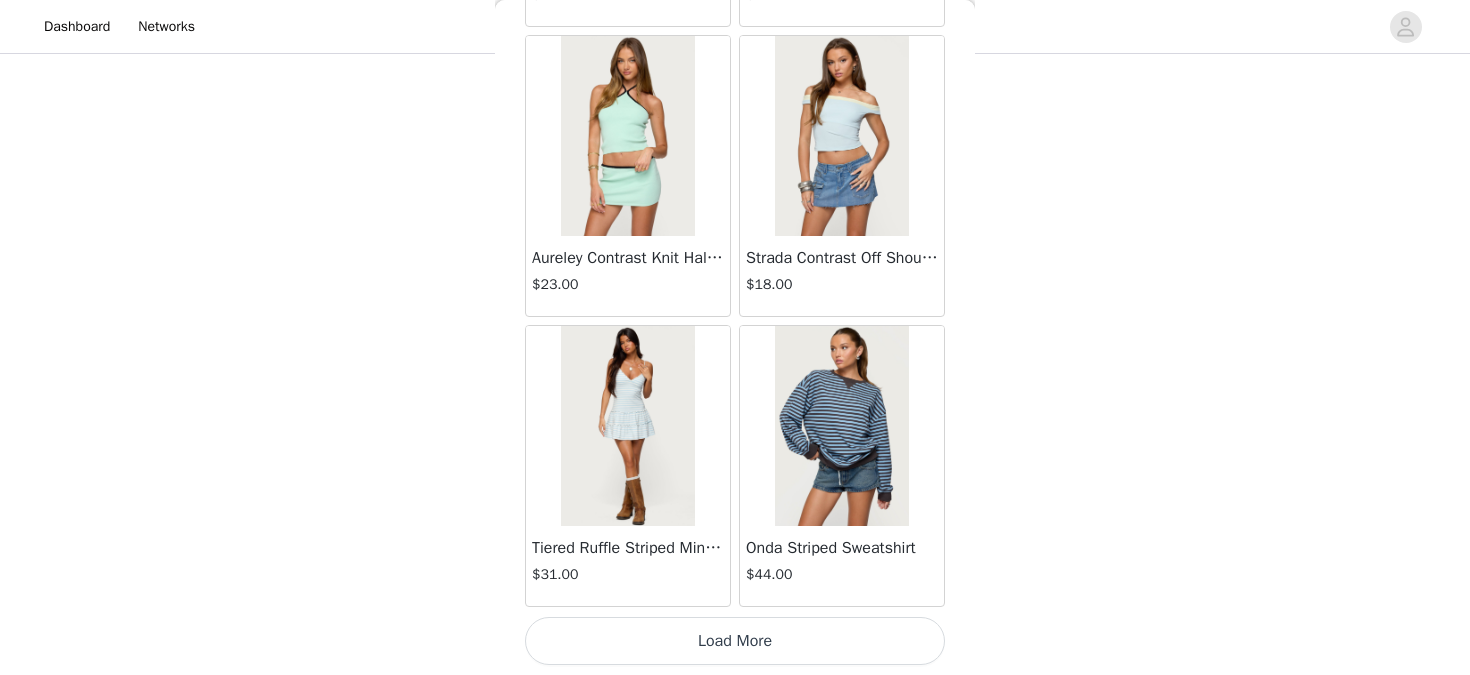 click on "Load More" at bounding box center (735, 641) 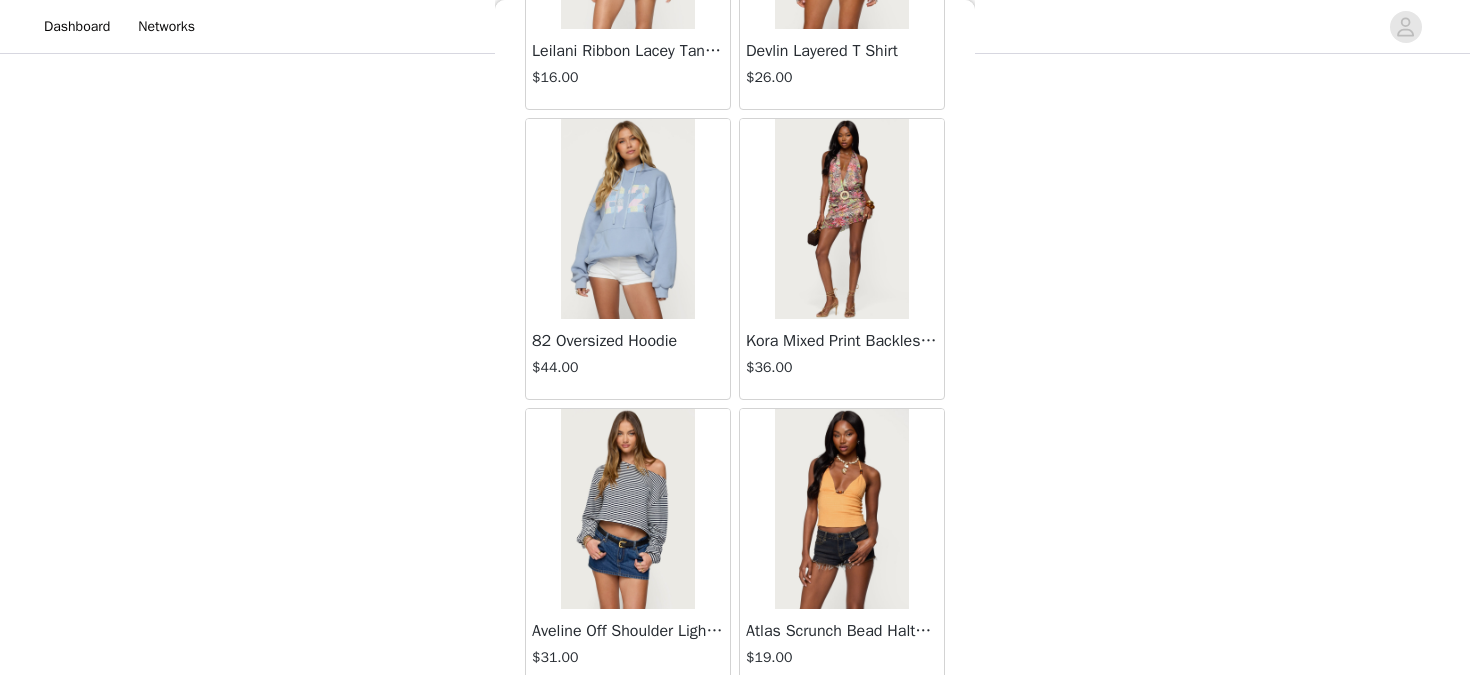 scroll, scrollTop: 66185, scrollLeft: 0, axis: vertical 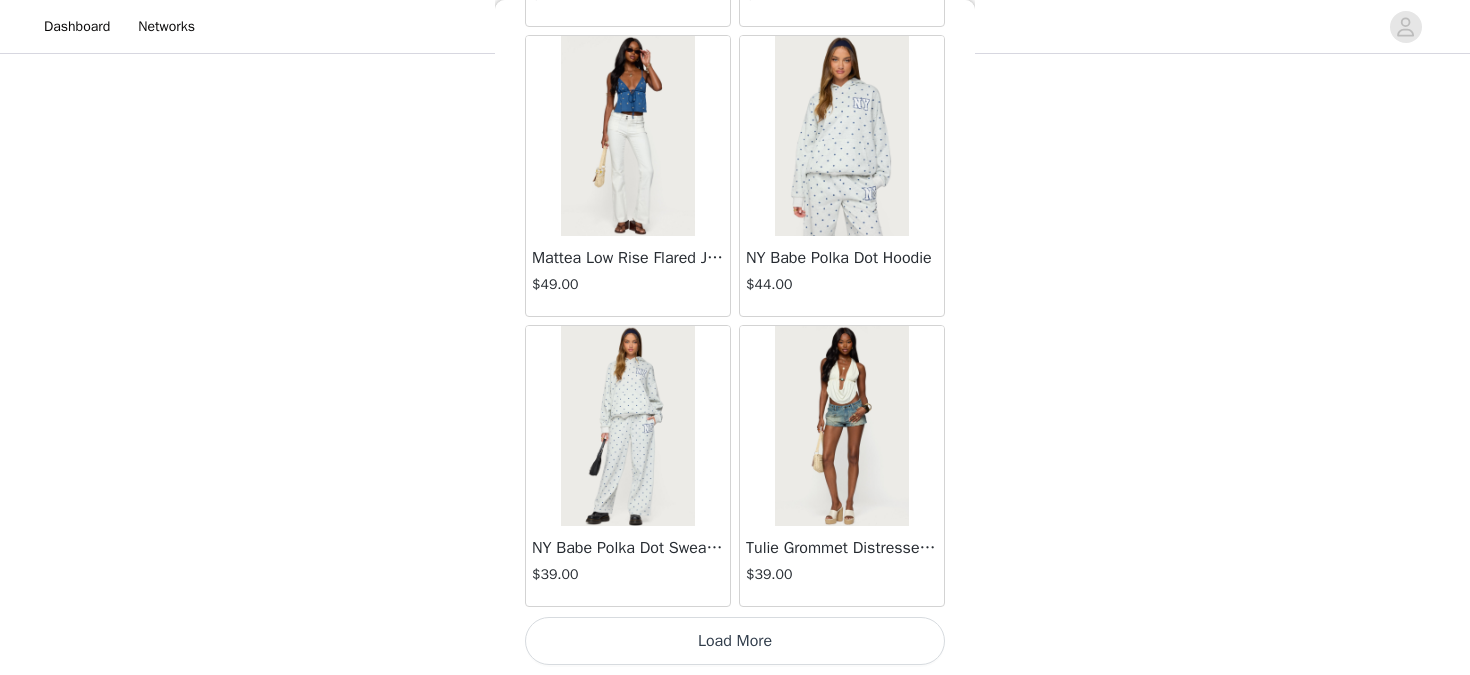 click on "Load More" at bounding box center [735, 641] 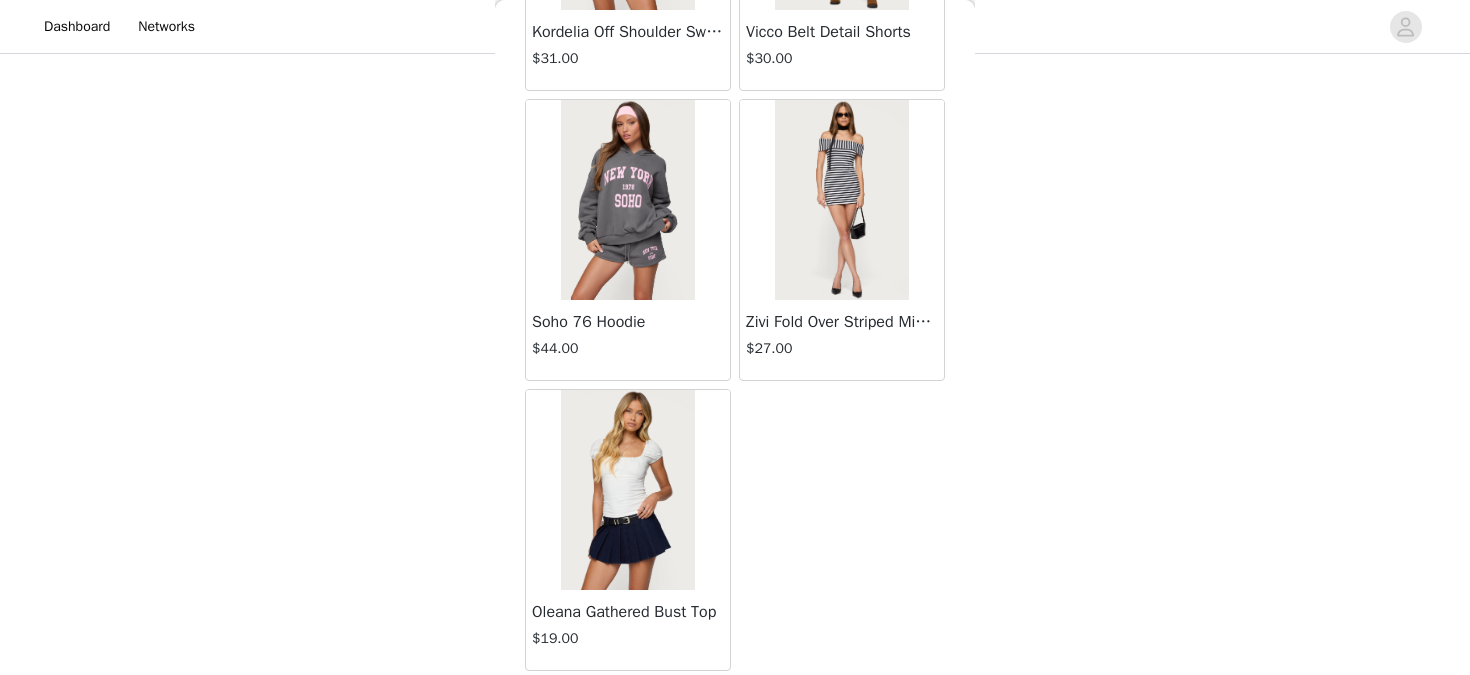 scroll, scrollTop: 65525, scrollLeft: 0, axis: vertical 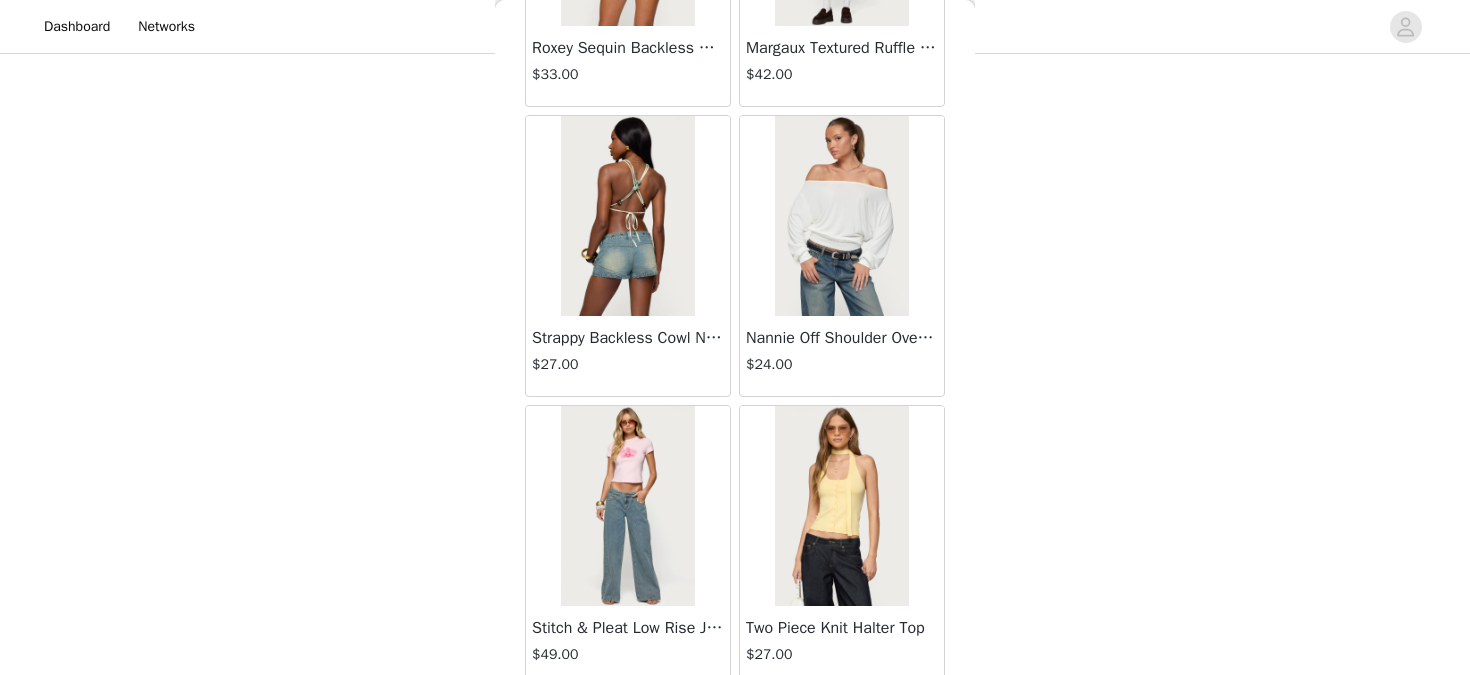 click at bounding box center [841, 216] 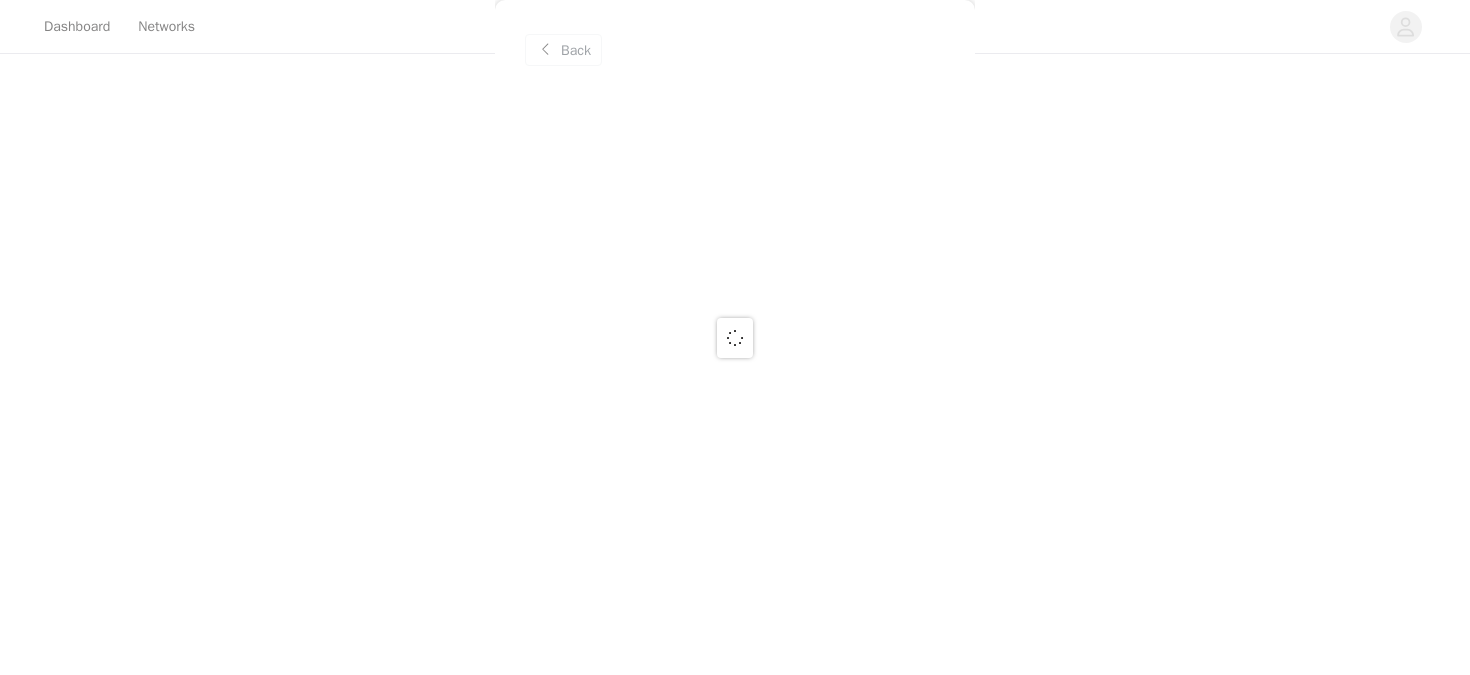 scroll, scrollTop: 0, scrollLeft: 0, axis: both 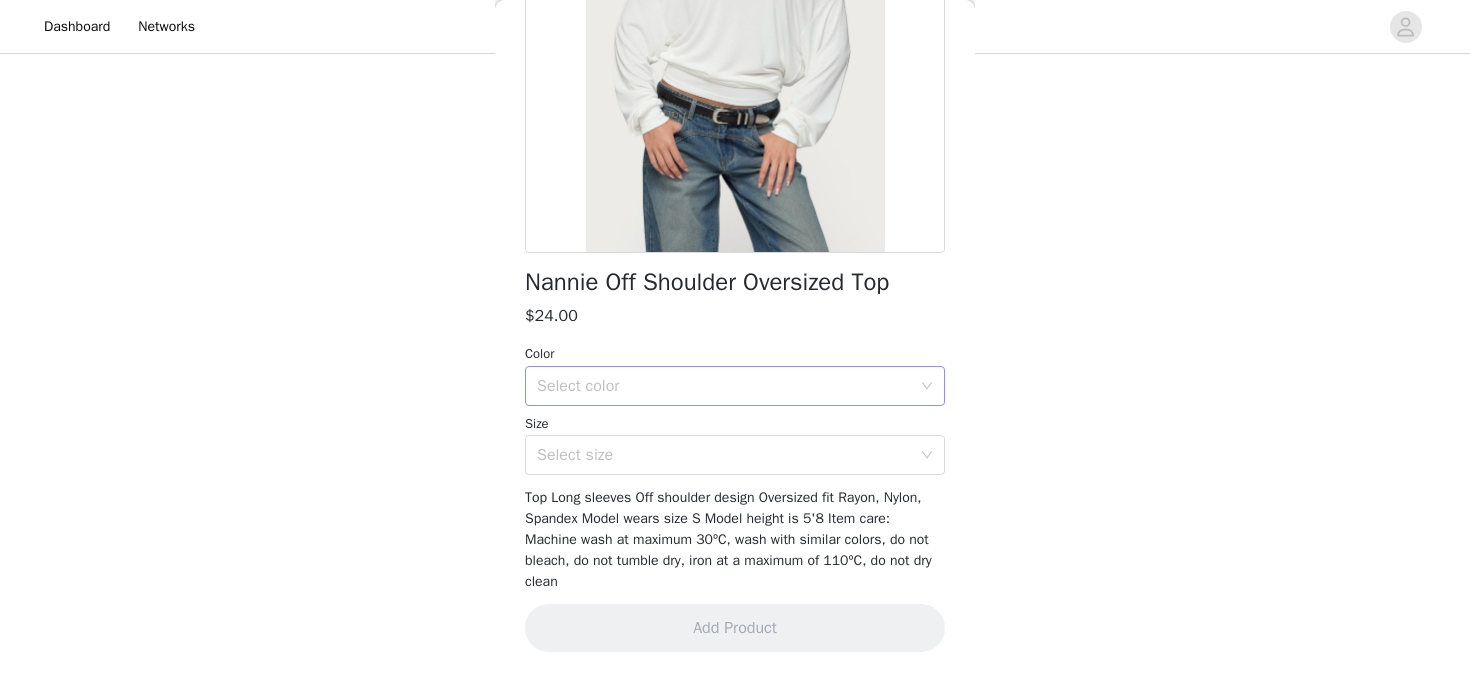 click on "Select color" at bounding box center (724, 386) 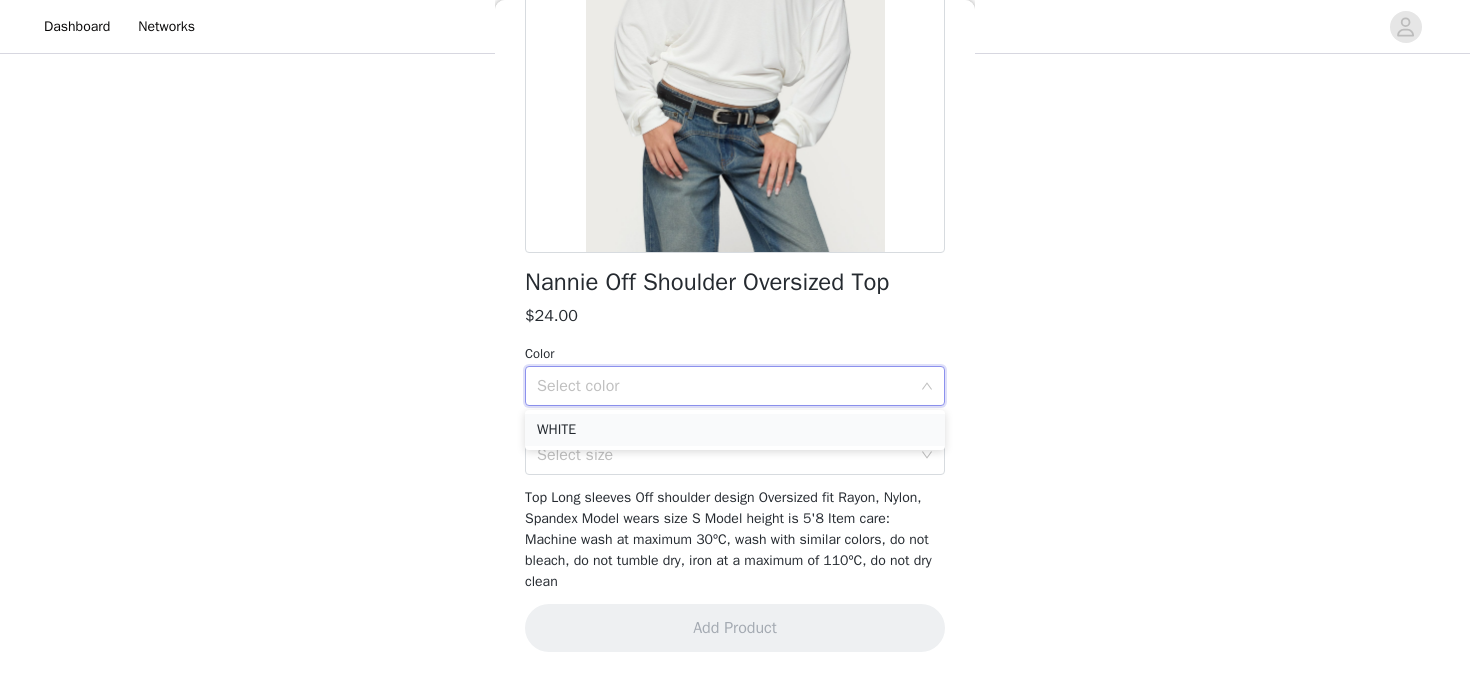 click on "WHITE" at bounding box center (735, 430) 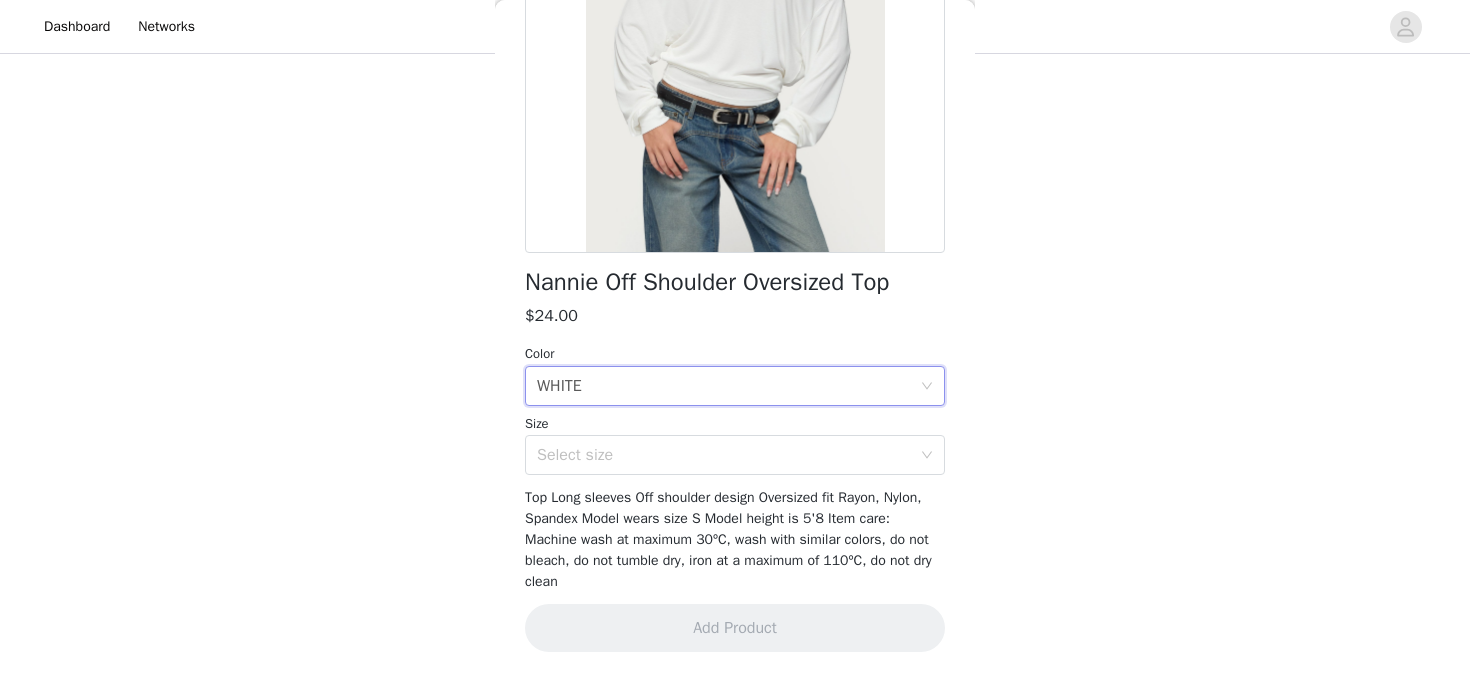 click on "Size" at bounding box center [735, 424] 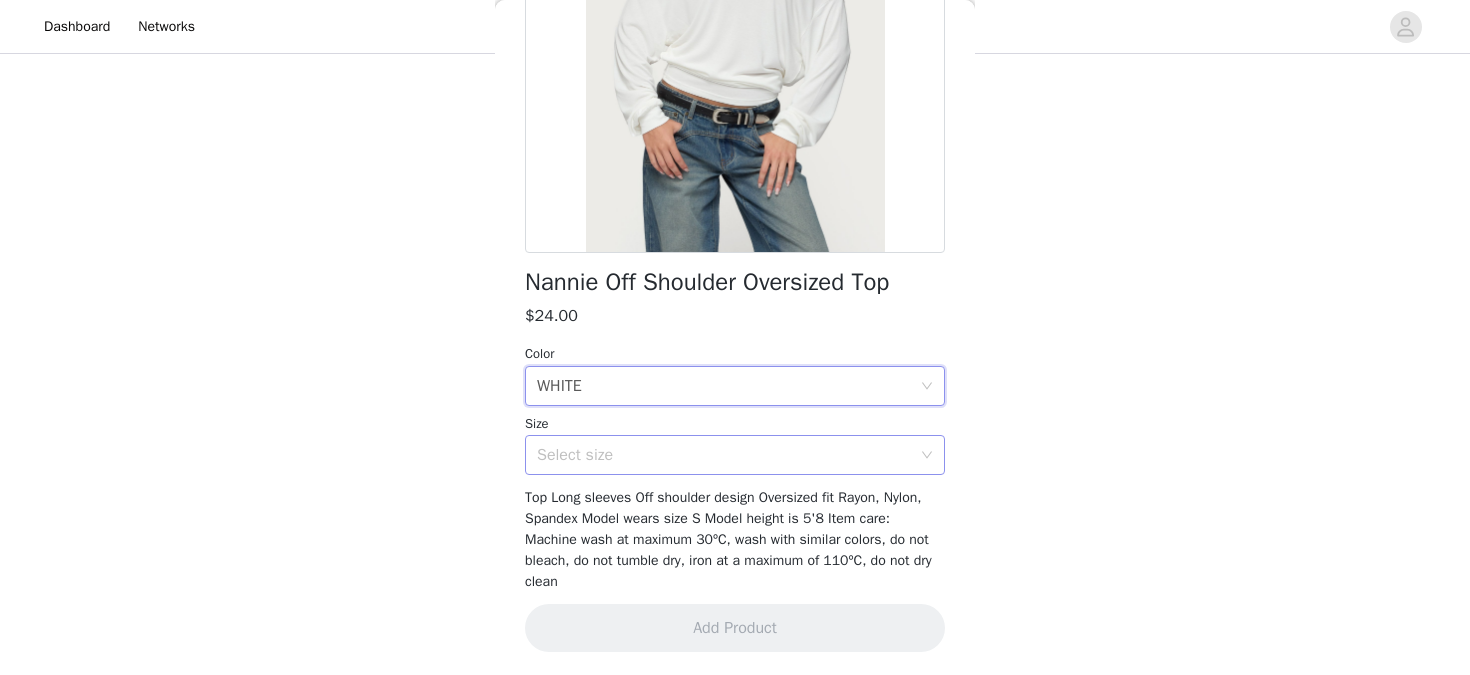 click on "Select size" at bounding box center [728, 455] 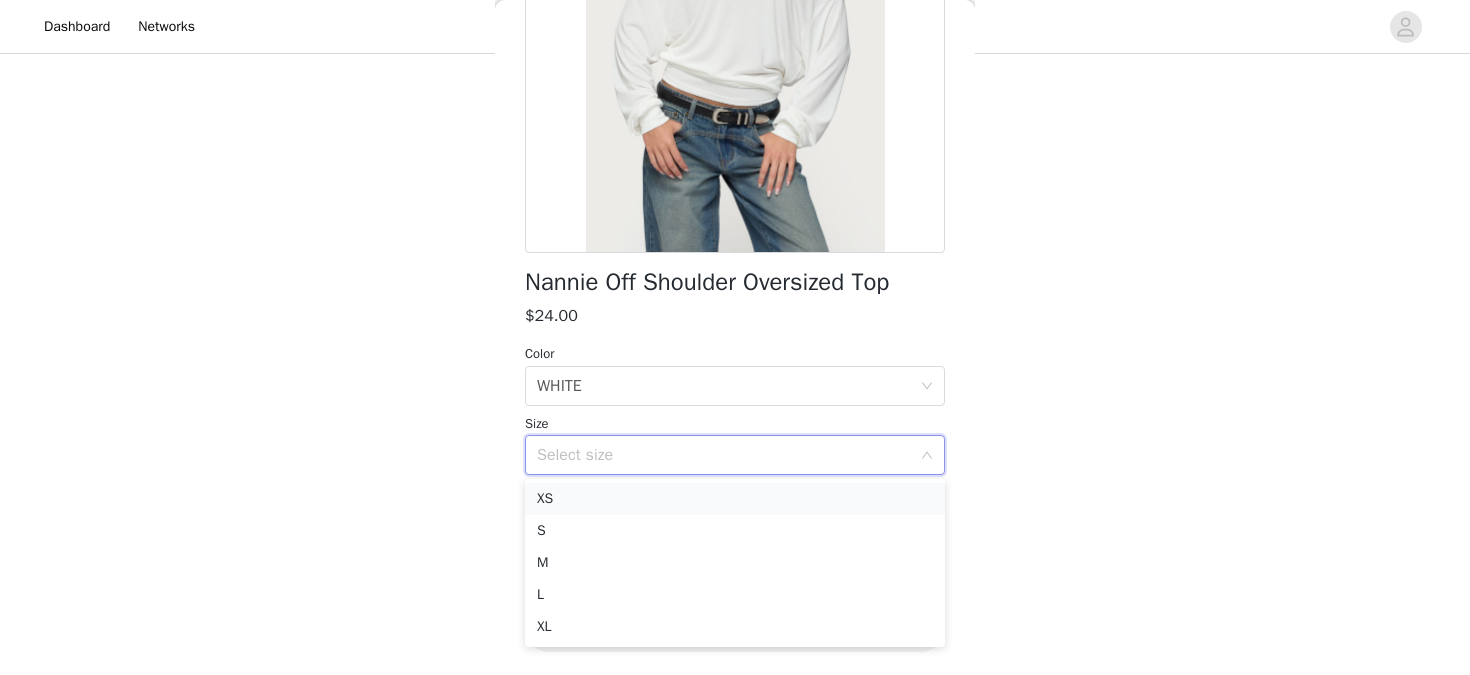 click on "XS" at bounding box center (735, 499) 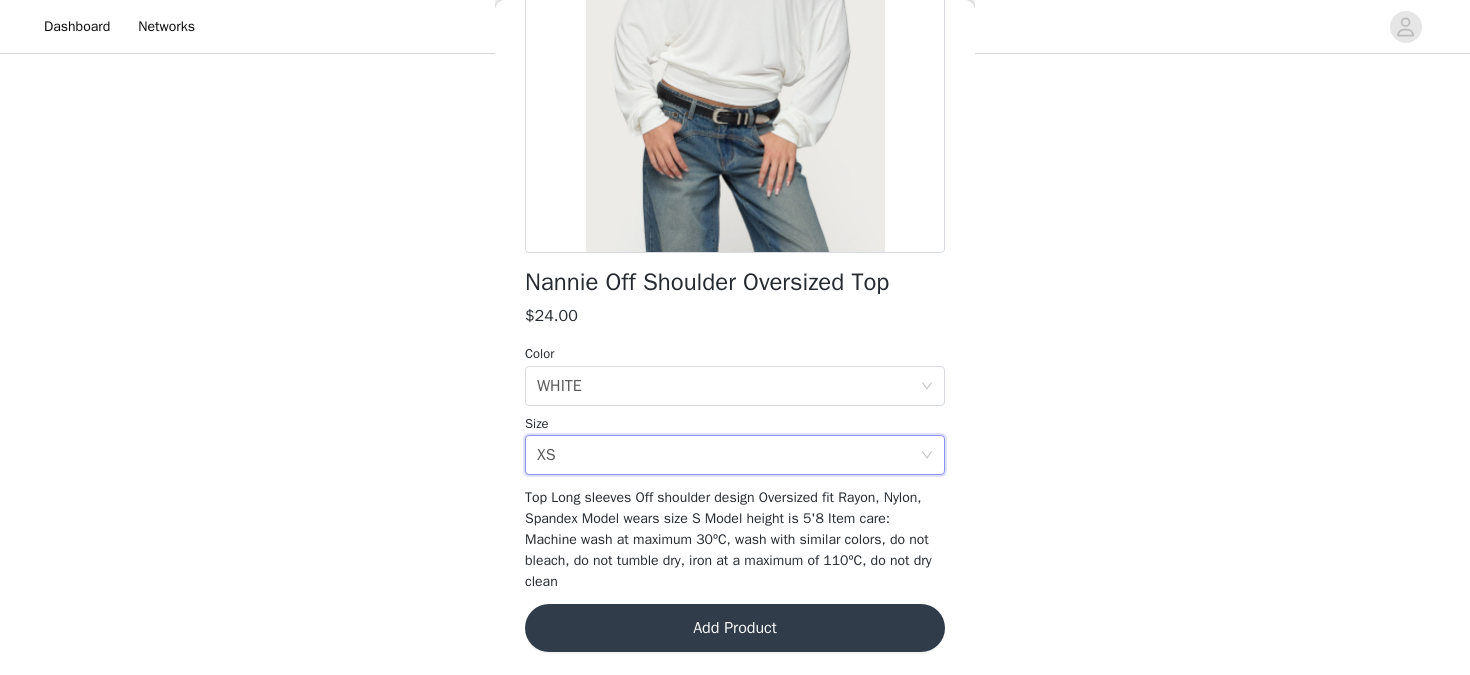 click on "STEP 1 OF 5
Products
Choose as many products as you'd like, up to $300.00.       5 Selected   Remaining Funds: $116.00         Edie Belt Detail Low Rise Jeans     $46.00       BLUE, XS       Edit   Remove     Michaela Off Shoulder Knit Top     $24.00       BLACK, XS       Edit   Remove     Naama Sequin Mini Skort     $36.00       MIX, XS       Edit   Remove     Onda Striped Sweatshirt     $44.00       BLUE, S       Edit   Remove     Contrast Polka Dot Cupped Chiffon Top     $34.00       CREAM AND RED, XS       Edit   Remove     Add Product     You may choose as many products as you'd like     Back     Nannie Off Shoulder Oversized Top       $24.00         Color   Select color WHITE Size   Select size XS     Add Product" at bounding box center (735, -89) 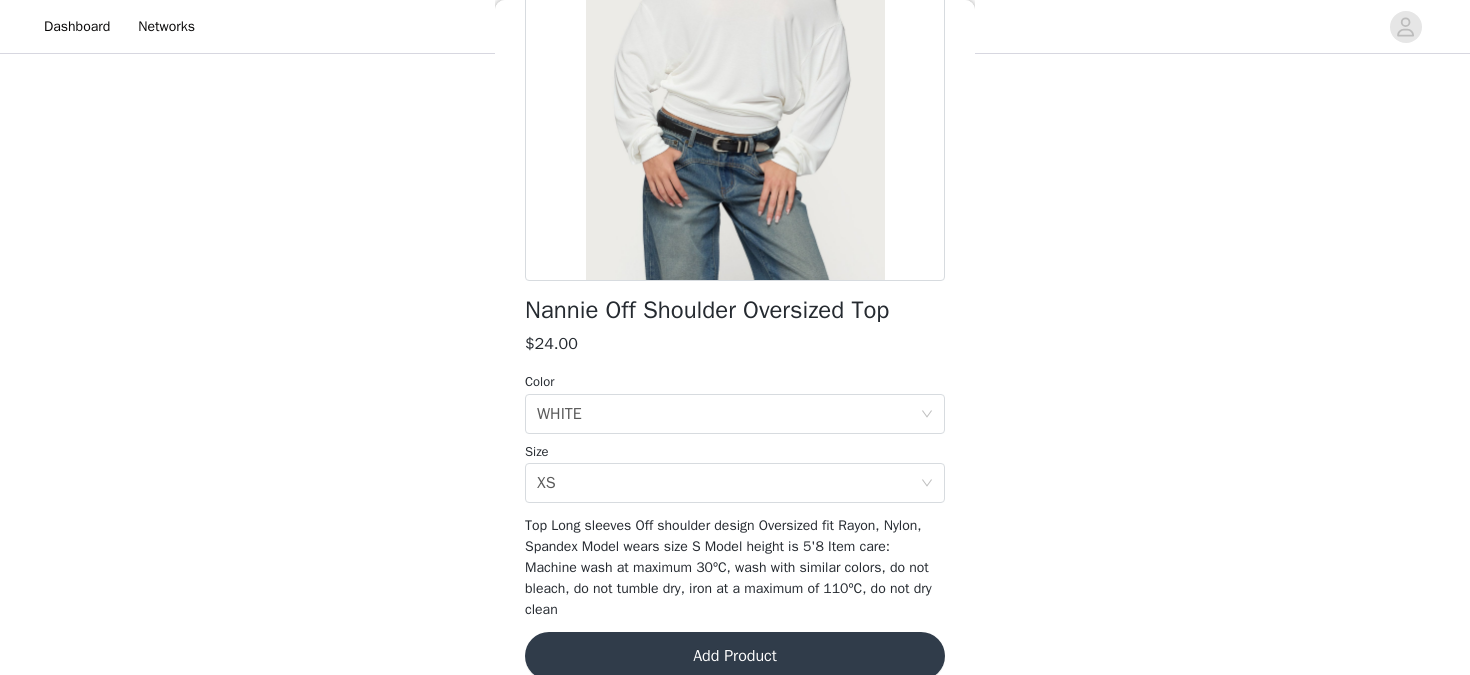 scroll, scrollTop: 298, scrollLeft: 0, axis: vertical 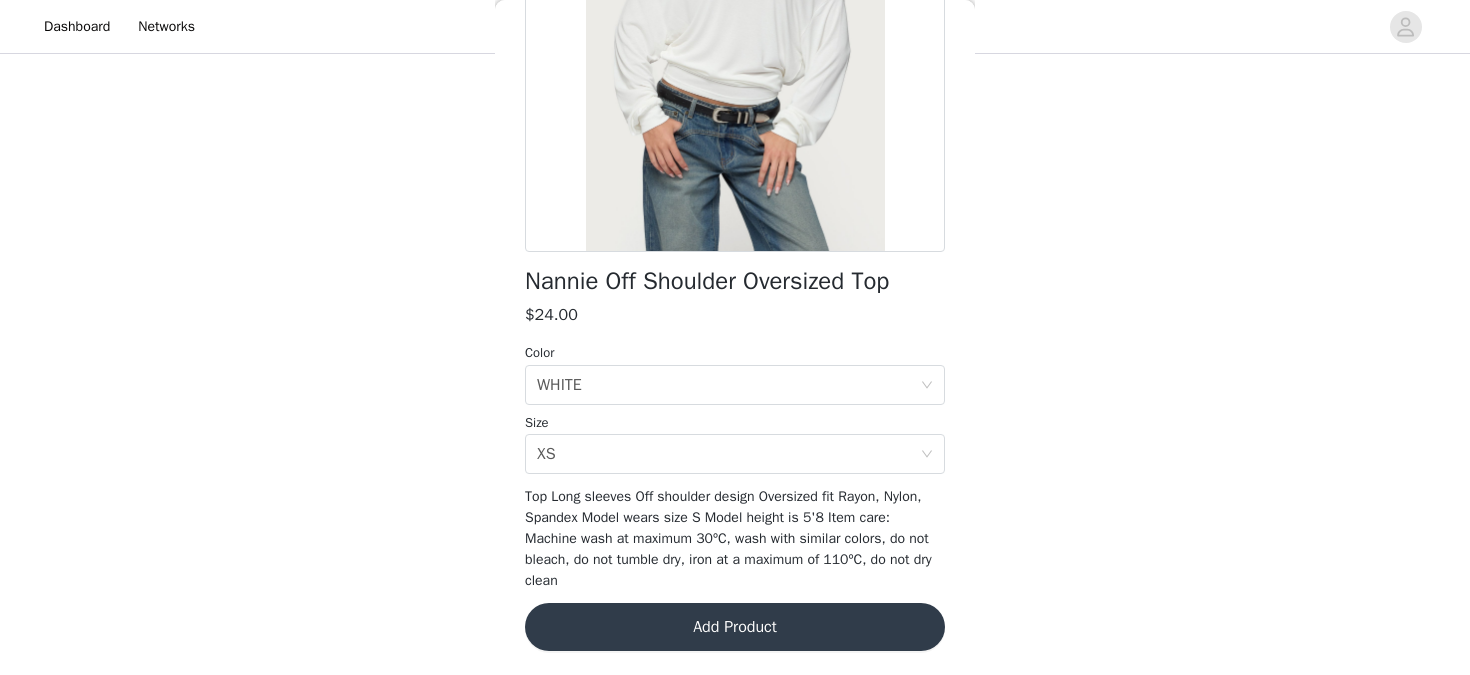 click on "STEP 1 OF 5
Products
Choose as many products as you'd like, up to $300.00.       5 Selected   Remaining Funds: $116.00         Edie Belt Detail Low Rise Jeans     $46.00       BLUE, XS       Edit   Remove     Michaela Off Shoulder Knit Top     $24.00       BLACK, XS       Edit   Remove     Naama Sequin Mini Skort     $36.00       MIX, XS       Edit   Remove     Onda Striped Sweatshirt     $44.00       BLUE, S       Edit   Remove     Contrast Polka Dot Cupped Chiffon Top     $34.00       CREAM AND RED, XS       Edit   Remove     Add Product     You may choose as many products as you'd like     Back     Nannie Off Shoulder Oversized Top       $24.00         Color   Select color WHITE Size   Select size XS     Add Product" at bounding box center (735, -89) 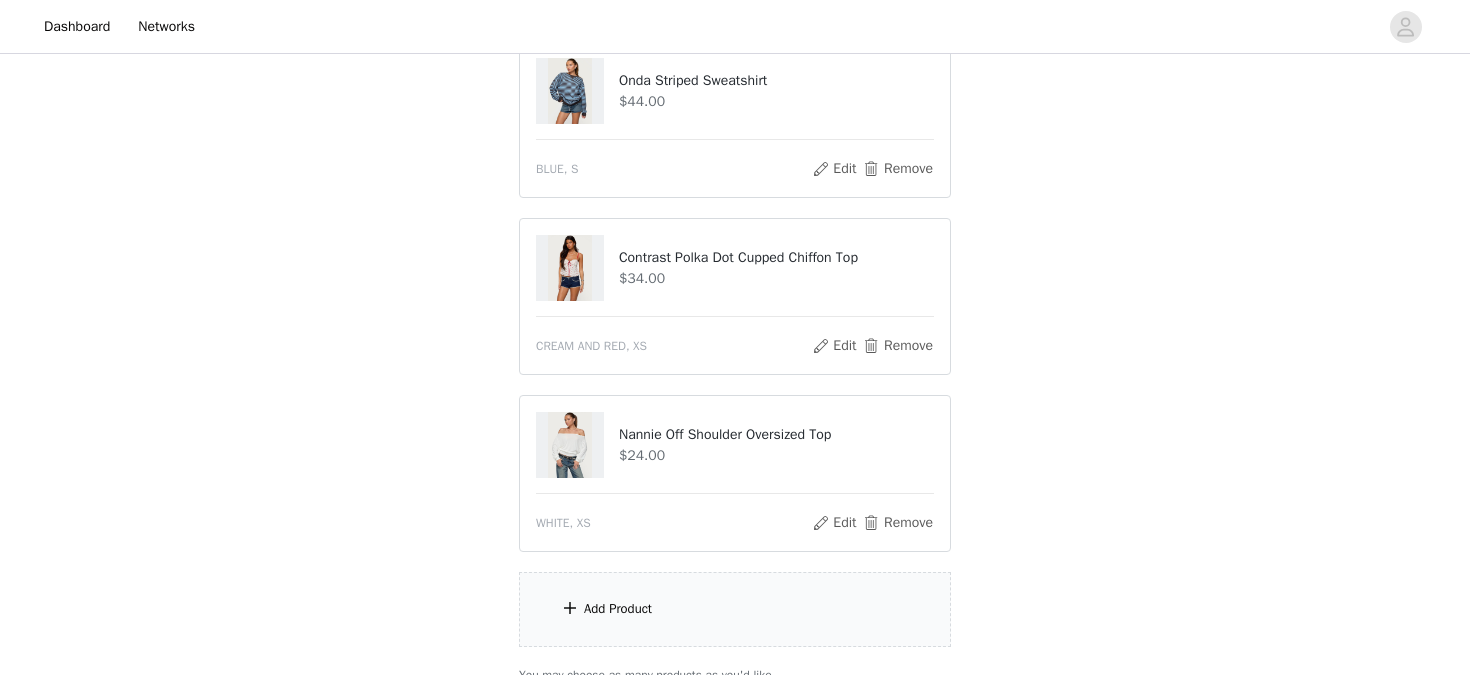 click on "Add Product" at bounding box center [735, 609] 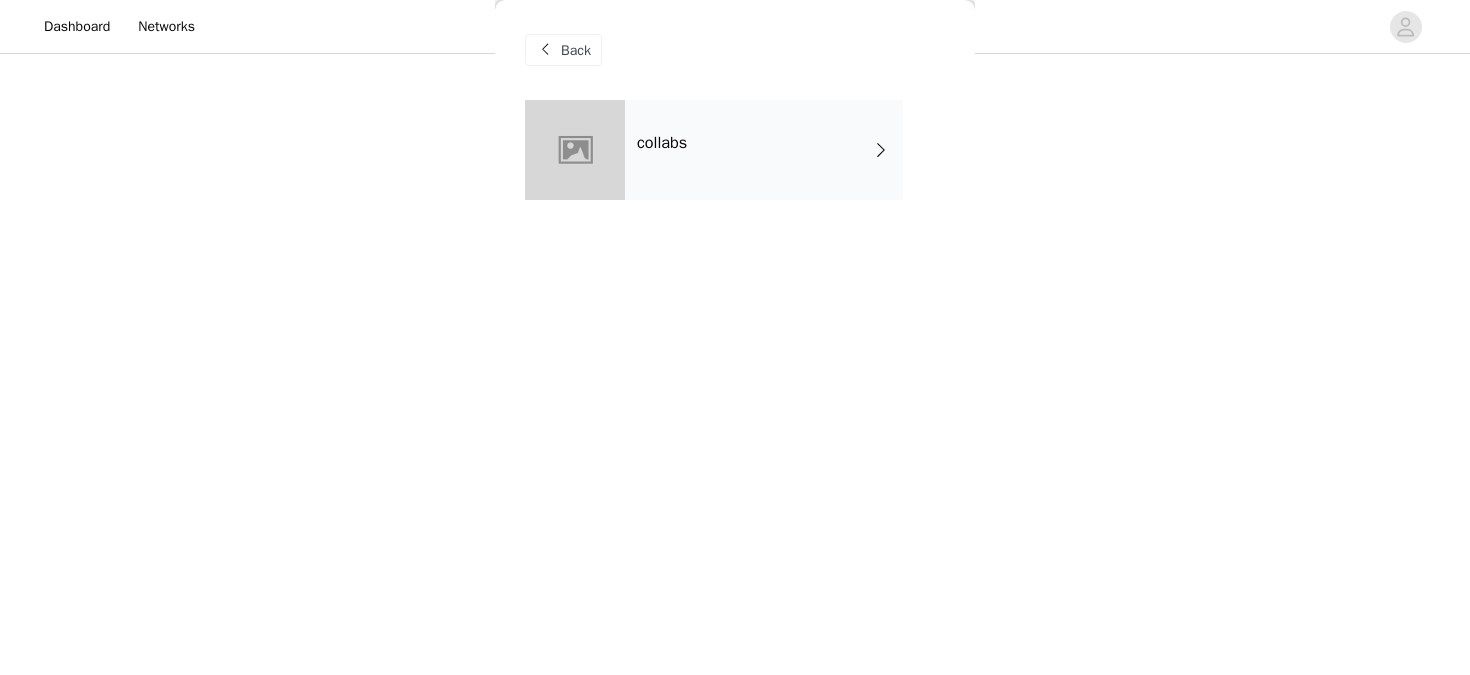 click on "Back" at bounding box center [735, 50] 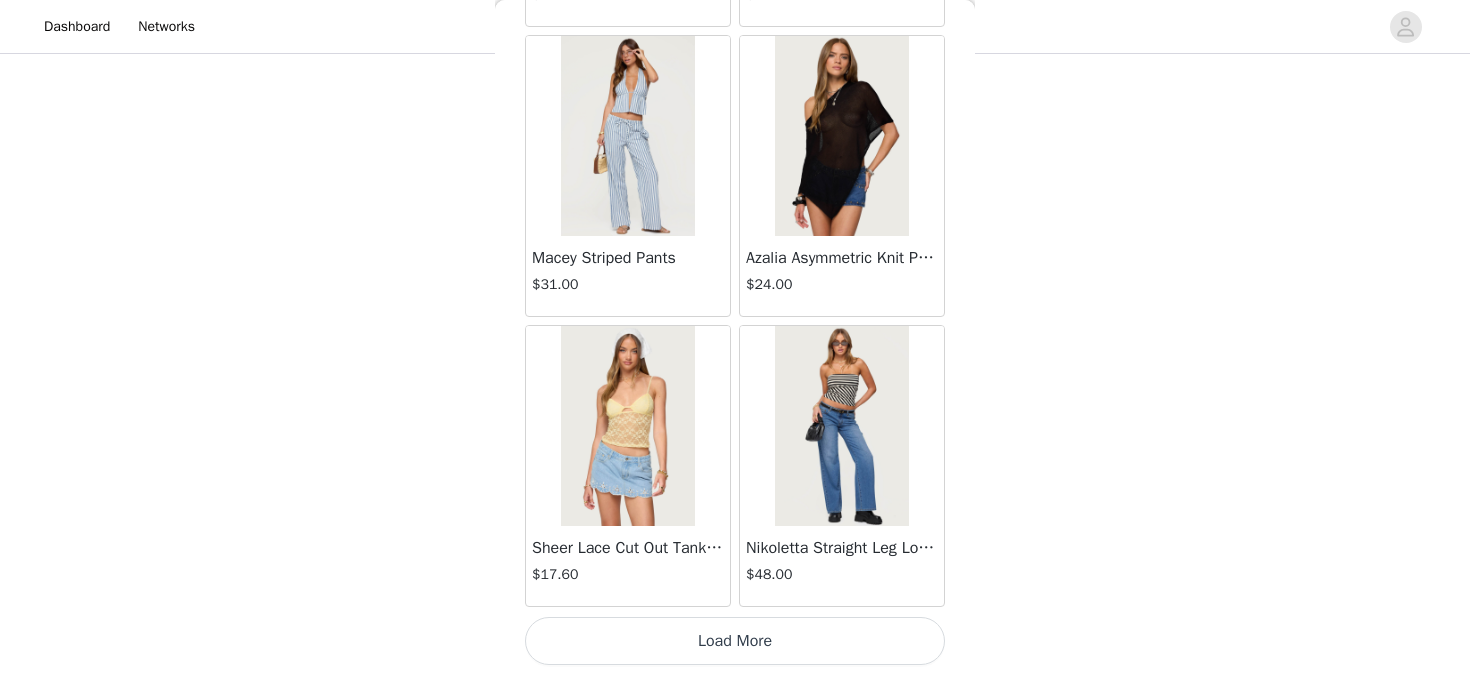 click on "Load More" at bounding box center [735, 641] 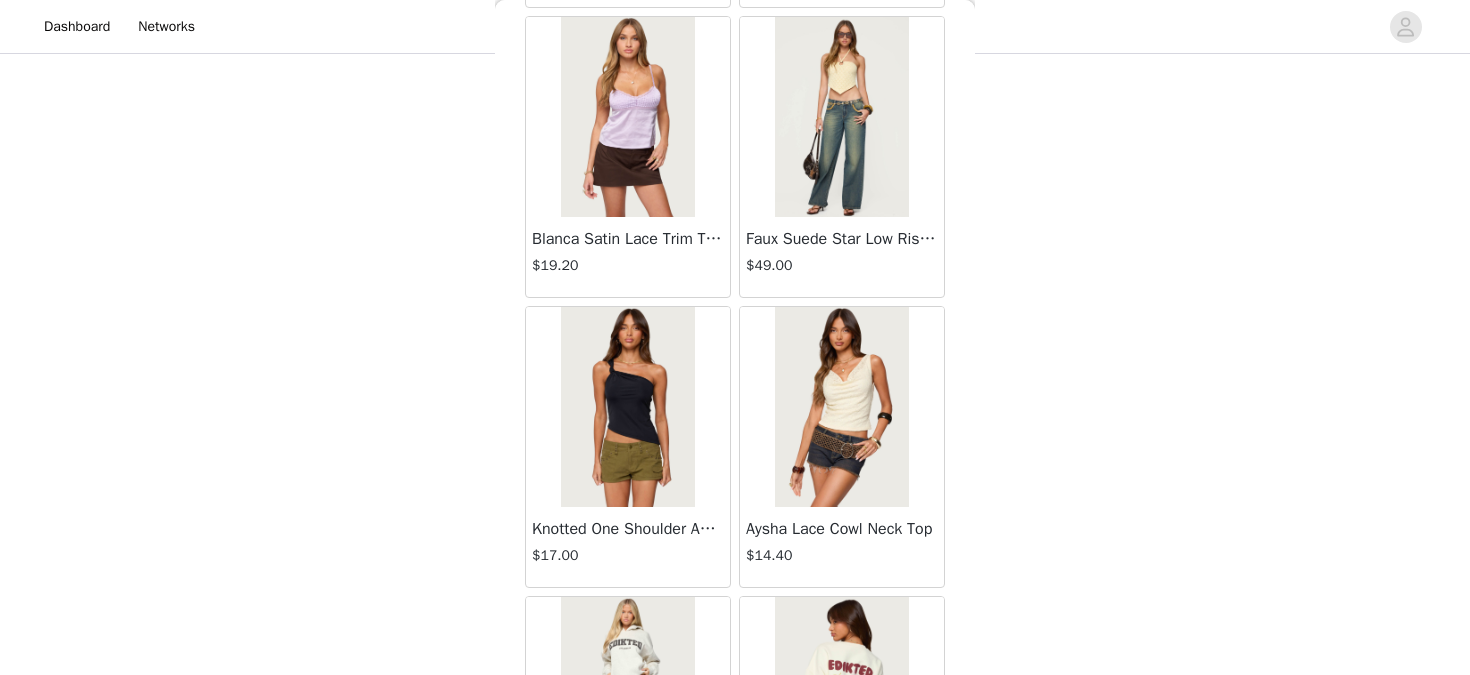 scroll, scrollTop: 5285, scrollLeft: 0, axis: vertical 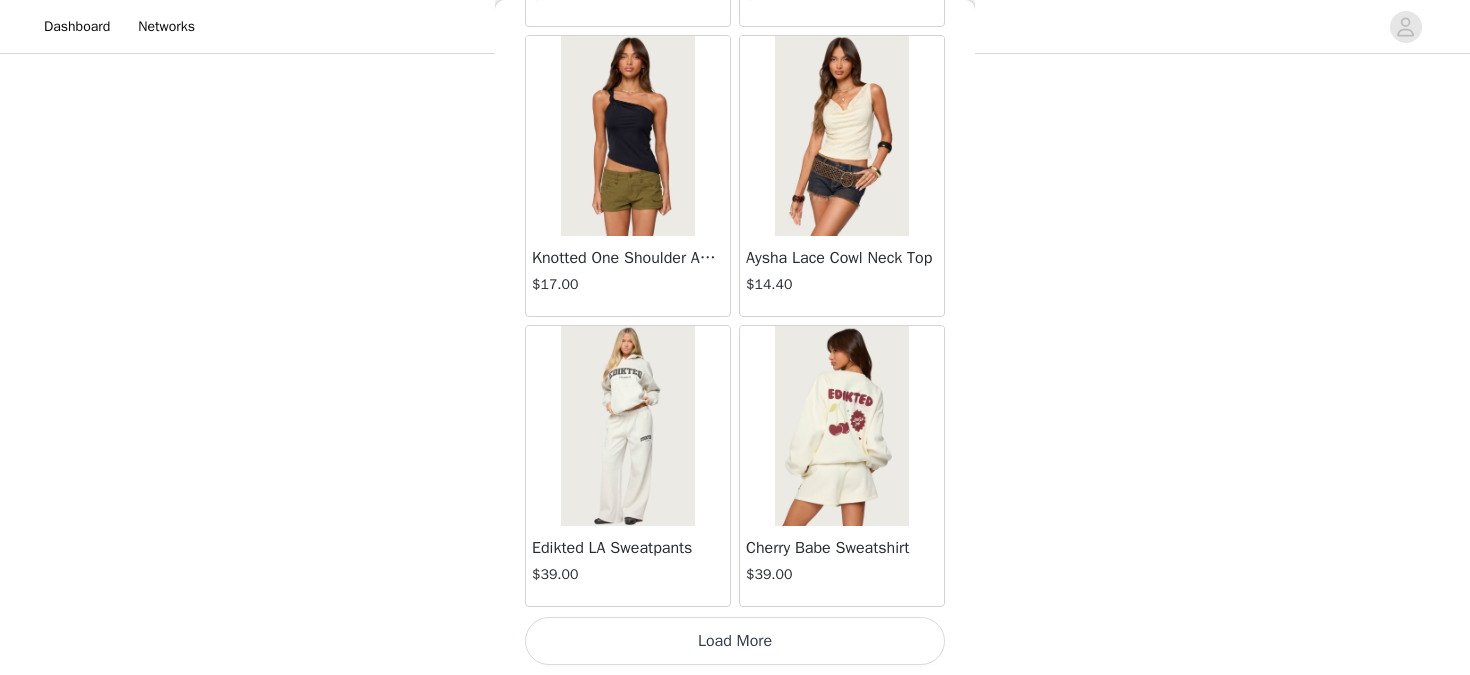 click on "Load More" at bounding box center [735, 641] 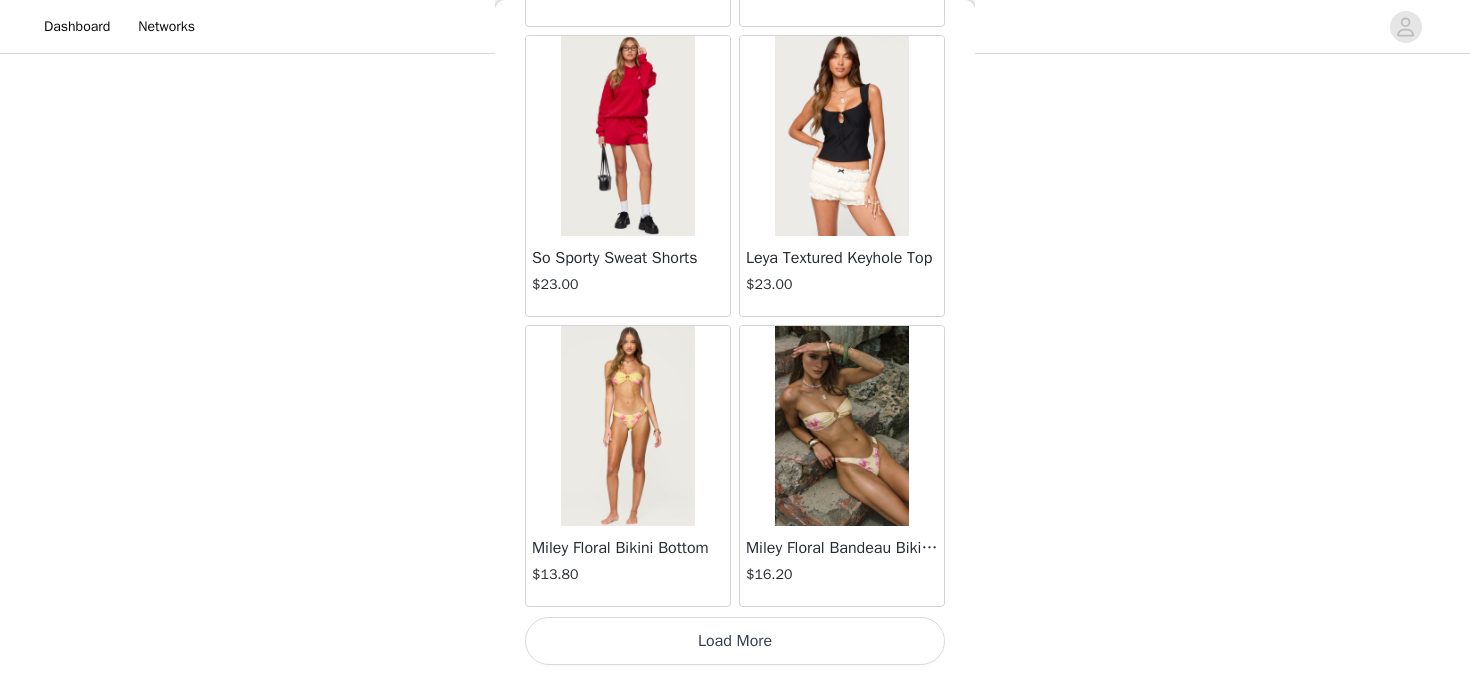 click on "Load More" at bounding box center [735, 641] 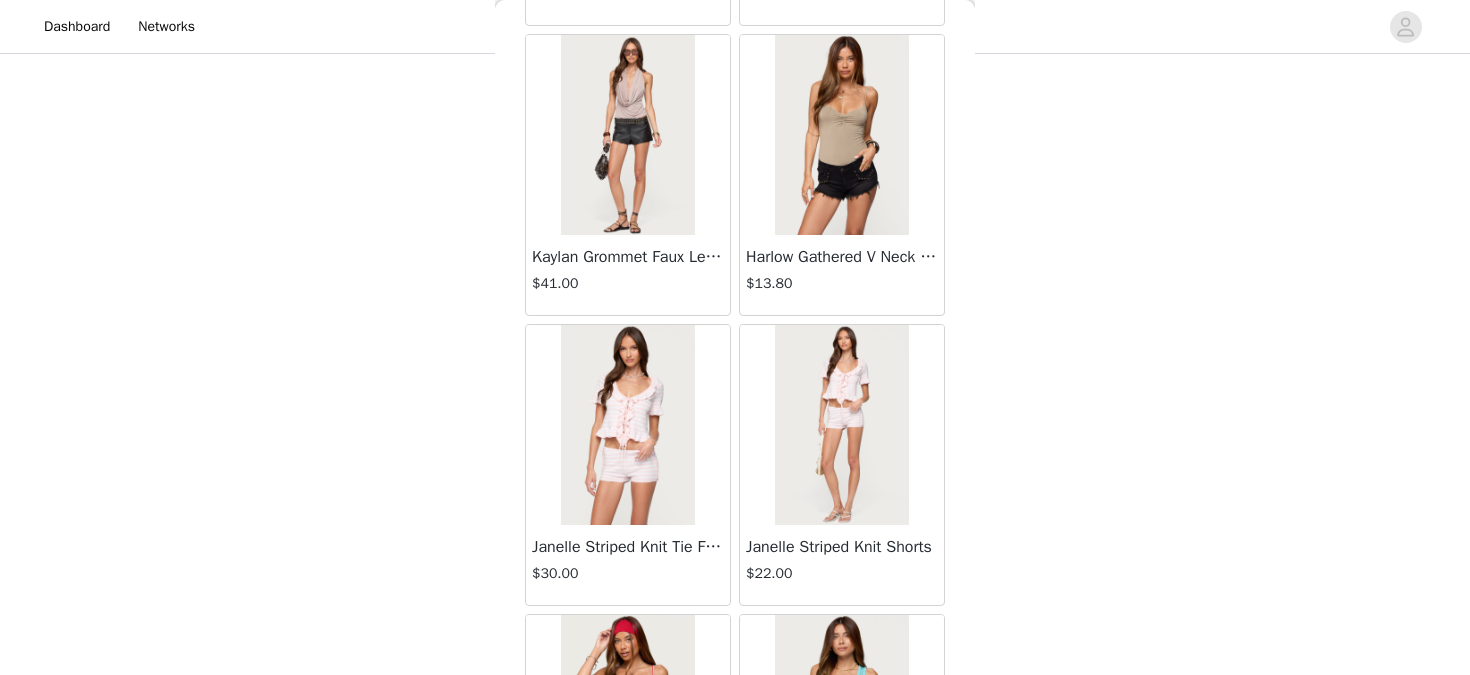 scroll, scrollTop: 11085, scrollLeft: 0, axis: vertical 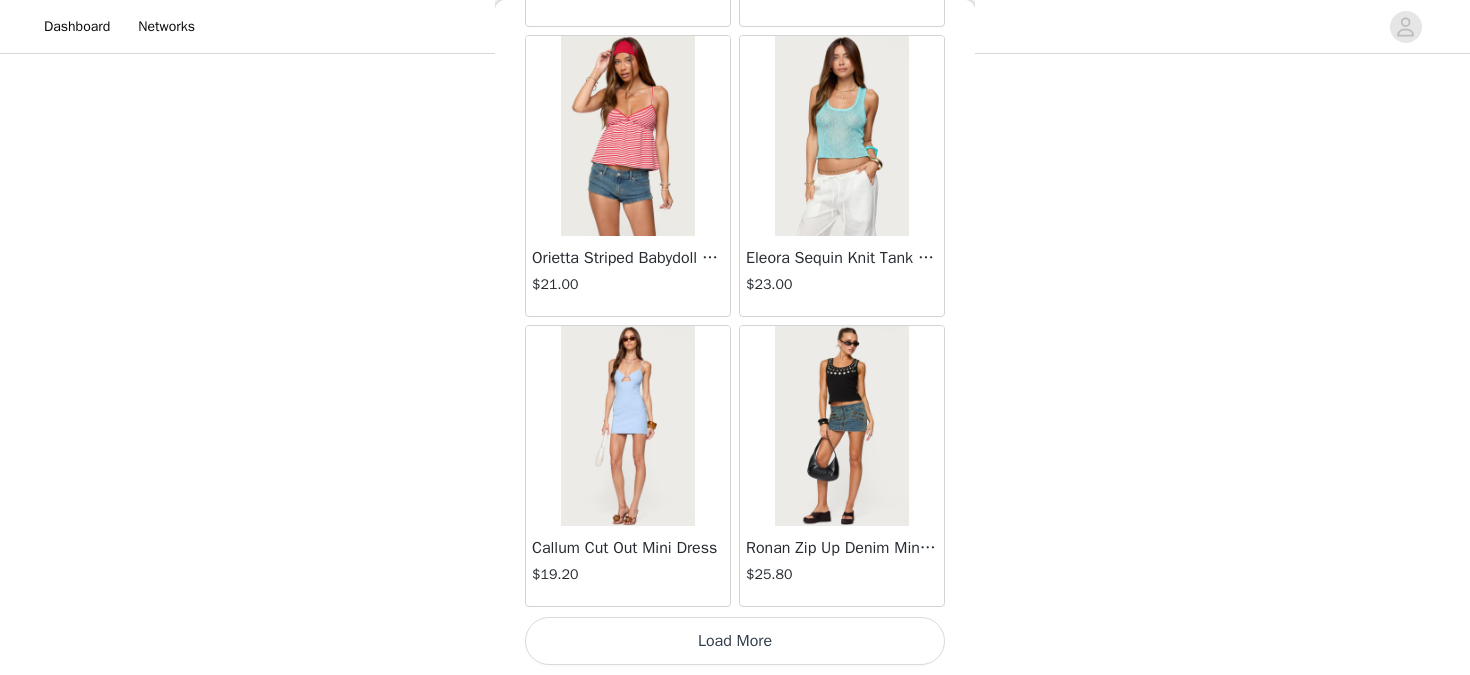 click on "Load More" at bounding box center [735, 641] 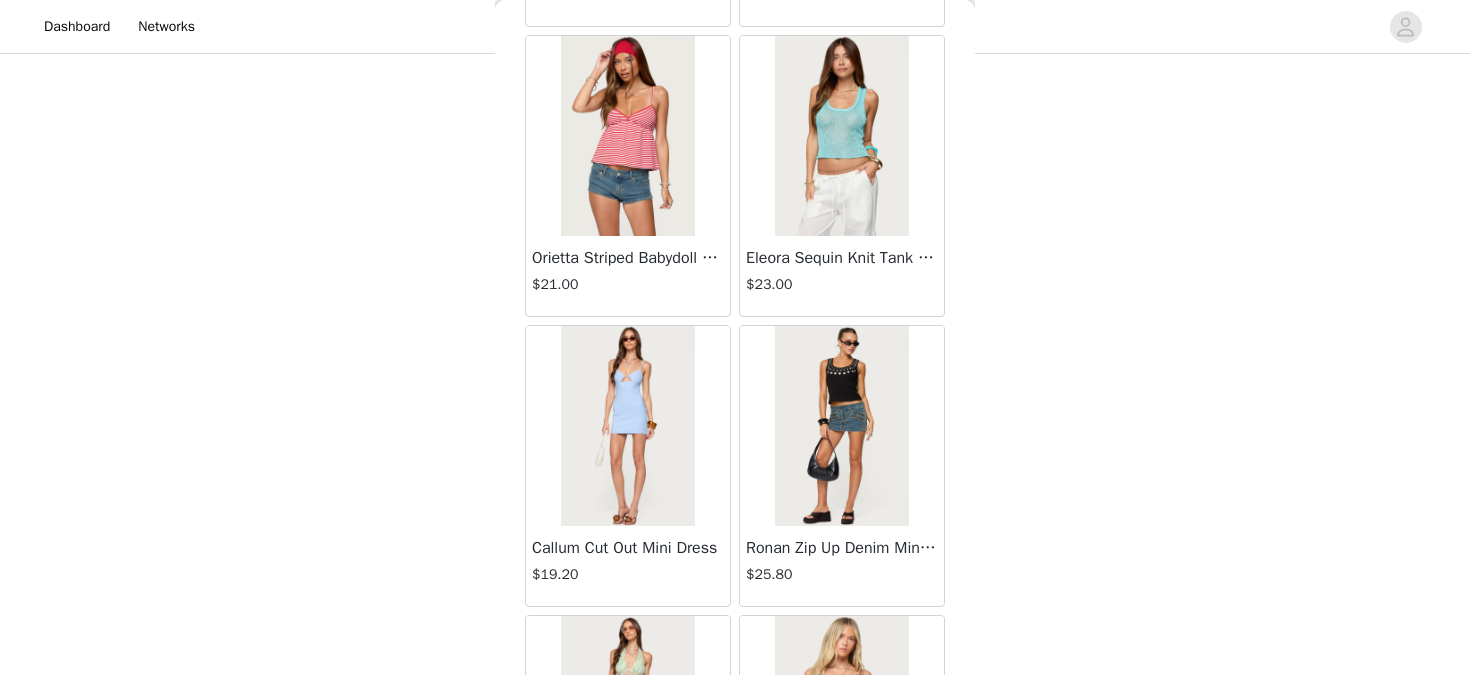 scroll, scrollTop: 13985, scrollLeft: 0, axis: vertical 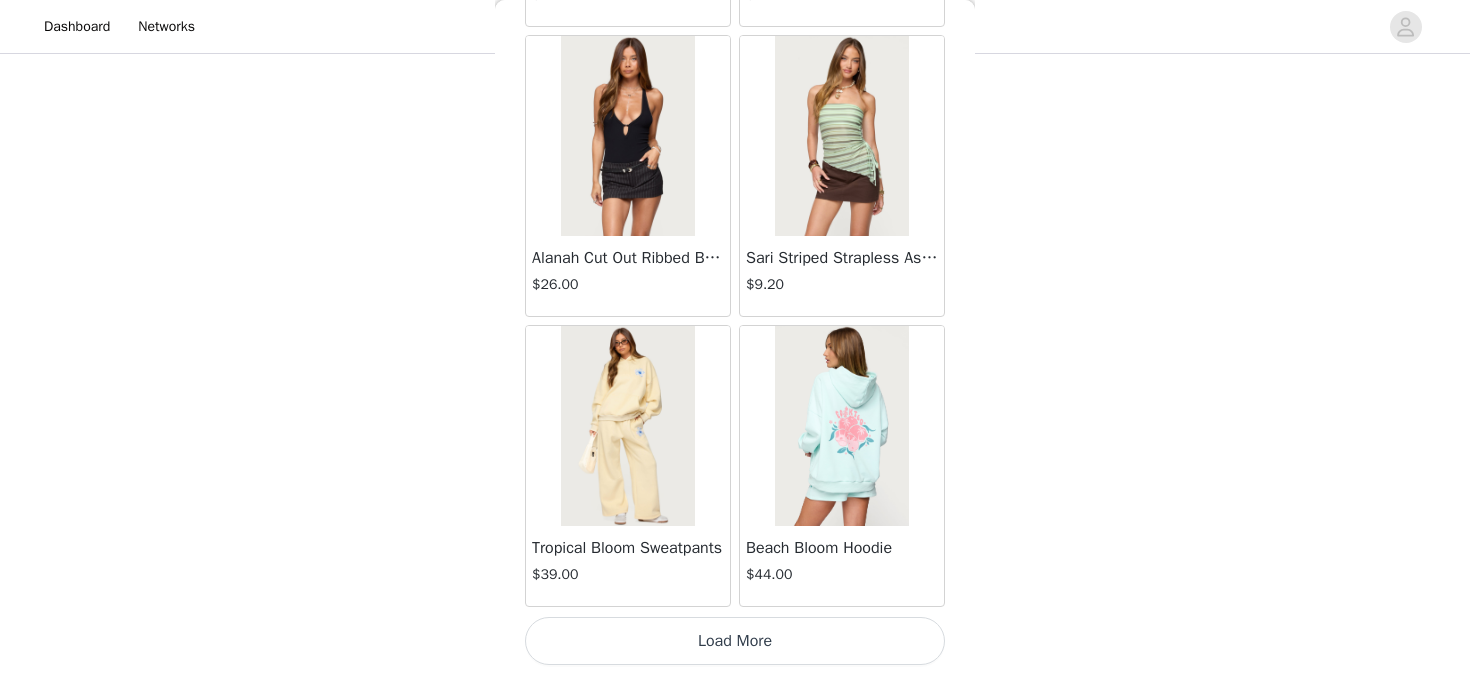 click on "Load More" at bounding box center (735, 641) 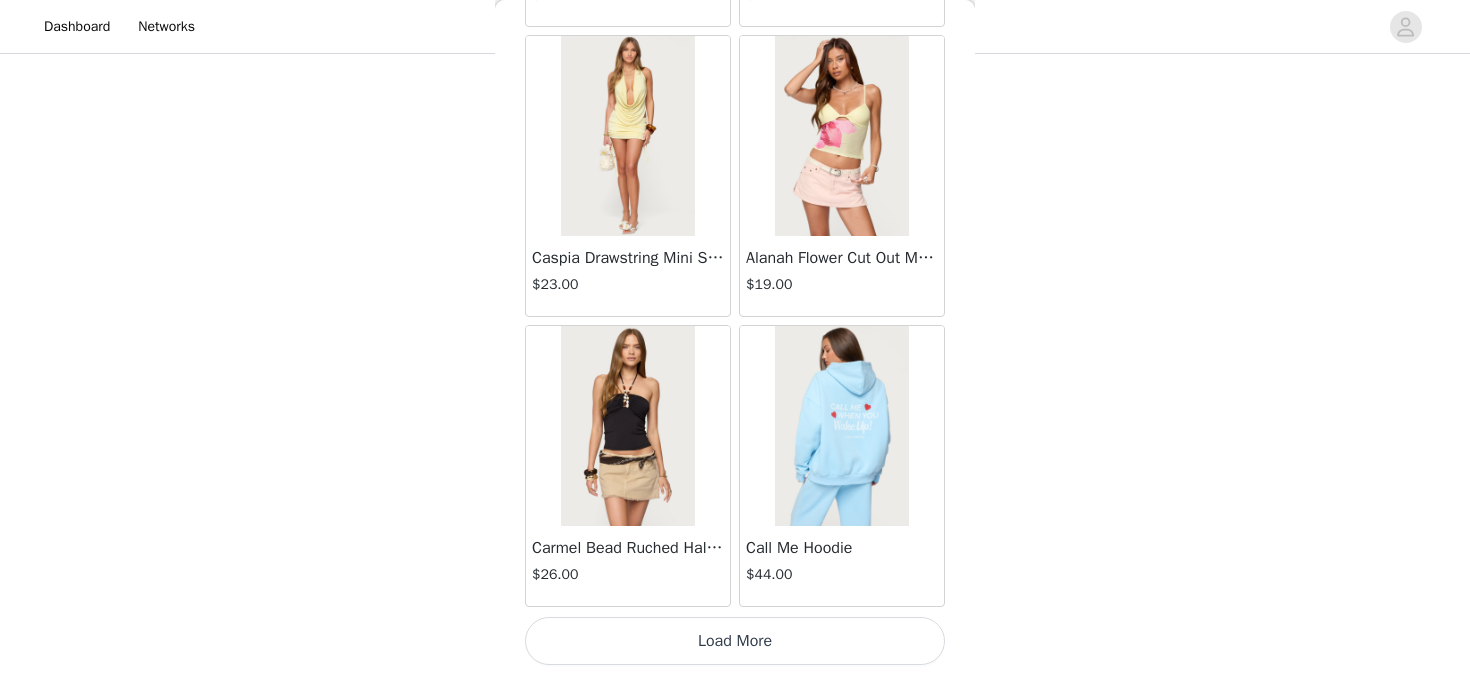 click on "Load More" at bounding box center [735, 641] 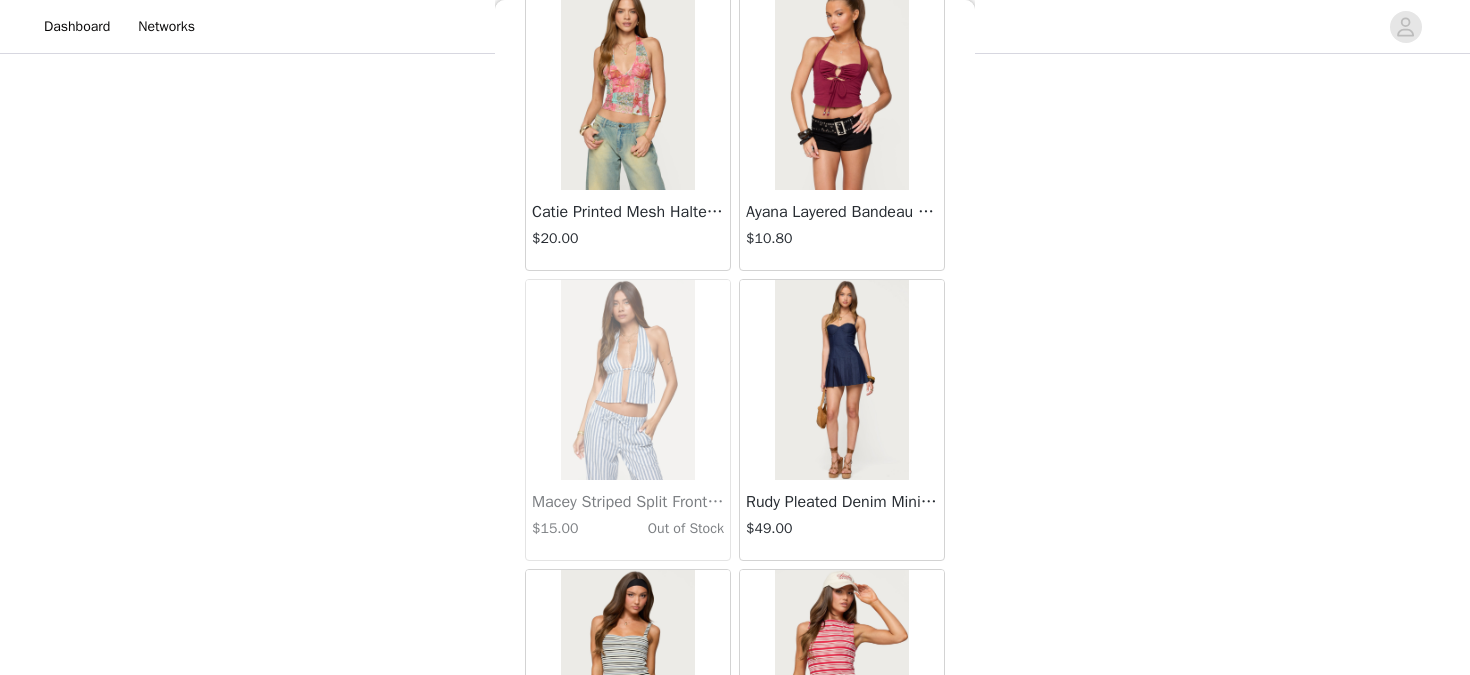 scroll, scrollTop: 19785, scrollLeft: 0, axis: vertical 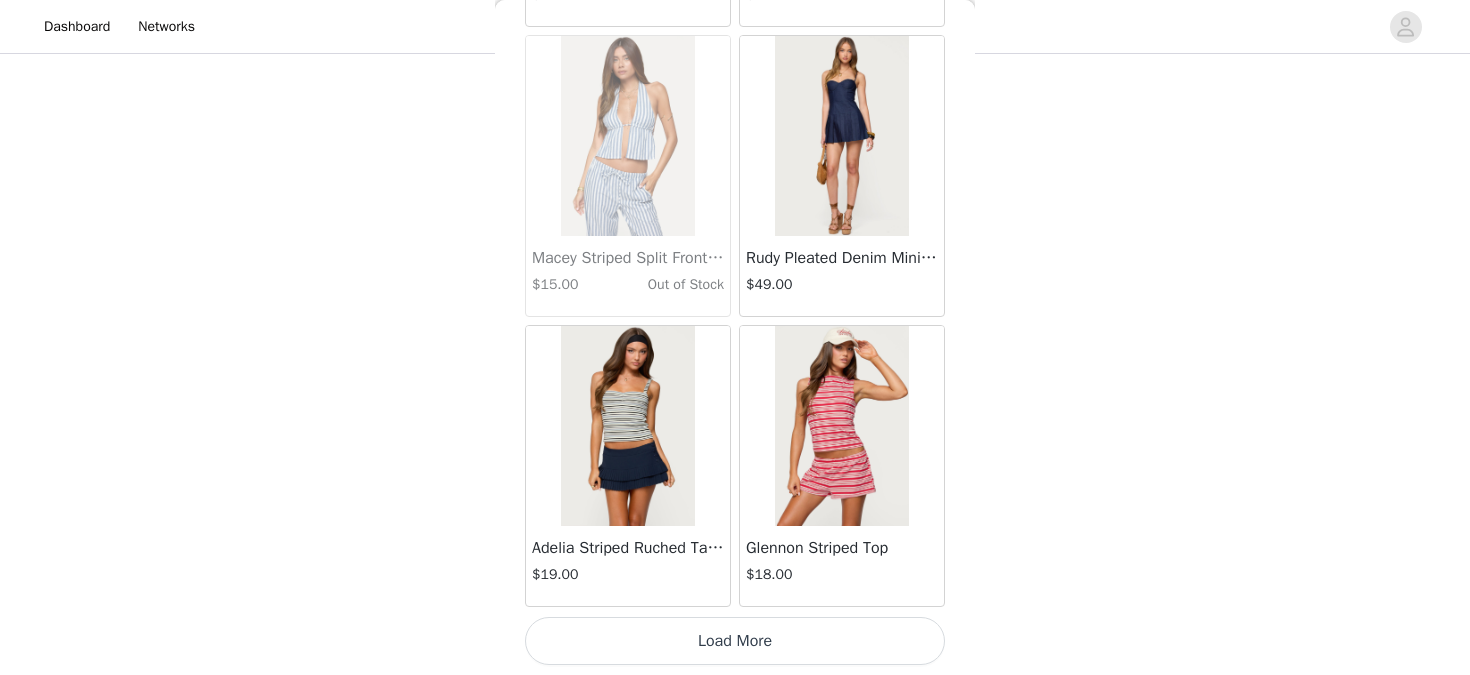 click on "Load More" at bounding box center (735, 641) 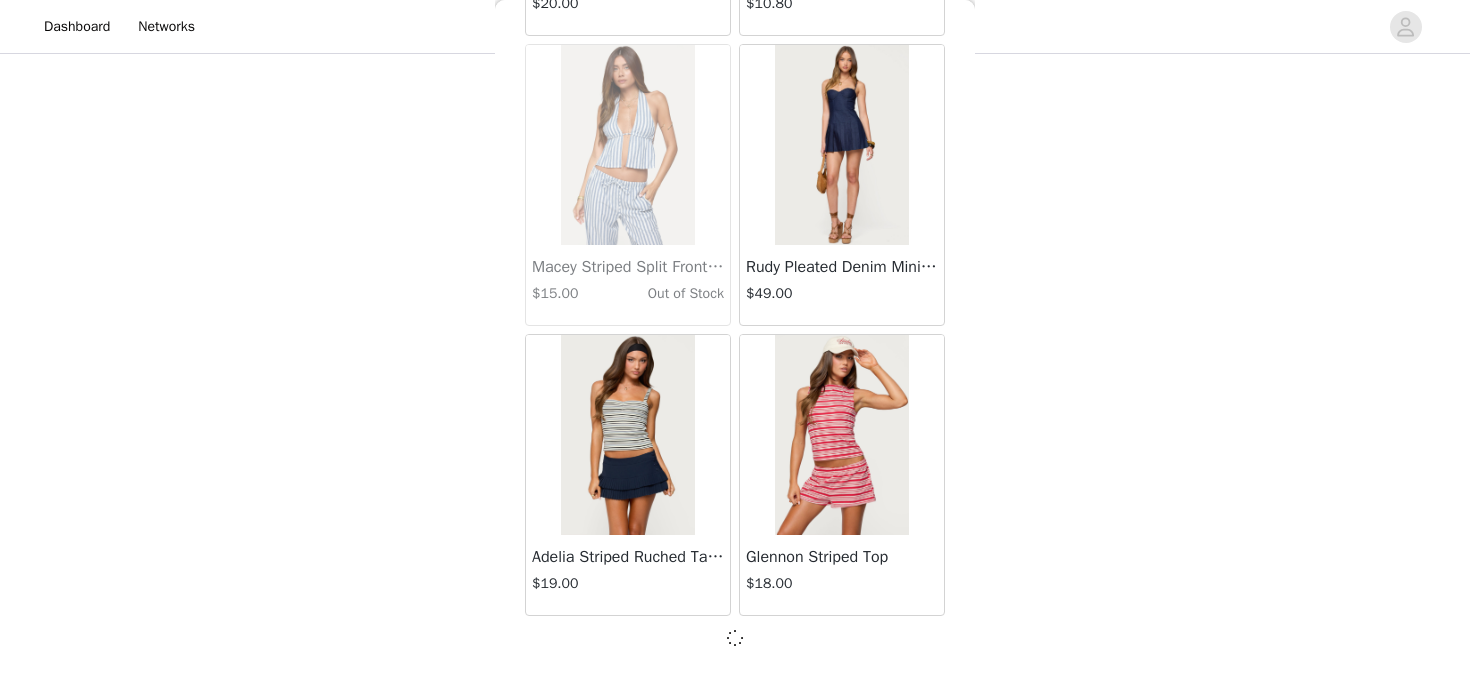 scroll, scrollTop: 19776, scrollLeft: 0, axis: vertical 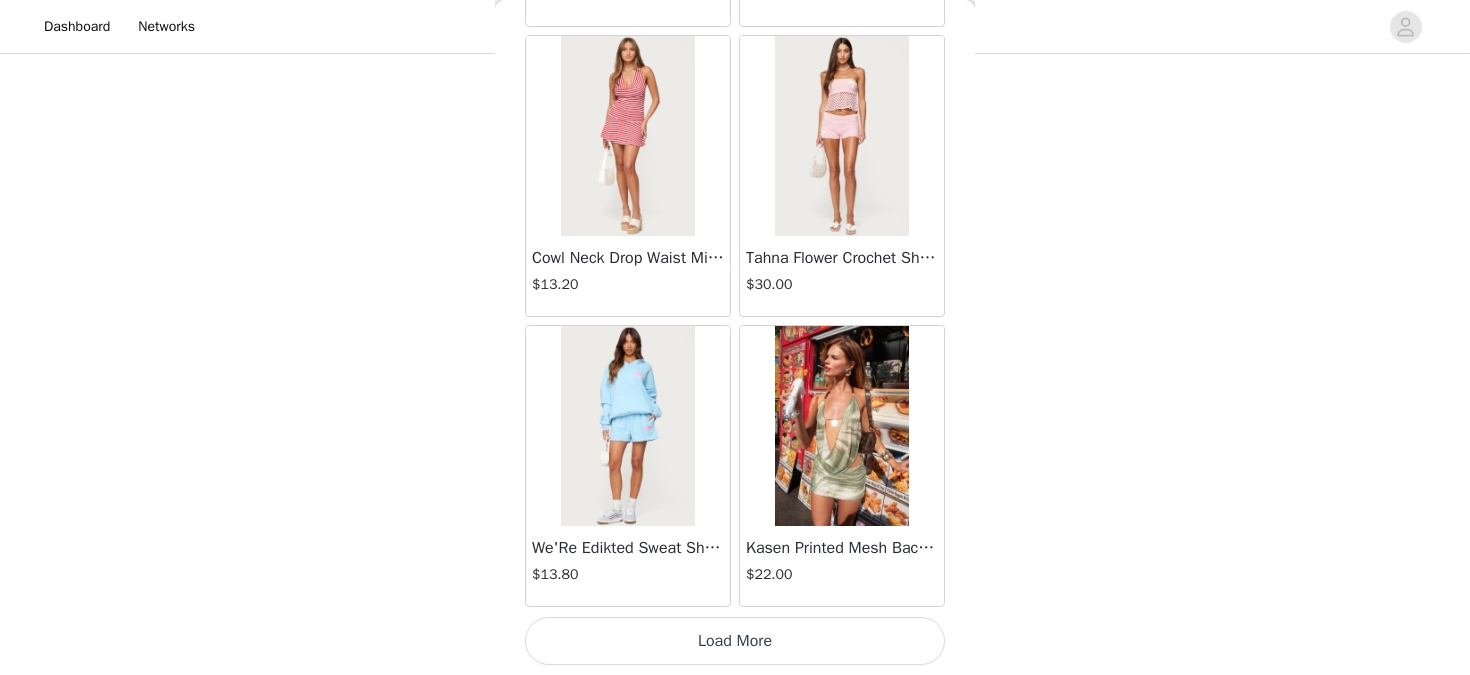 click on "Load More" at bounding box center (735, 641) 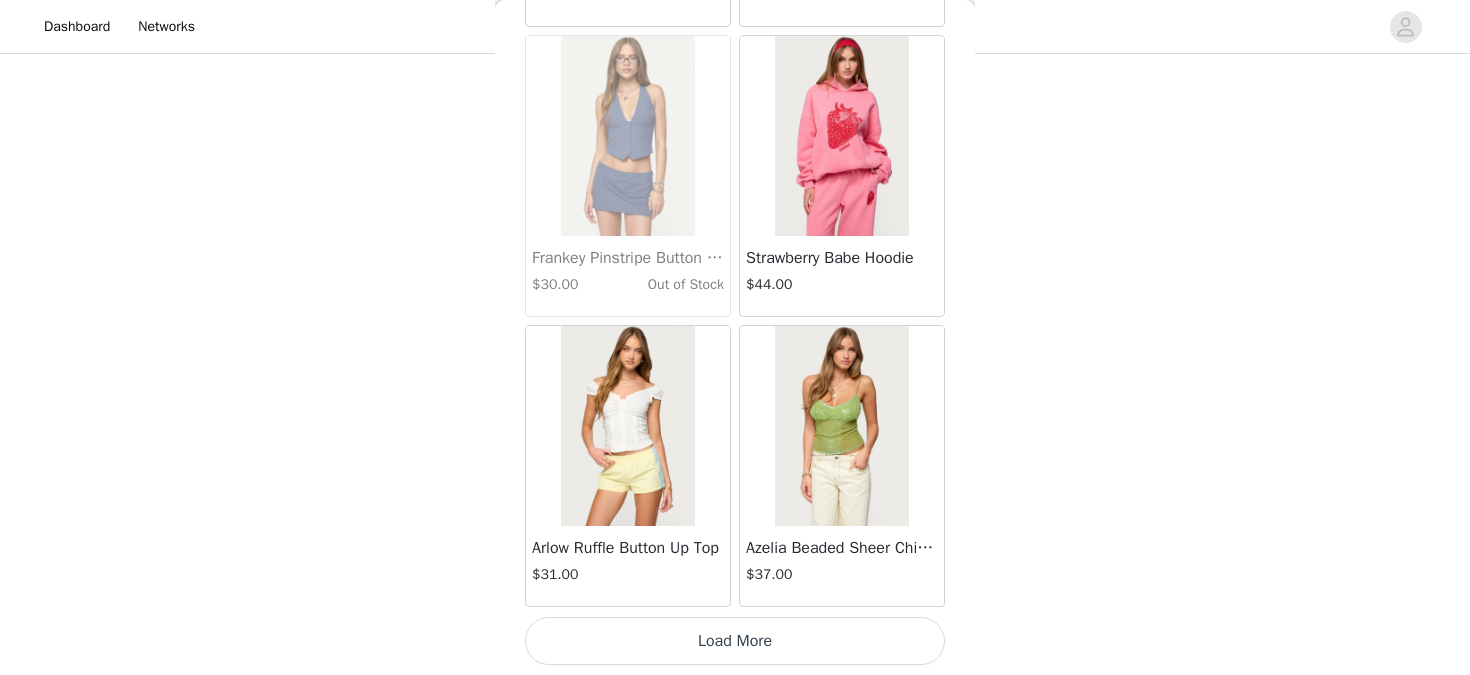 click on "Load More" at bounding box center (735, 641) 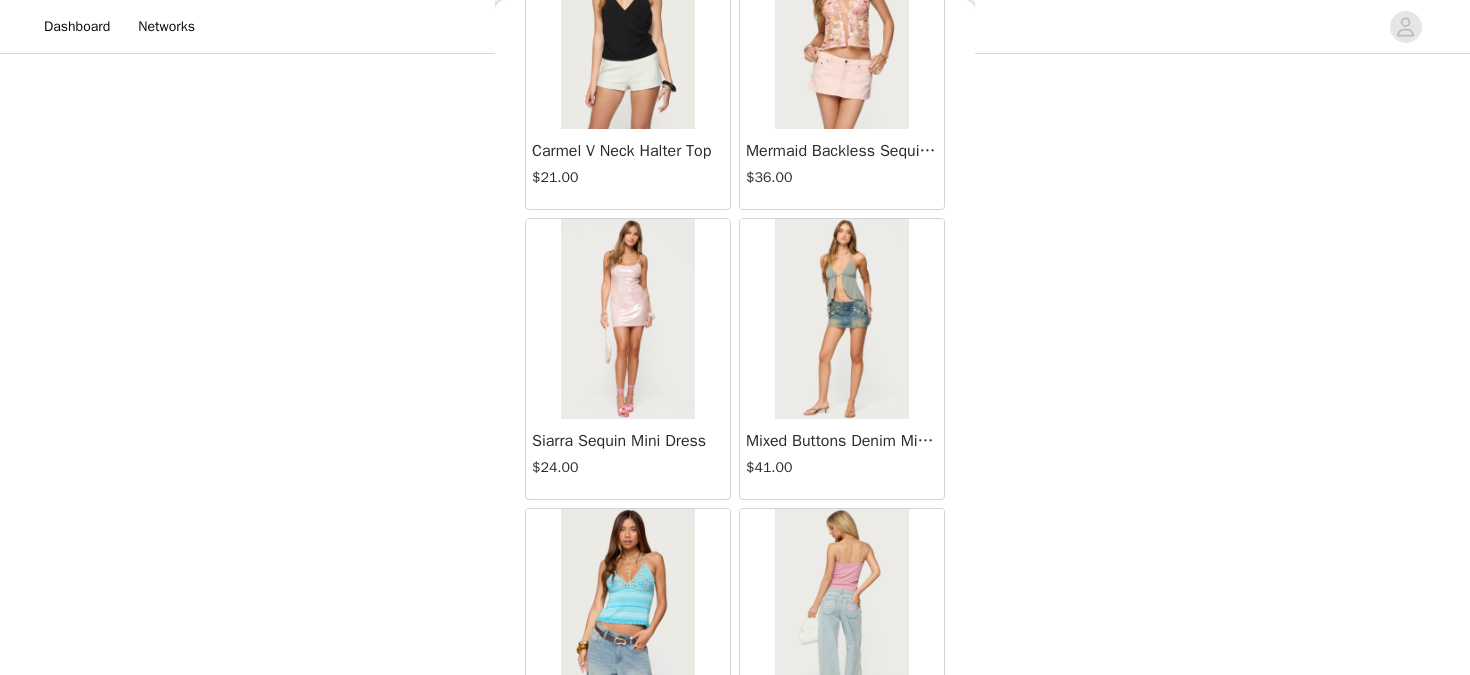 scroll, scrollTop: 28485, scrollLeft: 0, axis: vertical 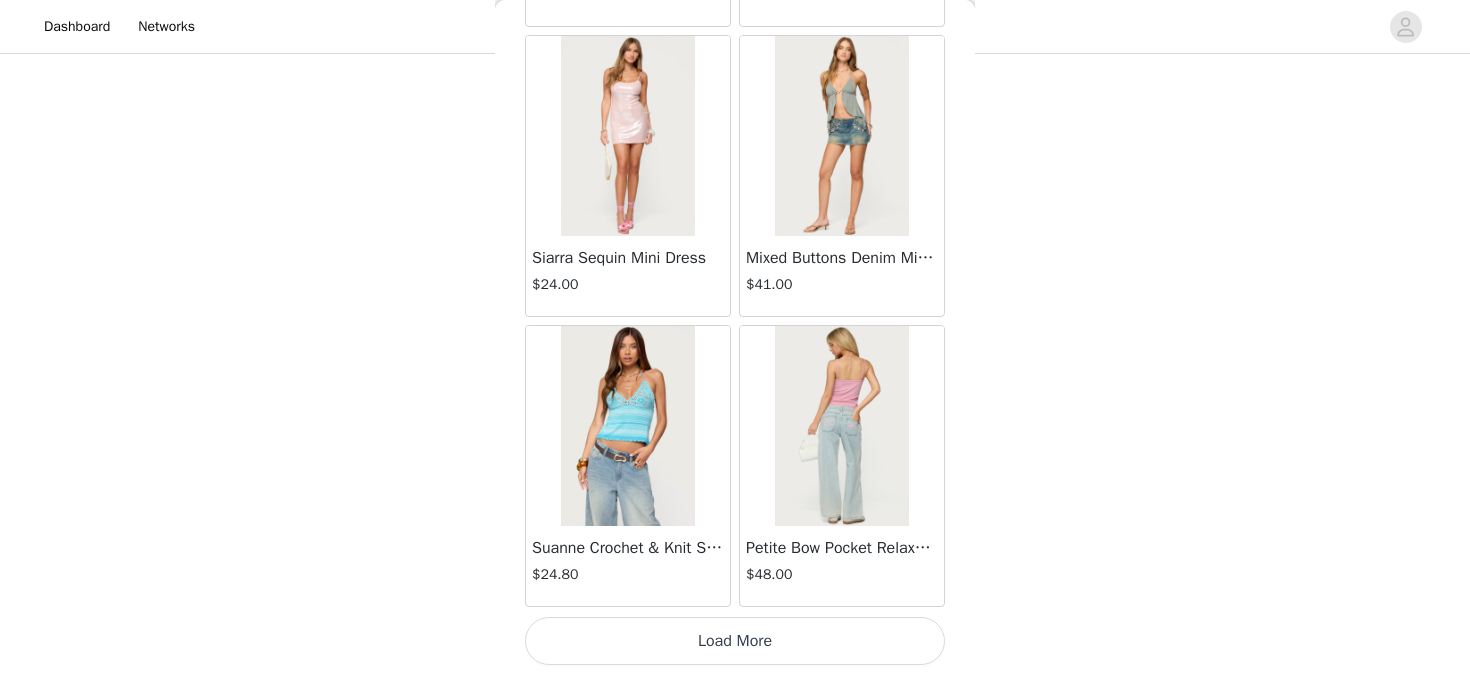 click on "Load More" at bounding box center [735, 641] 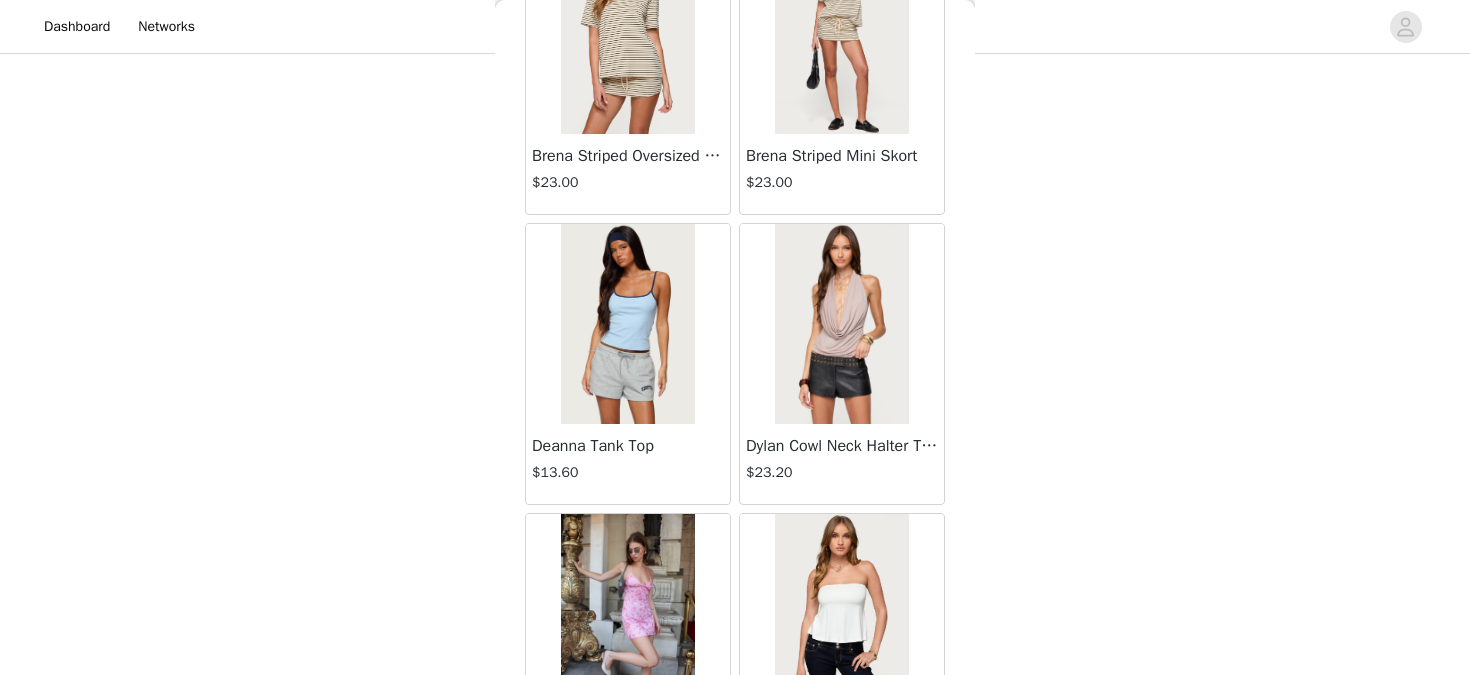 scroll, scrollTop: 31385, scrollLeft: 0, axis: vertical 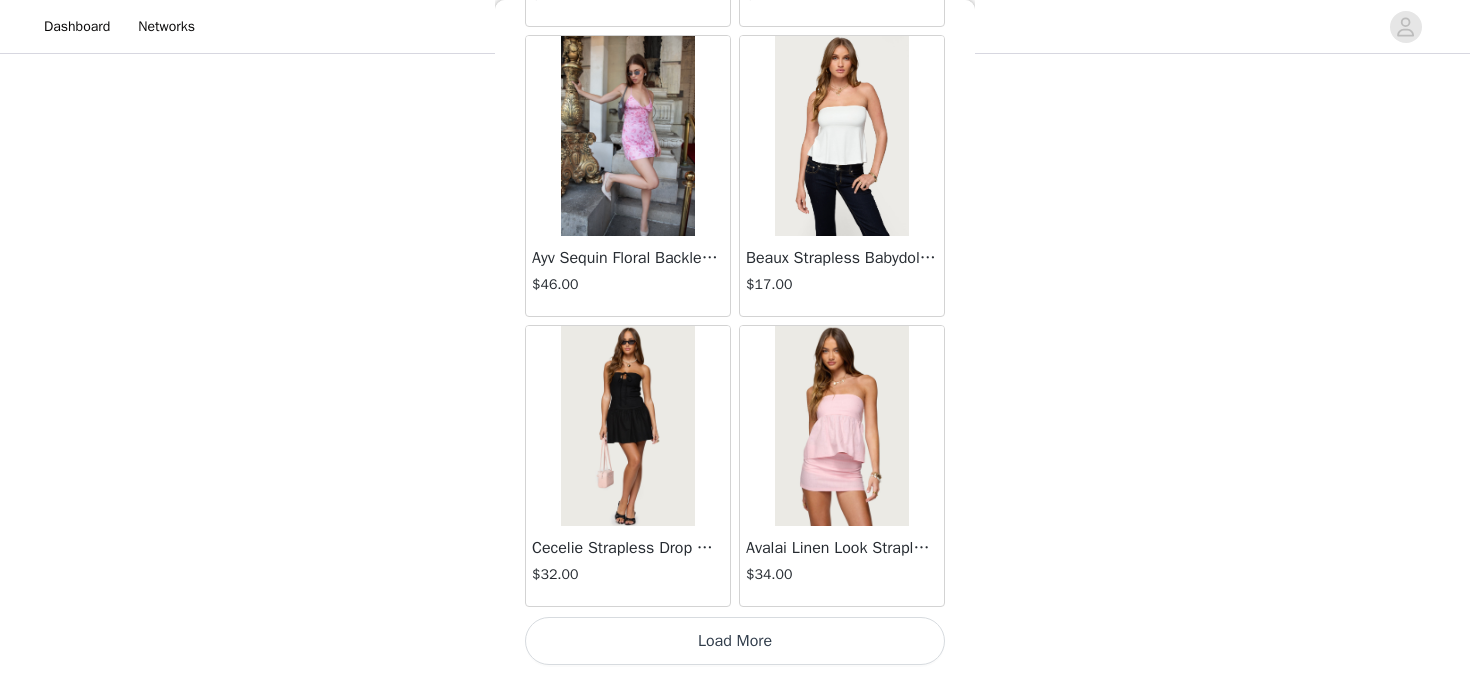 click on "Load More" at bounding box center (735, 641) 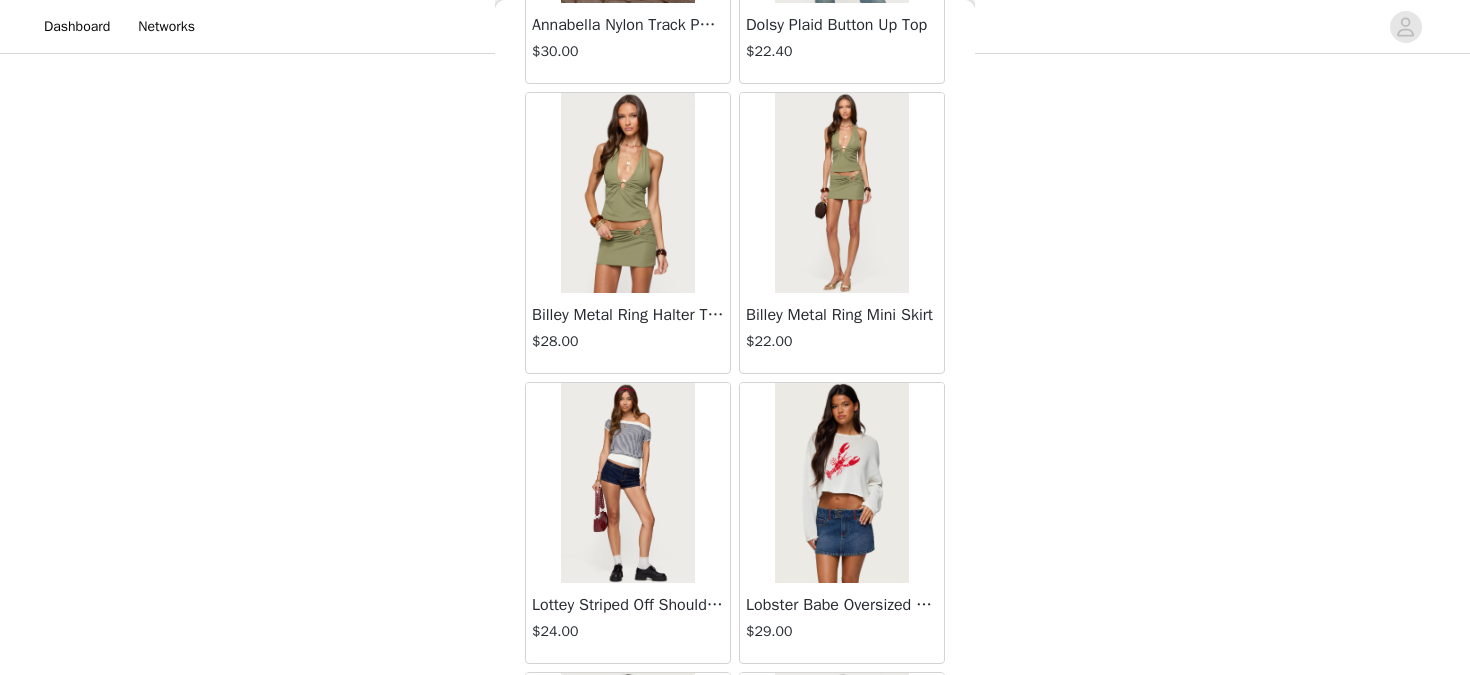 scroll, scrollTop: 34285, scrollLeft: 0, axis: vertical 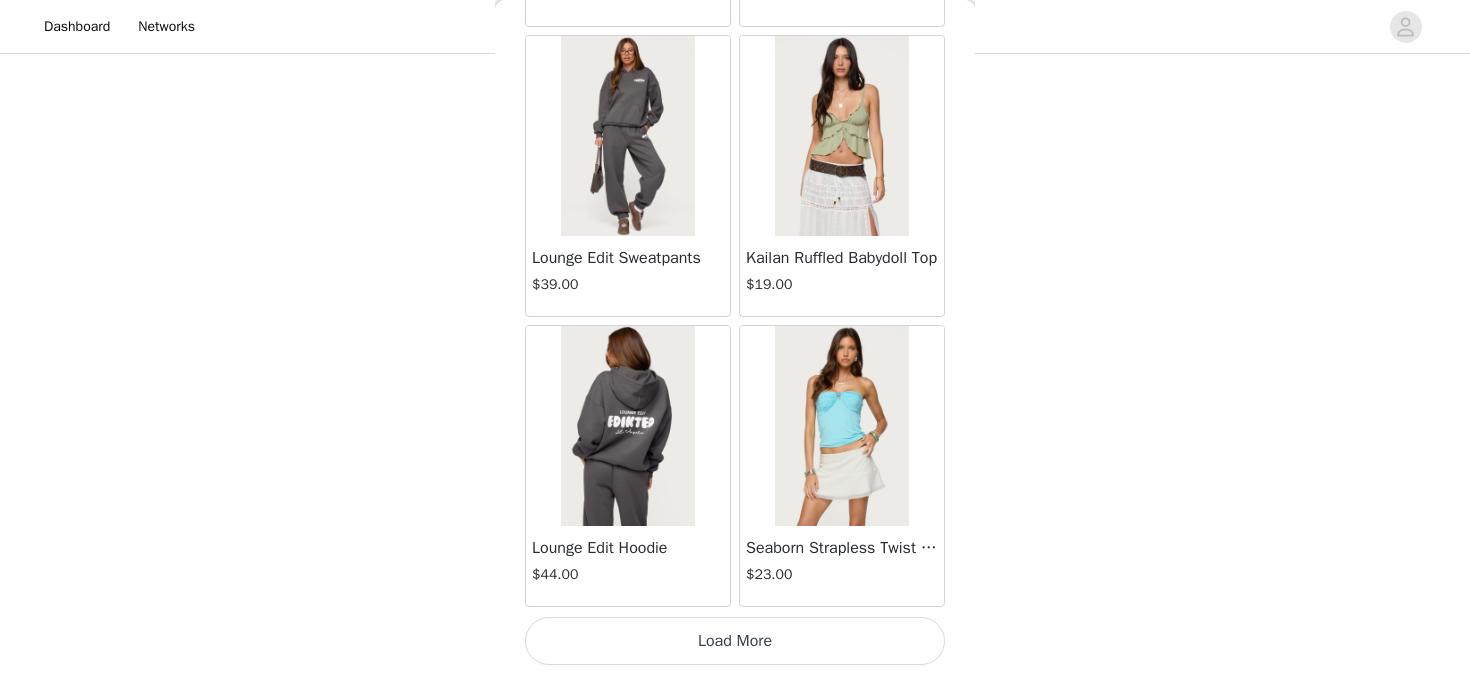 click on "Load More" at bounding box center (735, 641) 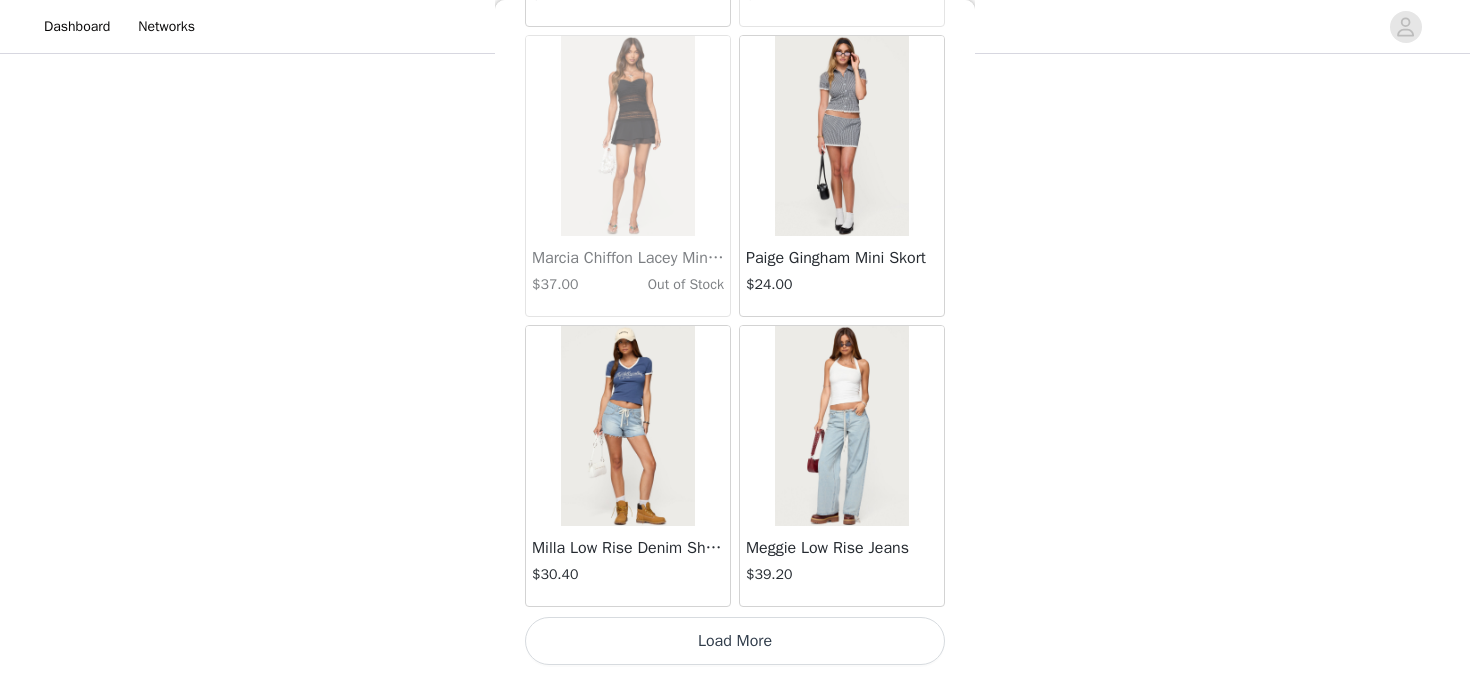 scroll, scrollTop: 32175, scrollLeft: 0, axis: vertical 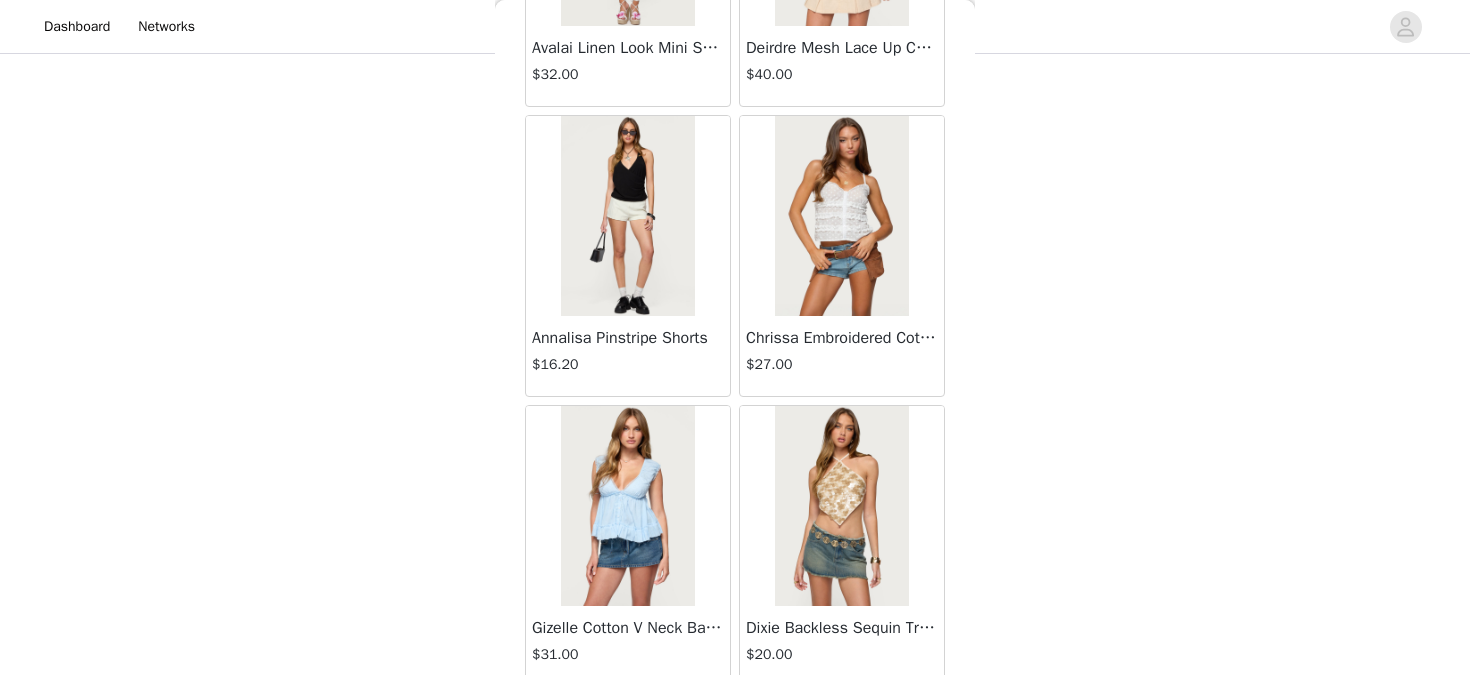 click at bounding box center [627, 216] 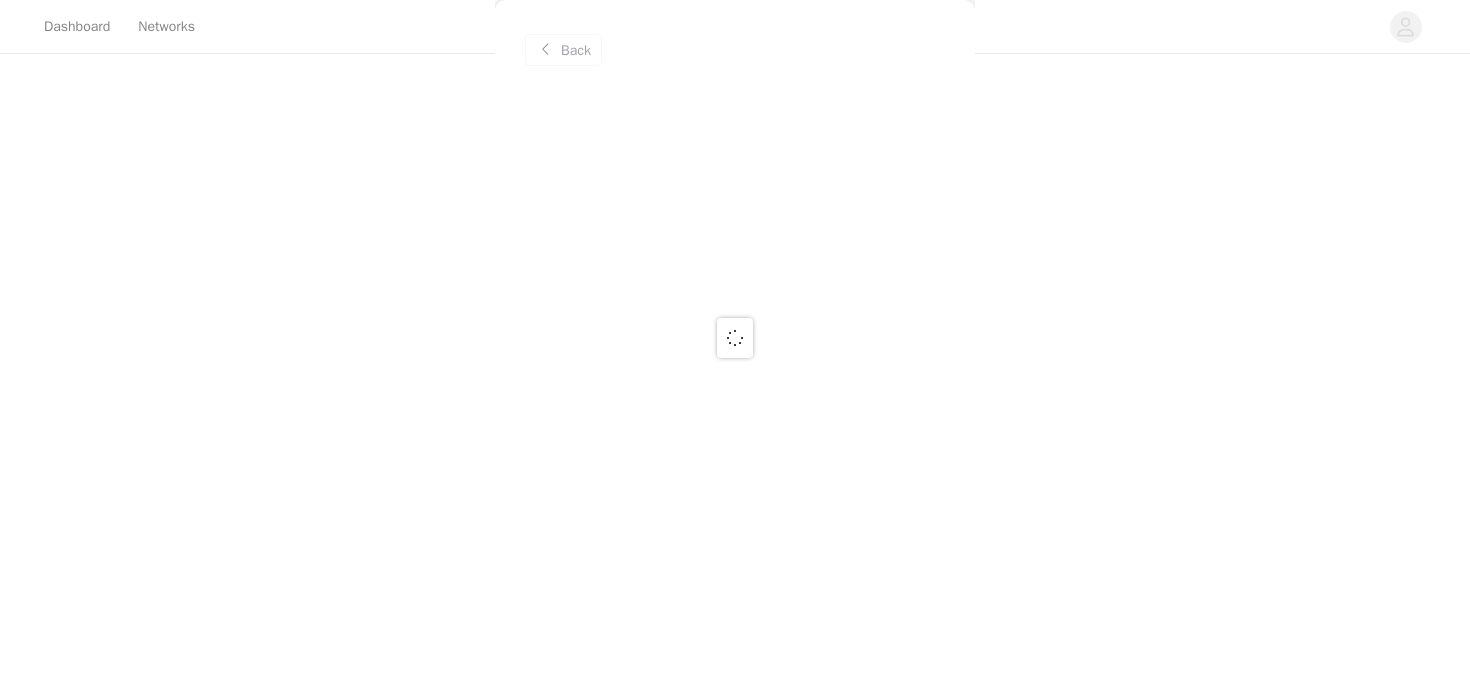 scroll, scrollTop: 0, scrollLeft: 0, axis: both 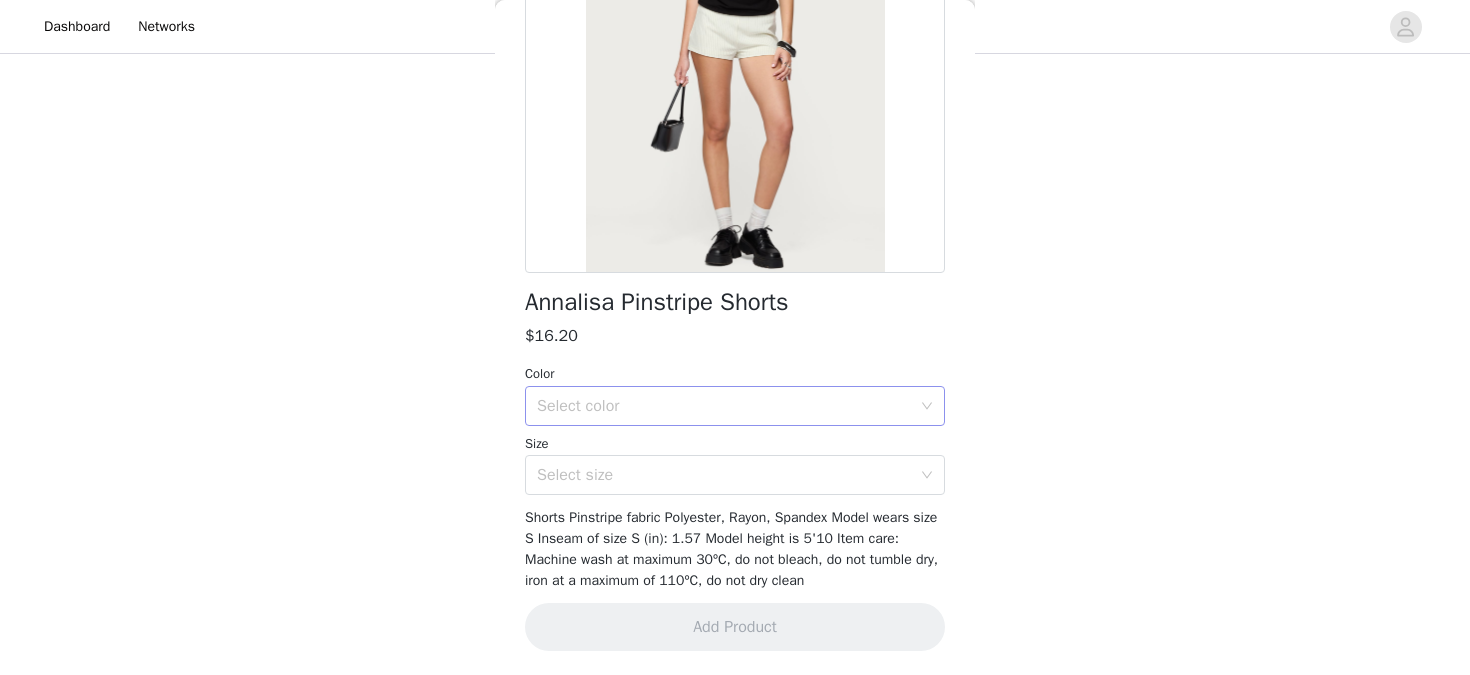 click on "Select color" at bounding box center (724, 406) 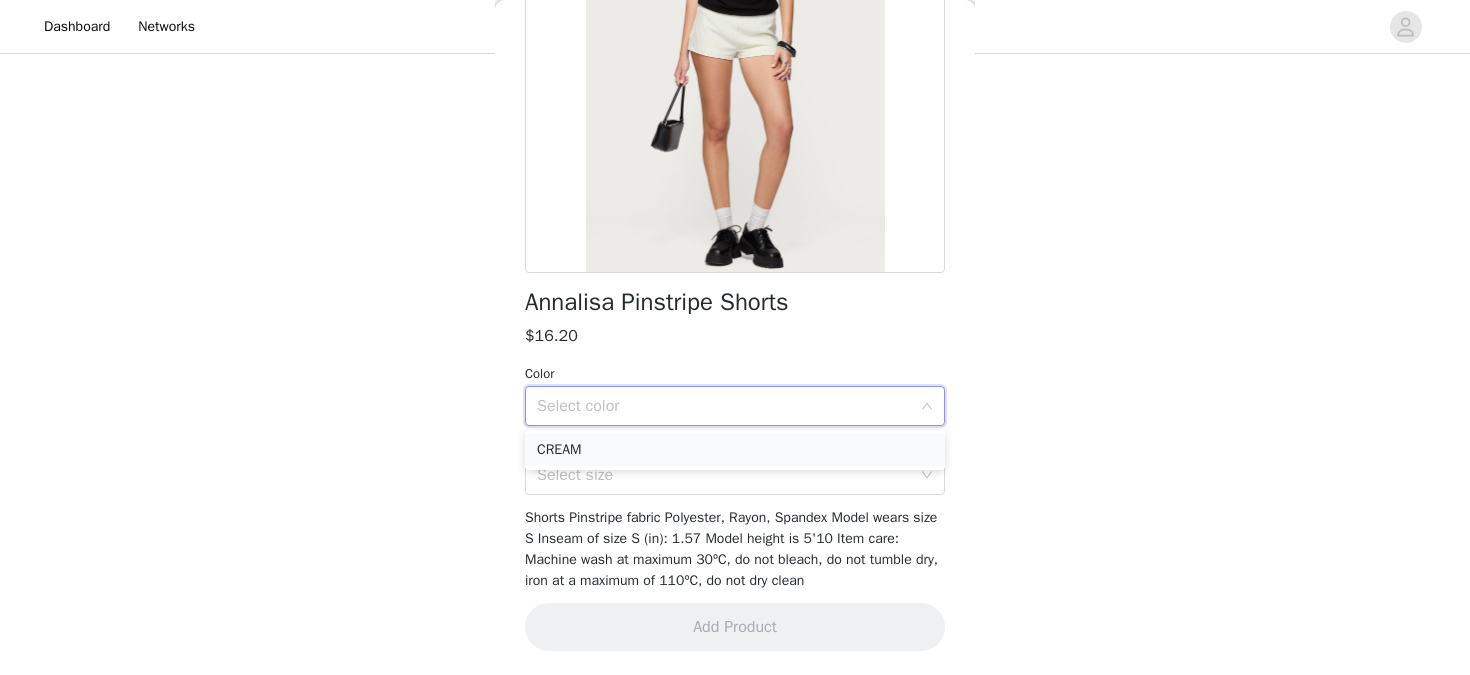 click on "CREAM" at bounding box center (735, 450) 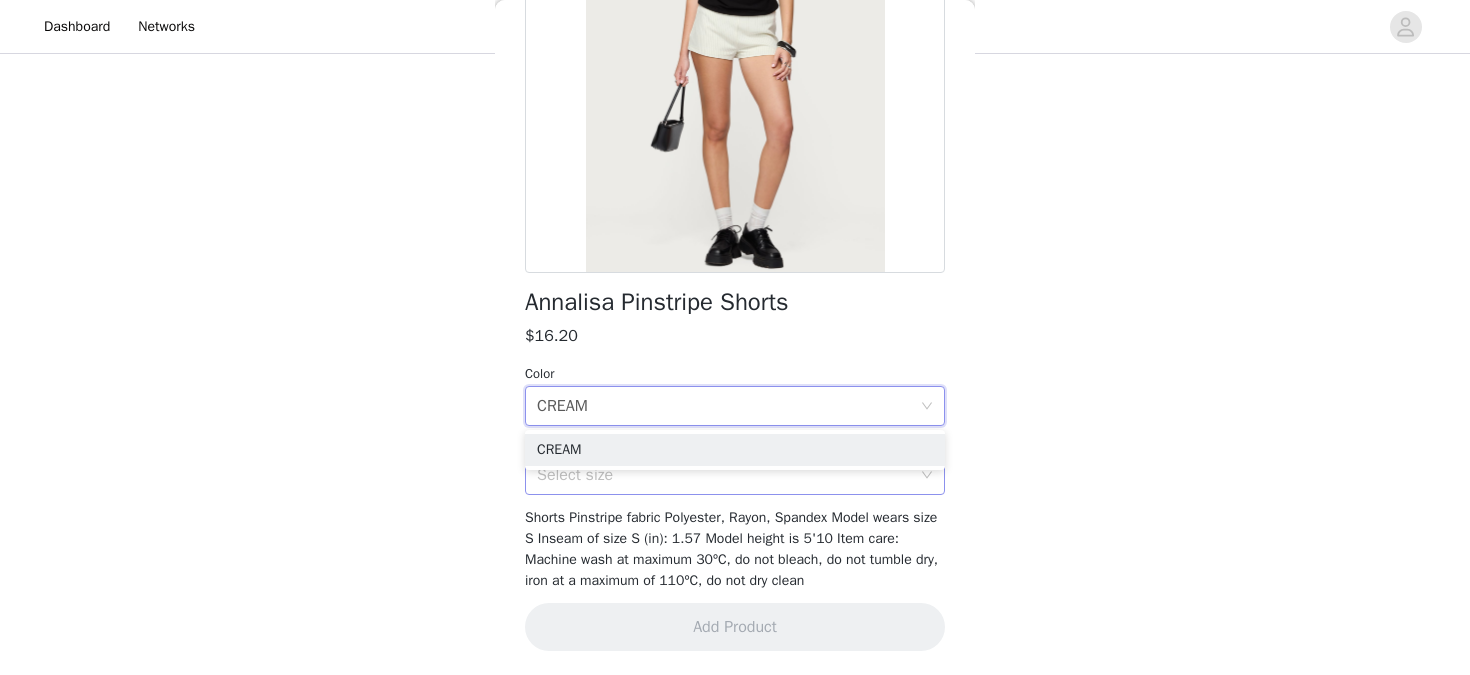 click on "Select size" at bounding box center (724, 475) 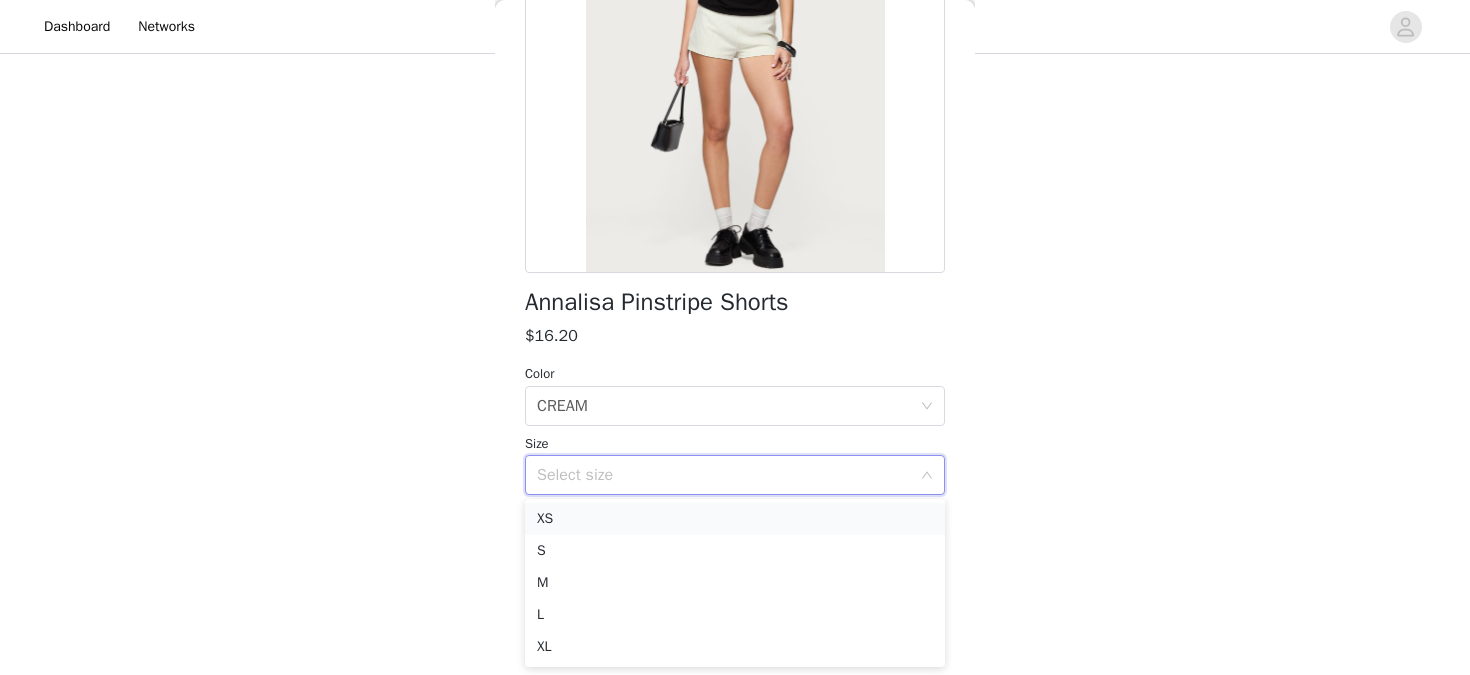 click on "XS" at bounding box center [735, 519] 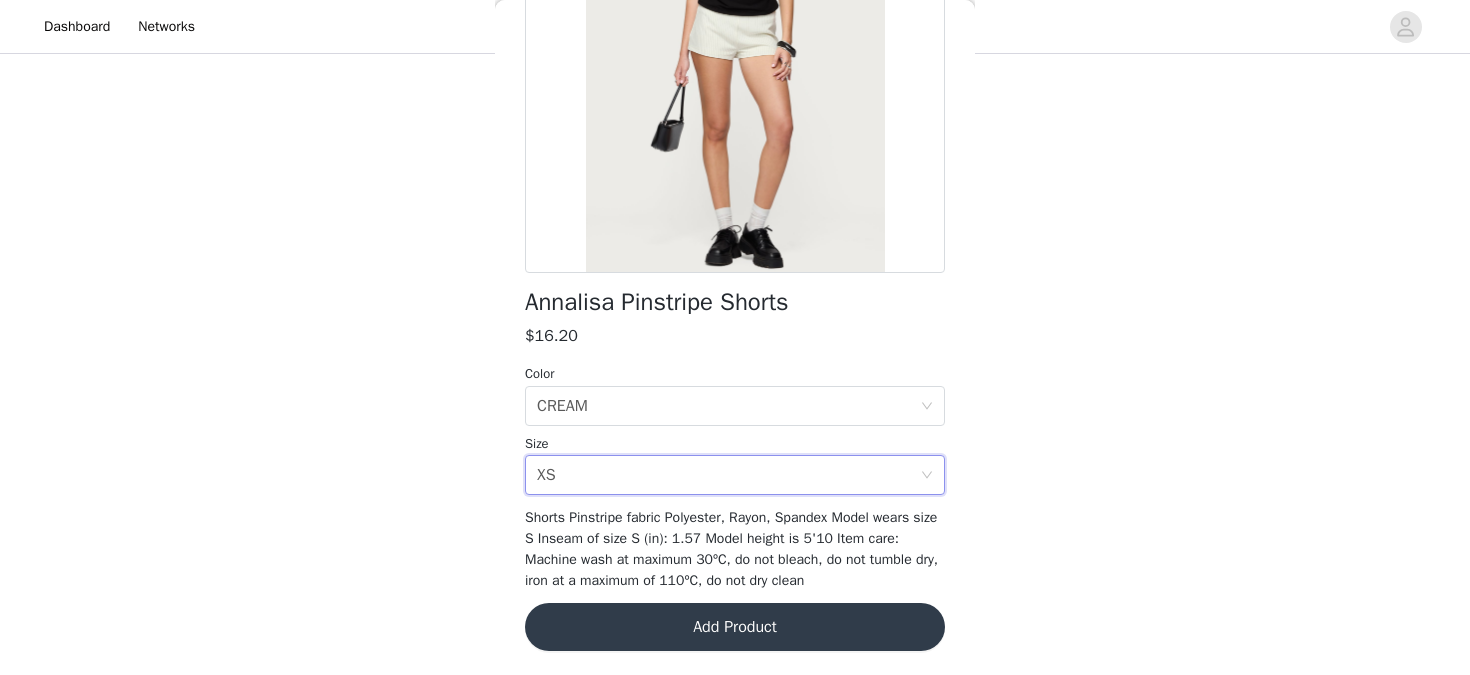 click on "STEP 1 OF 5
Products
Choose as many products as you'd like, up to $300.00.       6 Selected   Remaining Funds: $92.00         Edie Belt Detail Low Rise Jeans     $46.00       BLUE, XS       Edit   Remove     Michaela Off Shoulder Knit Top     $24.00       BLACK, XS       Edit   Remove     Naama Sequin Mini Skort     $36.00       MIX, XS       Edit   Remove     Onda Striped Sweatshirt     $44.00       BLUE, S       Edit   Remove     Contrast Polka Dot Cupped Chiffon Top     $34.00       CREAM AND RED, XS       Edit   Remove     Nannie Off Shoulder Oversized Top     $24.00       WHITE, XS       Edit   Remove     Add Product     You may choose as many products as you'd like     Back     Annalisa Pinstripe Shorts       $16.20         Color   Select color CREAM Size   Select size XS     Add Product" at bounding box center [735, -177] 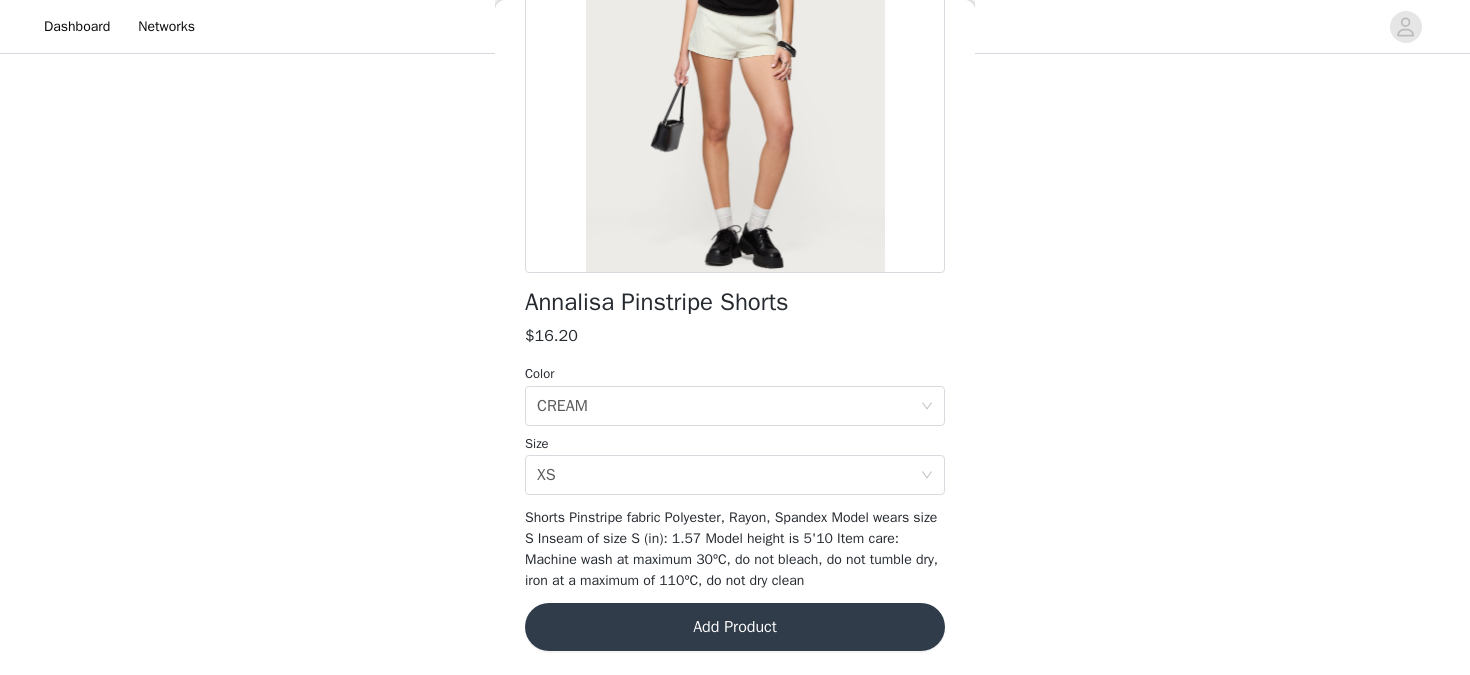 click on "Add Product" at bounding box center [735, 627] 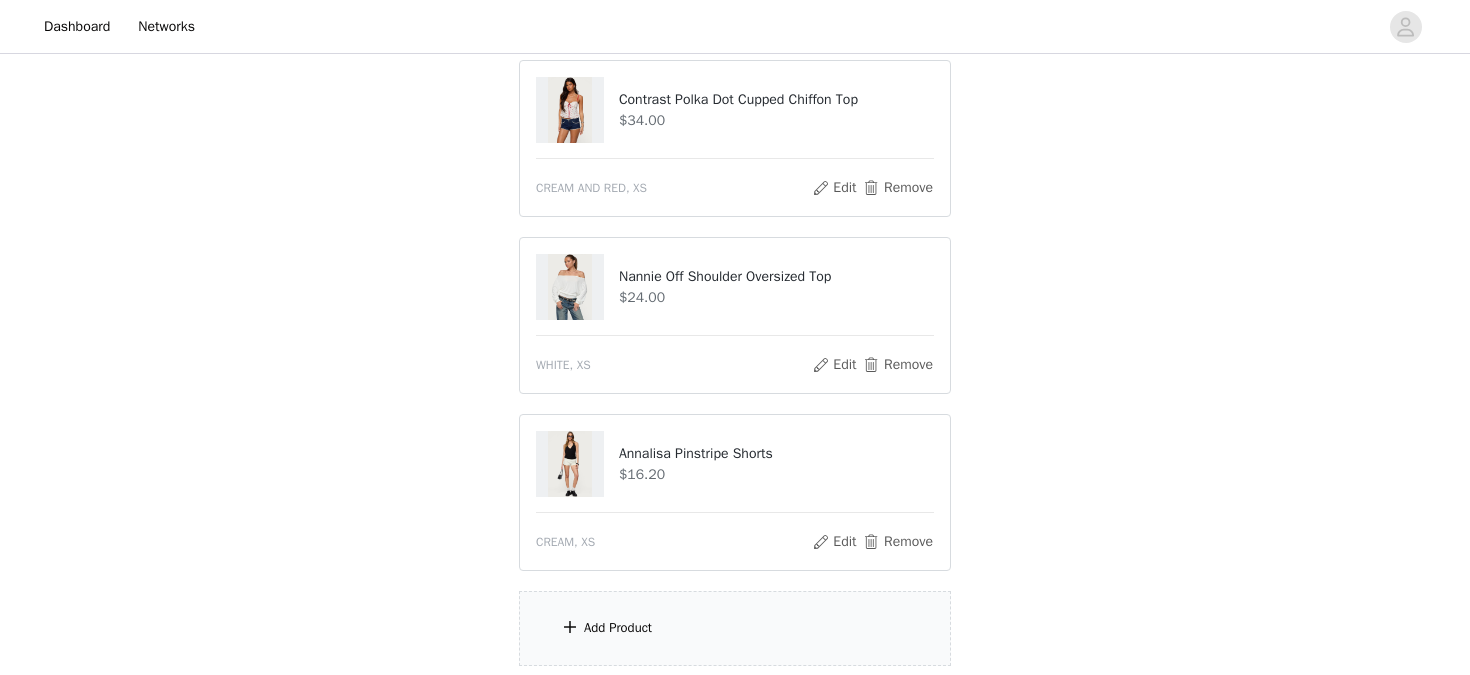 scroll, scrollTop: 1120, scrollLeft: 0, axis: vertical 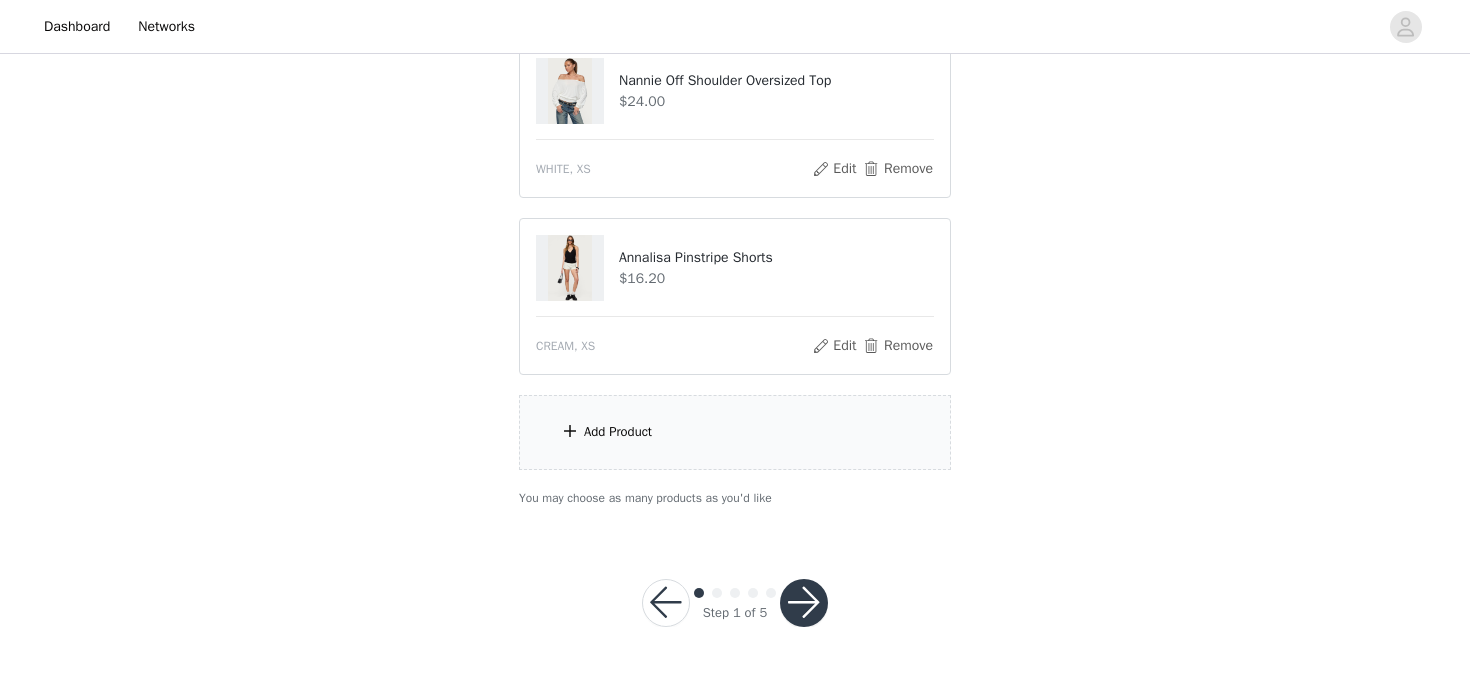 click on "Add Product" at bounding box center [735, 432] 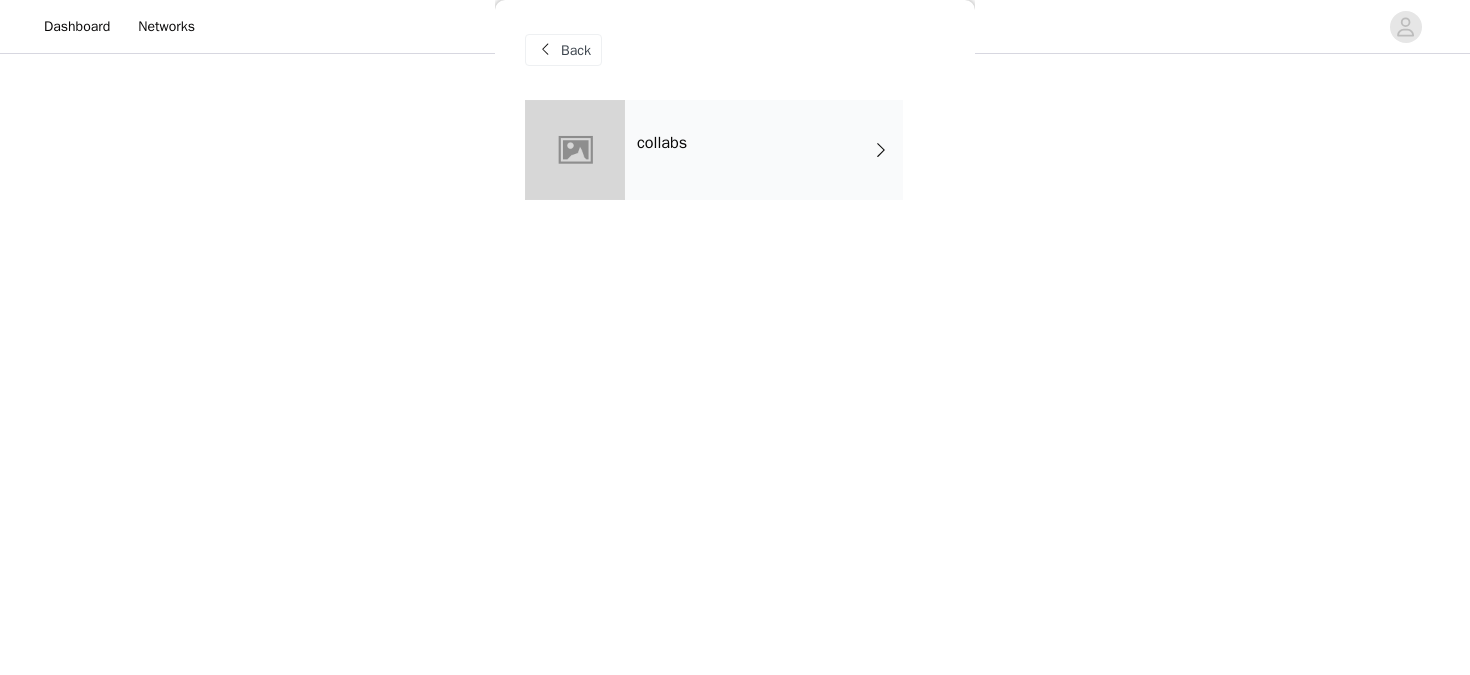 click on "collabs" at bounding box center (764, 150) 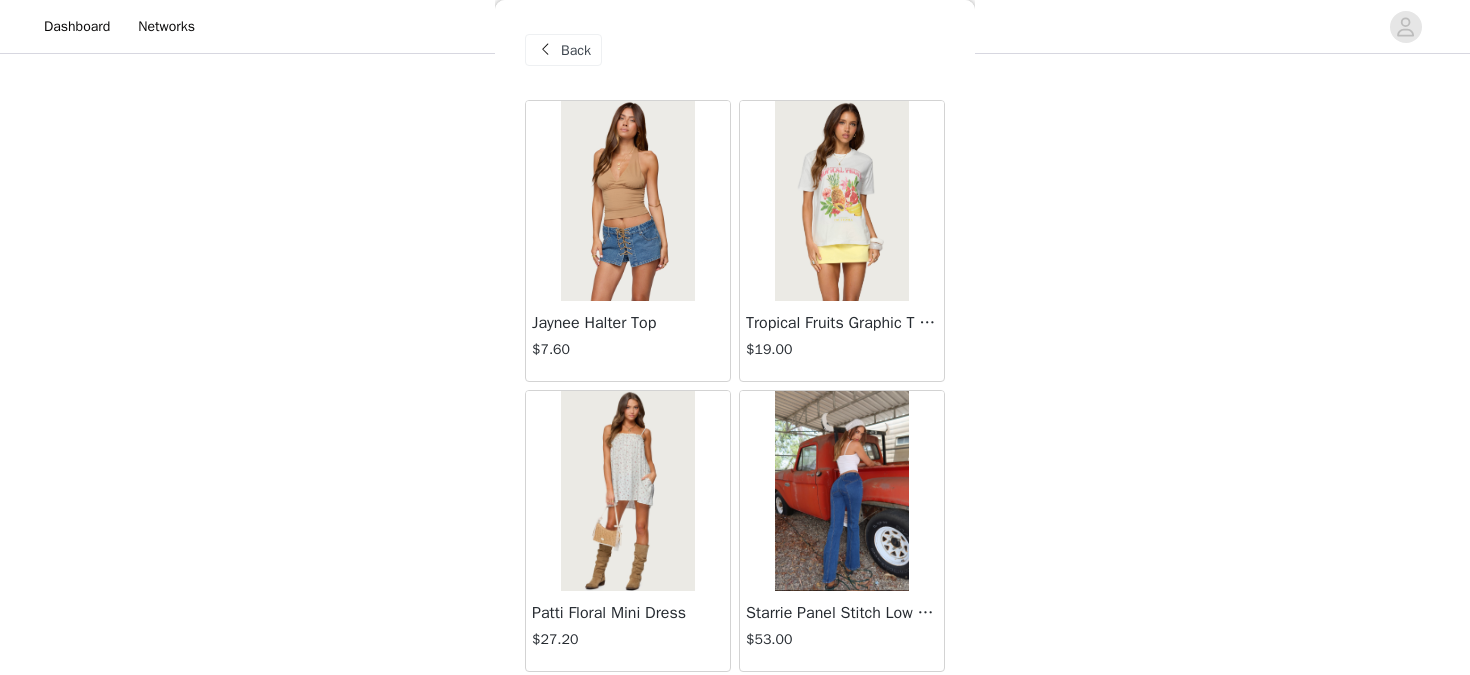 scroll, scrollTop: 2385, scrollLeft: 0, axis: vertical 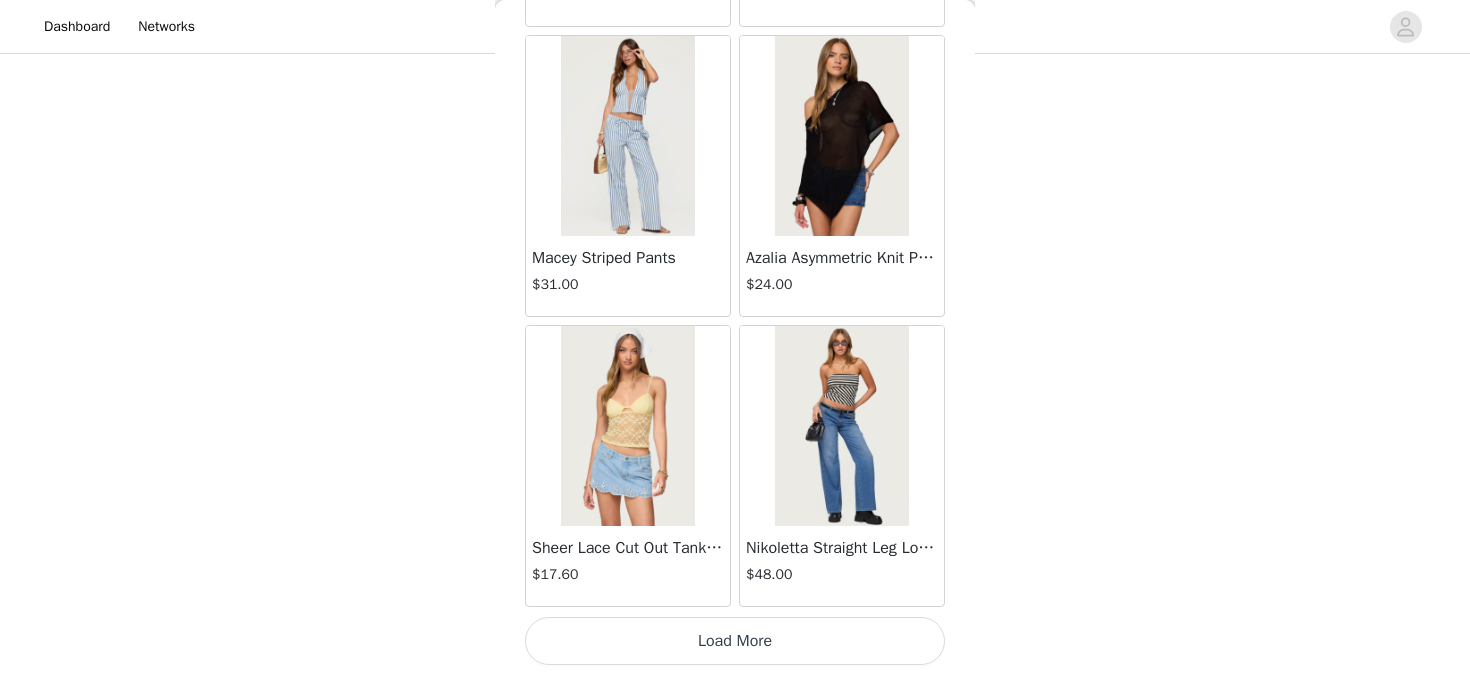 click on "Load More" at bounding box center [735, 641] 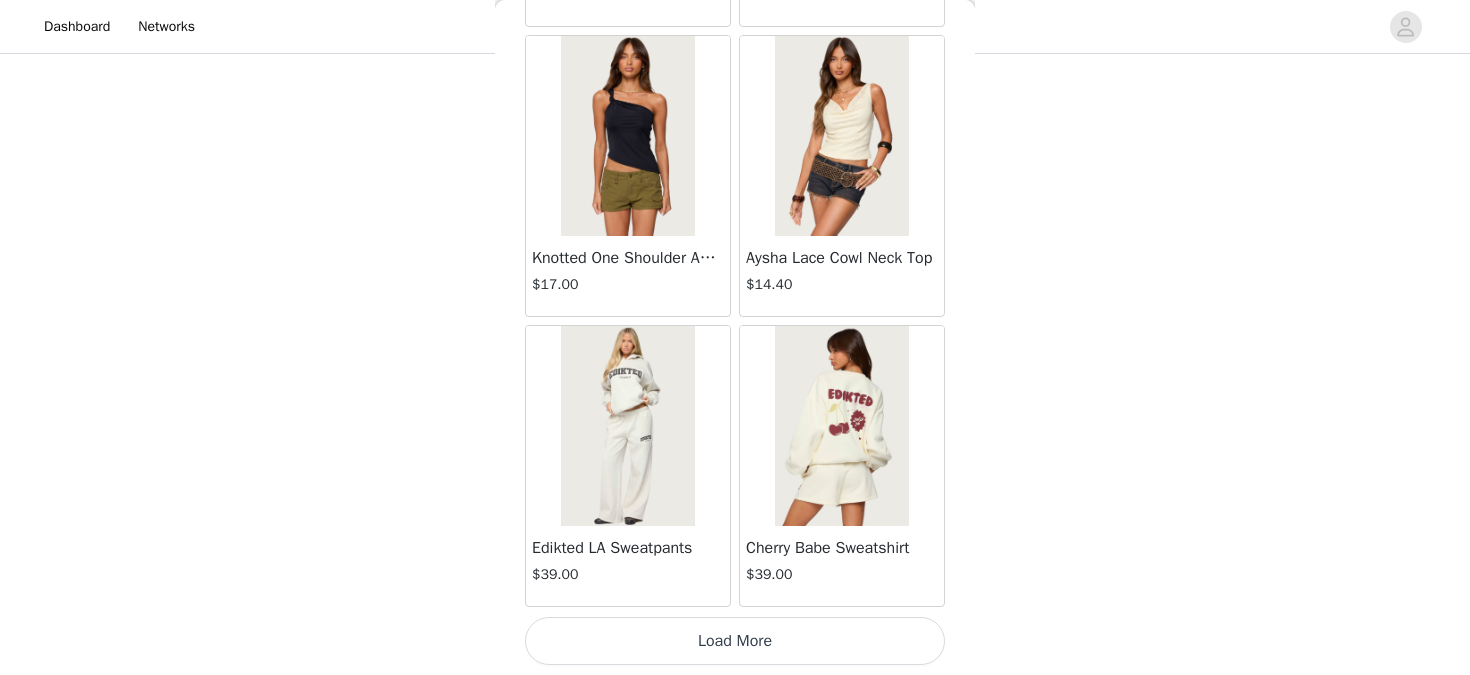 click on "Load More" at bounding box center [735, 641] 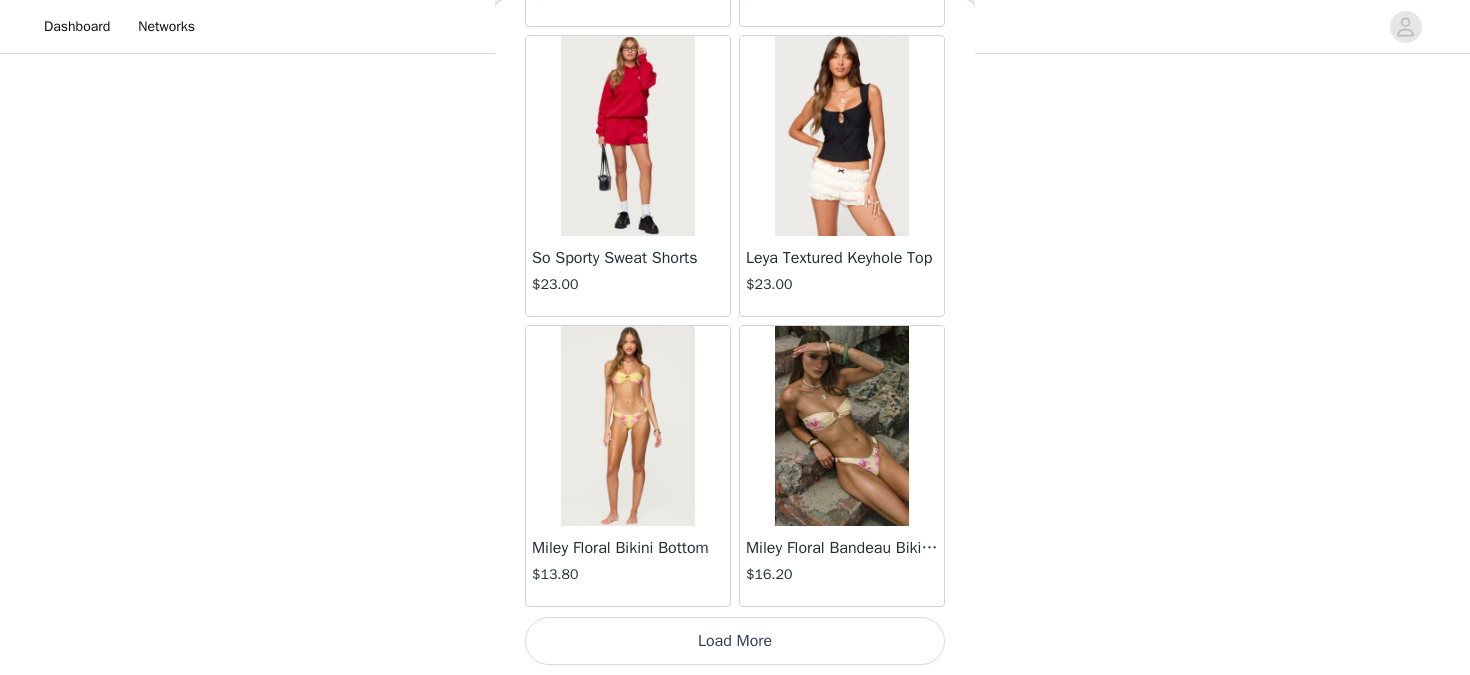 click on "Load More" at bounding box center (735, 641) 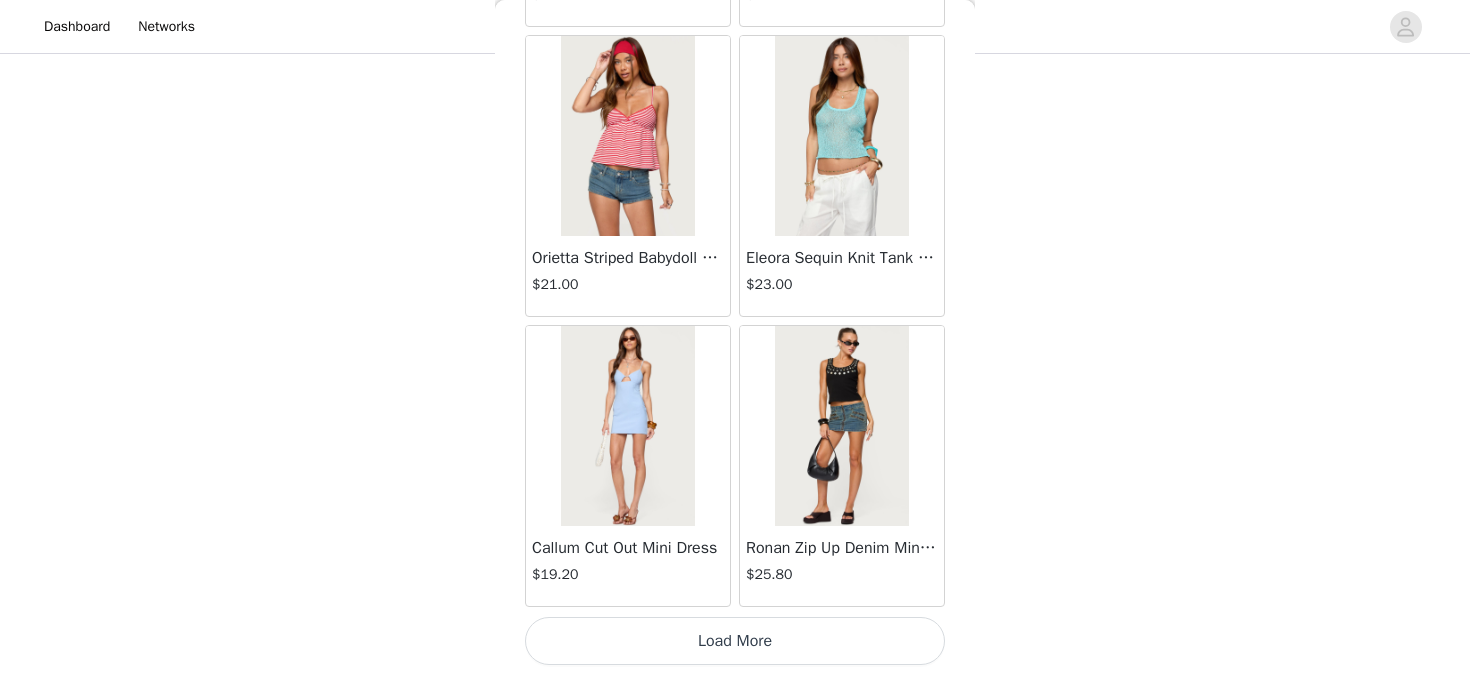 click on "Load More" at bounding box center [735, 641] 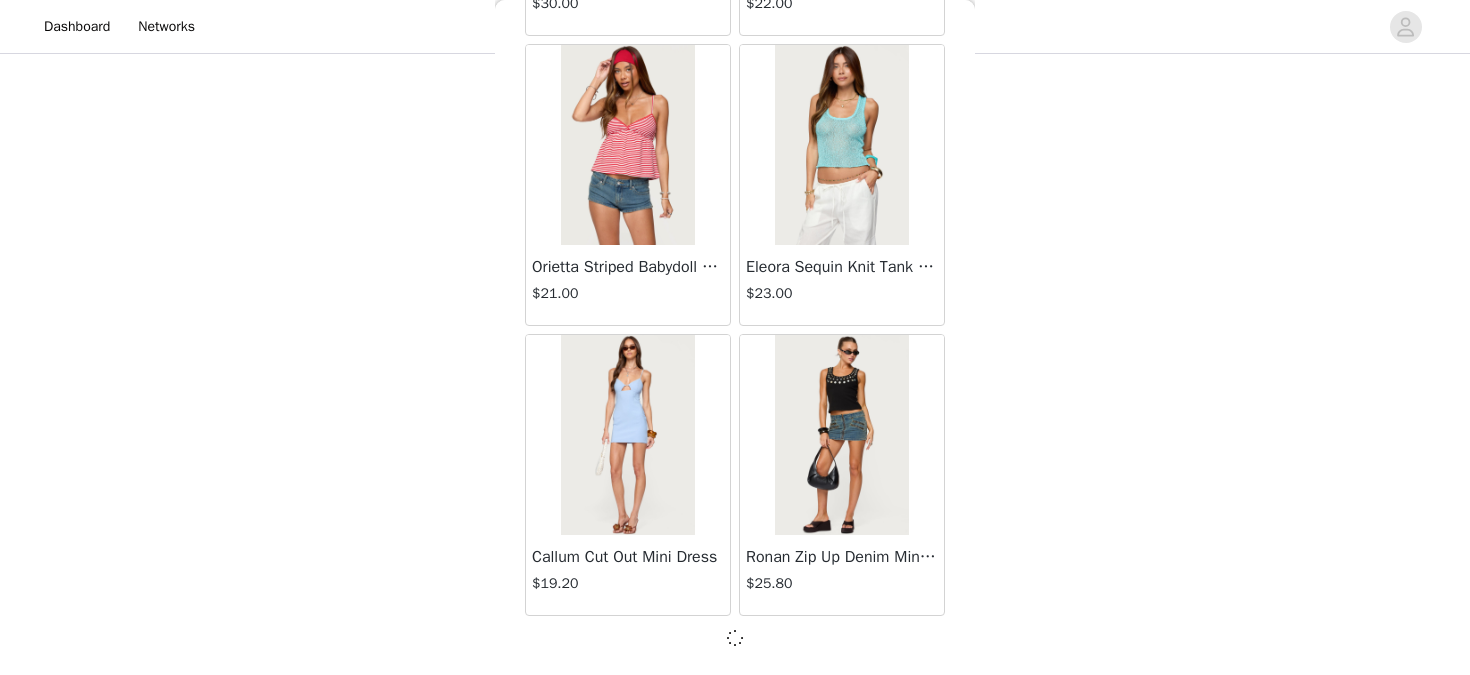 scroll, scrollTop: 11076, scrollLeft: 0, axis: vertical 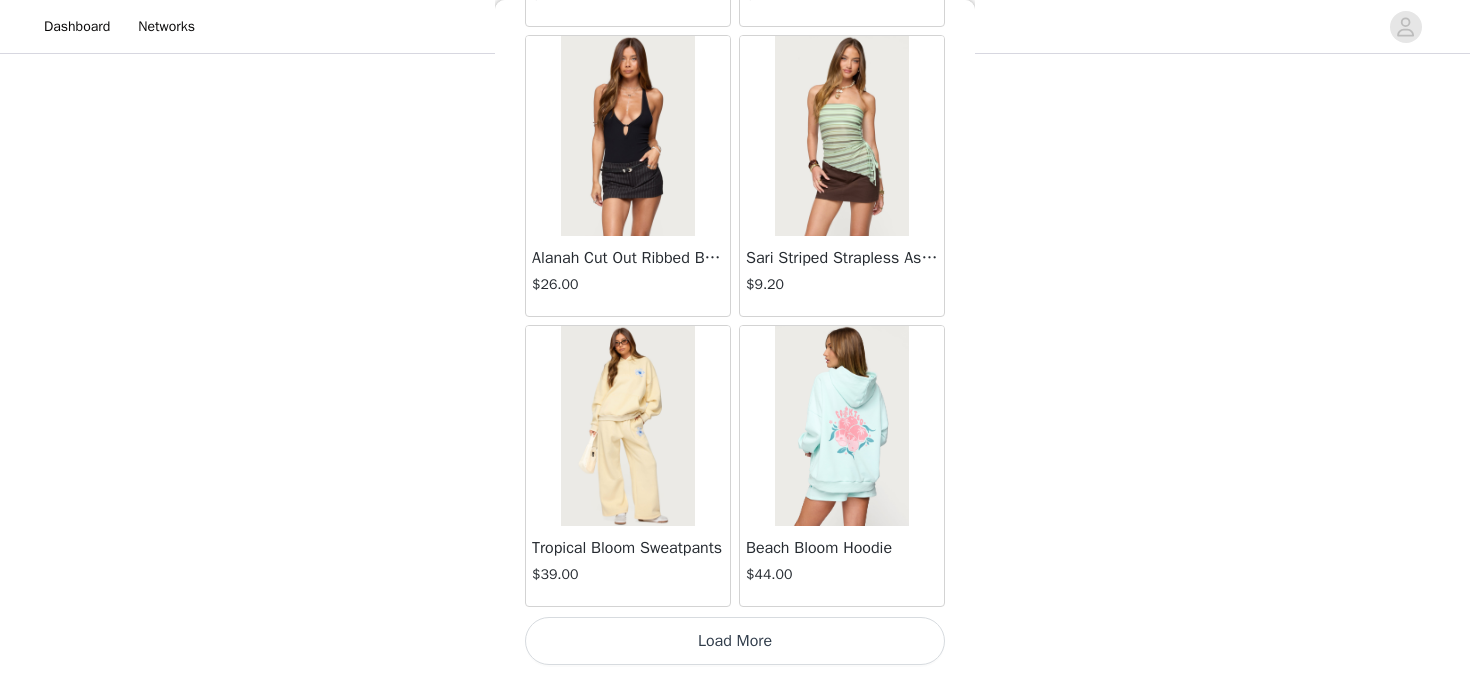 click on "Load More" at bounding box center [735, 641] 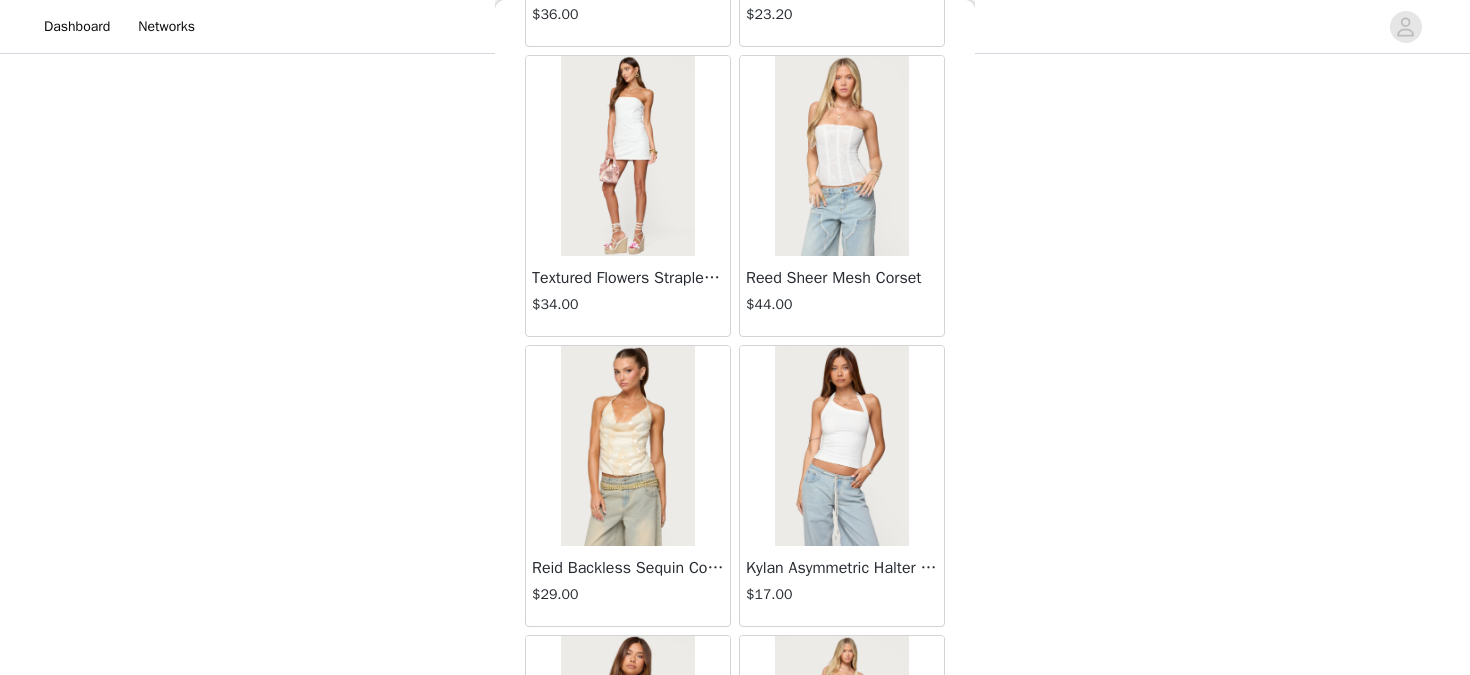 scroll, scrollTop: 11236, scrollLeft: 0, axis: vertical 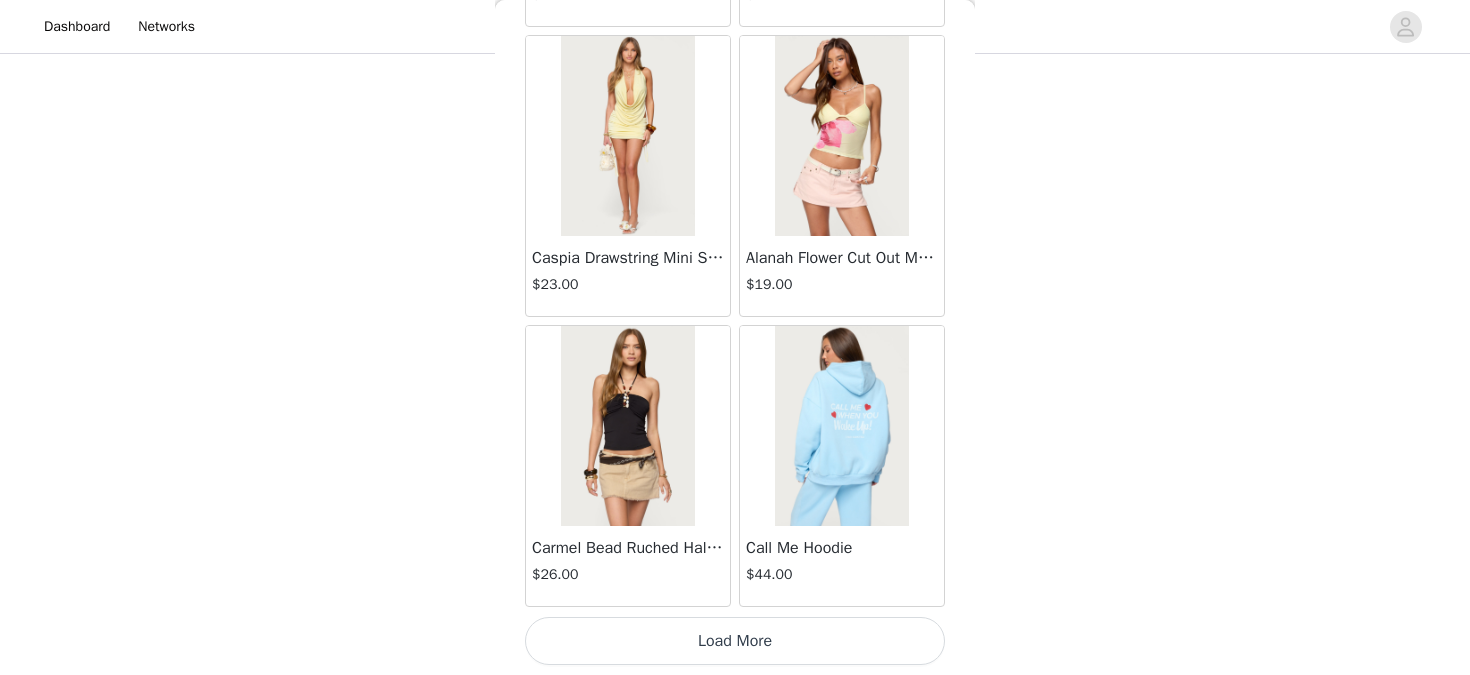 click on "Load More" at bounding box center (735, 641) 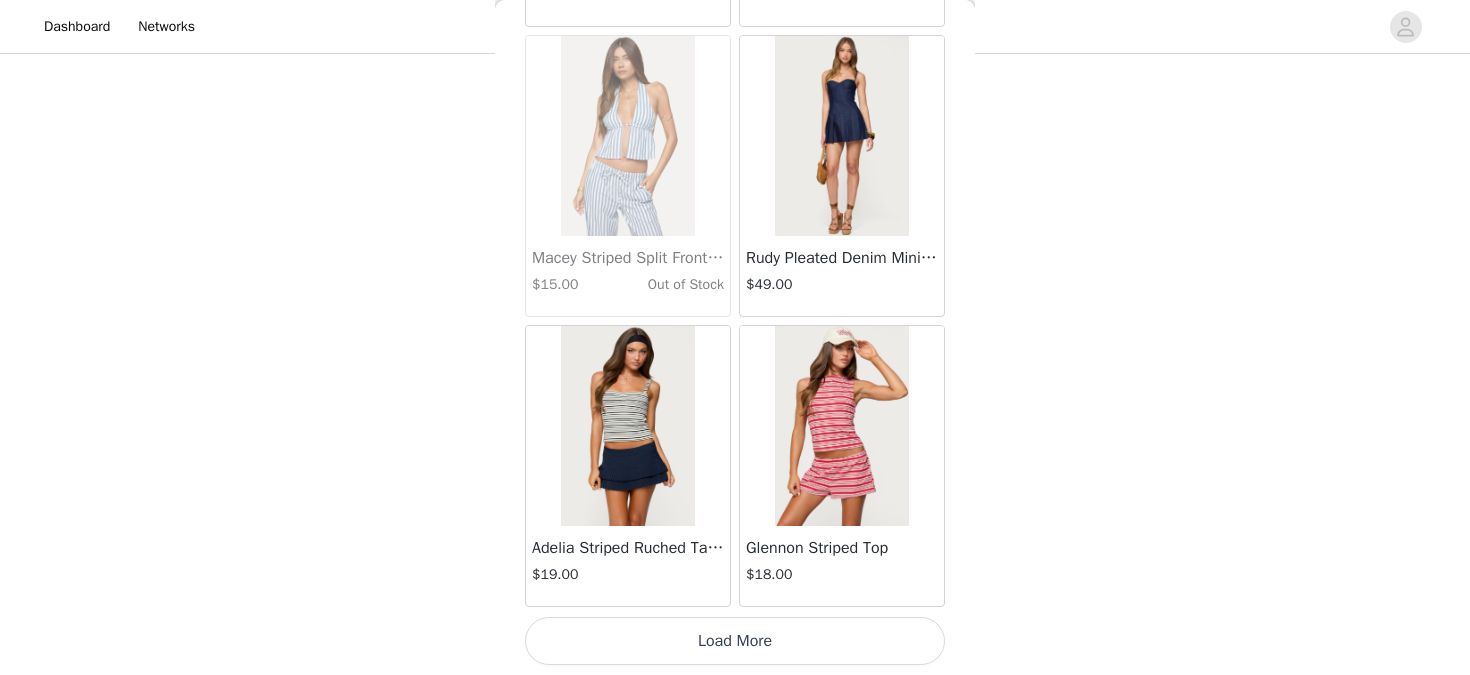 click on "Load More" at bounding box center (735, 641) 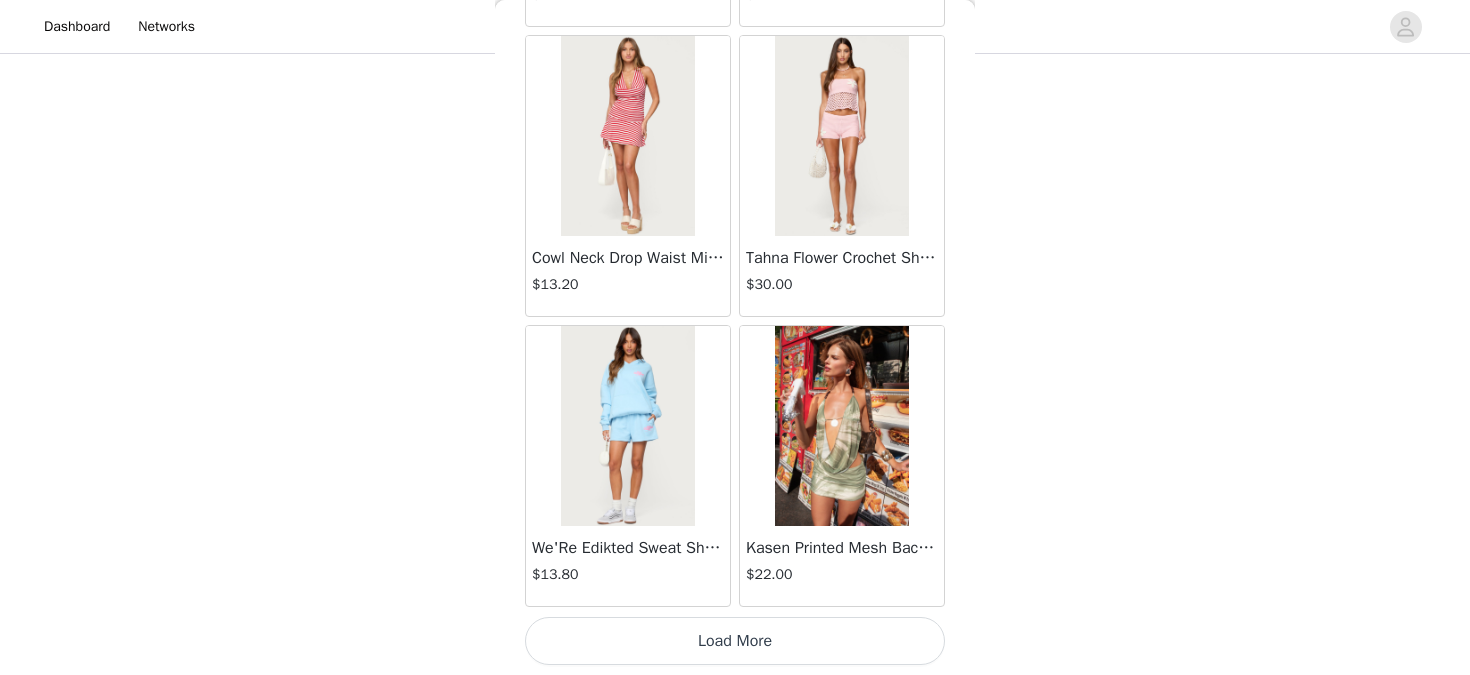 click on "Load More" at bounding box center [735, 641] 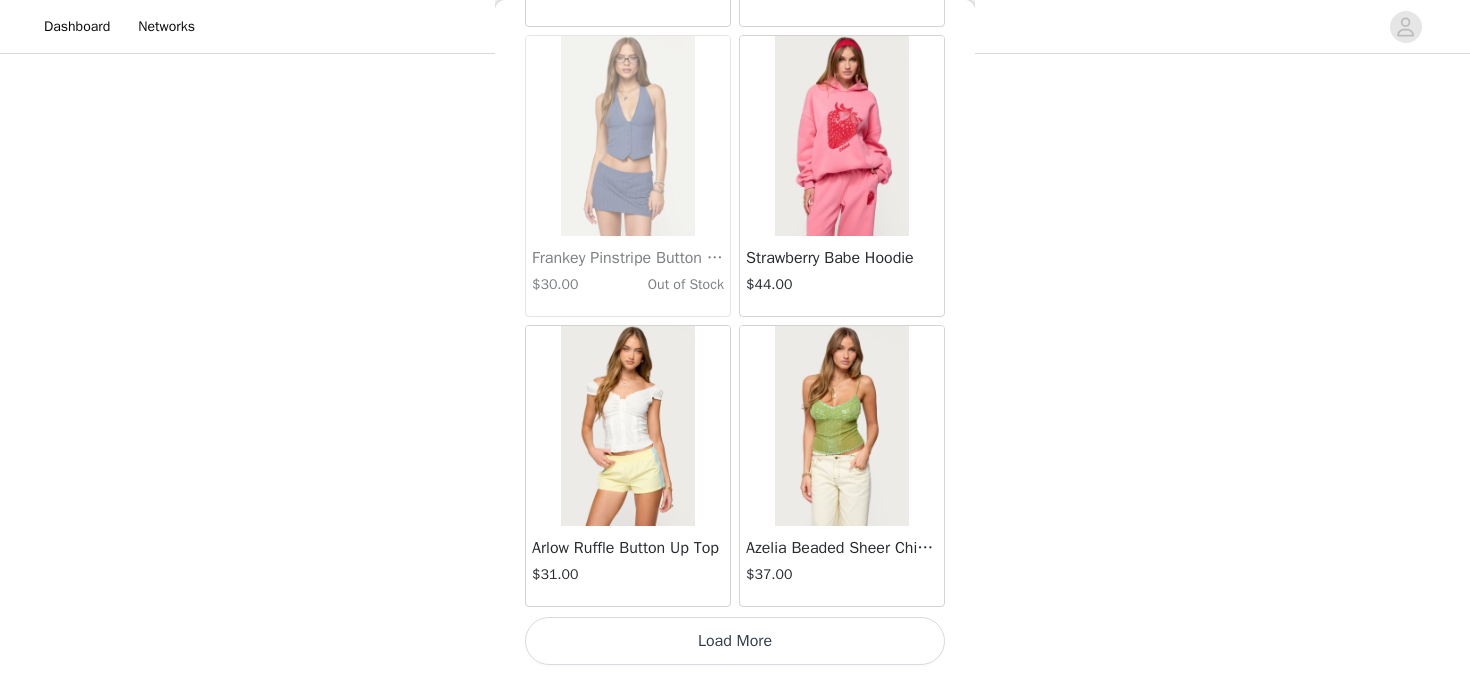 click on "Load More" at bounding box center [735, 641] 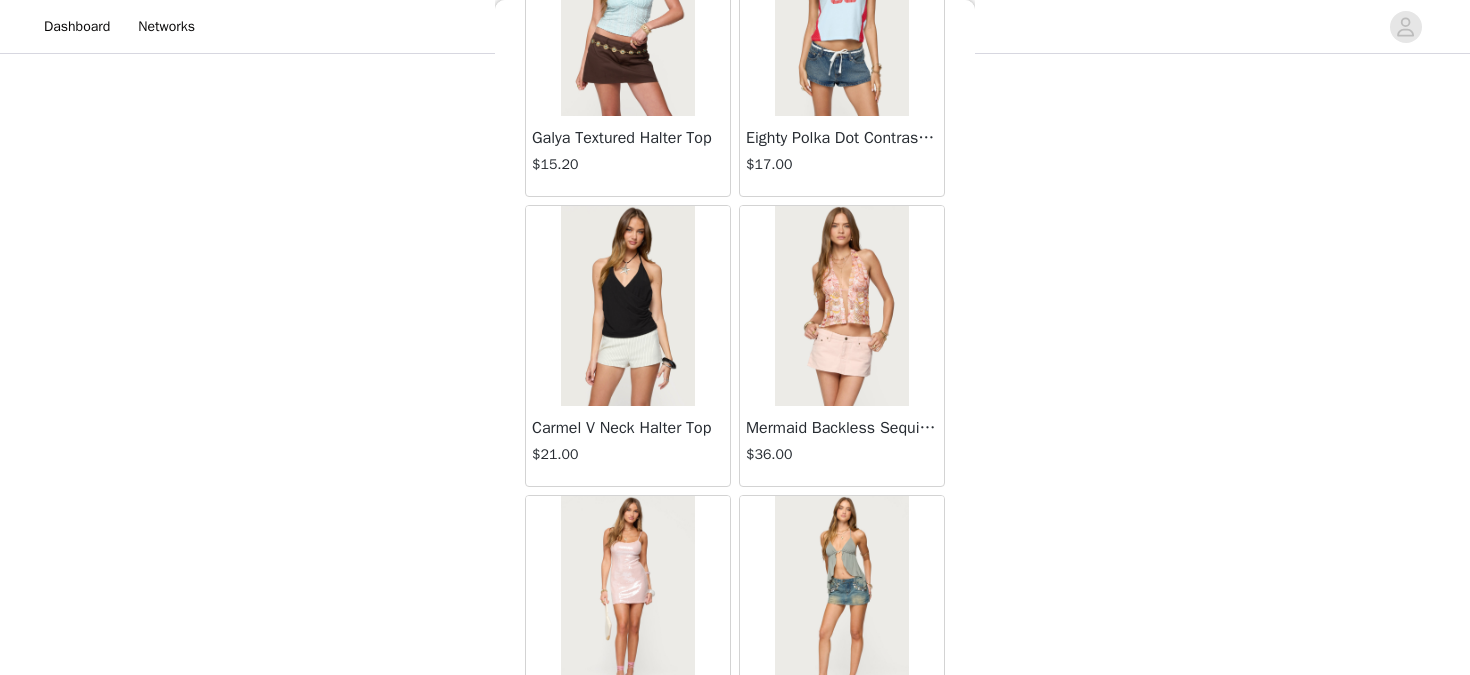 scroll, scrollTop: 28485, scrollLeft: 0, axis: vertical 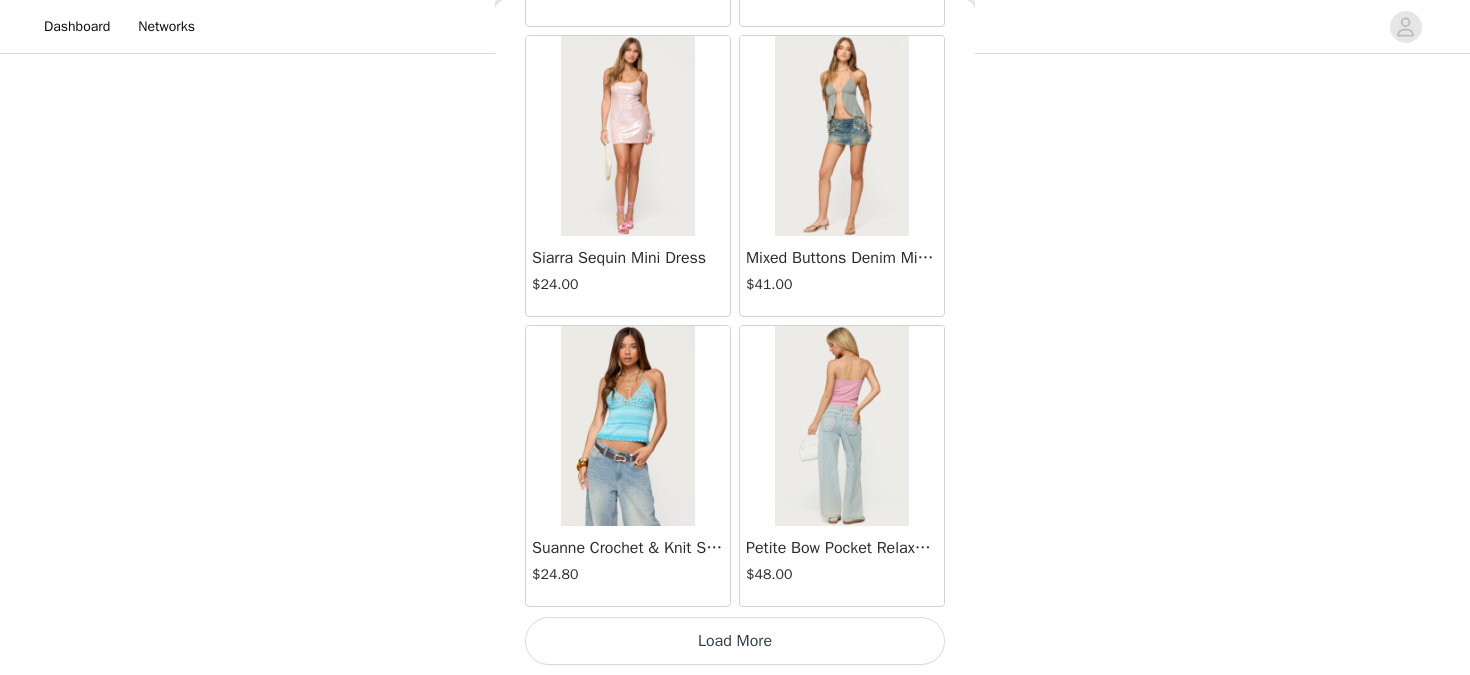 click on "Load More" at bounding box center [735, 641] 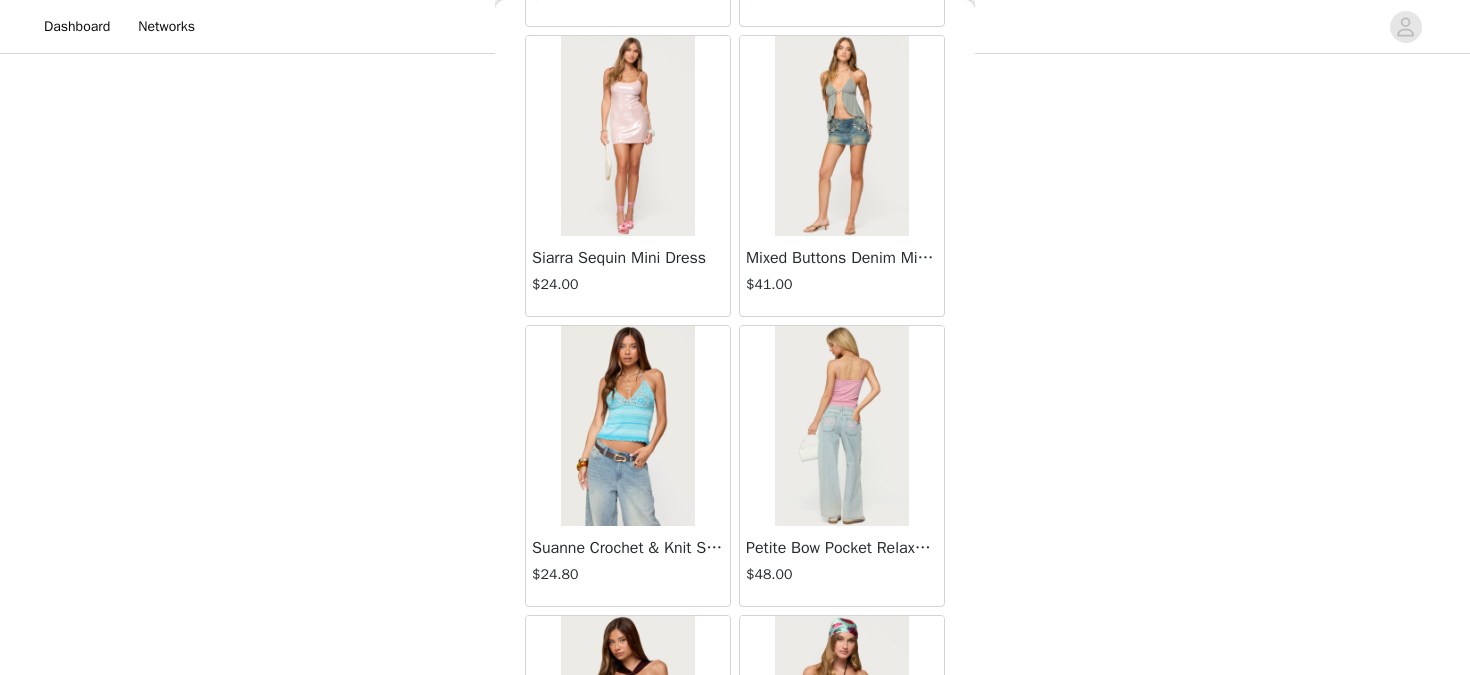 scroll, scrollTop: 31385, scrollLeft: 0, axis: vertical 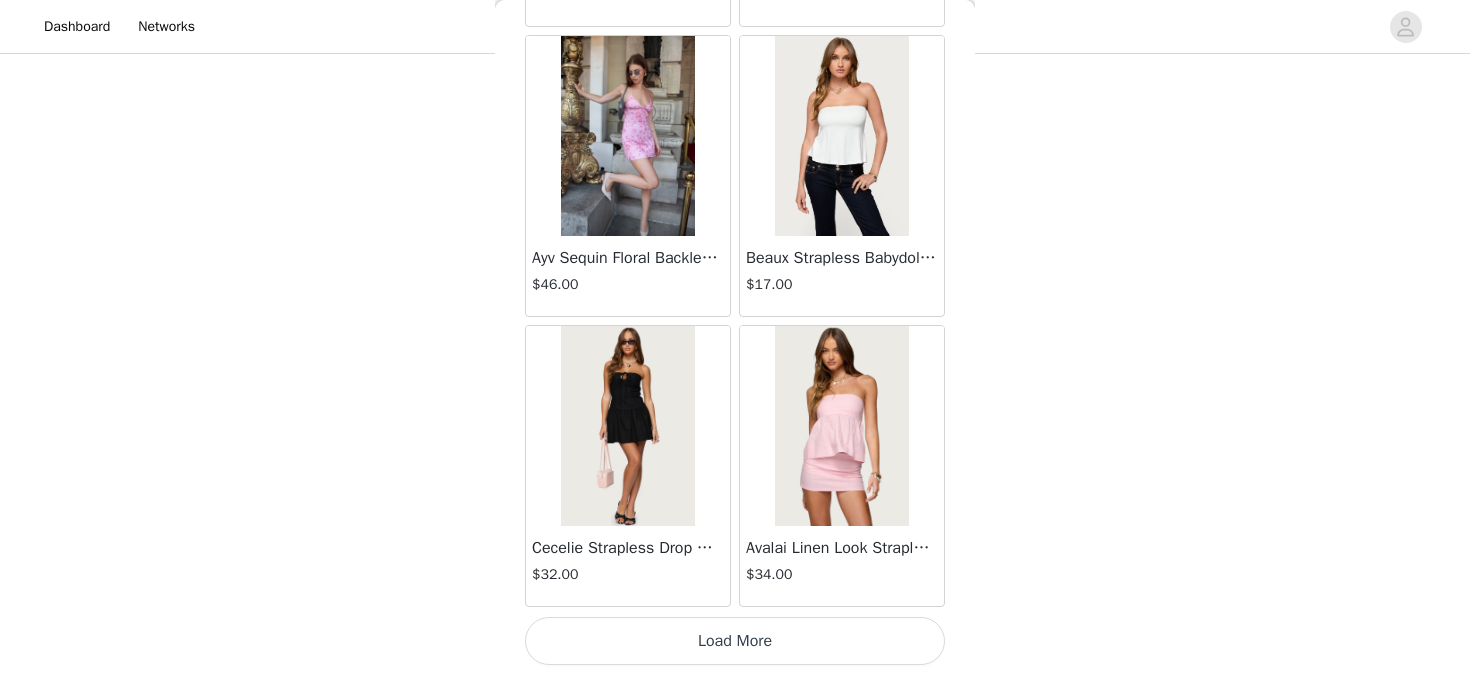 click on "Load More" at bounding box center [735, 641] 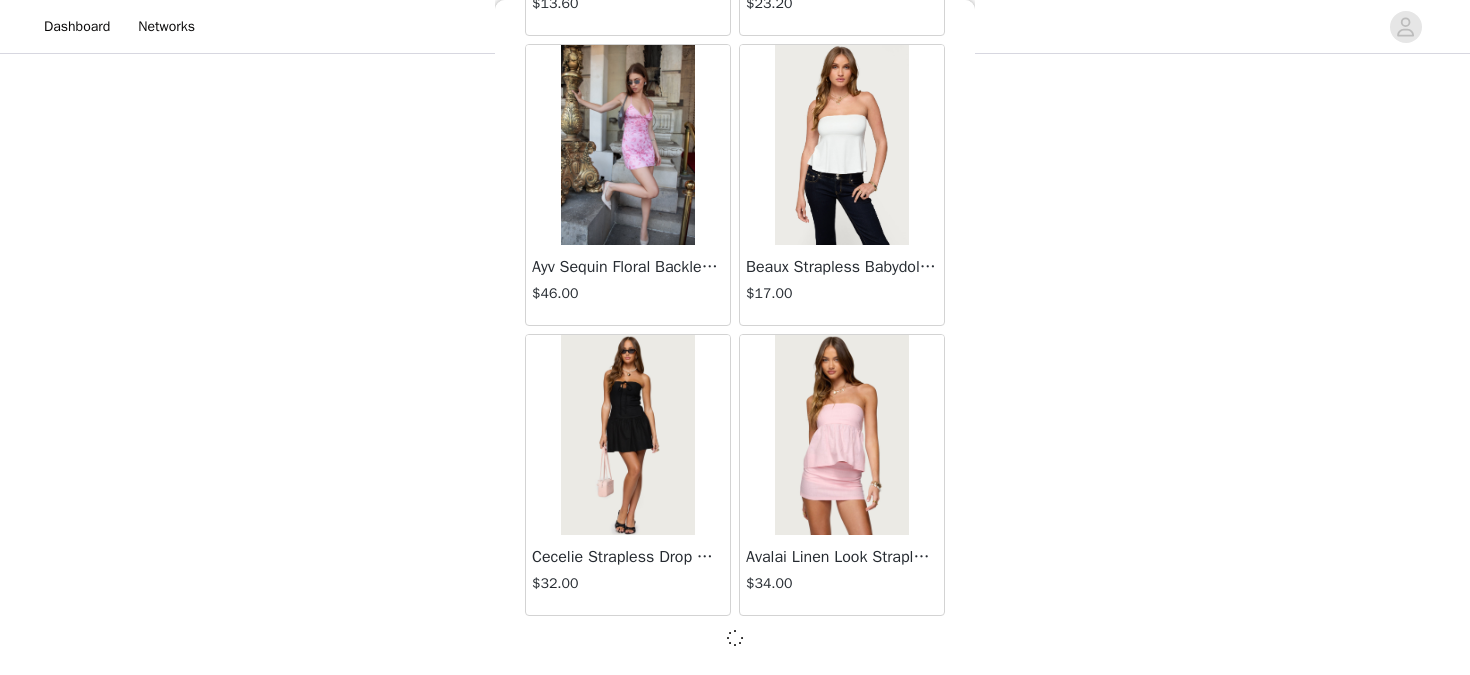 scroll, scrollTop: 31376, scrollLeft: 0, axis: vertical 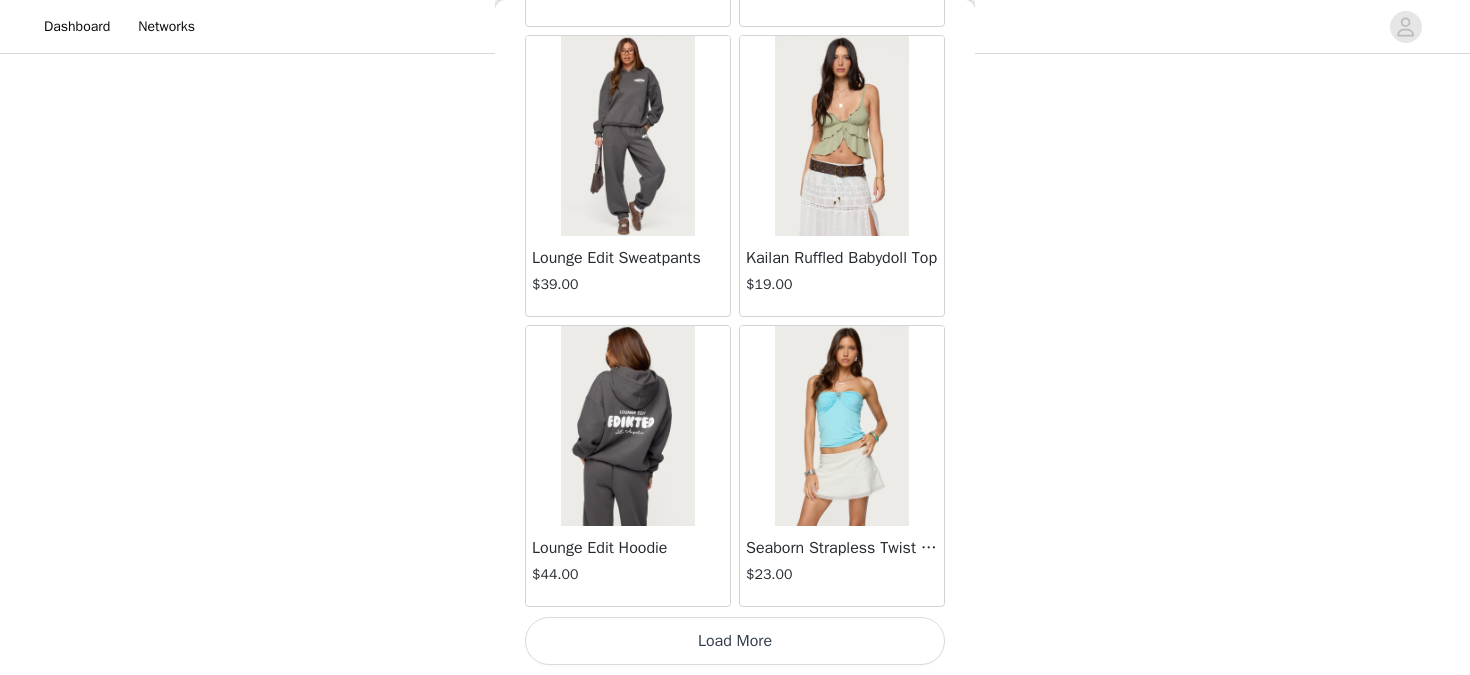 click on "Load More" at bounding box center (735, 641) 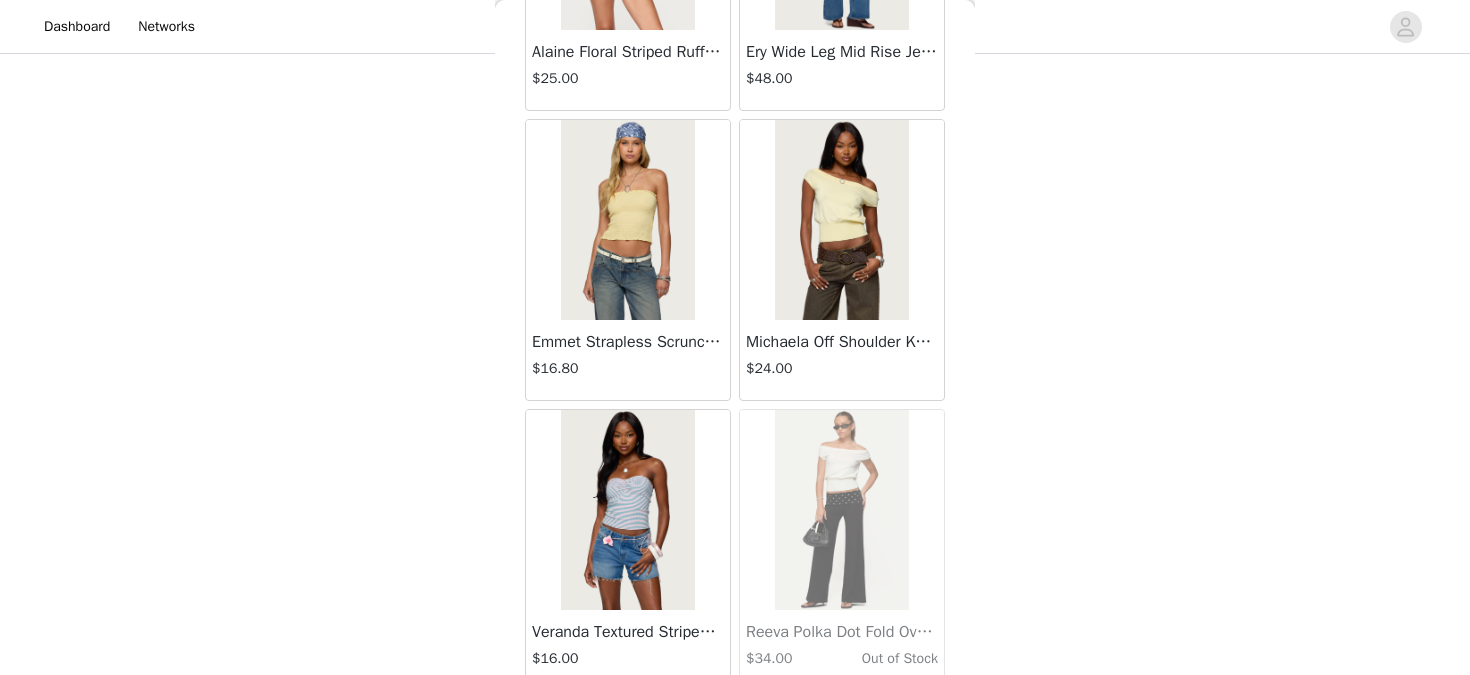 scroll, scrollTop: 37185, scrollLeft: 0, axis: vertical 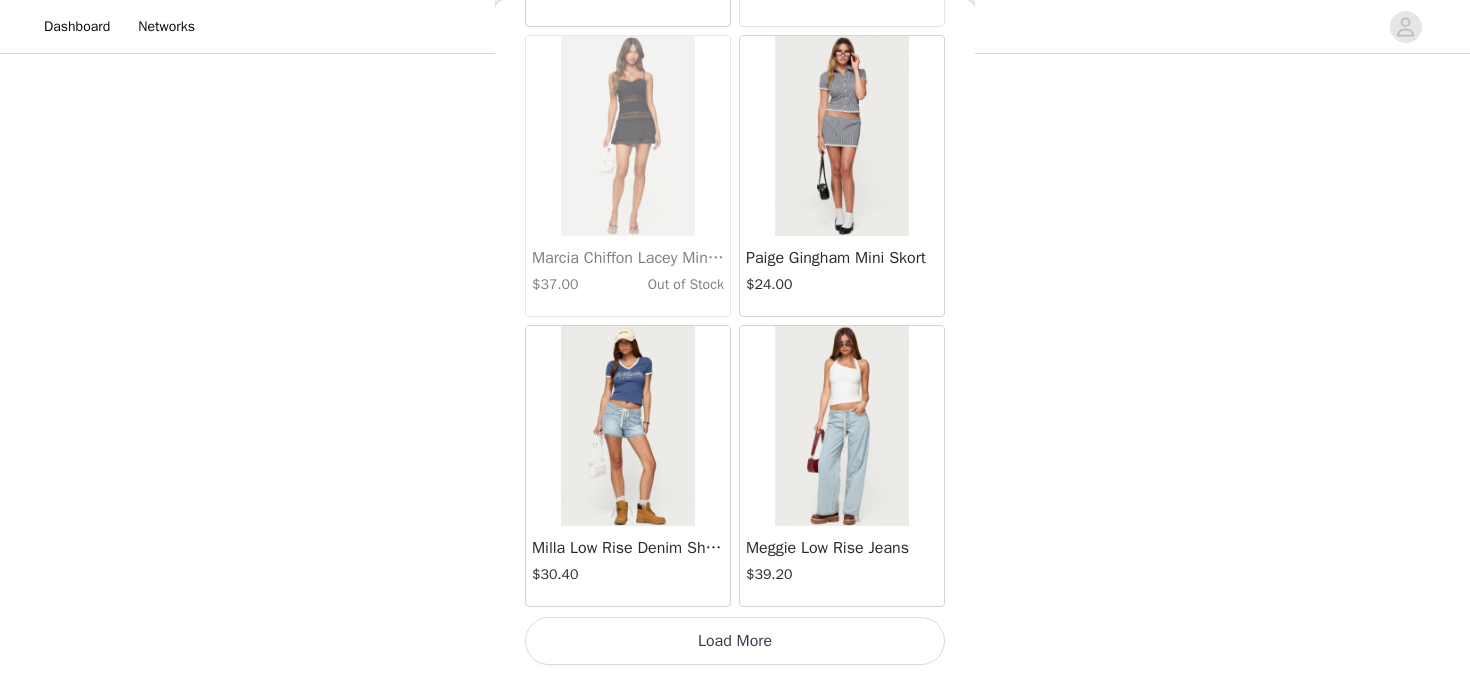 click on "Load More" at bounding box center [735, 641] 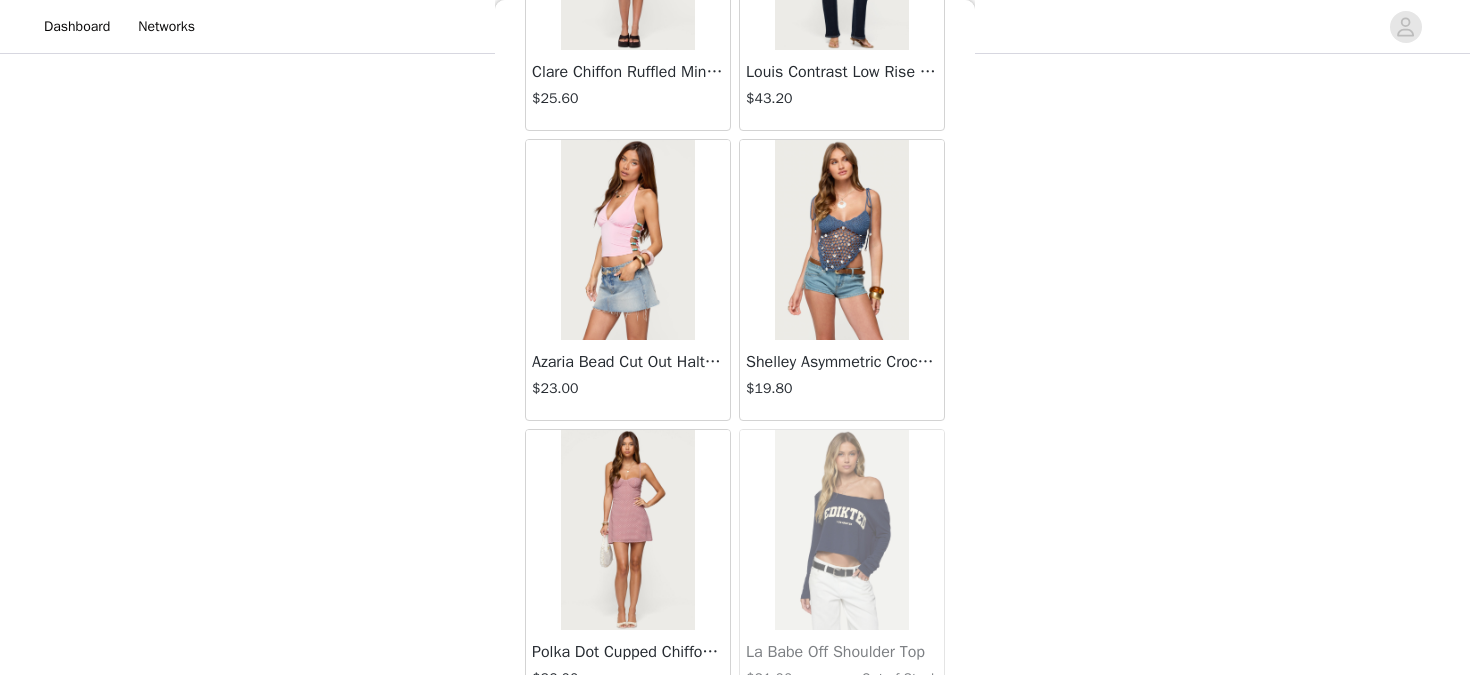 scroll, scrollTop: 40085, scrollLeft: 0, axis: vertical 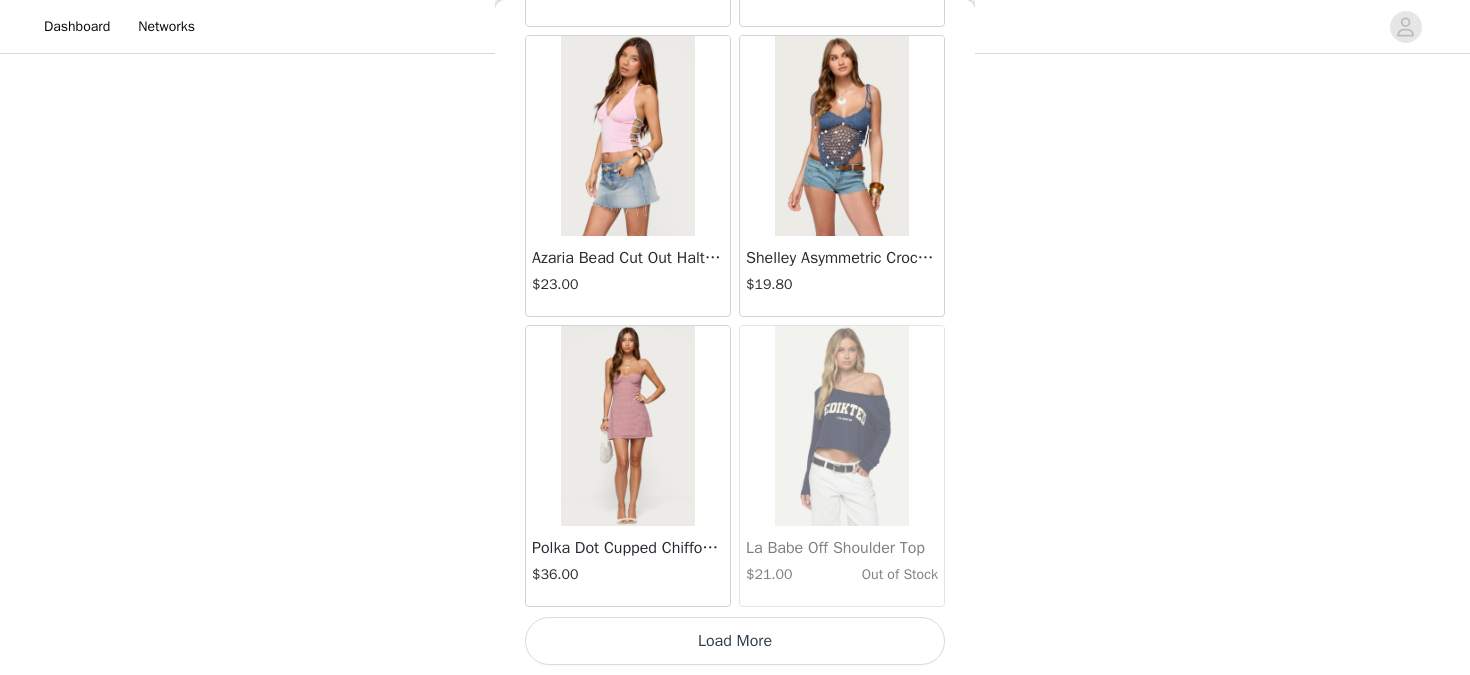 click on "Load More" at bounding box center [735, 641] 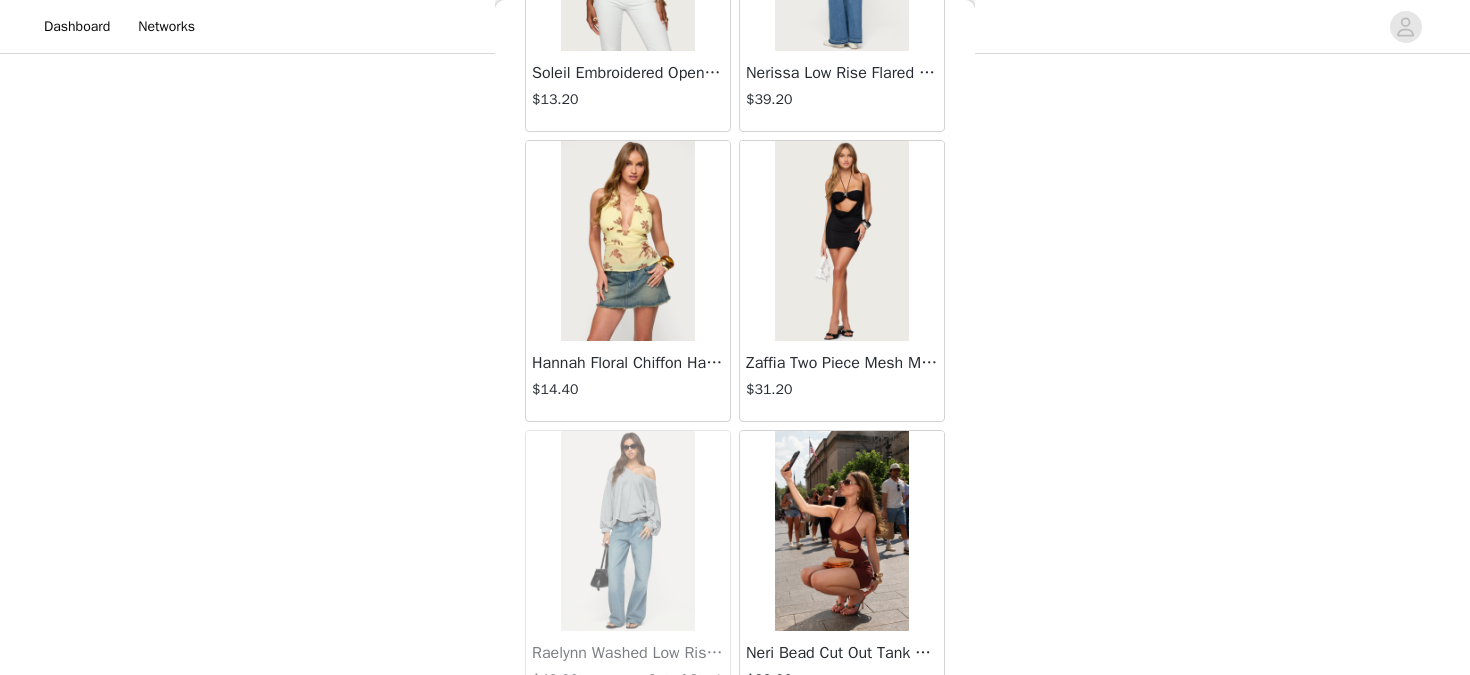 scroll, scrollTop: 42985, scrollLeft: 0, axis: vertical 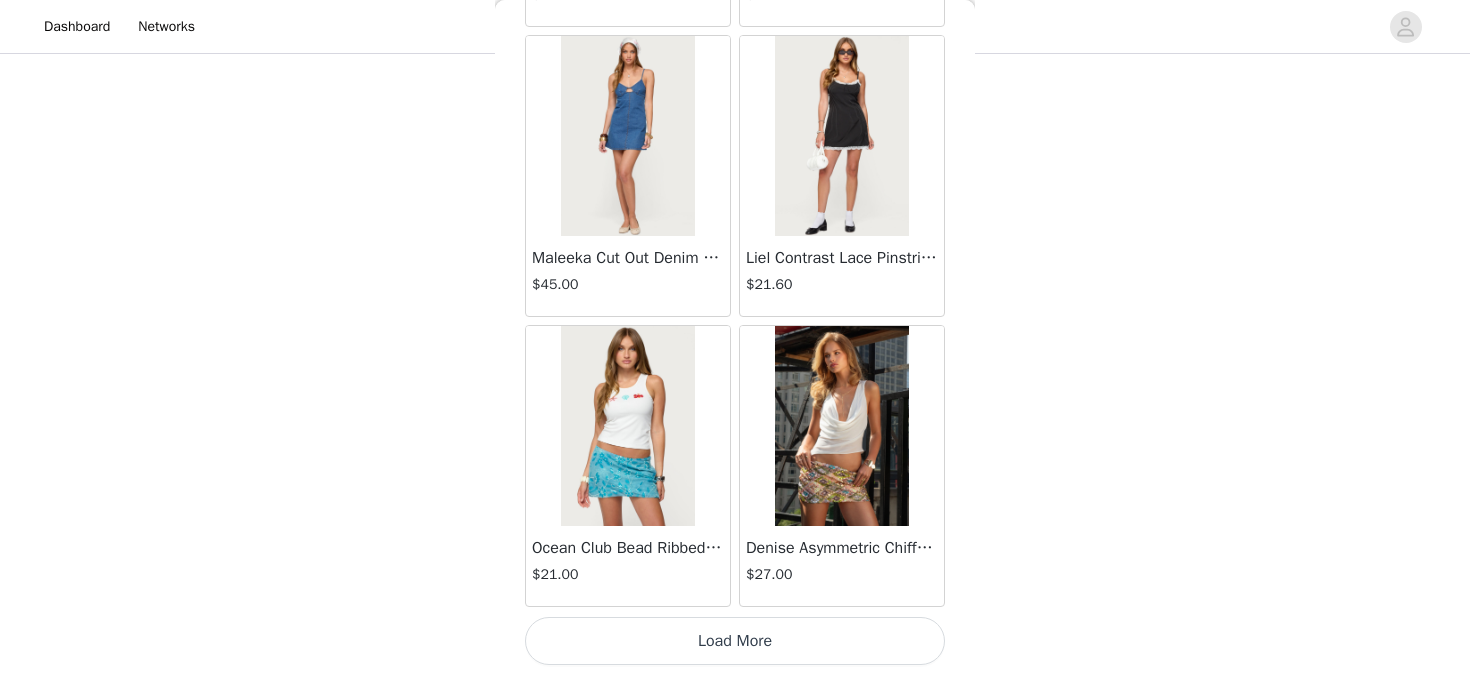 click on "Load More" at bounding box center [735, 641] 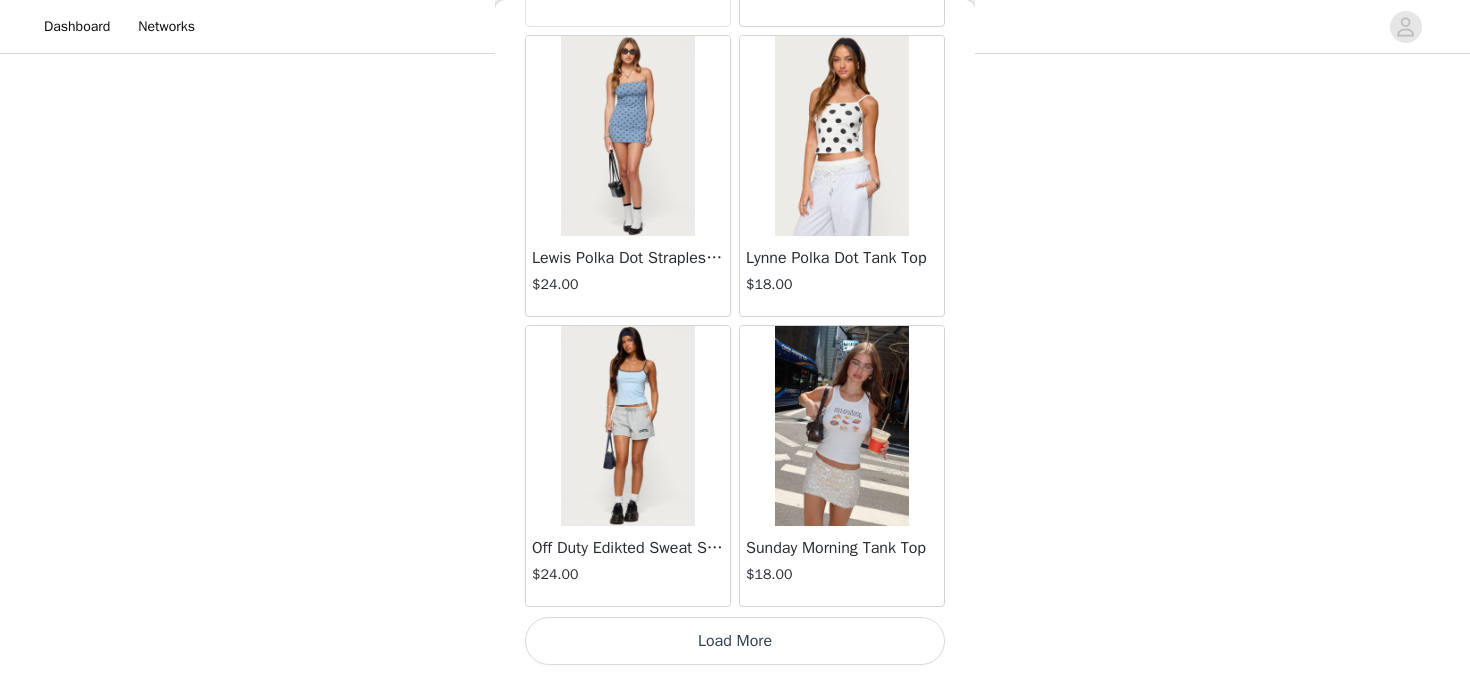 click on "Load More" at bounding box center [735, 641] 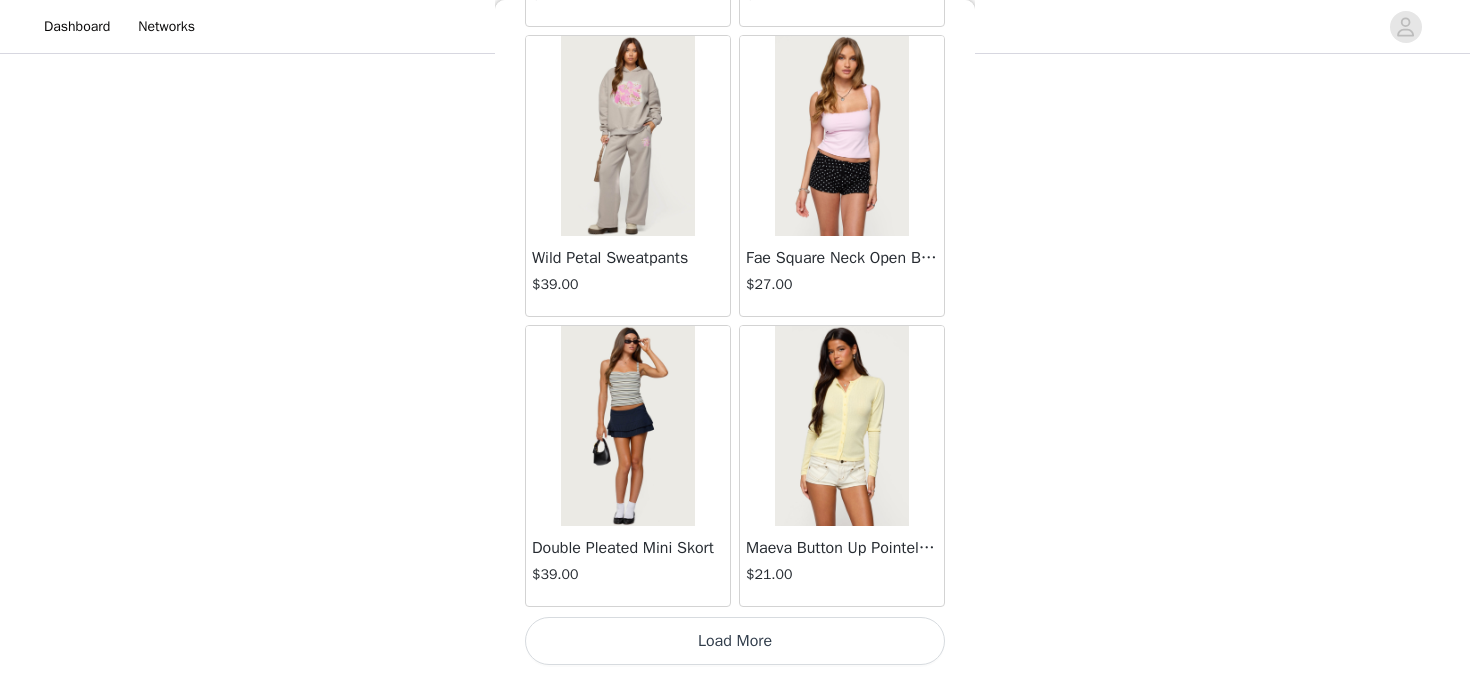 click on "Load More" at bounding box center (735, 641) 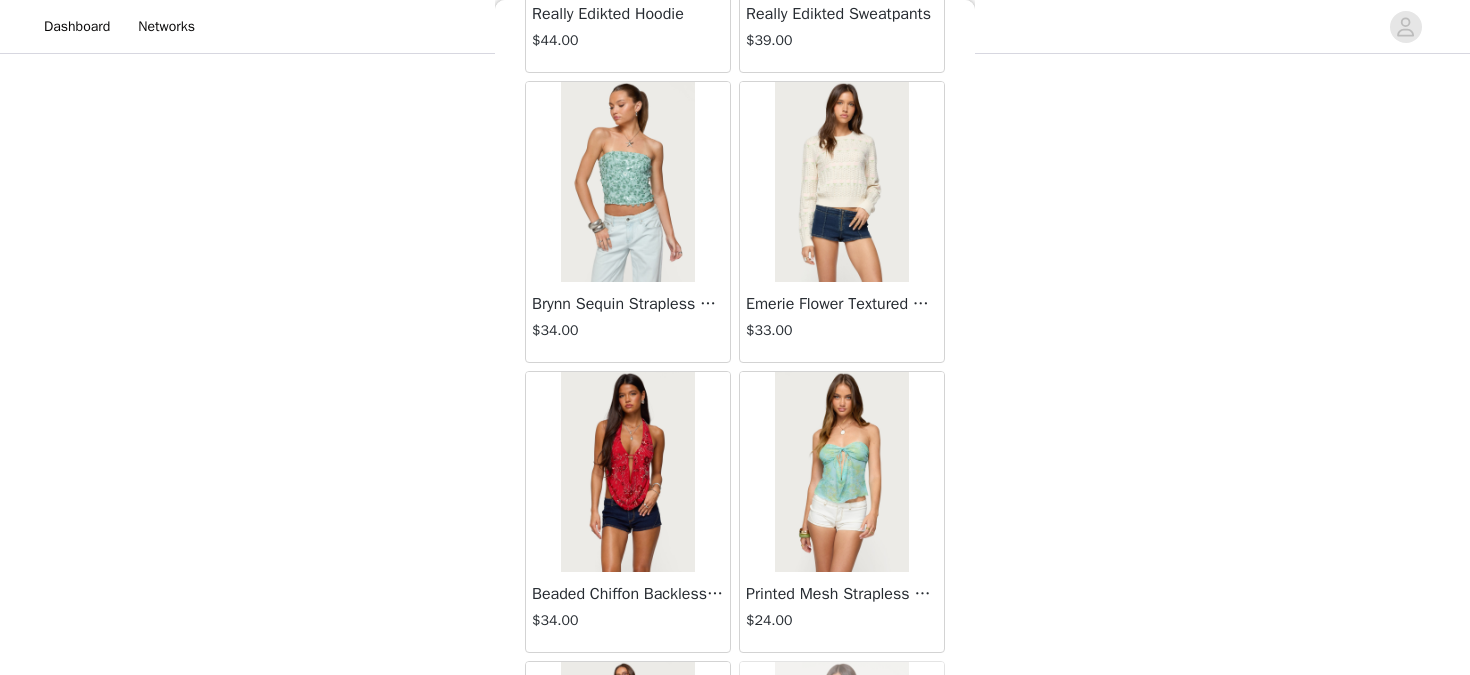 scroll, scrollTop: 51685, scrollLeft: 0, axis: vertical 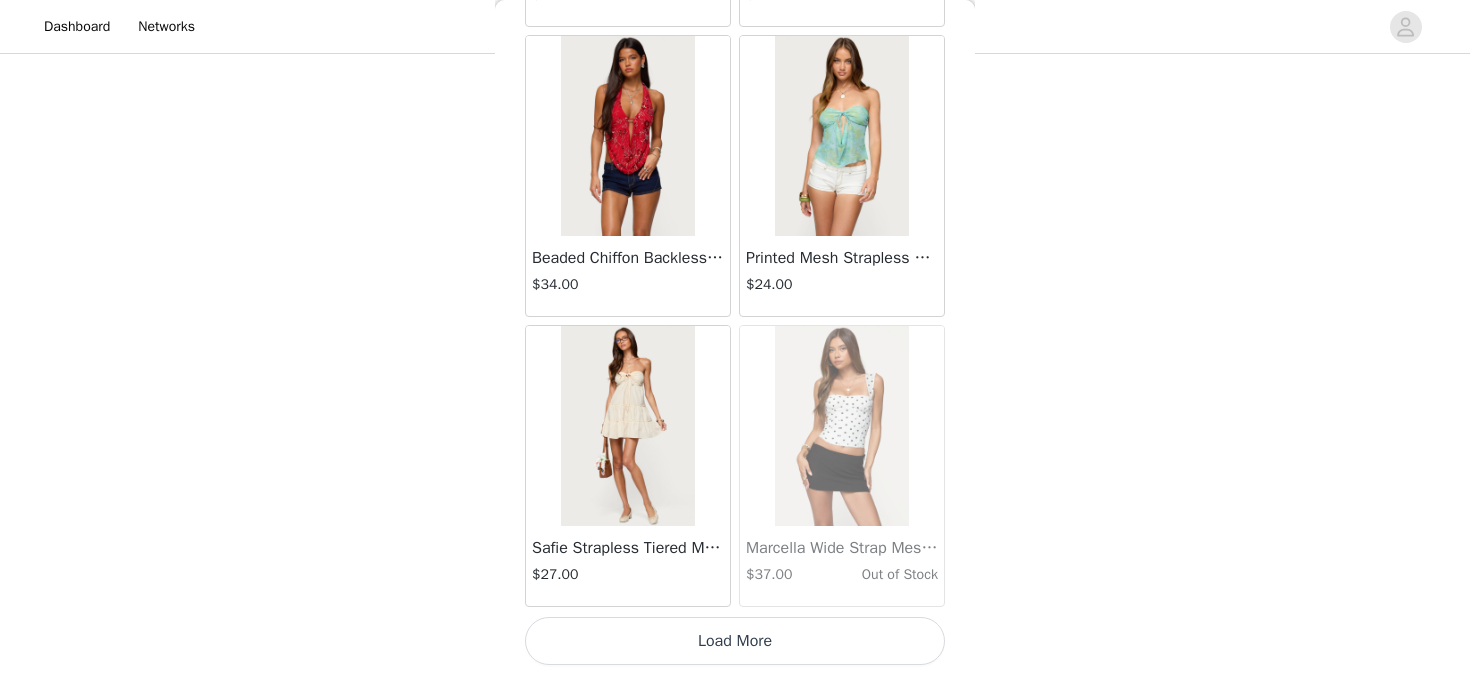 click on "Load More" at bounding box center [735, 641] 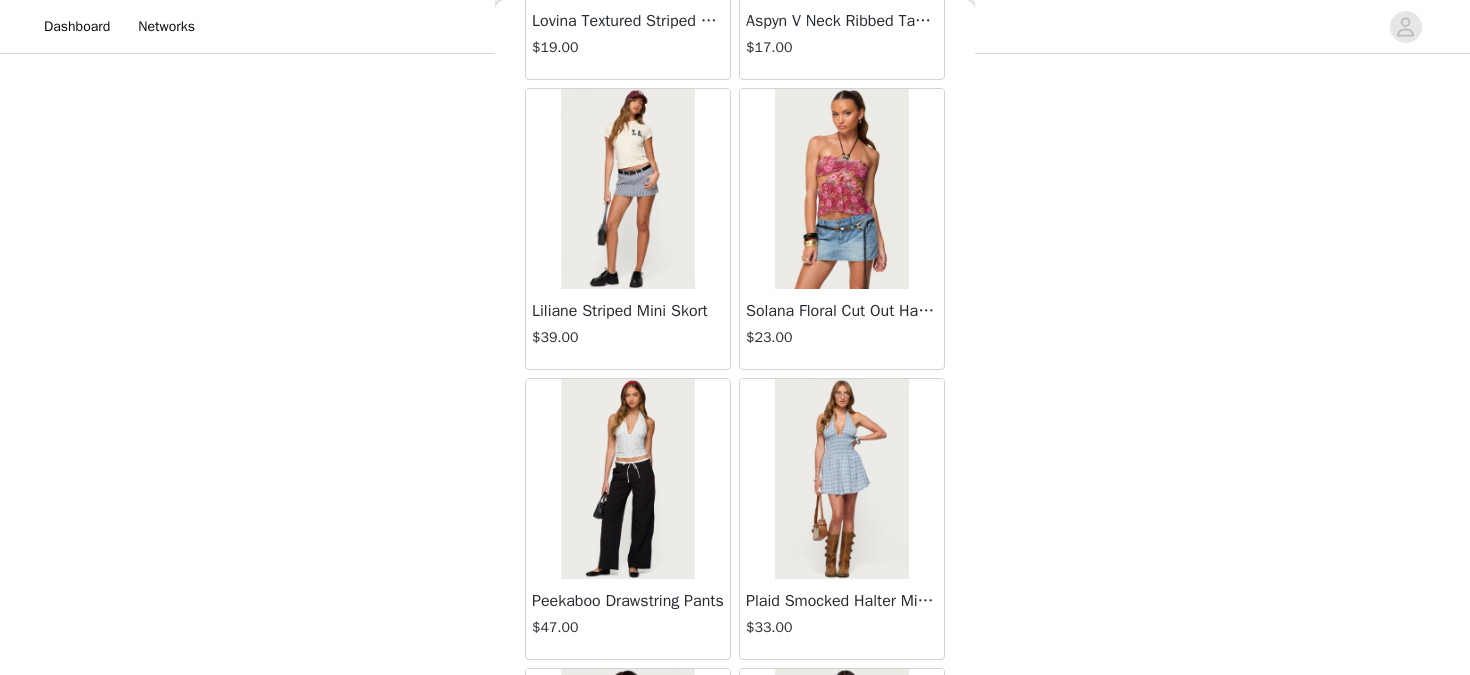 scroll, scrollTop: 54585, scrollLeft: 0, axis: vertical 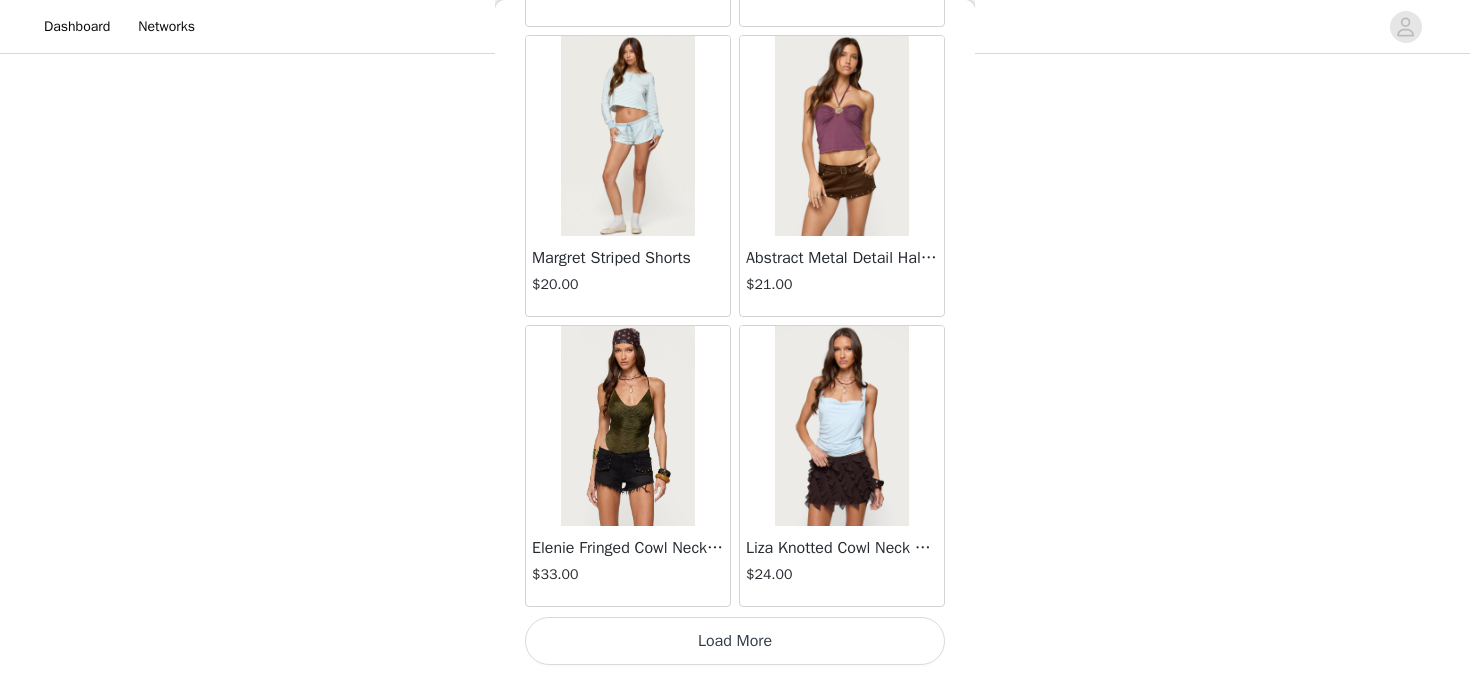 click on "Load More" at bounding box center [735, 641] 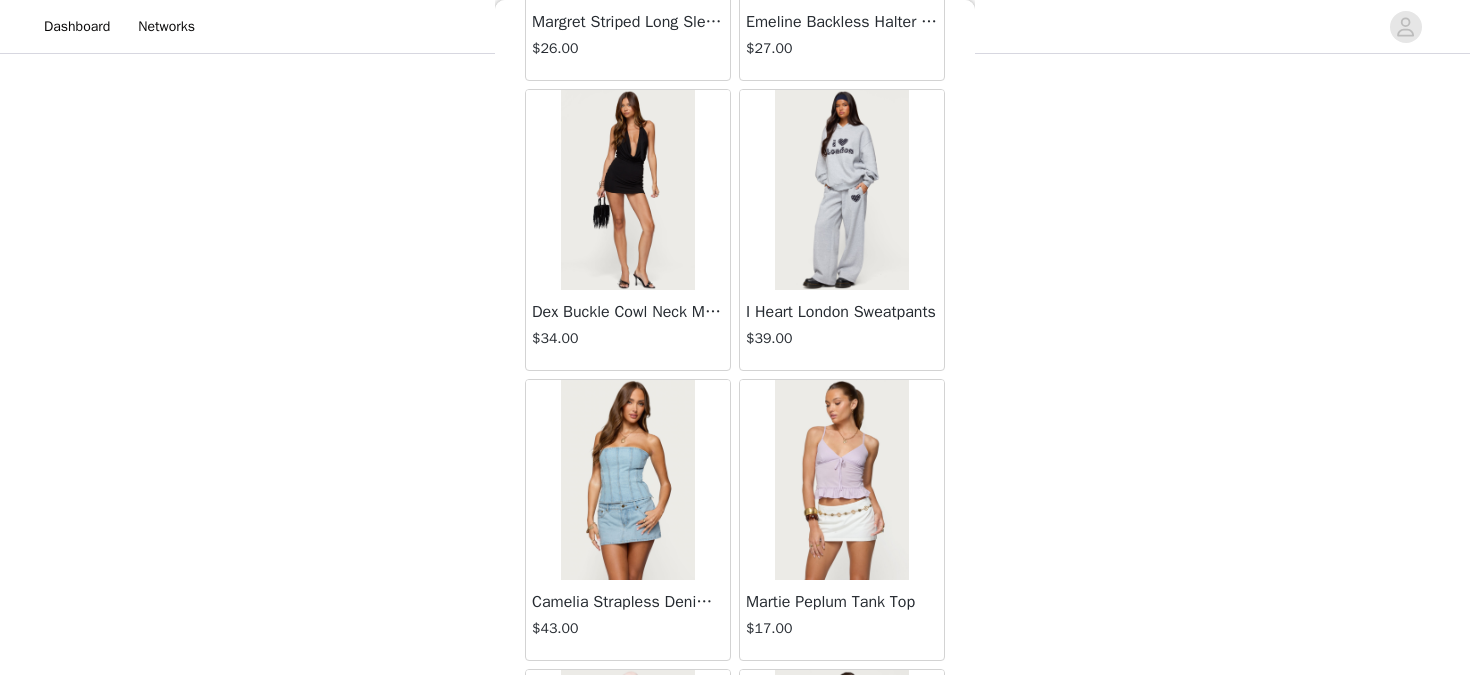 scroll, scrollTop: 57485, scrollLeft: 0, axis: vertical 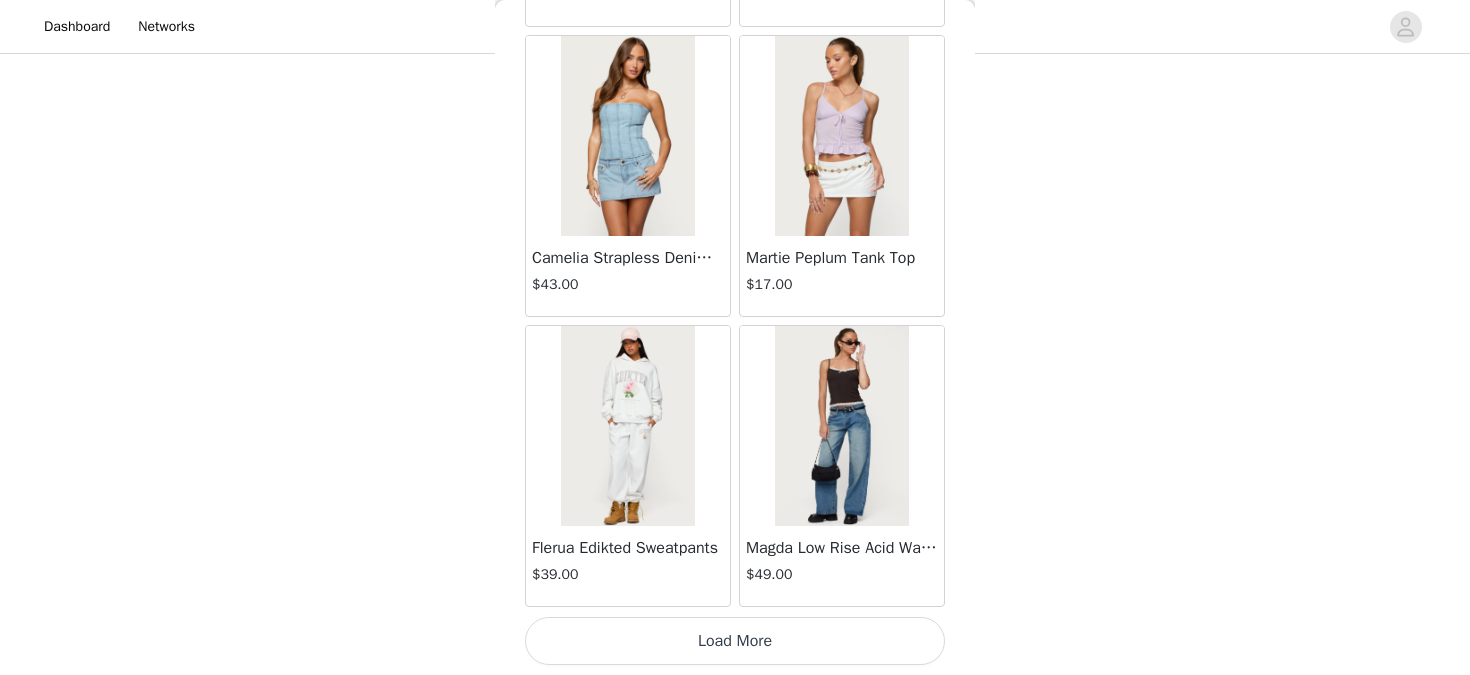 click on "Load More" at bounding box center [735, 641] 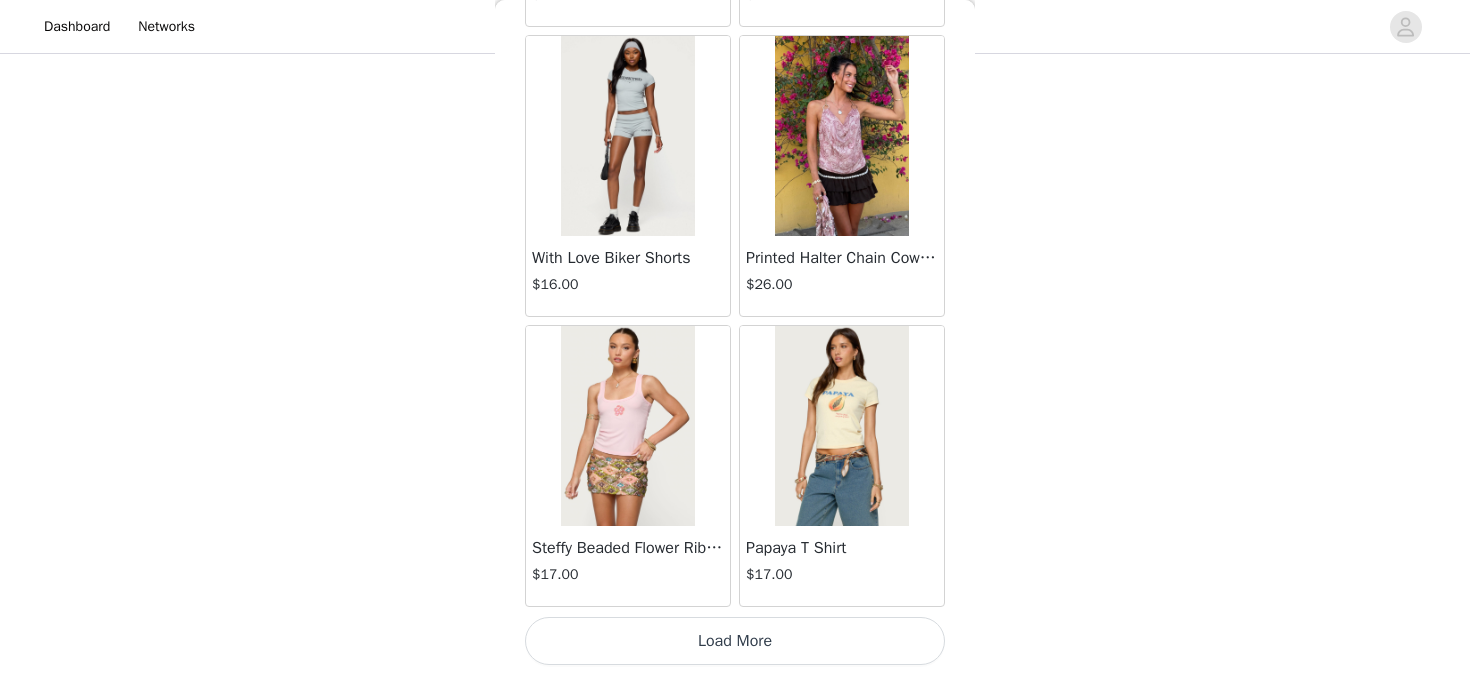 scroll, scrollTop: 57985, scrollLeft: 0, axis: vertical 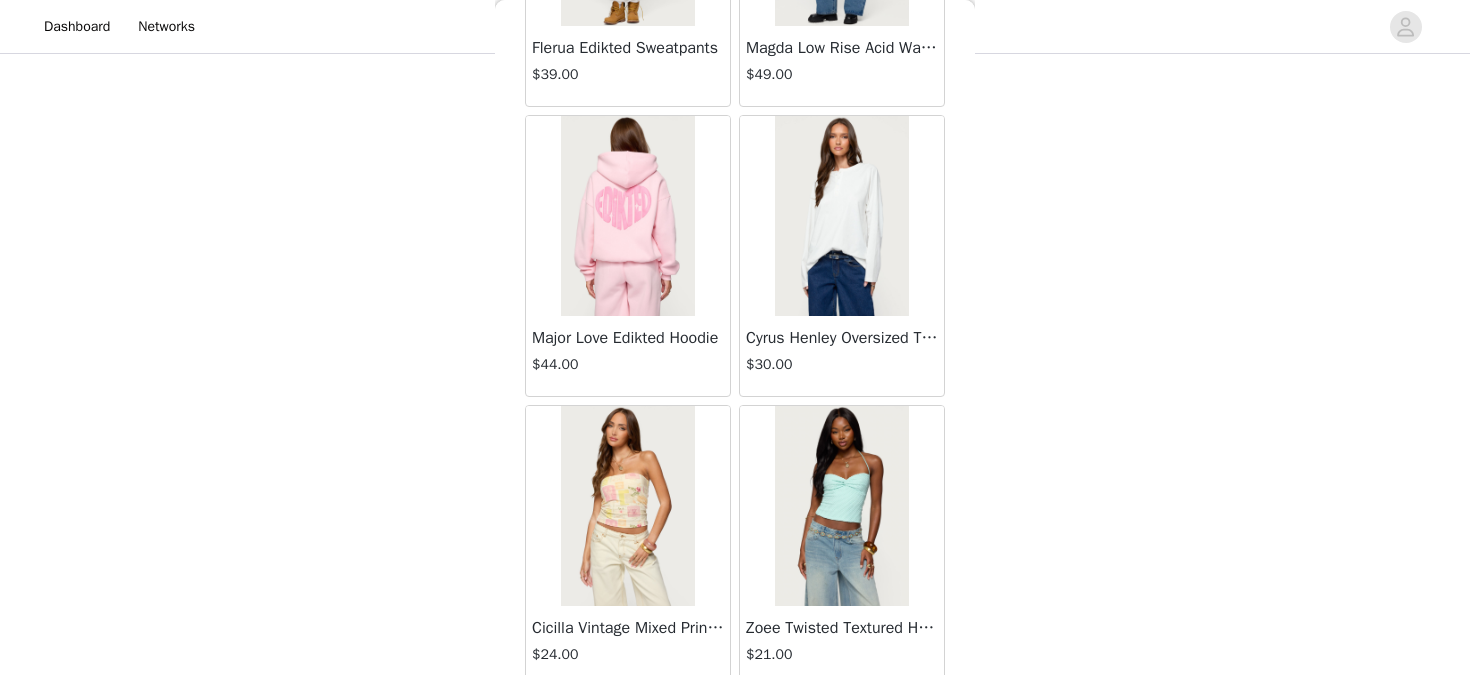 click at bounding box center [841, 216] 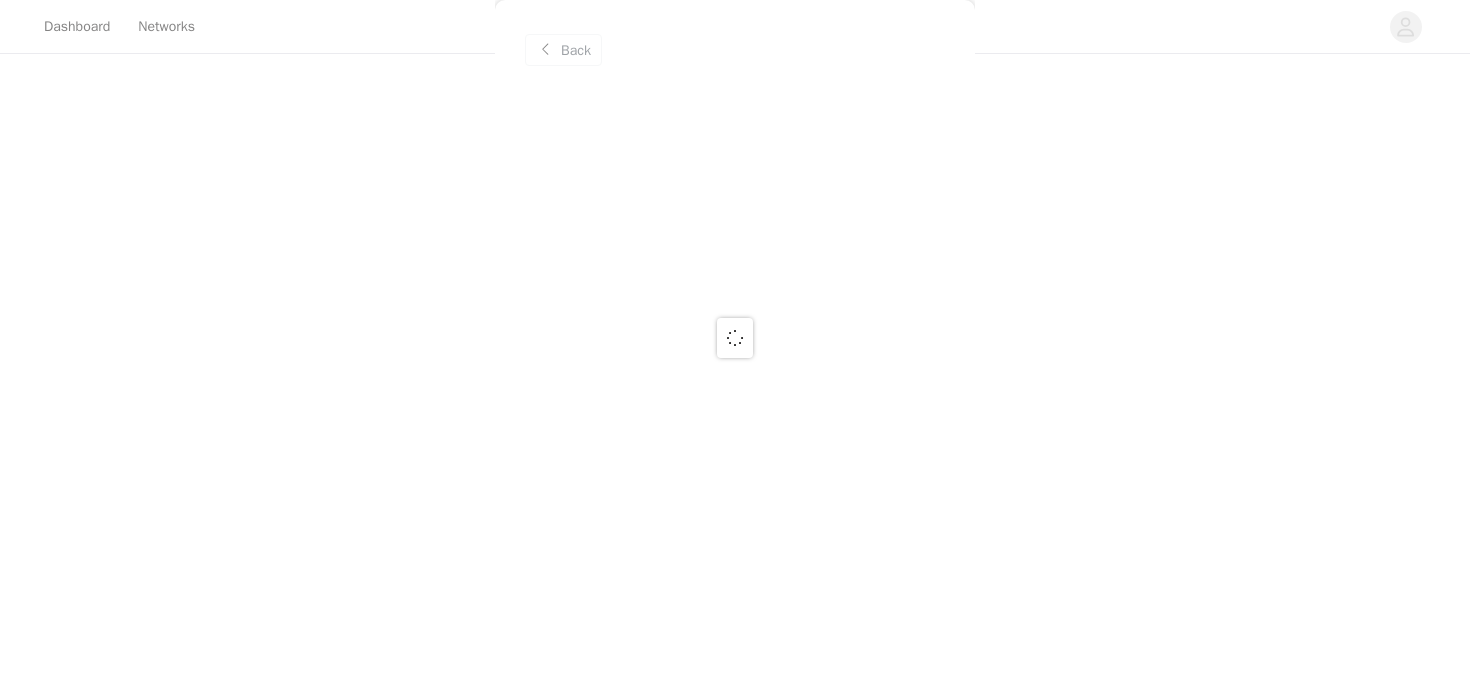 scroll, scrollTop: 0, scrollLeft: 0, axis: both 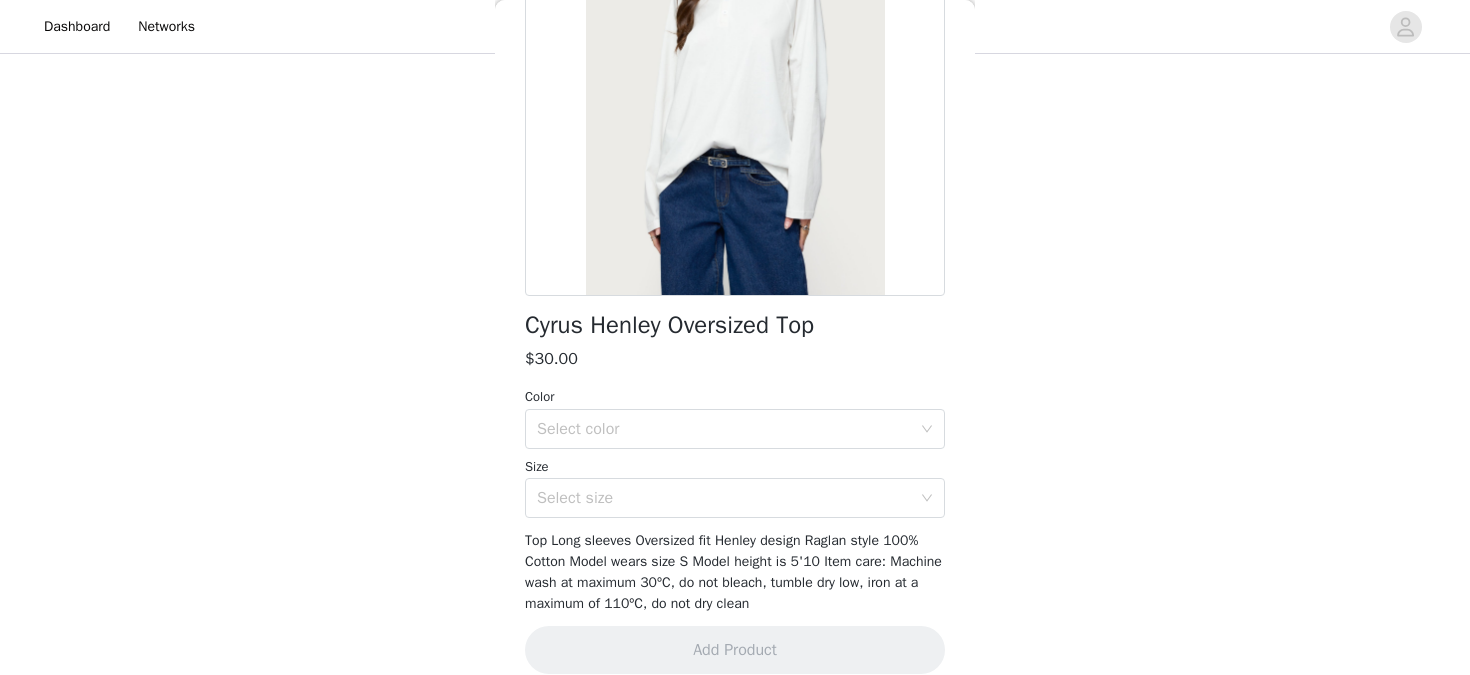 click on "Color   Select color" at bounding box center [735, 418] 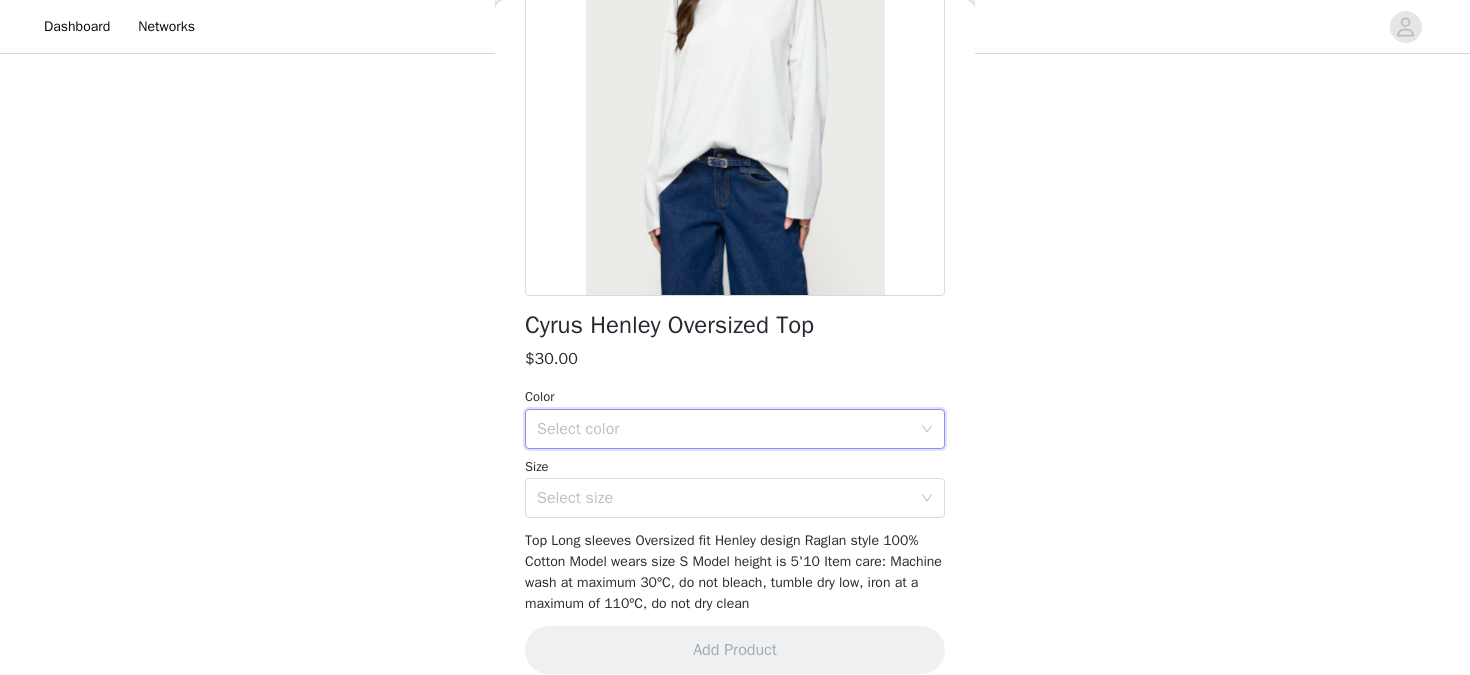 click on "Select color" at bounding box center (728, 429) 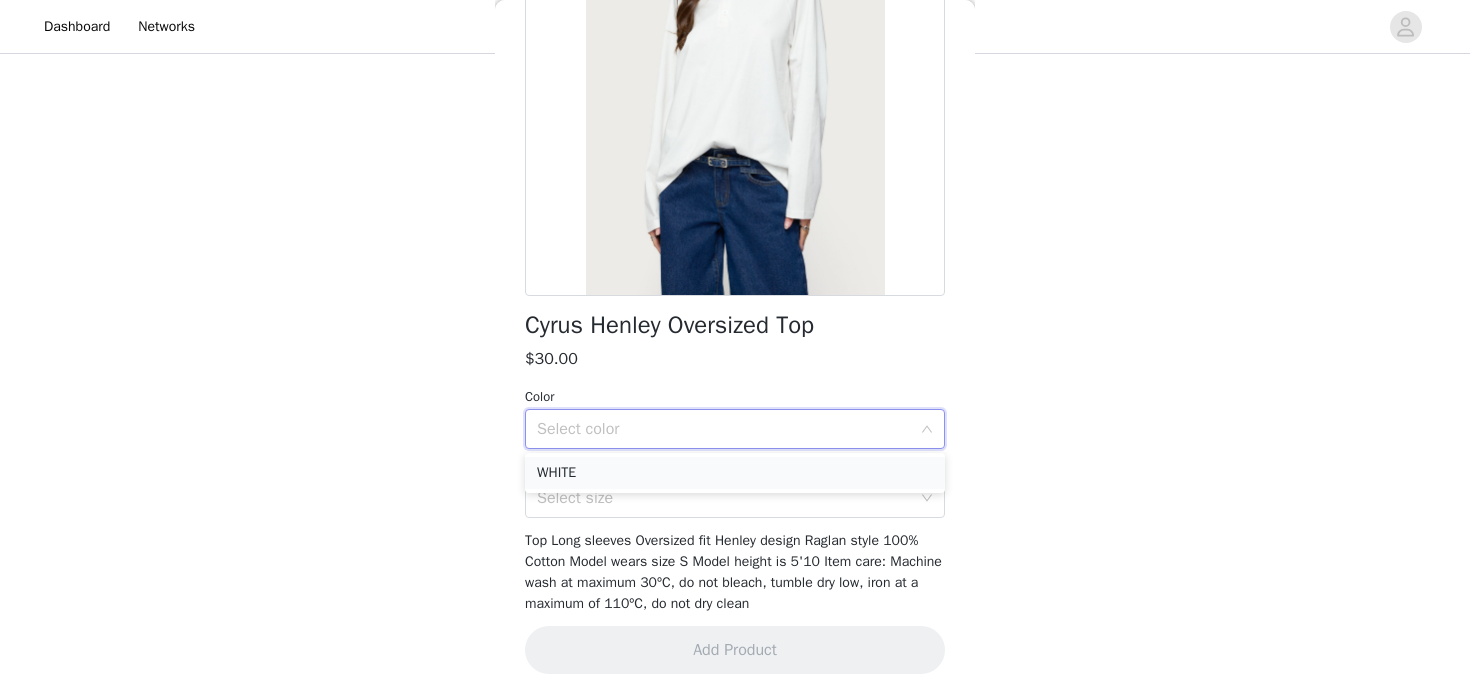 click on "WHITE" at bounding box center [735, 473] 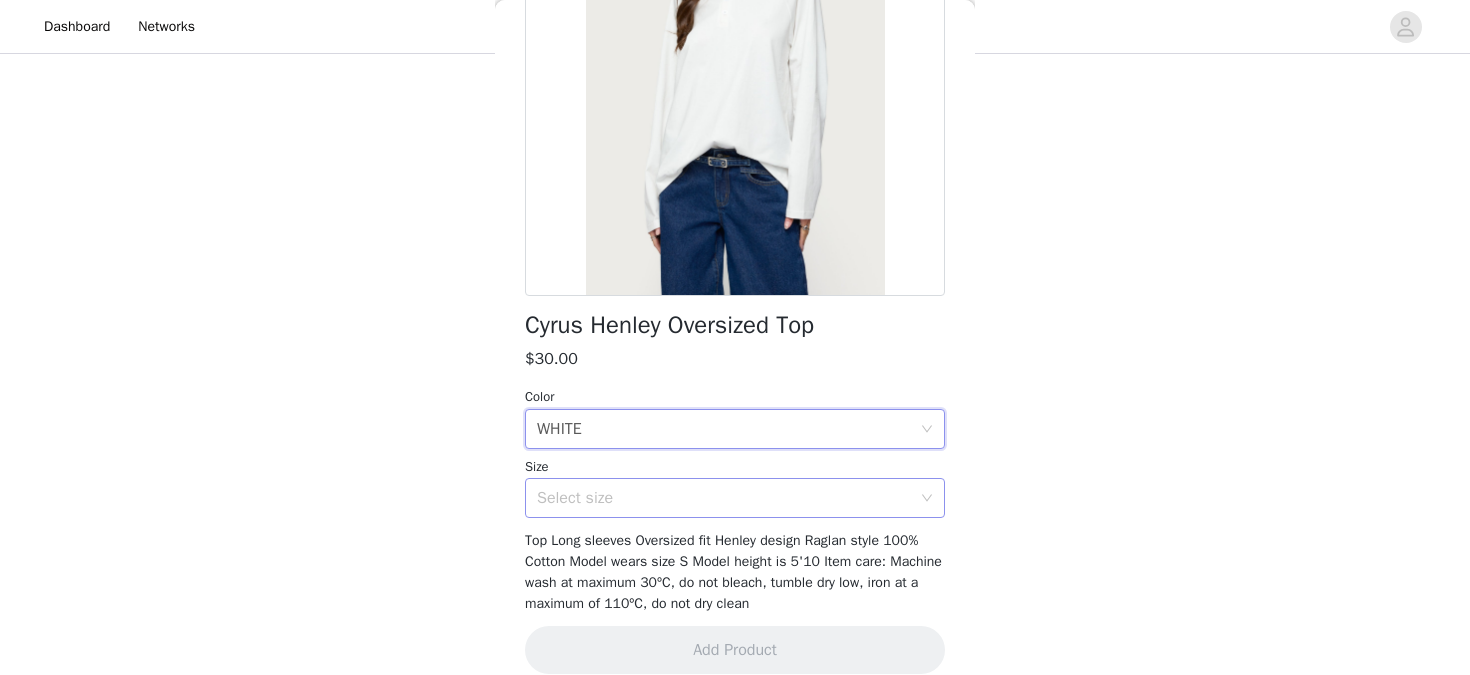 click on "Select size" at bounding box center [724, 498] 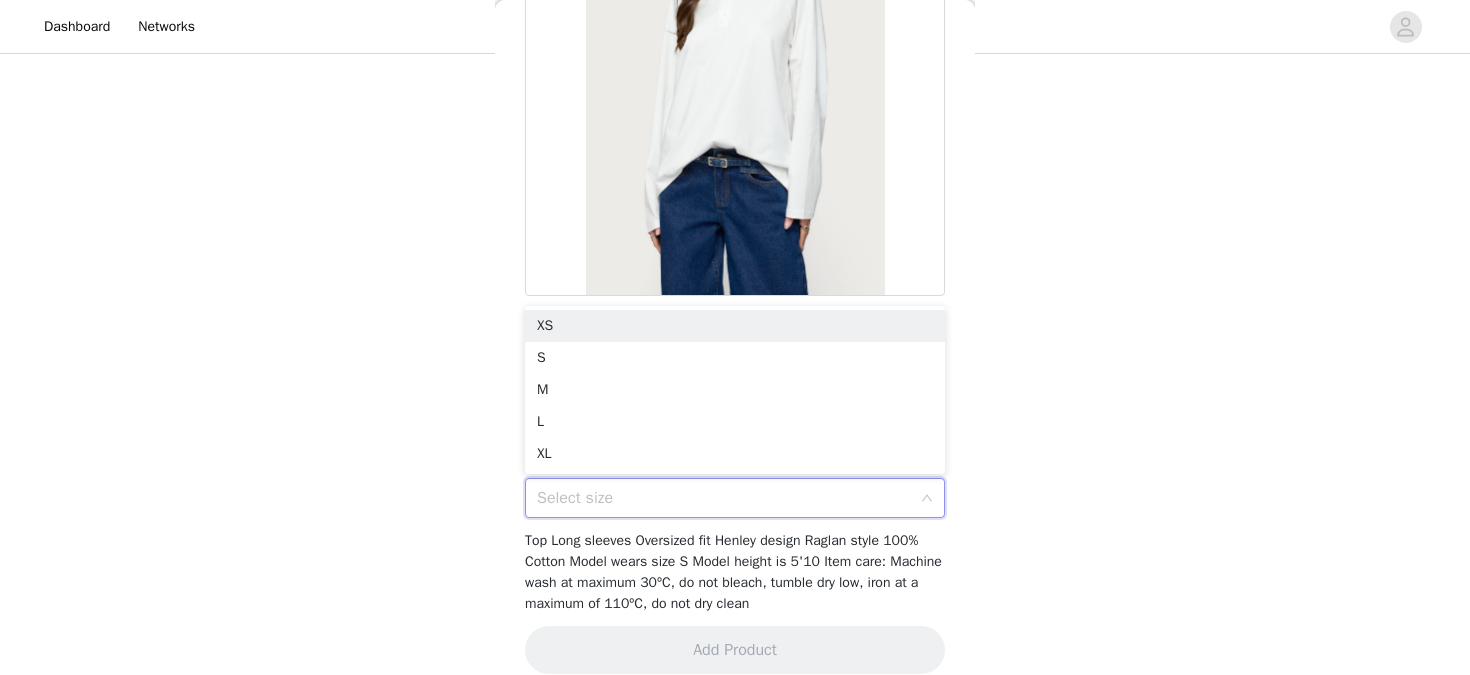 click on "Select size" at bounding box center [724, 498] 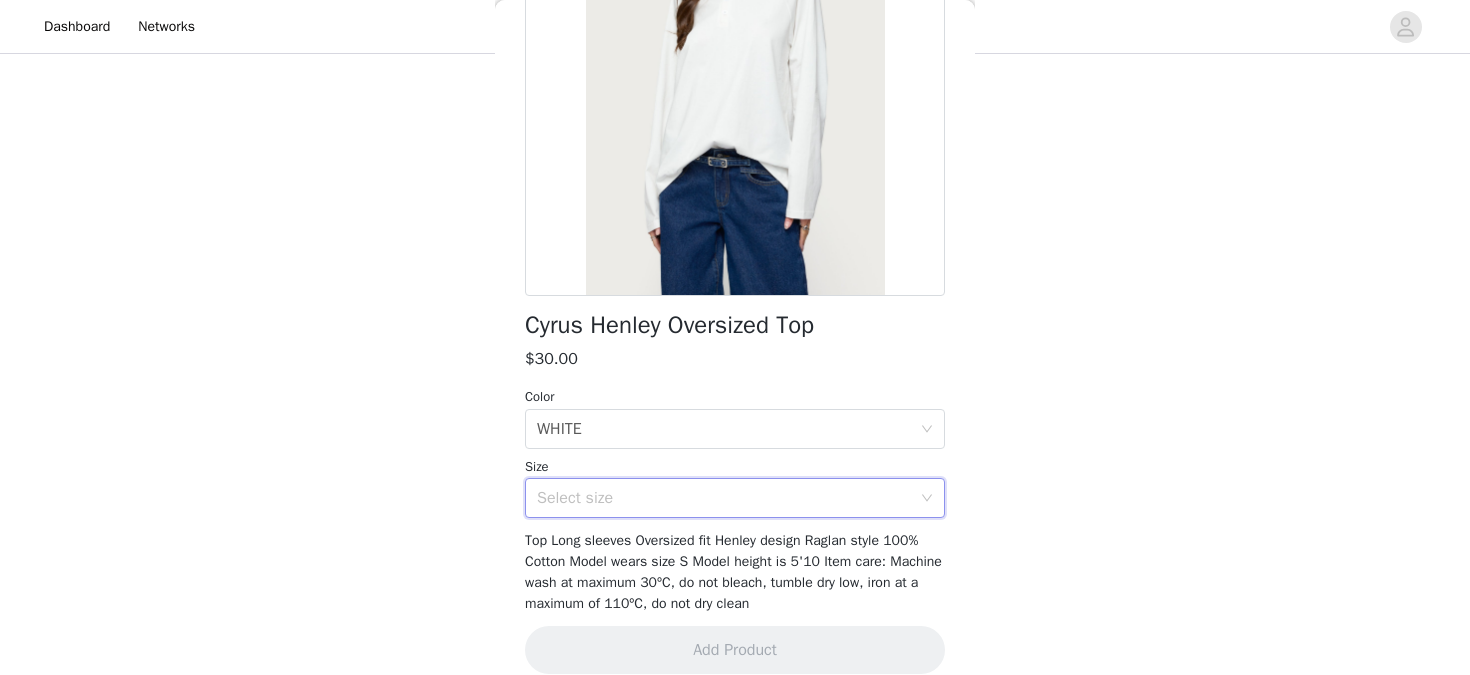 click on "Select size" at bounding box center (724, 498) 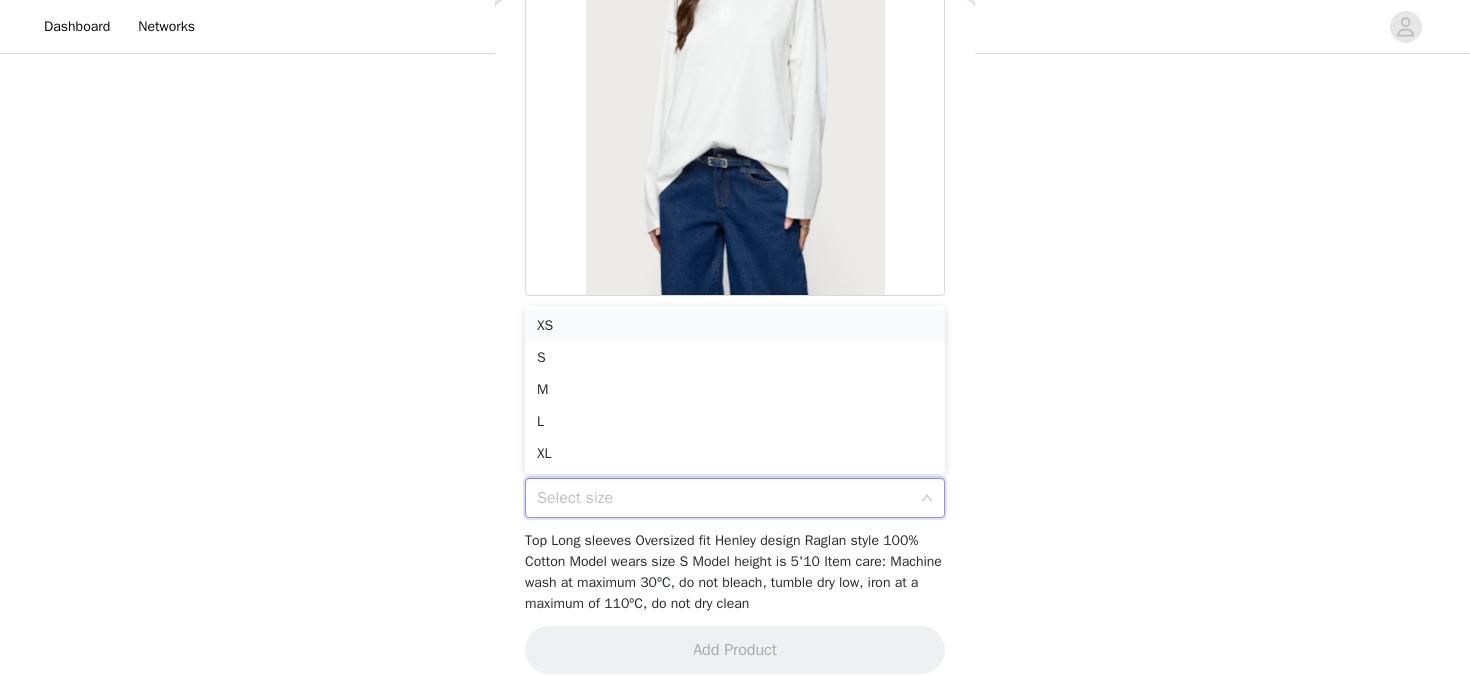 click on "XS" at bounding box center (735, 326) 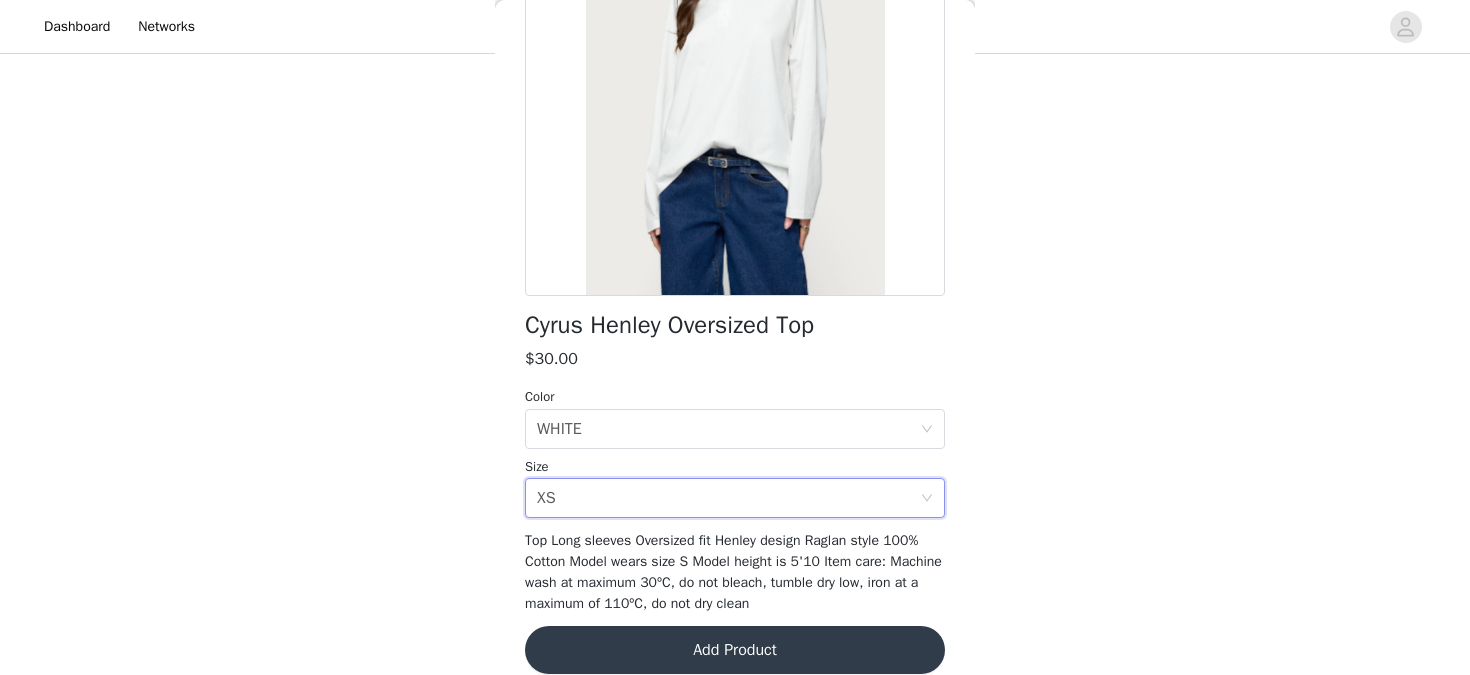 click on "Cyrus Henley Oversized Top       $30.00         Color   Select color WHITE Size   Select size XS   Top Long sleeves Oversized fit Henley design Raglan style 100% Cotton Model wears size S Model height is 5'10 Item care: Machine wash at maximum 30ºC, do not bleach, tumble dry low, iron at a maximum of 110ºC, do not dry clean   Add Product" at bounding box center [735, 272] 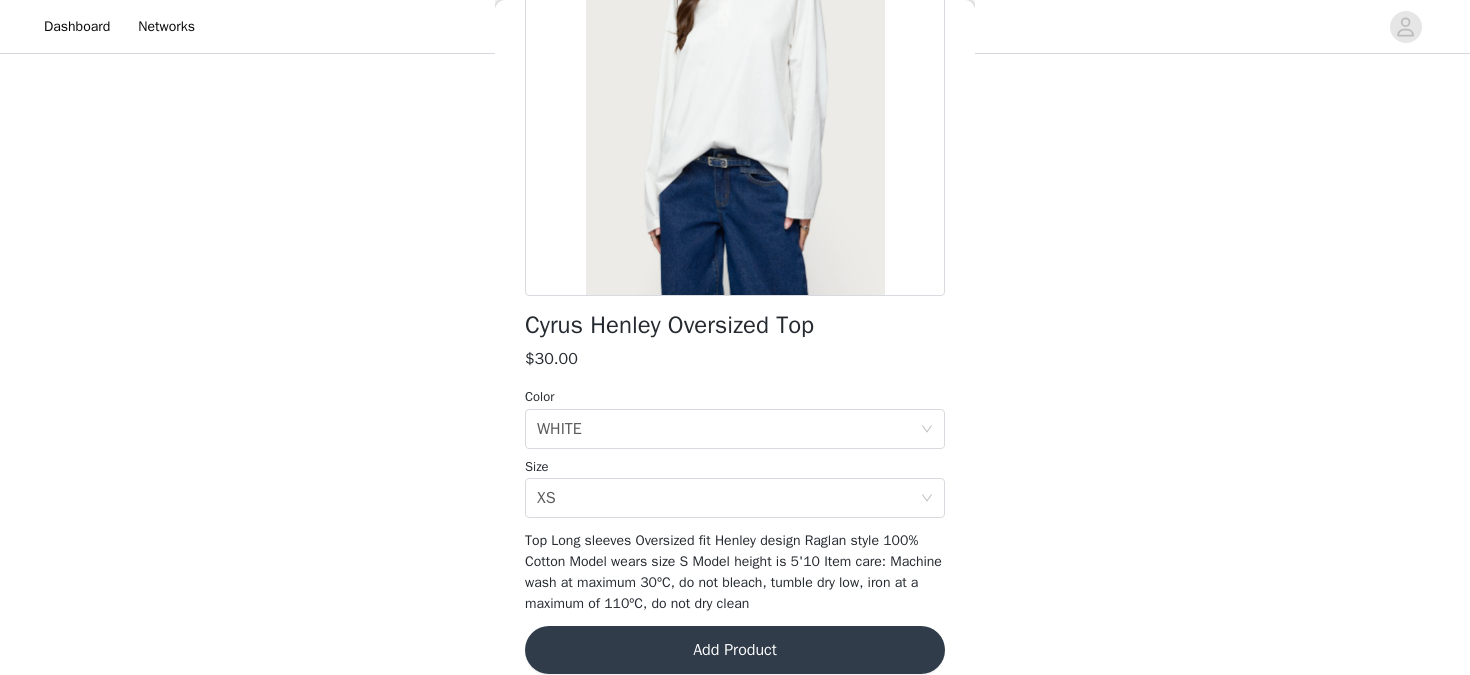 scroll, scrollTop: 277, scrollLeft: 0, axis: vertical 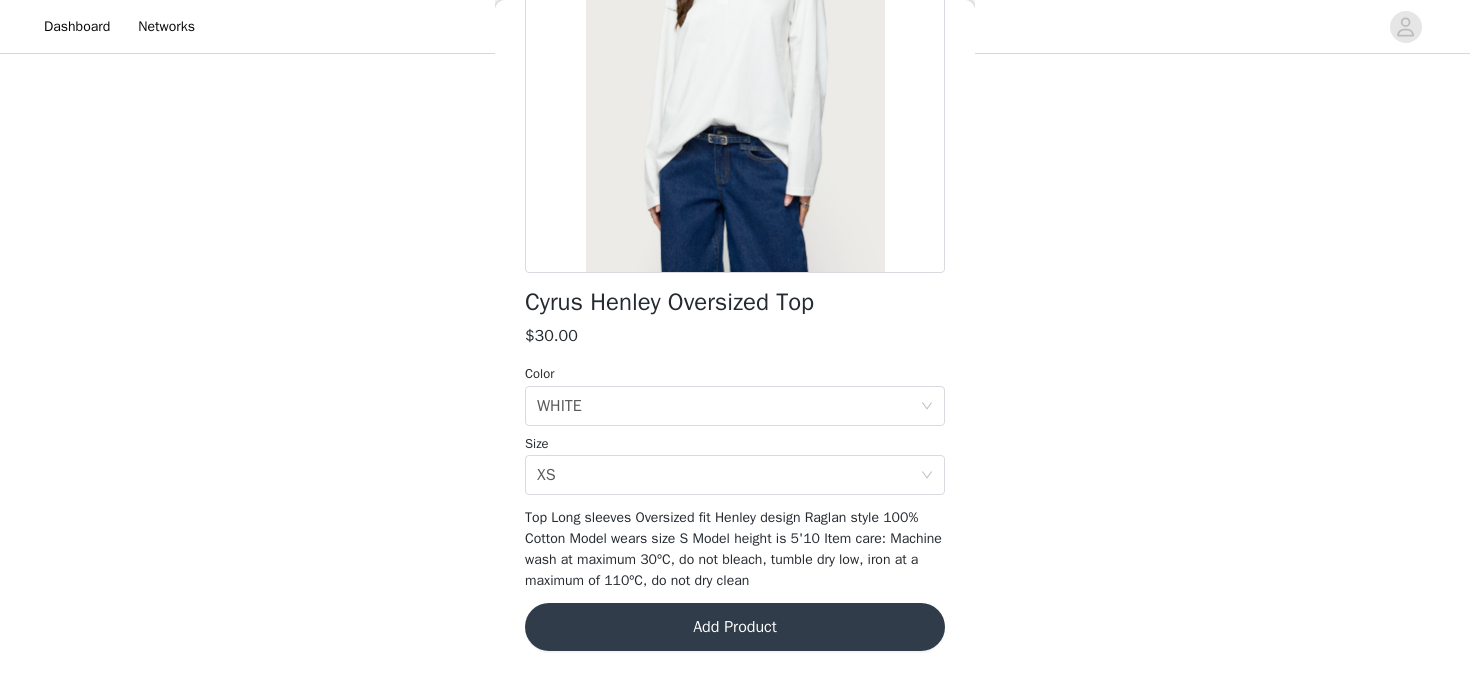click on "Add Product" at bounding box center [735, 627] 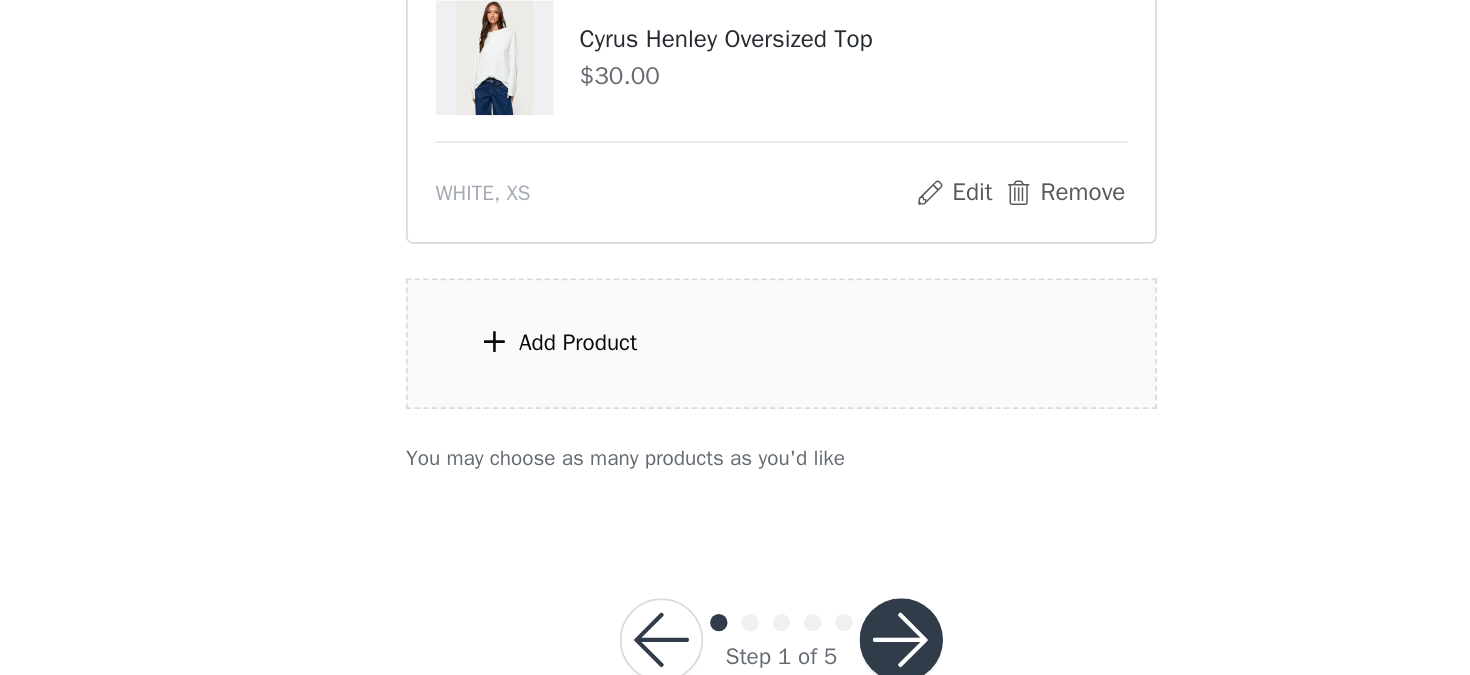 scroll, scrollTop: 1244, scrollLeft: 0, axis: vertical 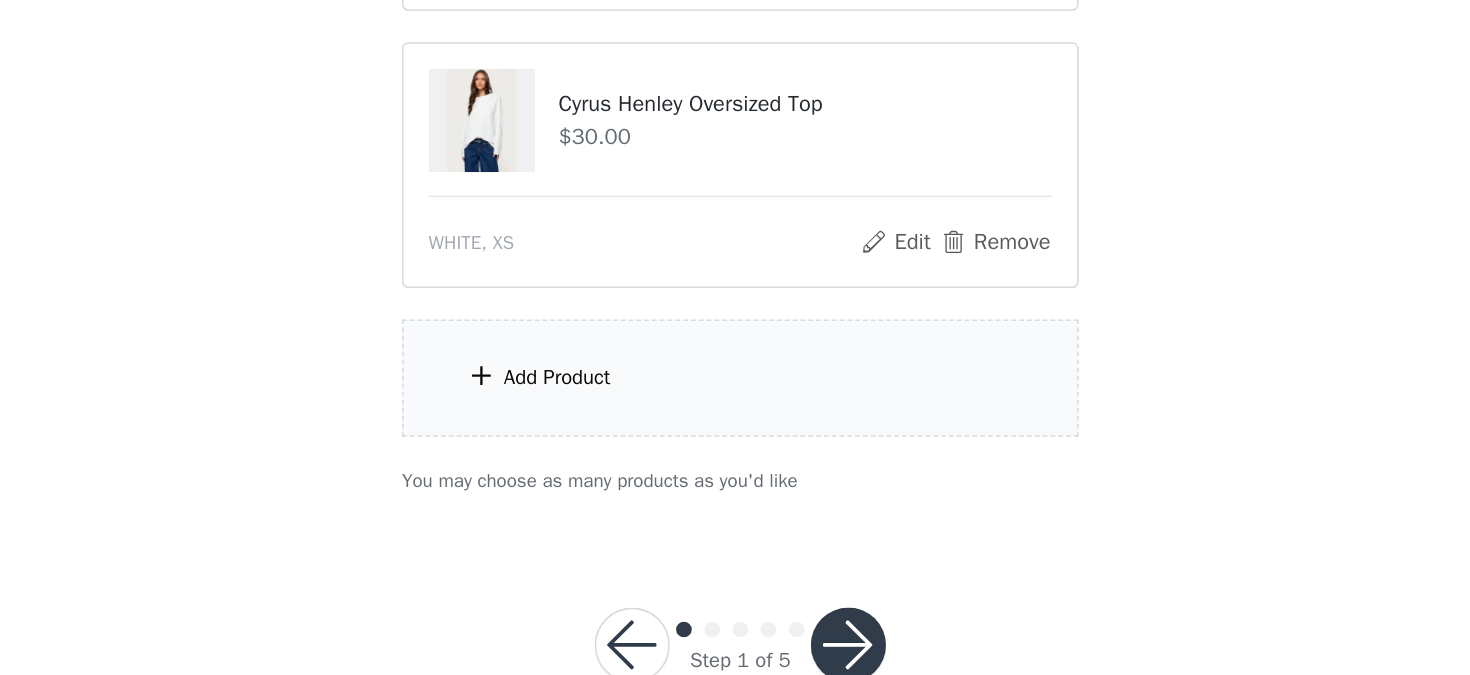 click on "Add Product" at bounding box center [735, 485] 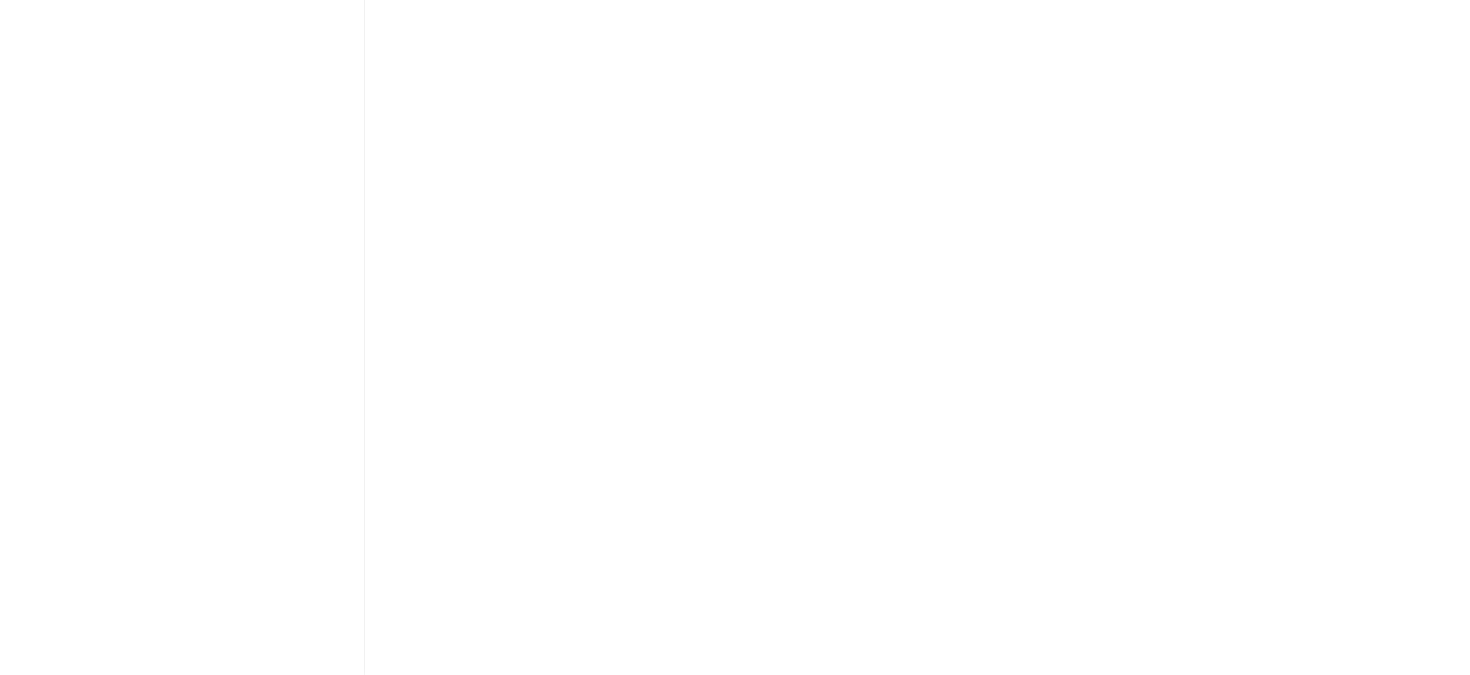 scroll, scrollTop: 1244, scrollLeft: 0, axis: vertical 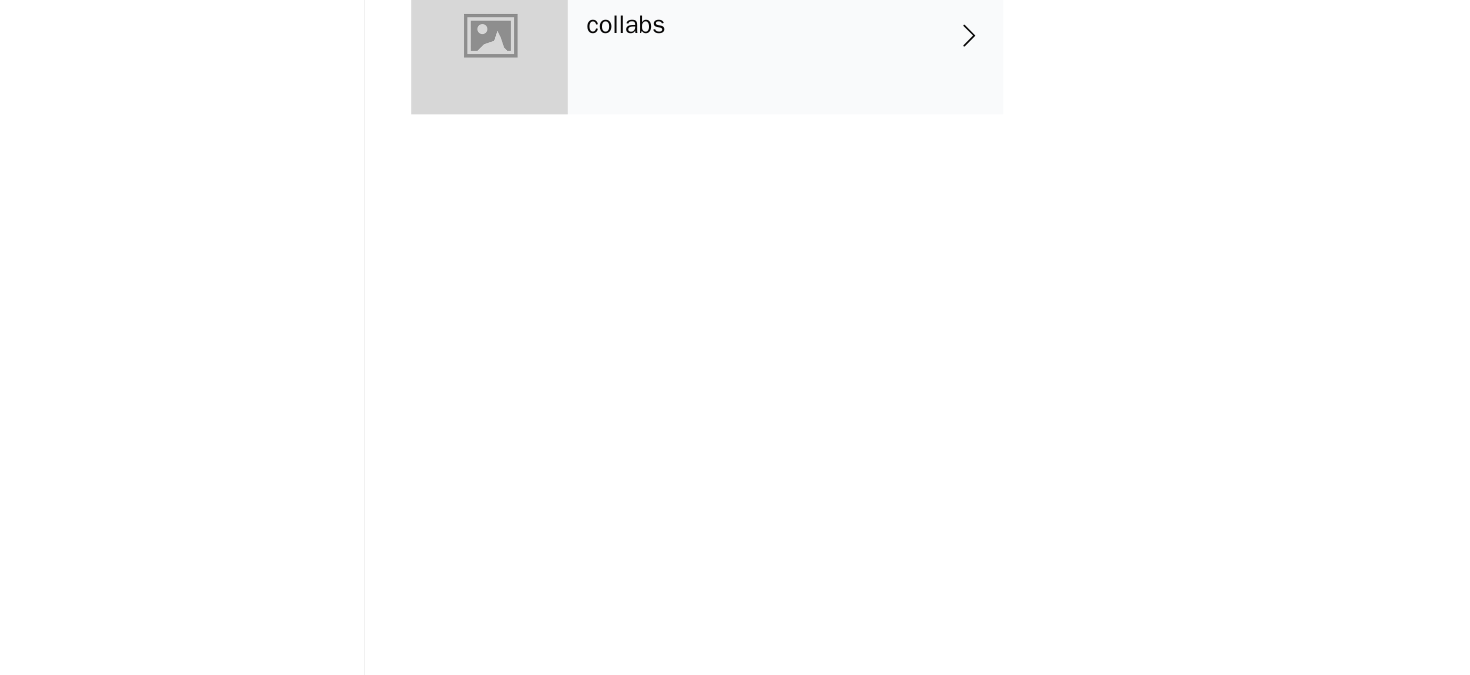 click on "collabs" at bounding box center (764, 150) 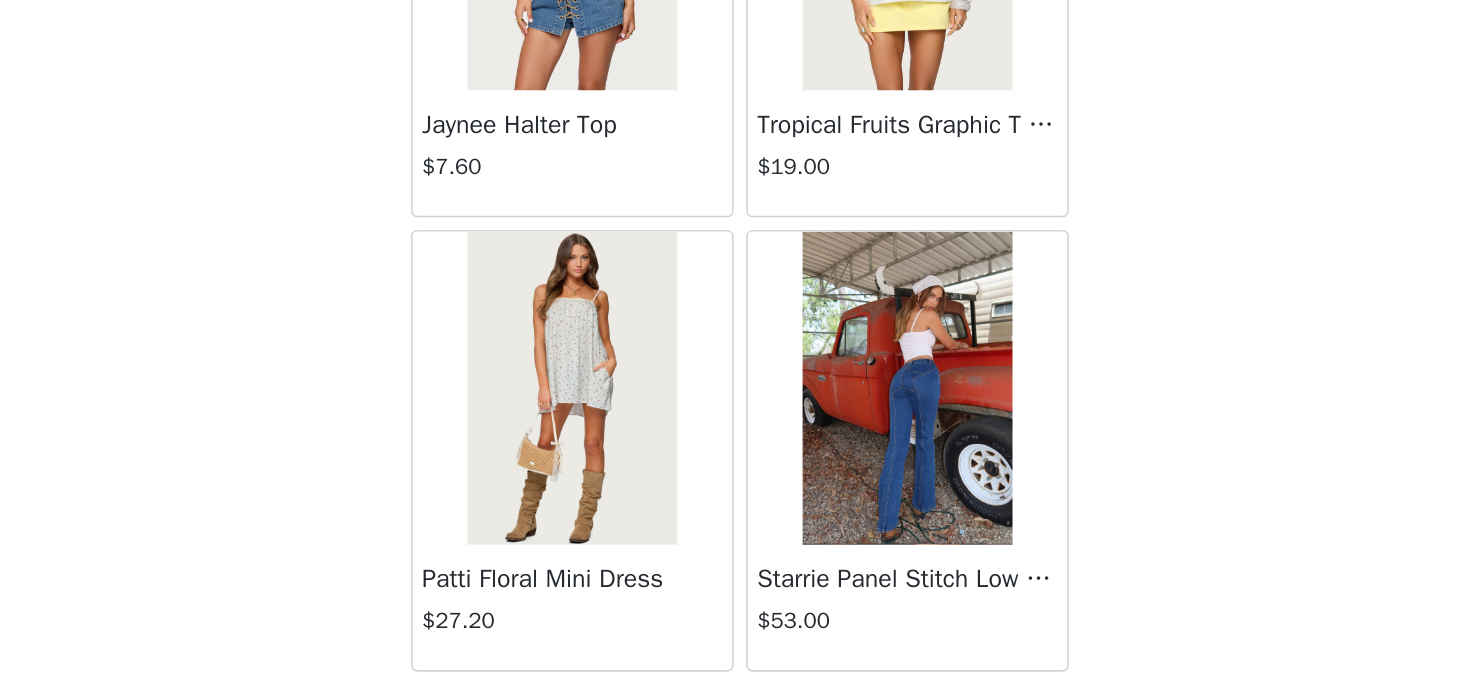 scroll, scrollTop: 1297, scrollLeft: 0, axis: vertical 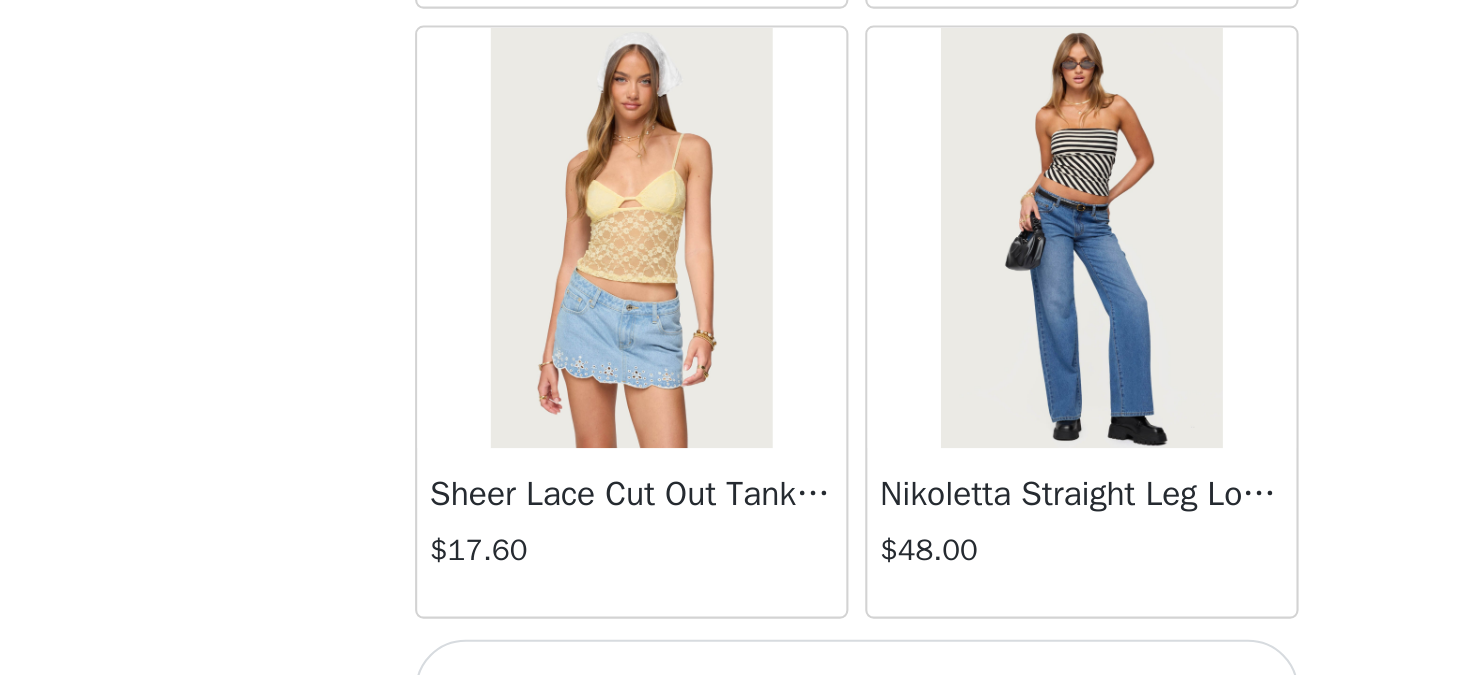 click on "STEP 1 OF 5
Products
Choose as many products as you'd like, up to $300.00.       8 Selected   Remaining Funds: $45.80         Edie Belt Detail Low Rise Jeans     $46.00       BLUE, XS       Edit   Remove     Michaela Off Shoulder Knit Top     $24.00       BLACK, XS       Edit   Remove     Naama Sequin Mini Skort     $36.00       MIX, XS       Edit   Remove     Onda Striped Sweatshirt     $44.00       BLUE, S       Edit   Remove     Contrast Polka Dot Cupped Chiffon Top     $34.00       CREAM AND RED, XS       Edit   Remove     Nannie Off Shoulder Oversized Top     $24.00       WHITE, XS       Edit   Remove     Annalisa Pinstripe Shorts     $16.20       CREAM, XS       Edit   Remove     Cyrus Henley Oversized Top     $30.00       WHITE, XS       Edit   Remove     Add Product     You may choose as many products as you'd like     Back       Jaynee Halter Top   $7.60       Tropical Fruits Graphic T Shirt   $19.00" at bounding box center (735, 943) 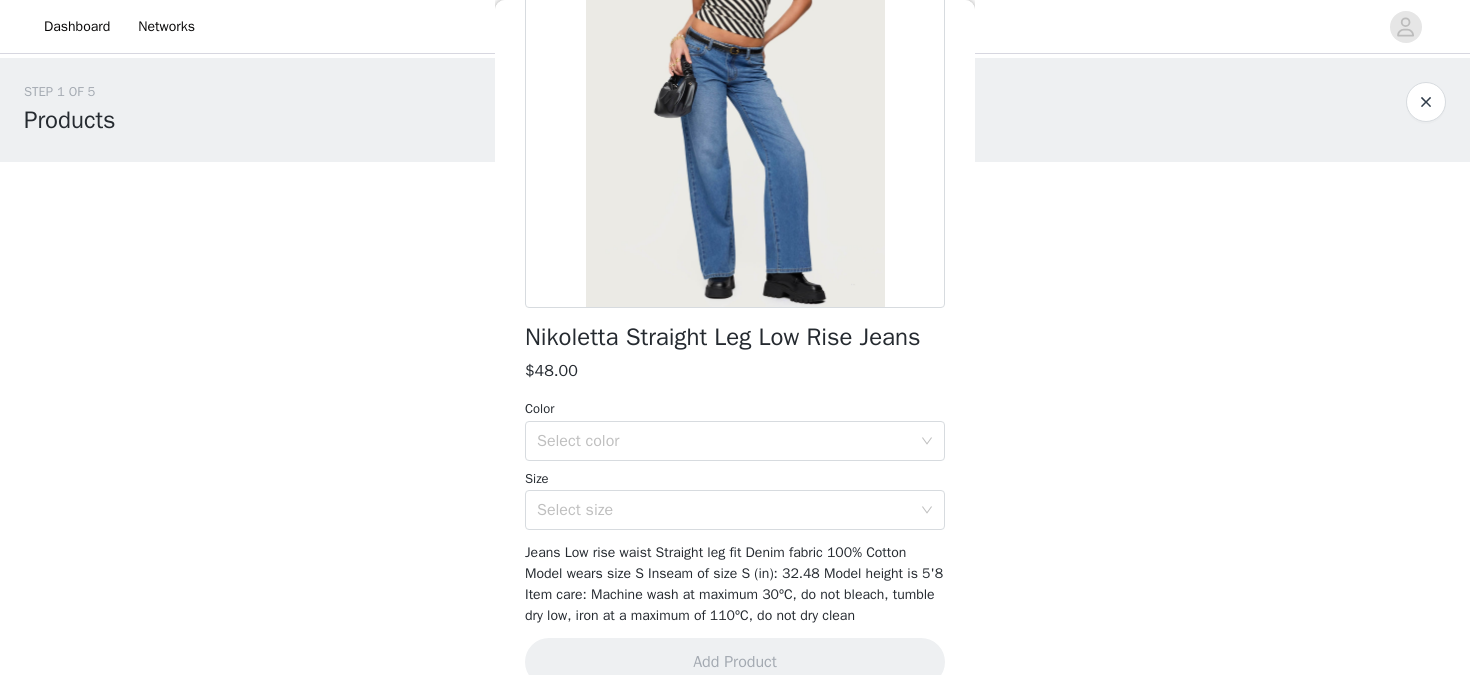 scroll, scrollTop: 277, scrollLeft: 0, axis: vertical 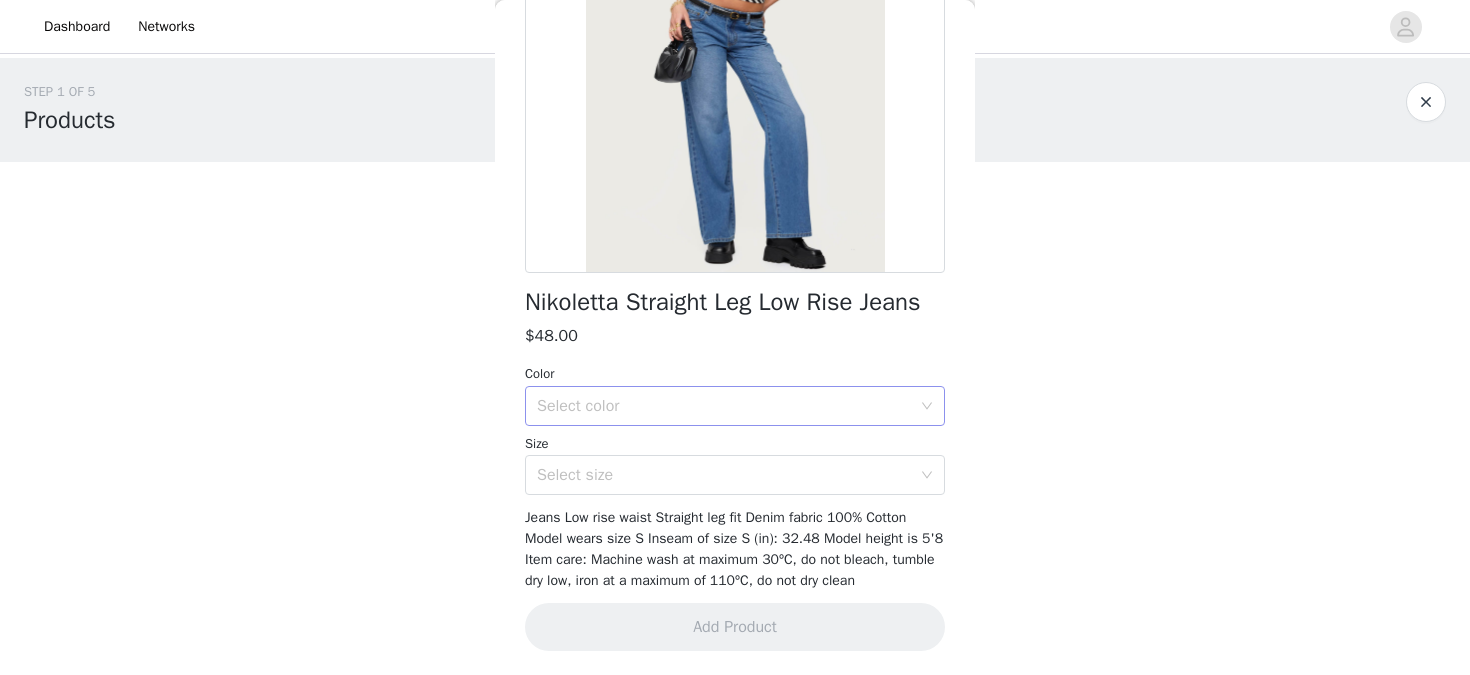 click on "Select color" at bounding box center [724, 406] 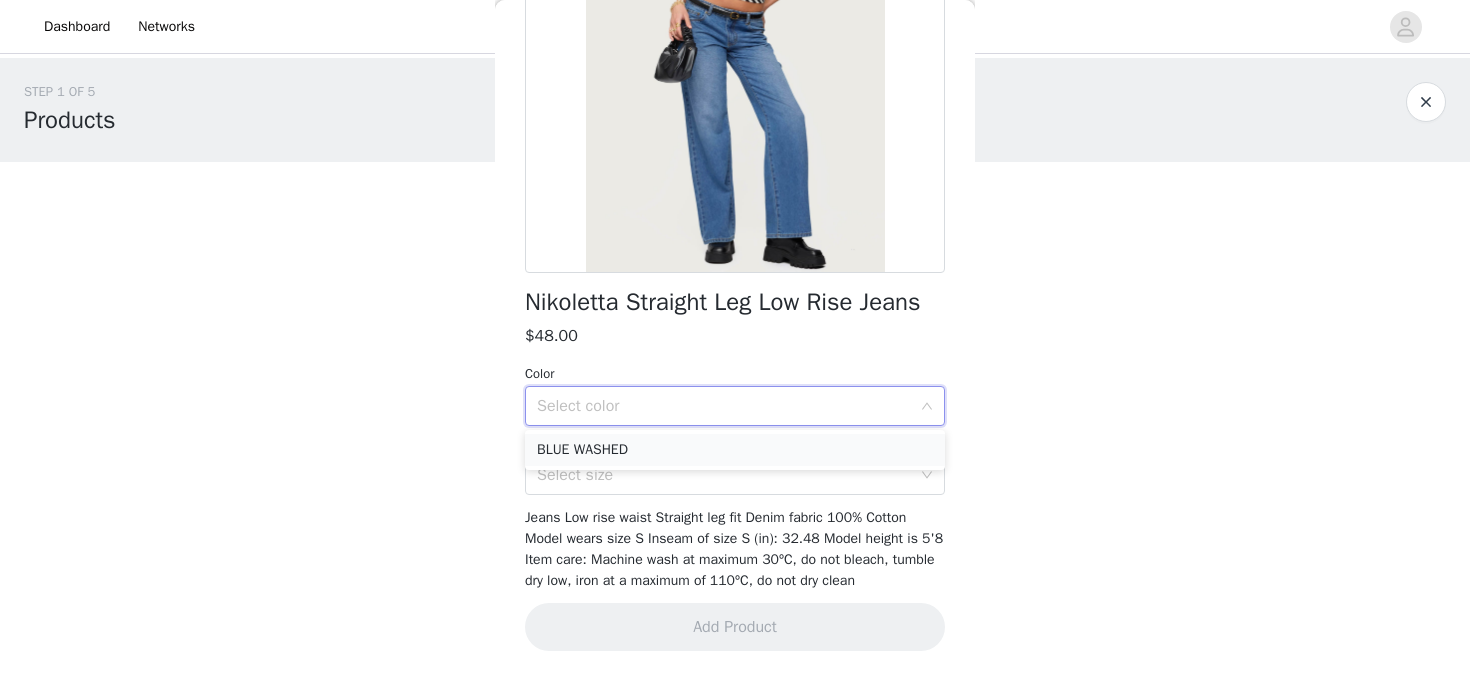 click on "BLUE WASHED" at bounding box center [735, 450] 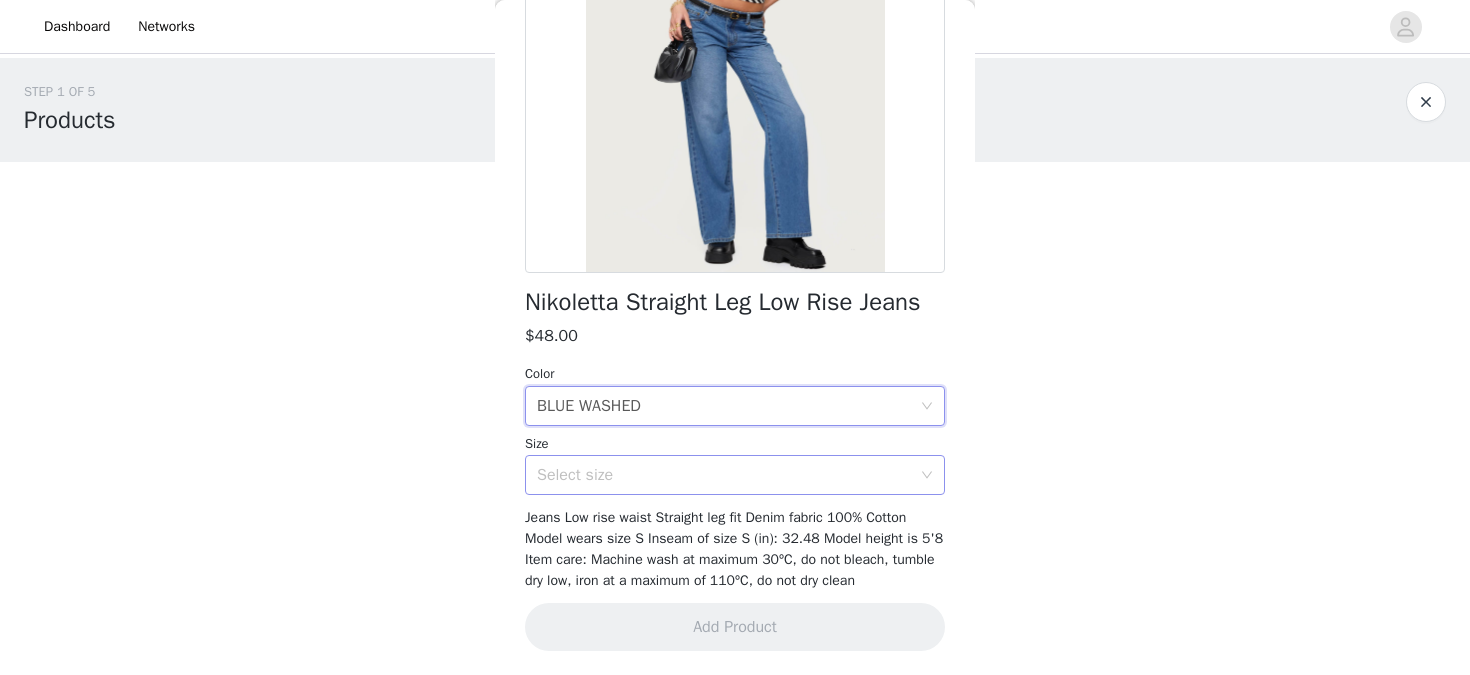 click on "Select size" at bounding box center (724, 475) 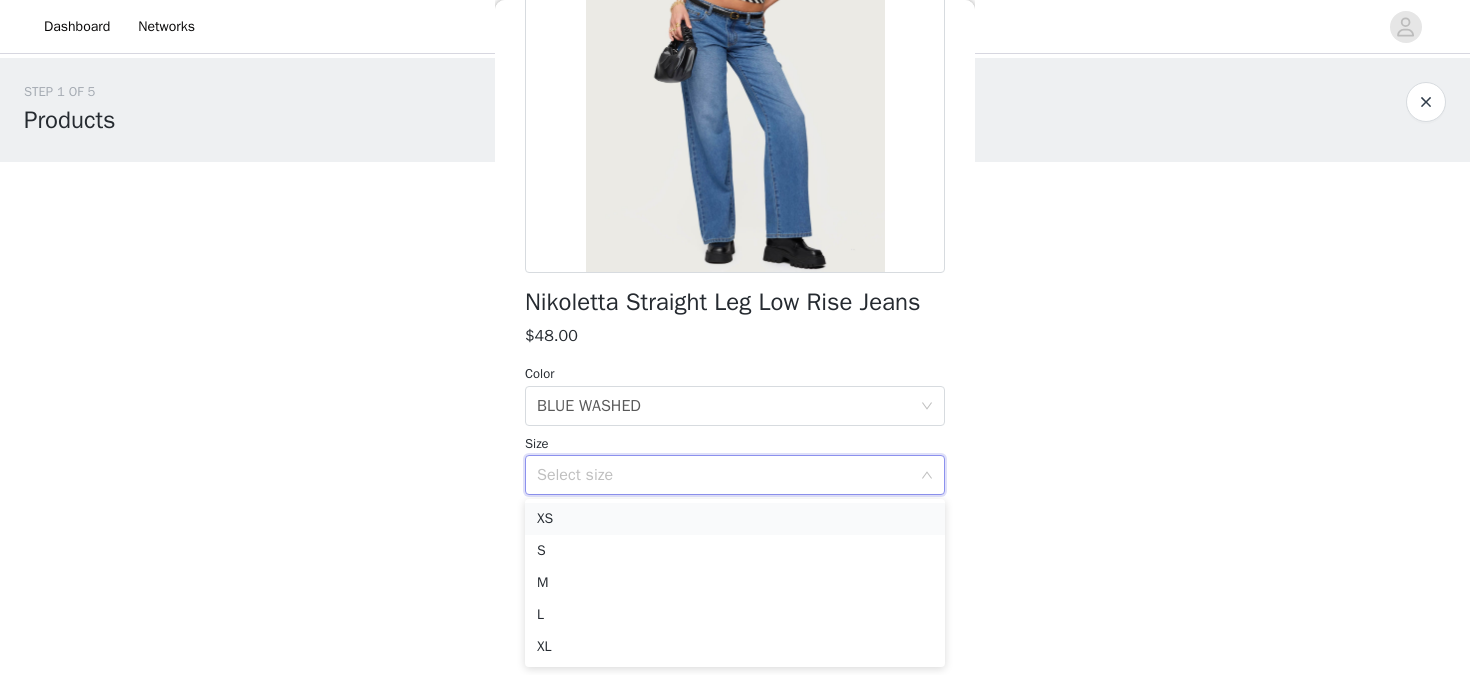 click on "XS" at bounding box center (735, 519) 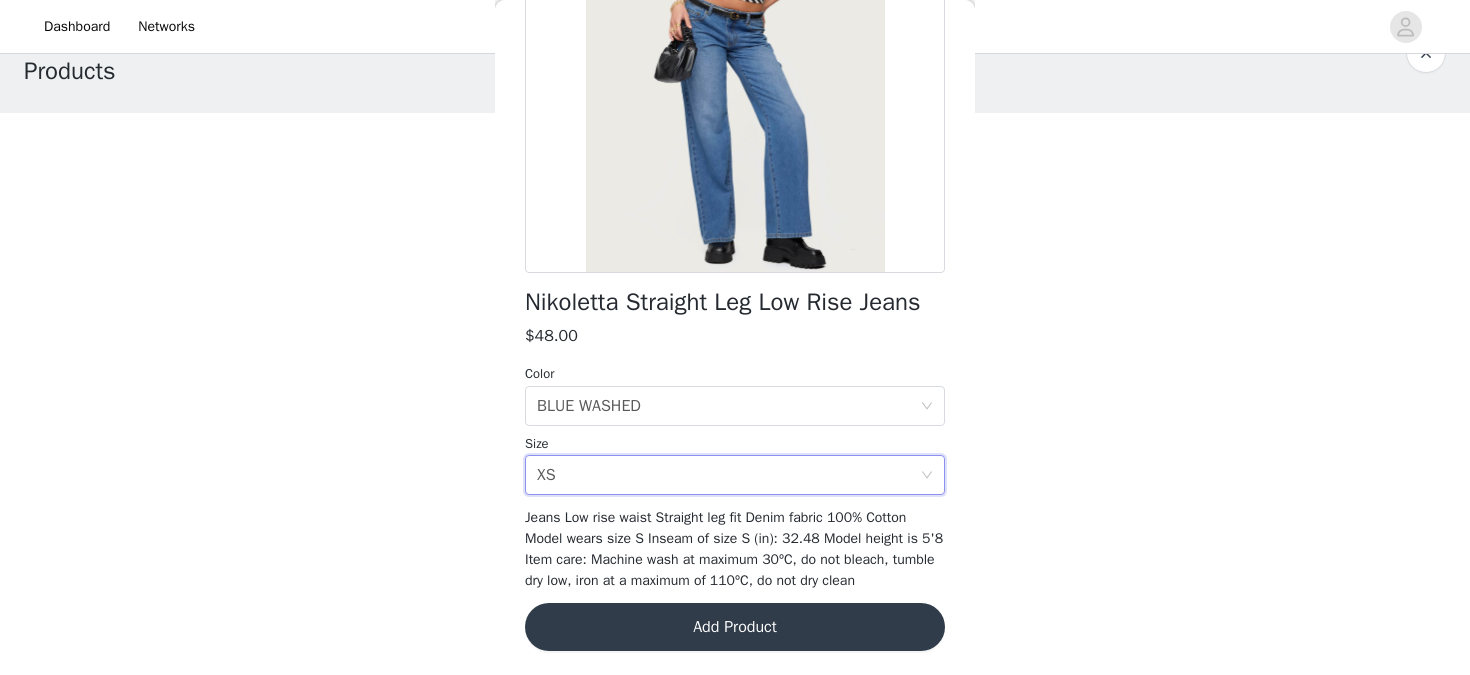 scroll, scrollTop: 55, scrollLeft: 0, axis: vertical 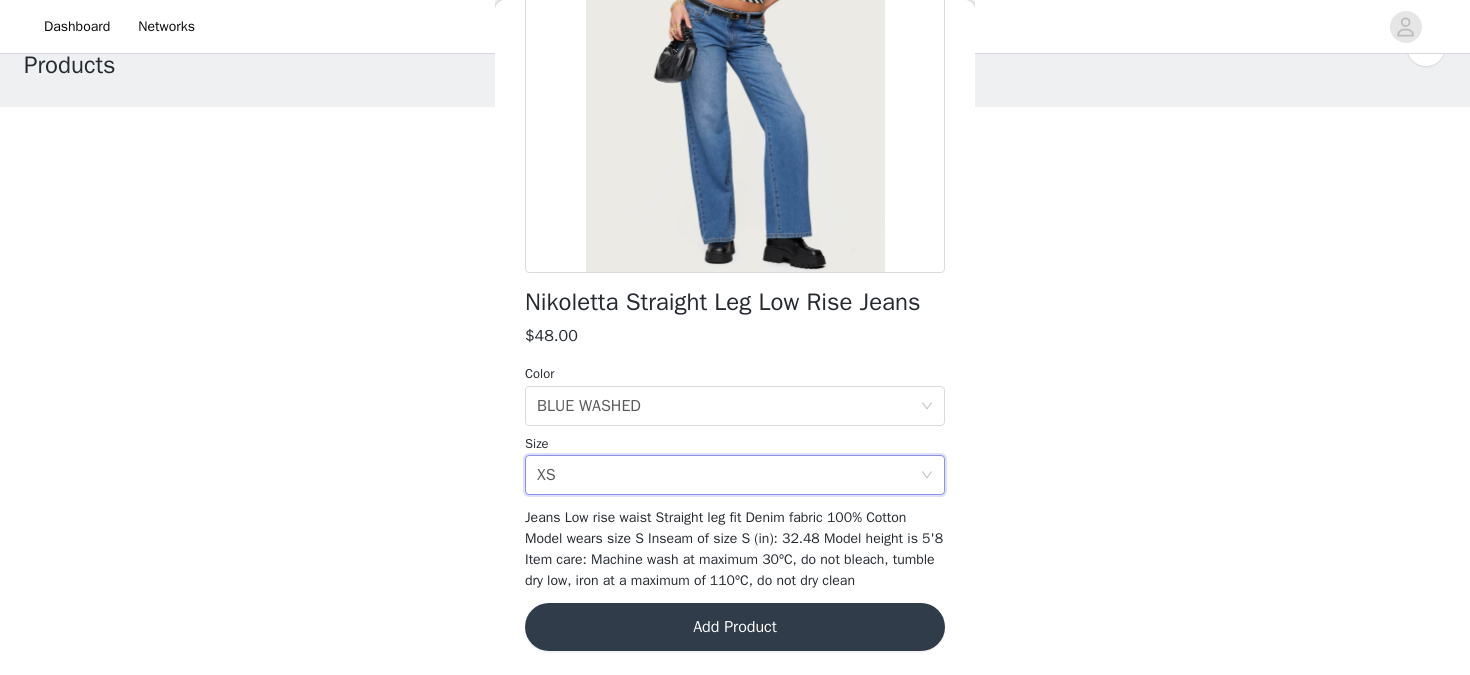 click on "Add Product" at bounding box center (735, 627) 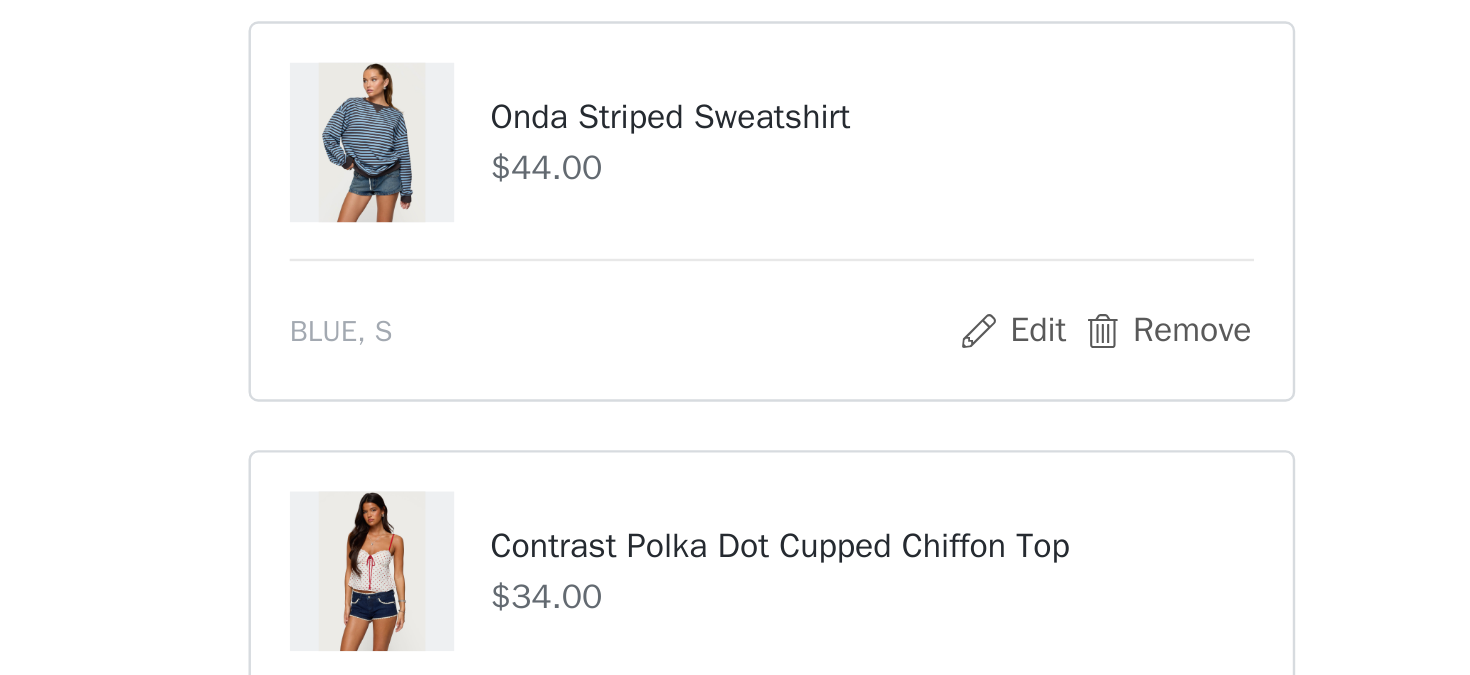 scroll, scrollTop: 403, scrollLeft: 0, axis: vertical 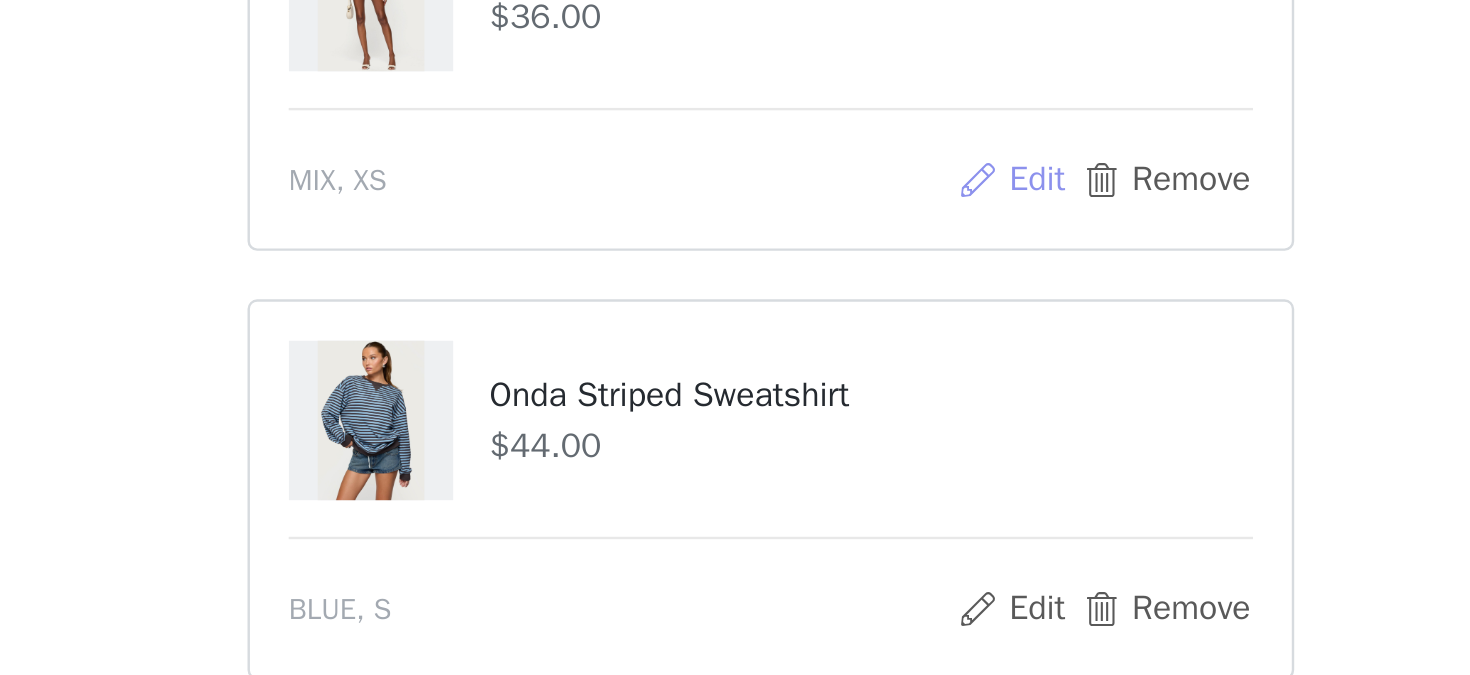 click on "Edit" at bounding box center [834, 355] 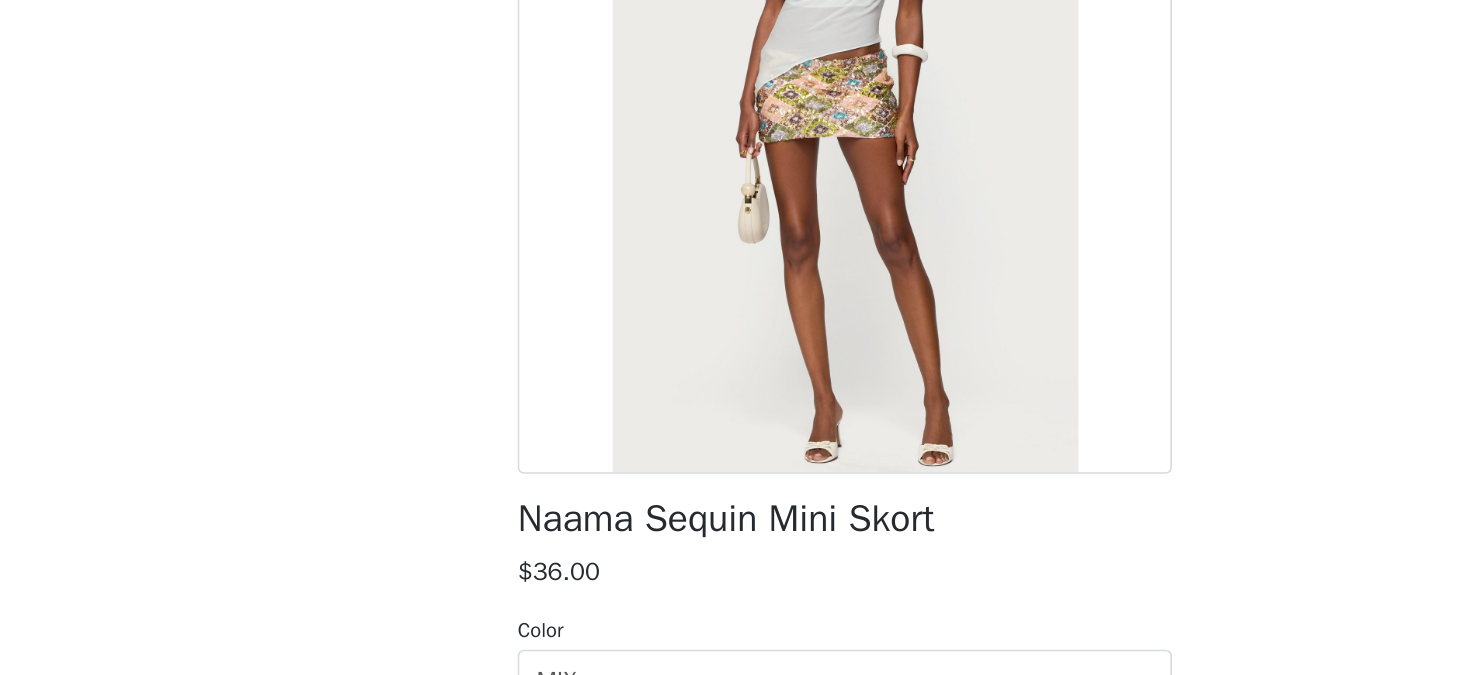 scroll, scrollTop: 0, scrollLeft: 0, axis: both 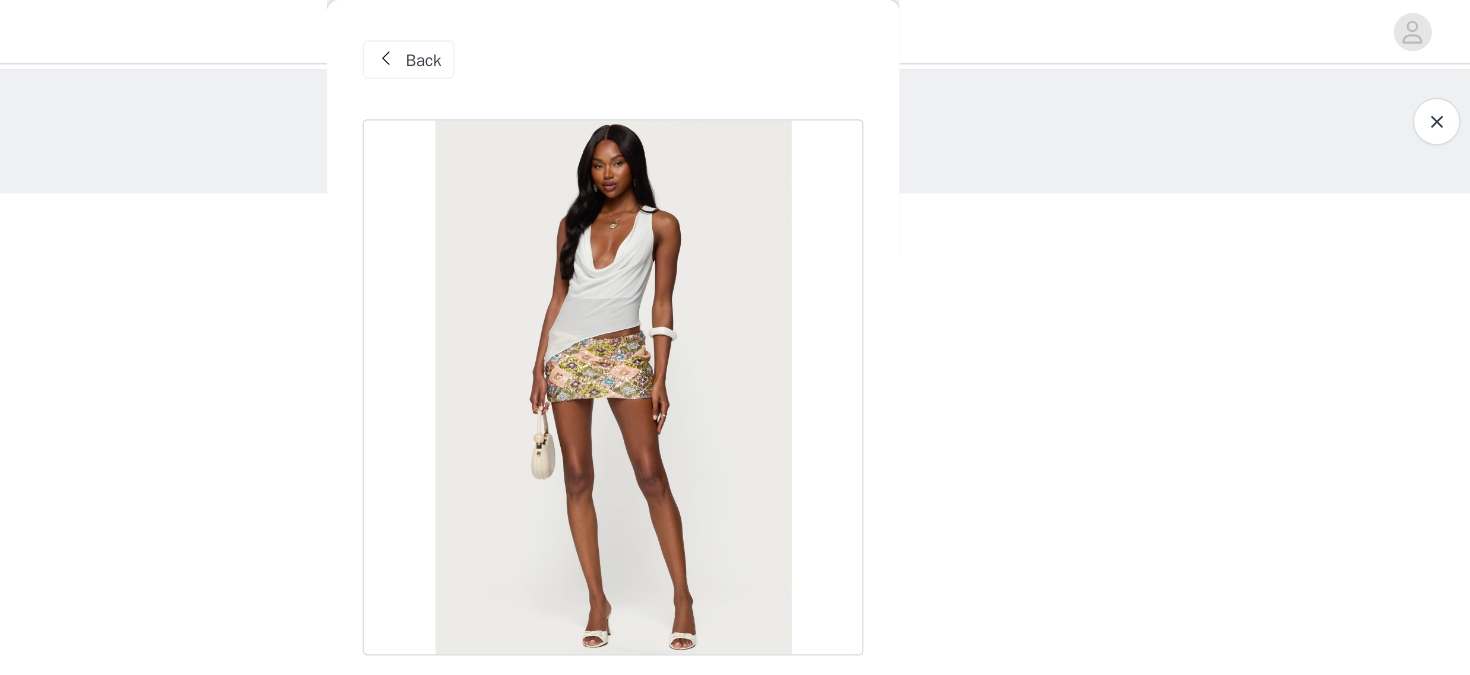 click on "Back" at bounding box center (563, 50) 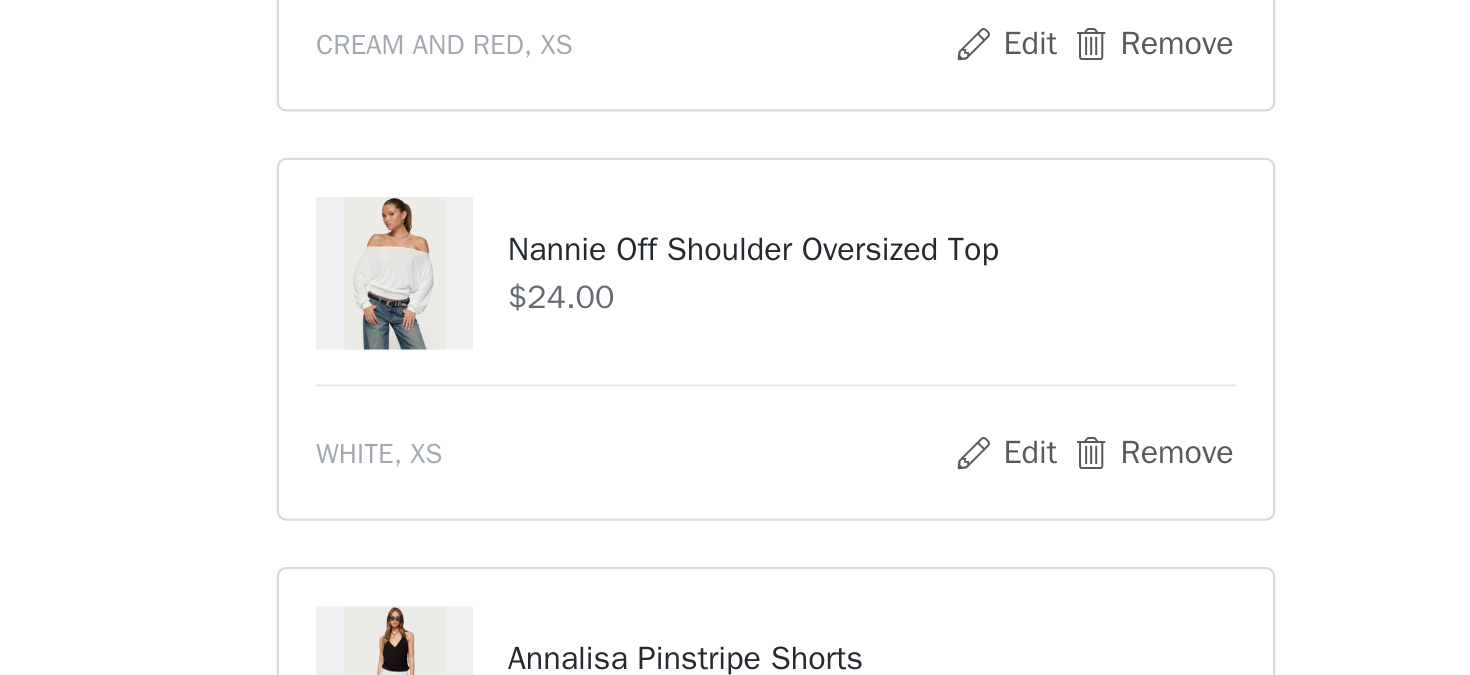 scroll, scrollTop: 796, scrollLeft: 0, axis: vertical 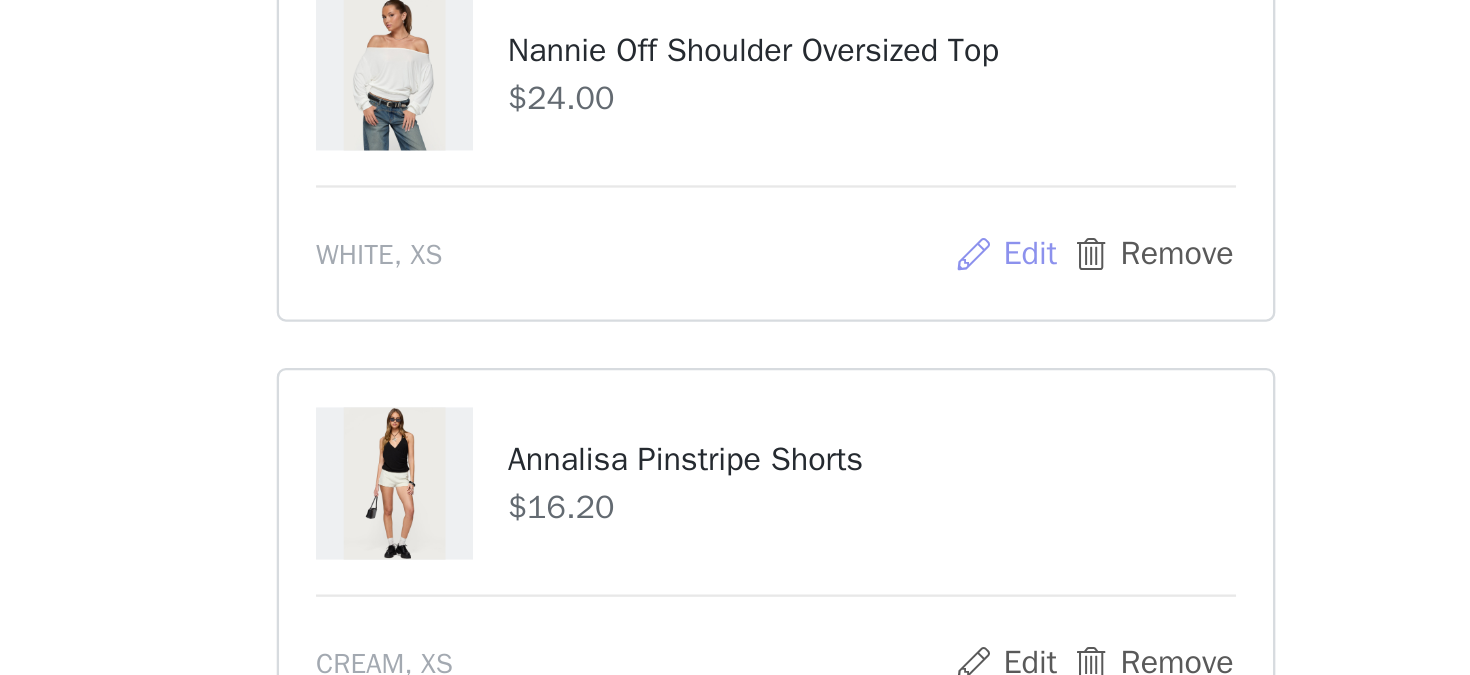 click on "Edit" at bounding box center [834, 493] 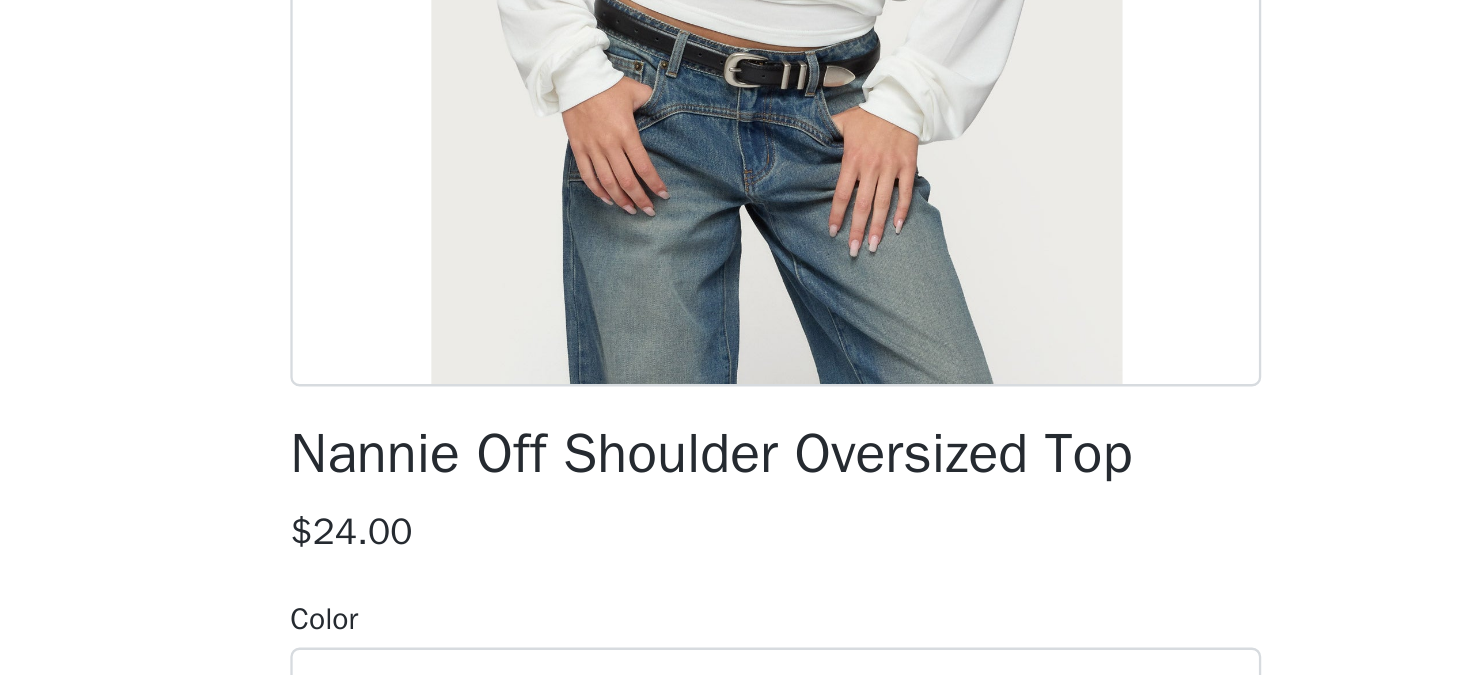 scroll, scrollTop: 996, scrollLeft: 0, axis: vertical 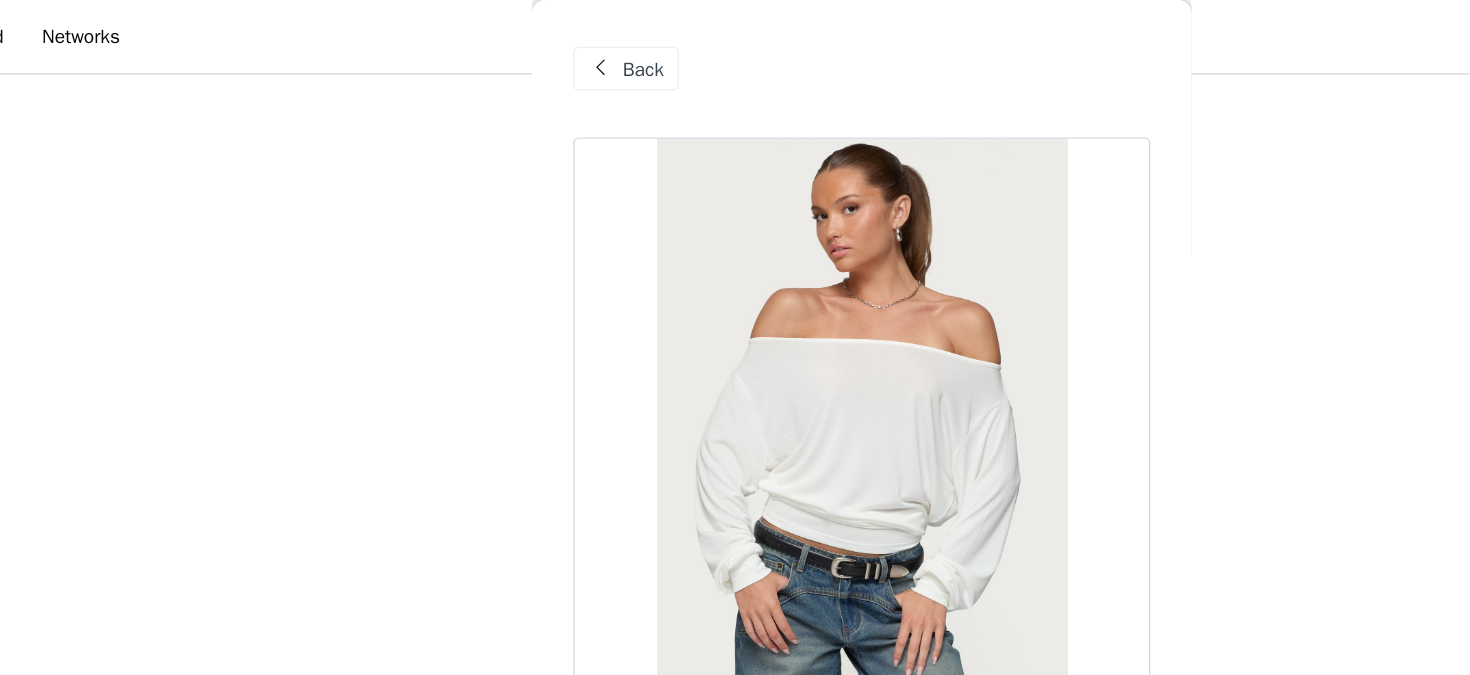 click on "Back" at bounding box center (576, 50) 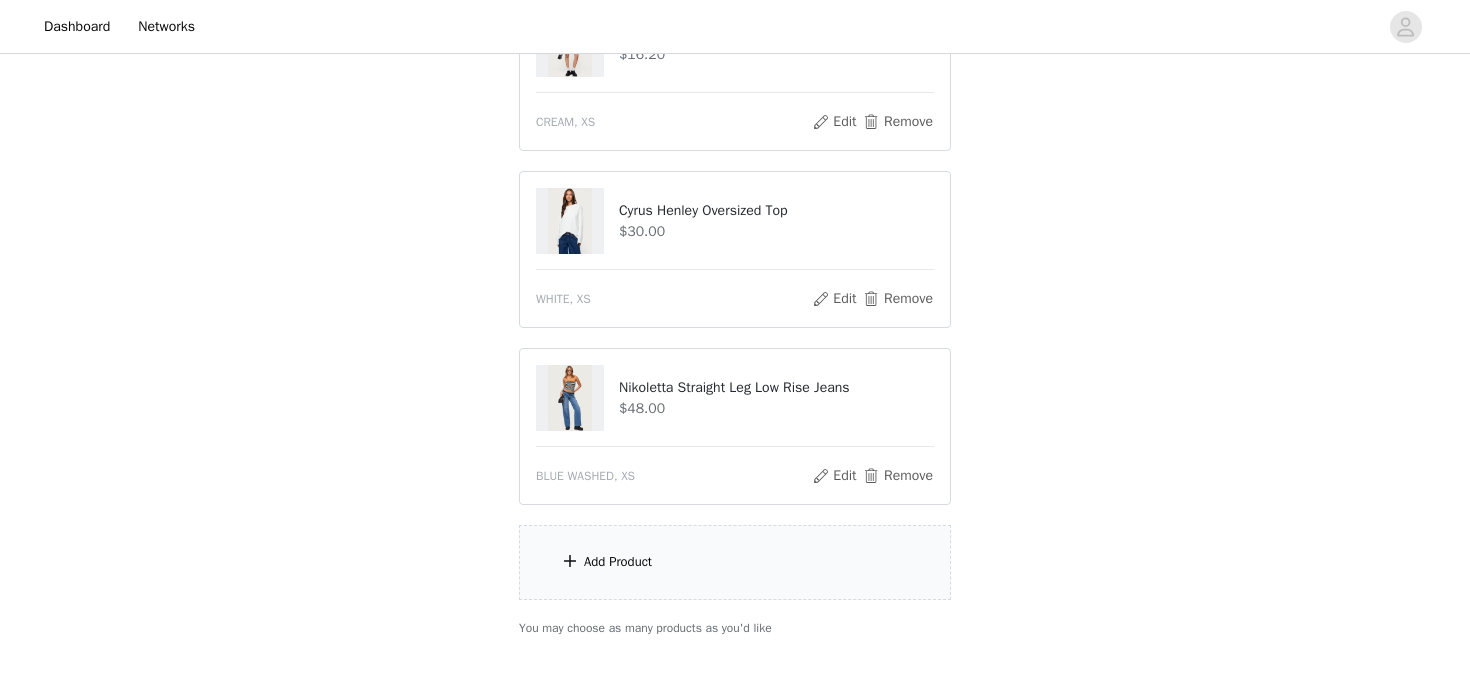 scroll, scrollTop: 1474, scrollLeft: 0, axis: vertical 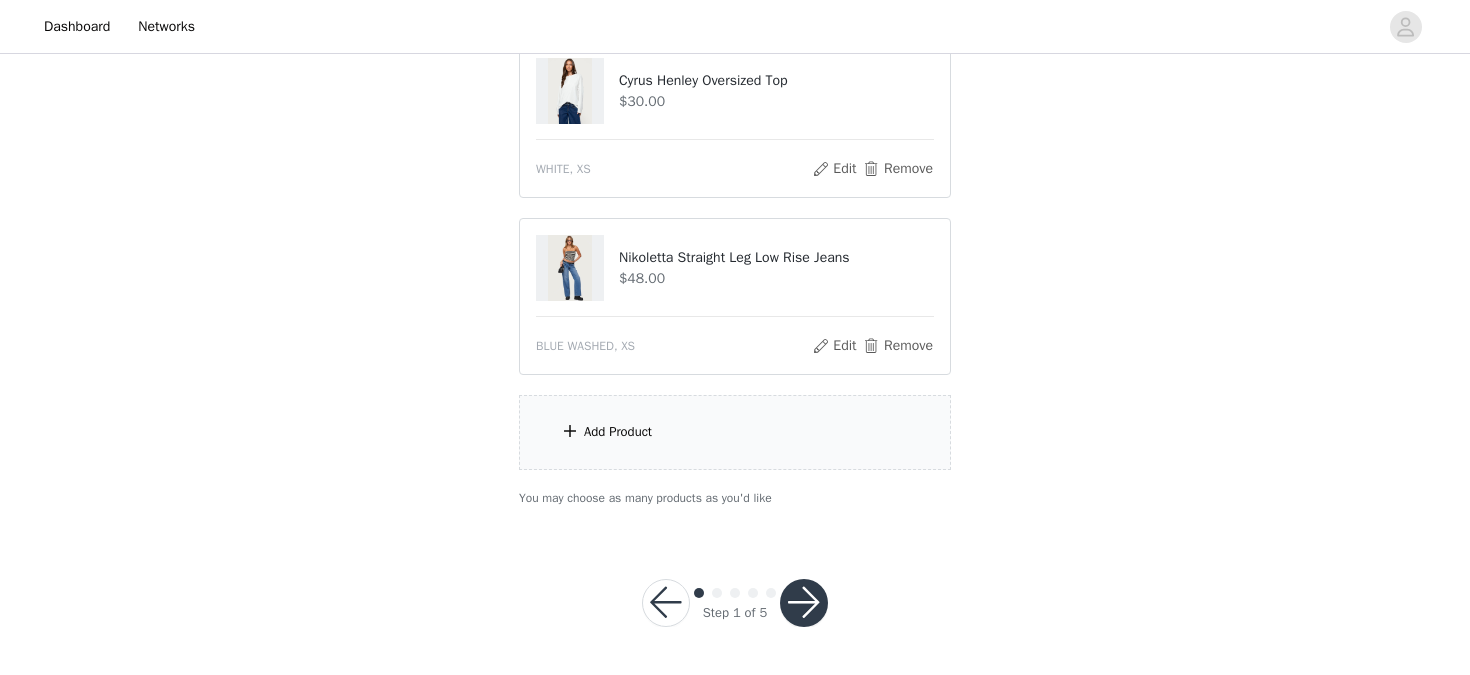 click at bounding box center (804, 603) 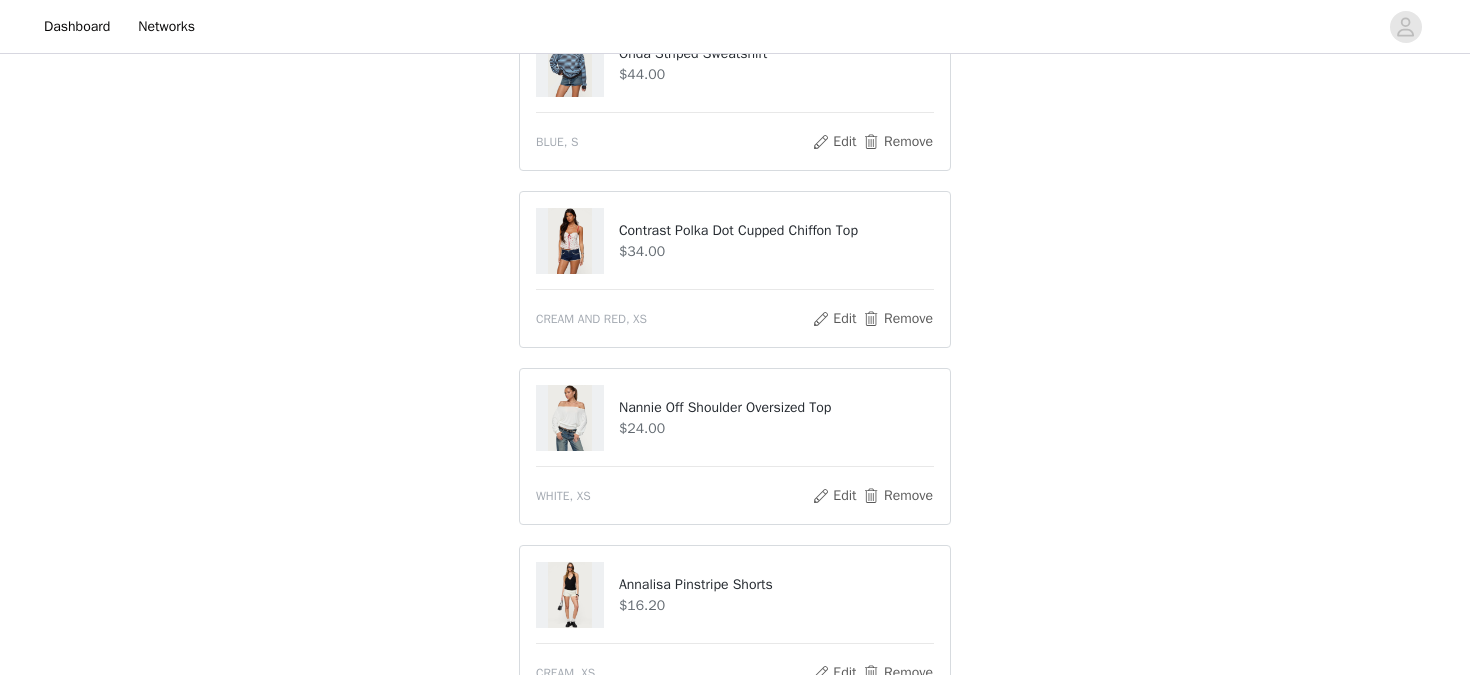 scroll, scrollTop: 0, scrollLeft: 0, axis: both 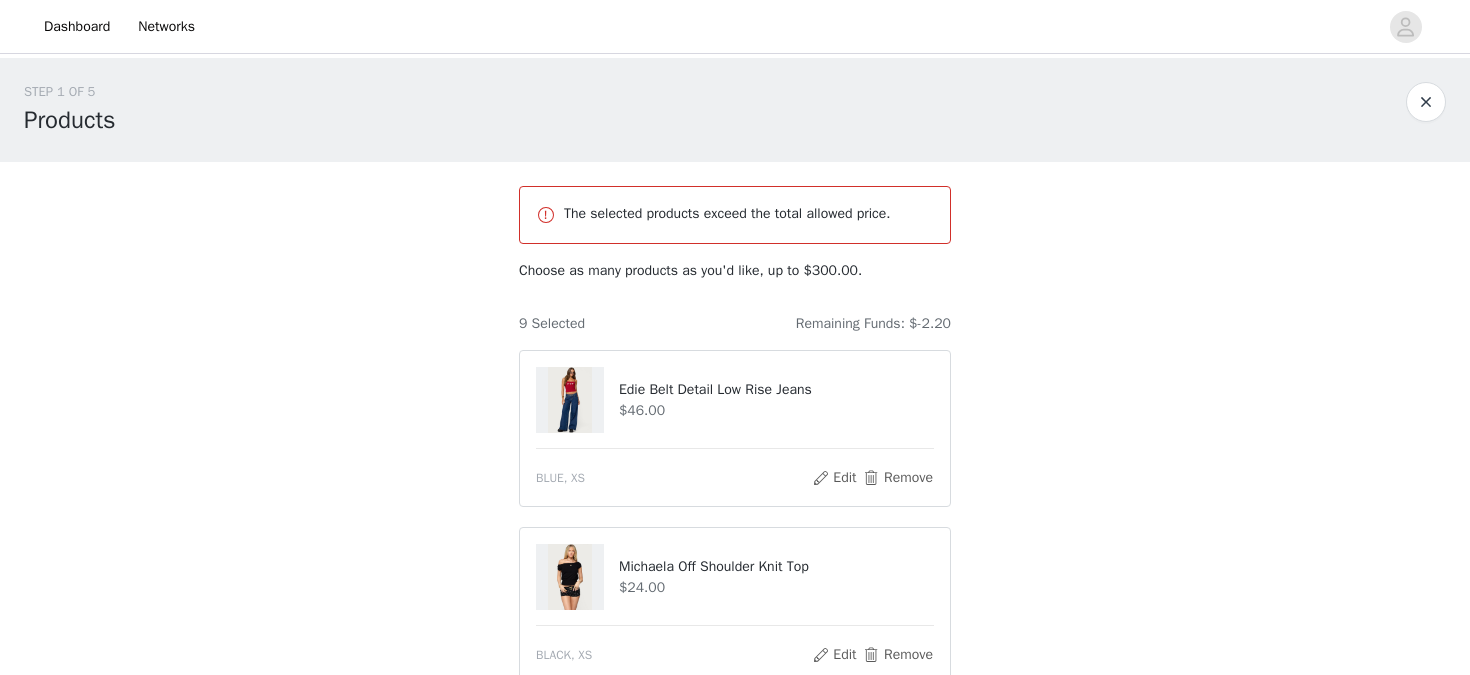 click at bounding box center (546, 215) 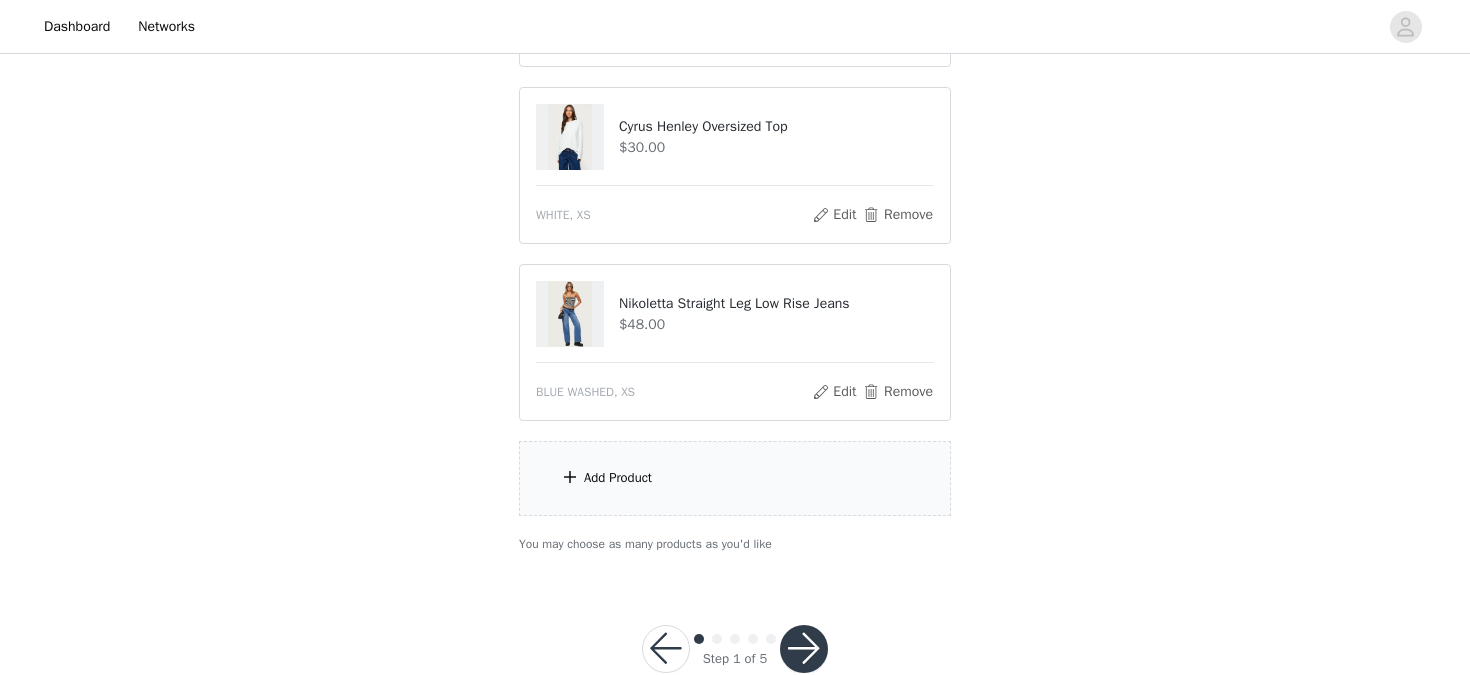 scroll, scrollTop: 1548, scrollLeft: 0, axis: vertical 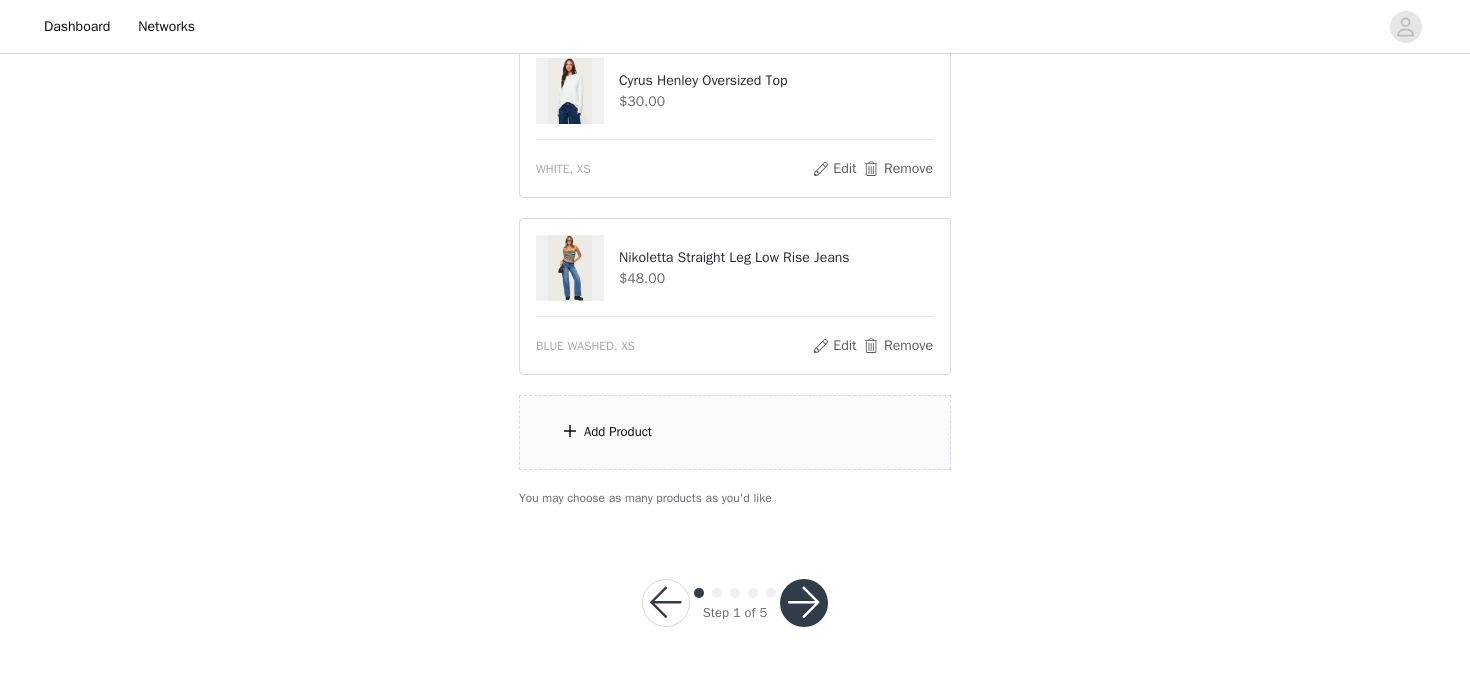 click at bounding box center [804, 603] 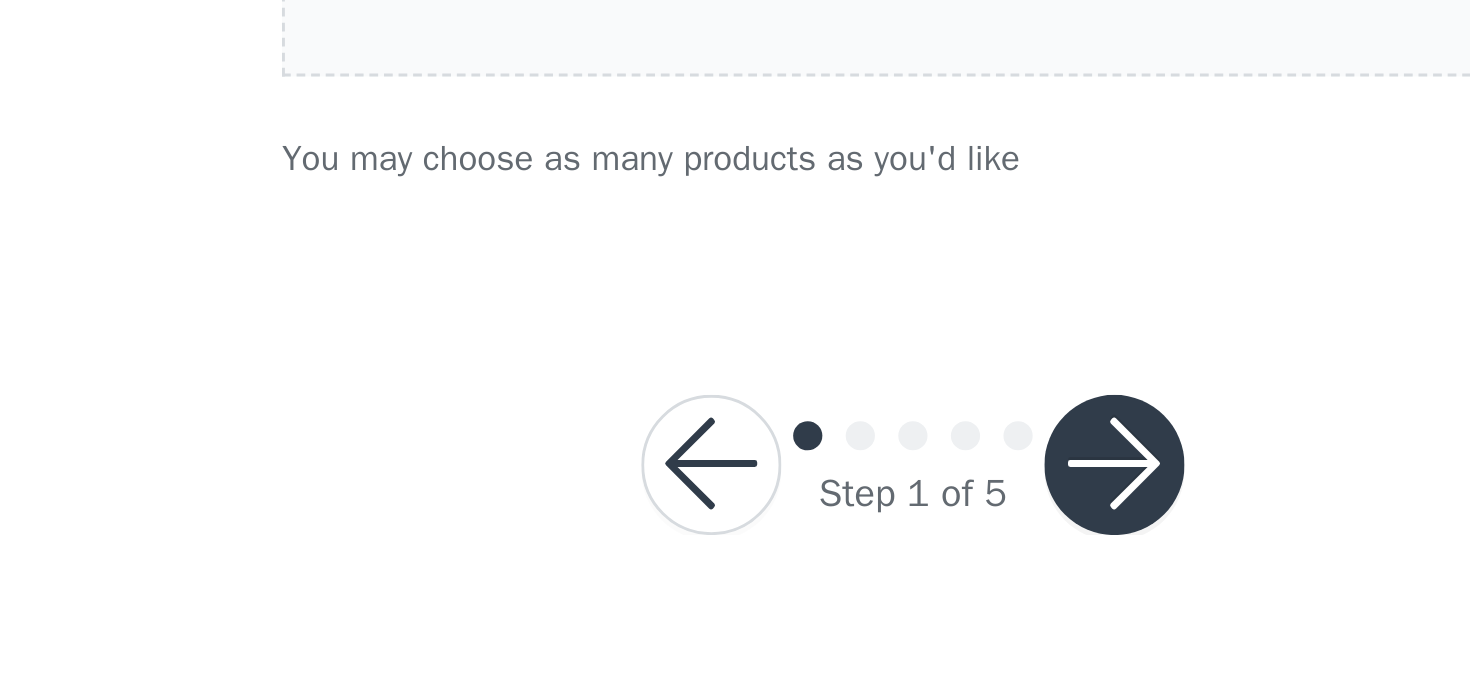 scroll, scrollTop: 1548, scrollLeft: 0, axis: vertical 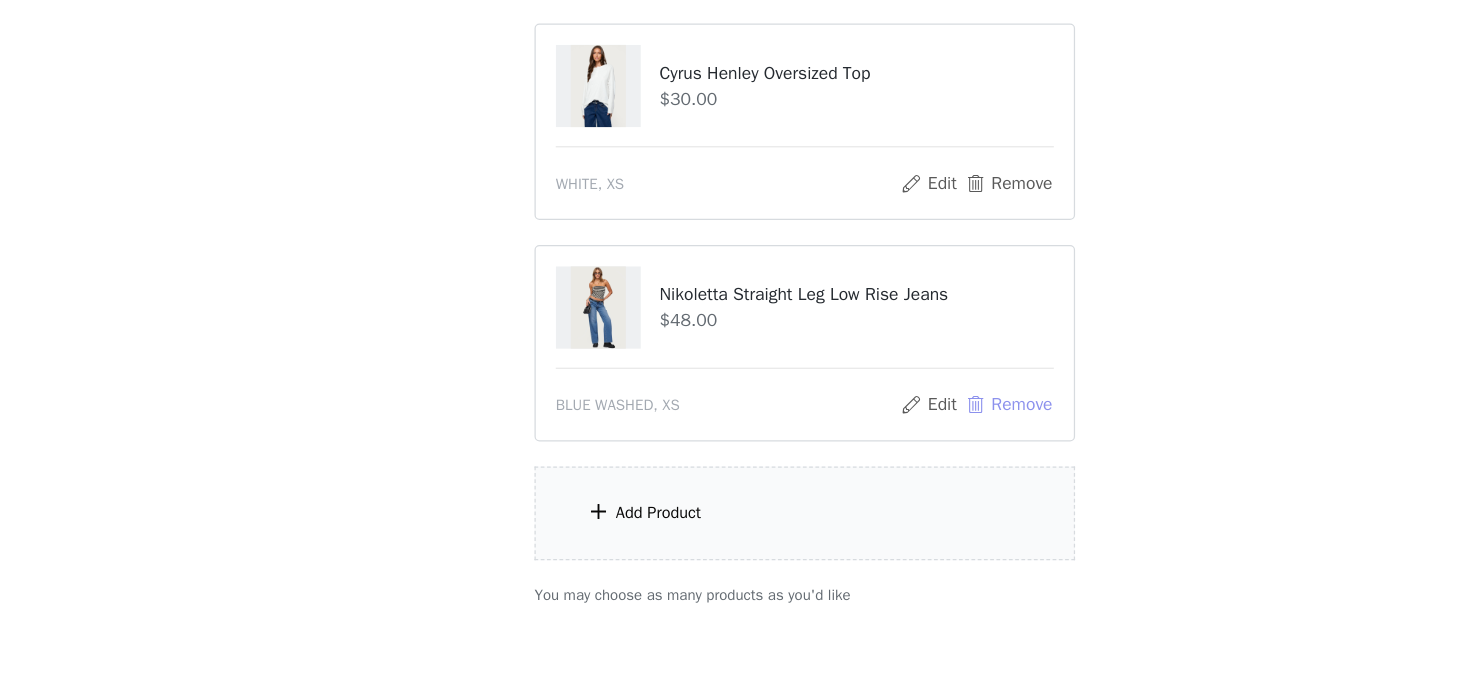 click on "Remove" at bounding box center [898, 459] 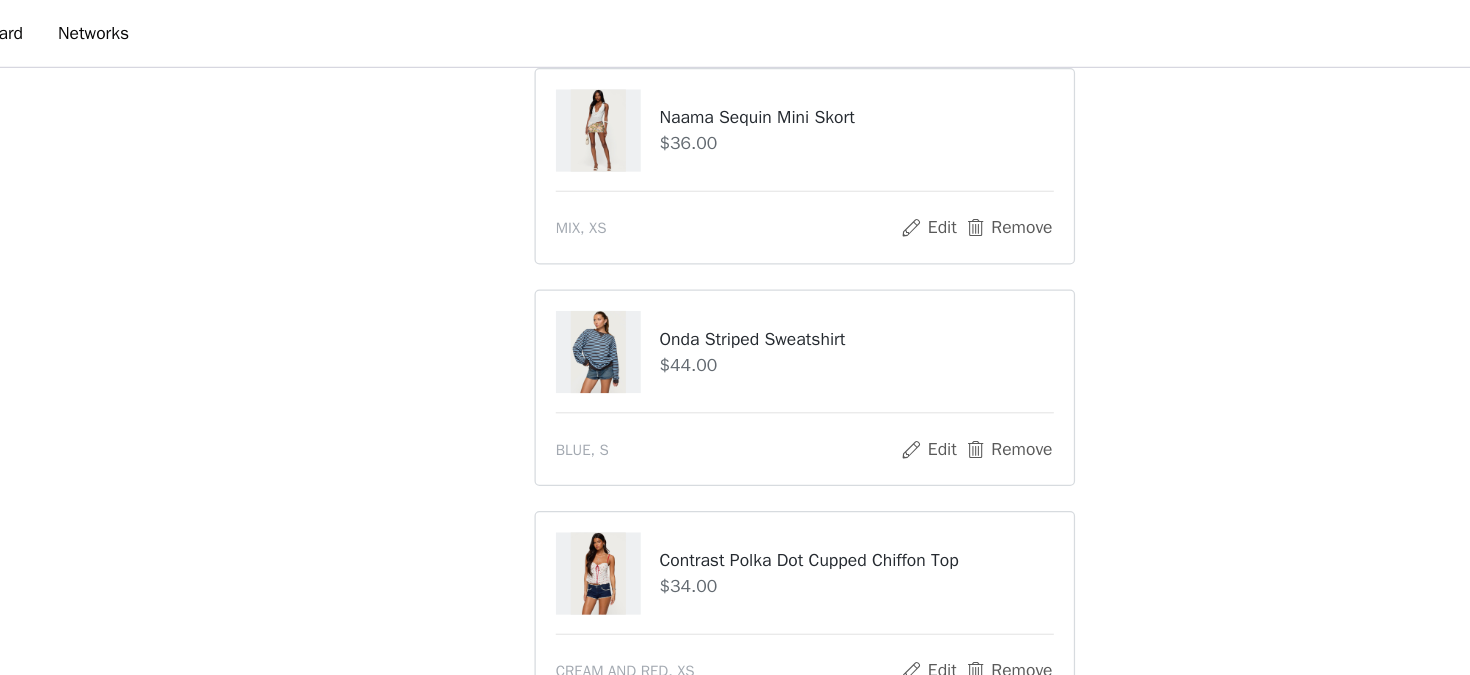 scroll, scrollTop: 0, scrollLeft: 0, axis: both 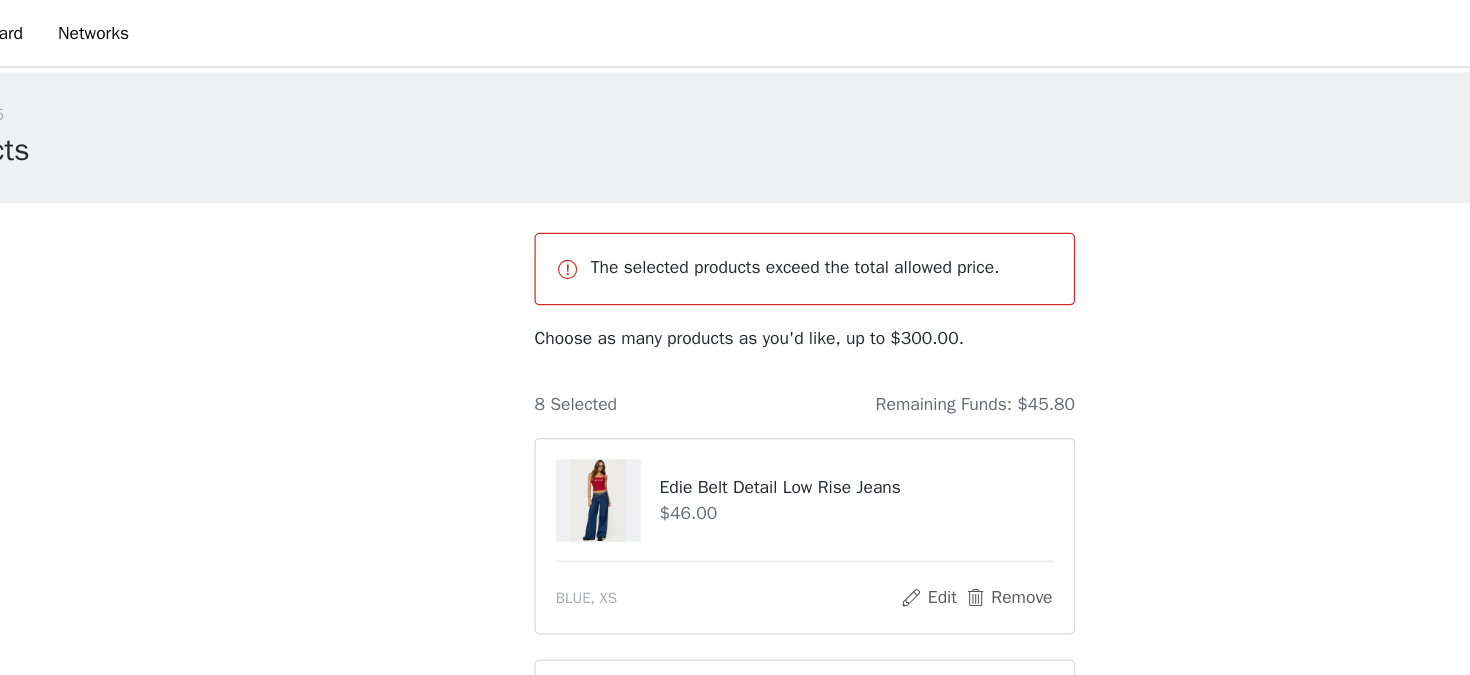 click on "STEP 1 OF 5
Products
The selected products exceed the total allowed price.       Choose as many products as you'd like, up to $300.00.       8 Selected   Remaining Funds: $45.80         Edie Belt Detail Low Rise Jeans     $46.00       BLUE, XS       Edit   Remove     Michaela Off Shoulder Knit Top     $24.00       BLACK, XS       Edit   Remove     Naama Sequin Mini Skort     $36.00       MIX, XS       Edit   Remove     Onda Striped Sweatshirt     $44.00       BLUE, S       Edit   Remove     Contrast Polka Dot Cupped Chiffon Top     $34.00       CREAM AND RED, XS       Edit   Remove     Nannie Off Shoulder Oversized Top     $24.00       WHITE, XS       Edit   Remove     Annalisa Pinstripe Shorts     $16.20       CREAM, XS       Edit   Remove     Cyrus Henley Oversized Top     $30.00       WHITE, XS       Edit   Remove     Add Product     You may choose as many products as you'd like" at bounding box center (735, 980) 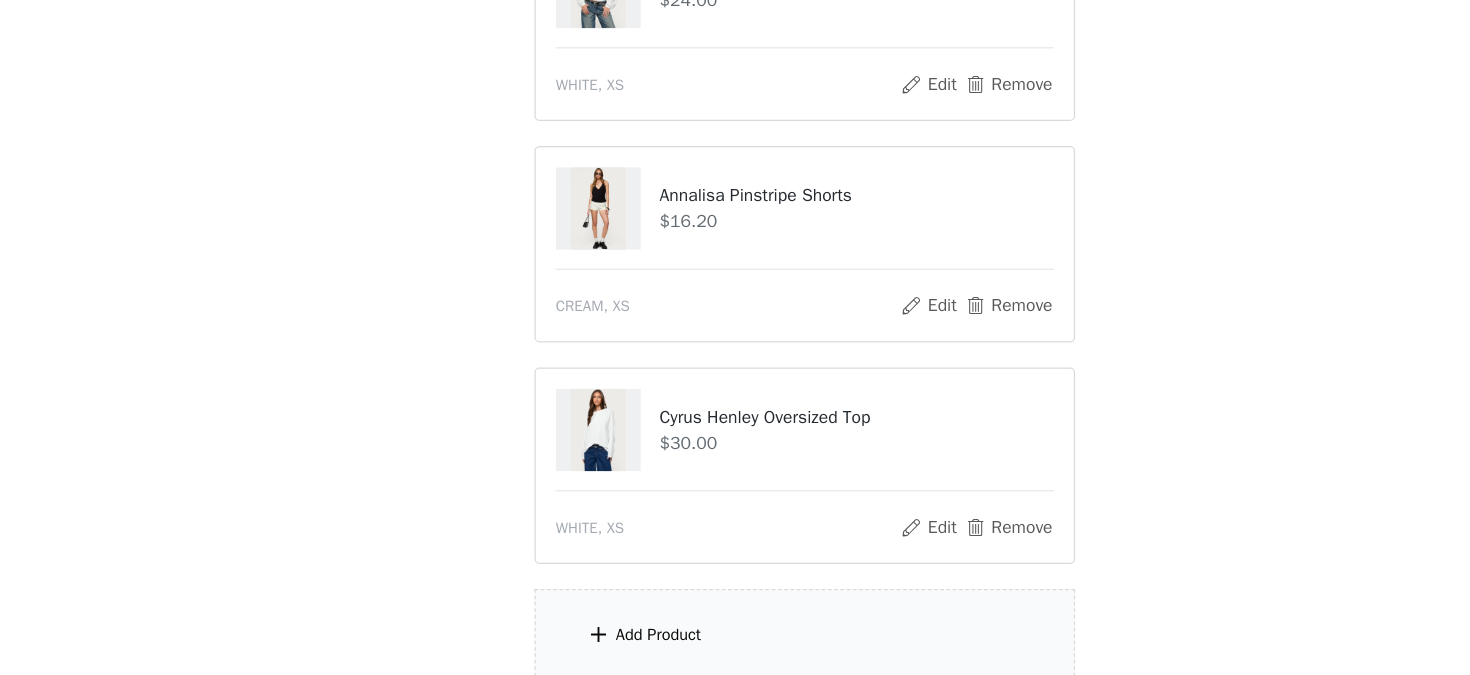 scroll, scrollTop: 1280, scrollLeft: 0, axis: vertical 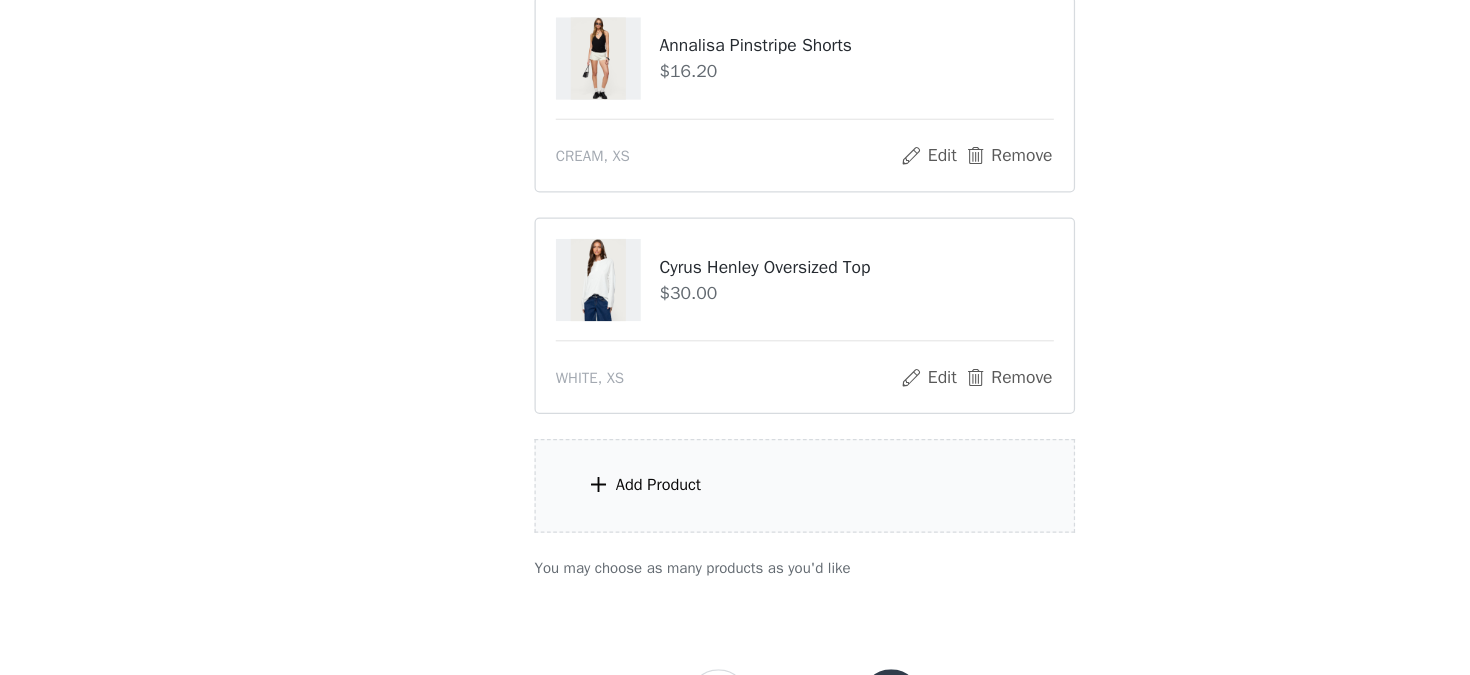 click on "Add Product" at bounding box center (735, 523) 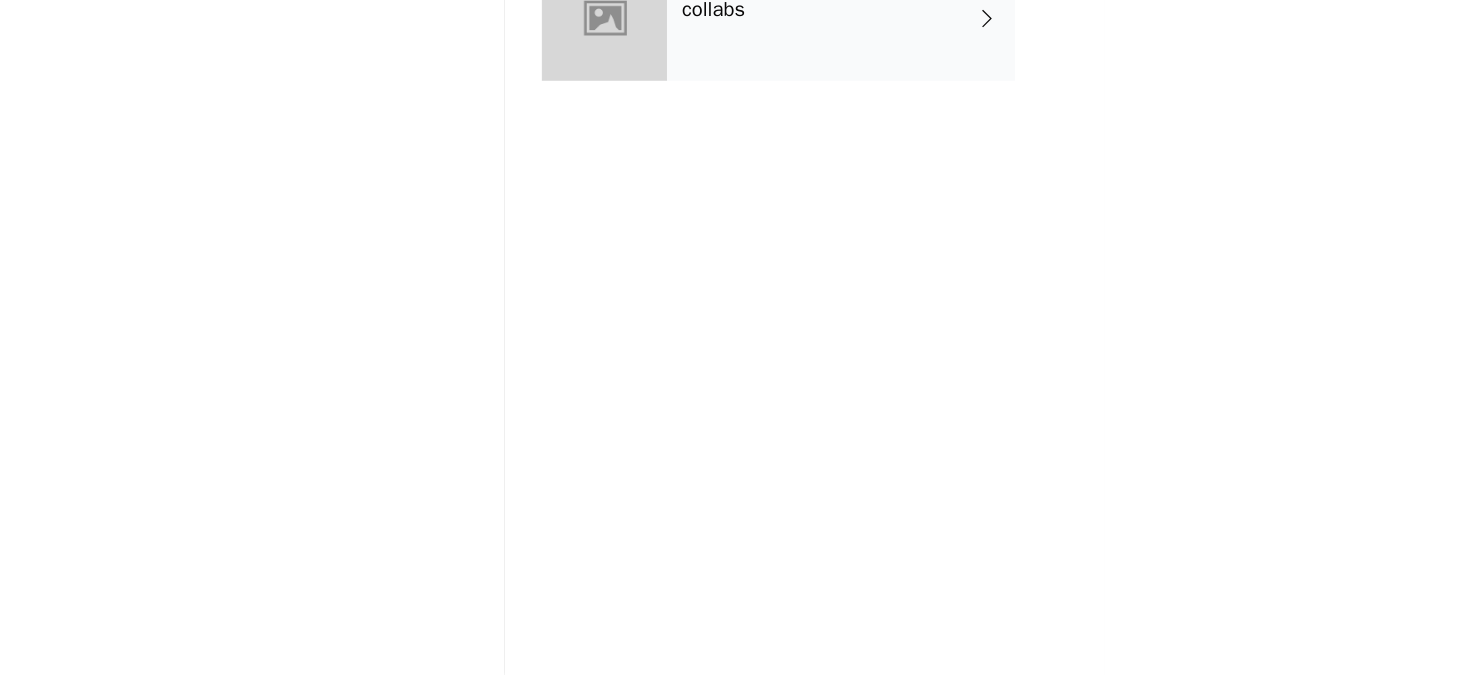 click on "collabs" at bounding box center (764, 150) 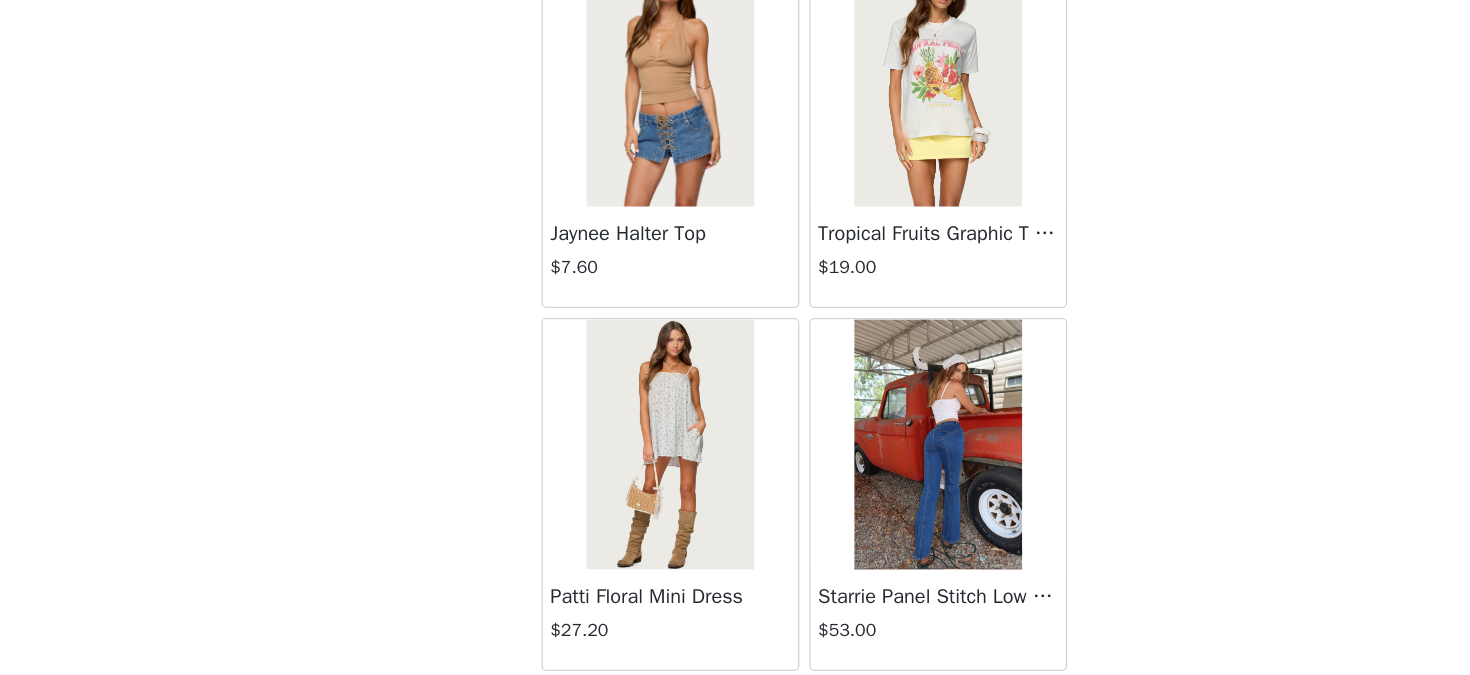 scroll, scrollTop: 1370, scrollLeft: 0, axis: vertical 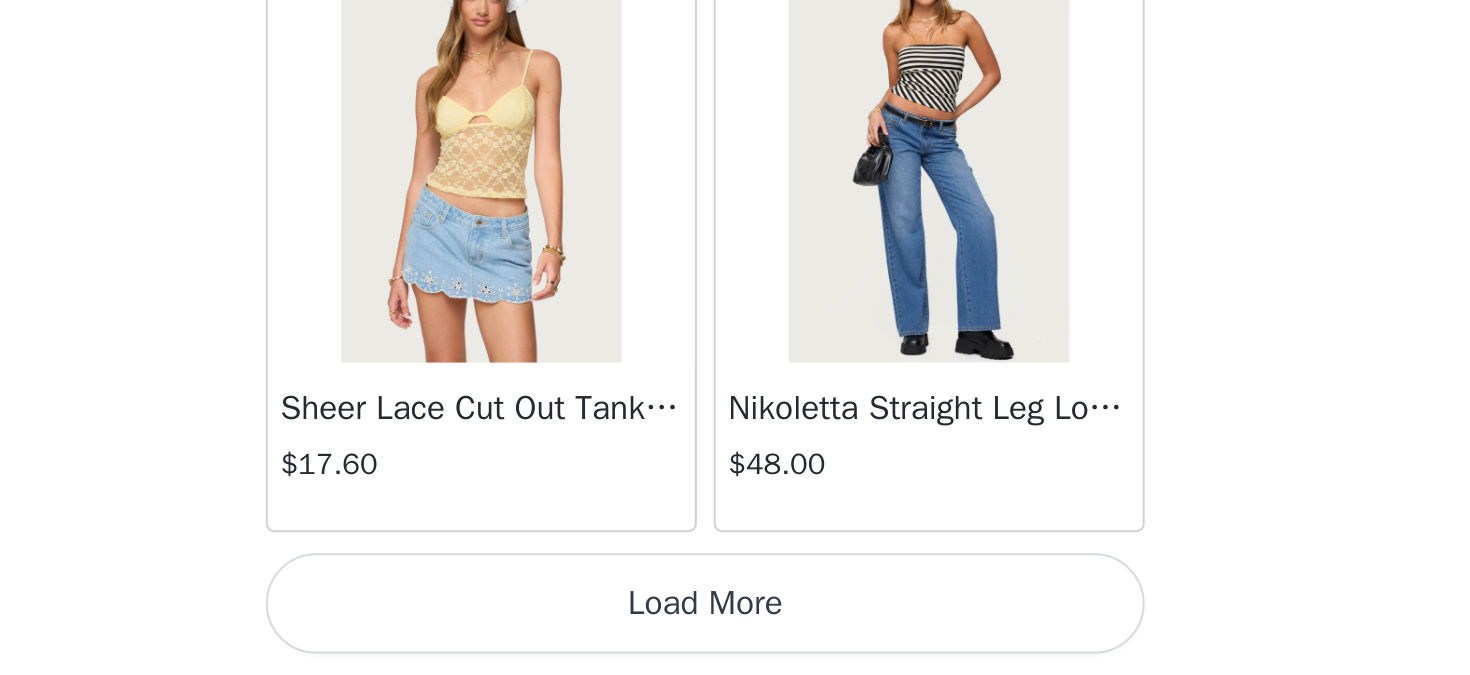 click on "Load More" at bounding box center (735, 641) 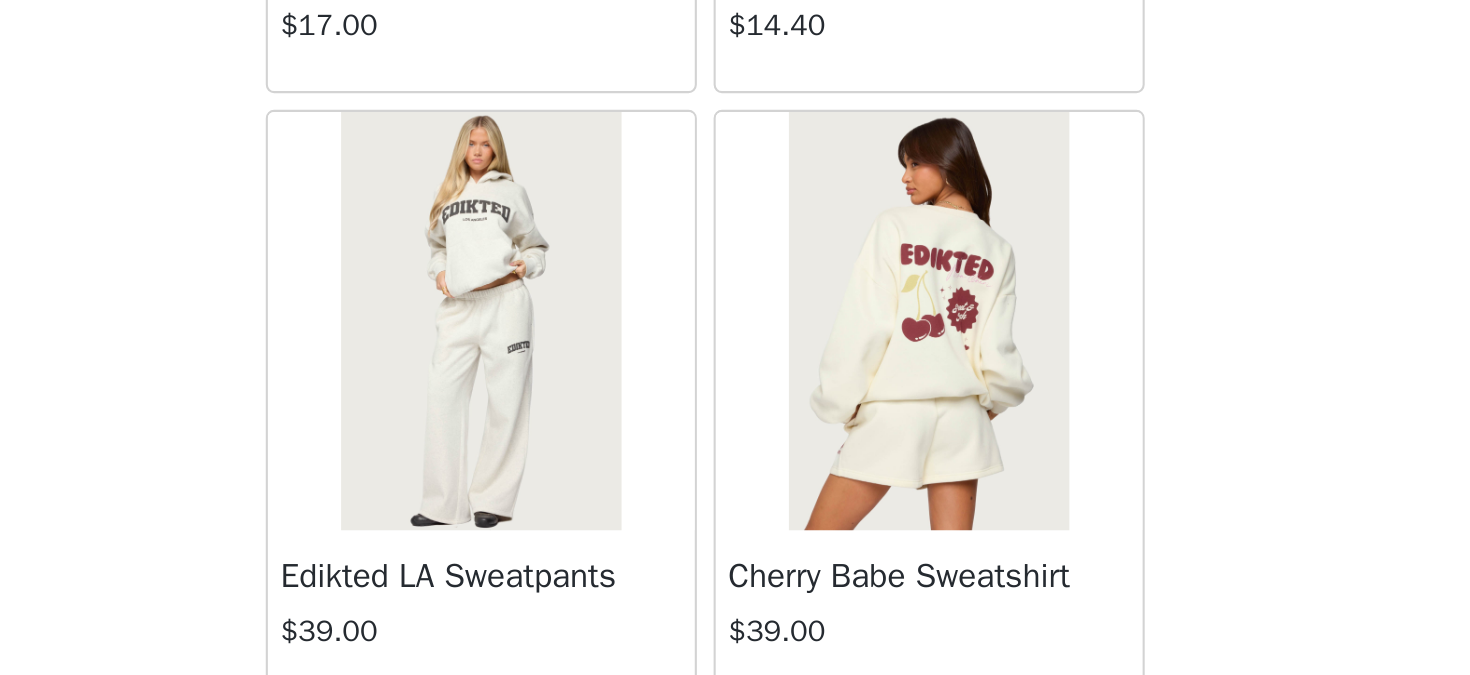 scroll, scrollTop: 5285, scrollLeft: 0, axis: vertical 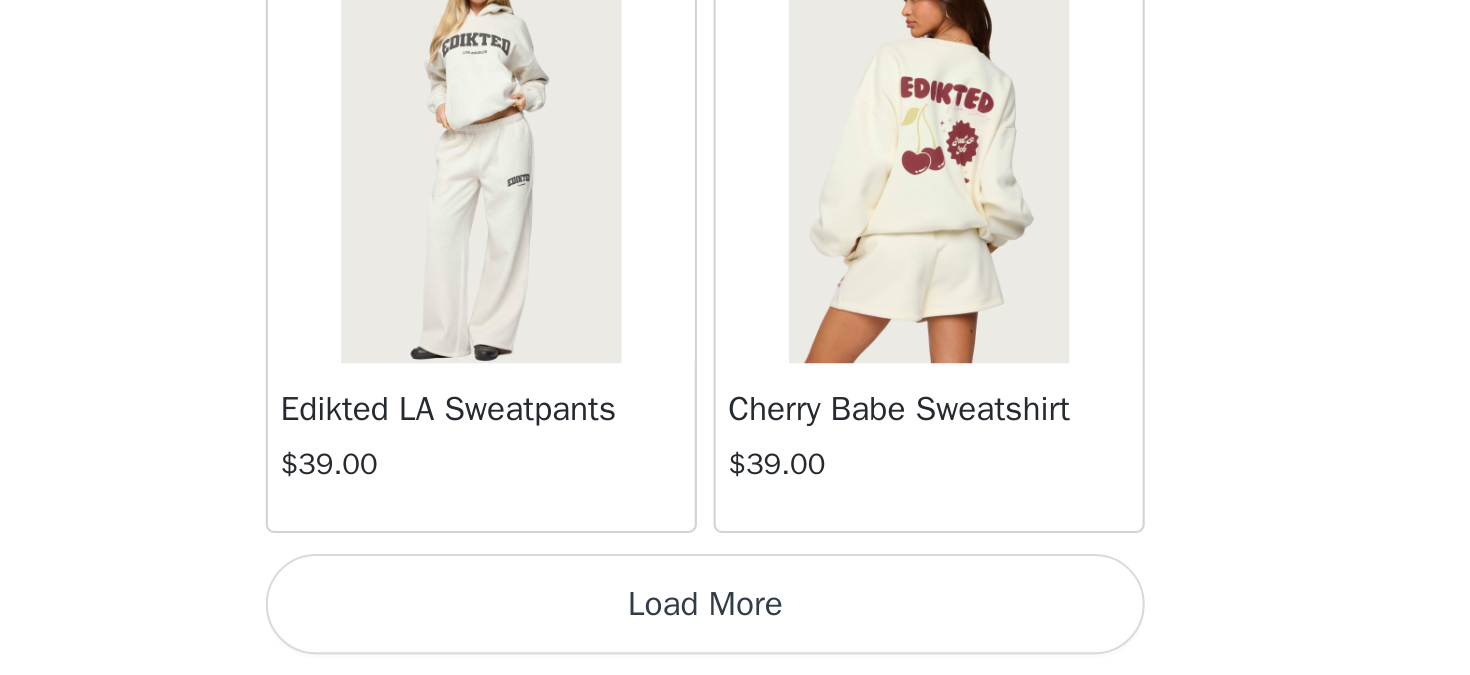 click on "Load More" at bounding box center (735, 641) 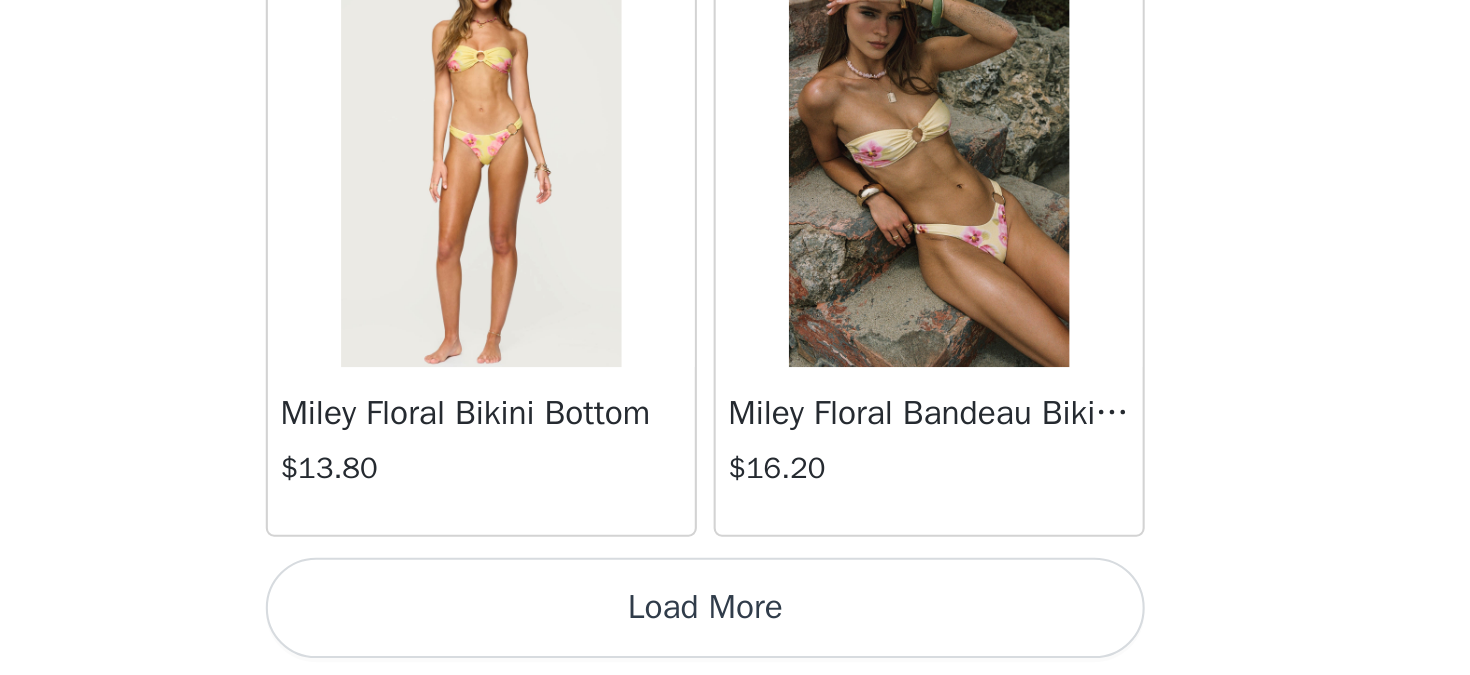 scroll, scrollTop: 8185, scrollLeft: 0, axis: vertical 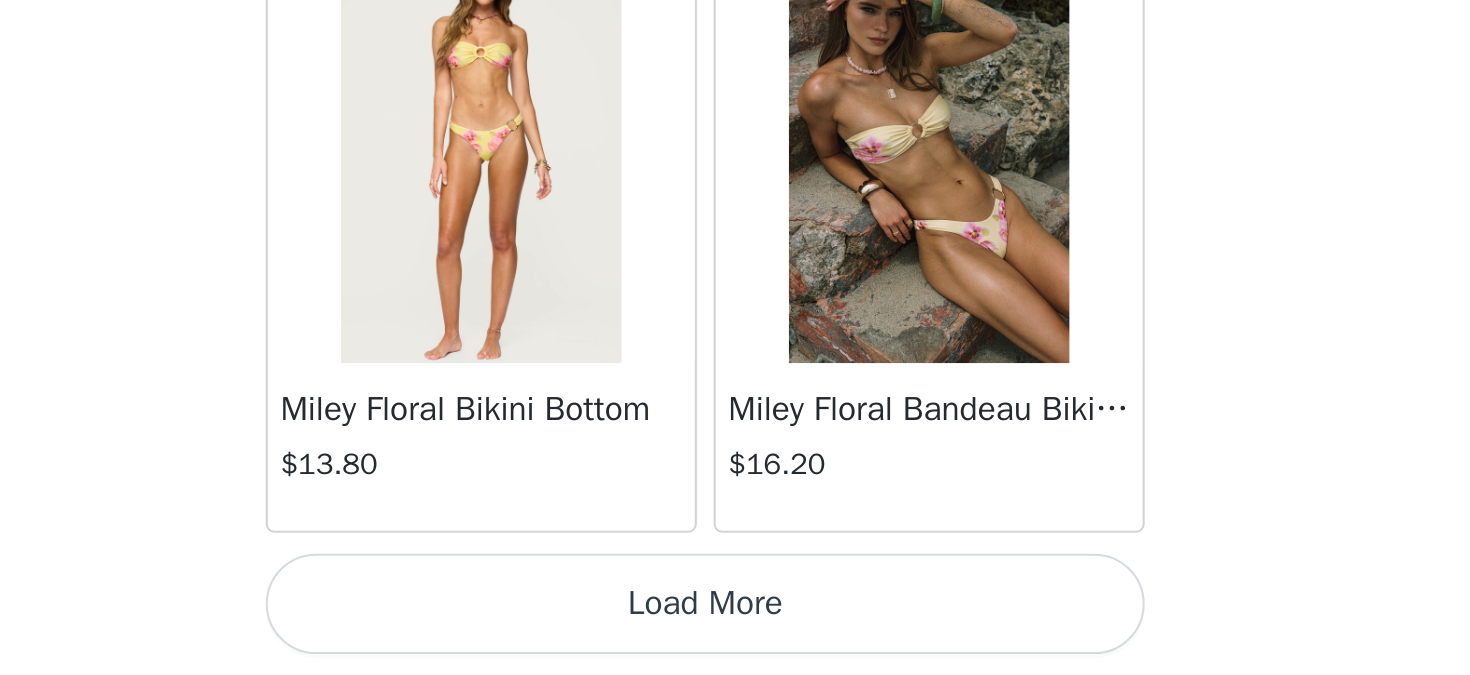 click on "Load More" at bounding box center (735, 641) 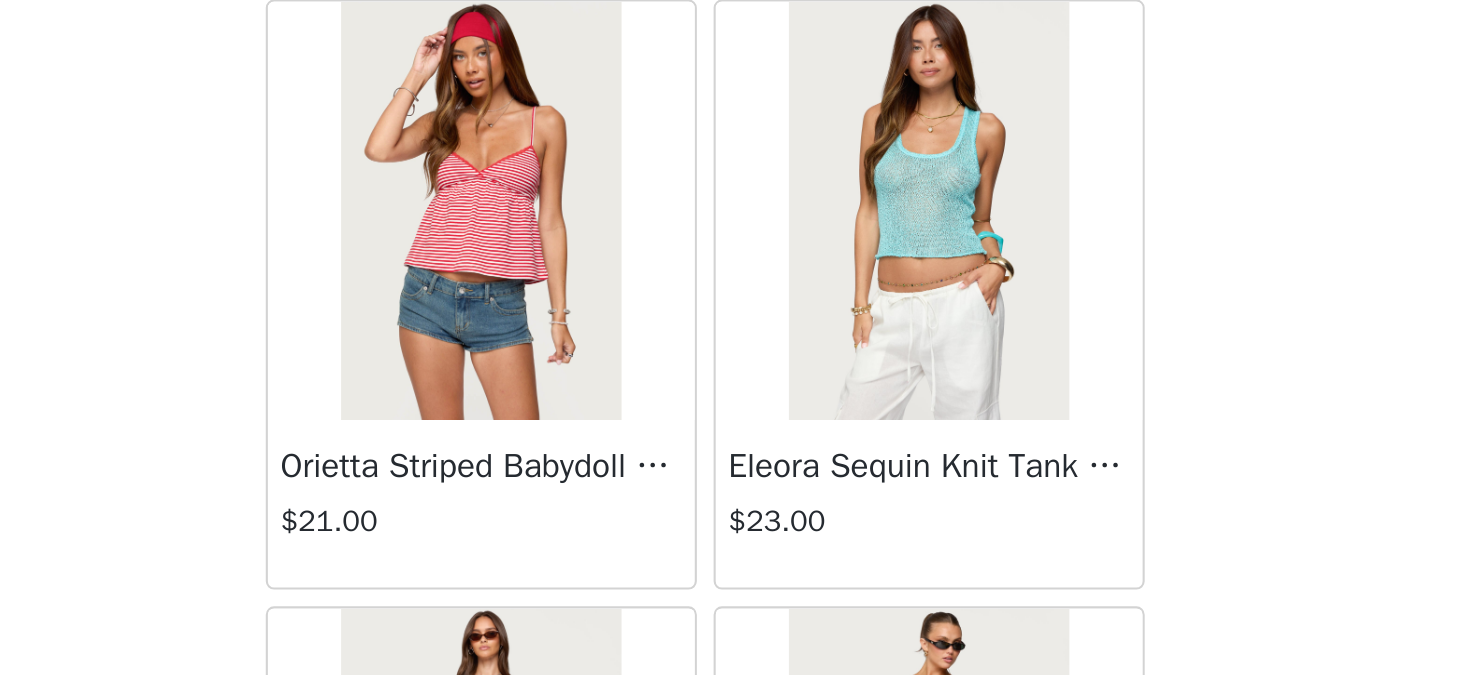 scroll, scrollTop: 11062, scrollLeft: 0, axis: vertical 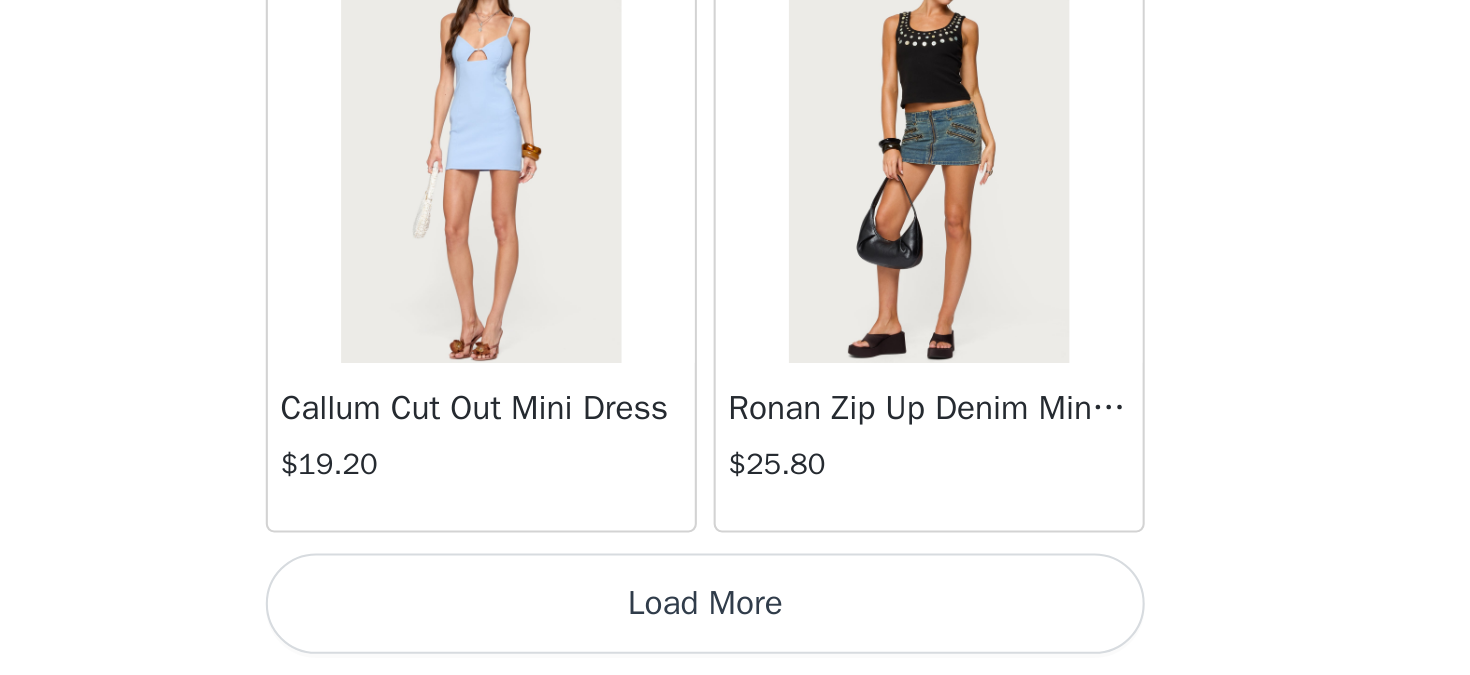 click on "Load More" at bounding box center [735, 641] 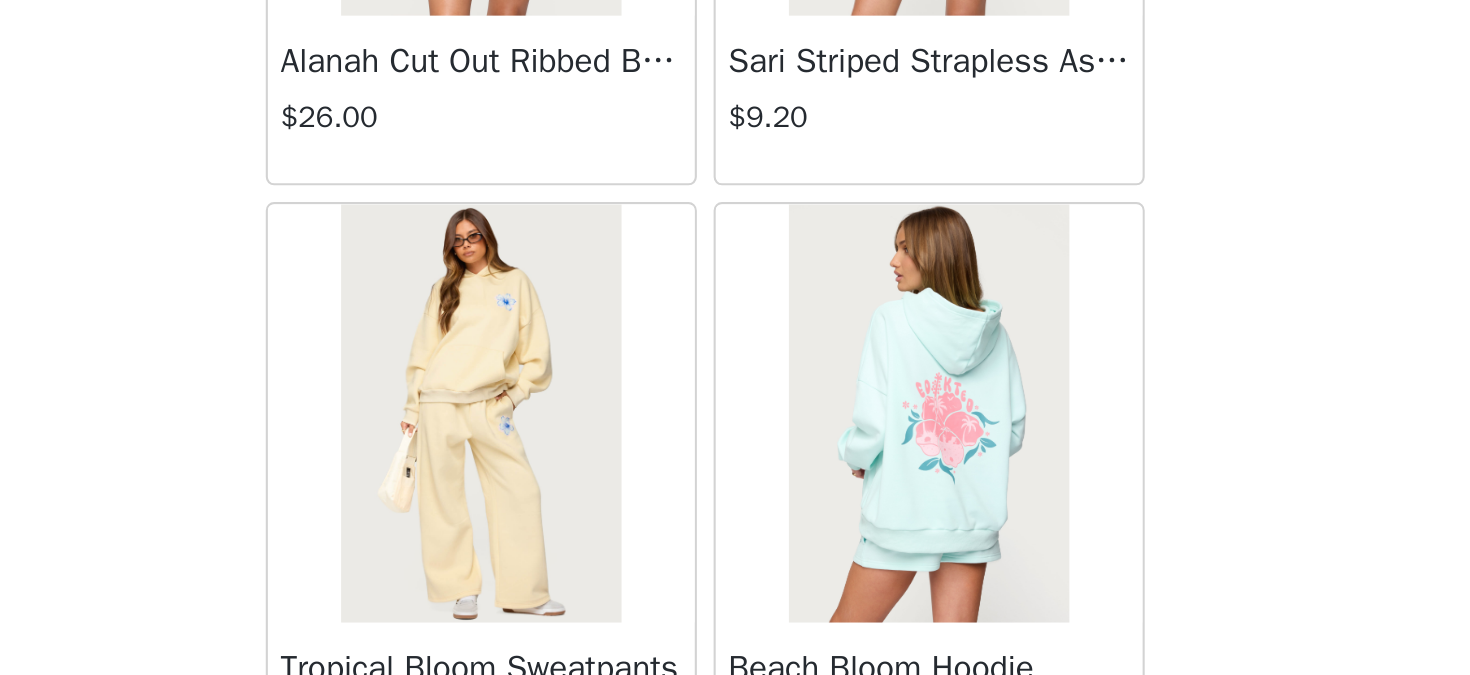 scroll, scrollTop: 13985, scrollLeft: 0, axis: vertical 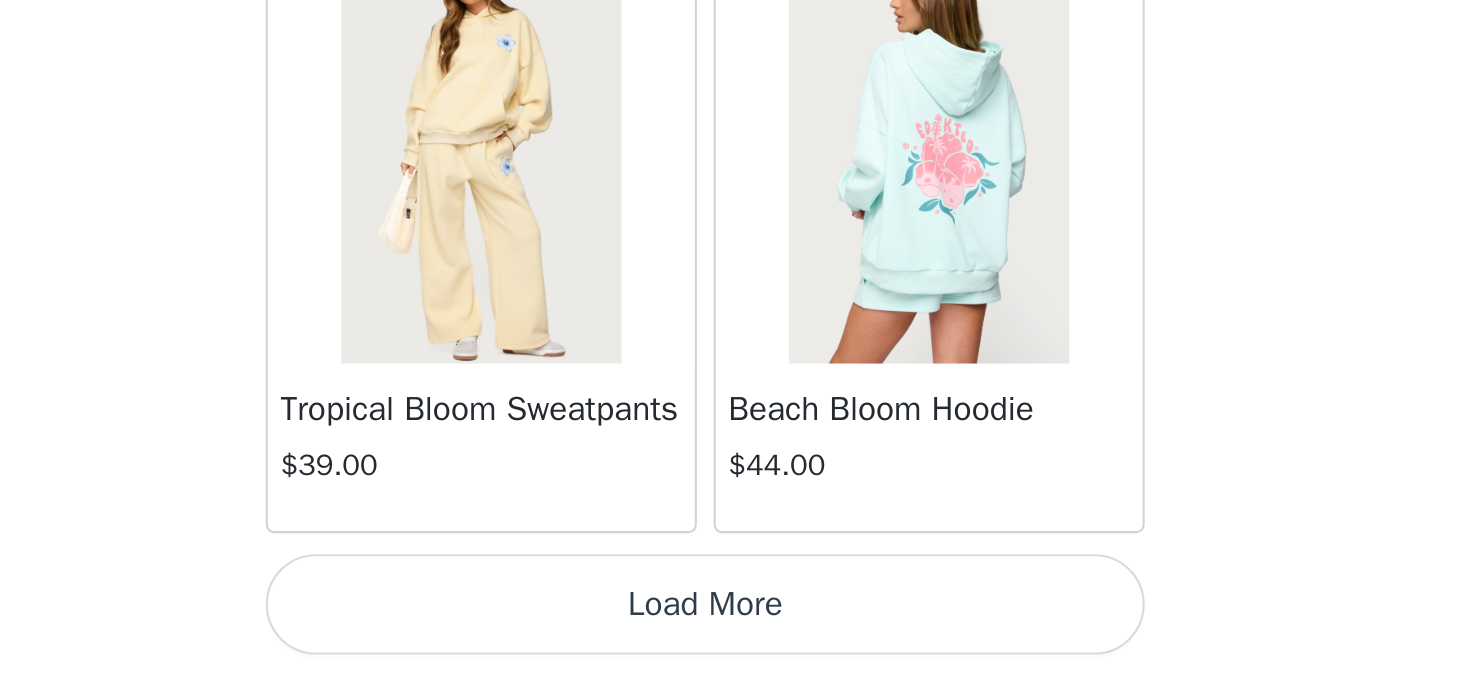 click on "Load More" at bounding box center [735, 641] 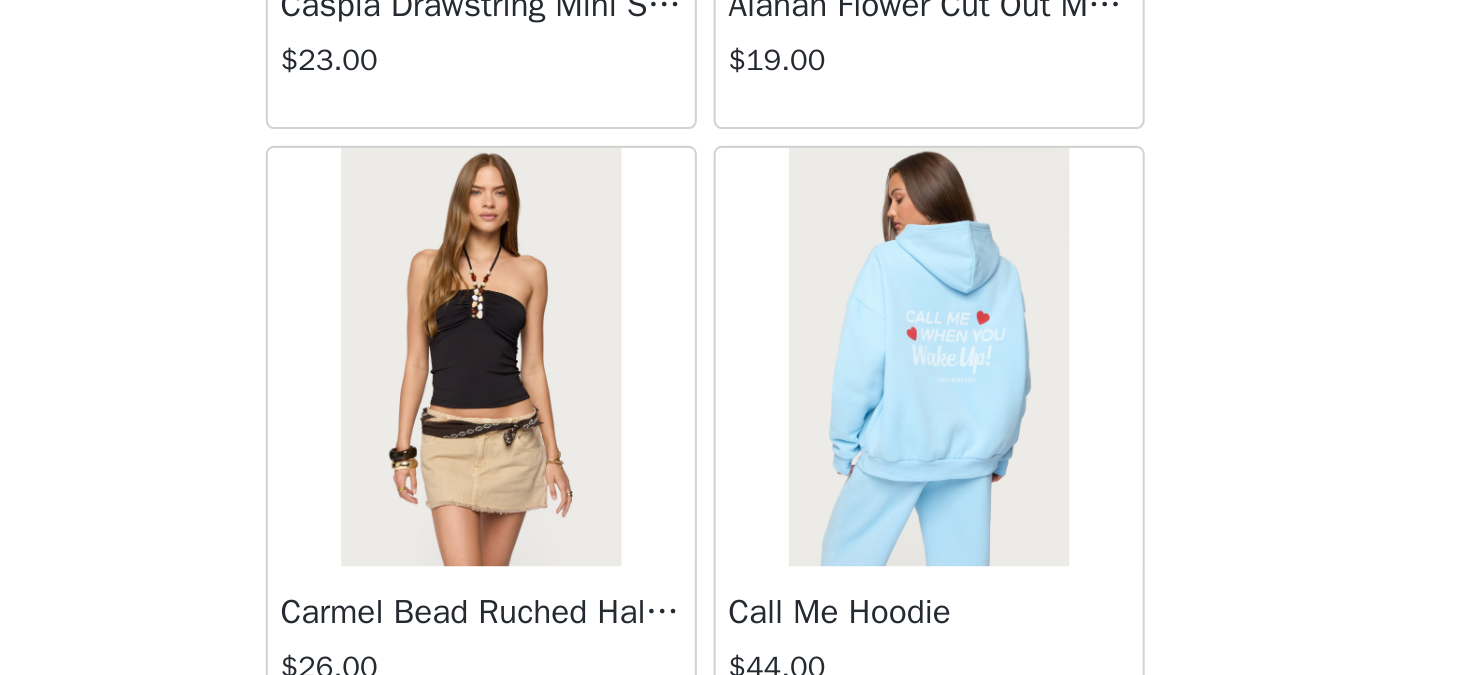 scroll, scrollTop: 16885, scrollLeft: 0, axis: vertical 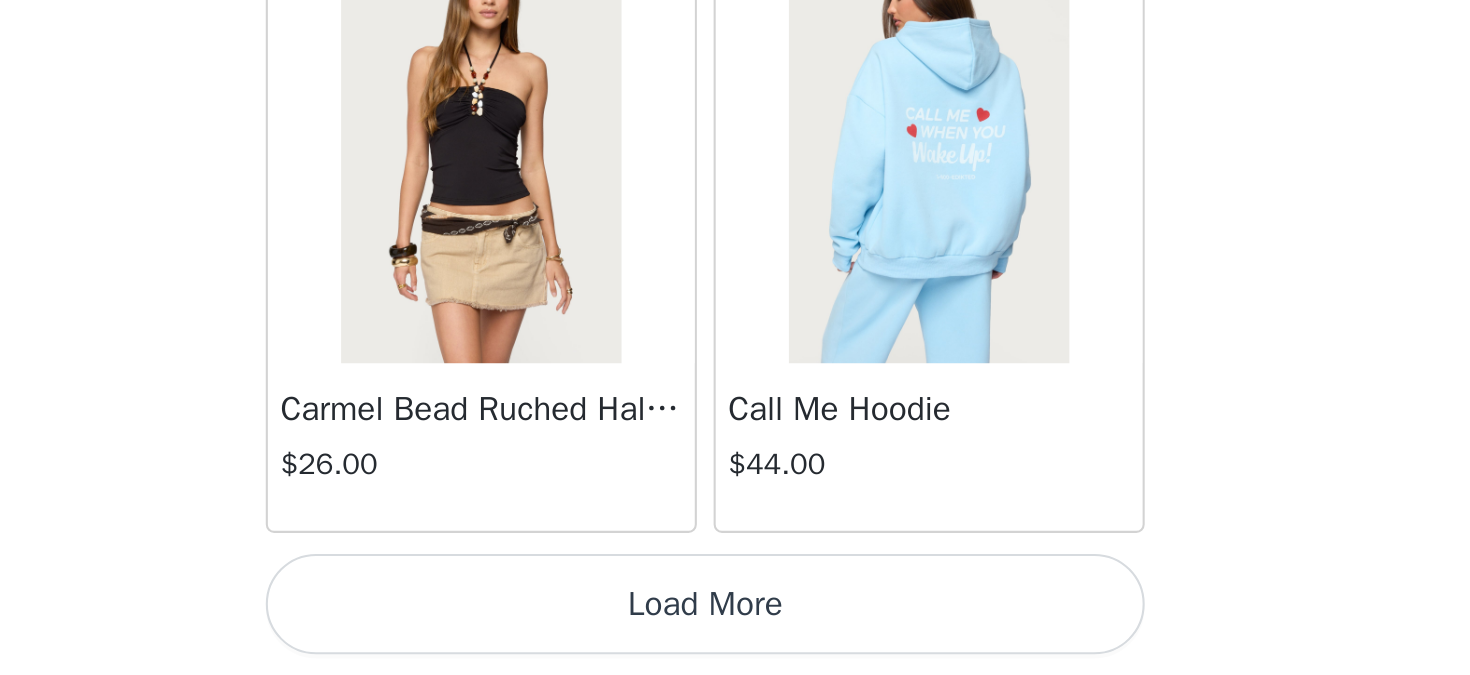 click on "Load More" at bounding box center (735, 641) 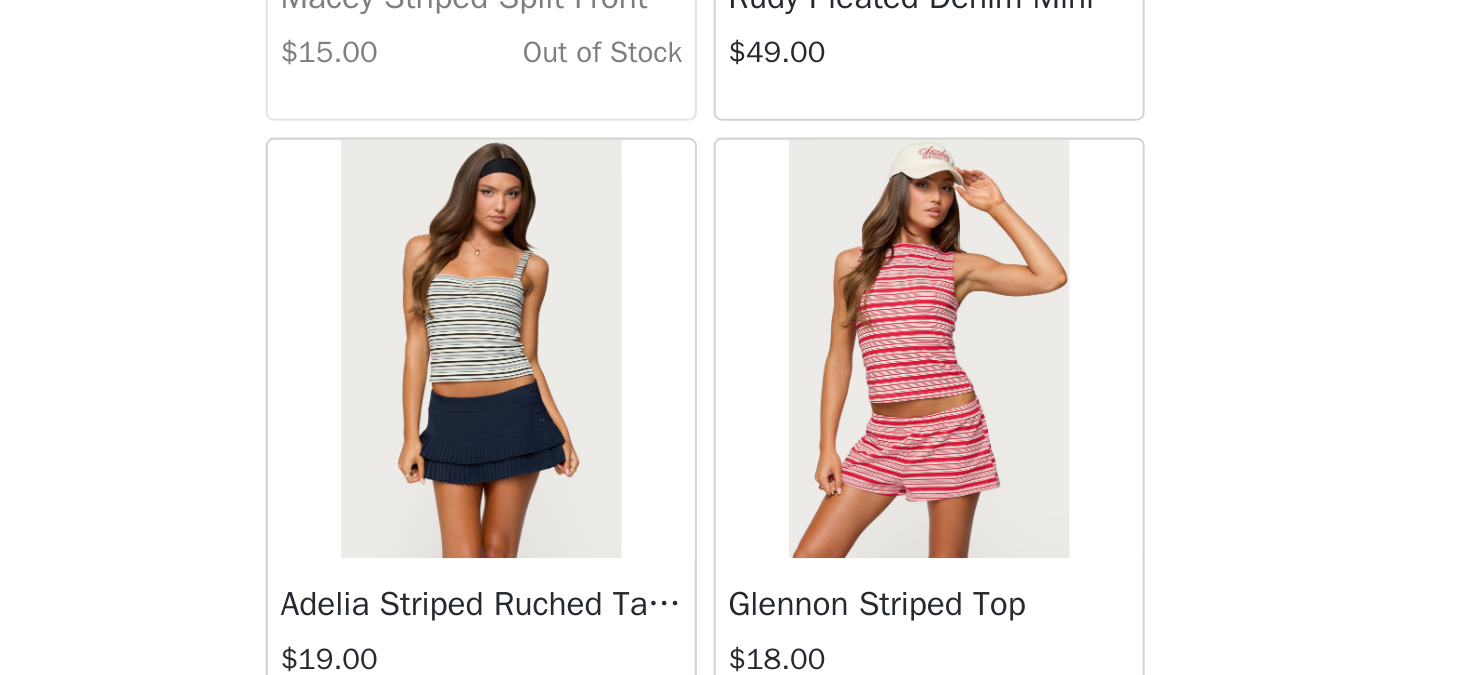 scroll, scrollTop: 19785, scrollLeft: 0, axis: vertical 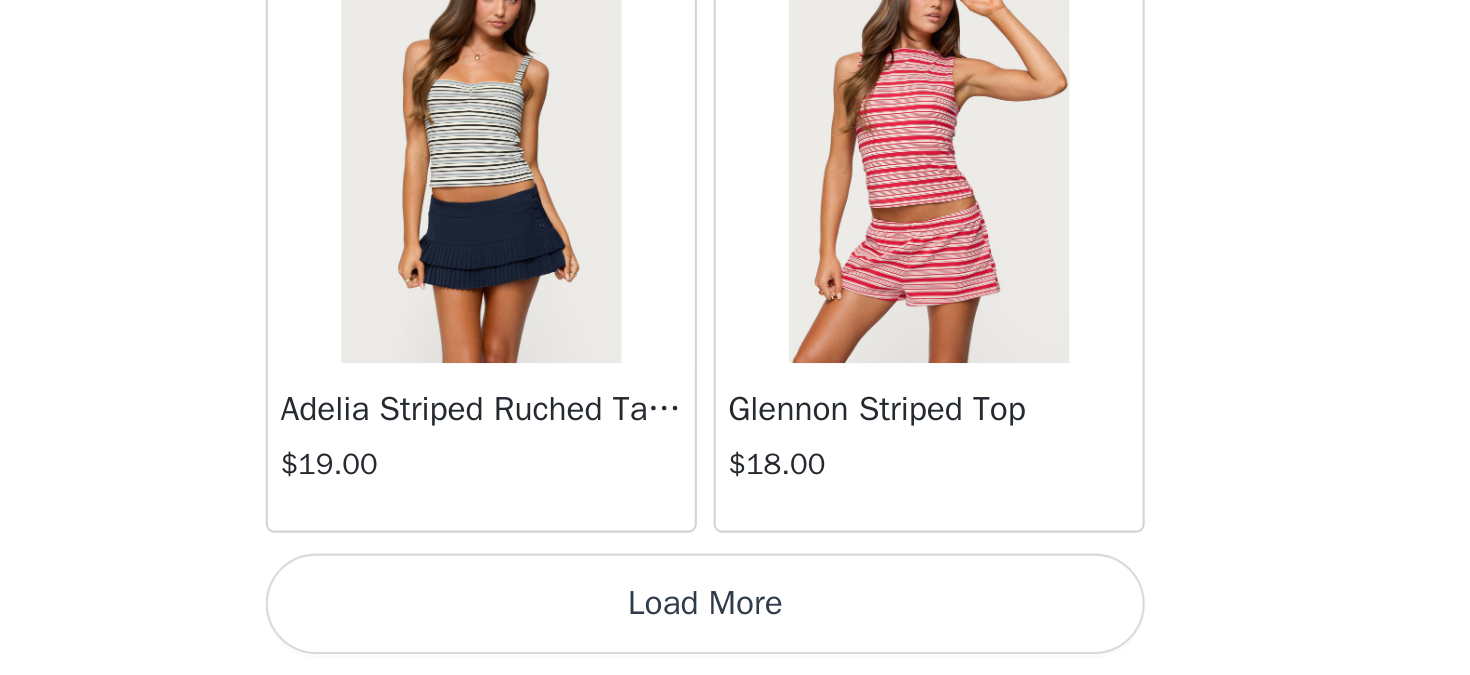 click on "Load More" at bounding box center [735, 641] 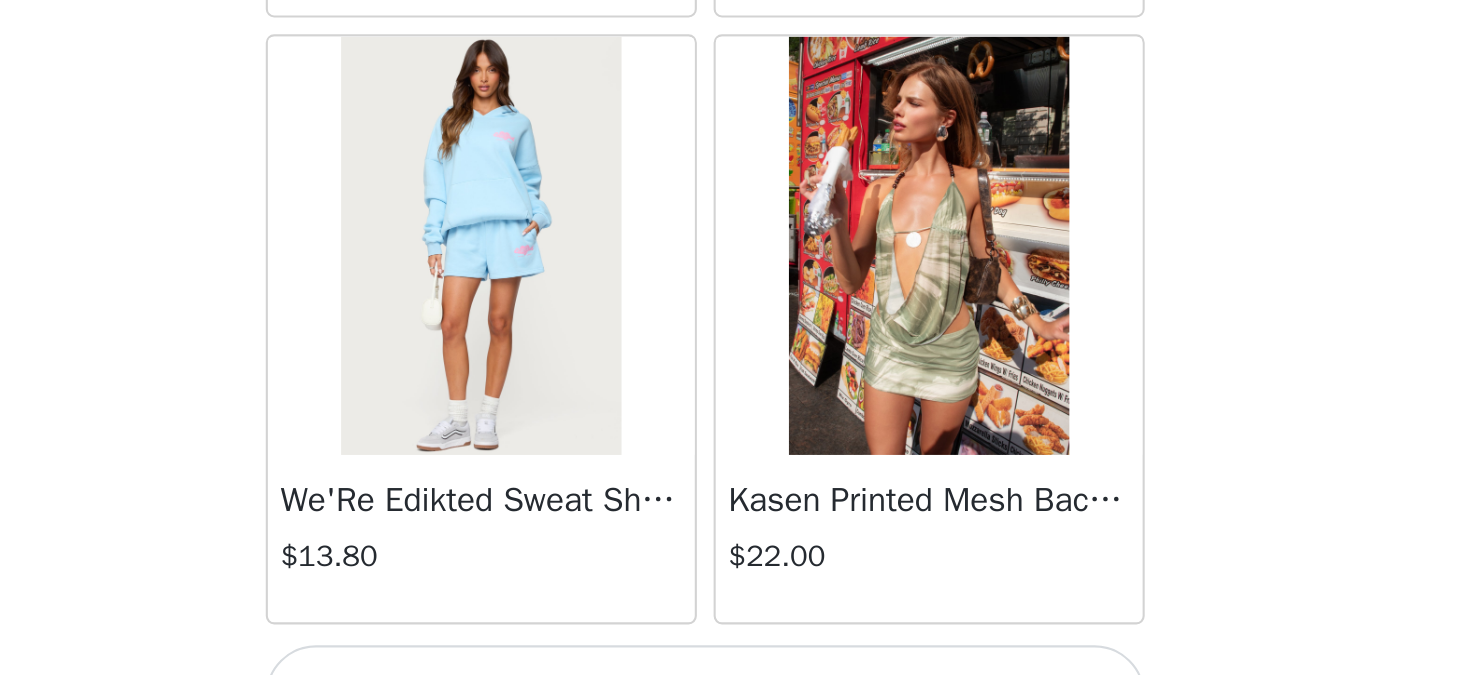 scroll, scrollTop: 22685, scrollLeft: 0, axis: vertical 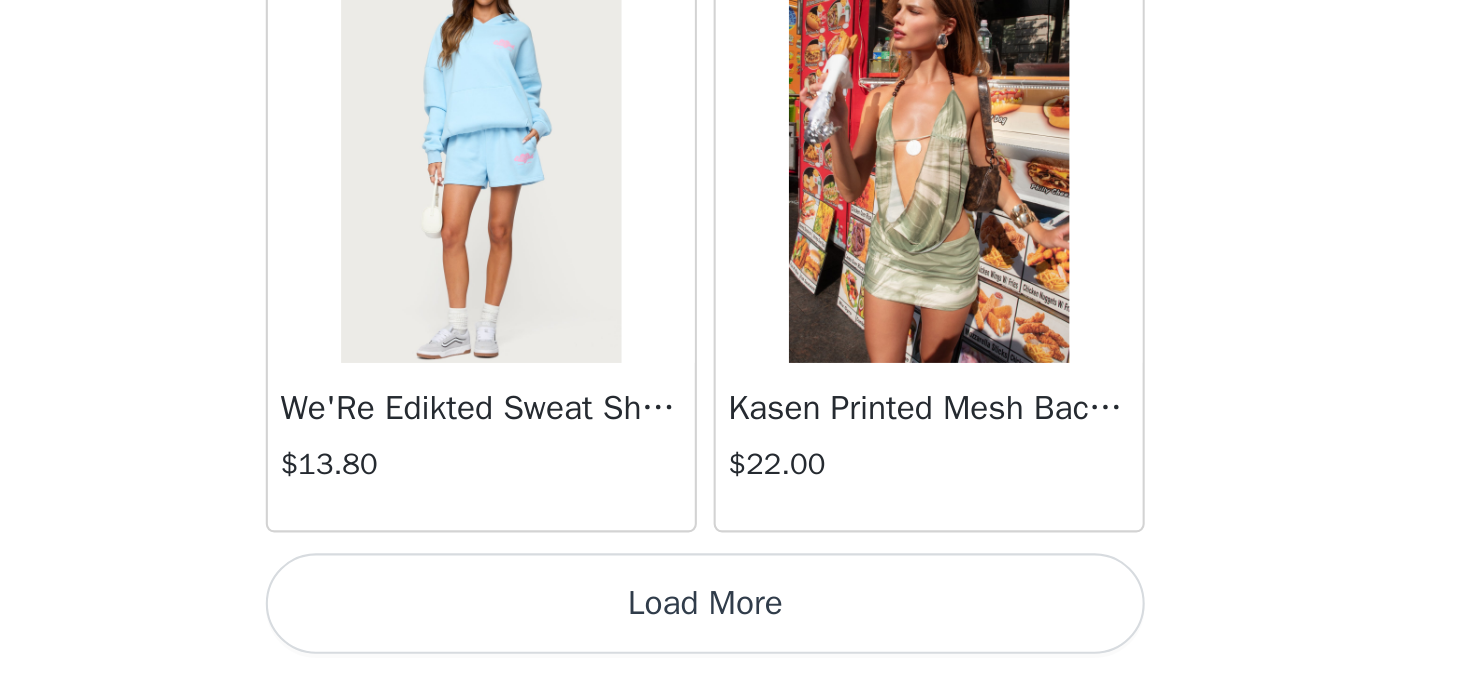 click on "Load More" at bounding box center [735, 641] 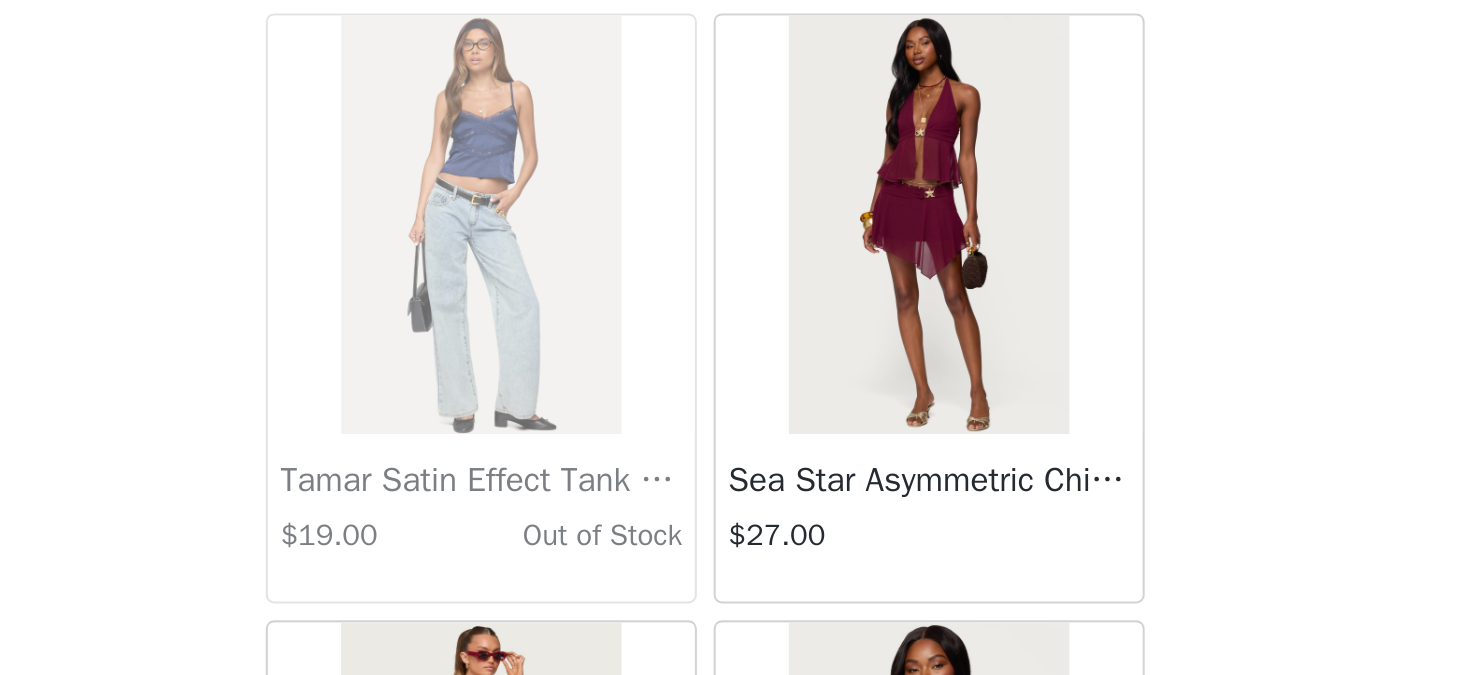 scroll, scrollTop: 24691, scrollLeft: 0, axis: vertical 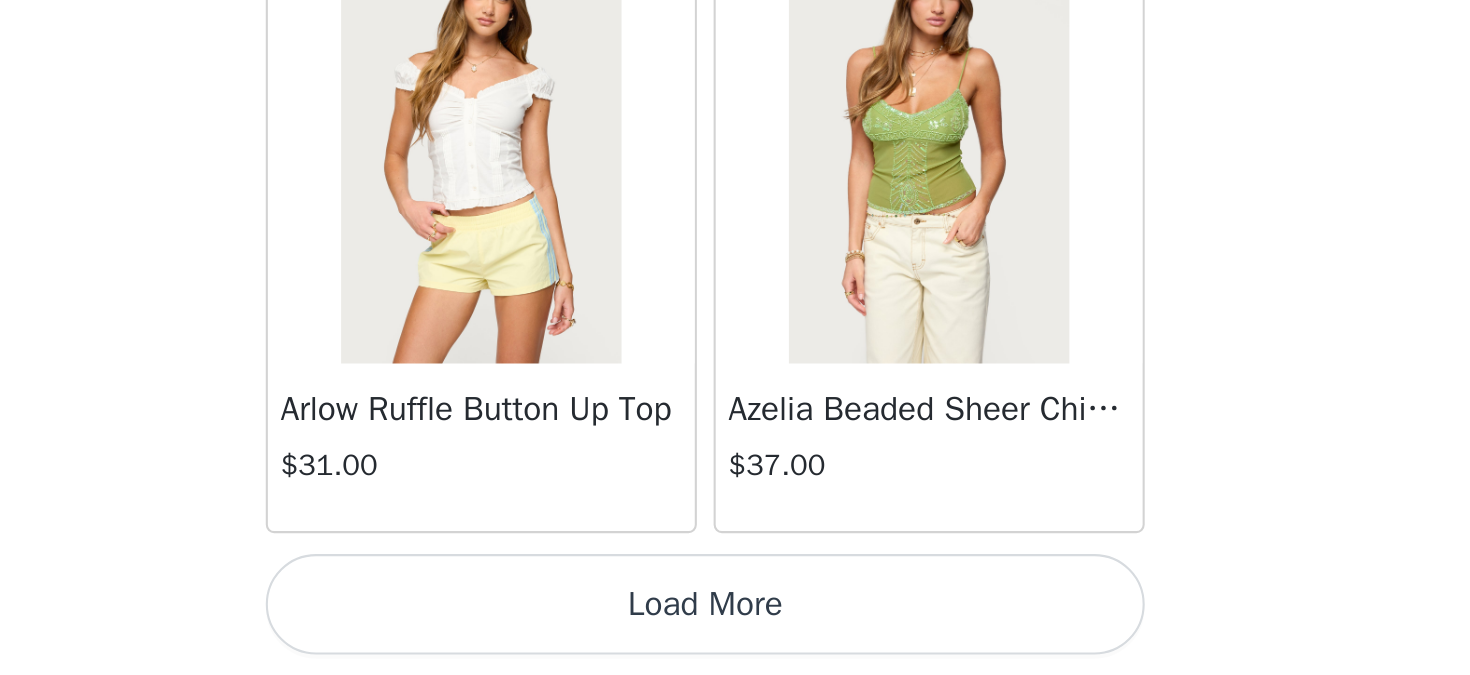 click on "Load More" at bounding box center [735, 641] 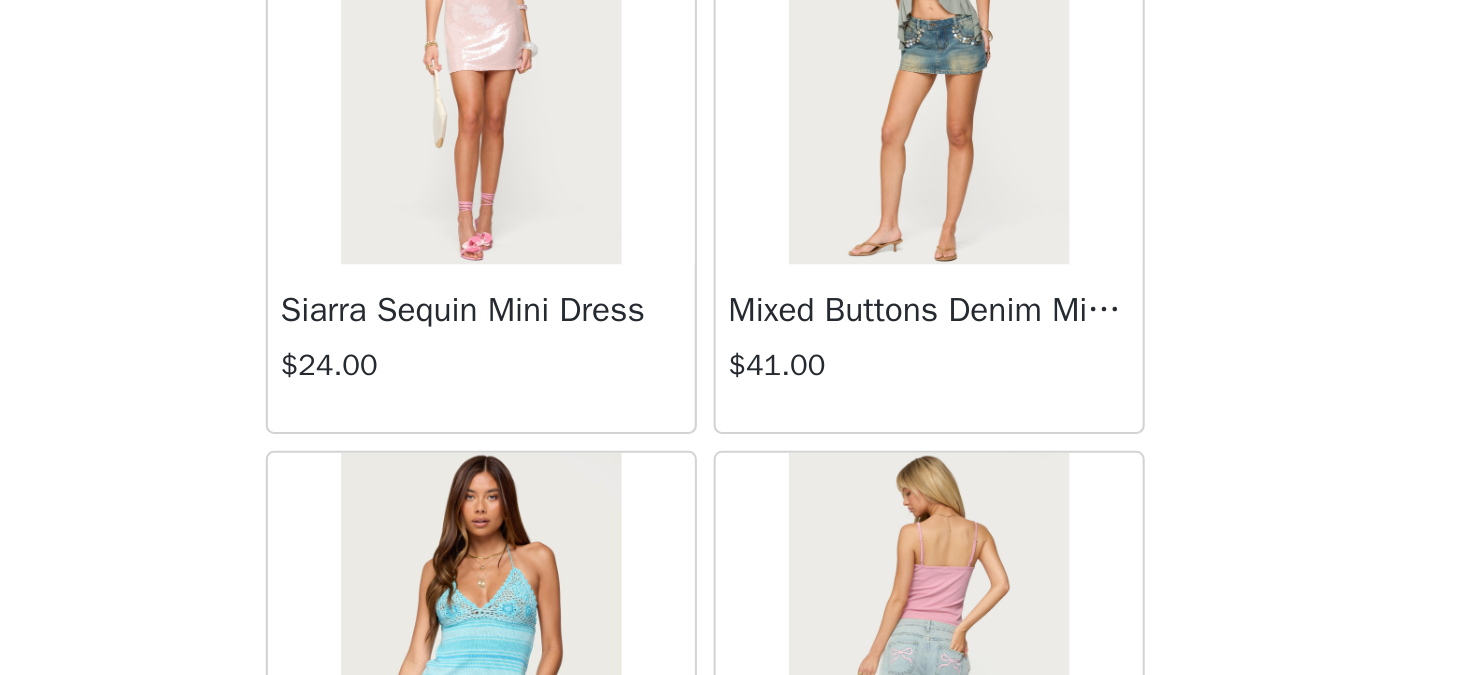 scroll, scrollTop: 28465, scrollLeft: 0, axis: vertical 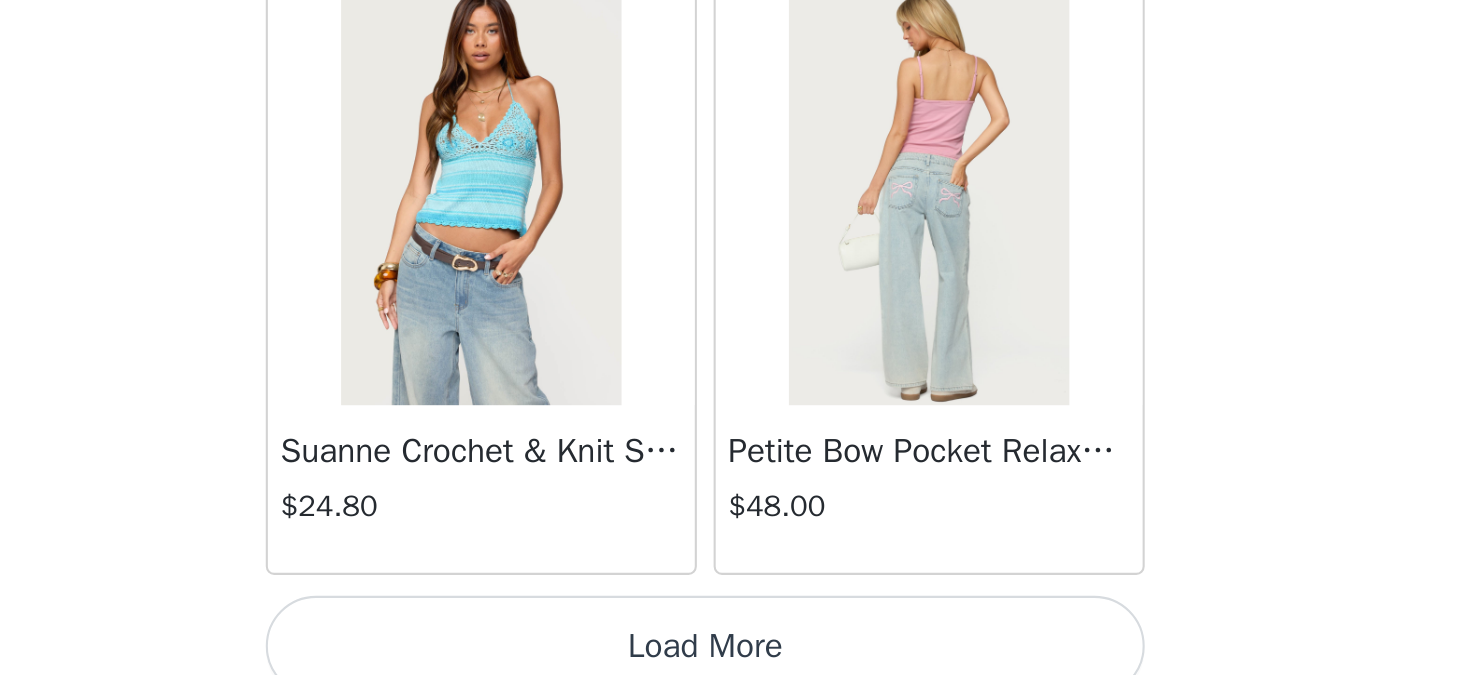 click on "Load More" at bounding box center (735, 661) 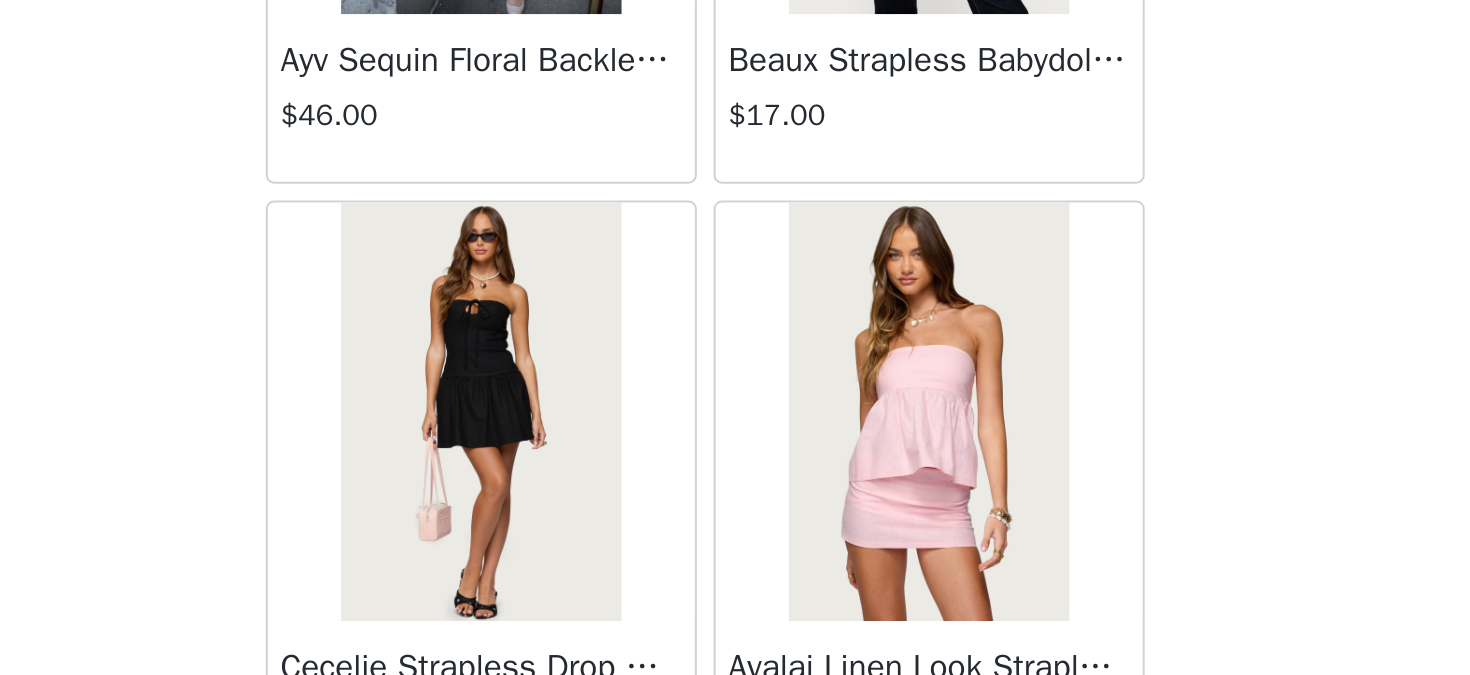 scroll, scrollTop: 31385, scrollLeft: 0, axis: vertical 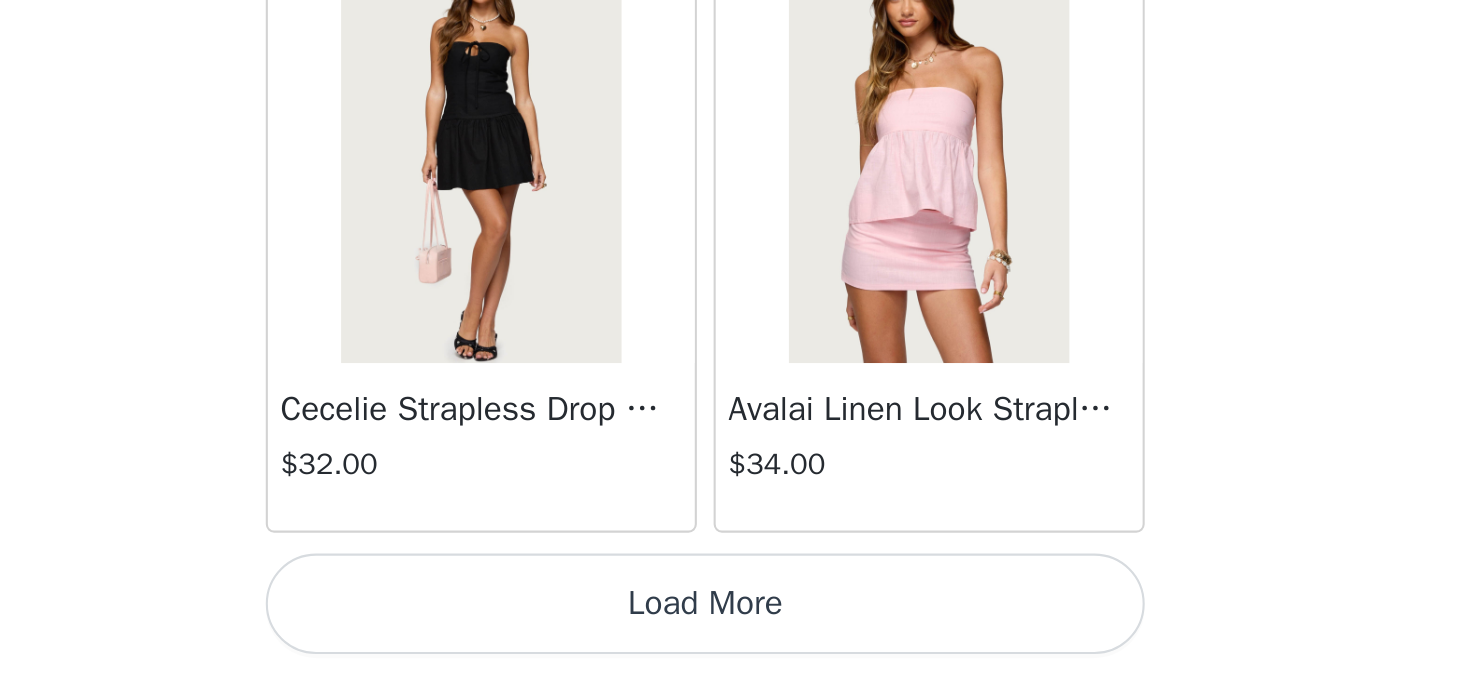 click on "Load More" at bounding box center (735, 641) 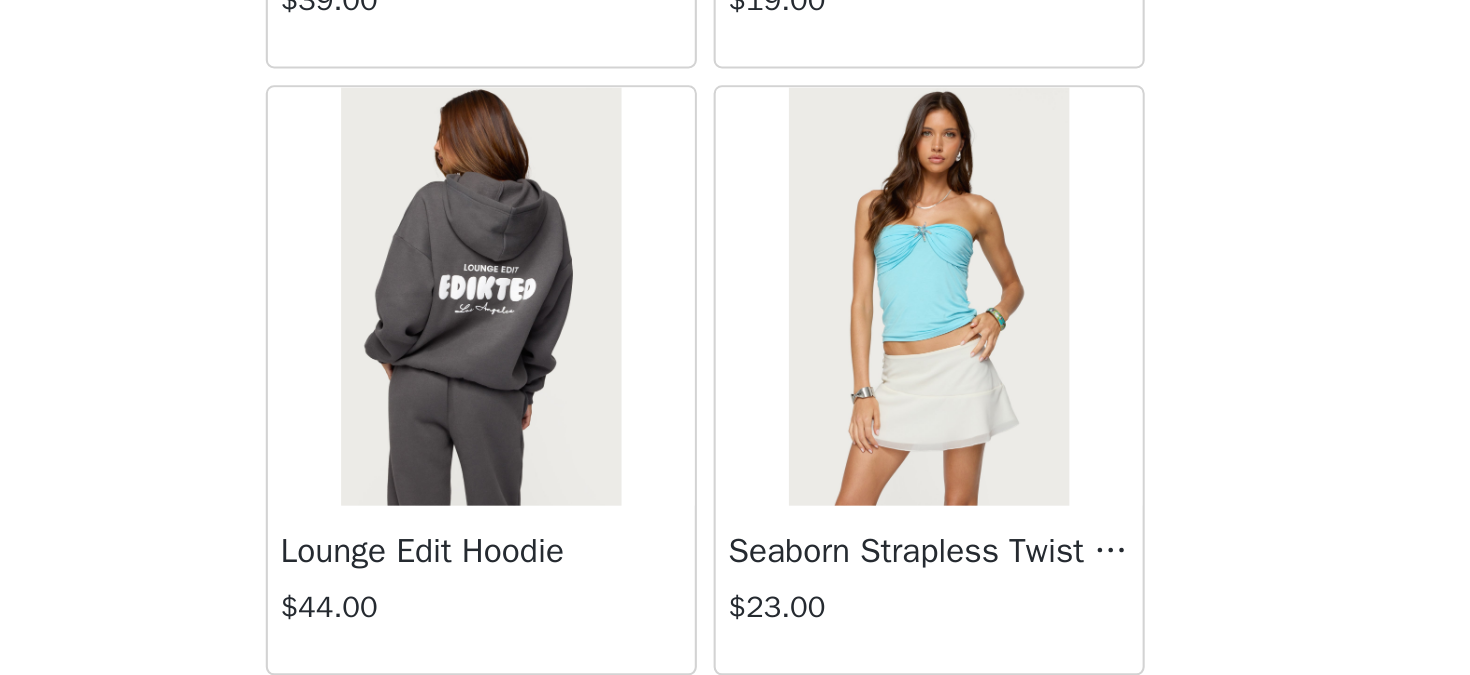 scroll, scrollTop: 34222, scrollLeft: 0, axis: vertical 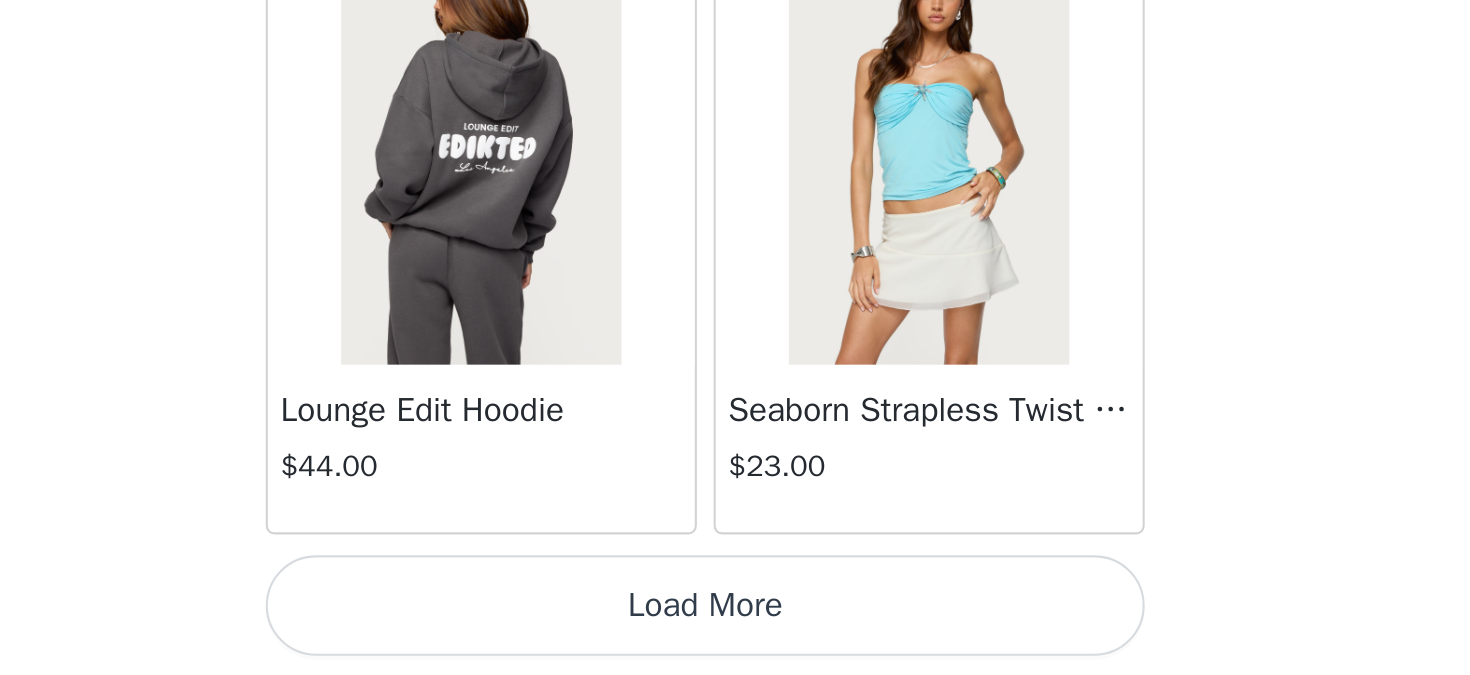 click on "Load More" at bounding box center (735, 642) 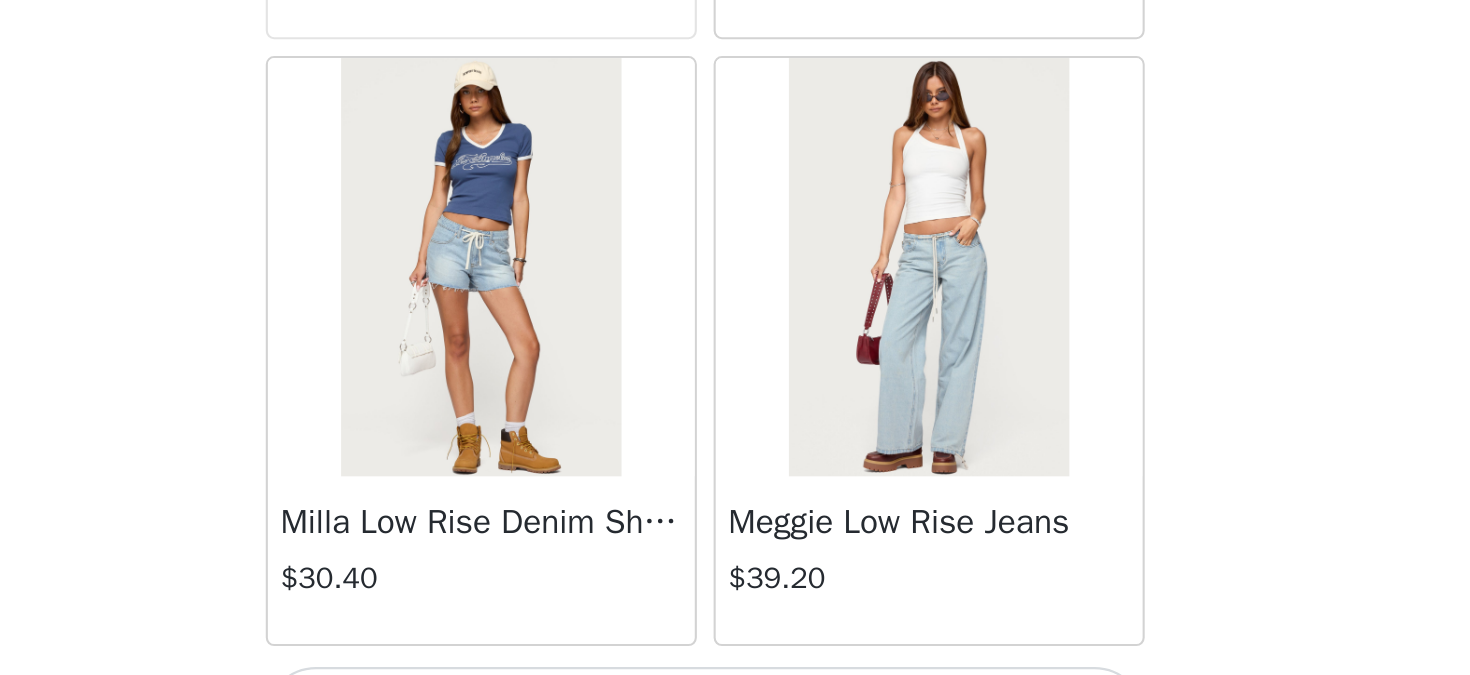 scroll, scrollTop: 37185, scrollLeft: 0, axis: vertical 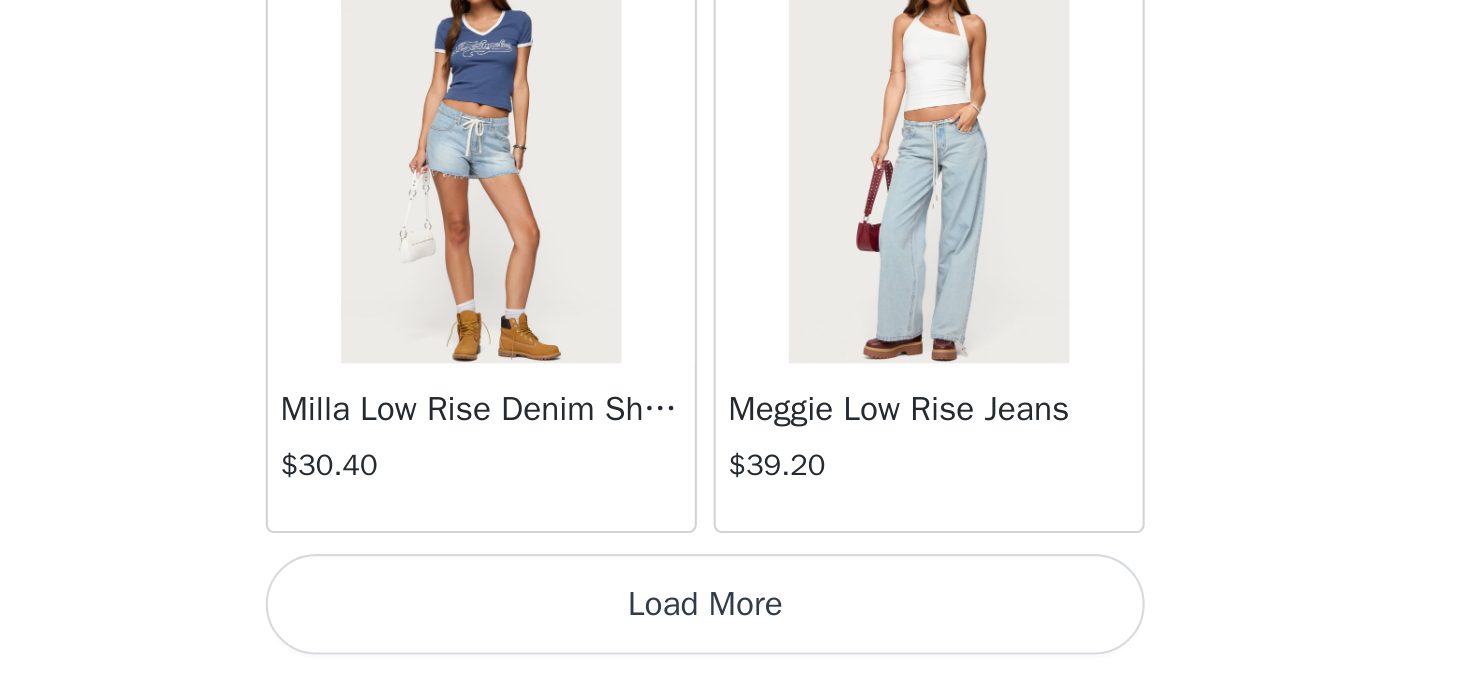 click on "Load More" at bounding box center (735, 641) 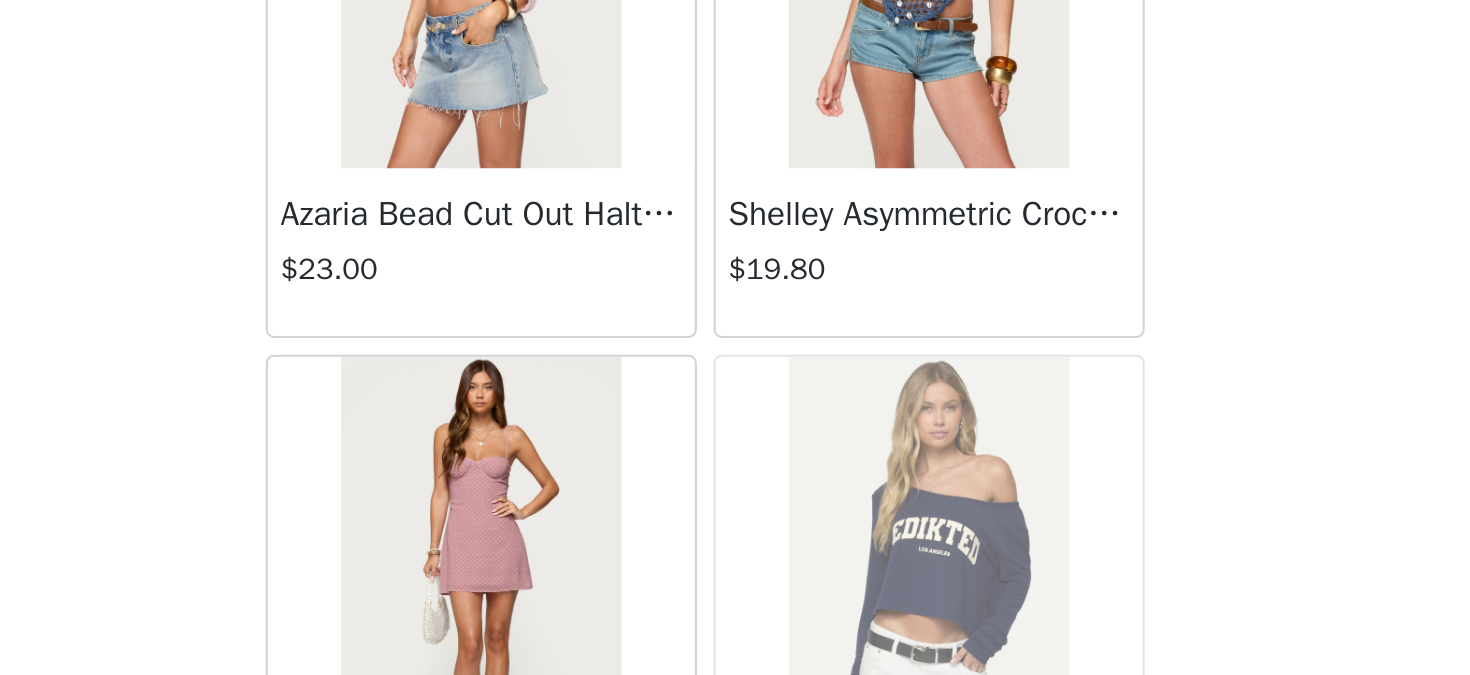 scroll, scrollTop: 40085, scrollLeft: 0, axis: vertical 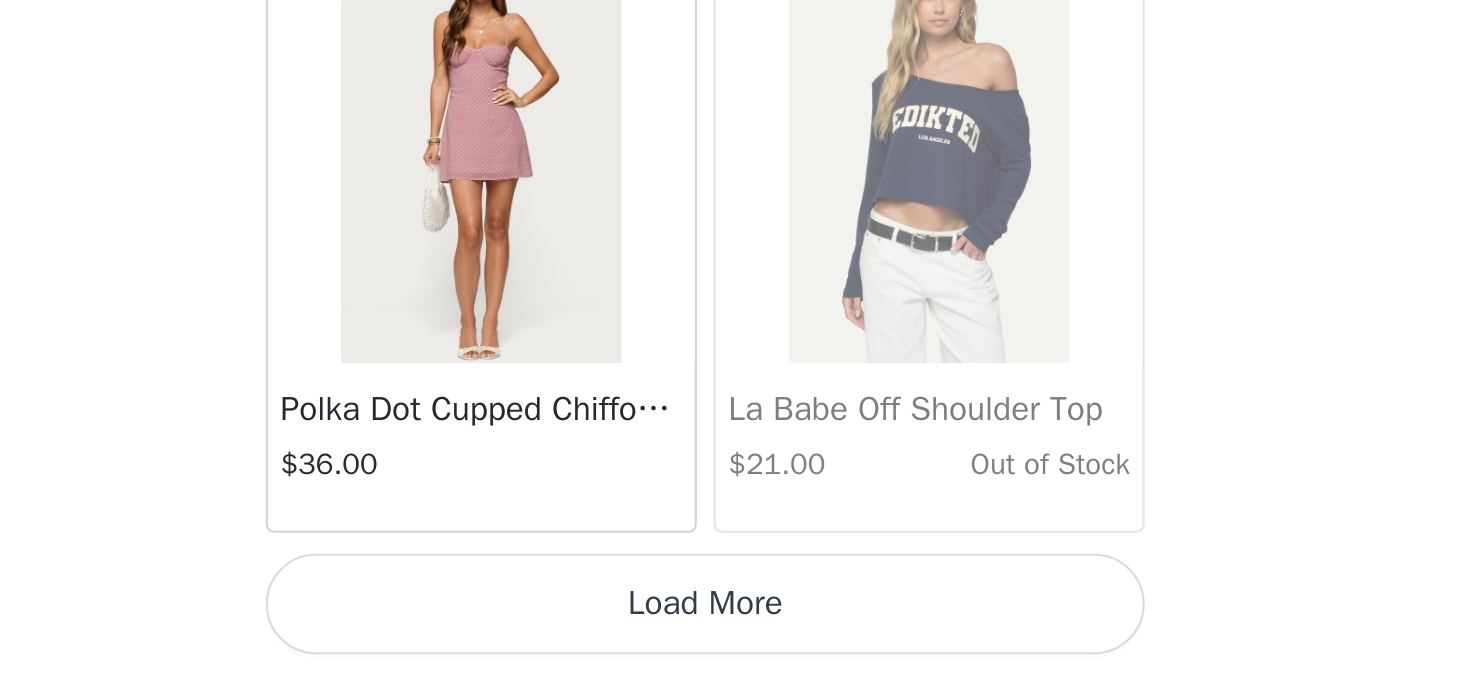 click on "Load More" at bounding box center [735, 641] 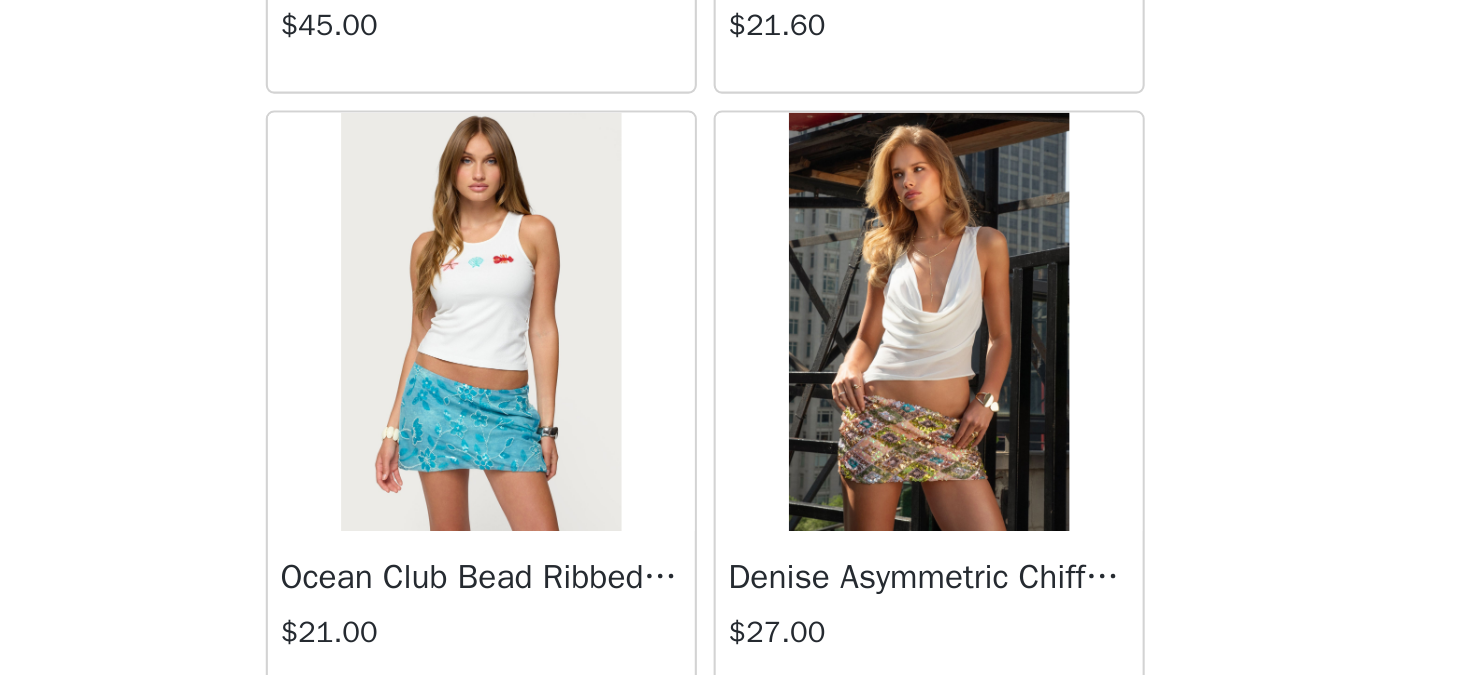 scroll, scrollTop: 42985, scrollLeft: 0, axis: vertical 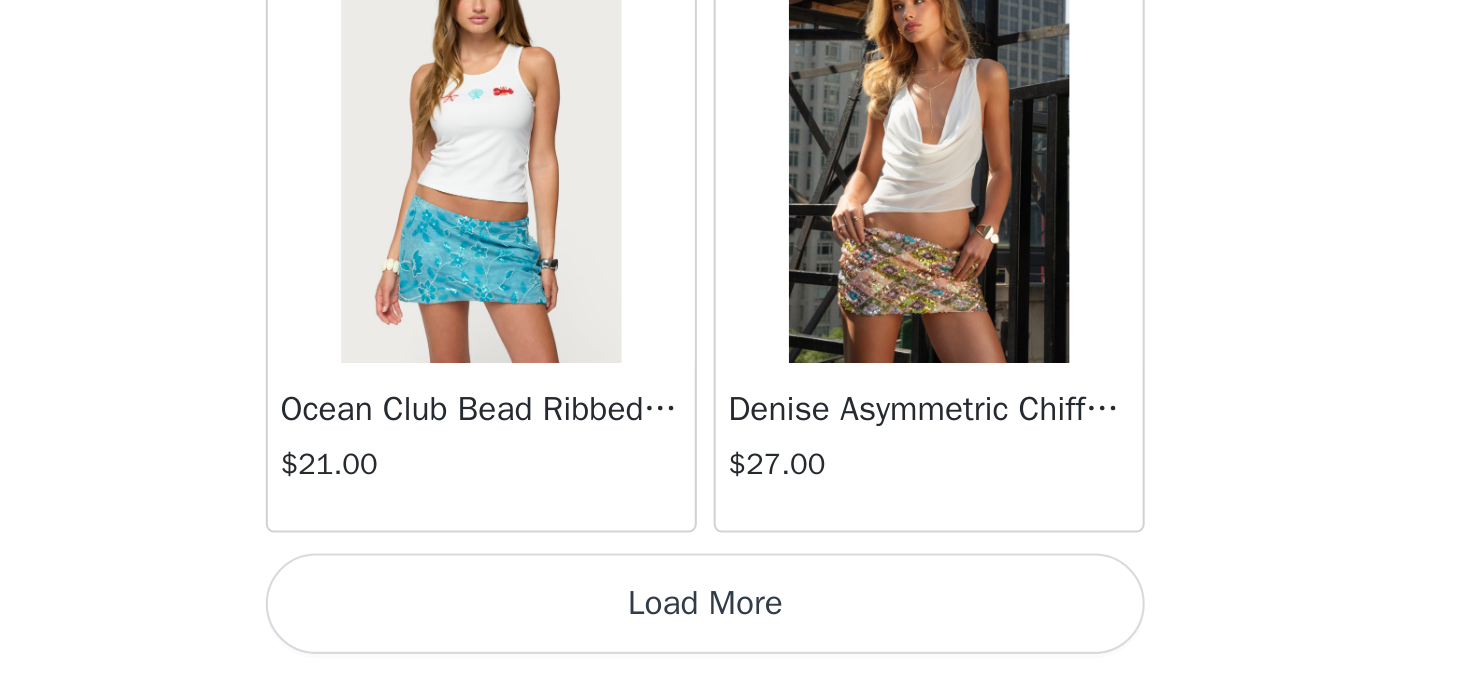 click on "Load More" at bounding box center (735, 641) 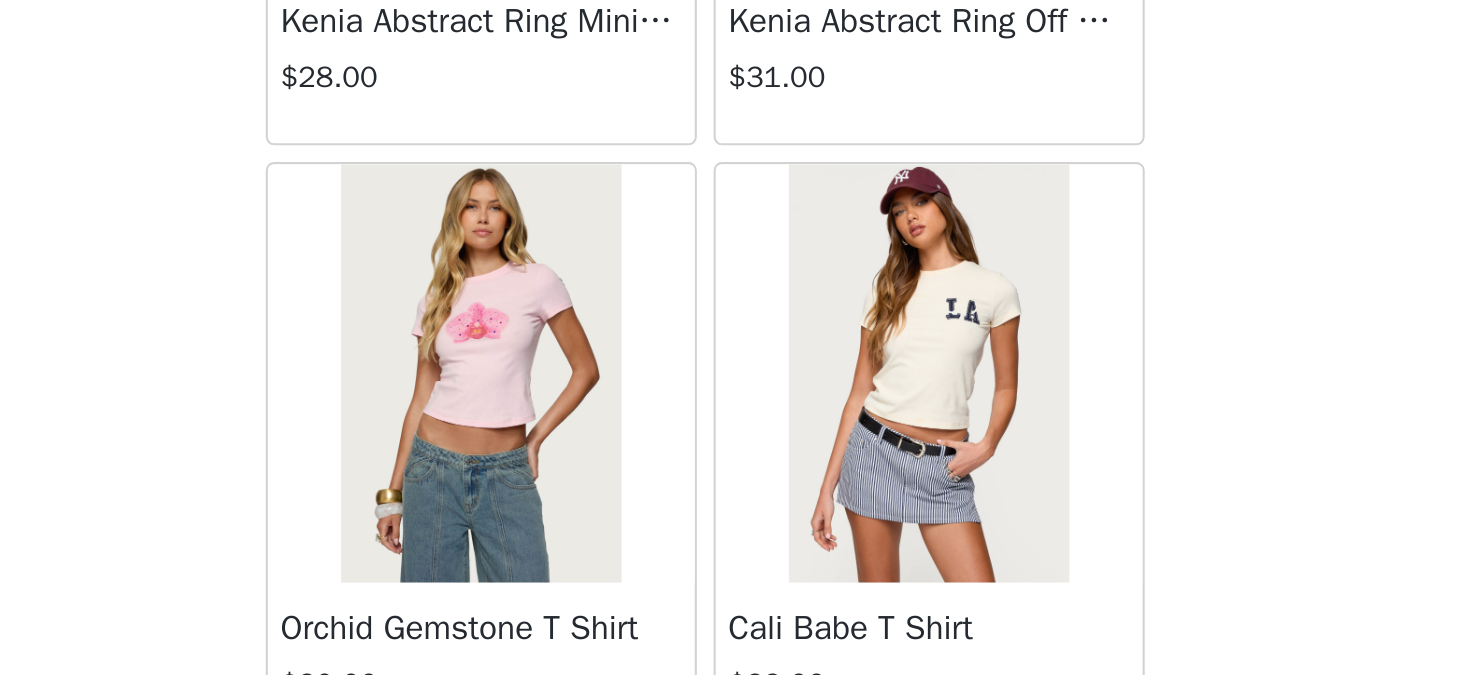 scroll, scrollTop: 43900, scrollLeft: 0, axis: vertical 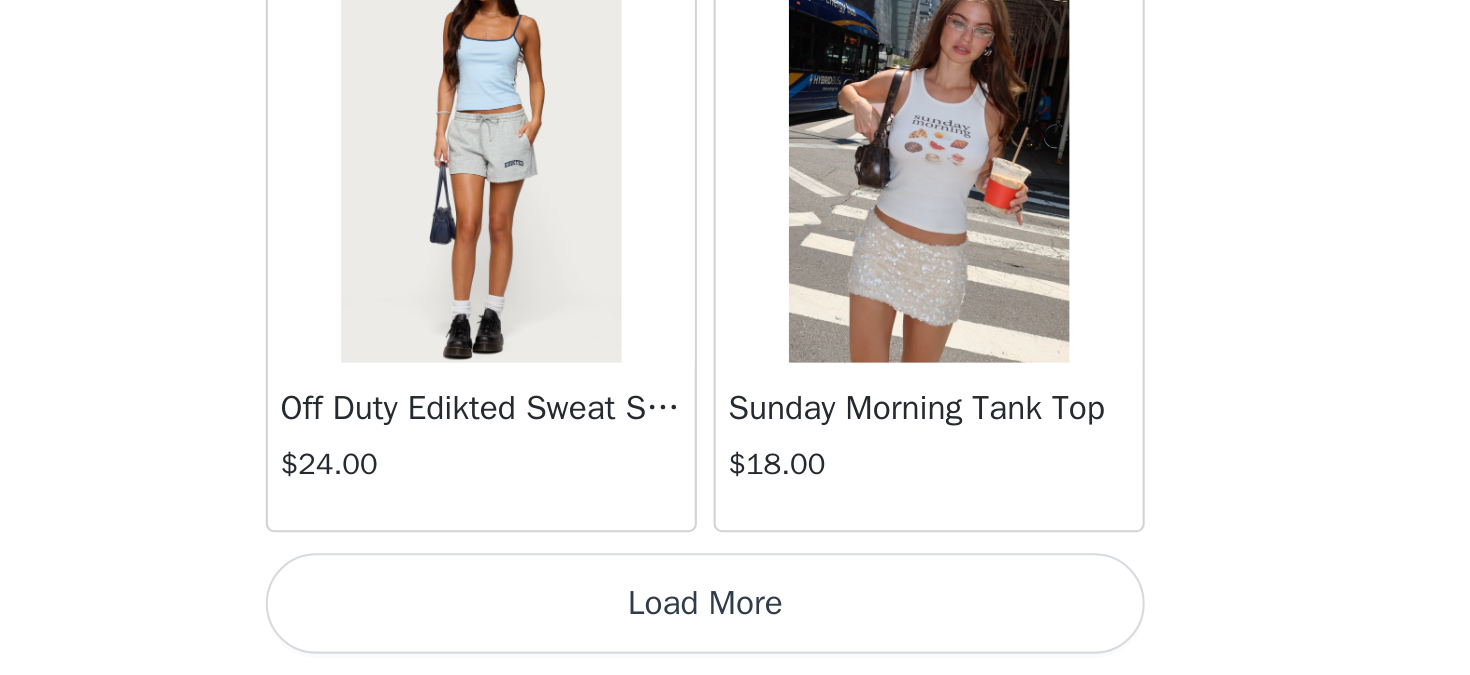 click on "Load More" at bounding box center [735, 641] 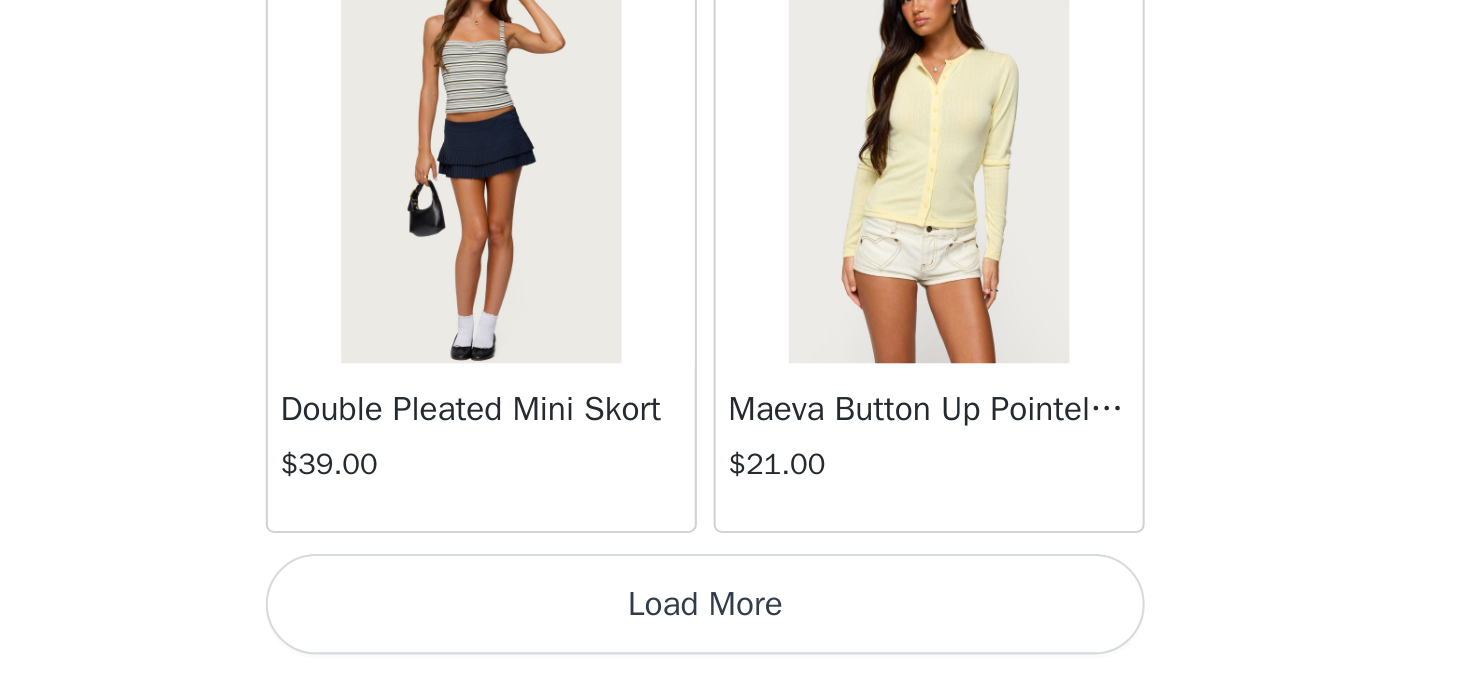 scroll, scrollTop: 48784, scrollLeft: 0, axis: vertical 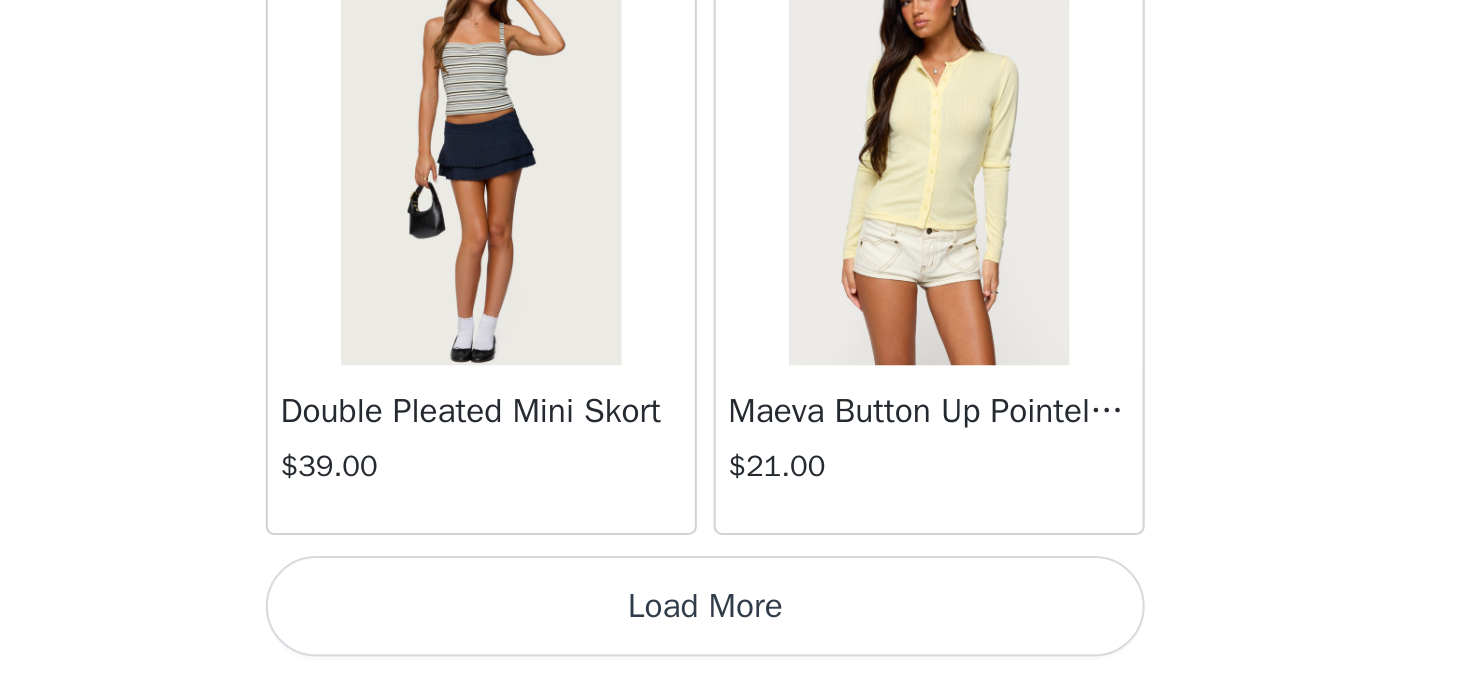 click on "Load More" at bounding box center (735, 642) 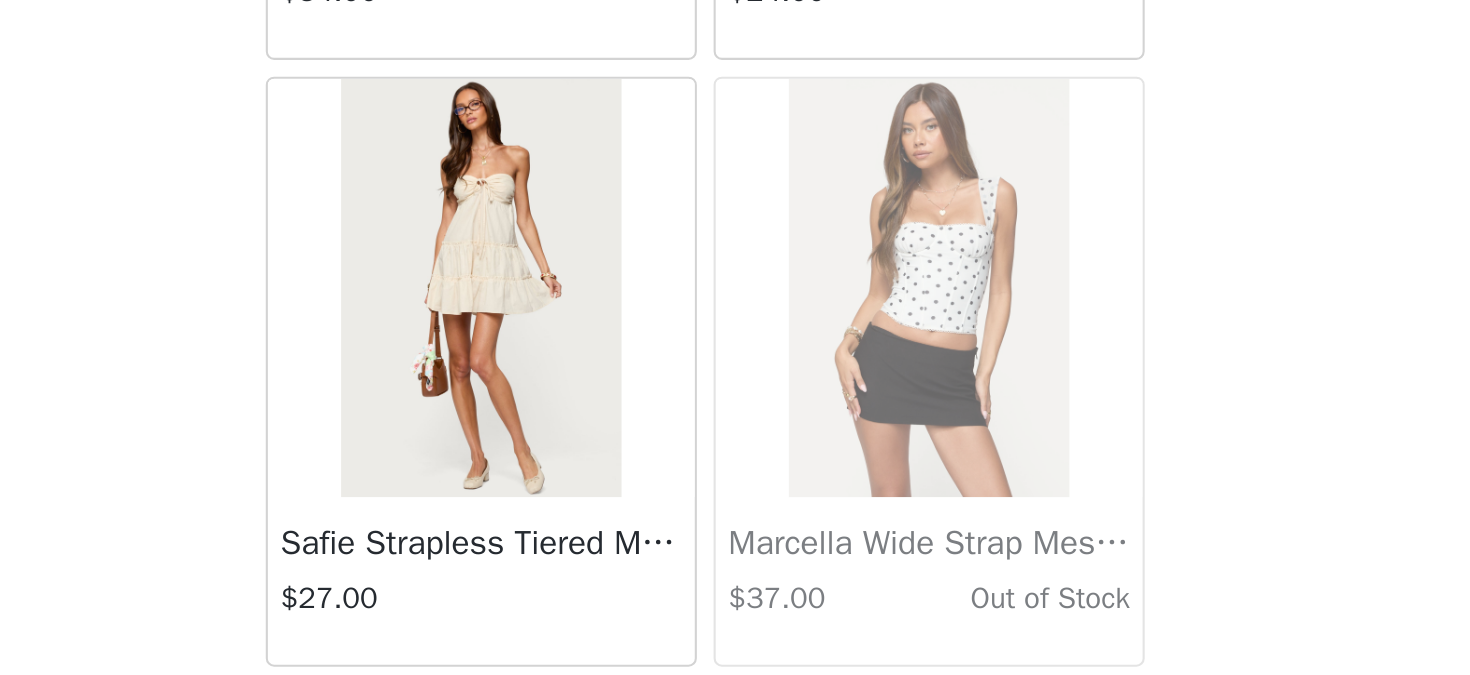 scroll, scrollTop: 51685, scrollLeft: 0, axis: vertical 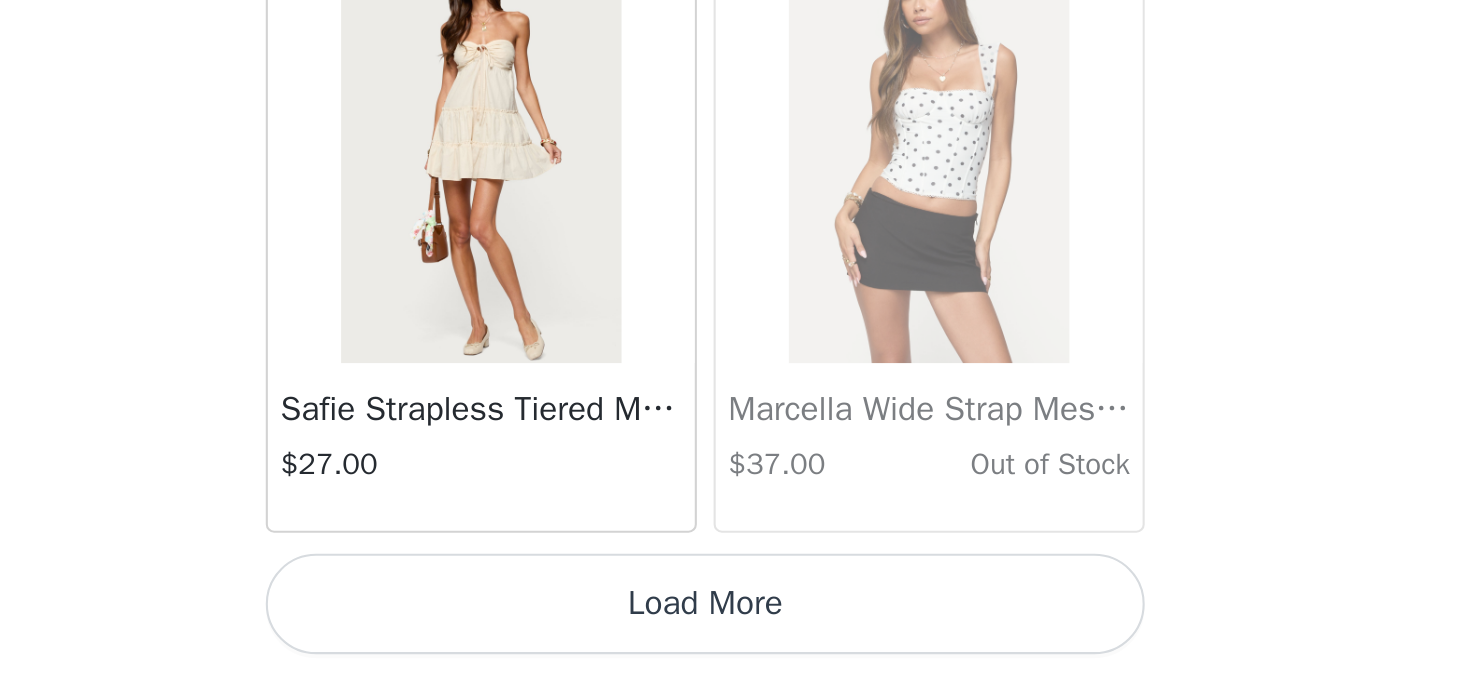 click on "Load More" at bounding box center [735, 641] 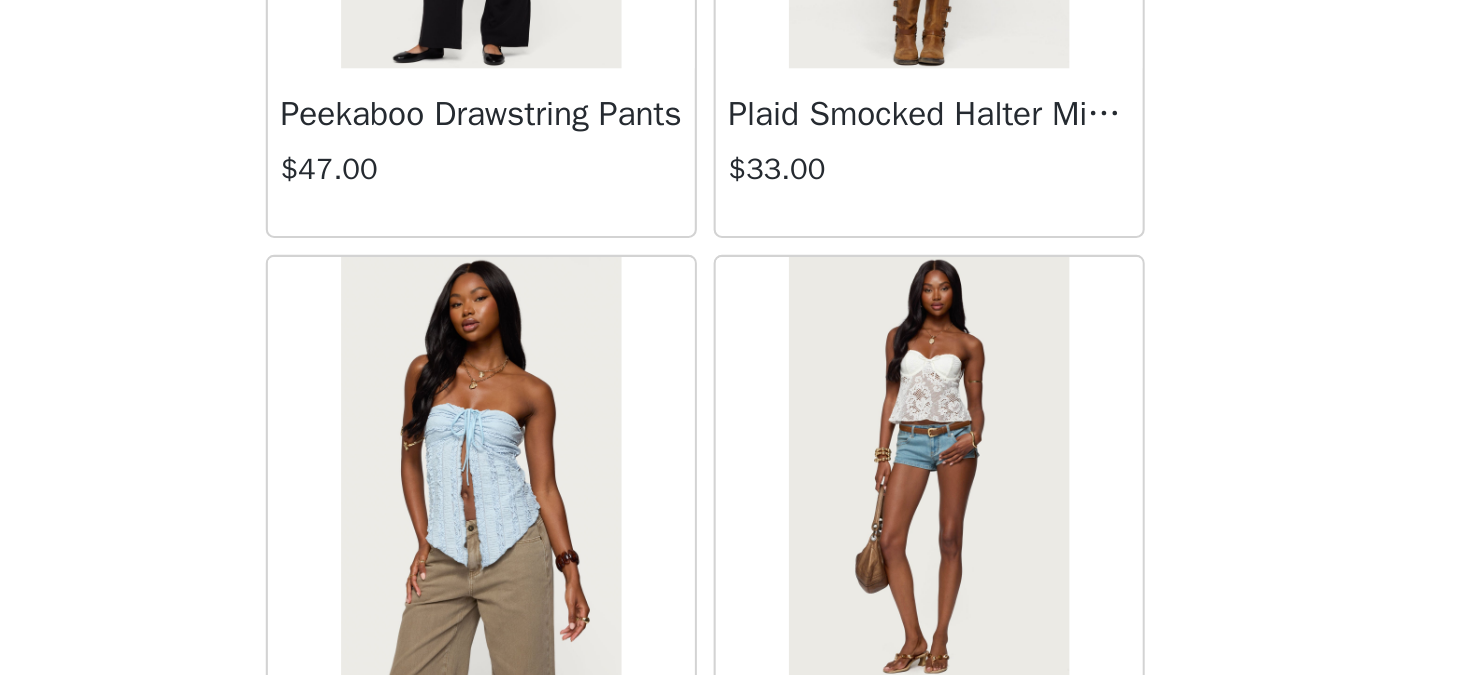 scroll, scrollTop: 53717, scrollLeft: 0, axis: vertical 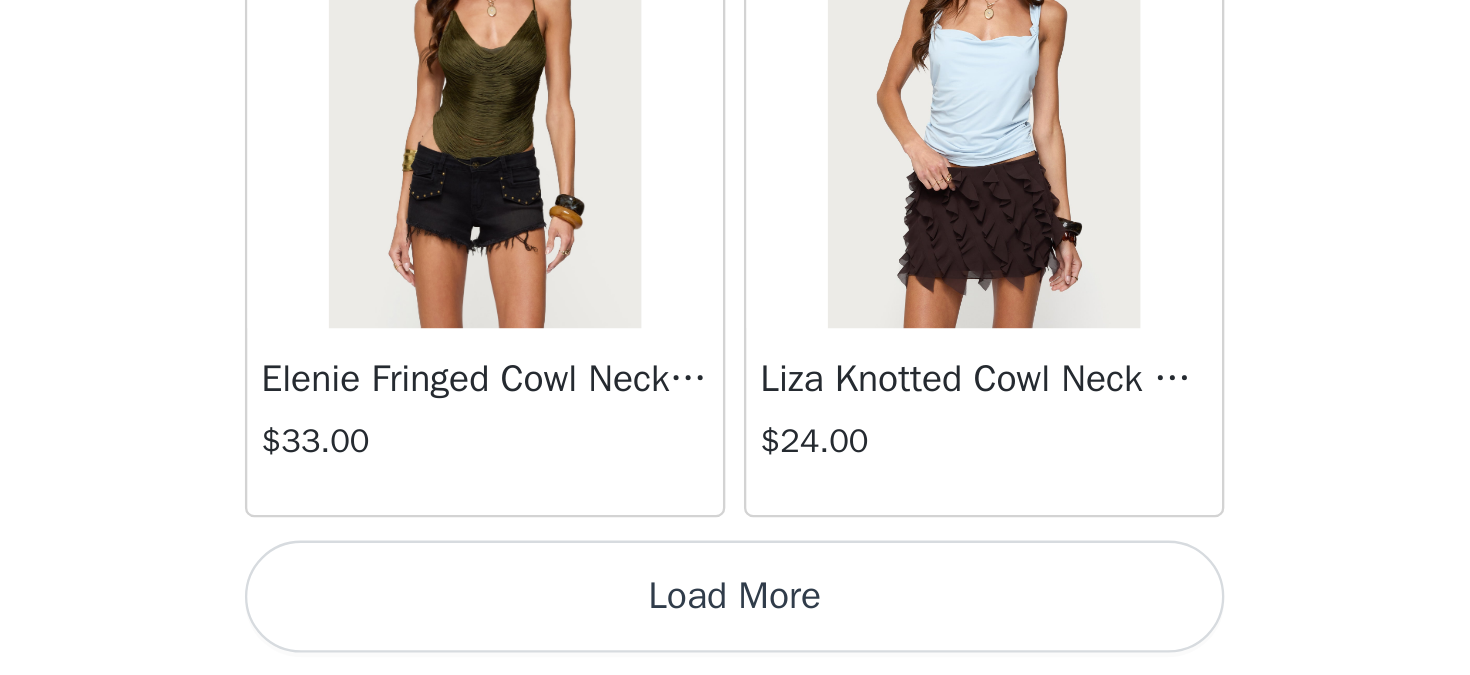 click on "Load More" at bounding box center [735, 641] 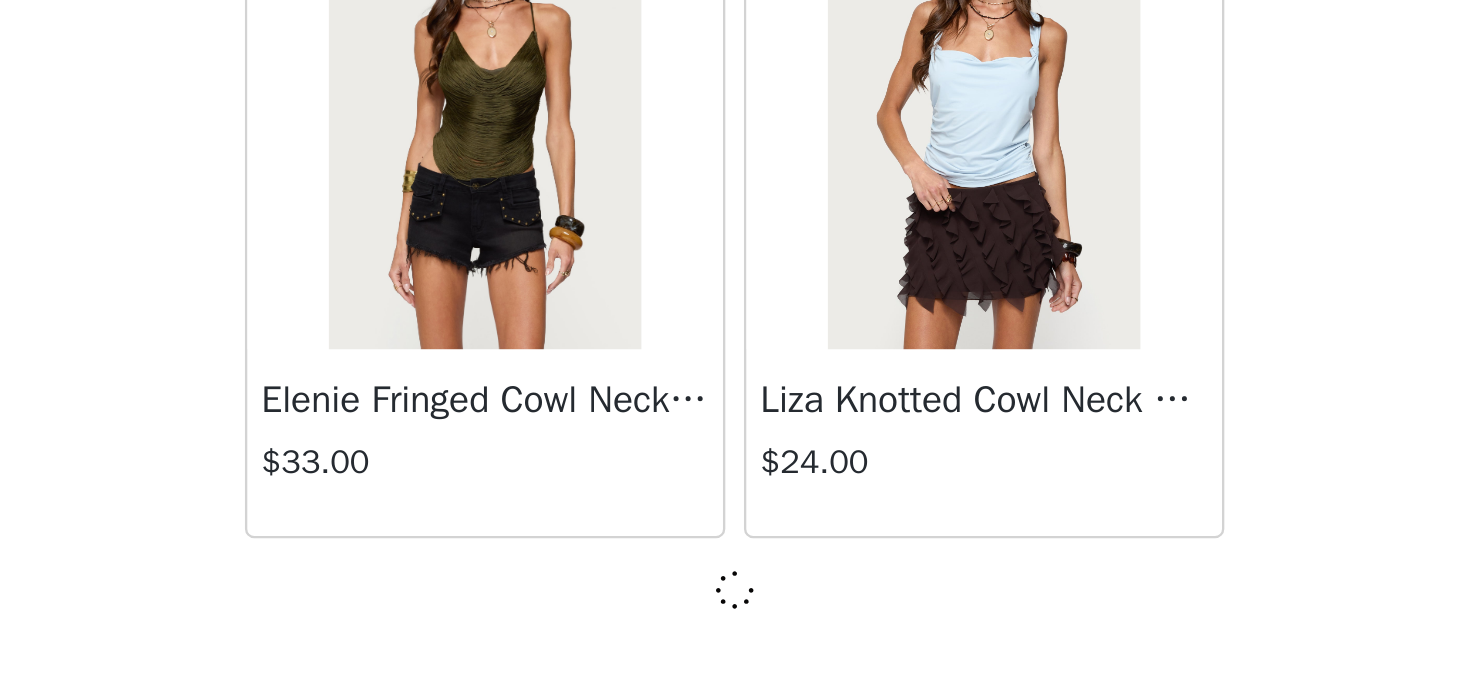 scroll, scrollTop: 54576, scrollLeft: 0, axis: vertical 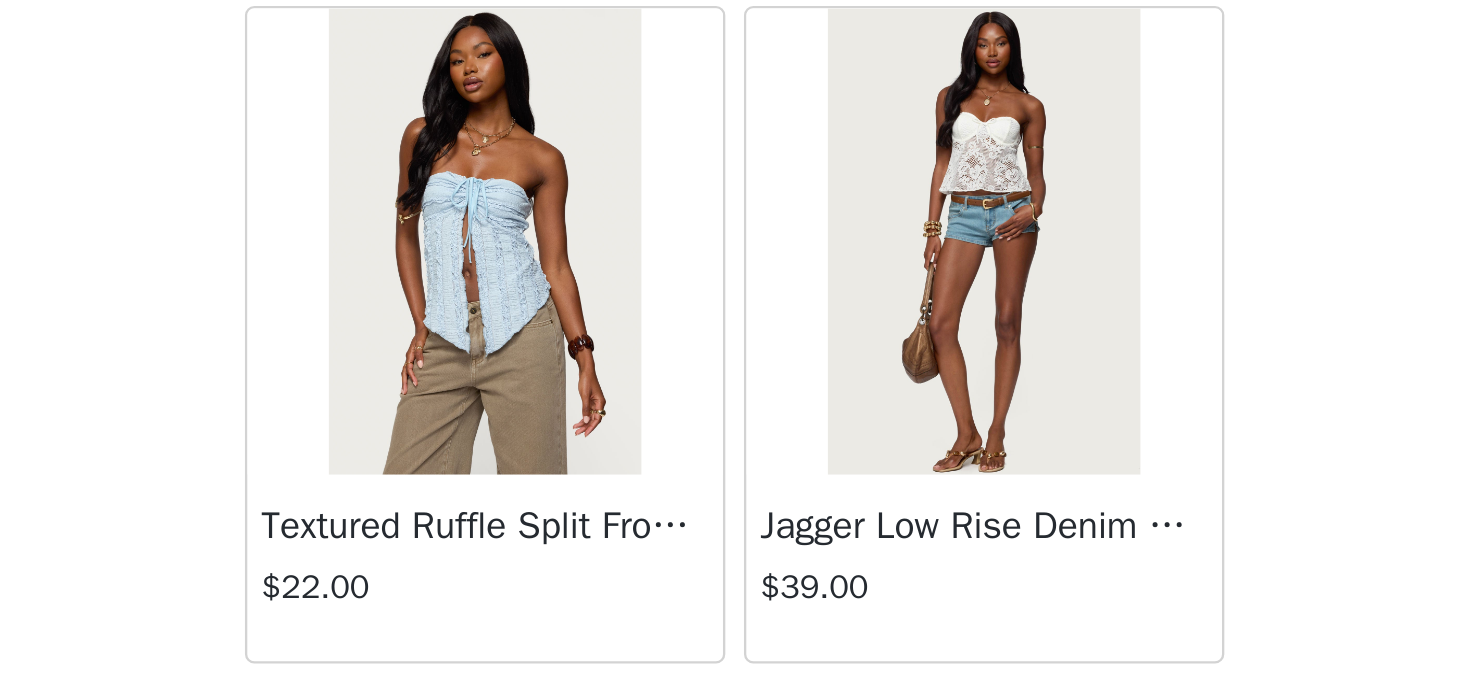 click at bounding box center [841, 489] 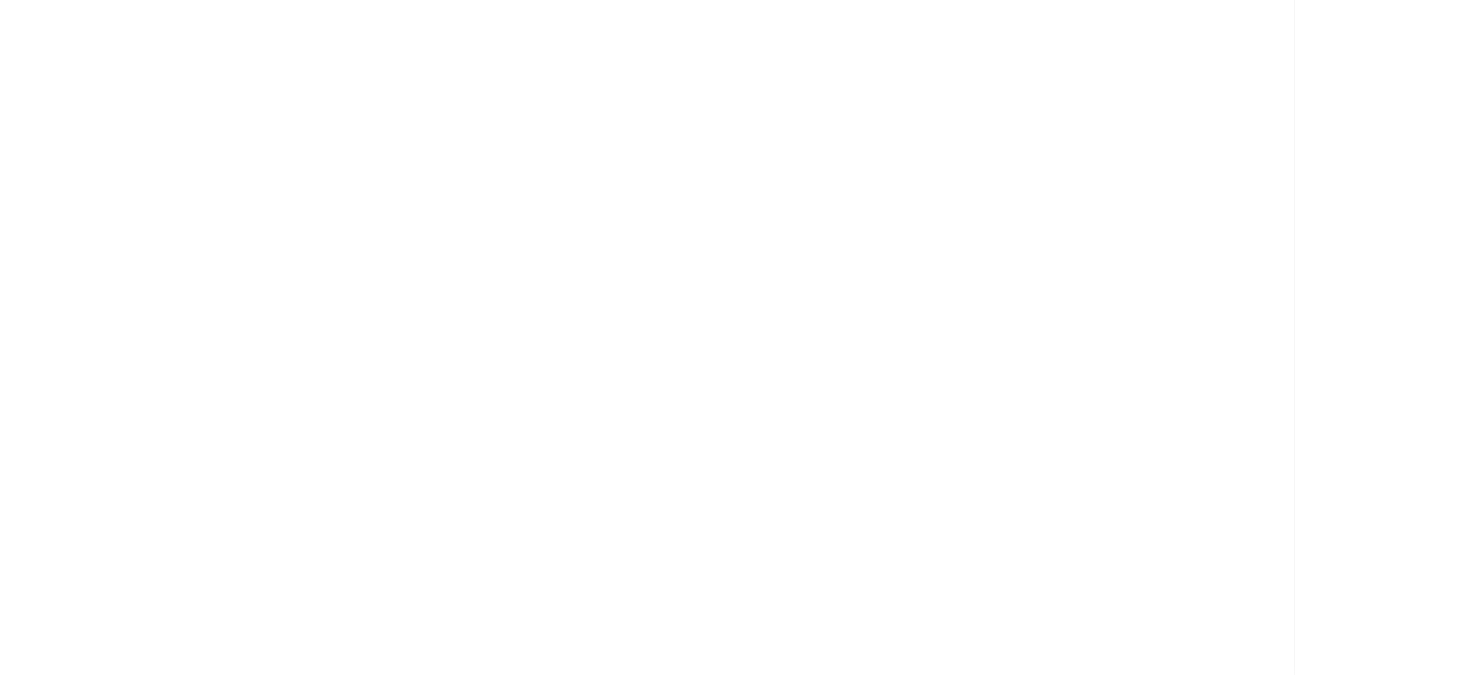 scroll, scrollTop: 0, scrollLeft: 0, axis: both 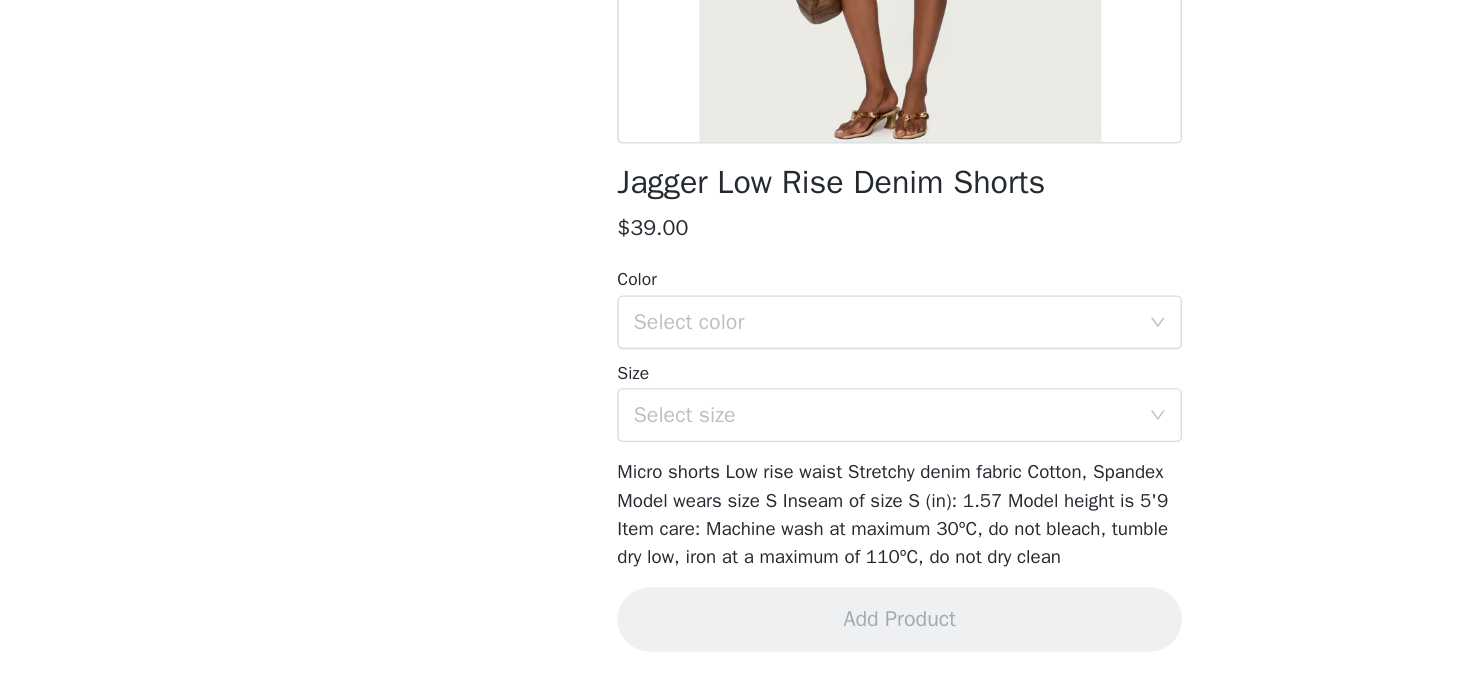 click on "Color" at bounding box center [735, 381] 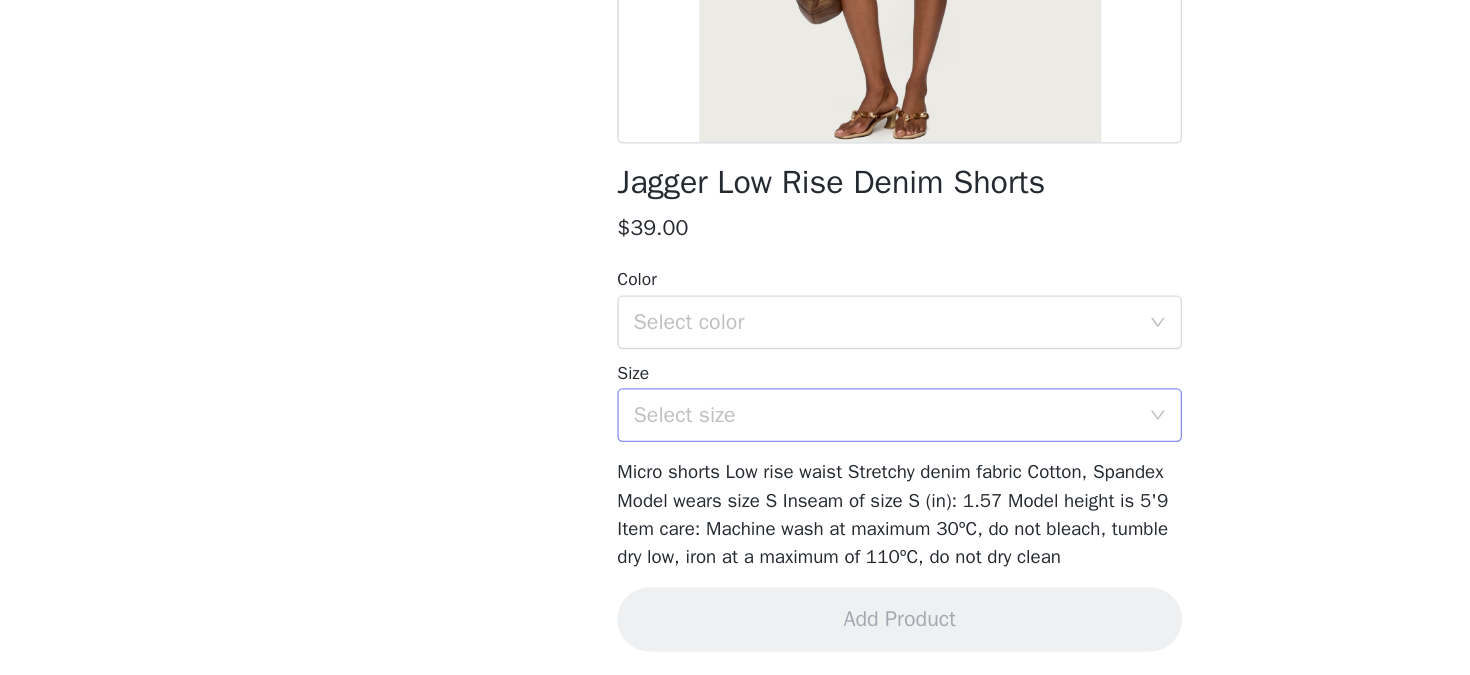 click on "Select size" at bounding box center [724, 482] 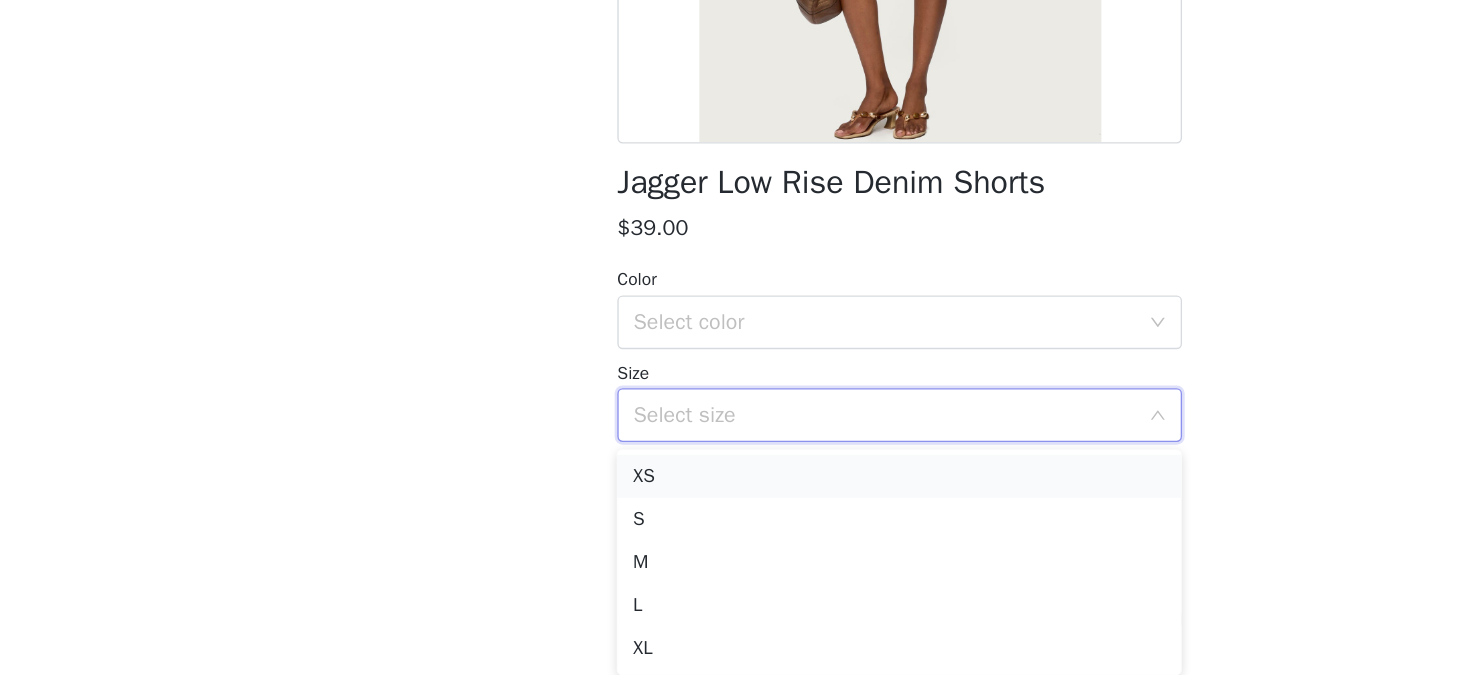 click on "XS" at bounding box center (735, 527) 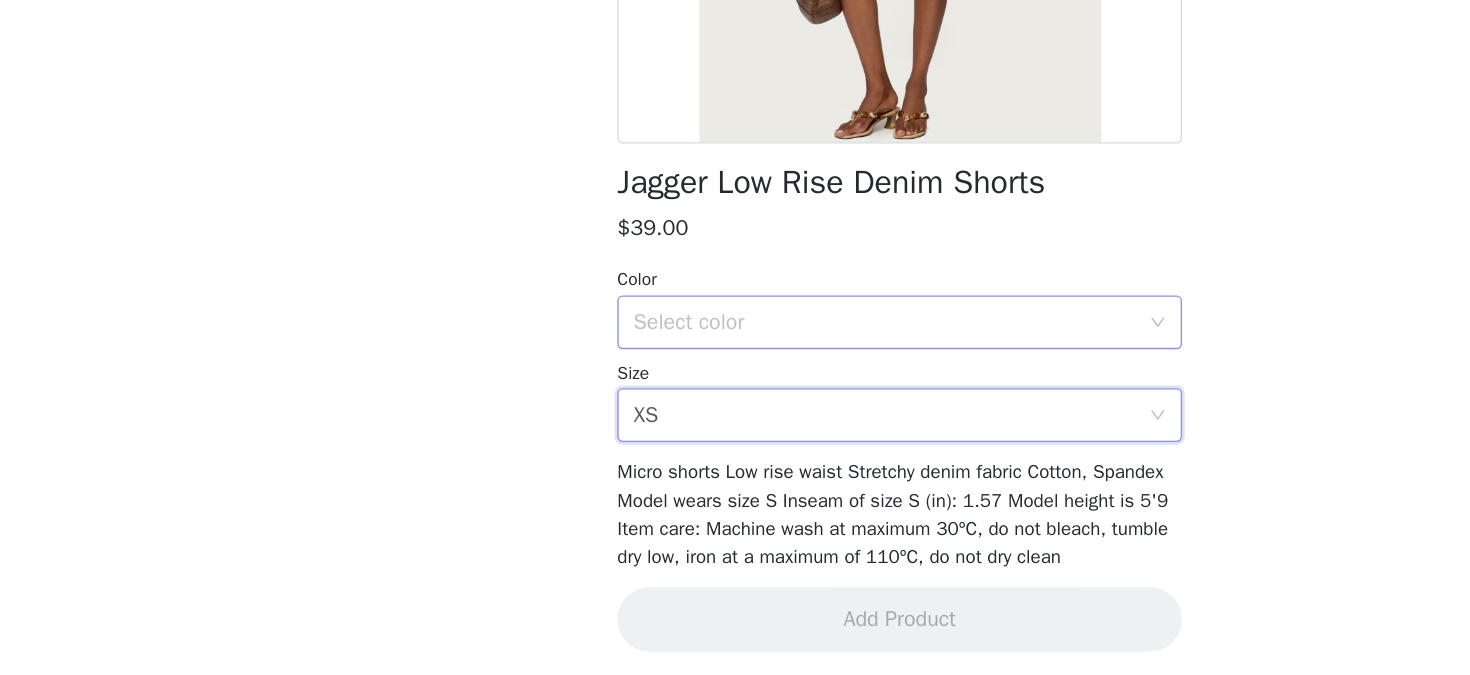 click on "Select color" at bounding box center (728, 413) 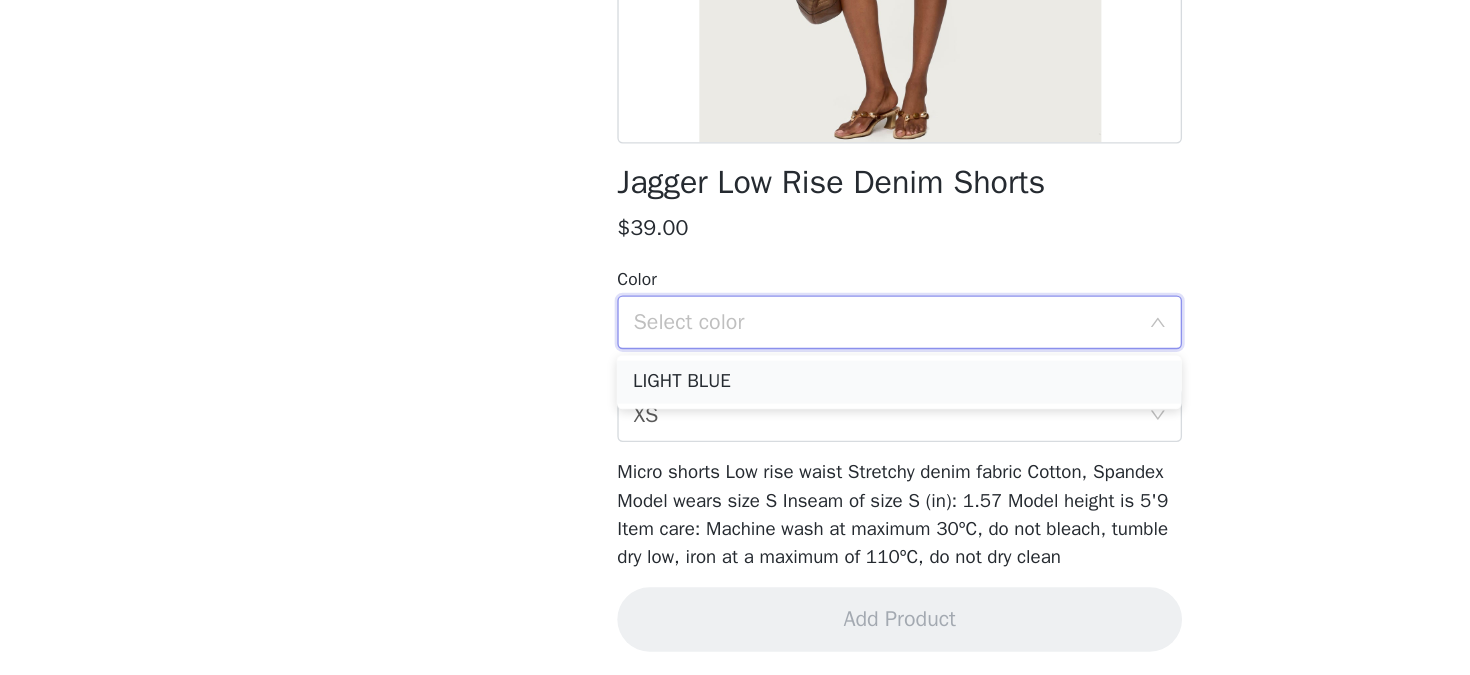 click on "LIGHT BLUE" at bounding box center [735, 457] 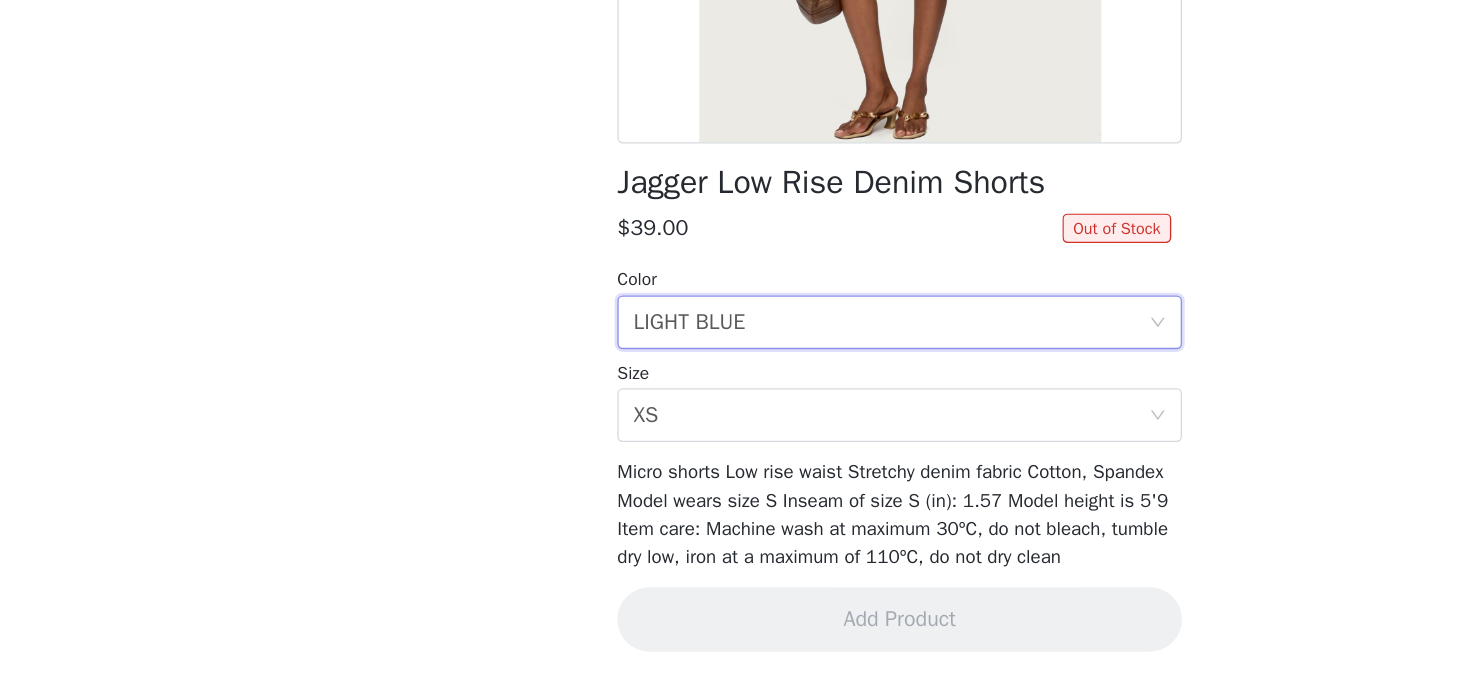click on "Jagger Low Rise Denim Shorts       $39.00        Out of Stock   Color   Select color LIGHT BLUE Size   Select size XS   Micro shorts Low rise waist Stretchy denim fabric Cotton, Spandex Model wears size S Inseam of size S (in): 1.57 Model height is 5'9 Item care: Machine wash at maximum 30ºC, do not bleach, tumble dry low, iron at a maximum of 110ºC, do not dry clean   Add Product" at bounding box center [735, 256] 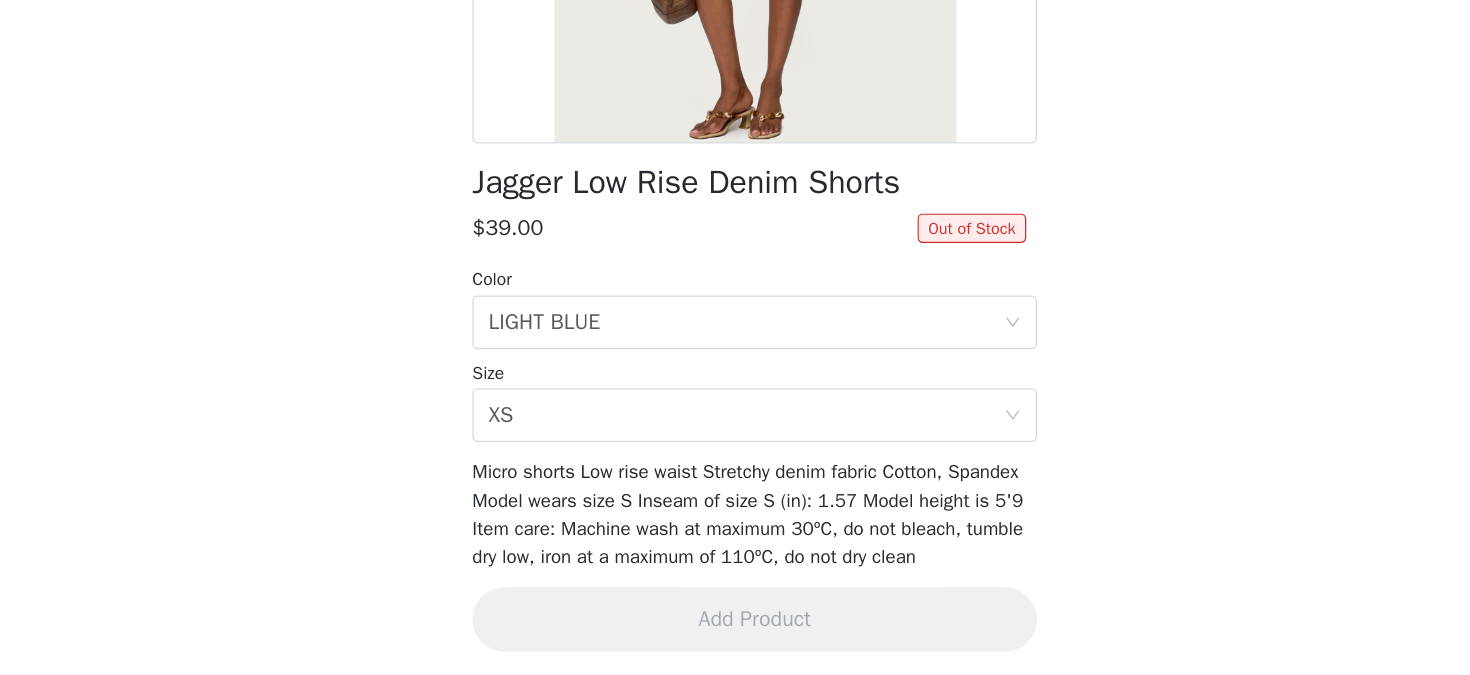 scroll 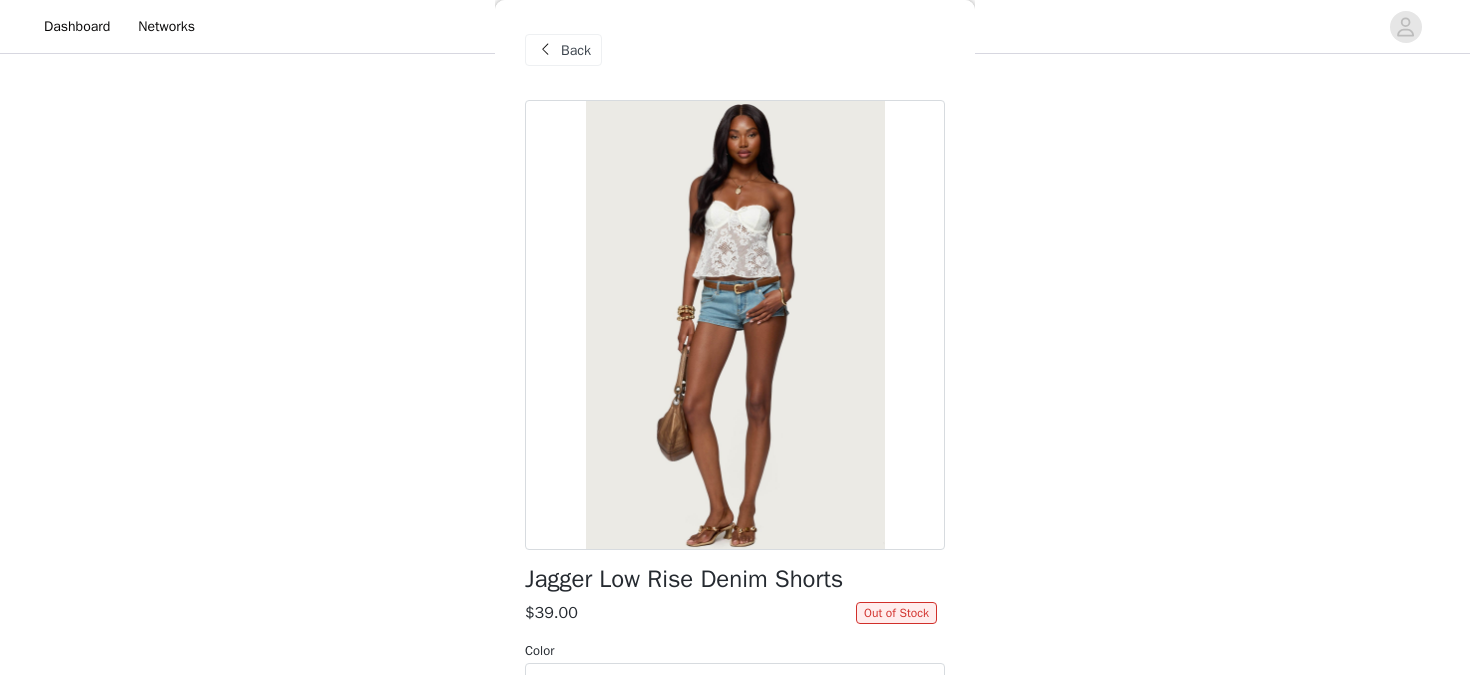 click on "Back" at bounding box center (576, 50) 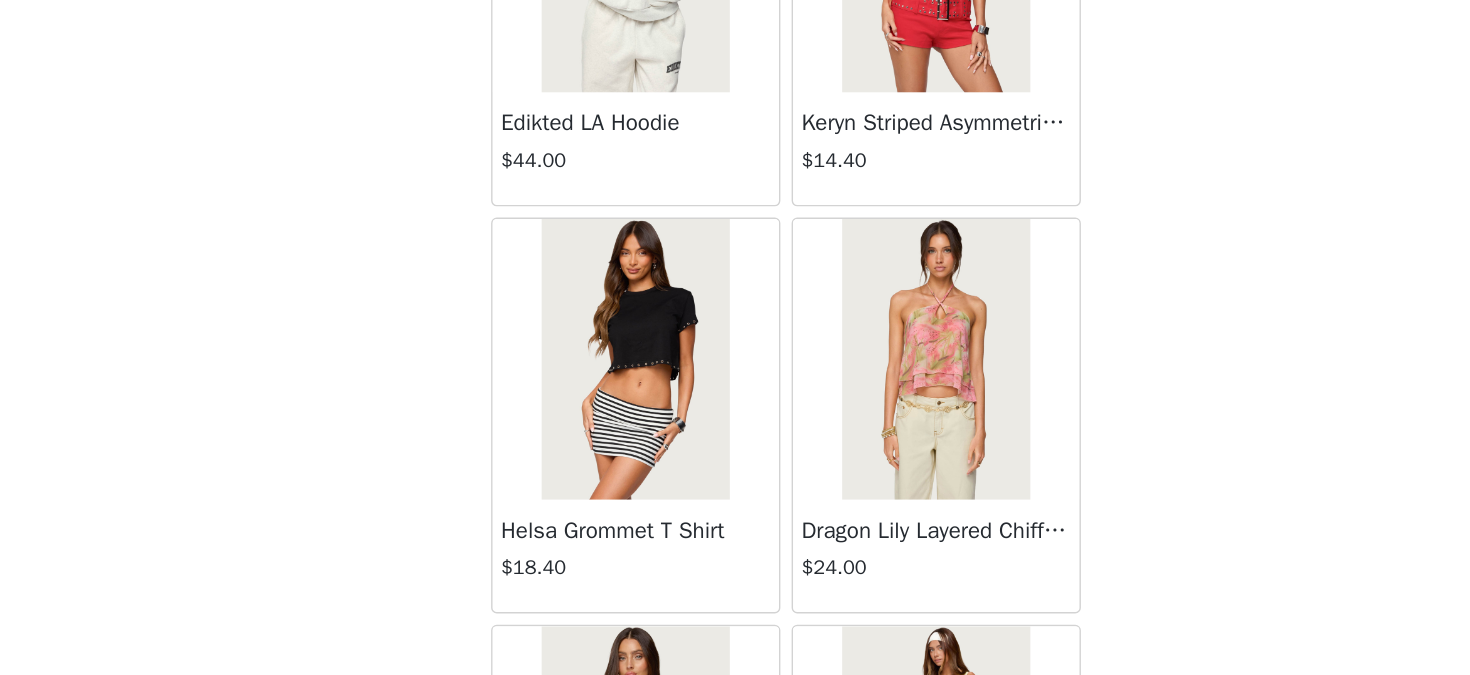 scroll, scrollTop: 1371, scrollLeft: 0, axis: vertical 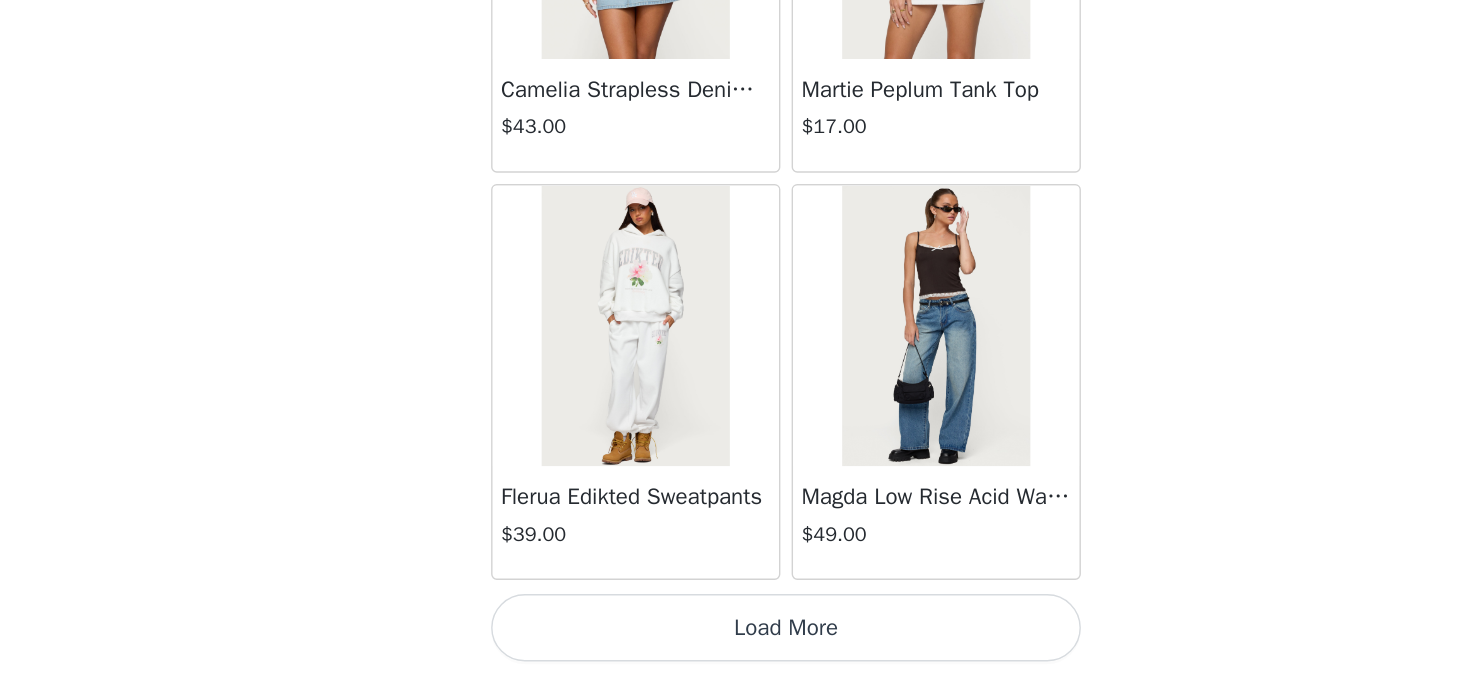 click on "Load More" at bounding box center (735, 641) 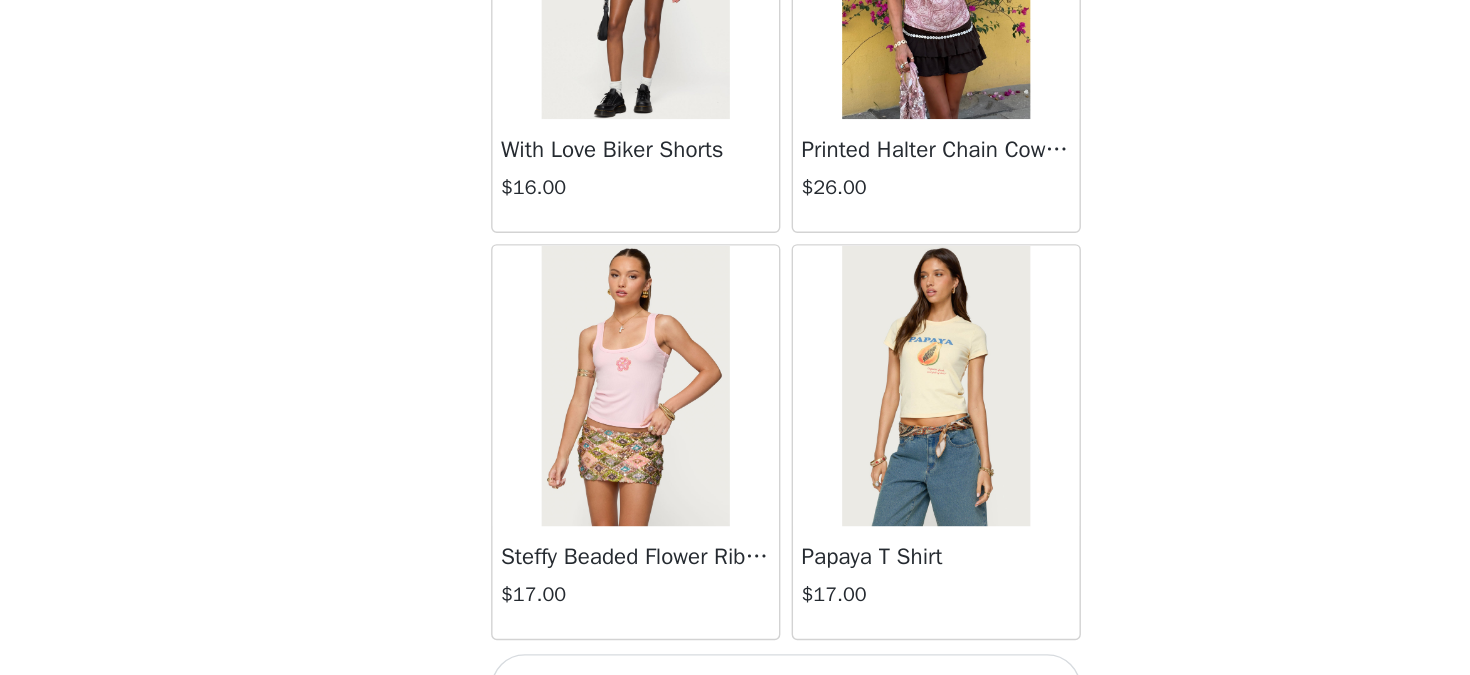 scroll, scrollTop: 60385, scrollLeft: 0, axis: vertical 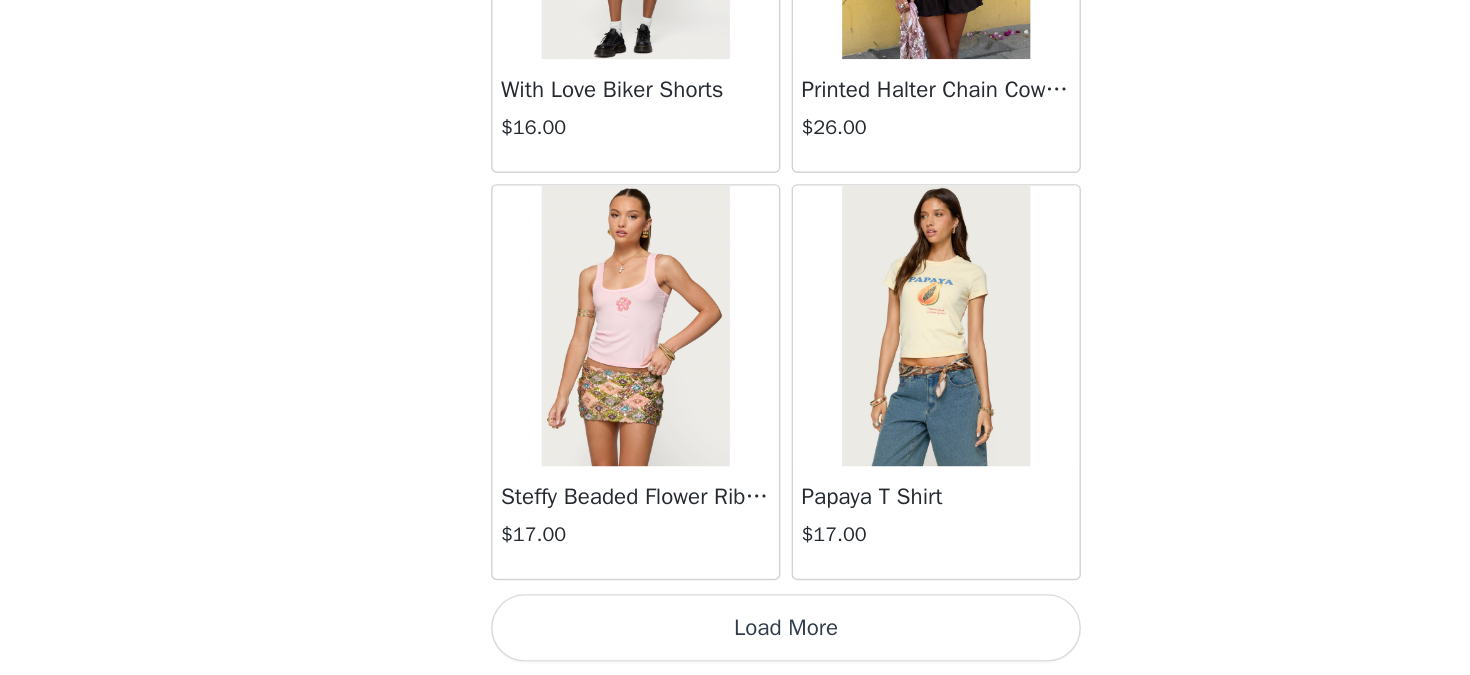 click on "Load More" at bounding box center (735, 641) 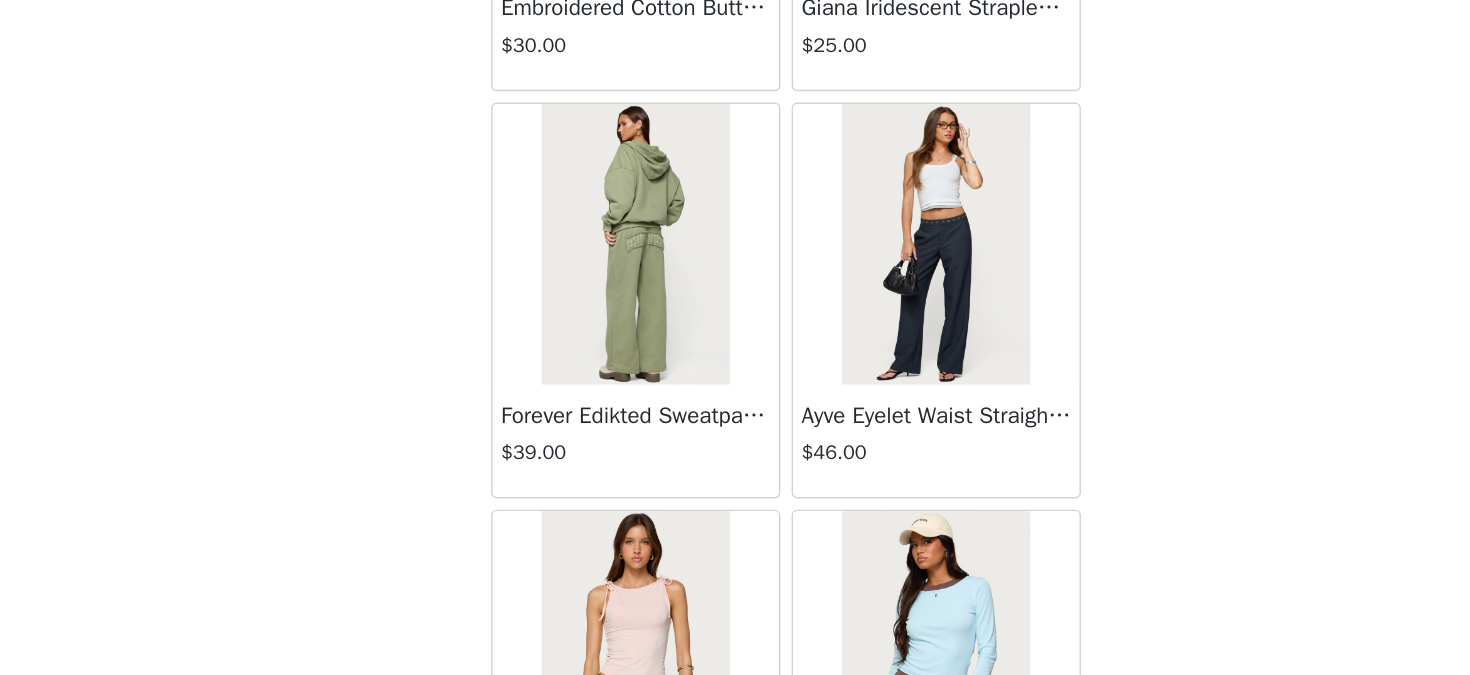 scroll, scrollTop: 62184, scrollLeft: 0, axis: vertical 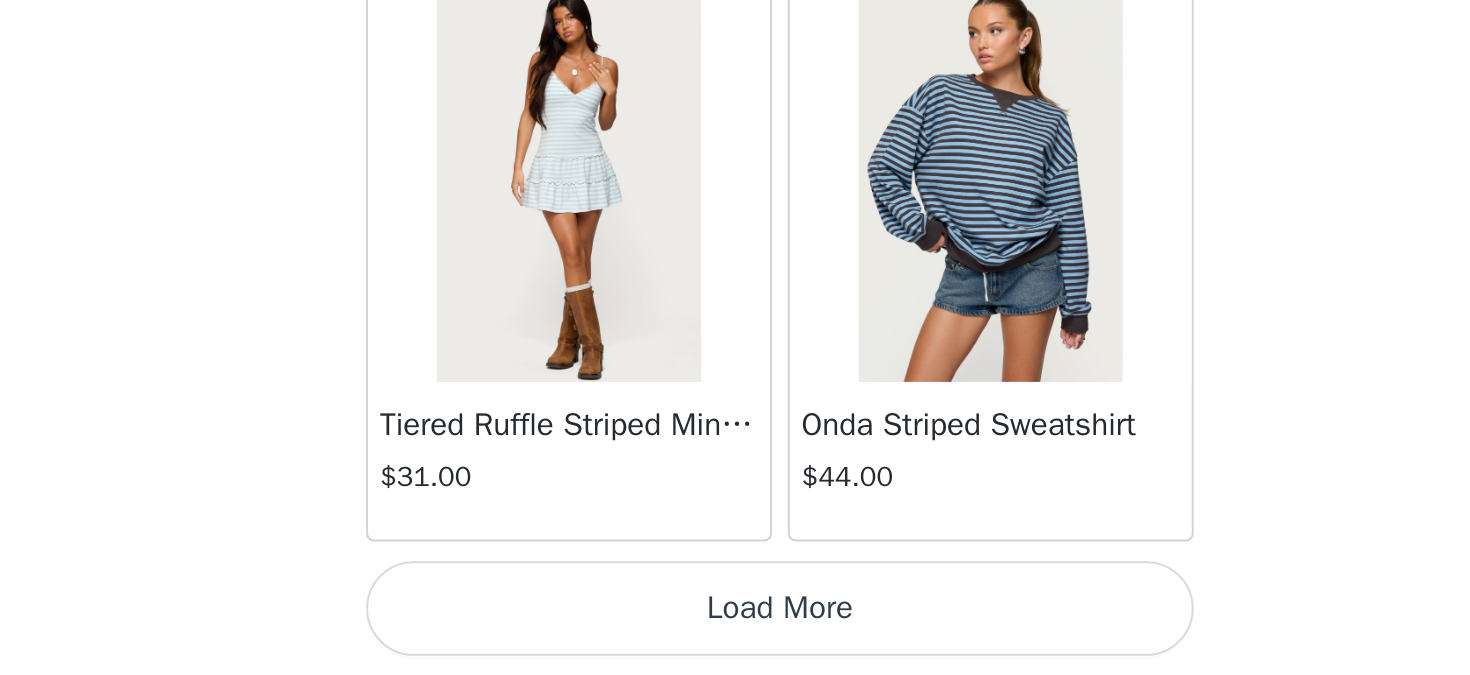 click on "Load More" at bounding box center (735, 641) 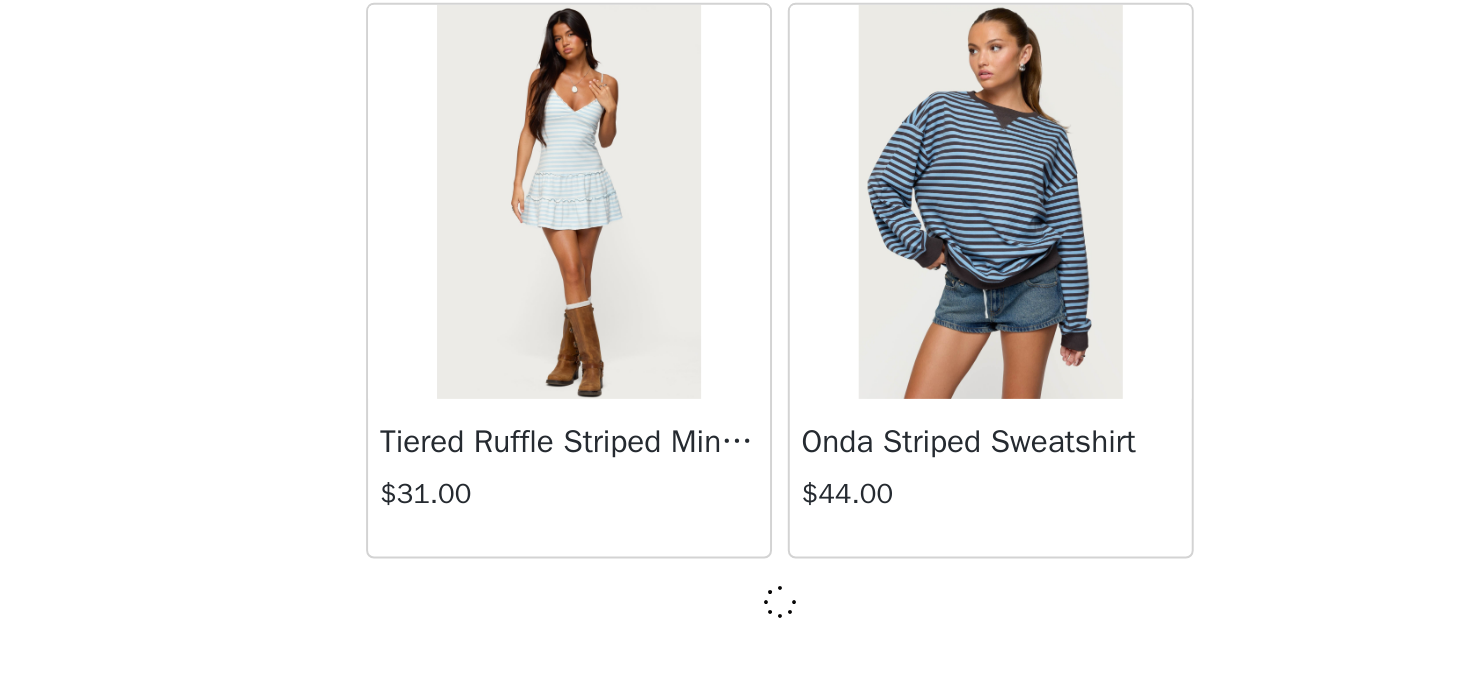 scroll, scrollTop: 63276, scrollLeft: 0, axis: vertical 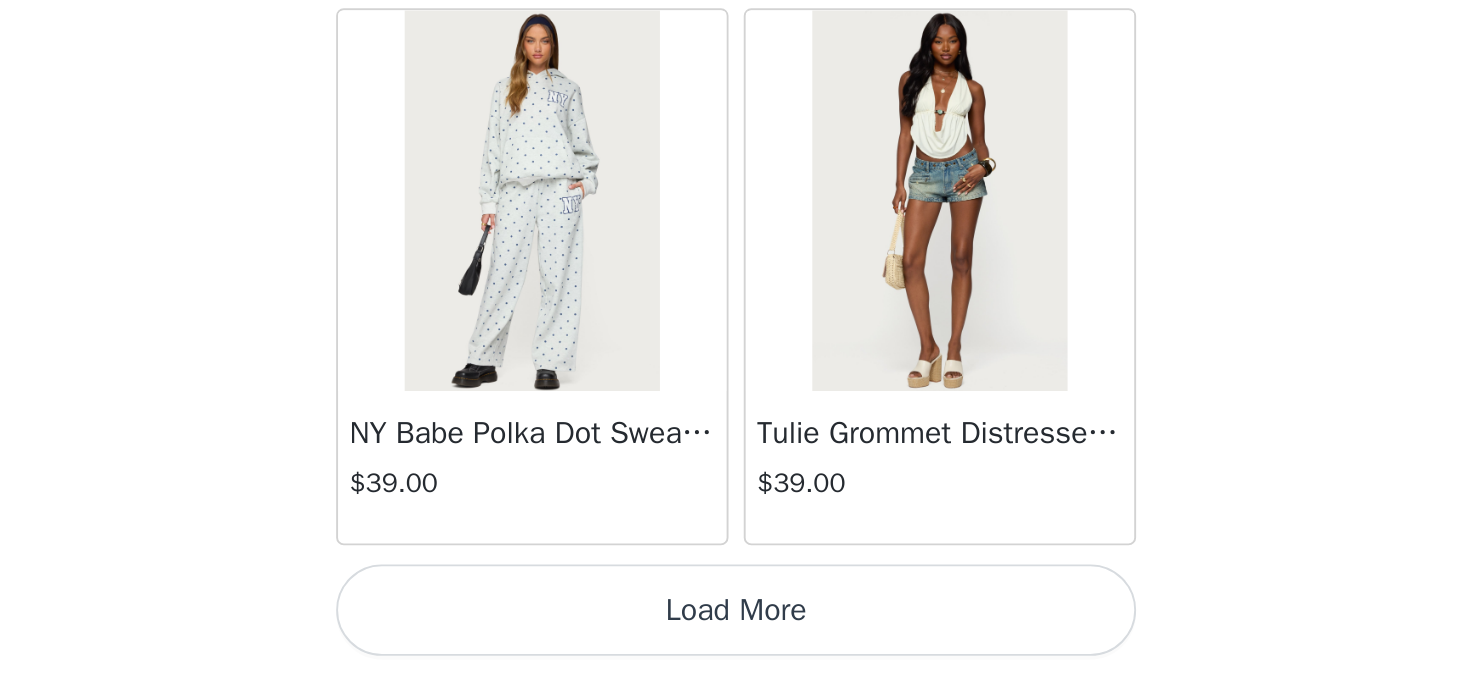 click on "Load More" at bounding box center (735, 641) 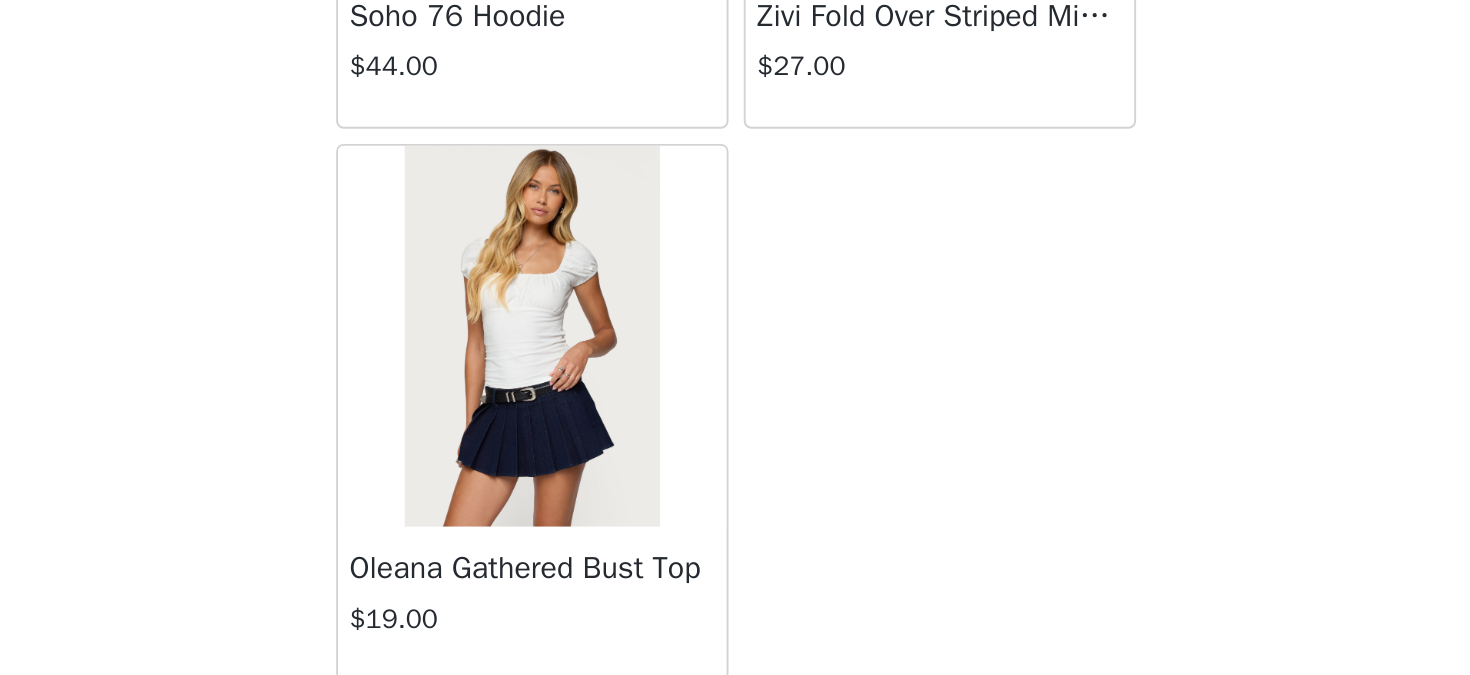 scroll, scrollTop: 69021, scrollLeft: 0, axis: vertical 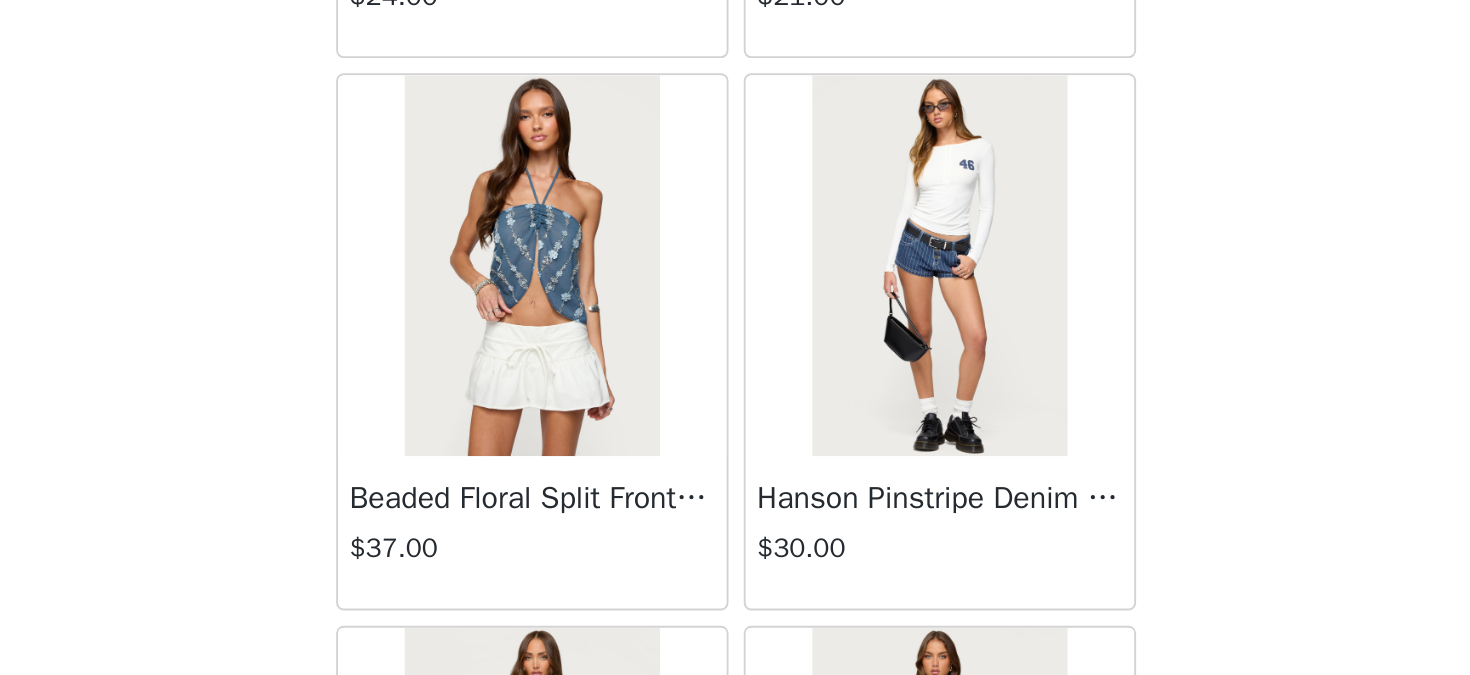 click on "Back       Jaynee Halter Top   $7.60       Tropical Fruits Graphic T Shirt   $19.00       Patti Floral Mini Dress   $27.20       Starrie Panel Stitch Low Rise Jeans   $53.00       Fringe Sequin Crochet Poncho   $39.00       Macee Gingham Romper   $34.00       Malena Asymmetric Halter Top   $9.20       Clementina Eyelet Bodysuit   $18.40       Edikted LA Hoodie   $44.00       Keryn Striped Asymmetric Top   $14.40       Helsa Grommet T Shirt   $18.40       Dragon Lily Layered Chiffon Halter top   $24.00       Khalia Backless Cut Out Halter Top   $22.00       Floral Split Low Rise Jeans   $42.40       Aiva Backless Plunge Neck Halter Top   $14.40       Halsey Ruffle Tank Top   $24.00       Macey Striped Pants   $31.00       Azalia Asymmetric Knit Poncho   $24.00       Sheer Lace Cut Out Tank Top   $17.60       Nikoletta Straight Leg Low Rise Jeans   $48.00       Teela Lacey Low Rise Carpenter Jeans   $41.60       Rylan Striped Fold Over Mini Skort   $17.60       Rachey Backless Ruched Top   $15.20" at bounding box center [735, 337] 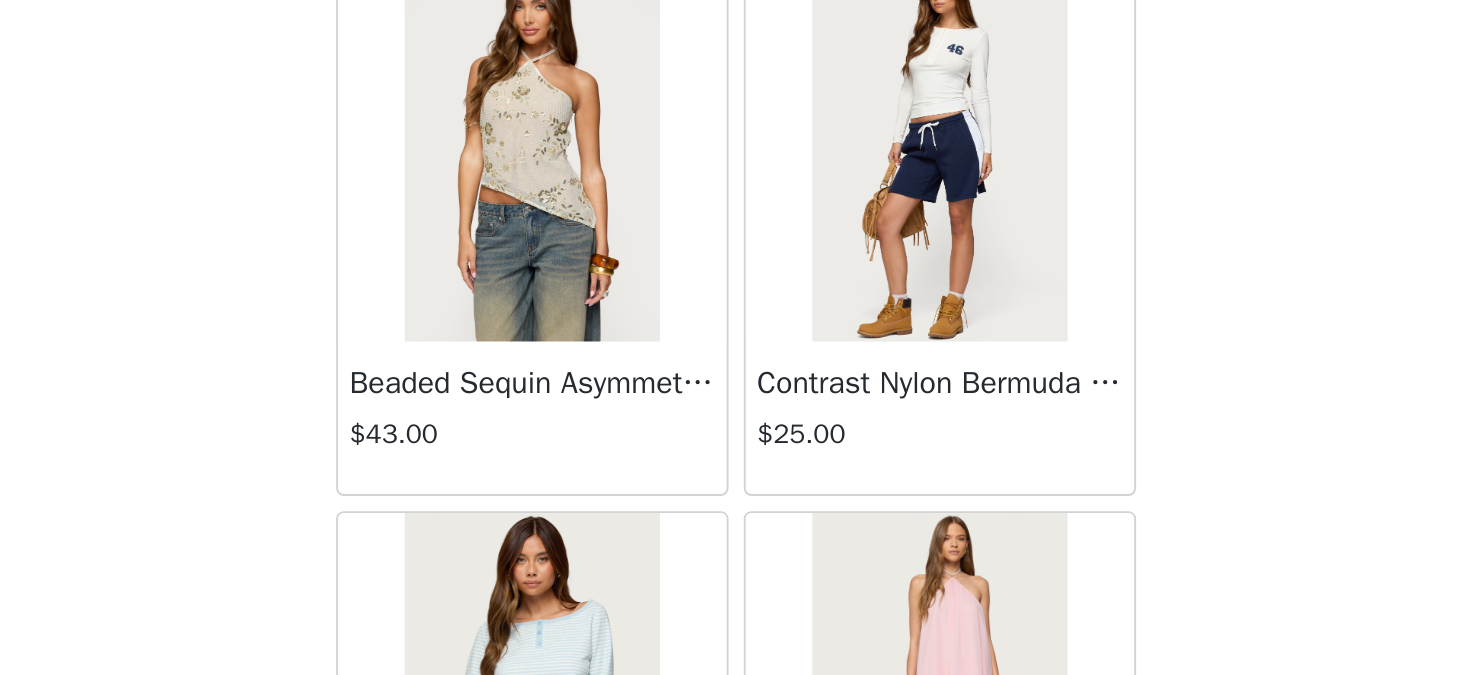 scroll, scrollTop: 56323, scrollLeft: 0, axis: vertical 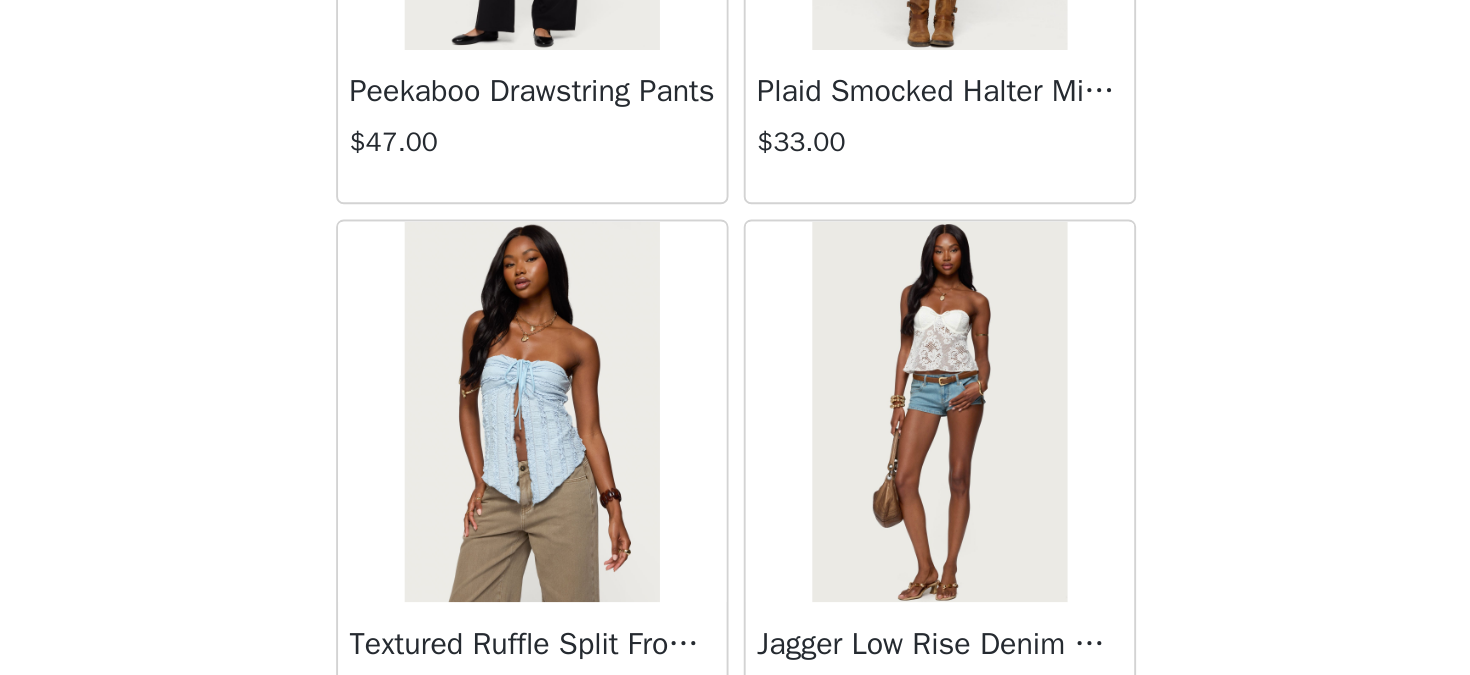 click on "STEP 1 OF 5
Products
The selected products exceed the total allowed price.       Choose as many products as you'd like, up to $300.00.       8 Selected   Remaining Funds: $45.80         Edie Belt Detail Low Rise Jeans     $46.00       BLUE, XS       Edit   Remove     Michaela Off Shoulder Knit Top     $24.00       BLACK, XS       Edit   Remove     Naama Sequin Mini Skort     $36.00       MIX, XS       Edit   Remove     Onda Striped Sweatshirt     $44.00       BLUE, S       Edit   Remove     Contrast Polka Dot Cupped Chiffon Top     $34.00       CREAM AND RED, XS       Edit   Remove     Nannie Off Shoulder Oversized Top     $24.00       WHITE, XS       Edit   Remove     Annalisa Pinstripe Shorts     $16.20       CREAM, XS       Edit   Remove     Cyrus Henley Oversized Top     $30.00       WHITE, XS       Edit   Remove     Add Product     You may choose as many products as you'd like     Back     Jaynee Halter Top" at bounding box center (735, -391) 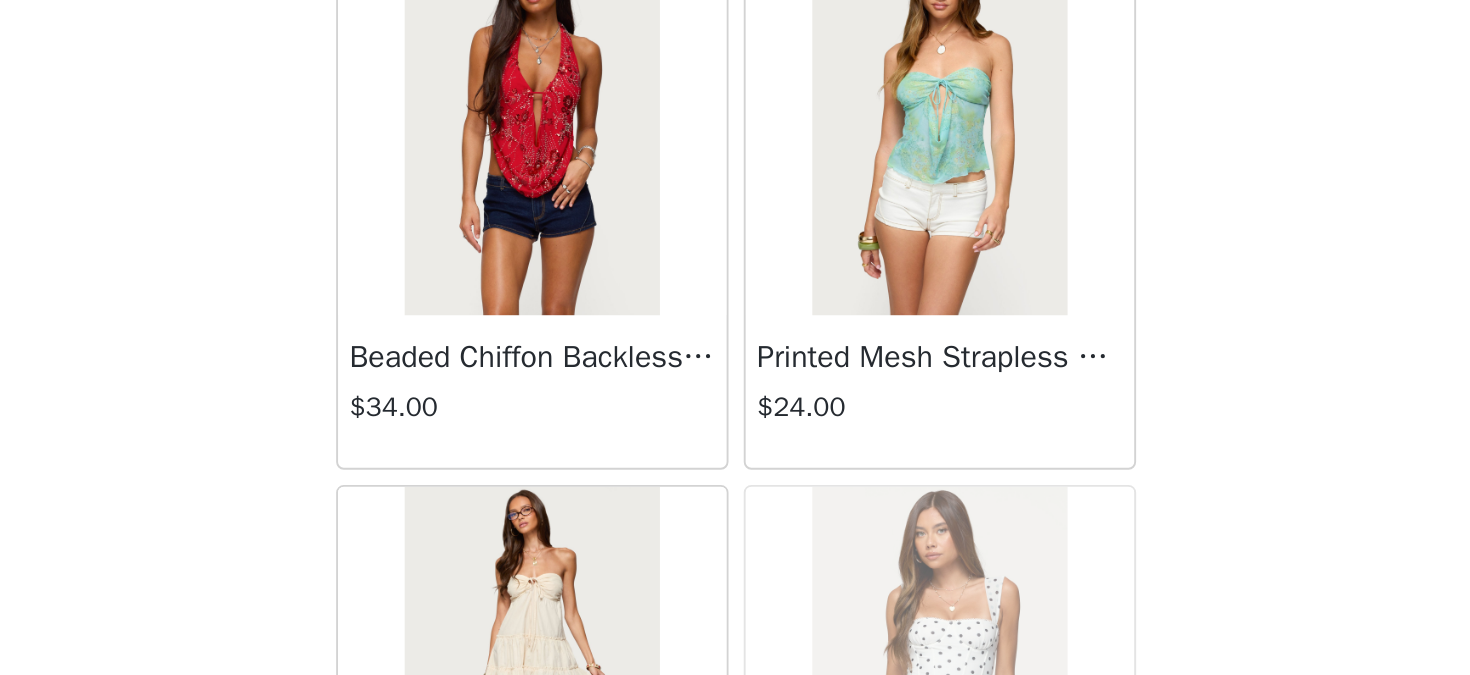scroll, scrollTop: 51408, scrollLeft: 0, axis: vertical 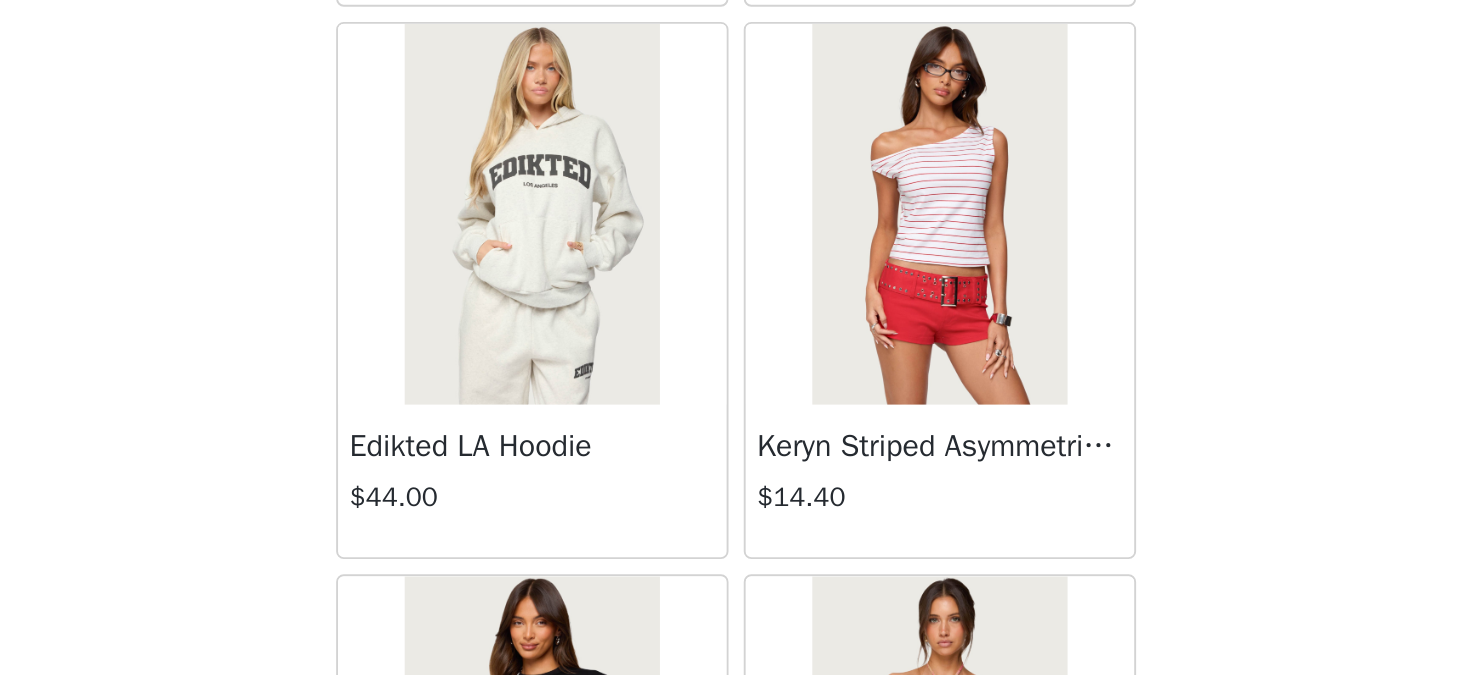 click at bounding box center (841, 432) 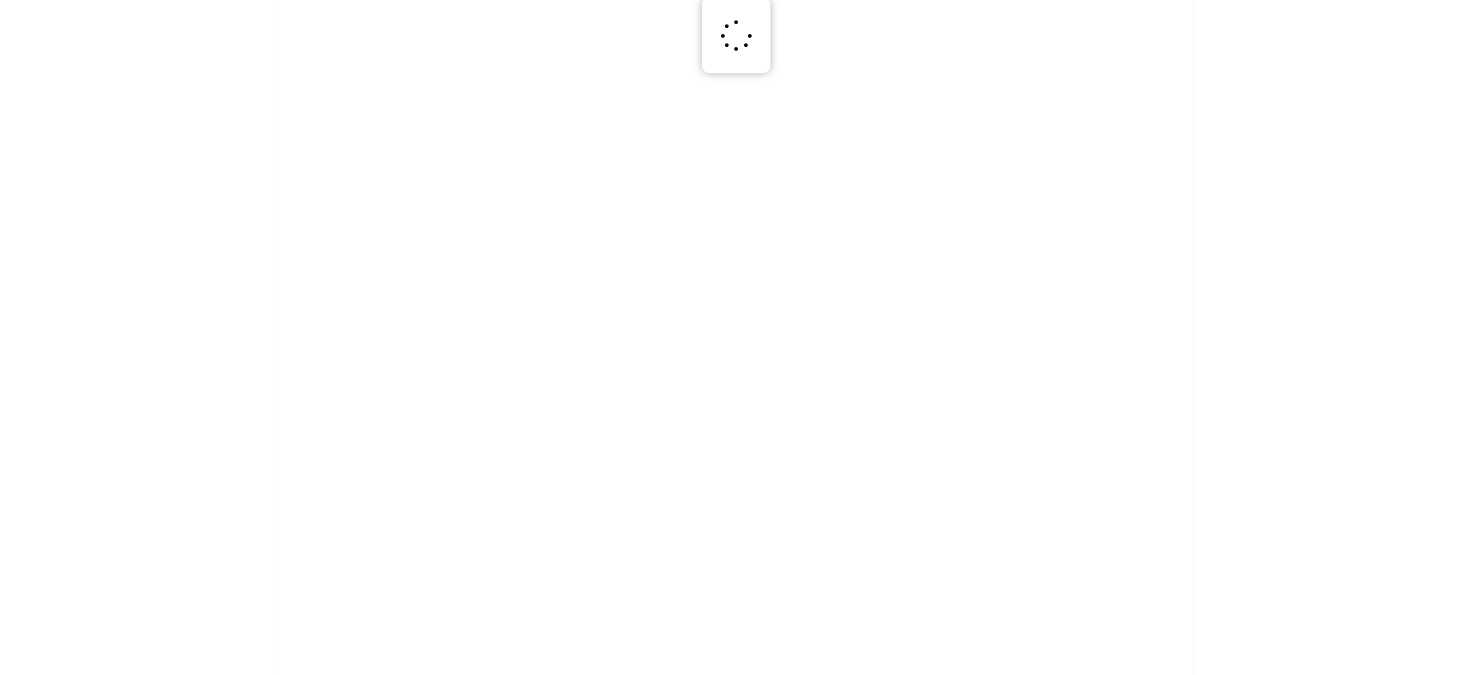 scroll, scrollTop: 0, scrollLeft: 0, axis: both 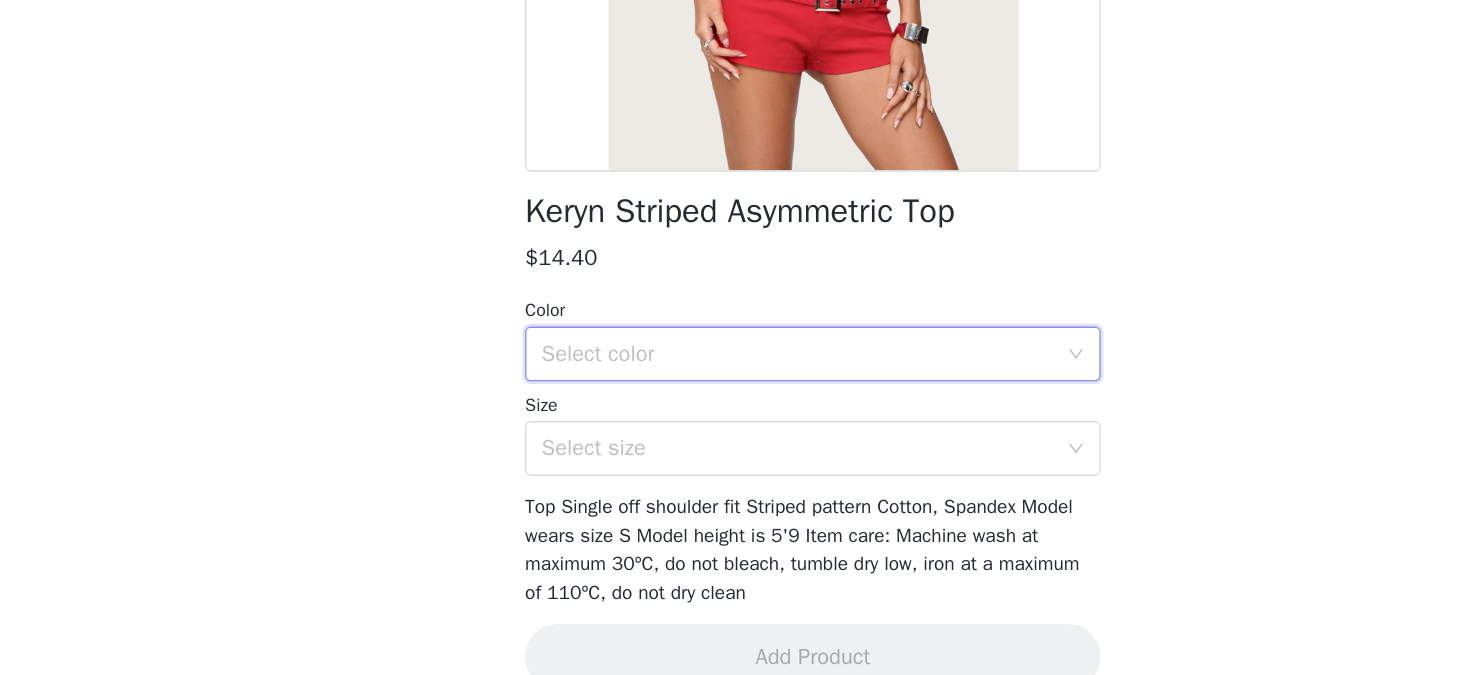 click on "Select color" at bounding box center (728, 440) 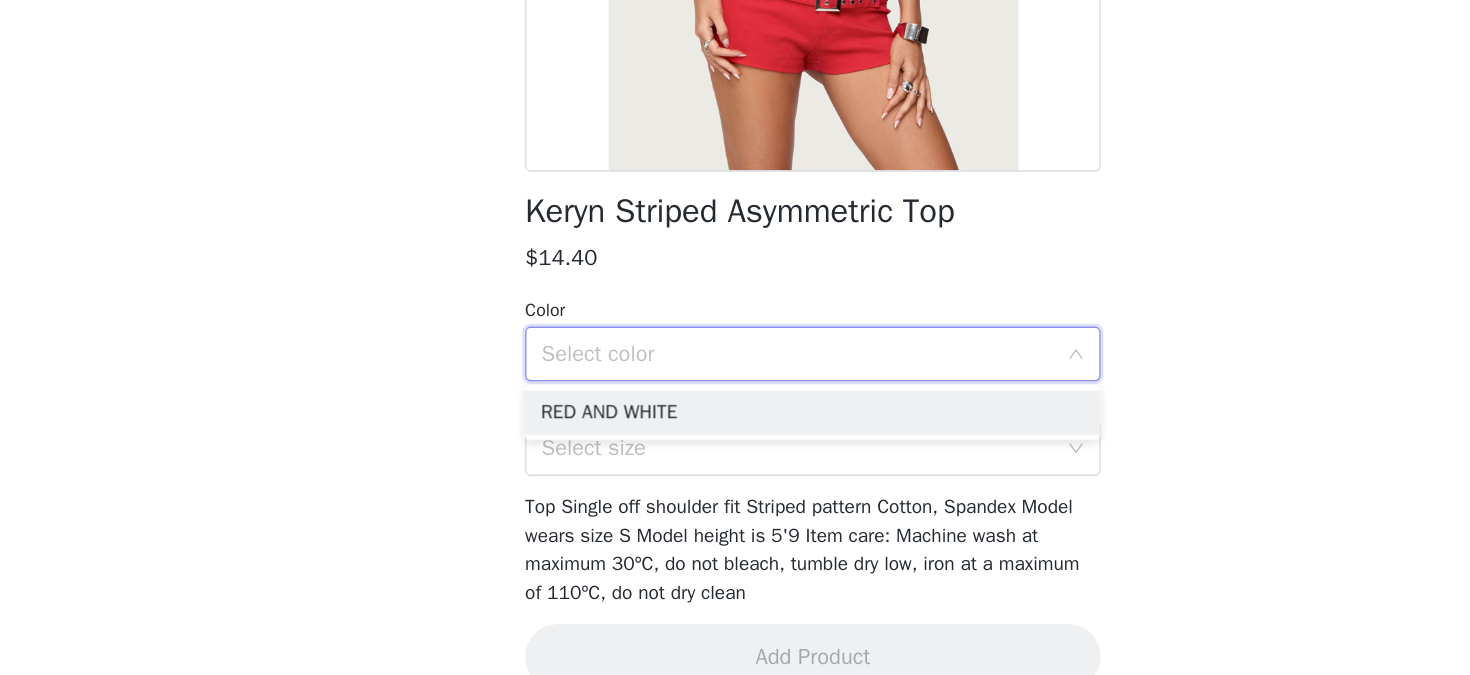 click on "Select color" at bounding box center [724, 440] 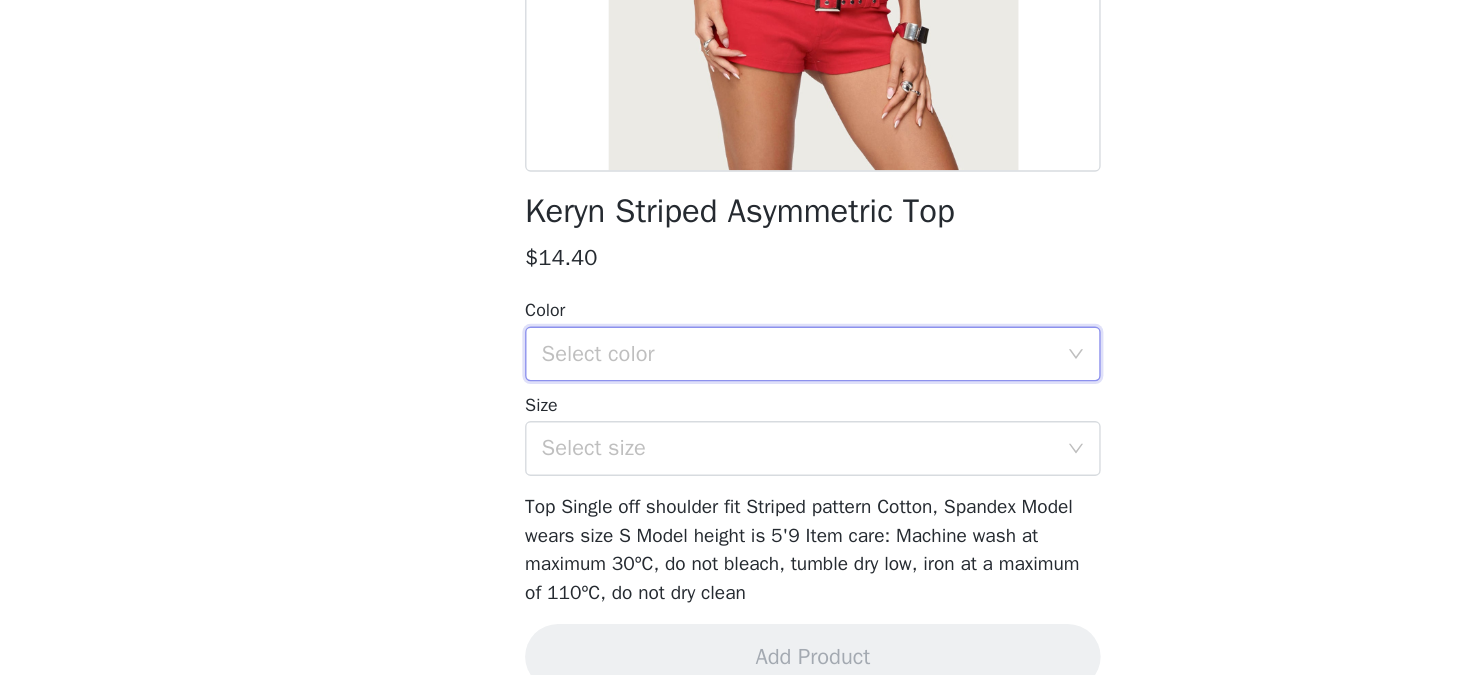 click on "Size" at bounding box center (735, 478) 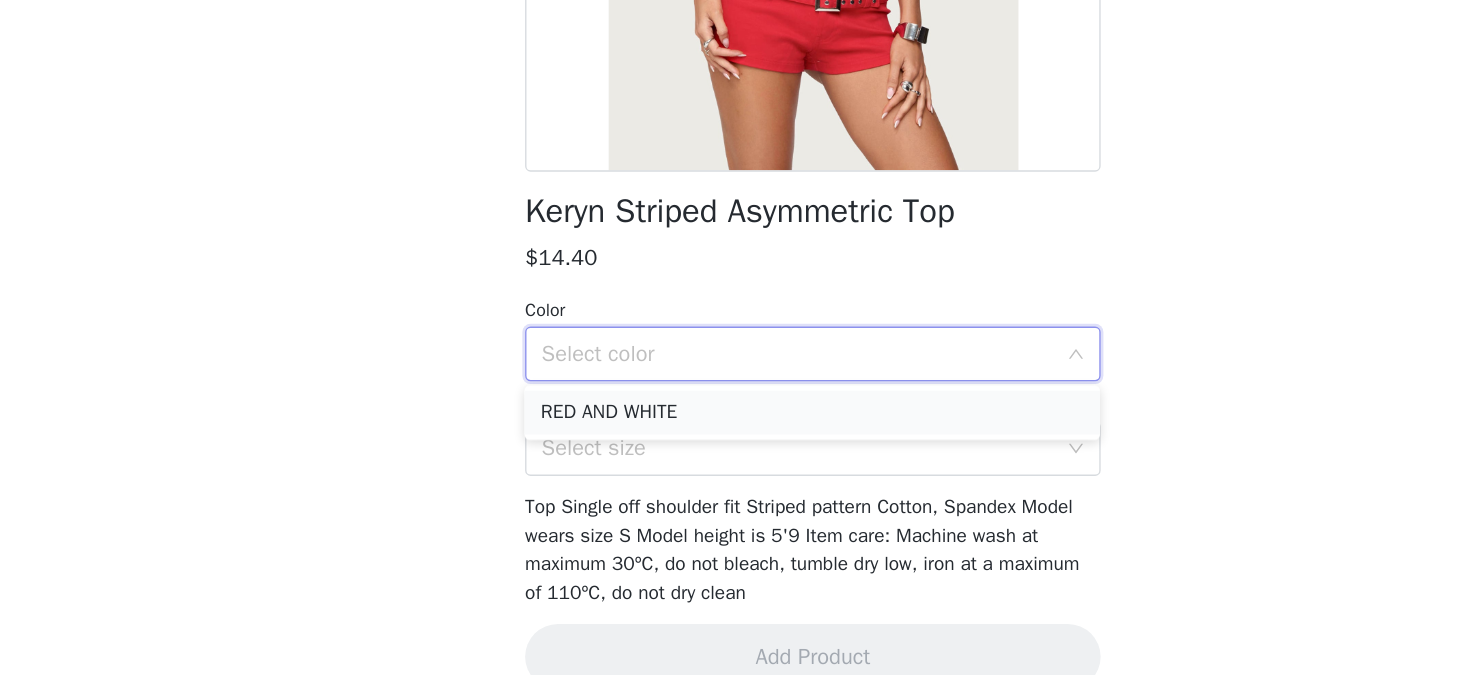 click on "RED AND WHITE" at bounding box center (735, 483) 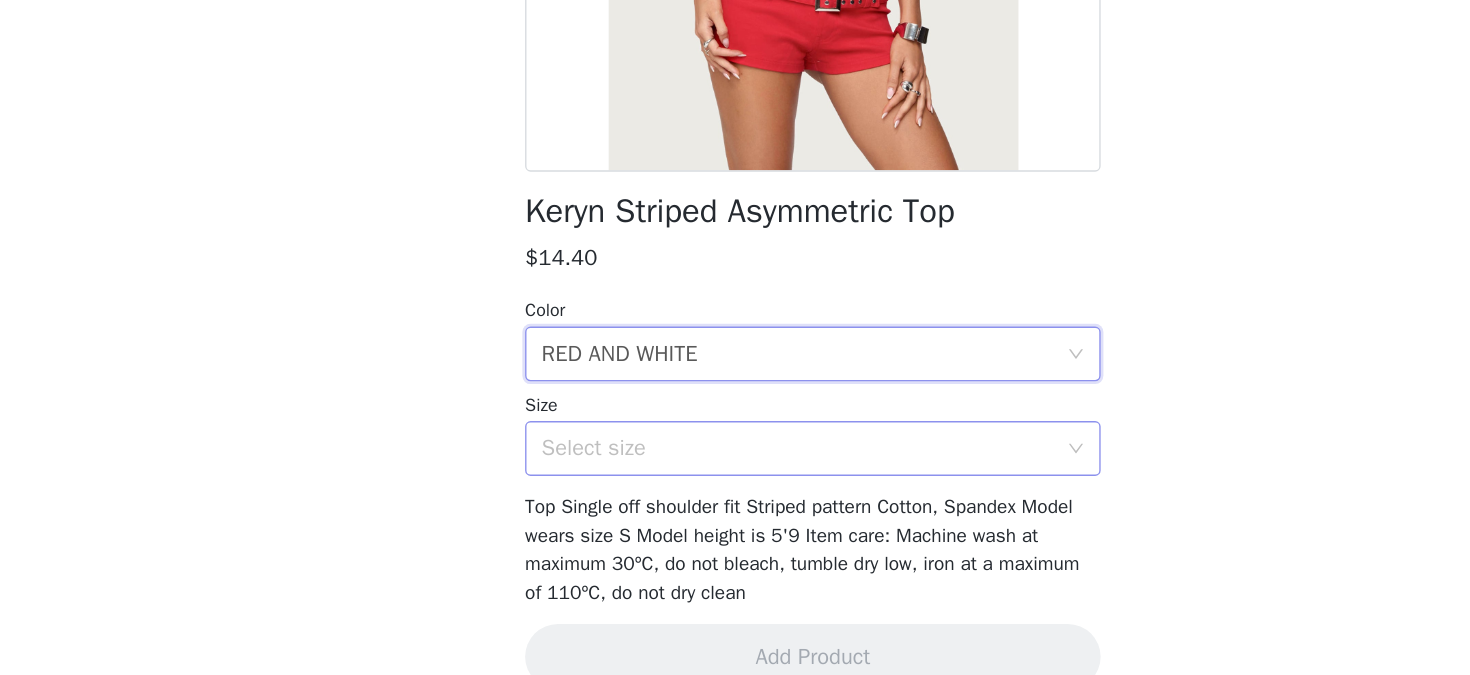 click on "Select size" at bounding box center [724, 509] 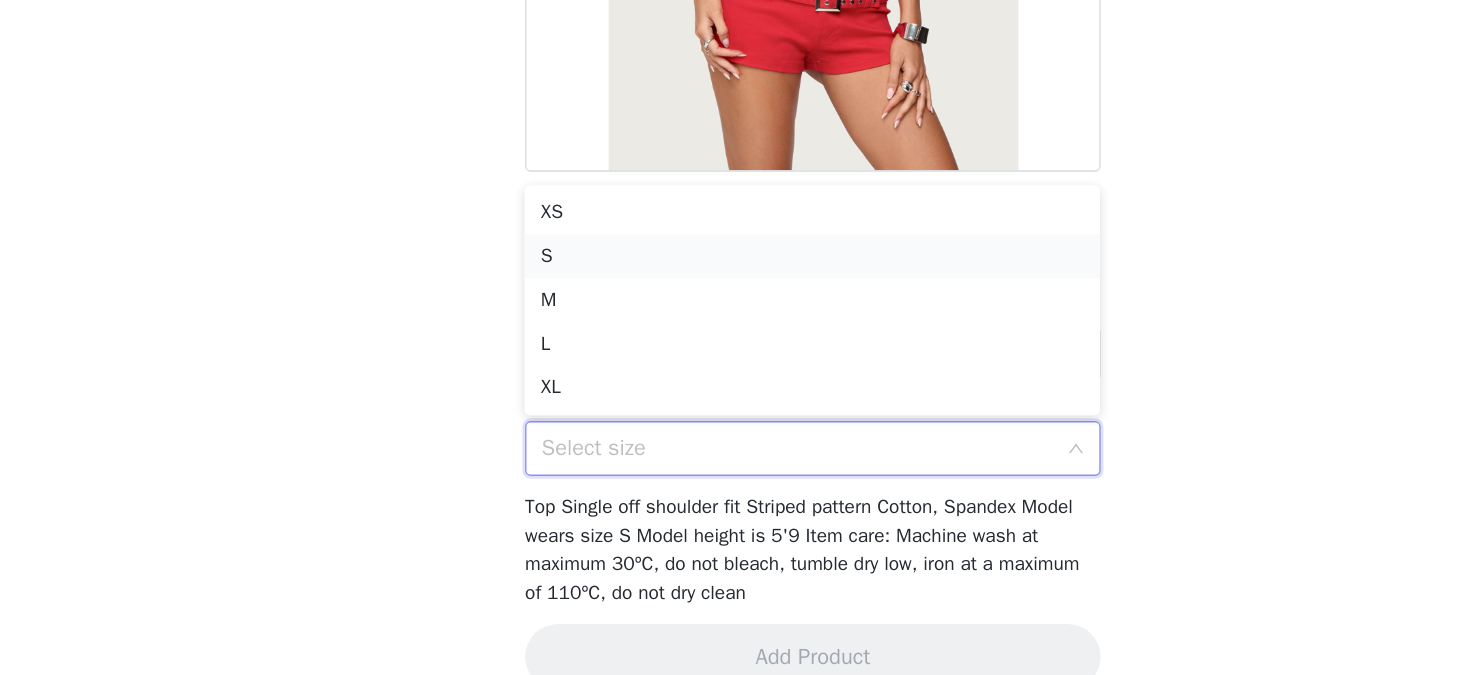 click on "S" at bounding box center [735, 369] 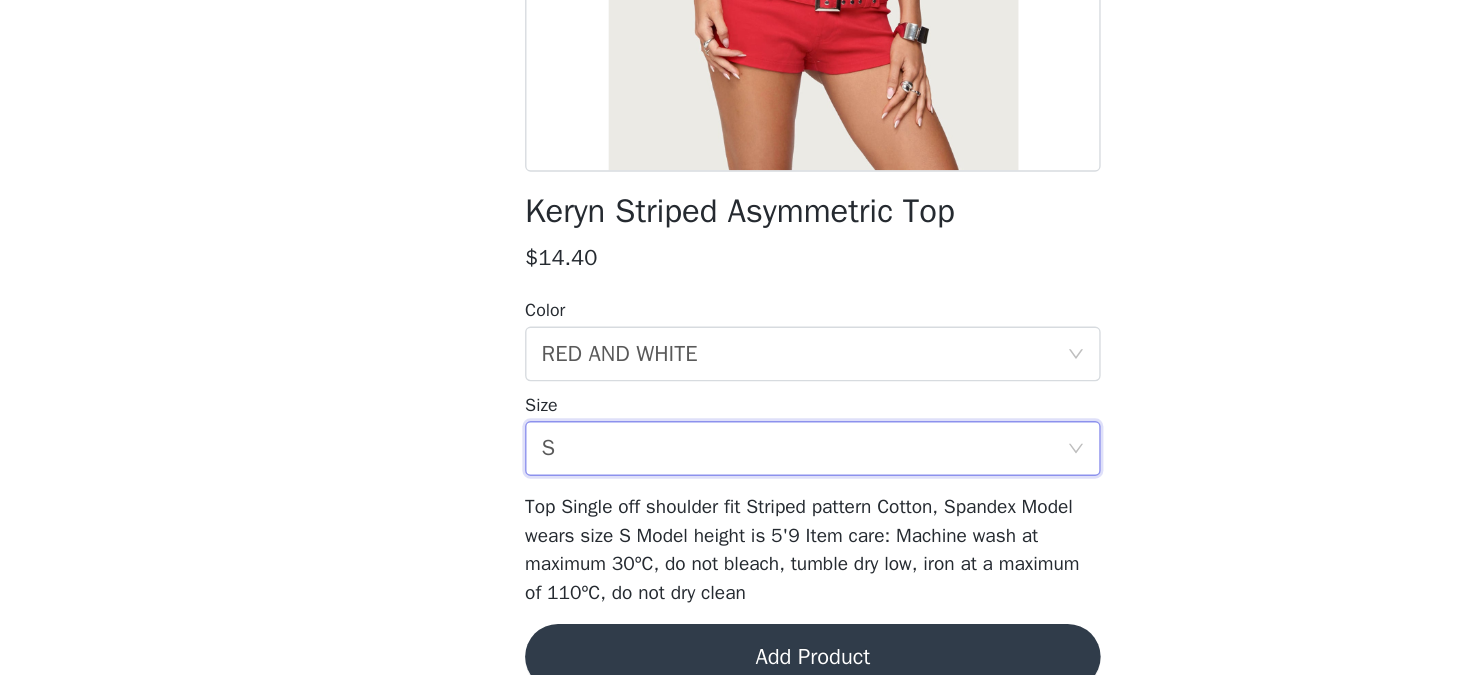 click on "STEP 1 OF 5
Products
The selected products exceed the total allowed price.       Choose as many products as you'd like, up to $300.00.       8 Selected   Remaining Funds: $45.80         Edie Belt Detail Low Rise Jeans     $46.00       BLUE, XS       Edit   Remove     Michaela Off Shoulder Knit Top     $24.00       BLACK, XS       Edit   Remove     Naama Sequin Mini Skort     $36.00       MIX, XS       Edit   Remove     Onda Striped Sweatshirt     $44.00       BLUE, S       Edit   Remove     Contrast Polka Dot Cupped Chiffon Top     $34.00       CREAM AND RED, XS       Edit   Remove     Nannie Off Shoulder Oversized Top     $24.00       WHITE, XS       Edit   Remove     Annalisa Pinstripe Shorts     $16.20       CREAM, XS       Edit   Remove     Cyrus Henley Oversized Top     $30.00       WHITE, XS       Edit   Remove     Add Product     You may choose as many products as you'd like     Back           $14.40" at bounding box center [735, -391] 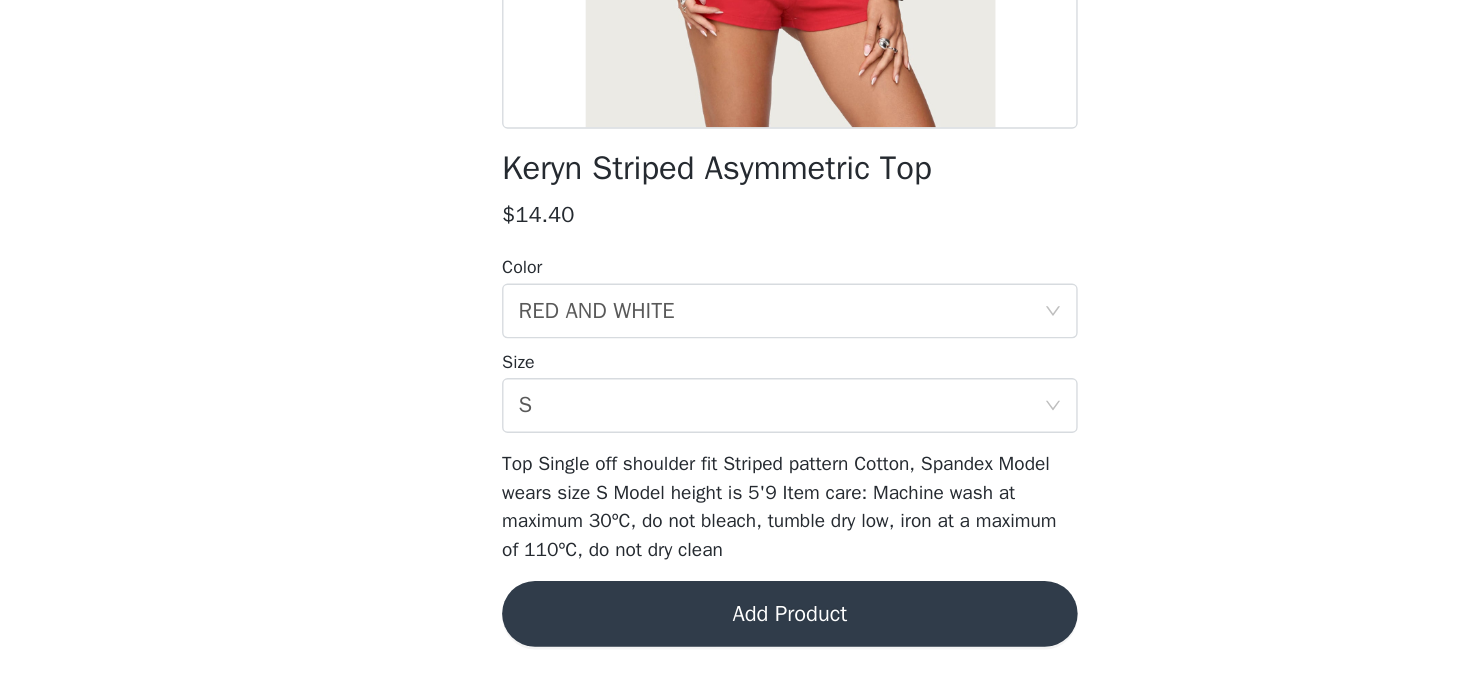 scroll, scrollTop: 277, scrollLeft: 0, axis: vertical 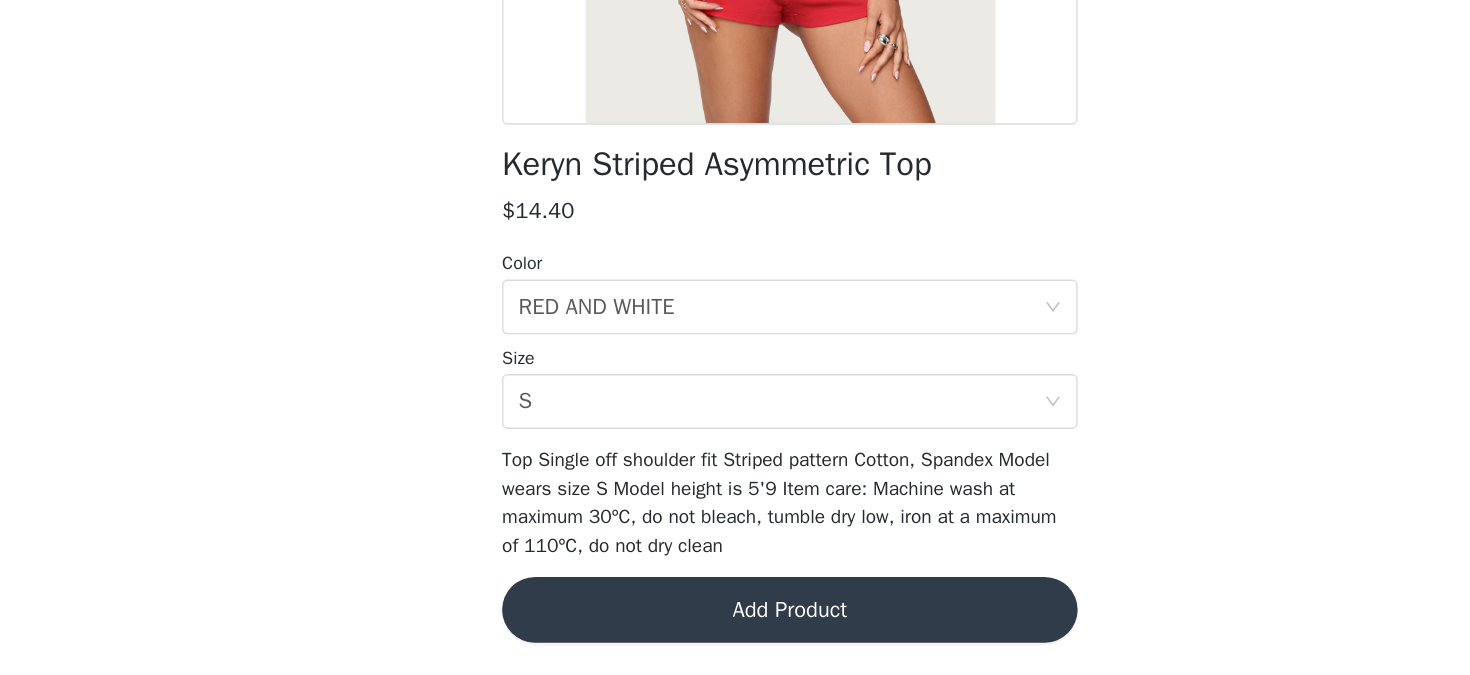 click on "Add Product" at bounding box center (735, 627) 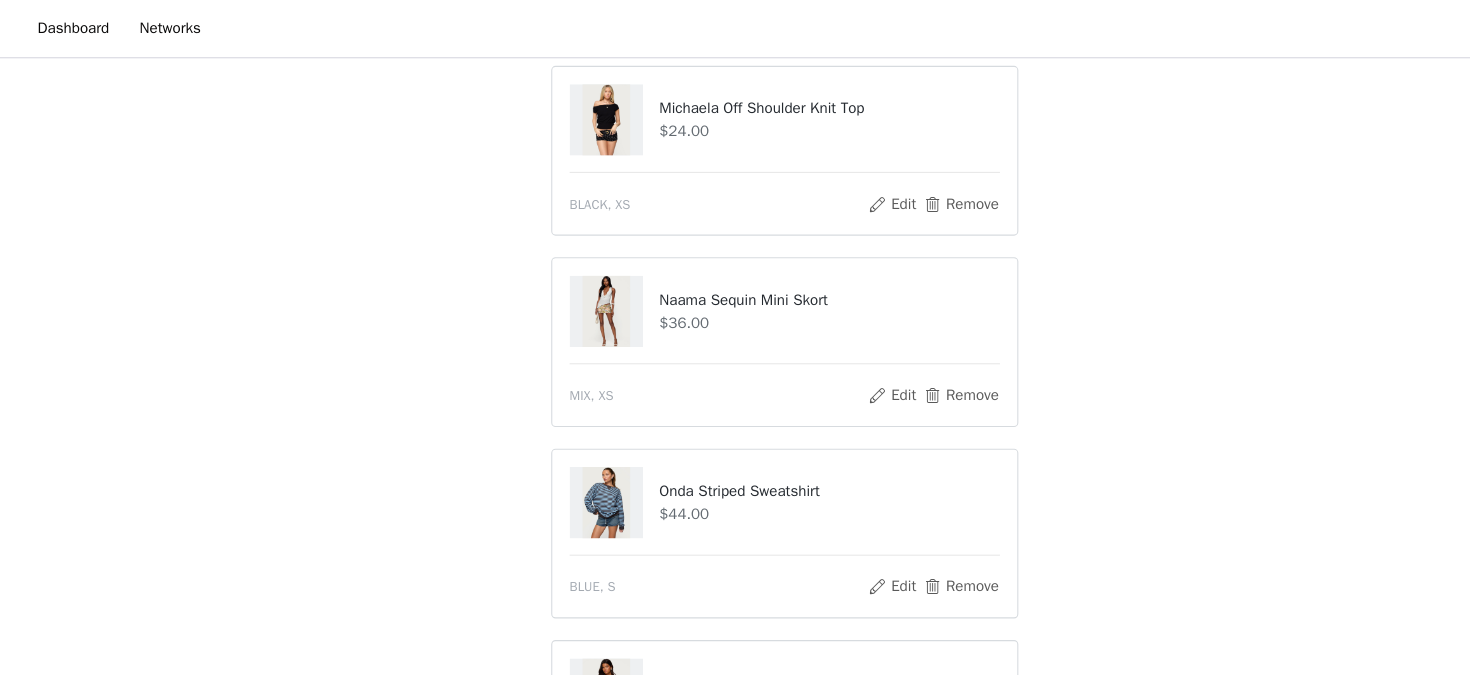 scroll, scrollTop: 0, scrollLeft: 0, axis: both 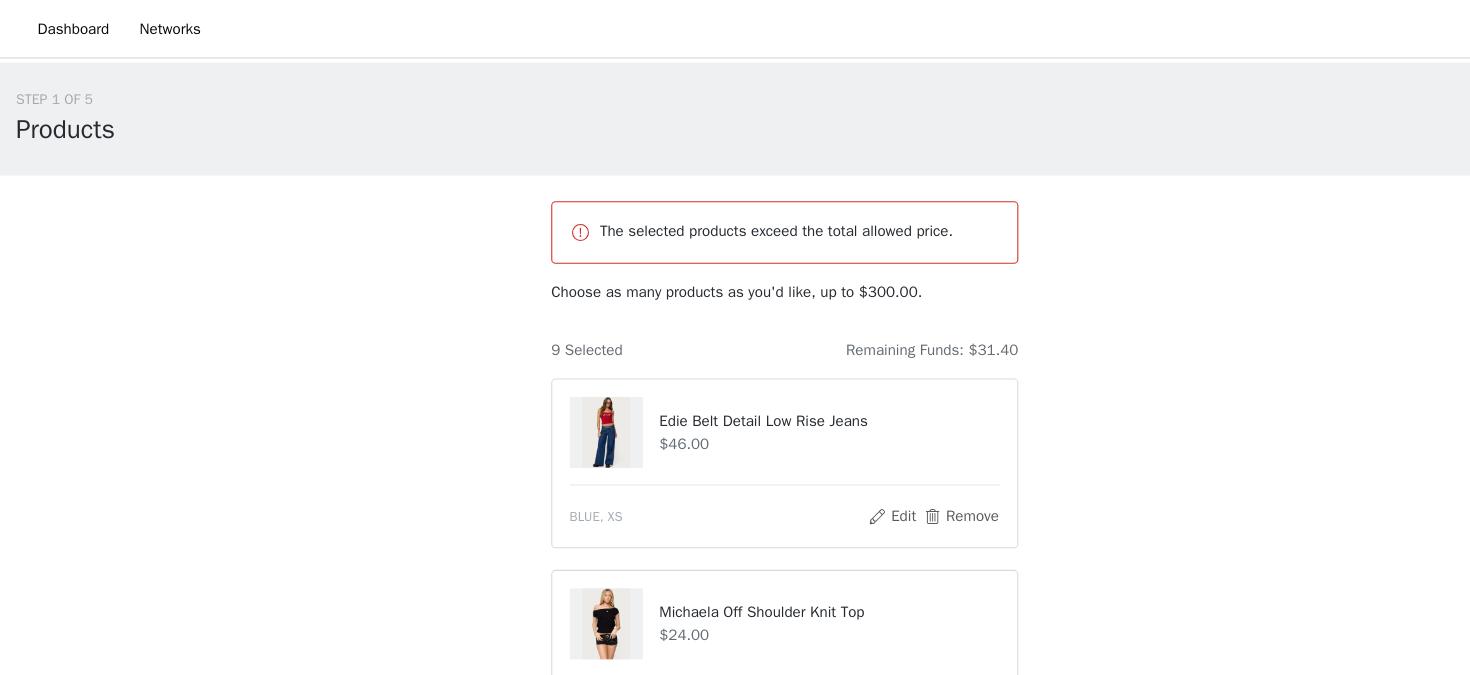 click on "STEP 1 OF 5
Products
The selected products exceed the total allowed price.       Choose as many products as you'd like, up to $300.00.       9 Selected   Remaining Funds: $31.40         Edie Belt Detail Low Rise Jeans     $46.00       BLUE, XS       Edit   Remove     Michaela Off Shoulder Knit Top     $24.00       BLACK, XS       Edit   Remove     Naama Sequin Mini Skort     $36.00       MIX, XS       Edit   Remove     Onda Striped Sweatshirt     $44.00       BLUE, S       Edit   Remove     Contrast Polka Dot Cupped Chiffon Top     $34.00       CREAM AND RED, XS       Edit   Remove     Nannie Off Shoulder Oversized Top     $24.00       WHITE, XS       Edit   Remove     Annalisa Pinstripe Shorts     $16.20       CREAM, XS       Edit   Remove     Cyrus Henley Oversized Top     $30.00       WHITE, XS       Edit   Remove     Keryn Striped Asymmetric Top     $14.40       RED AND WHITE, S       Edit   Remove" at bounding box center (735, 1068) 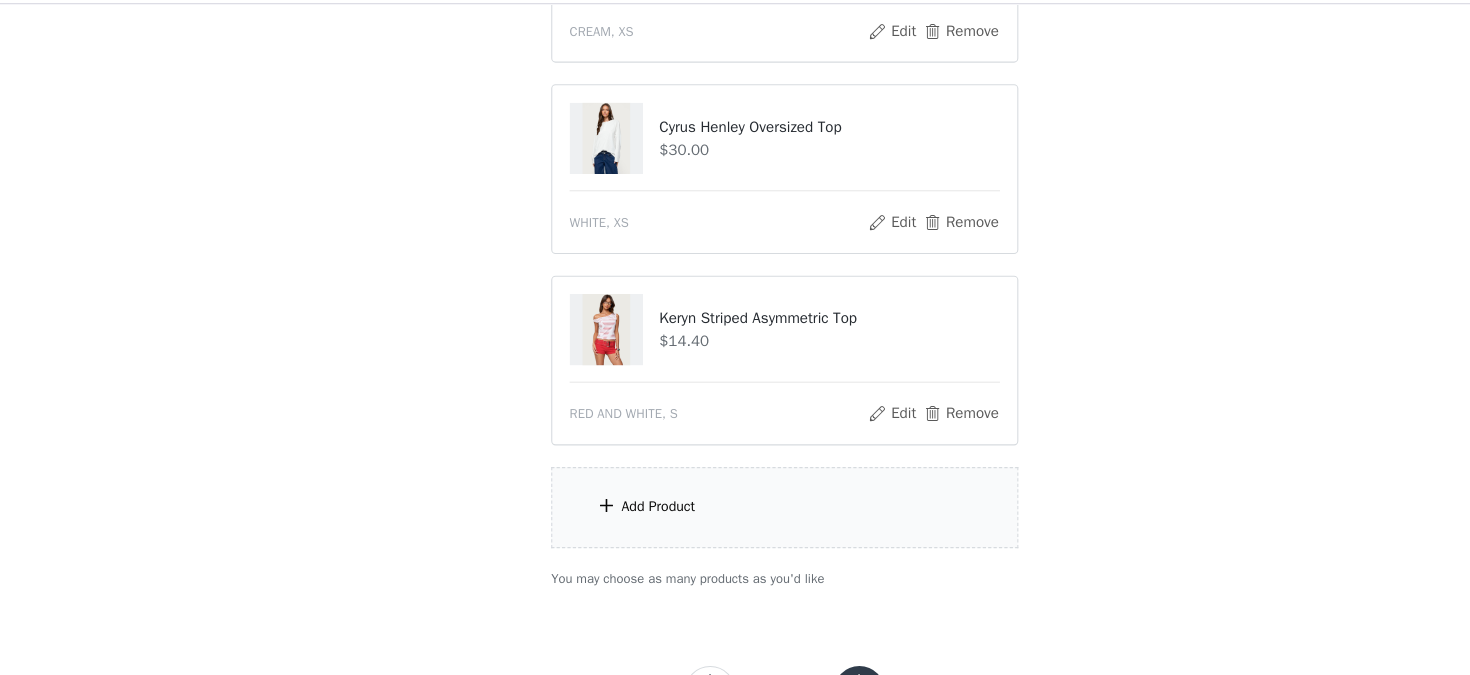 scroll, scrollTop: 1484, scrollLeft: 0, axis: vertical 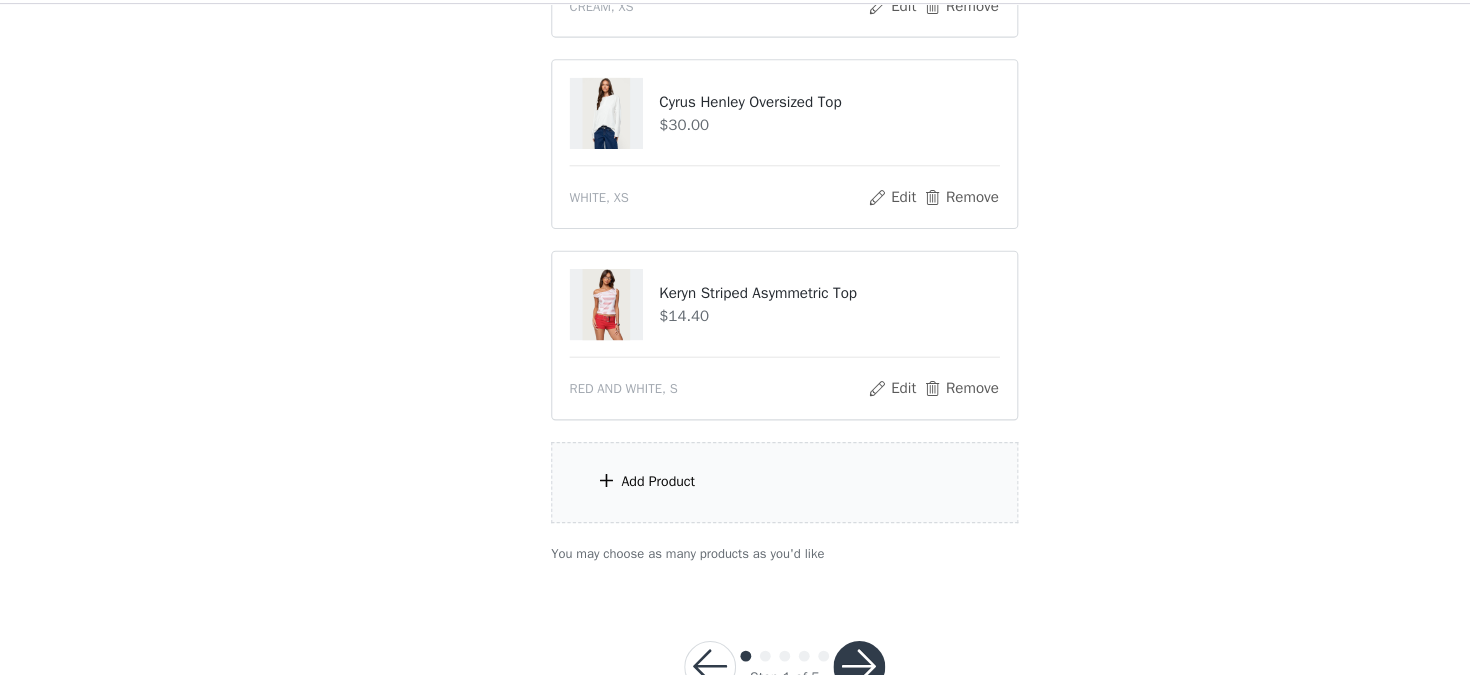 click on "Add Product" at bounding box center [735, 496] 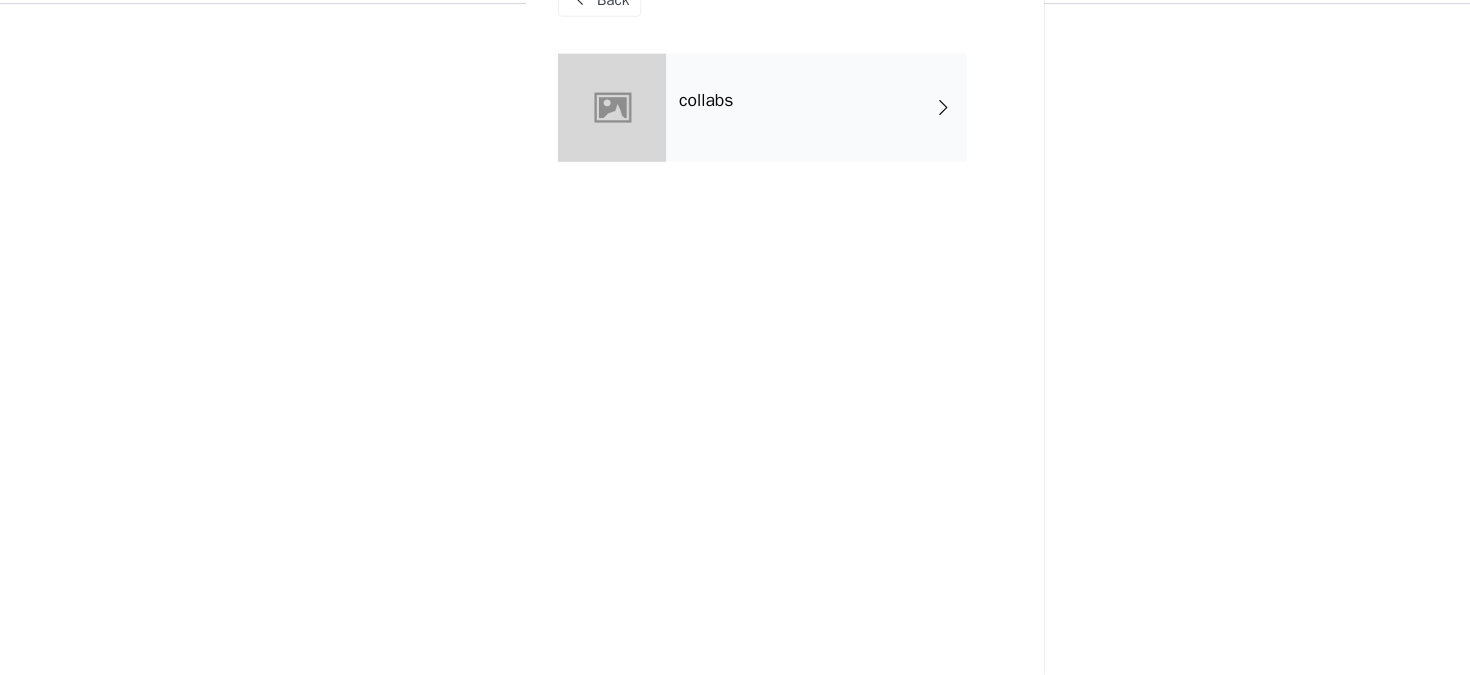 click on "collabs" at bounding box center [764, 150] 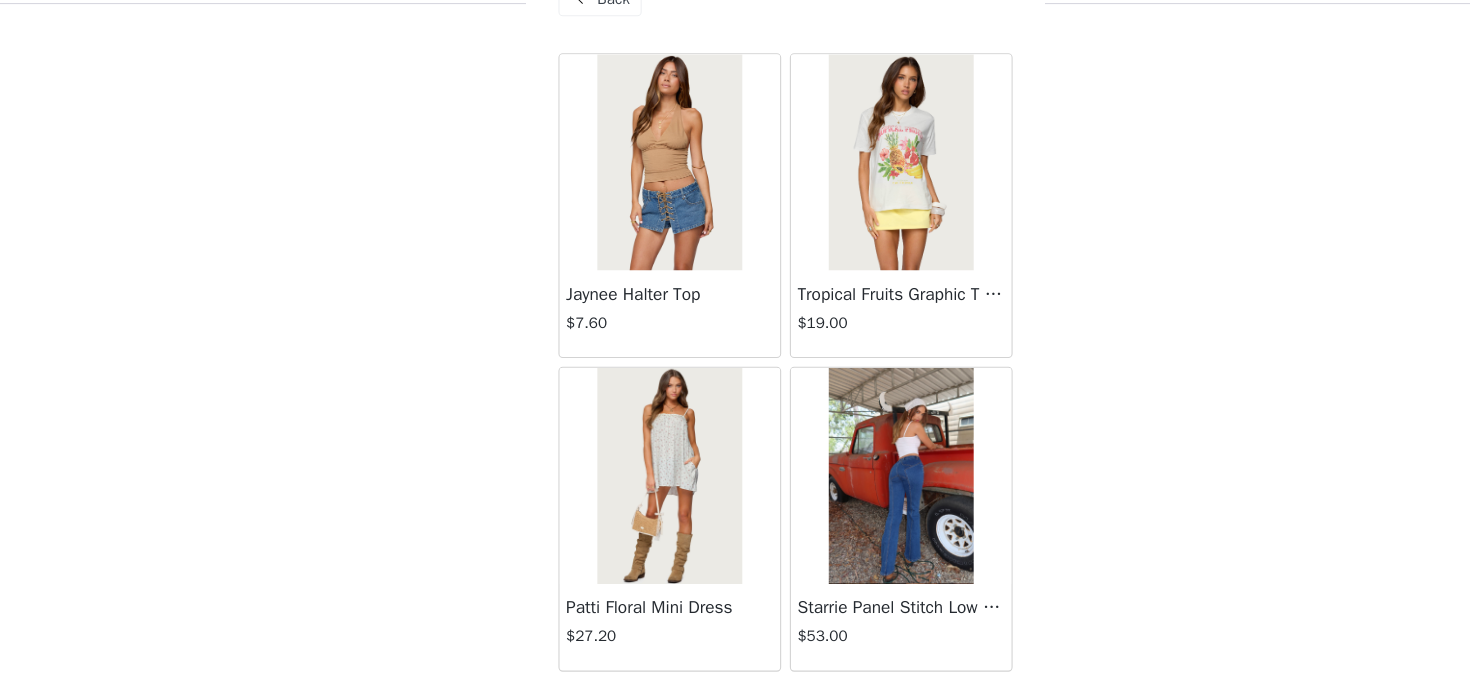 scroll, scrollTop: 1484, scrollLeft: 0, axis: vertical 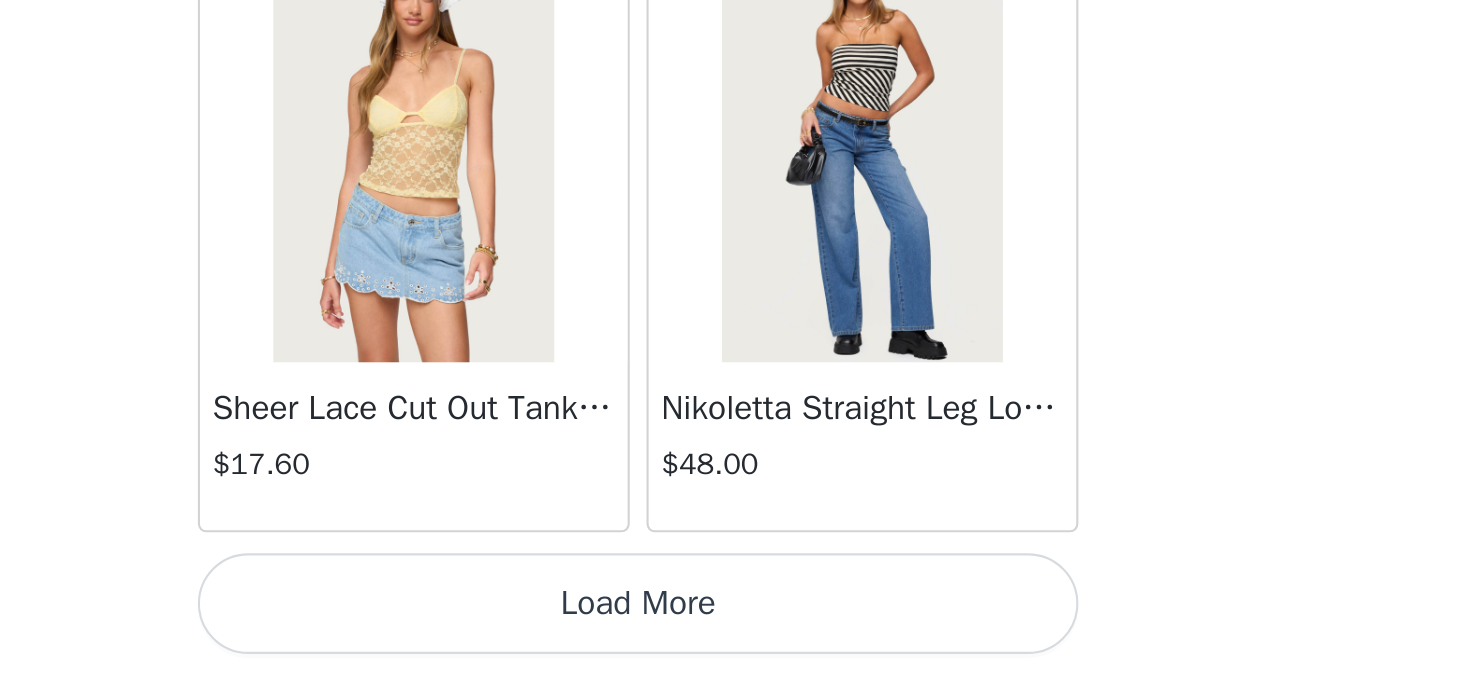 click on "Load More" at bounding box center (735, 641) 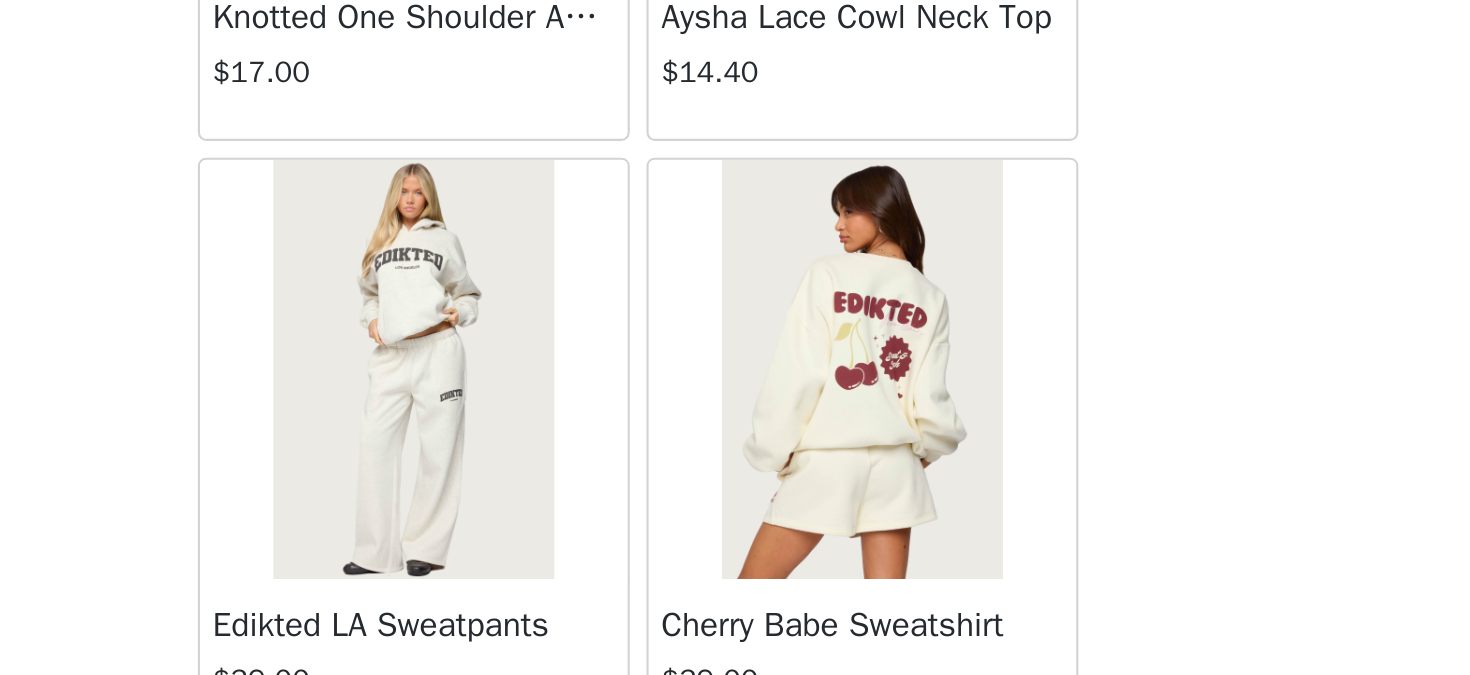 scroll, scrollTop: 5279, scrollLeft: 0, axis: vertical 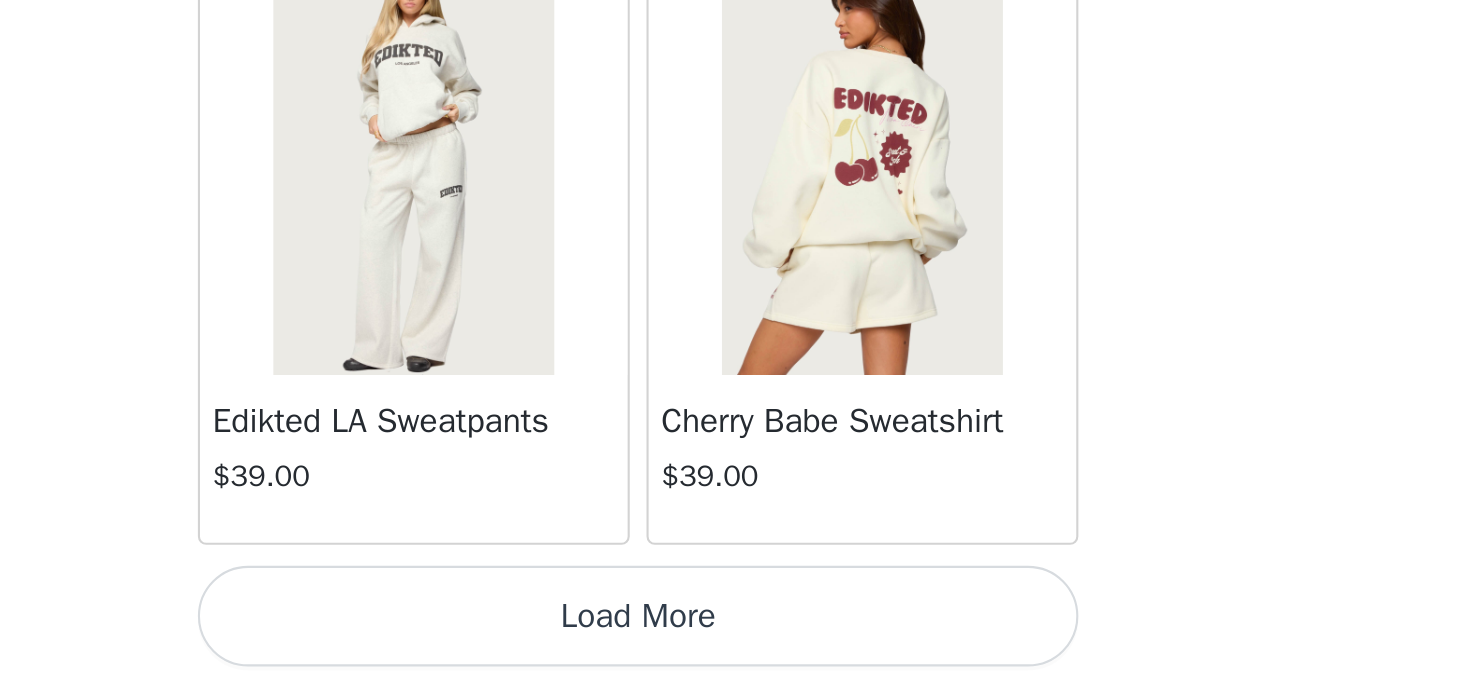 click on "Load More" at bounding box center (735, 647) 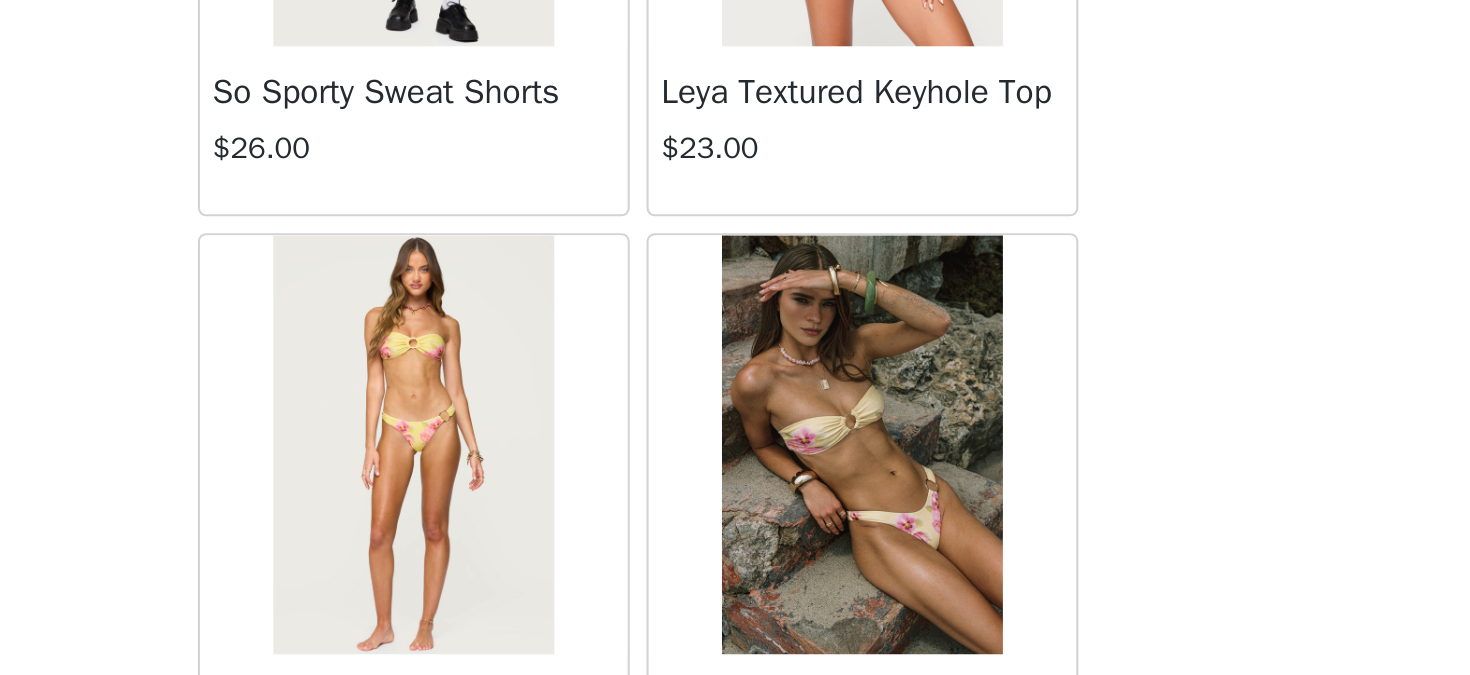 scroll, scrollTop: 8185, scrollLeft: 0, axis: vertical 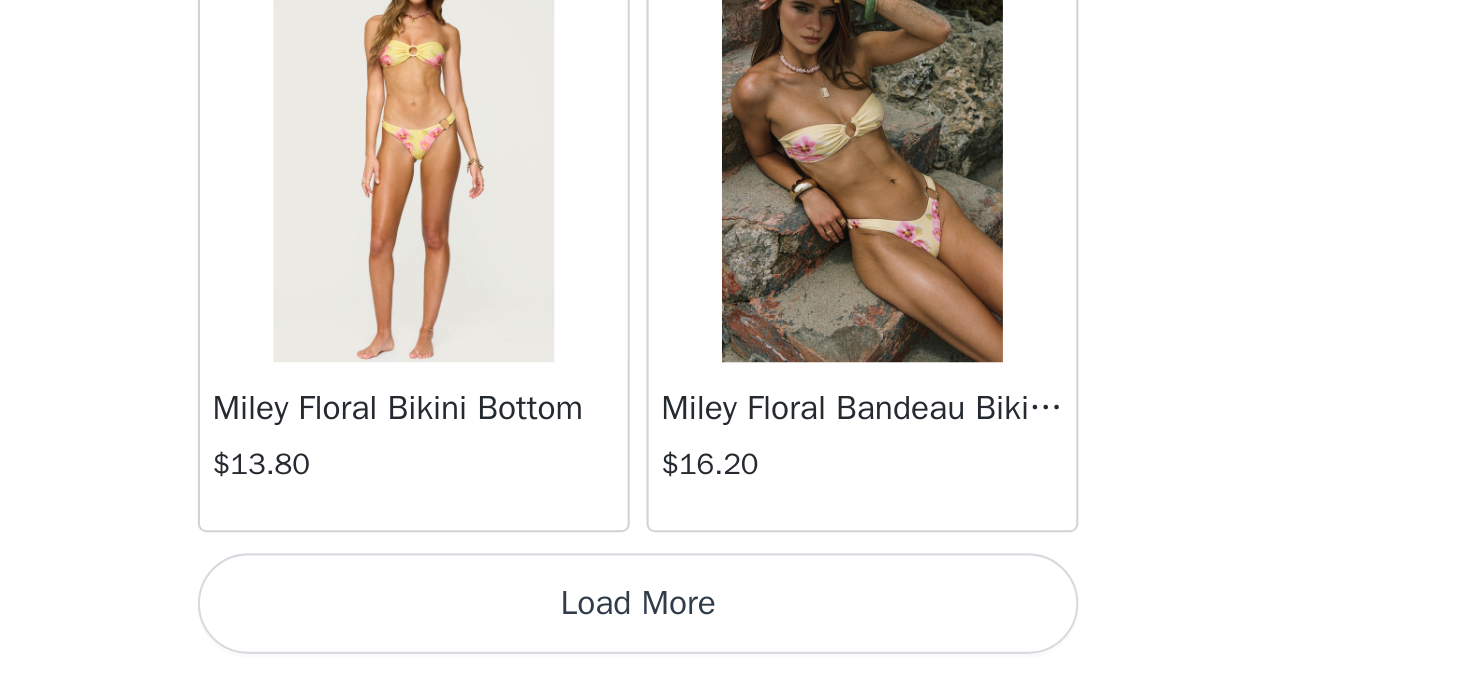 click on "Load More" at bounding box center [735, 641] 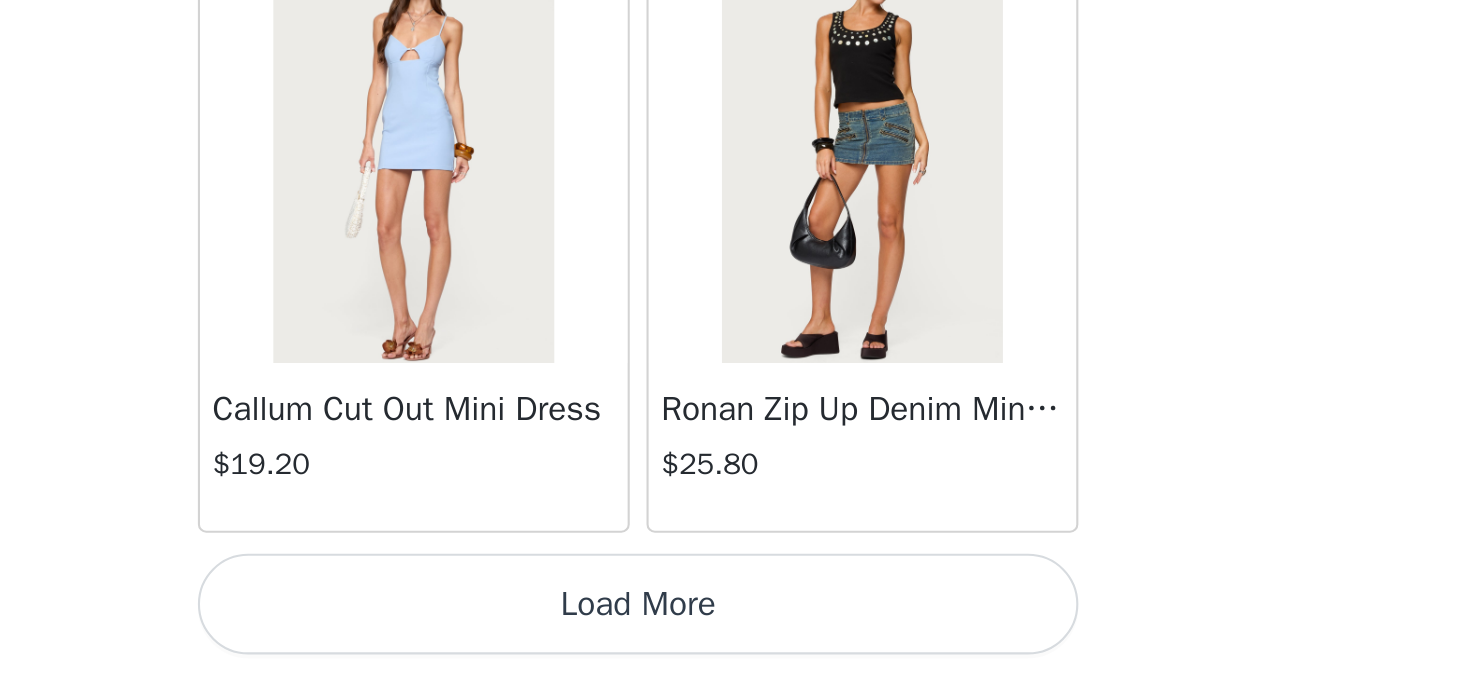 scroll, scrollTop: 11083, scrollLeft: 0, axis: vertical 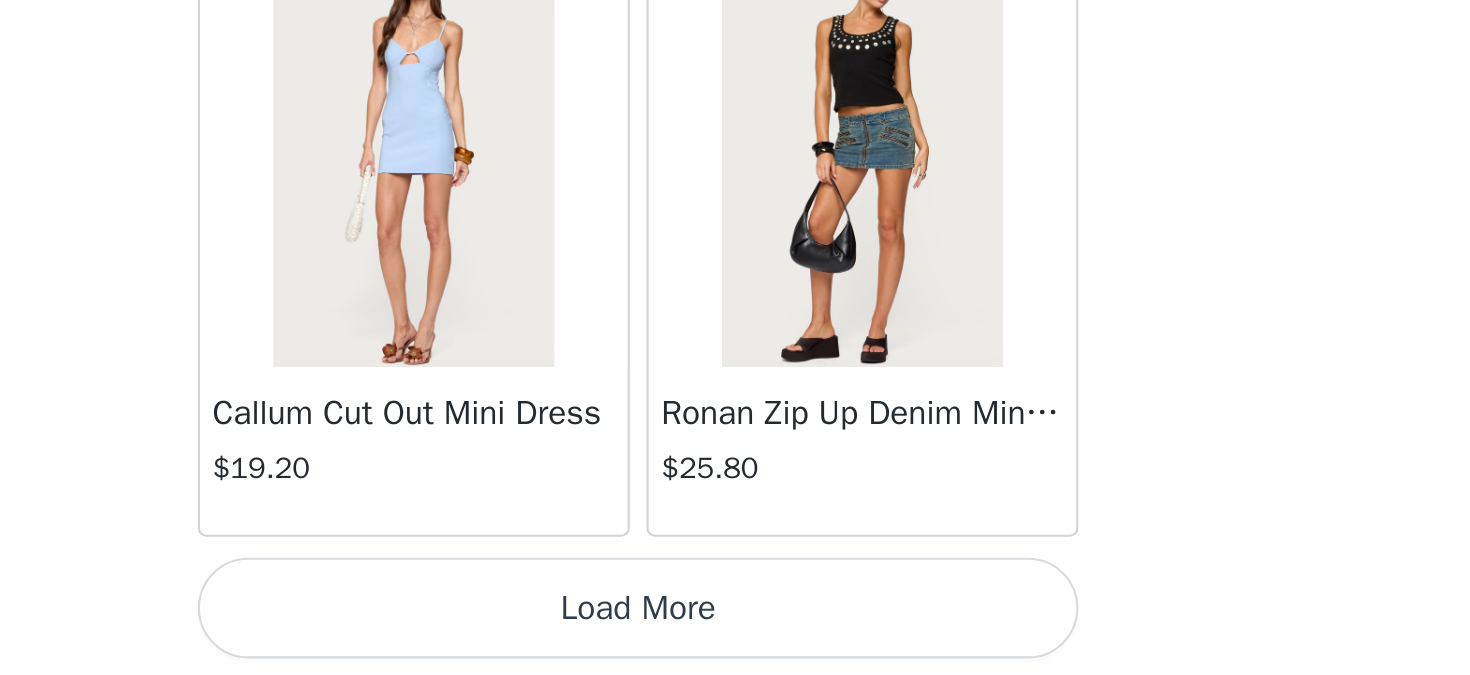 click on "Load More" at bounding box center [735, 643] 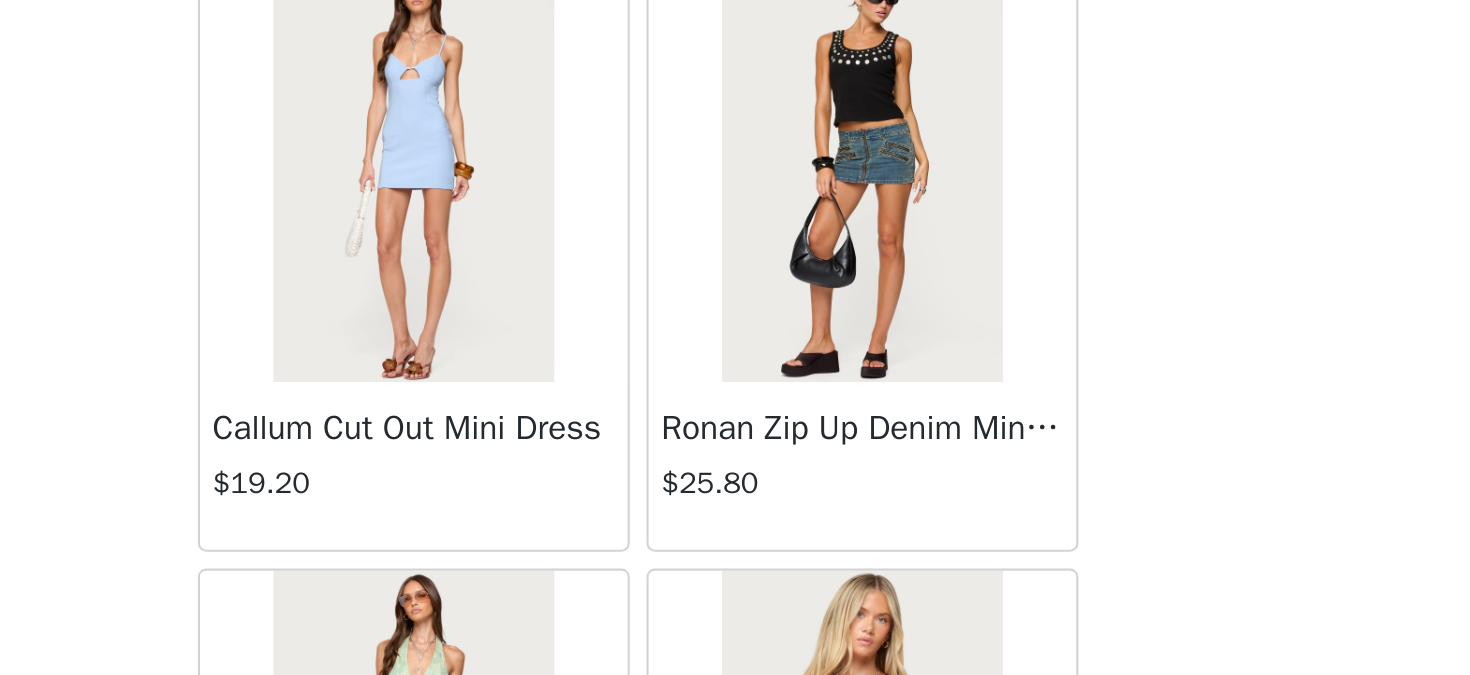 scroll, scrollTop: 11083, scrollLeft: 0, axis: vertical 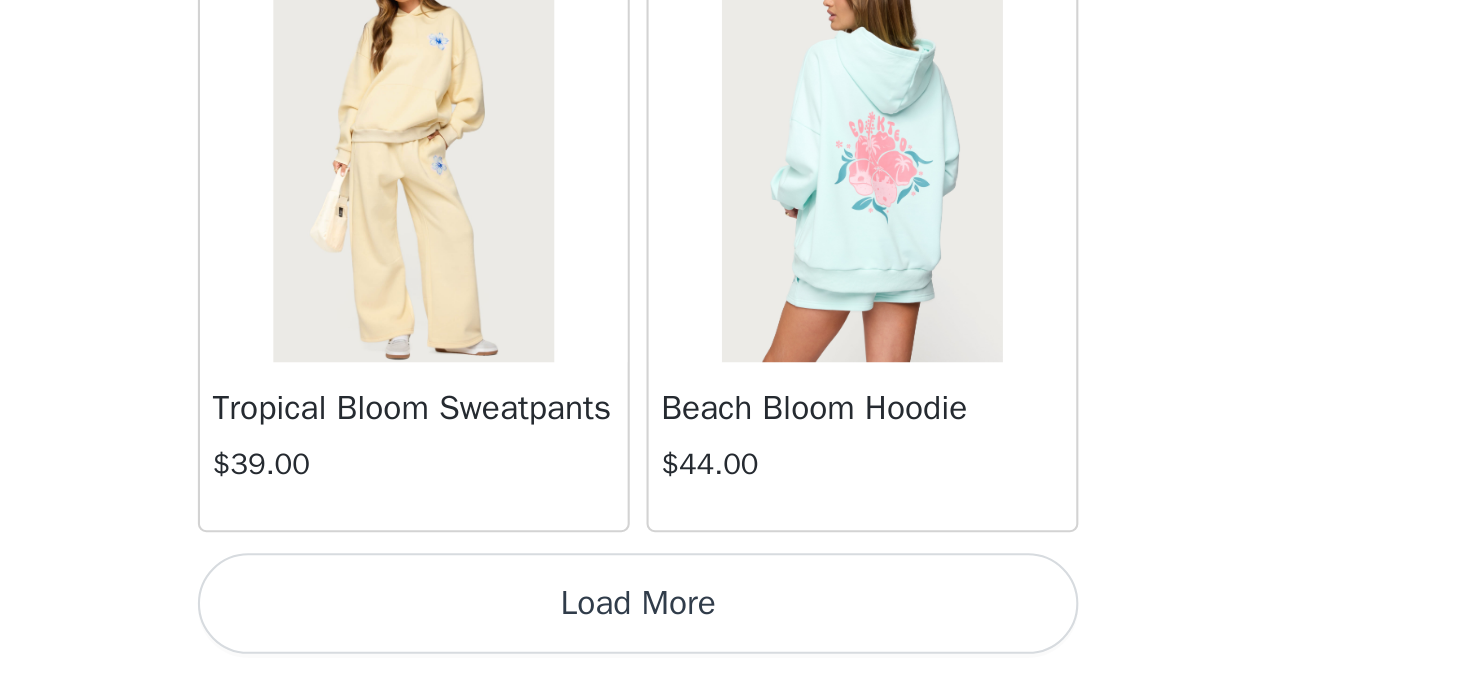 click on "Load More" at bounding box center [735, 641] 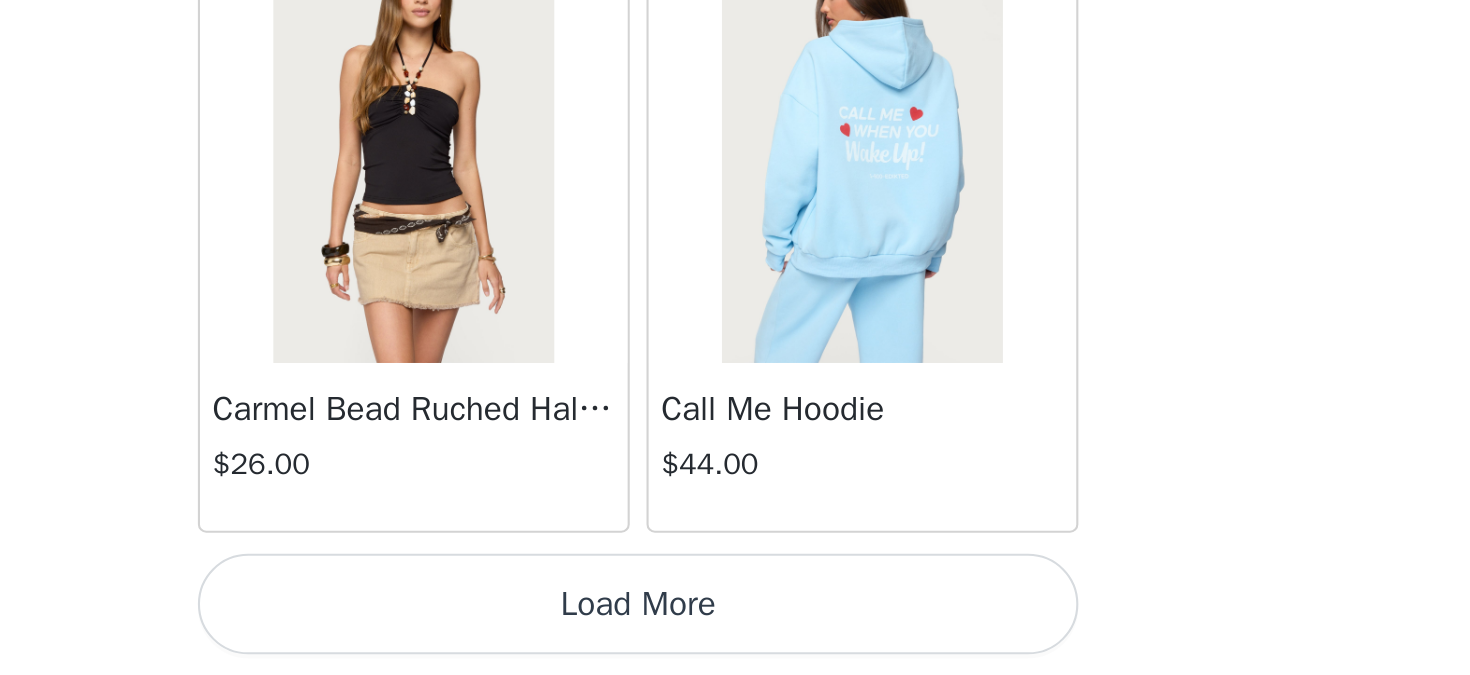scroll, scrollTop: 16449, scrollLeft: 0, axis: vertical 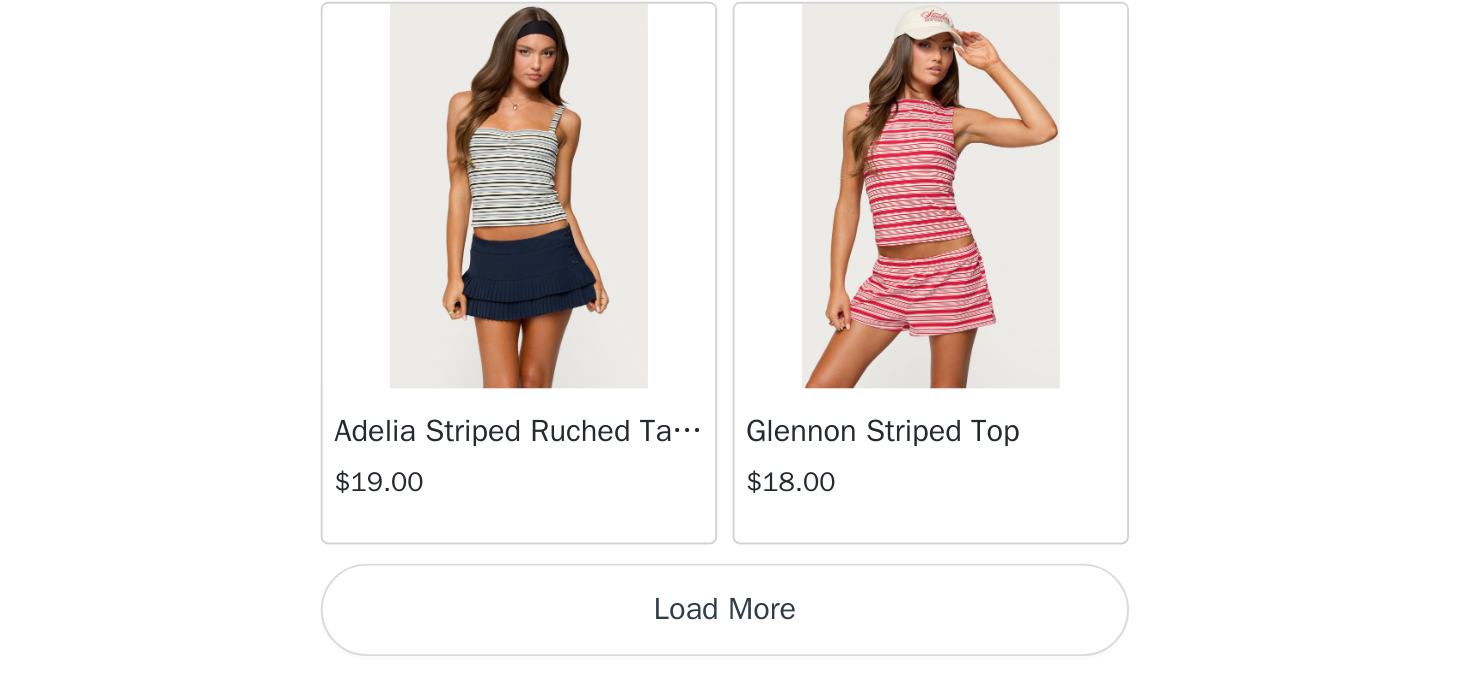 click on "Load More" at bounding box center [735, 641] 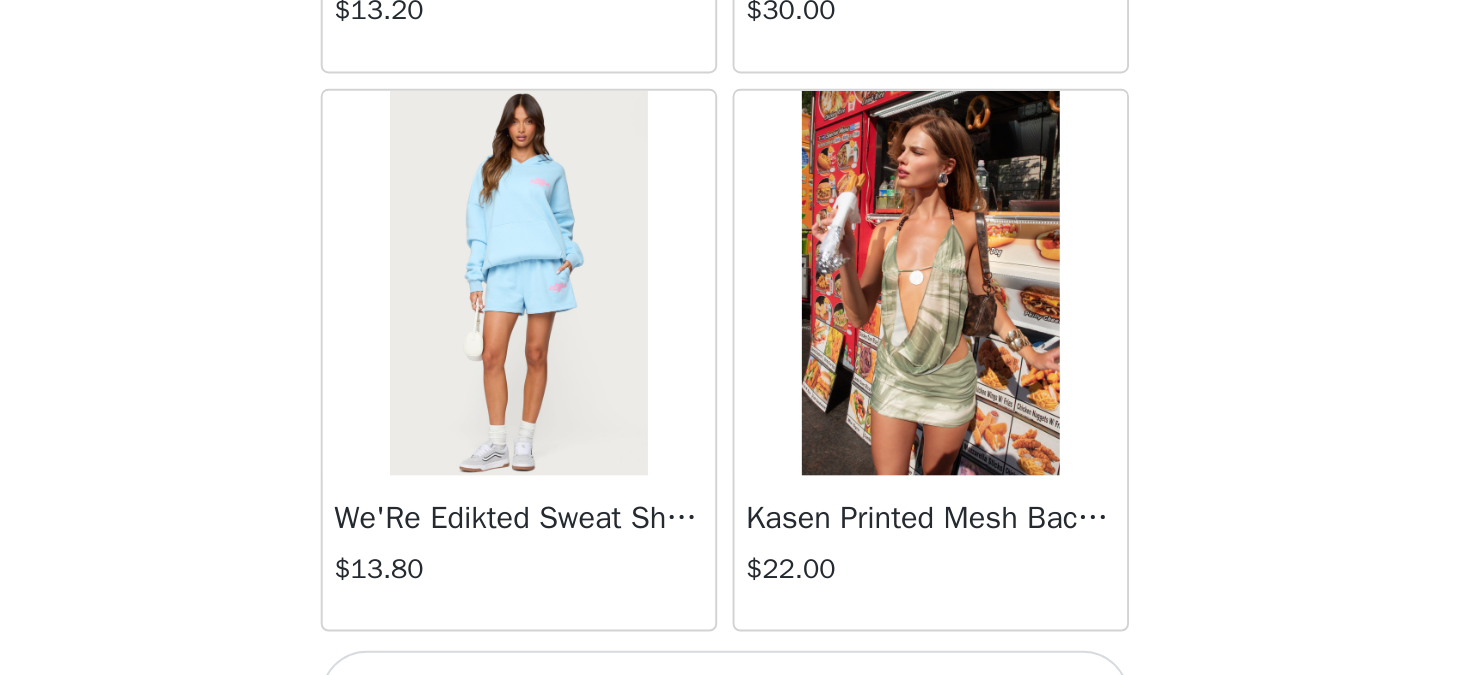 scroll, scrollTop: 22685, scrollLeft: 0, axis: vertical 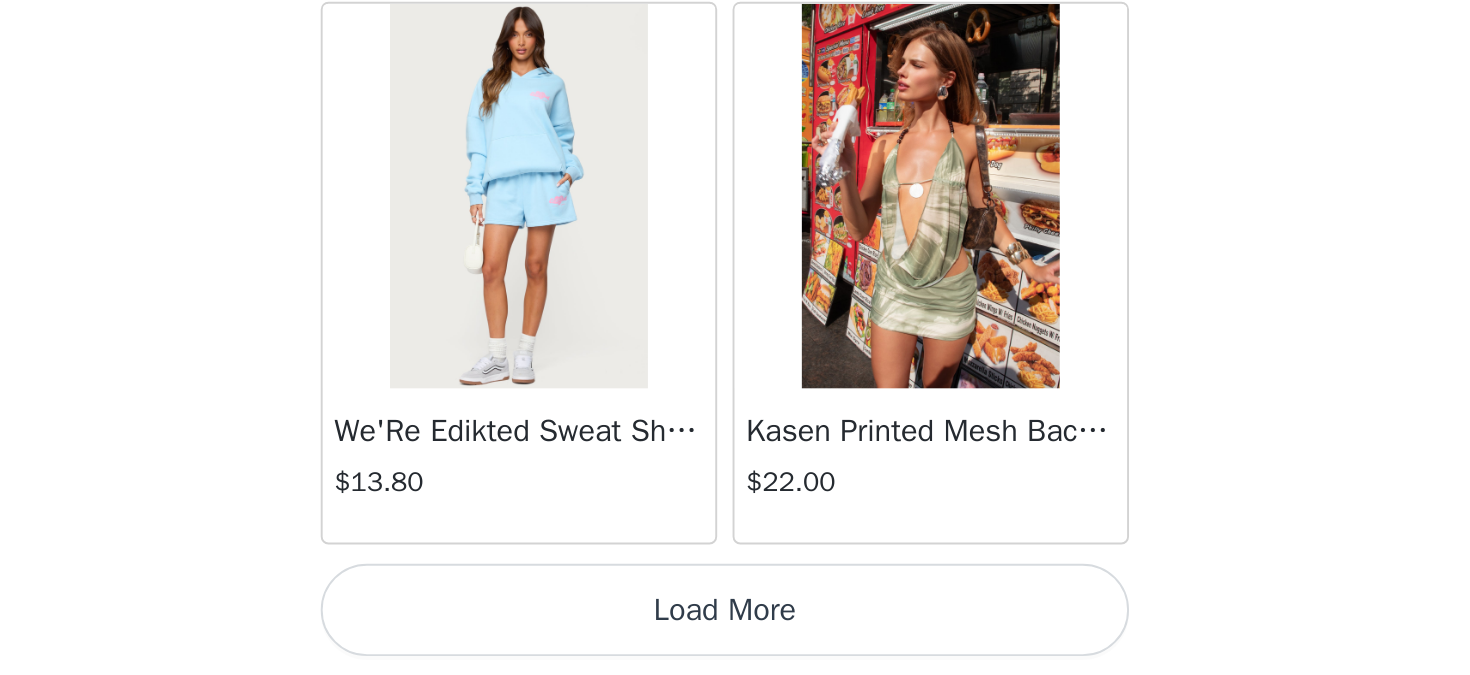 click on "Load More" at bounding box center (735, 641) 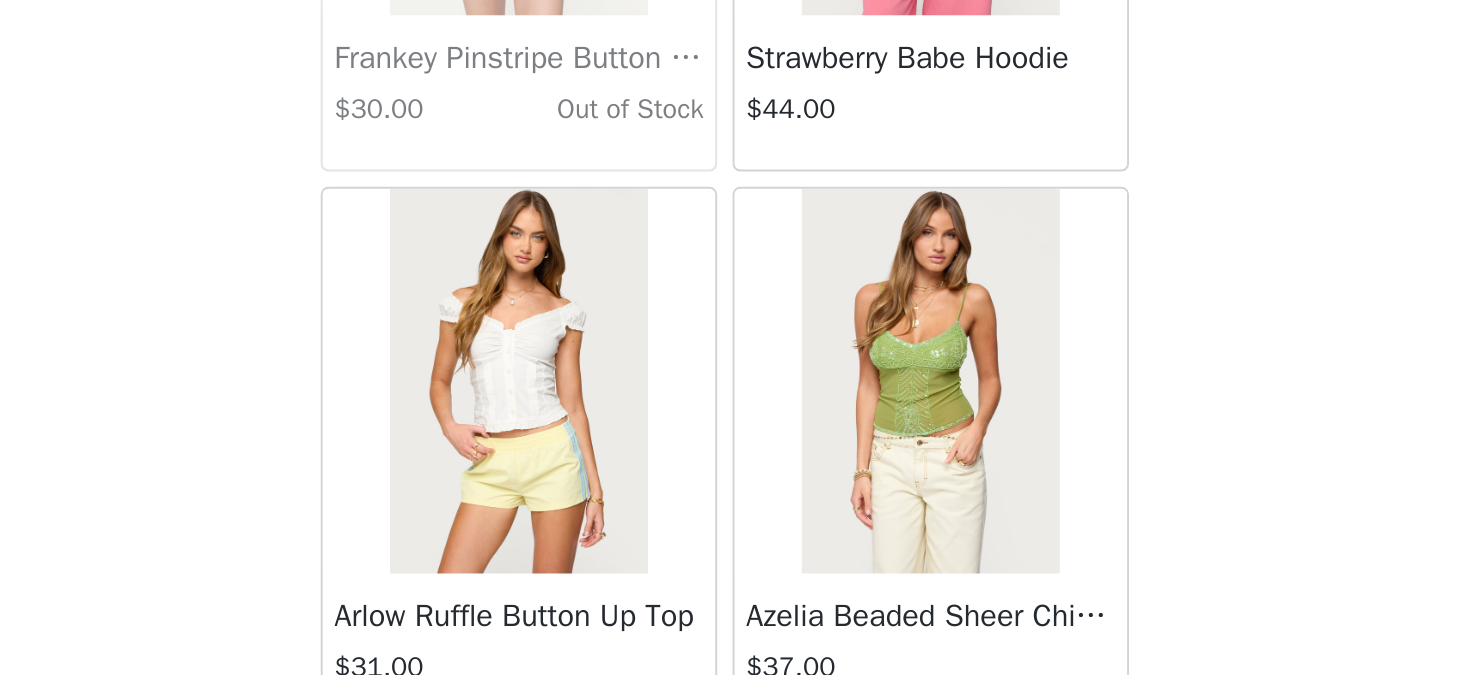 scroll, scrollTop: 25585, scrollLeft: 0, axis: vertical 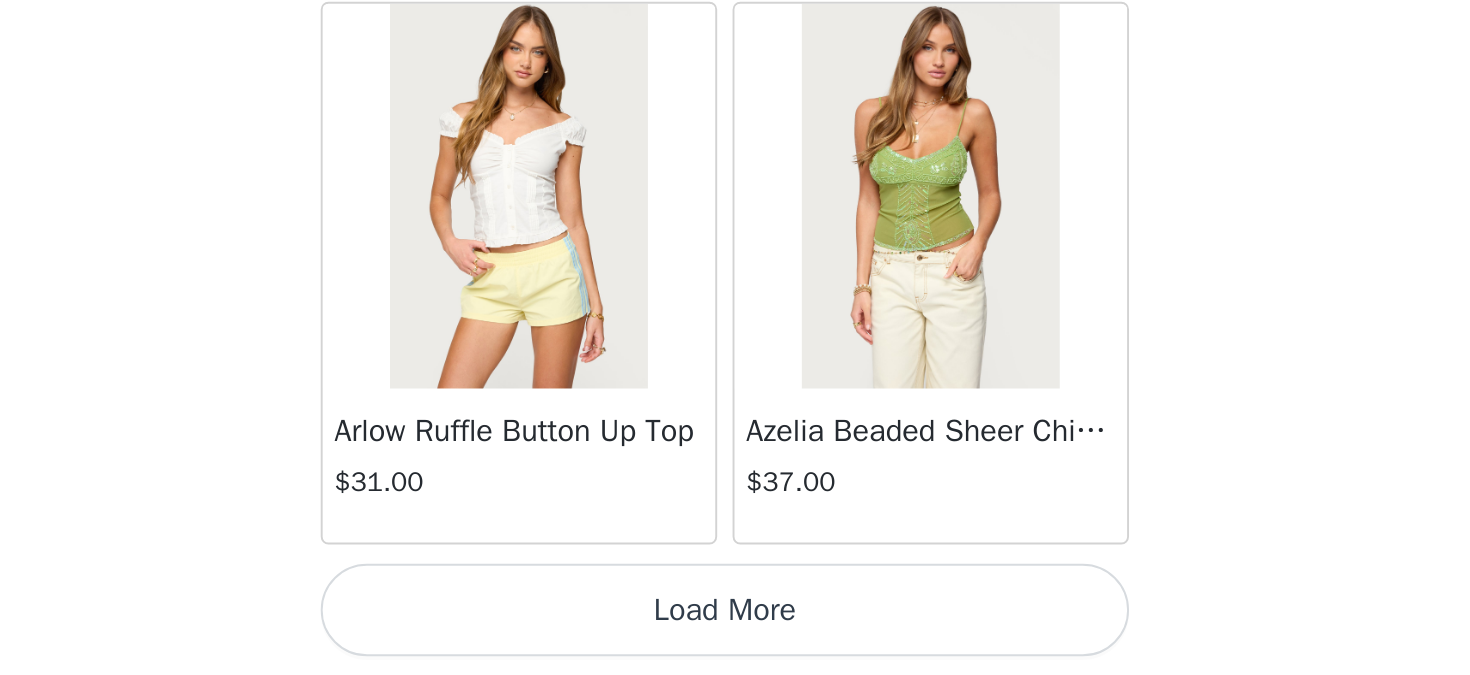 click on "Load More" at bounding box center (735, 641) 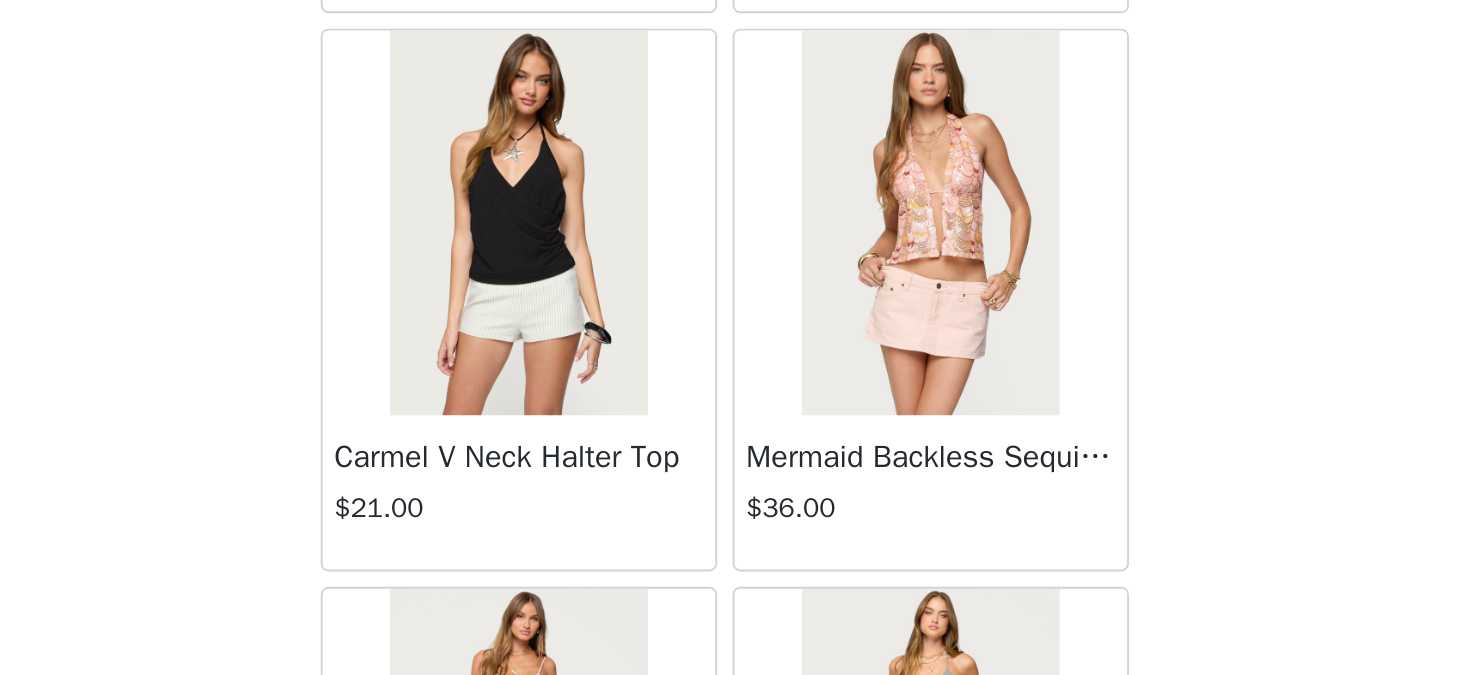 scroll, scrollTop: 27901, scrollLeft: 0, axis: vertical 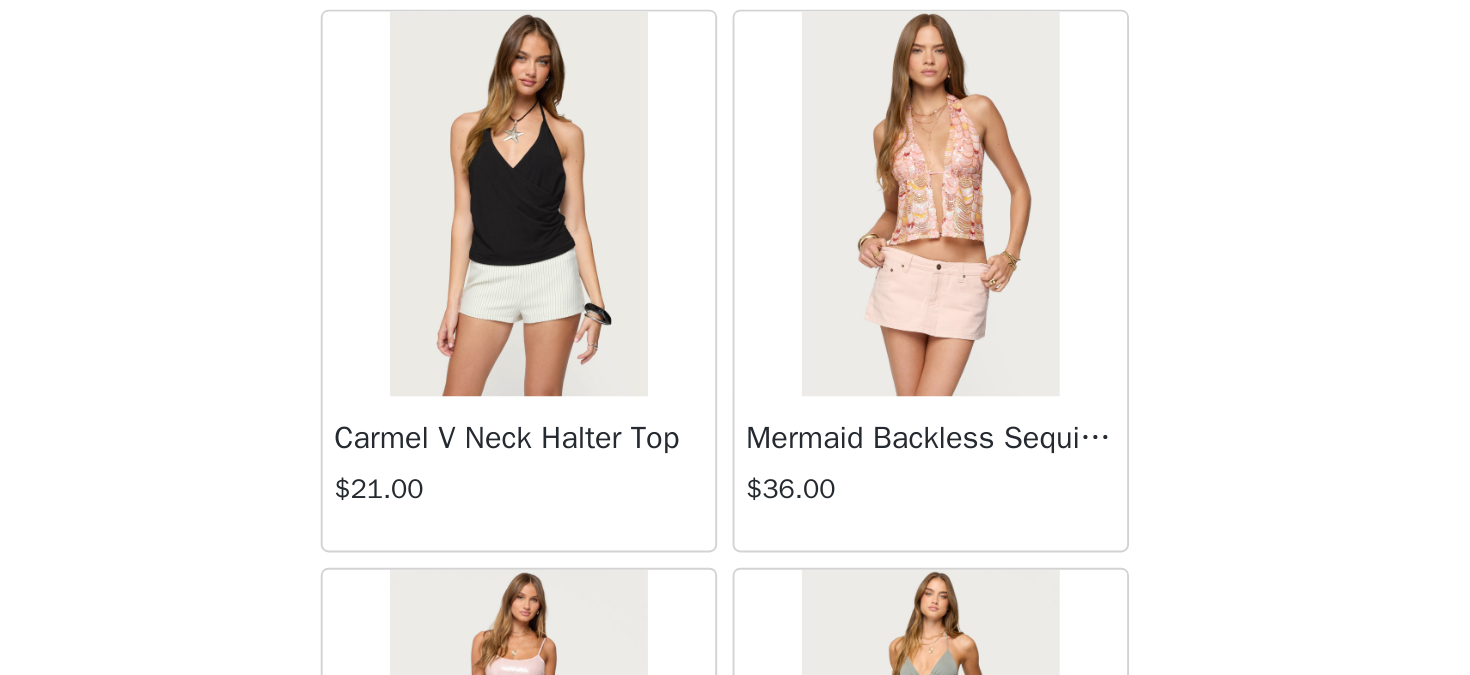 click at bounding box center [627, 430] 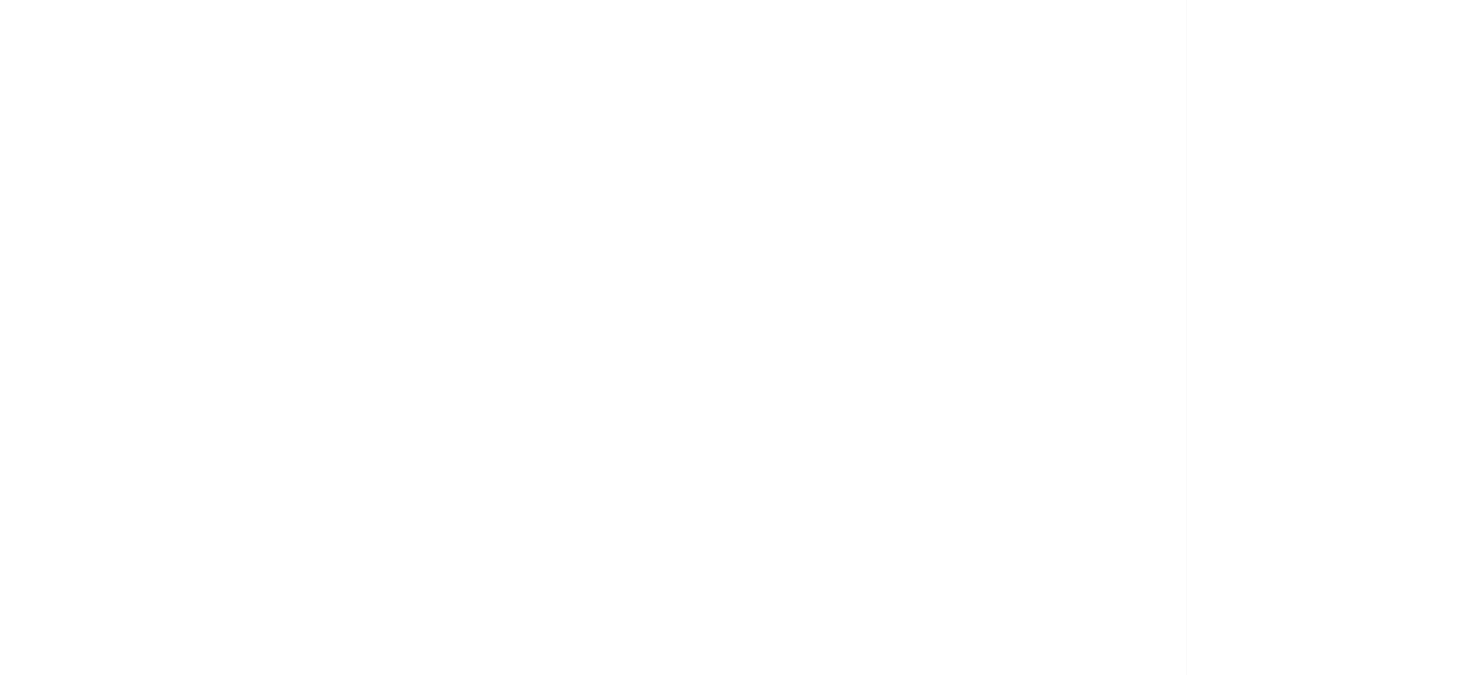 scroll, scrollTop: 0, scrollLeft: 0, axis: both 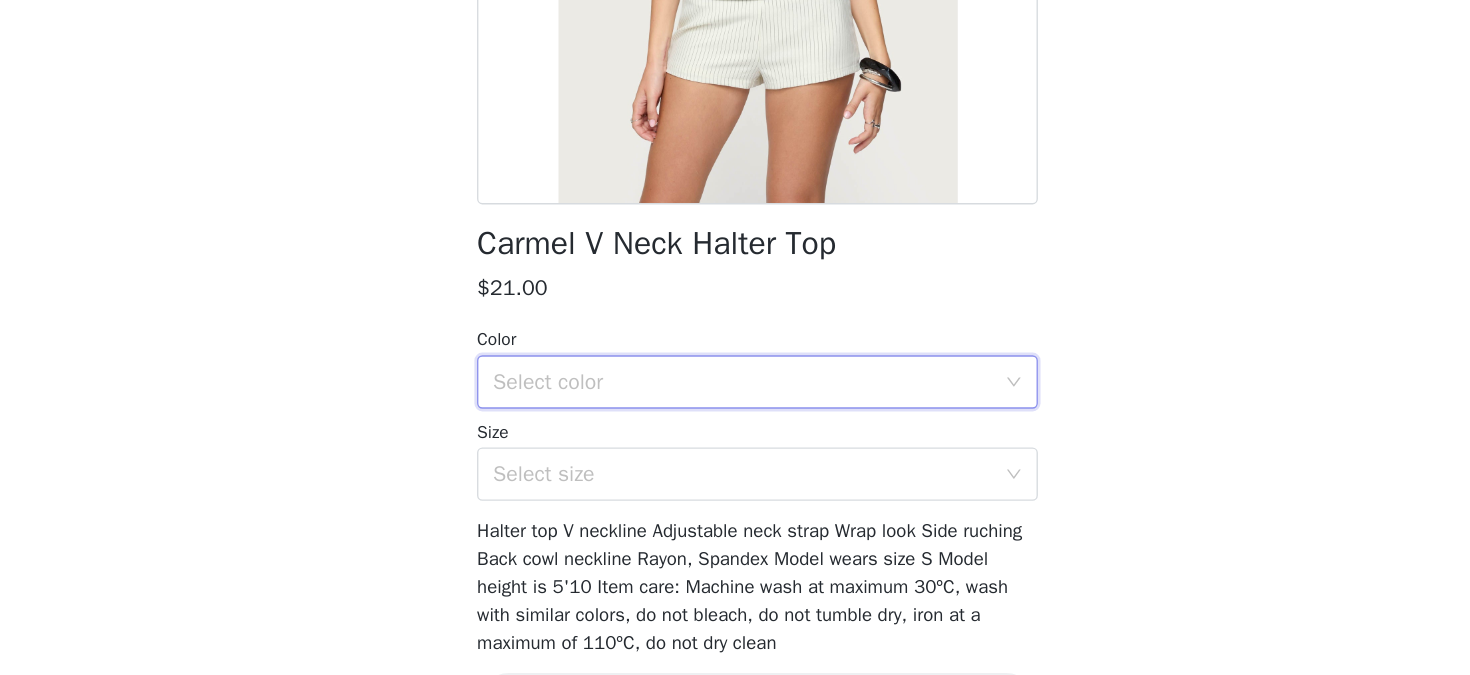 click on "Select color" at bounding box center [728, 455] 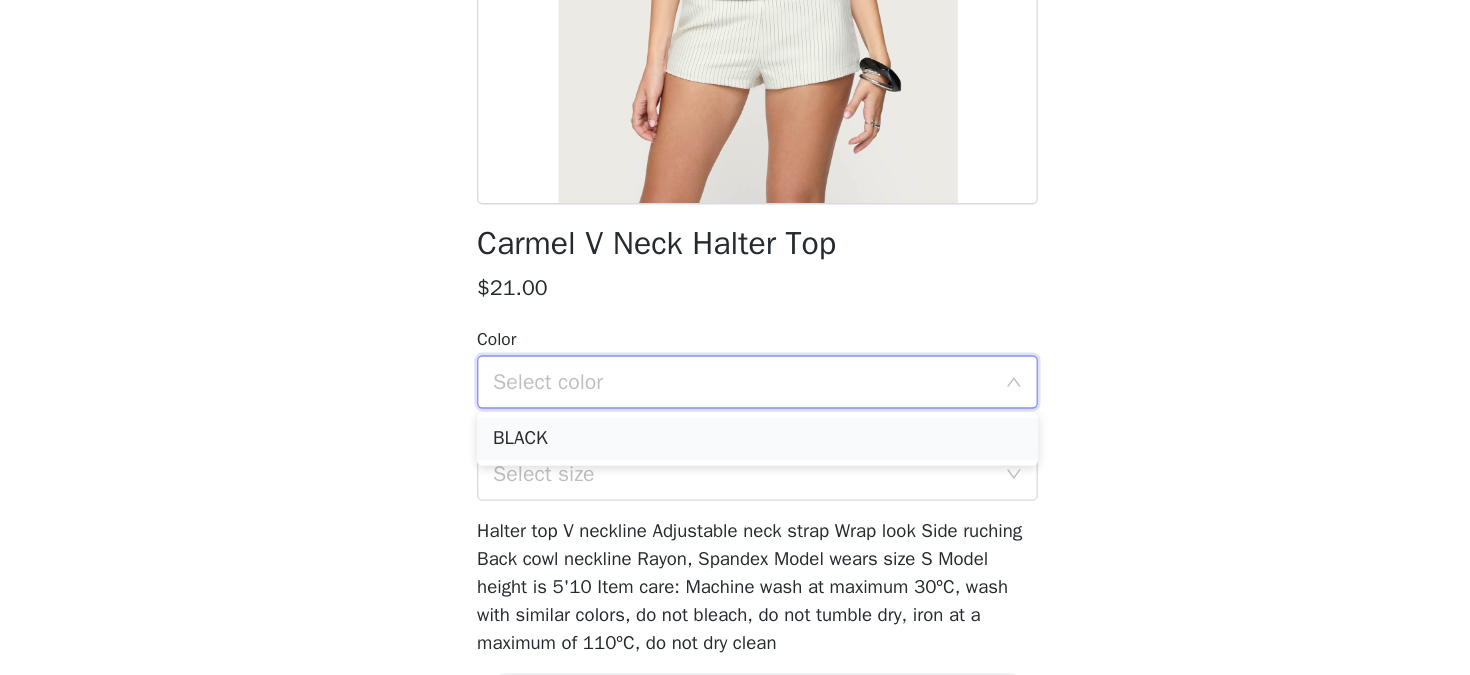 click on "BLACK" at bounding box center [735, 498] 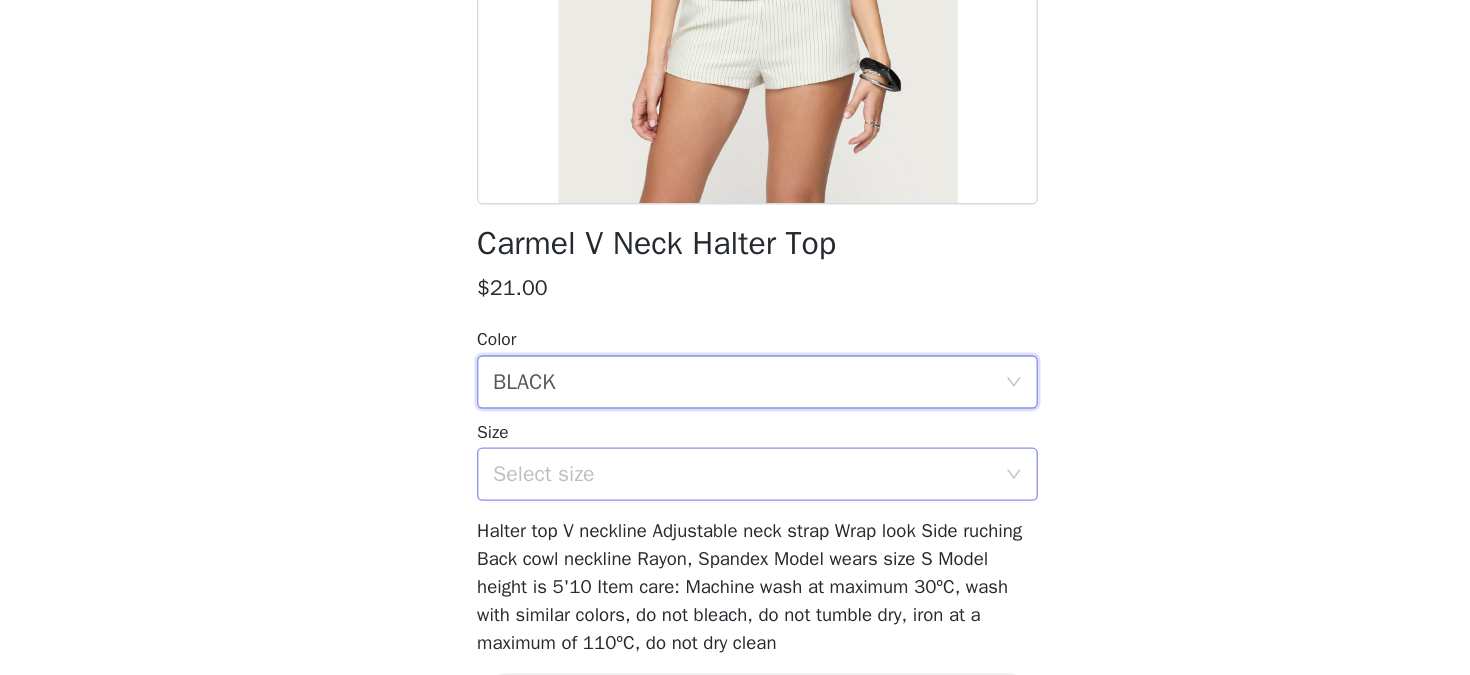 click on "Select size" at bounding box center (724, 524) 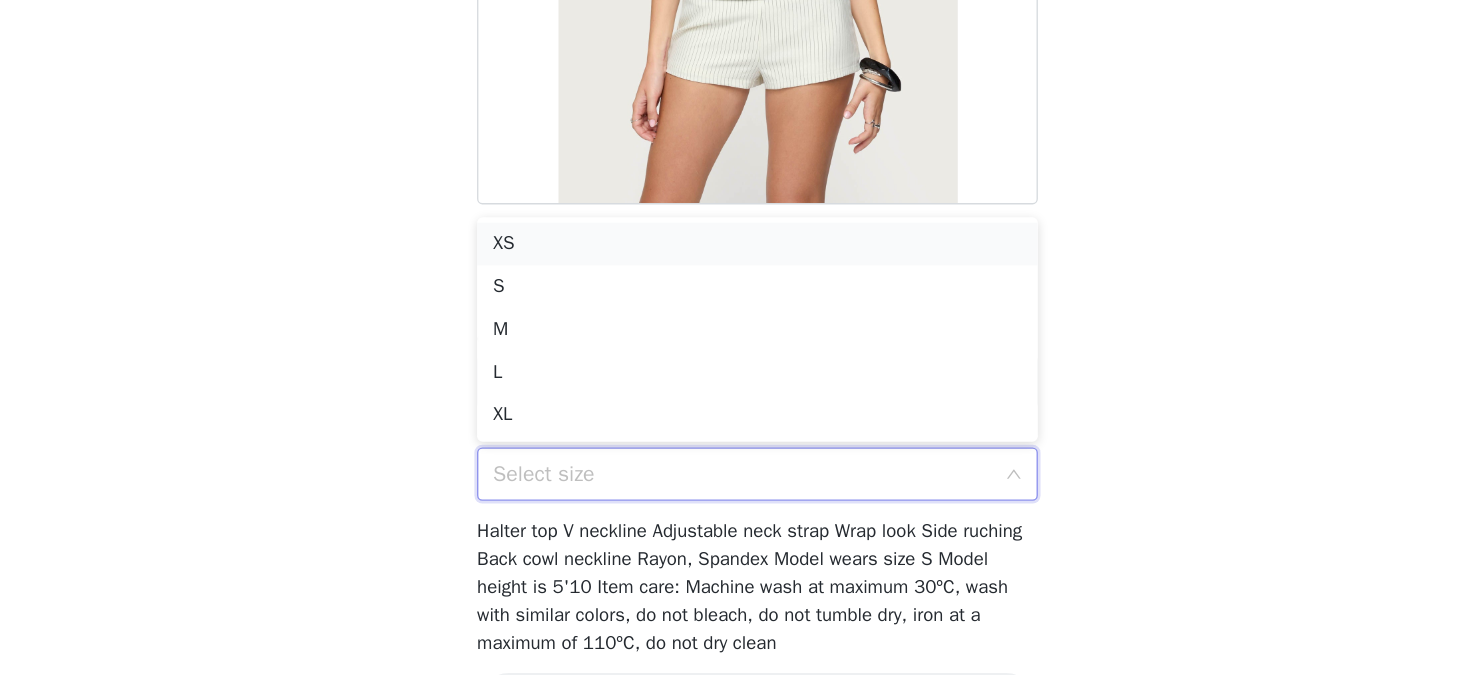 click on "XS" at bounding box center [735, 352] 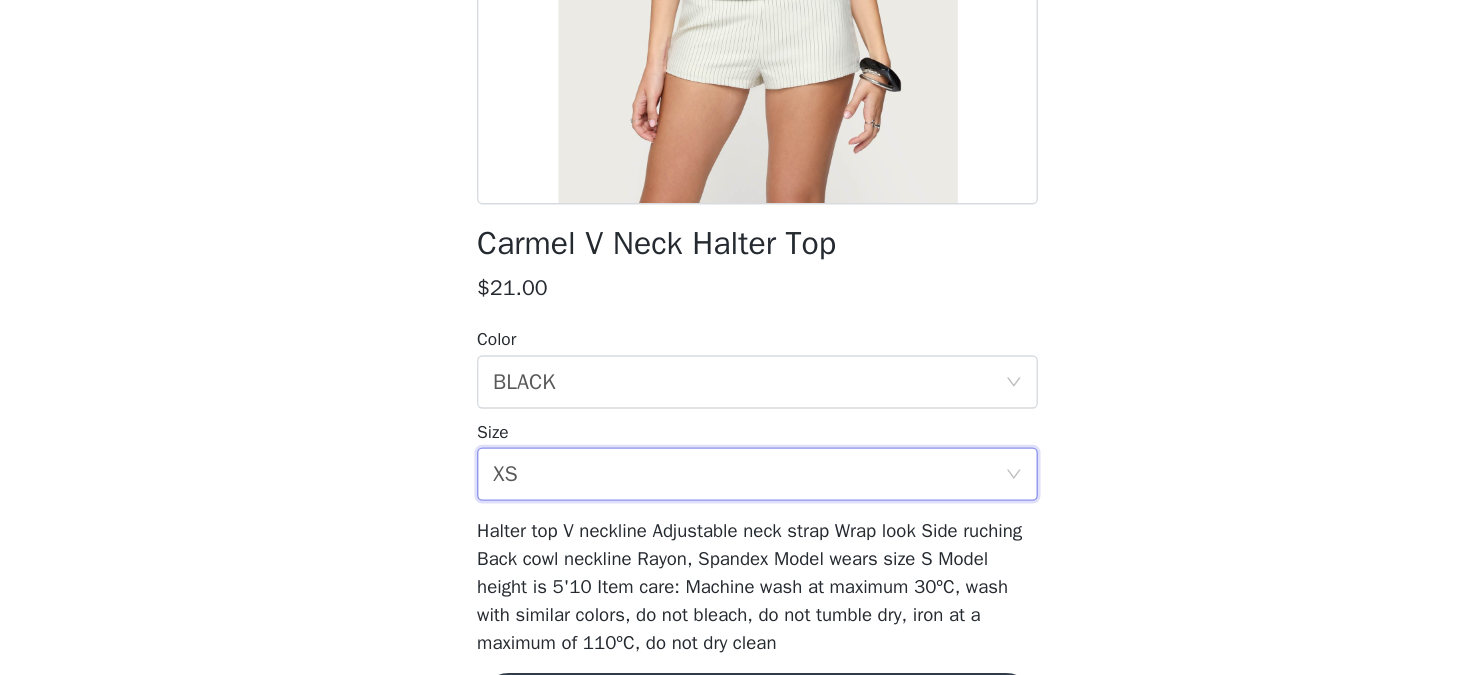 click on "Carmel V Neck Halter Top       $21.00         Color   Select color BLACK Size   Select size XS   Halter top V neckline Adjustable neck strap Wrap look Side ruching Back cowl neckline Rayon, Spandex Model wears size S Model height is 5'10 Item care: Machine wash at maximum 30ºC, wash with similar colors, do not bleach, do not tumble dry, iron at a maximum of 110ºC, do not dry clean   Add Product" at bounding box center (735, 308) 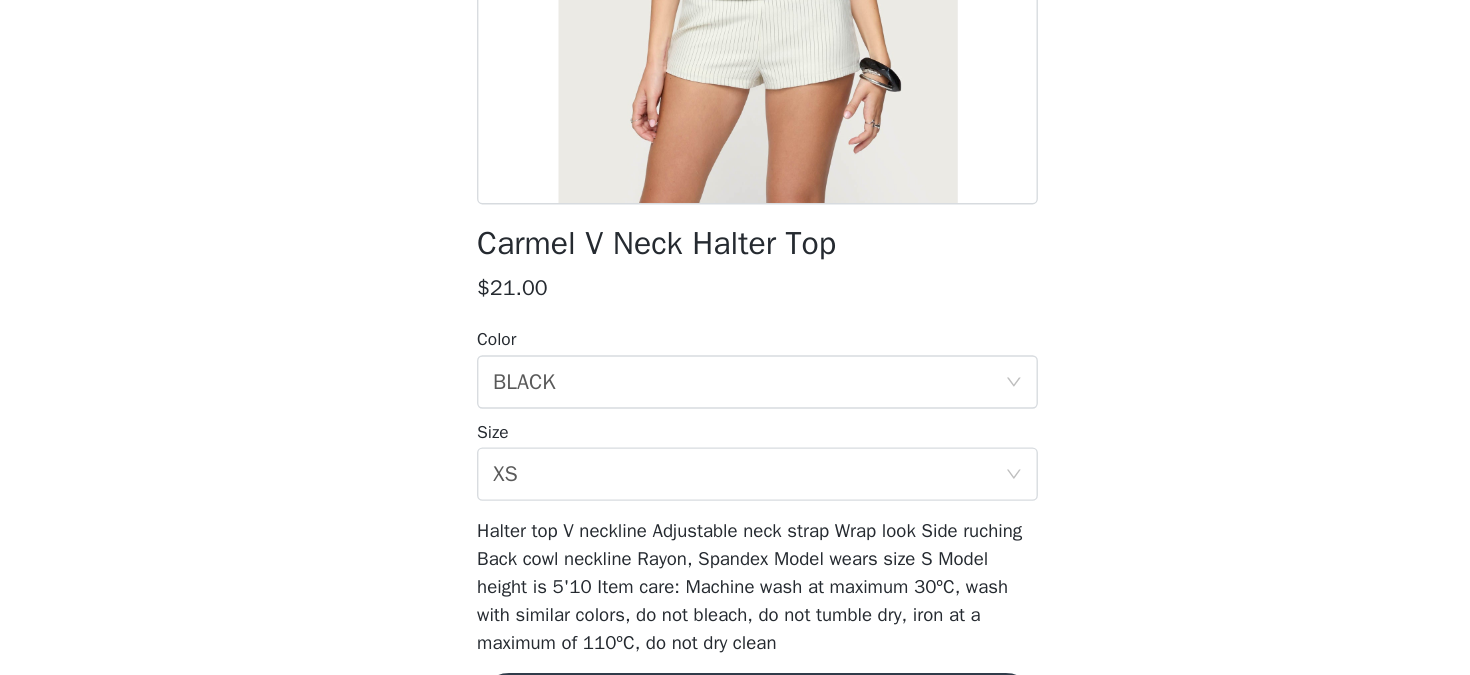 scroll, scrollTop: 298, scrollLeft: 0, axis: vertical 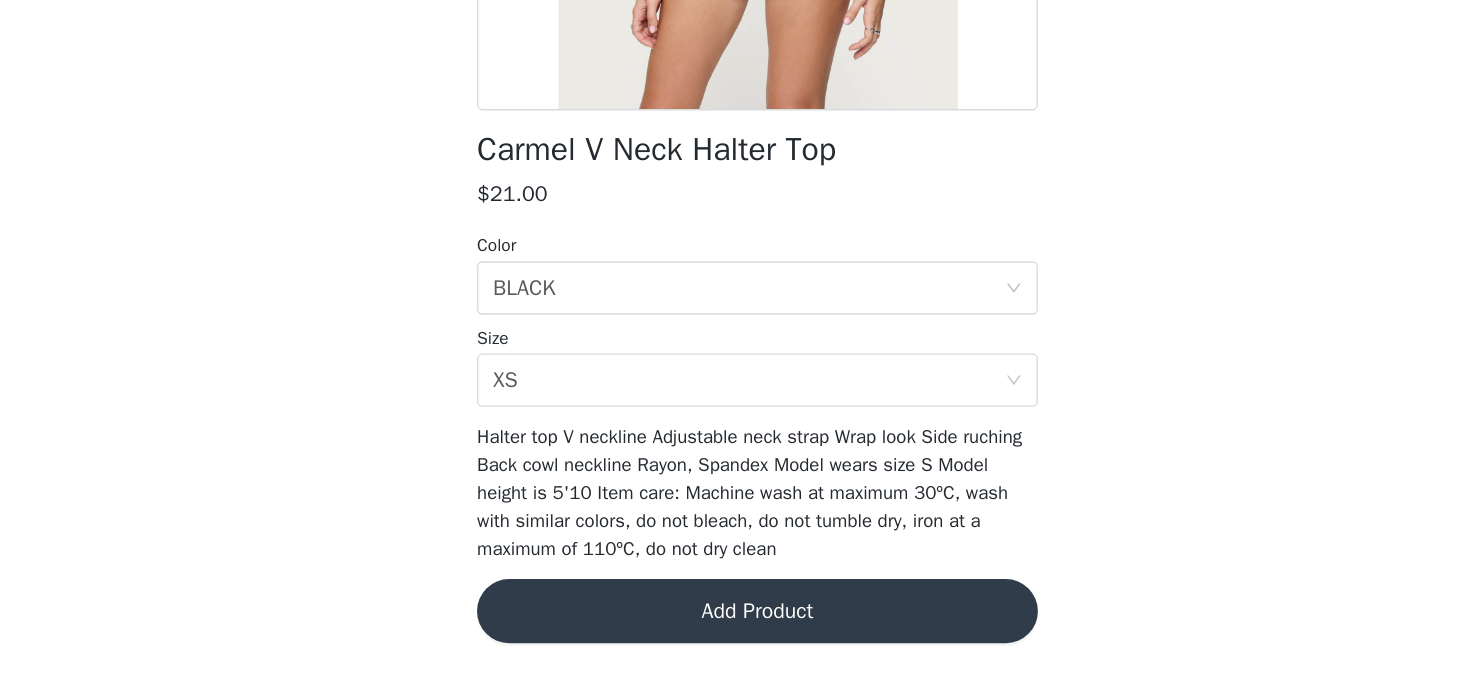 click on "Add Product" at bounding box center [735, 627] 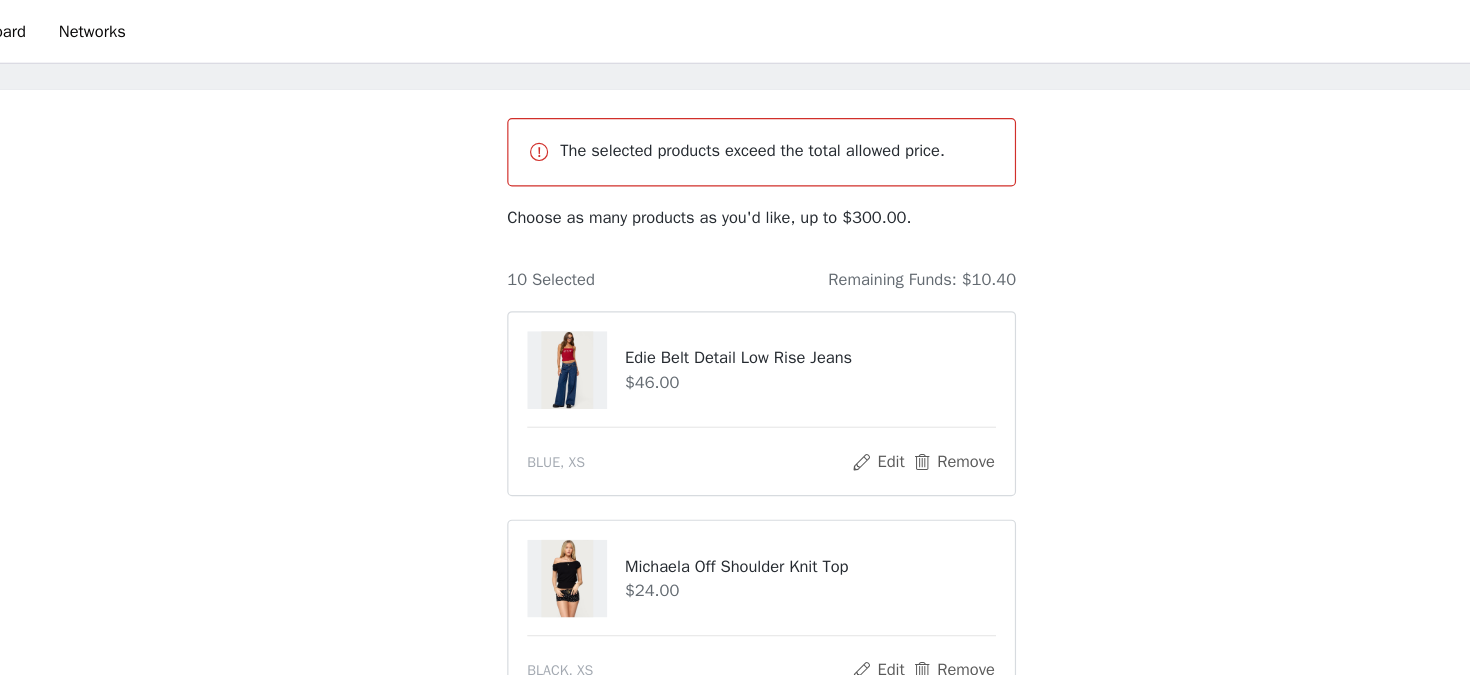 scroll, scrollTop: 0, scrollLeft: 0, axis: both 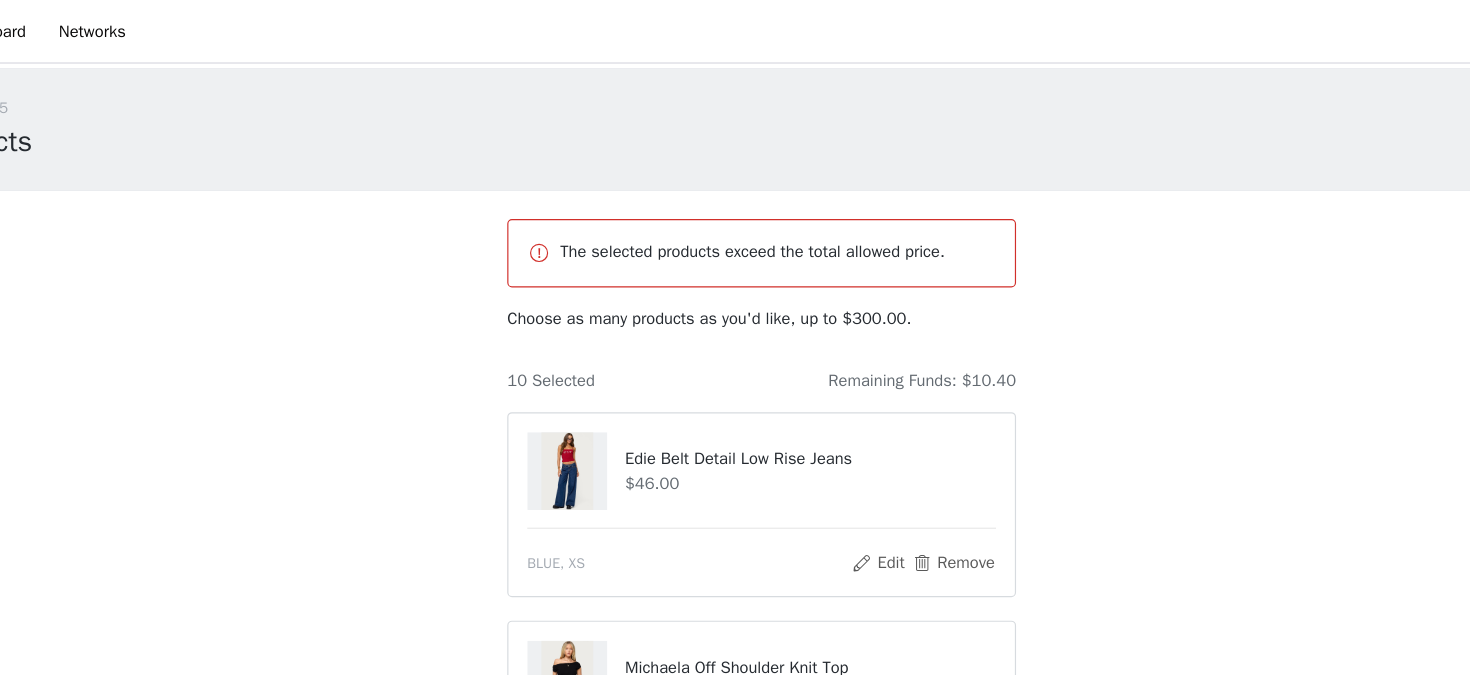 click on "The selected products exceed the total allowed price.       Choose as many products as you'd like, up to $300.00.       10 Selected   Remaining Funds: $10.40         Edie Belt Detail Low Rise Jeans     $46.00       BLUE, XS       Edit   Remove     Michaela Off Shoulder Knit Top     $24.00       BLACK, XS       Edit   Remove     Naama Sequin Mini Skort     $36.00       MIX, XS       Edit   Remove     Onda Striped Sweatshirt     $44.00       BLUE, S       Edit   Remove     Contrast Polka Dot Cupped Chiffon Top     $34.00       CREAM AND RED, XS       Edit   Remove     Nannie Off Shoulder Oversized Top     $24.00       WHITE, XS       Edit   Remove     Annalisa Pinstripe Shorts     $16.20       CREAM, XS       Edit   Remove     Cyrus Henley Oversized Top     $30.00       WHITE, XS       Edit   Remove     Keryn Striped Asymmetric Top     $14.40       RED AND WHITE, S       Edit   Remove     Carmel V Neck Halter Top     $21.00       BLACK, XS       Edit   Remove     Add Product" at bounding box center [735, 1209] 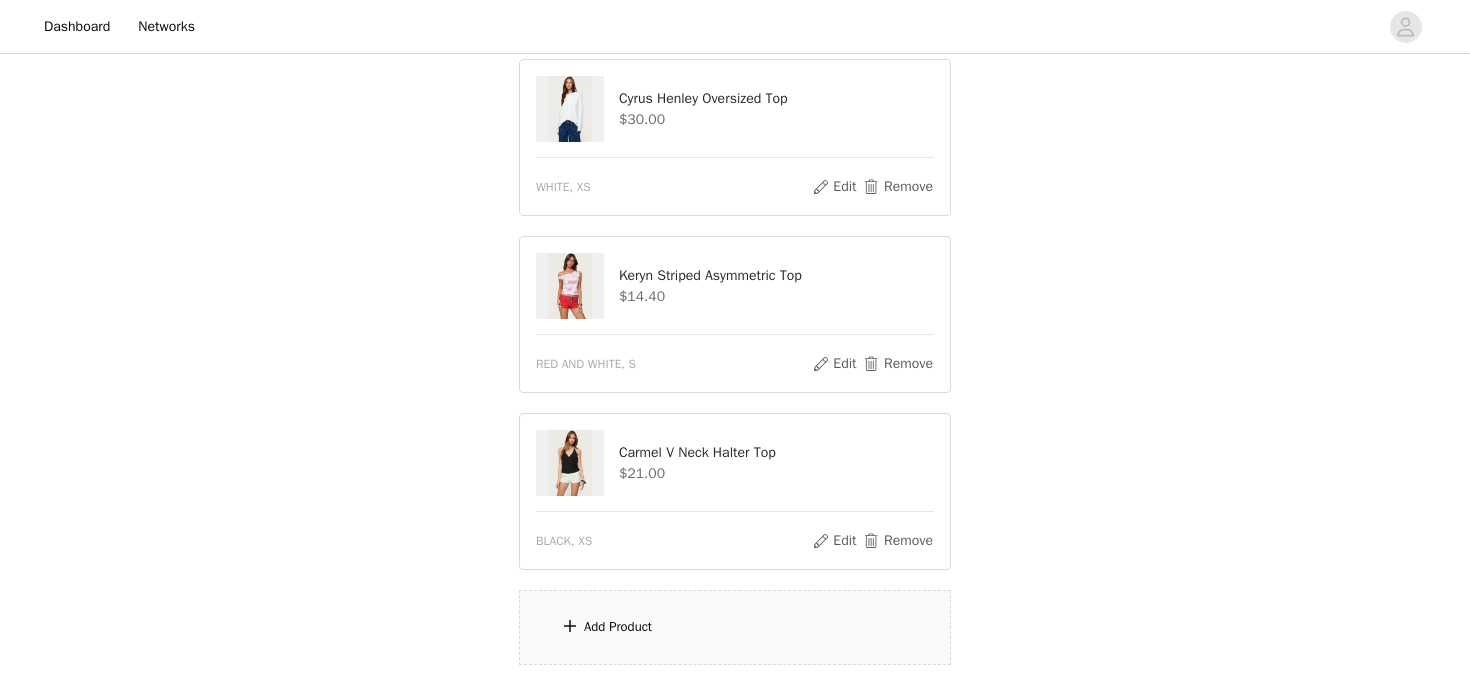 scroll, scrollTop: 1725, scrollLeft: 0, axis: vertical 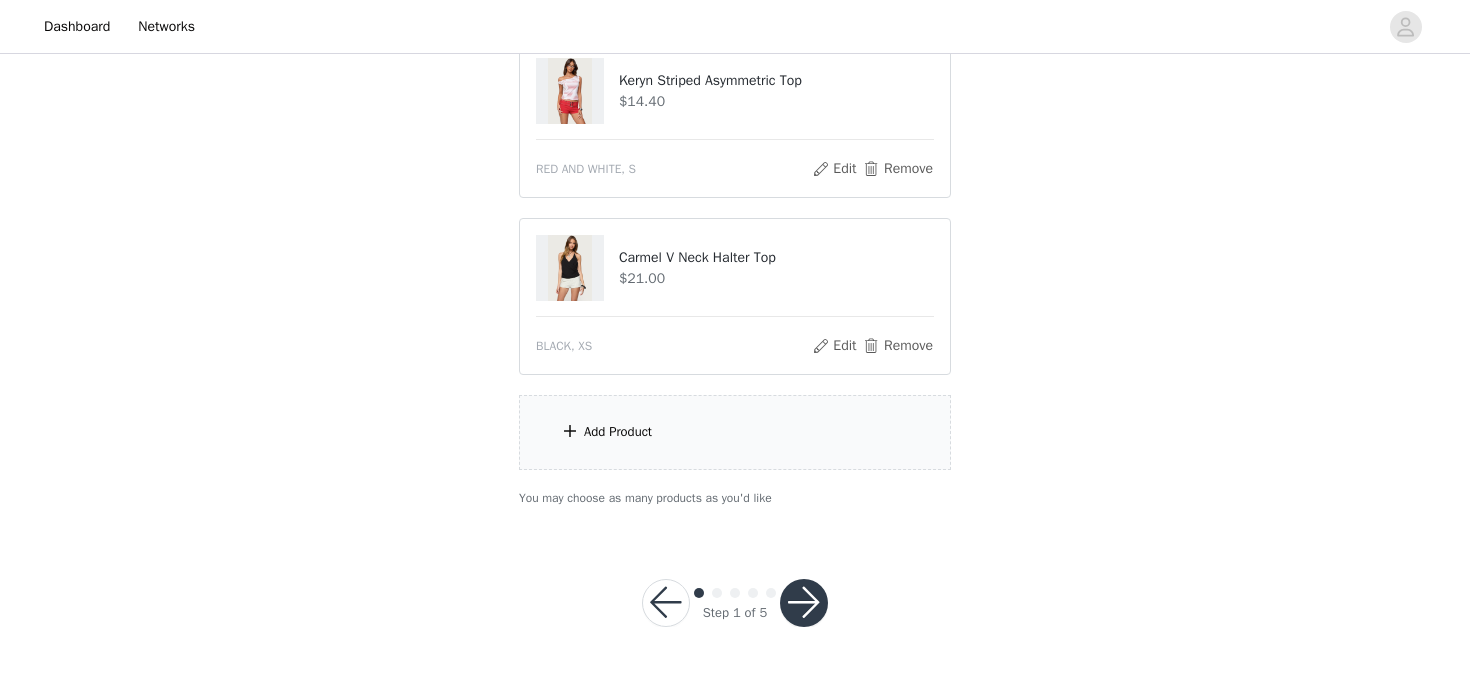 click on "Add Product" at bounding box center (735, 432) 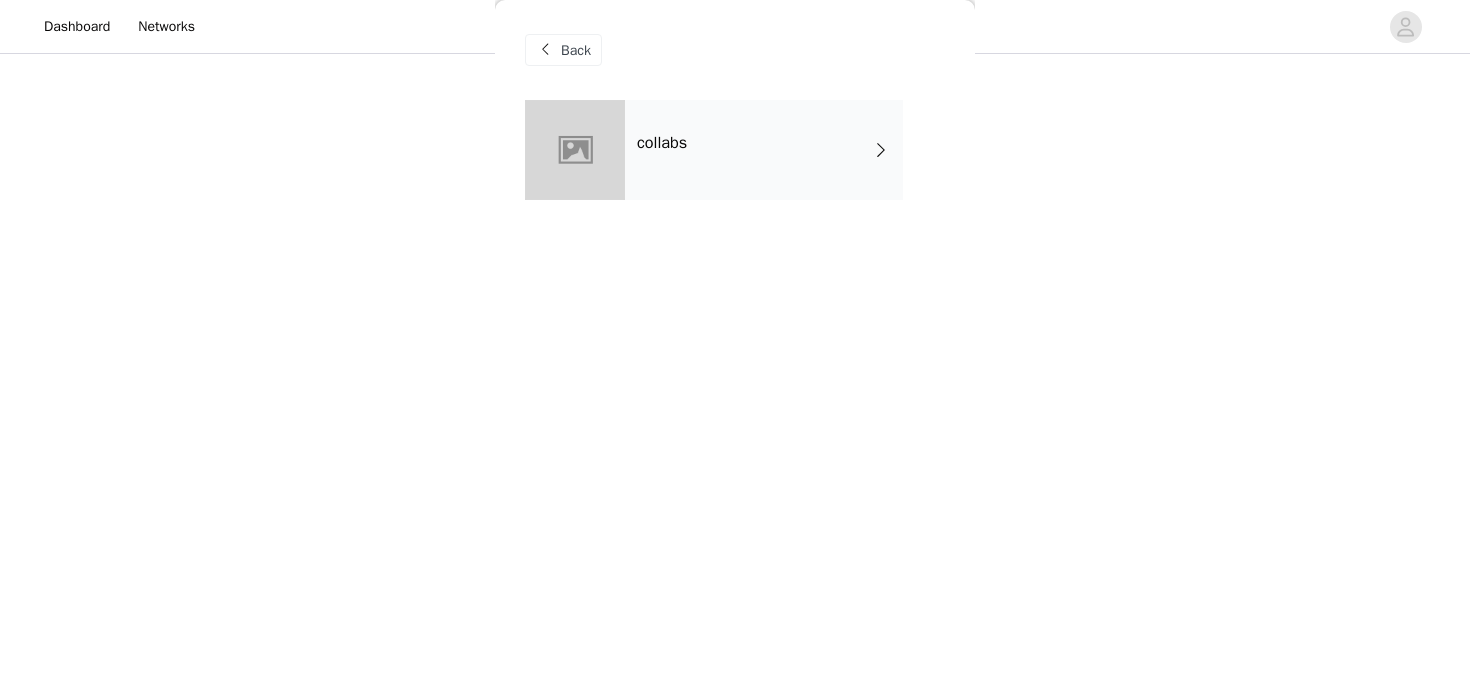 click on "collabs" at bounding box center [764, 150] 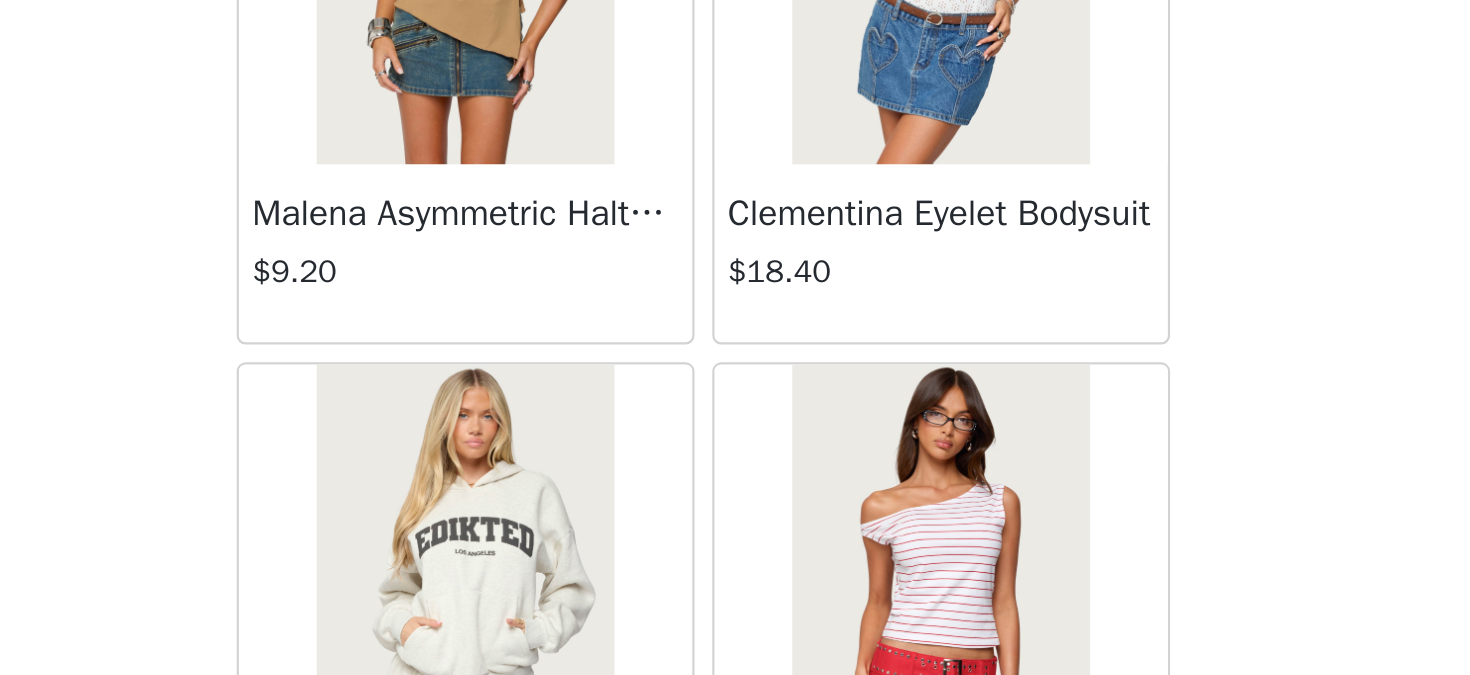 scroll, scrollTop: 986, scrollLeft: 0, axis: vertical 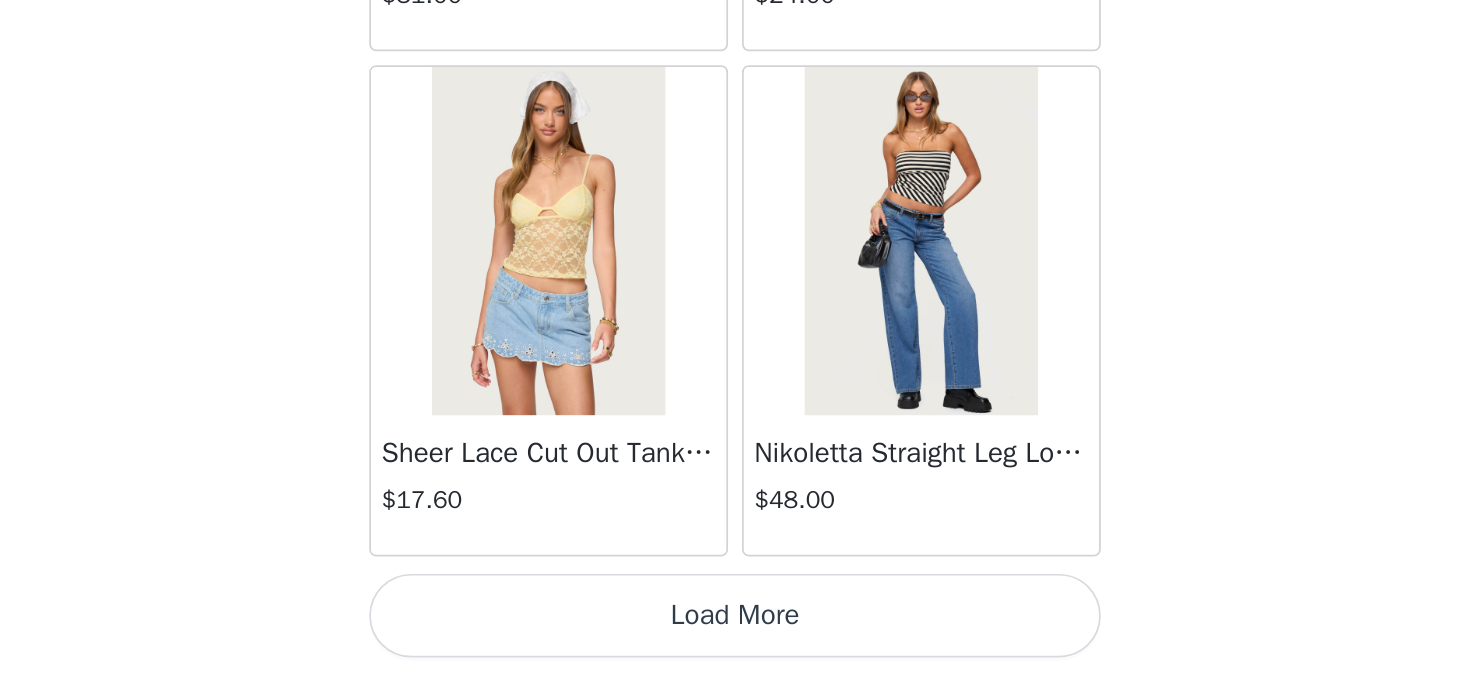 click on "Load More" at bounding box center (735, 641) 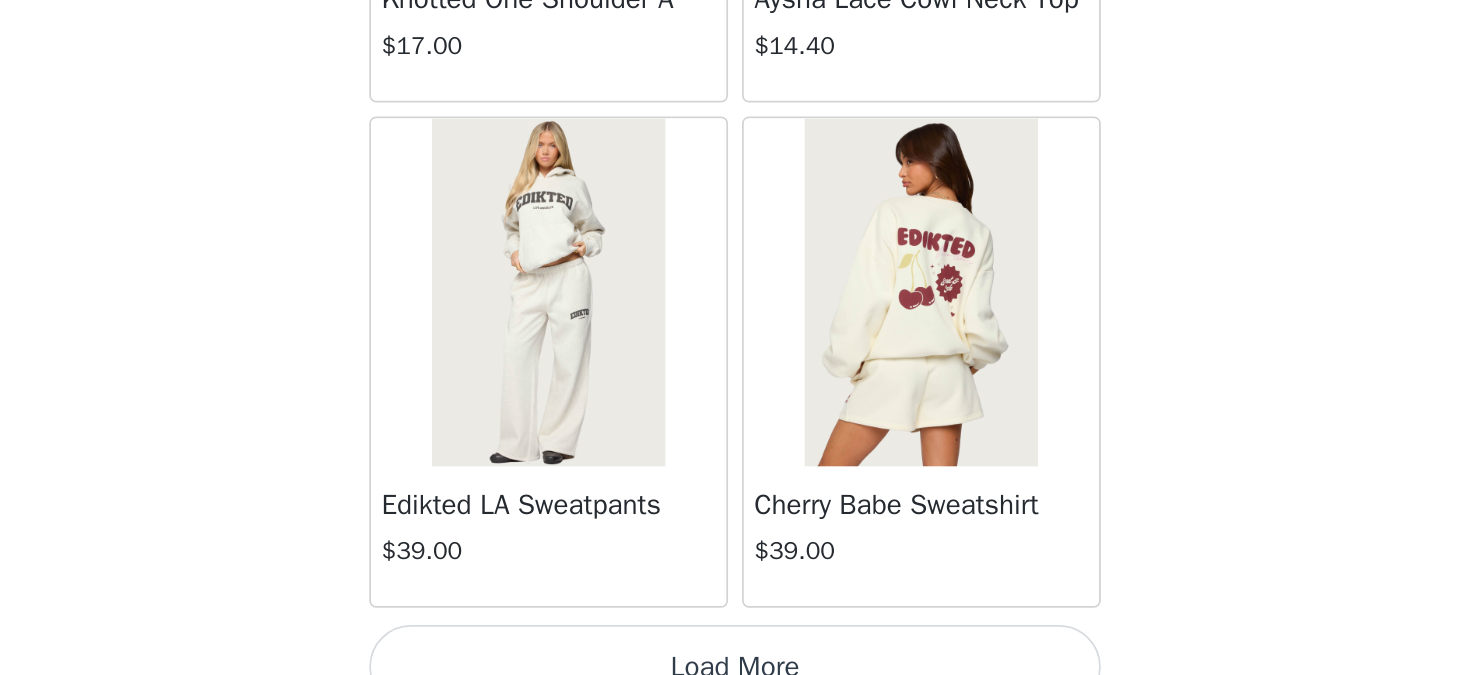 scroll, scrollTop: 5285, scrollLeft: 0, axis: vertical 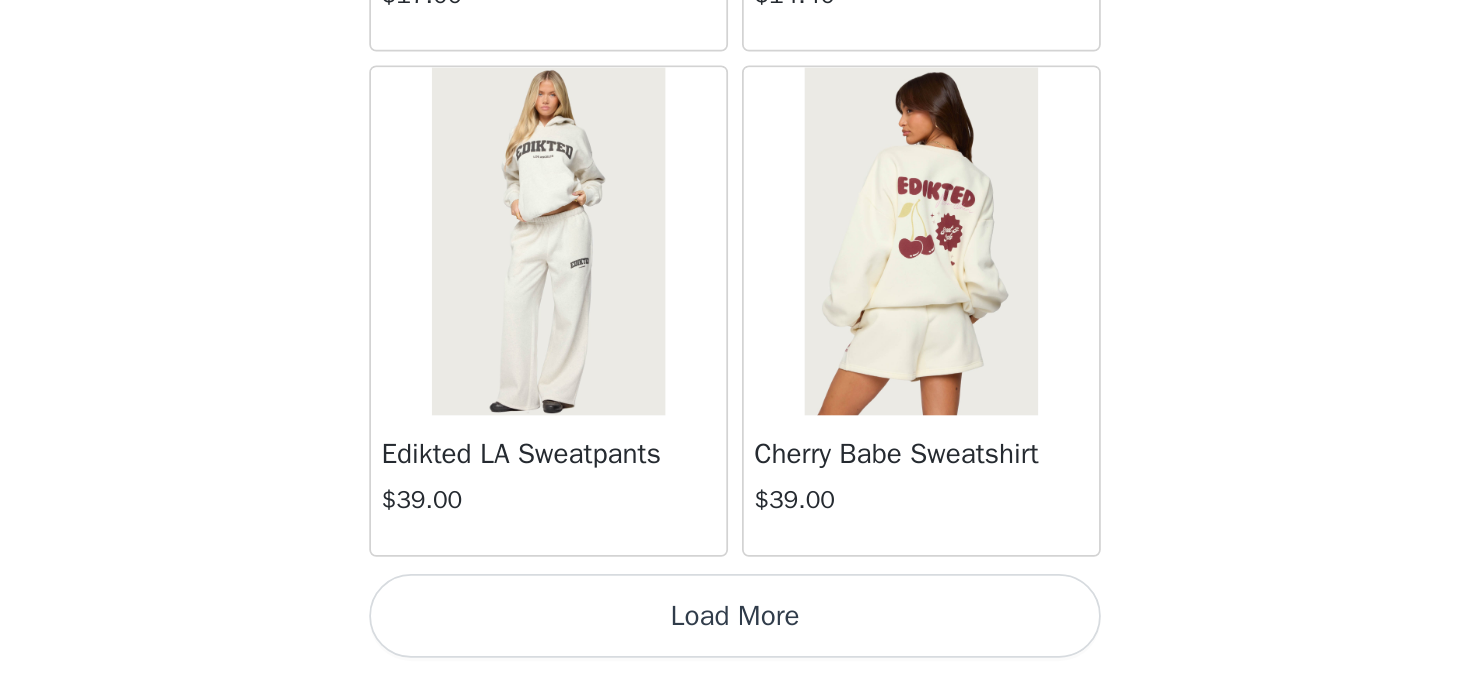 click on "Load More" at bounding box center [735, 641] 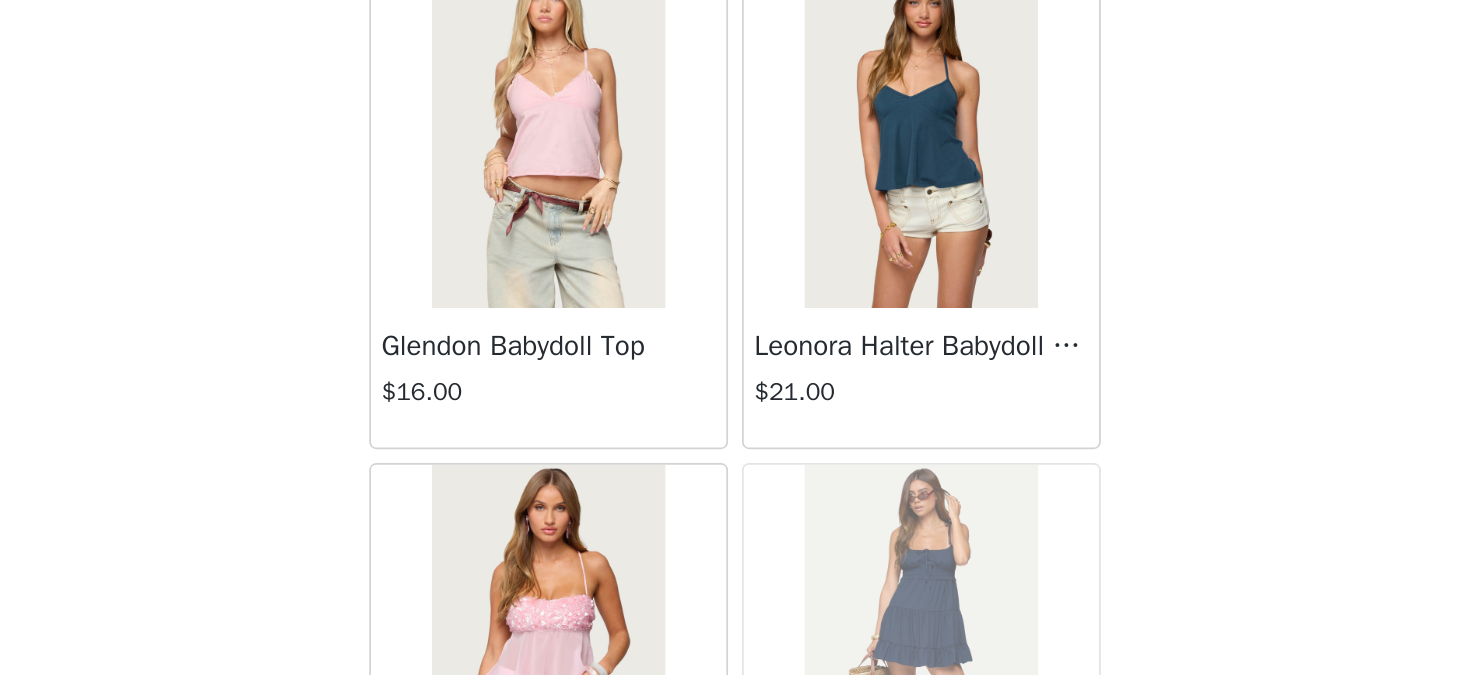 scroll, scrollTop: 6481, scrollLeft: 0, axis: vertical 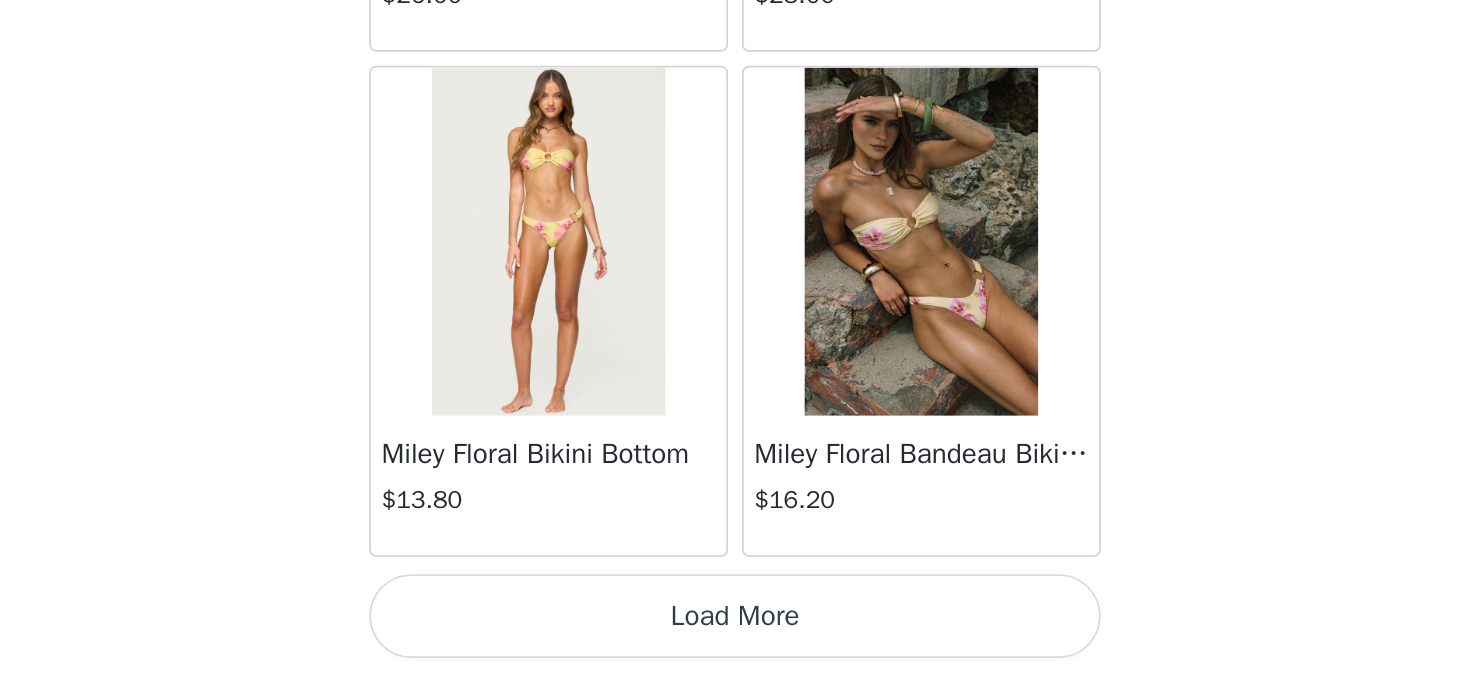 click on "Load More" at bounding box center (735, 641) 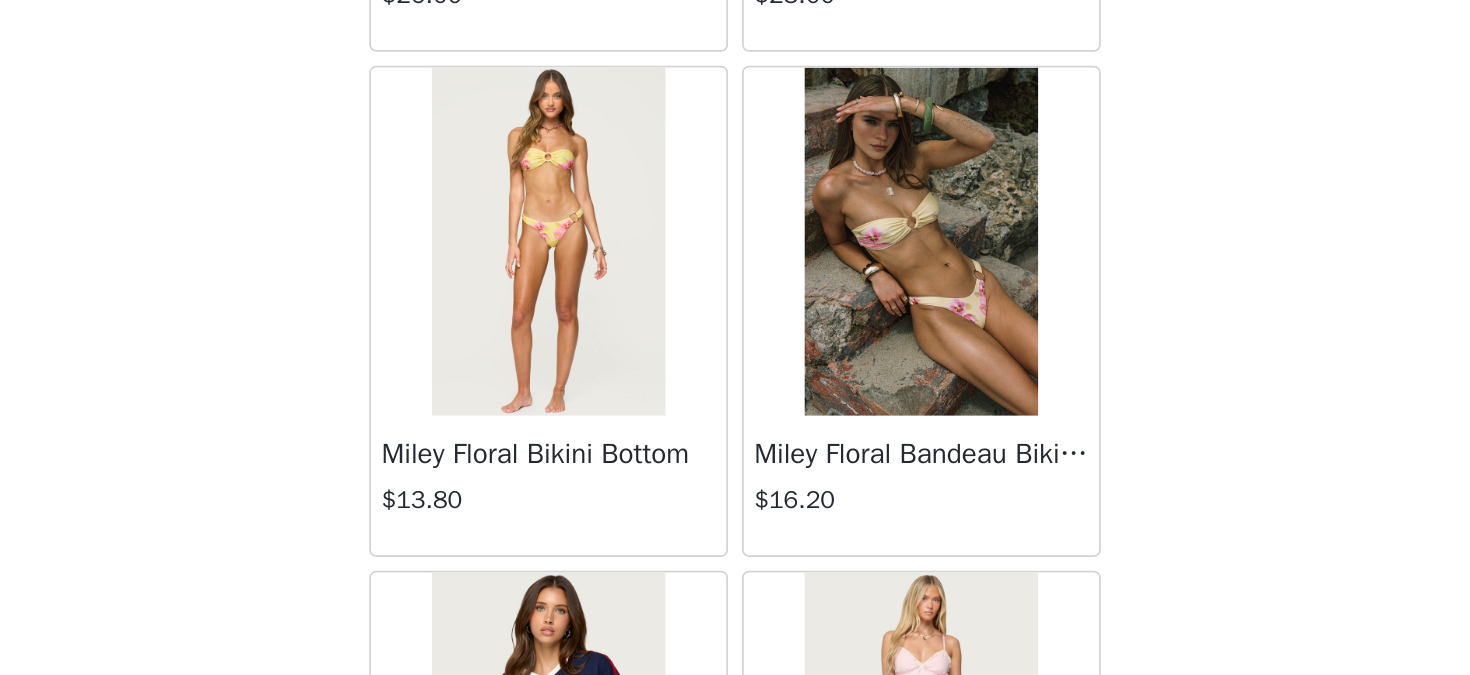 scroll, scrollTop: 6391, scrollLeft: 0, axis: vertical 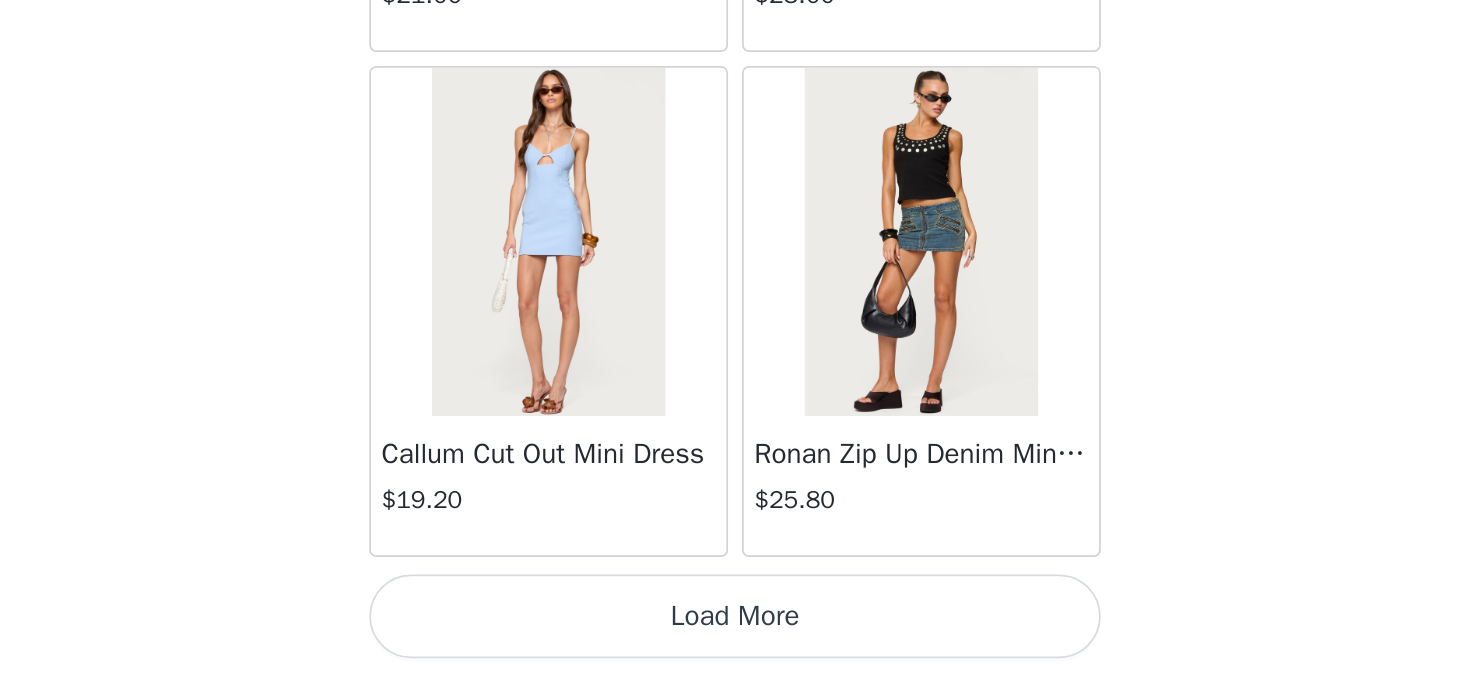 click on "Load More" at bounding box center [735, 641] 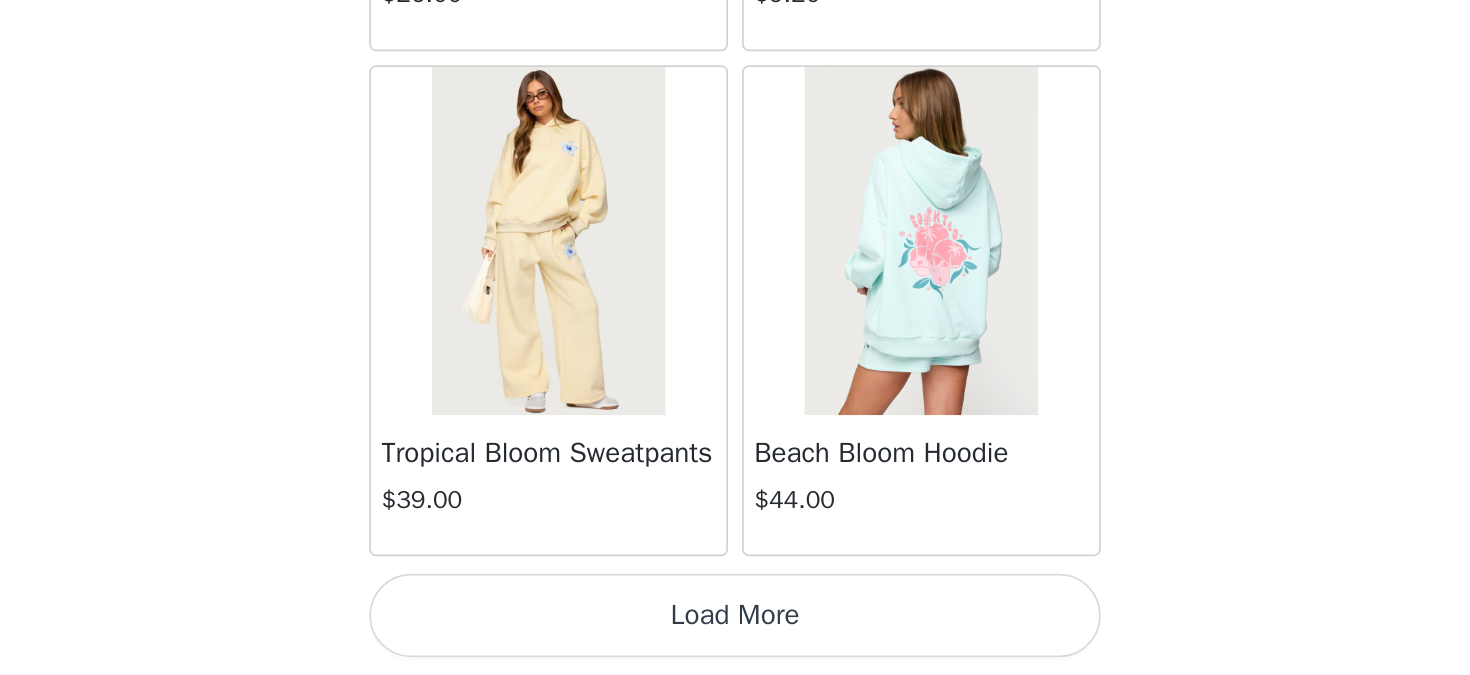 click on "Load More" at bounding box center (735, 641) 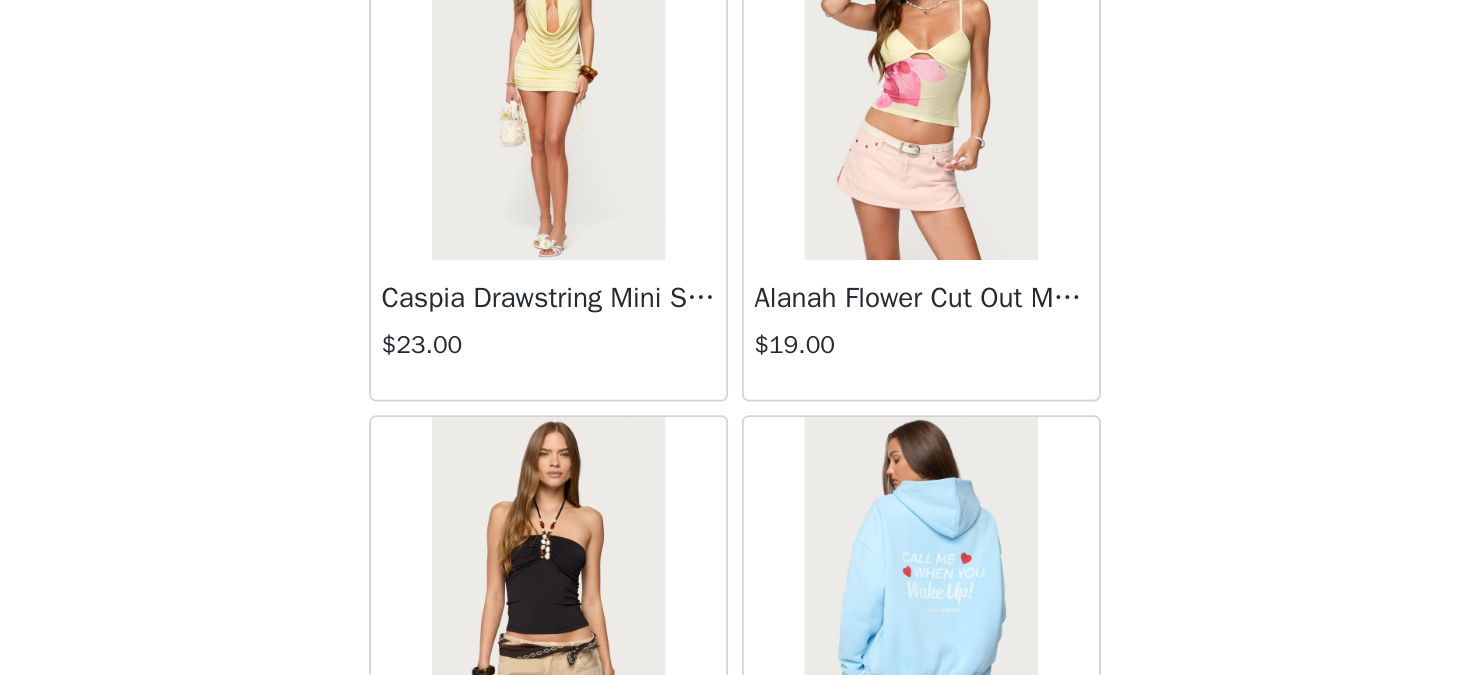 scroll, scrollTop: 16885, scrollLeft: 0, axis: vertical 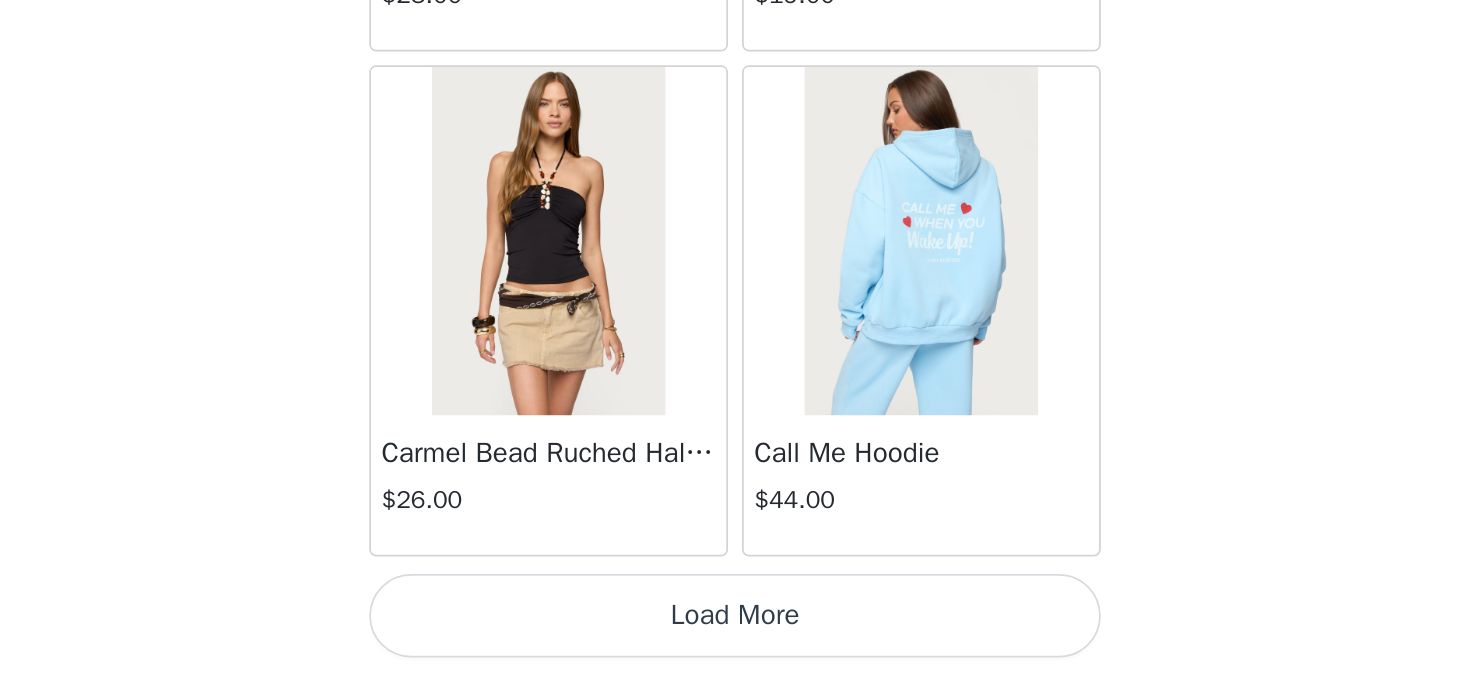 click on "Load More" at bounding box center [735, 641] 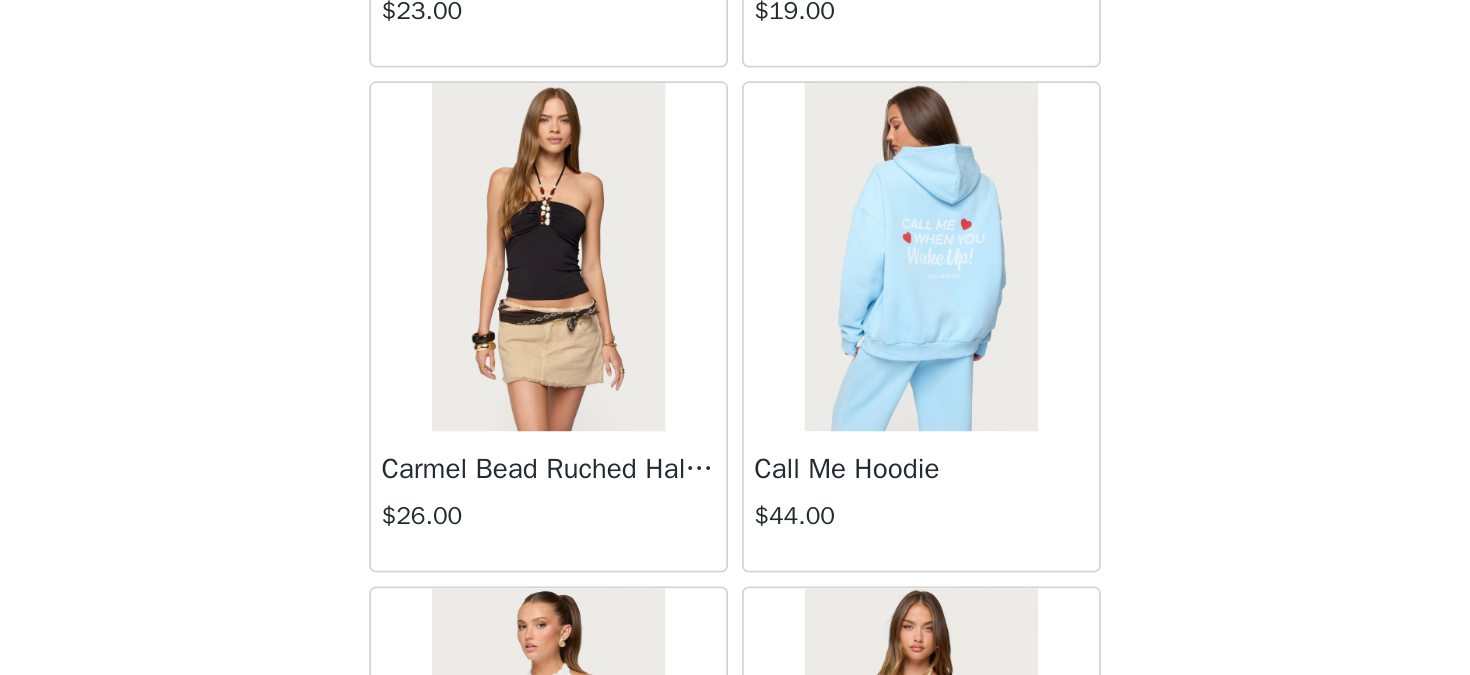 scroll, scrollTop: 16885, scrollLeft: 0, axis: vertical 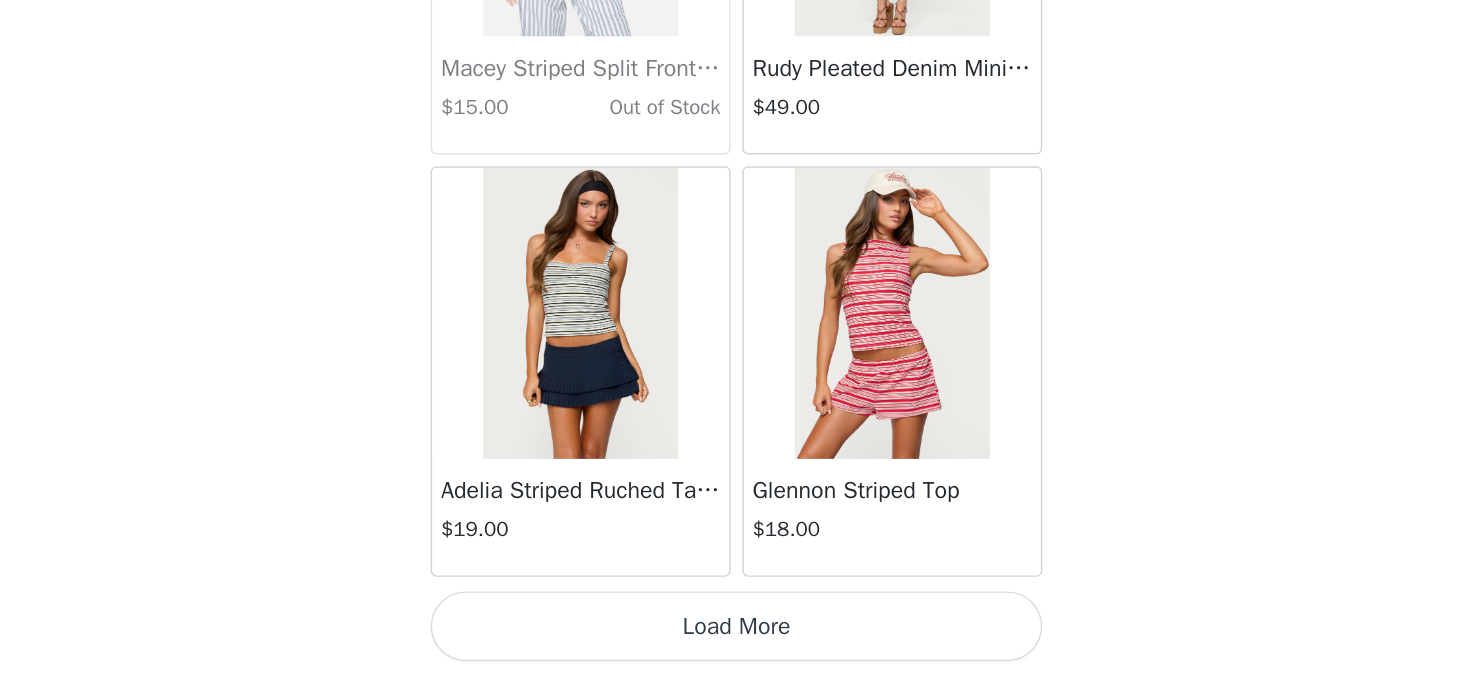 click on "Load More" at bounding box center [735, 641] 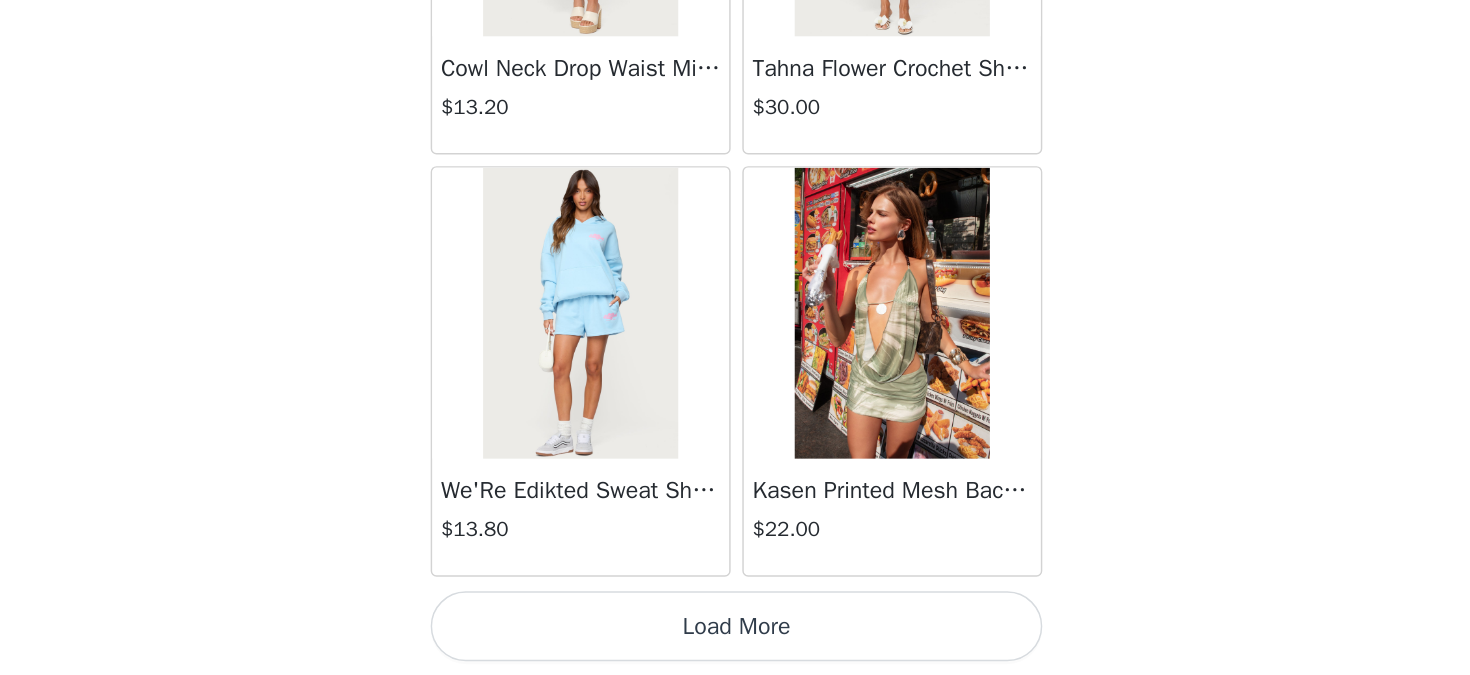 click on "Load More" at bounding box center [735, 641] 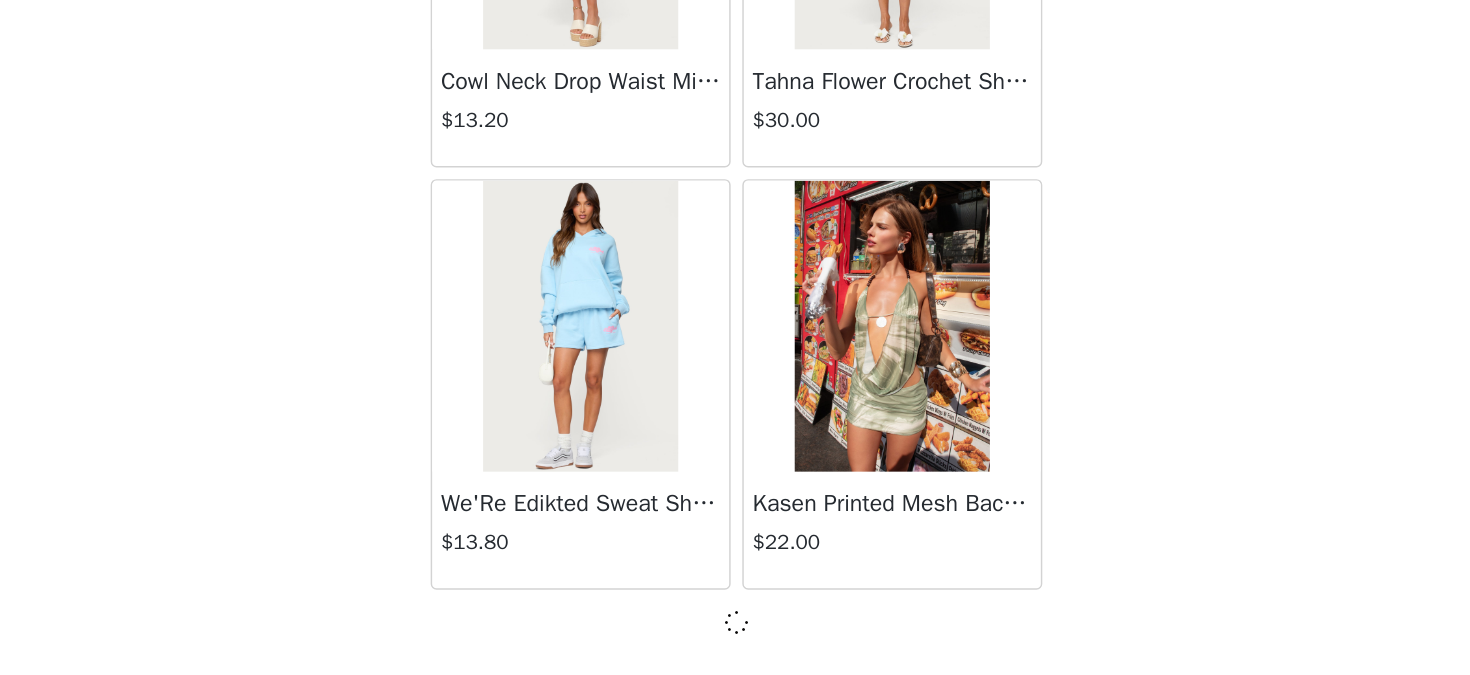 scroll, scrollTop: 22676, scrollLeft: 0, axis: vertical 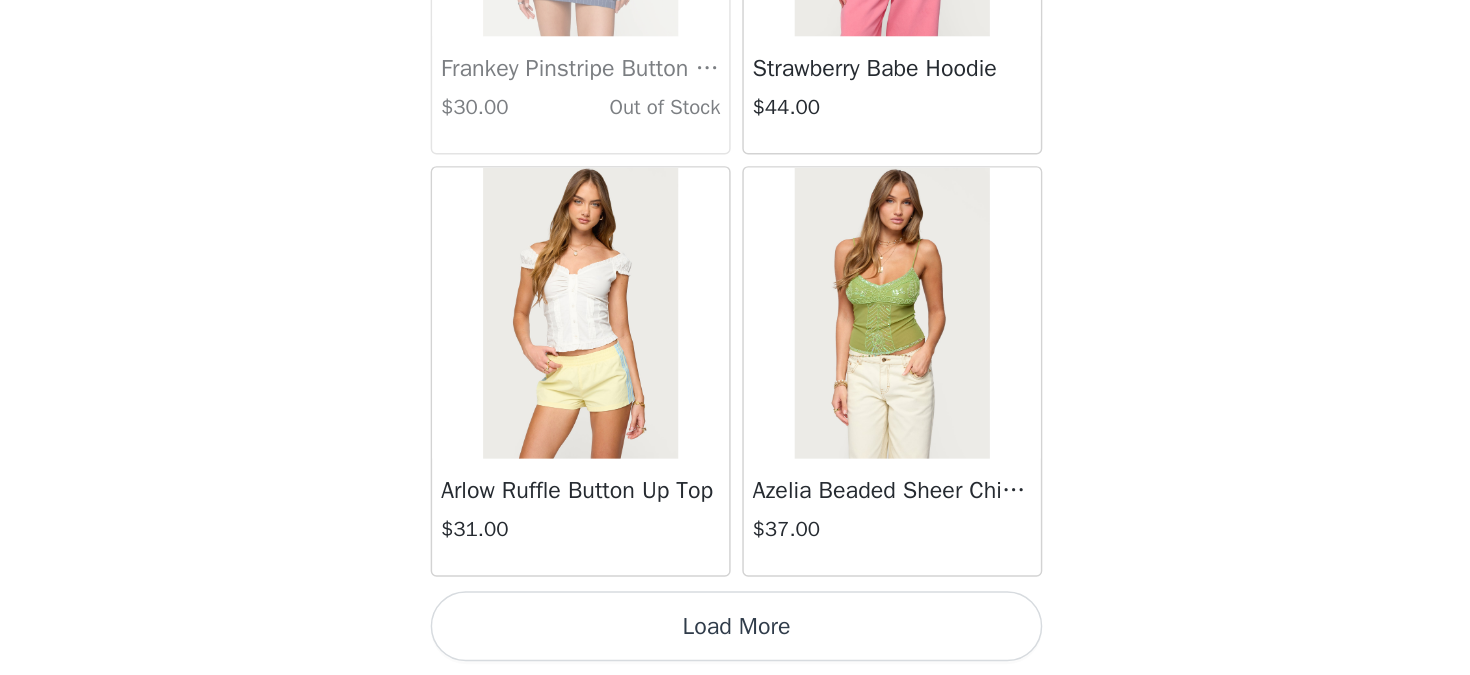 click on "Load More" at bounding box center (735, 641) 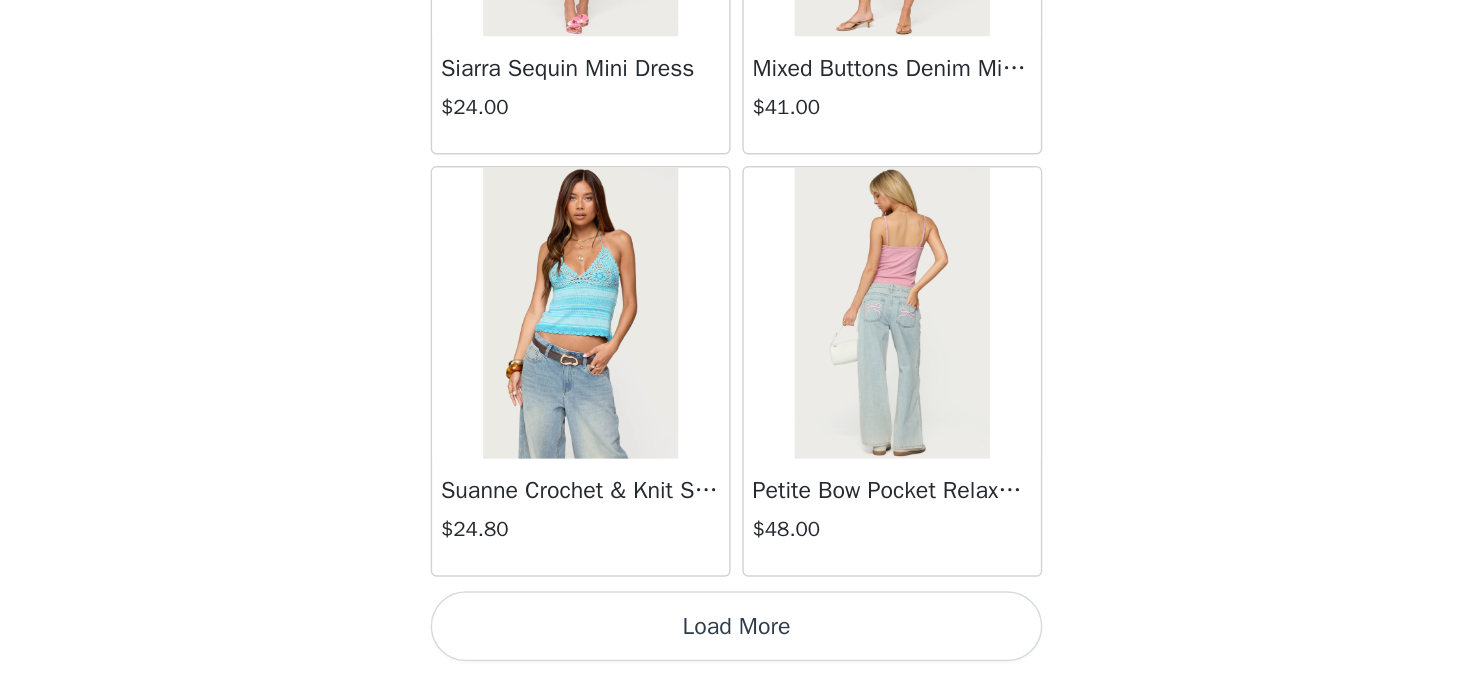 click on "Load More" at bounding box center (735, 641) 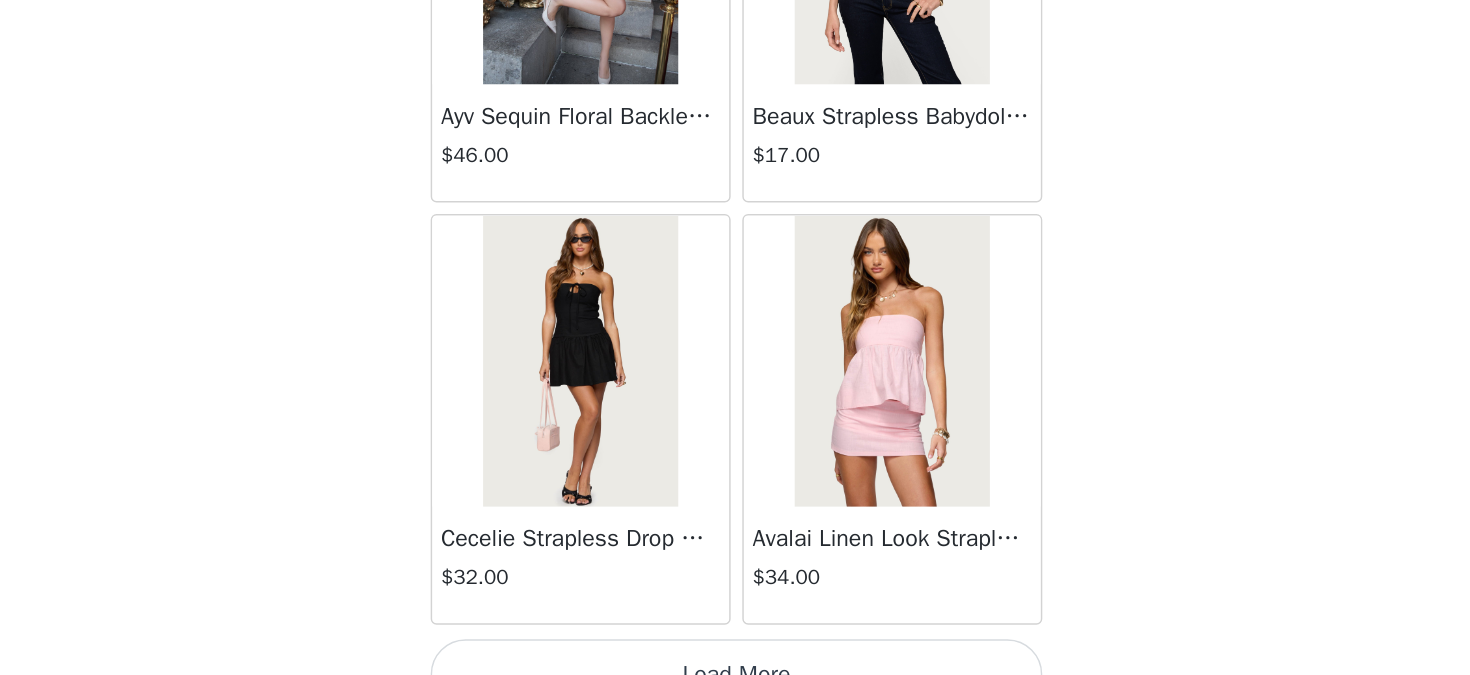 scroll, scrollTop: 31385, scrollLeft: 0, axis: vertical 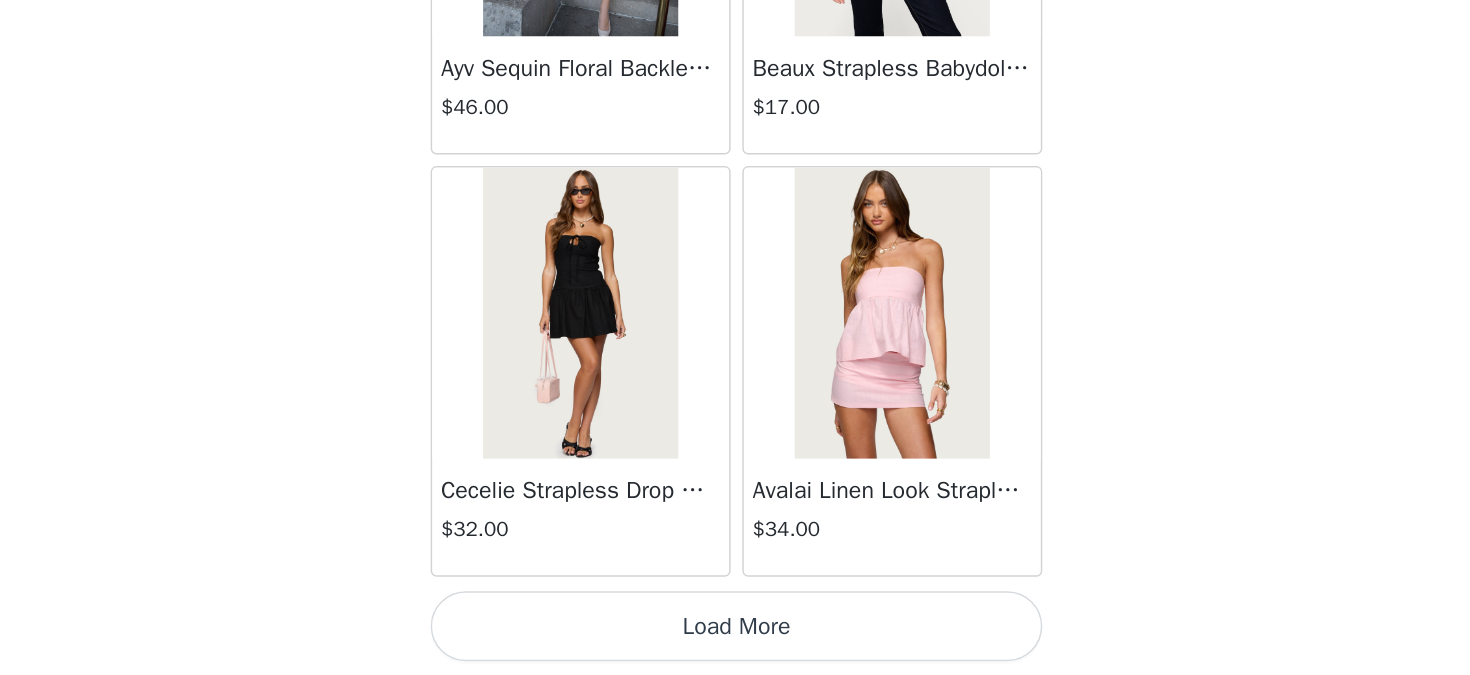 click on "Load More" at bounding box center [735, 641] 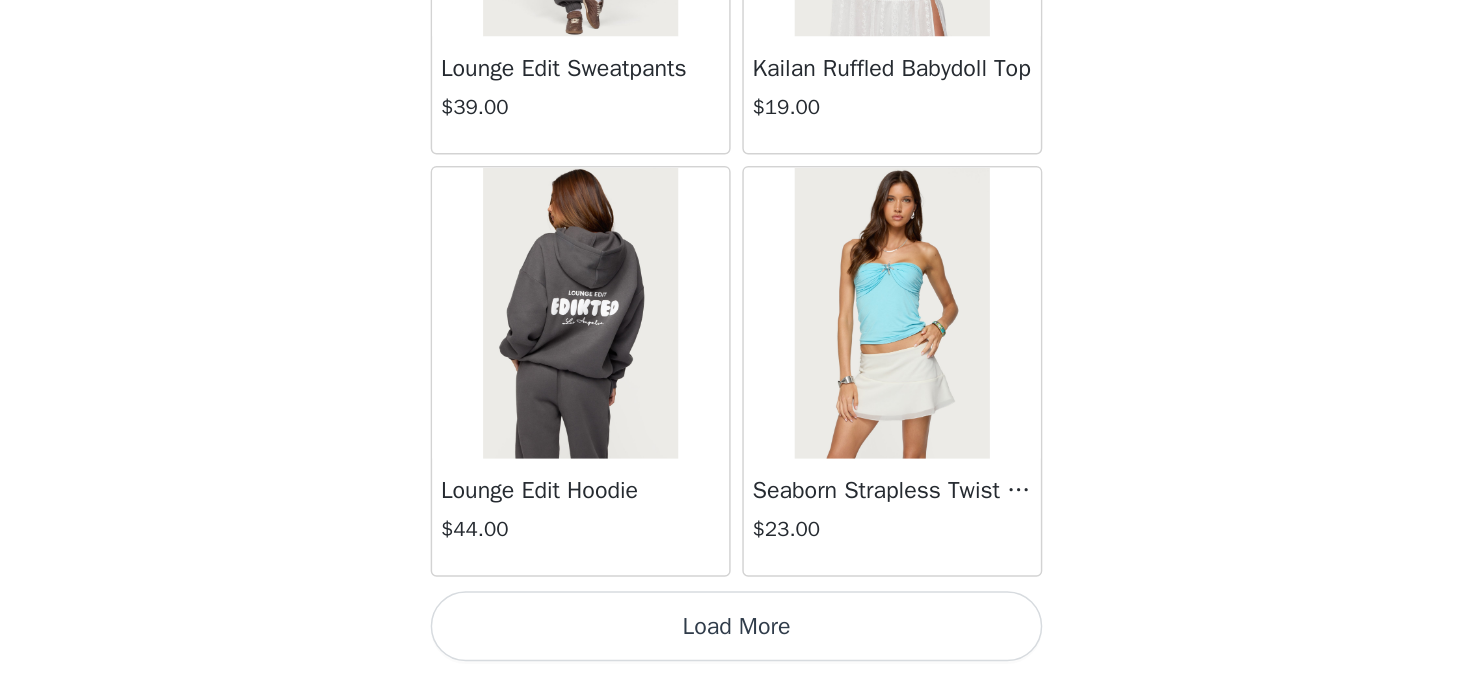 click on "Load More" at bounding box center (735, 641) 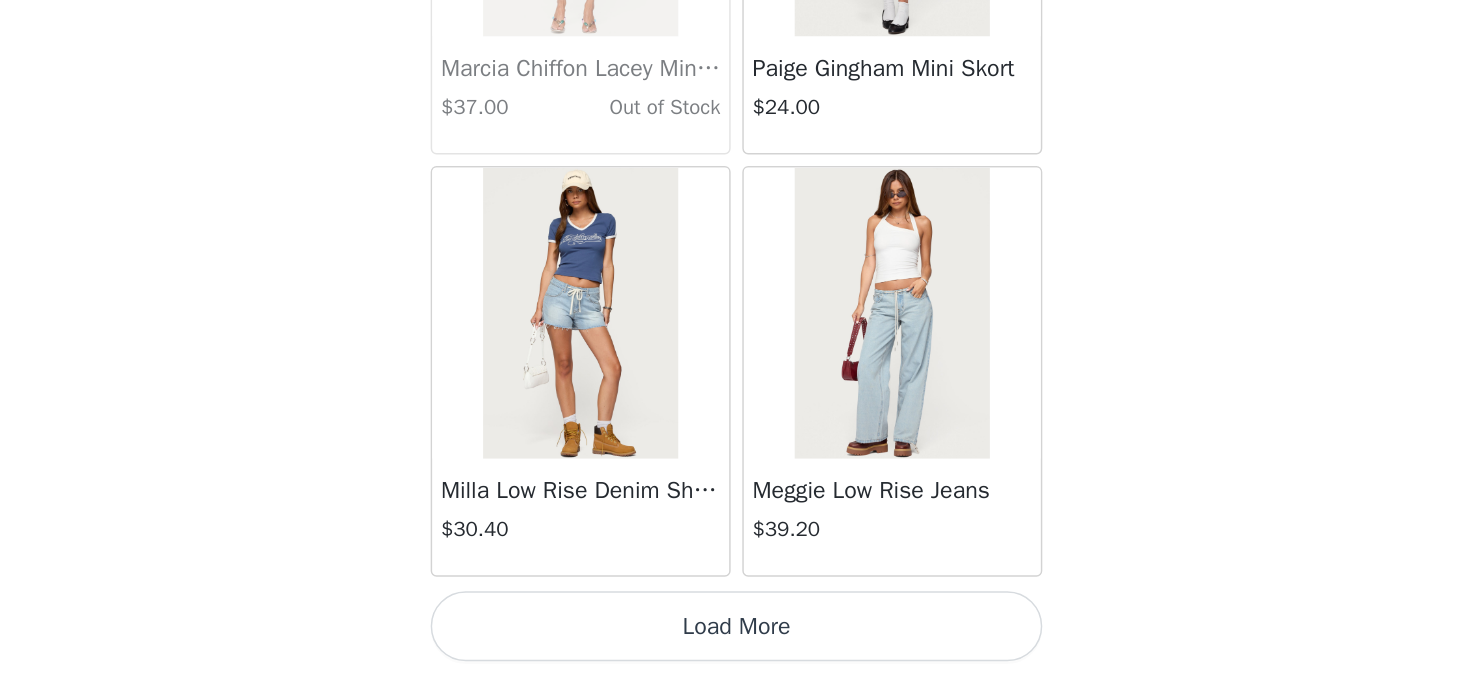 click on "Load More" at bounding box center [735, 641] 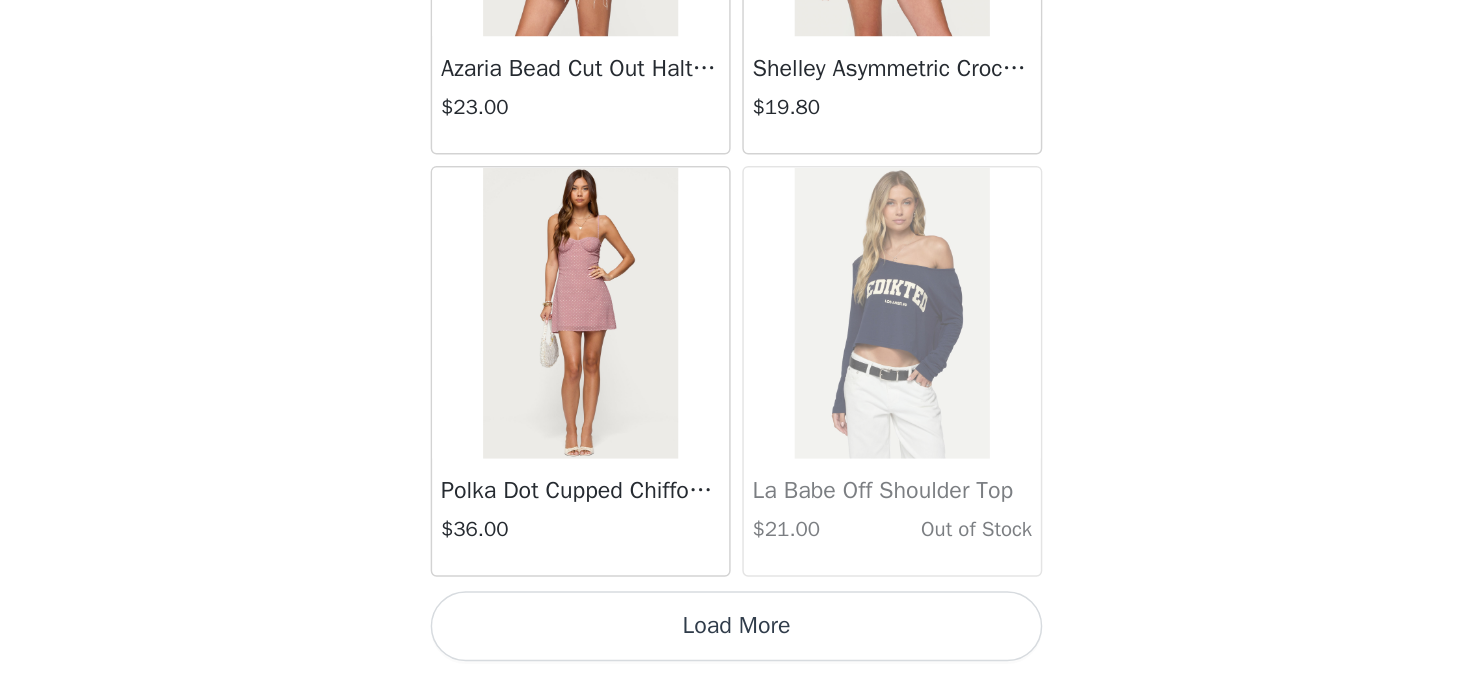 click on "Load More" at bounding box center (735, 641) 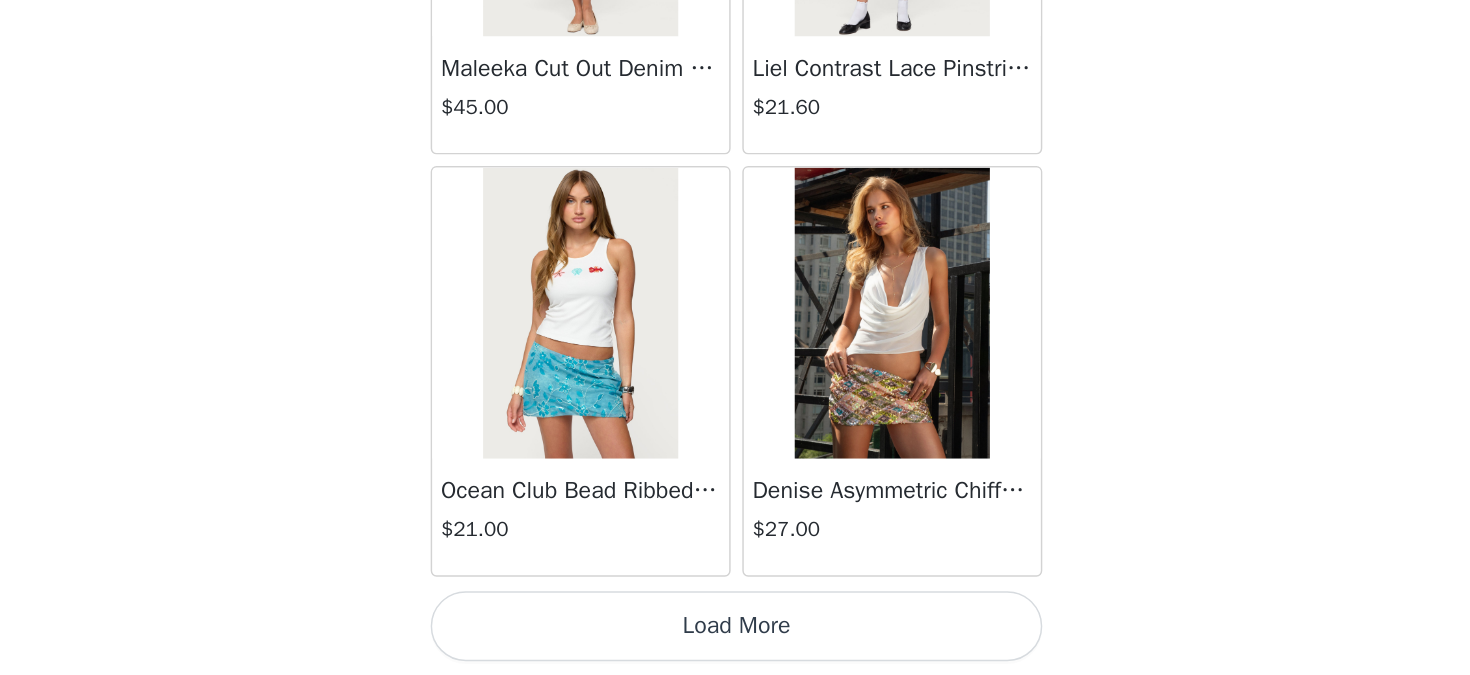 click on "Load More" at bounding box center [735, 641] 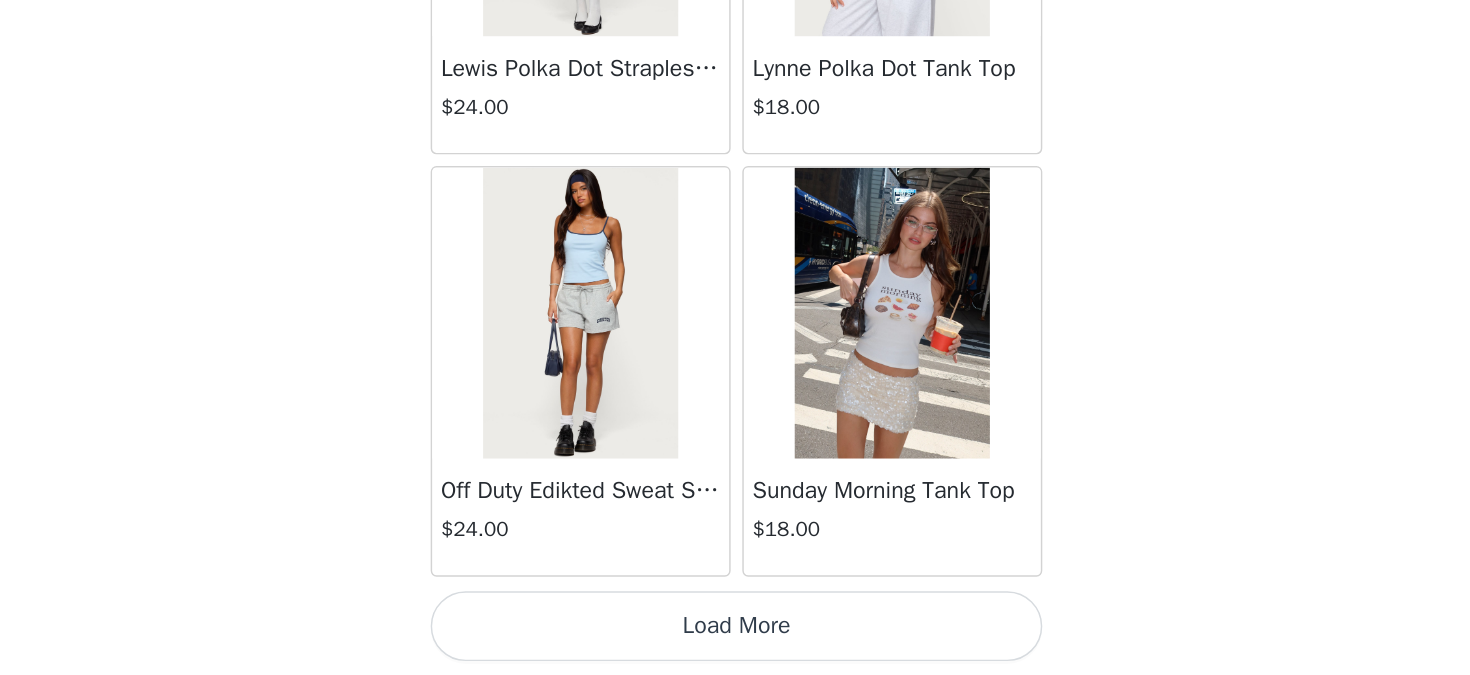click on "Load More" at bounding box center [735, 641] 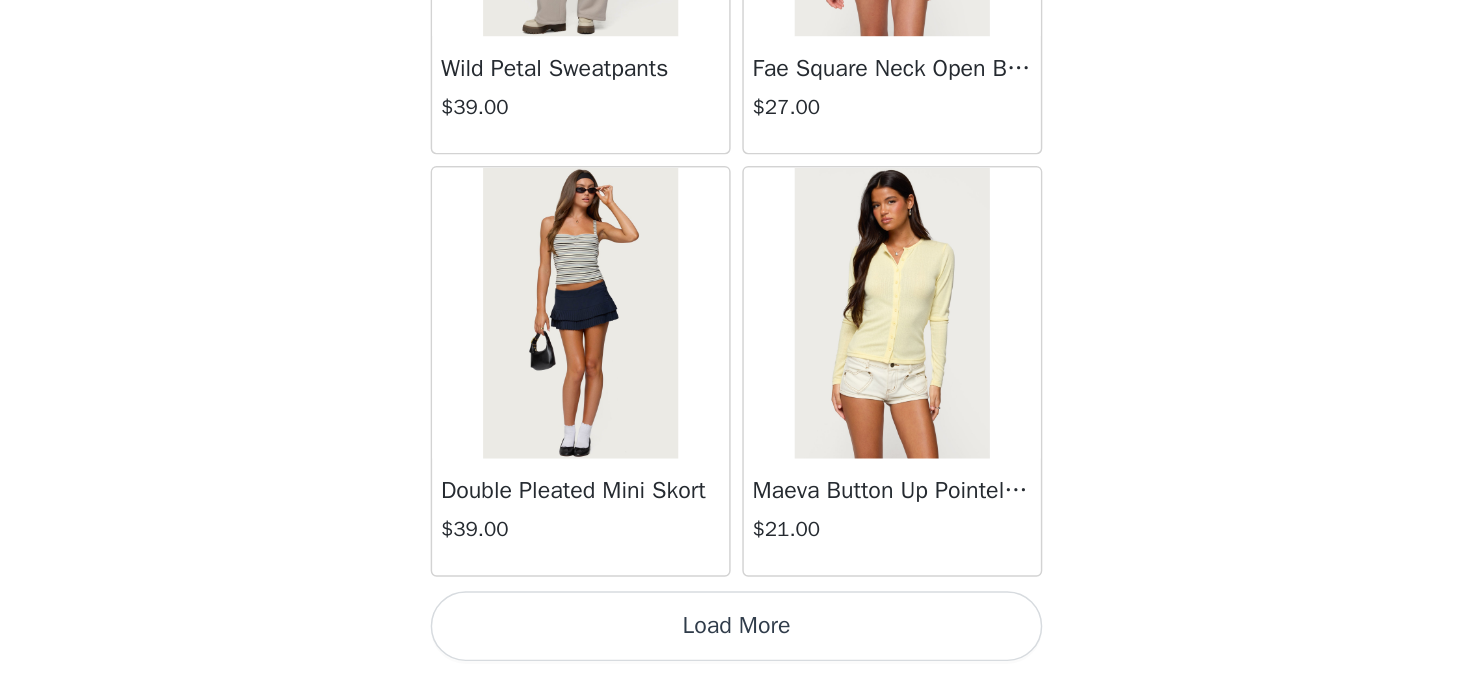 click on "Load More" at bounding box center [735, 641] 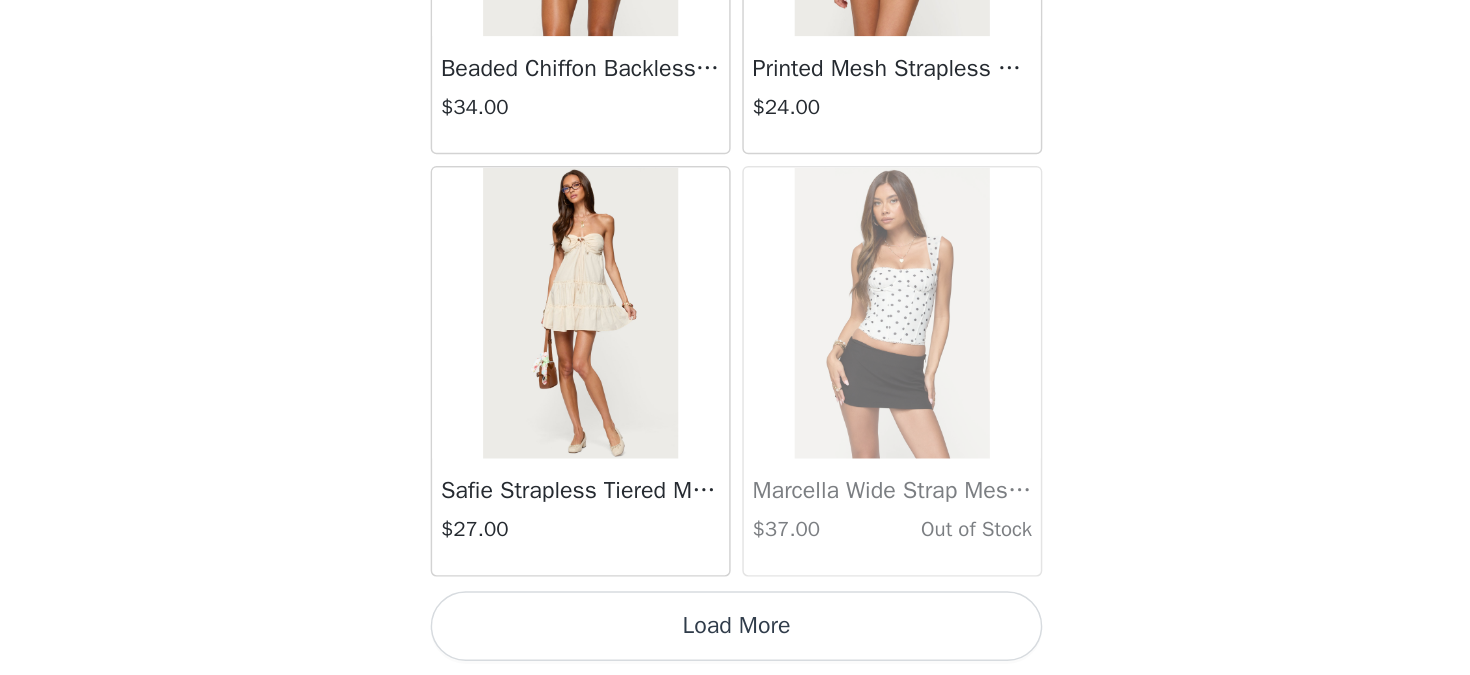 click on "Load More" at bounding box center (735, 641) 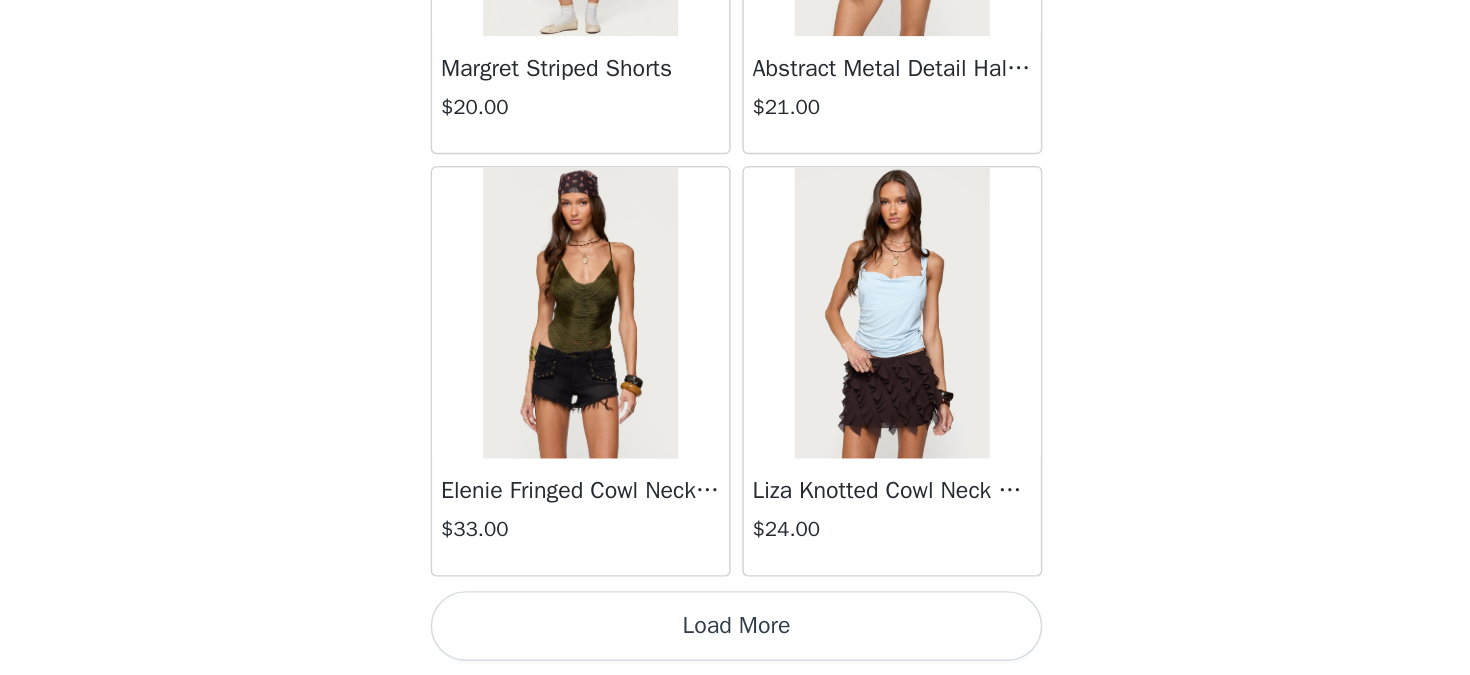 click on "Load More" at bounding box center [735, 641] 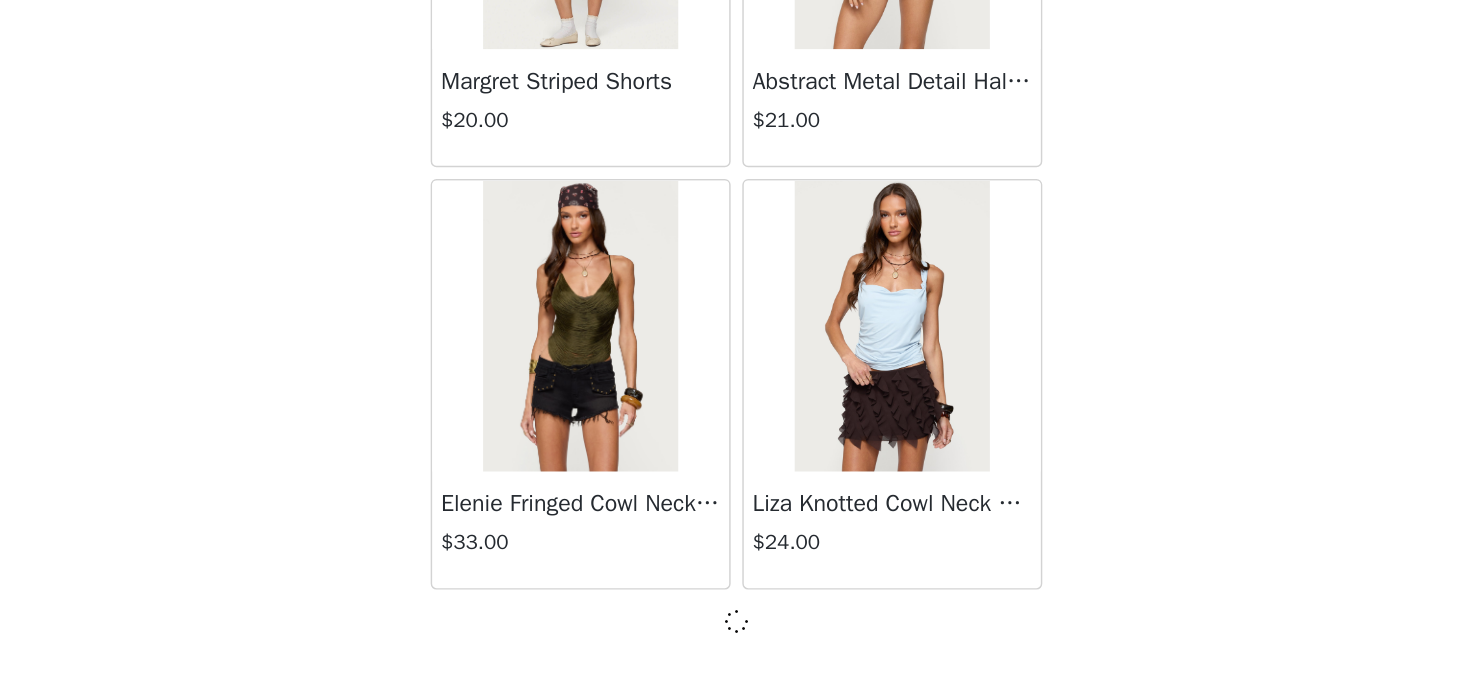 scroll, scrollTop: 54576, scrollLeft: 0, axis: vertical 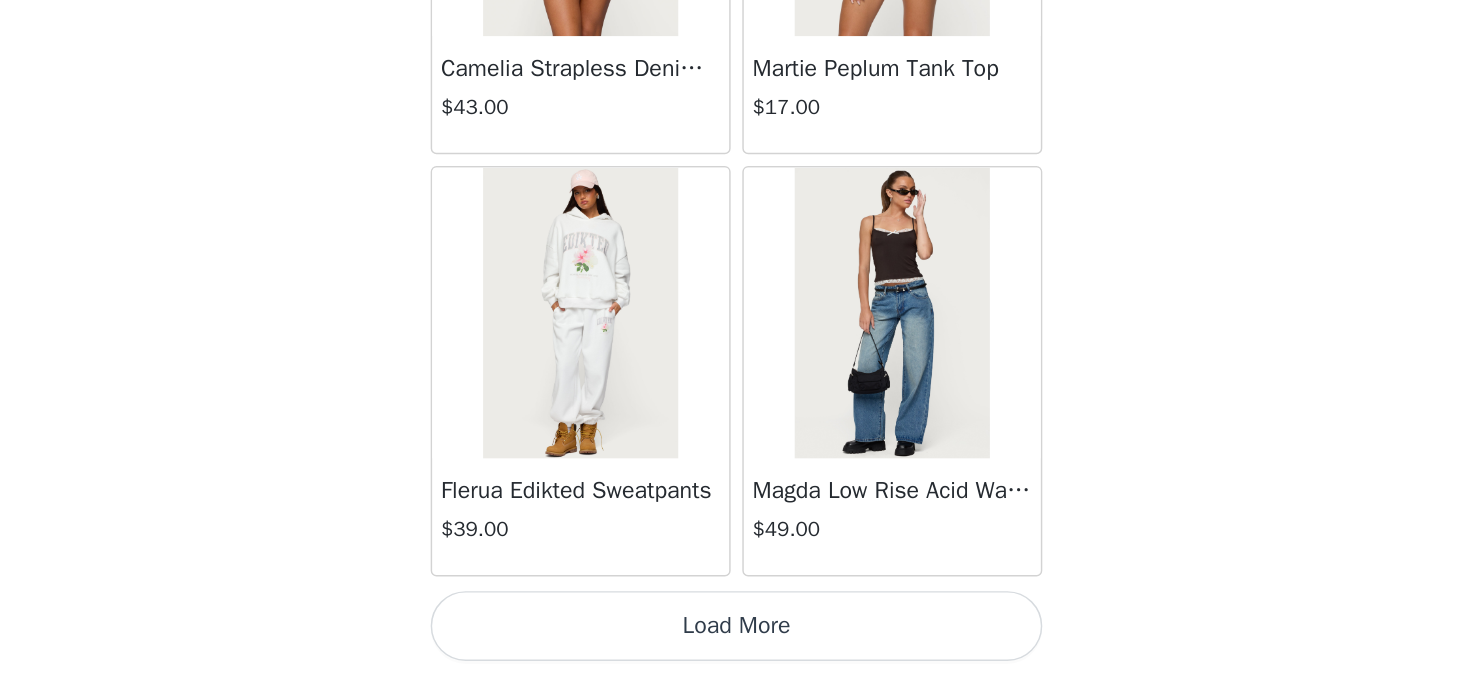 click on "Load More" at bounding box center [735, 641] 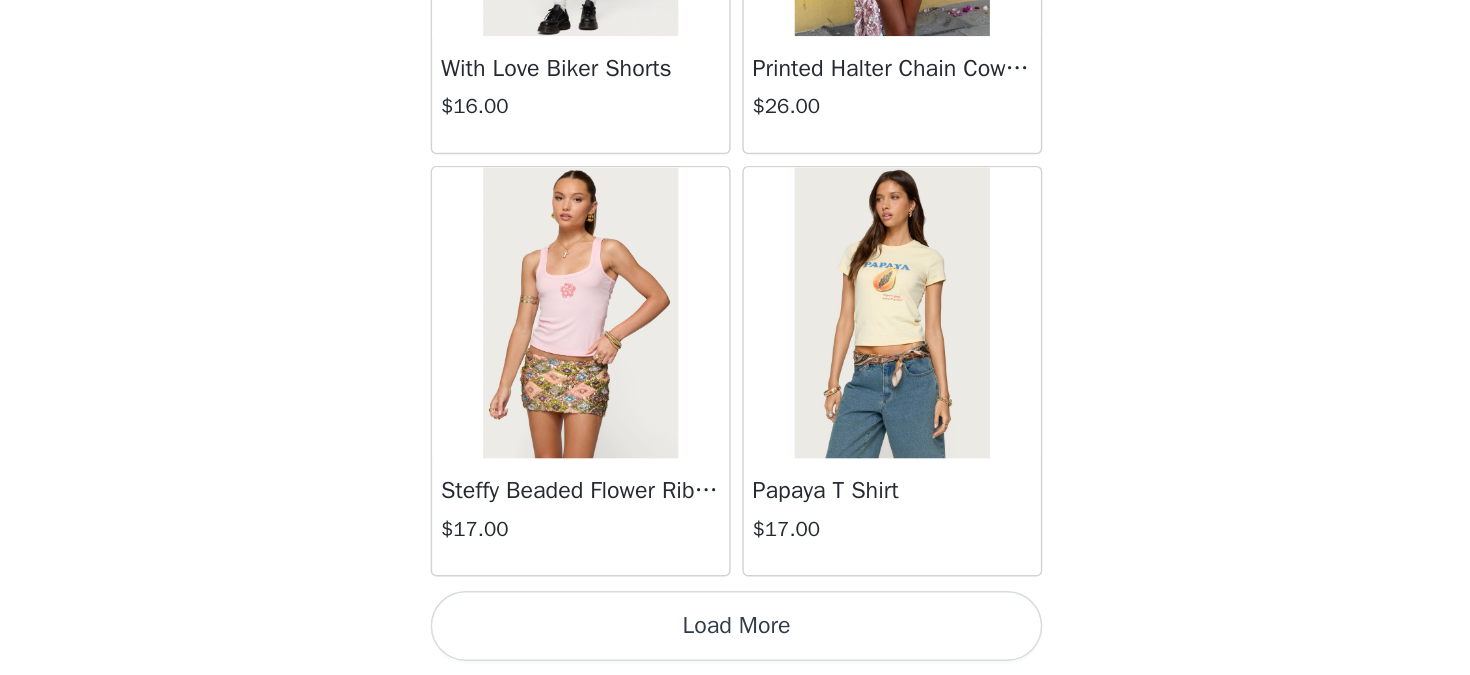 click on "Load More" at bounding box center [735, 641] 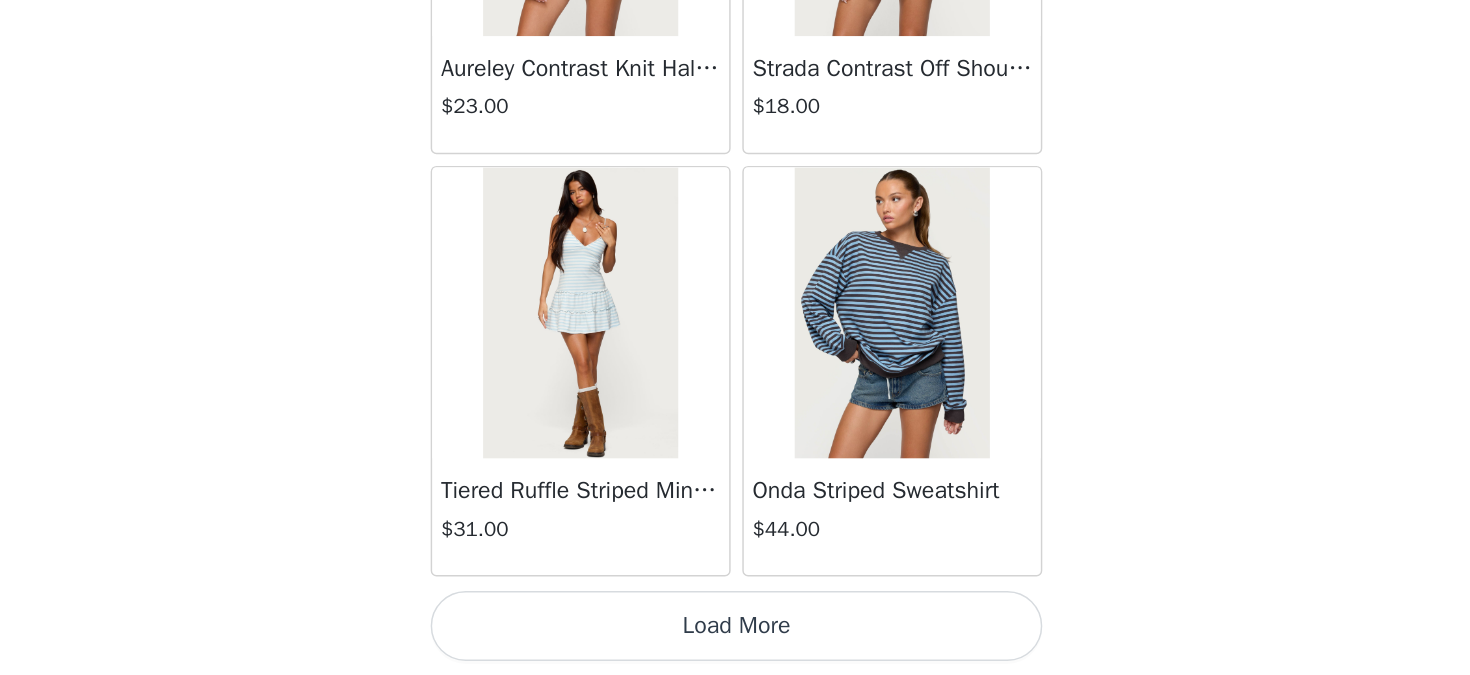 click on "Load More" at bounding box center (735, 641) 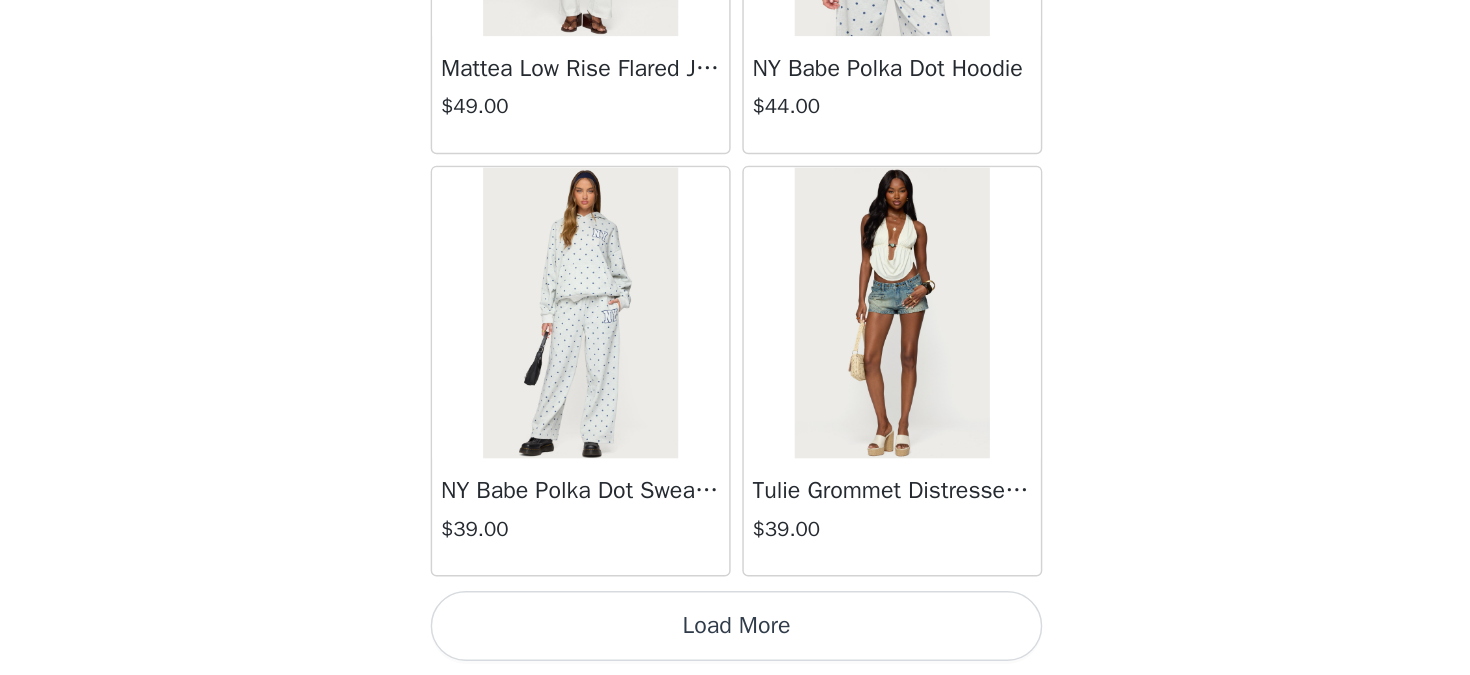 click on "Load More" at bounding box center [735, 641] 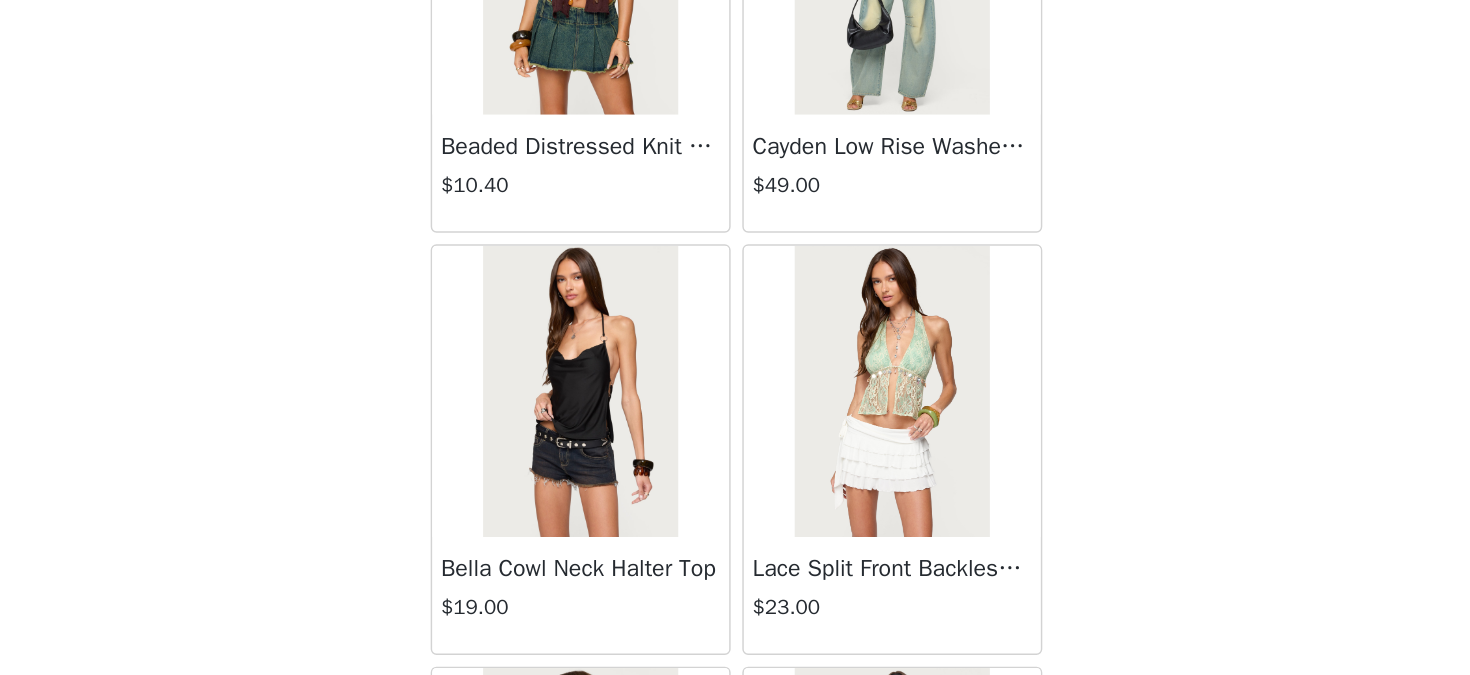 scroll, scrollTop: 13931, scrollLeft: 0, axis: vertical 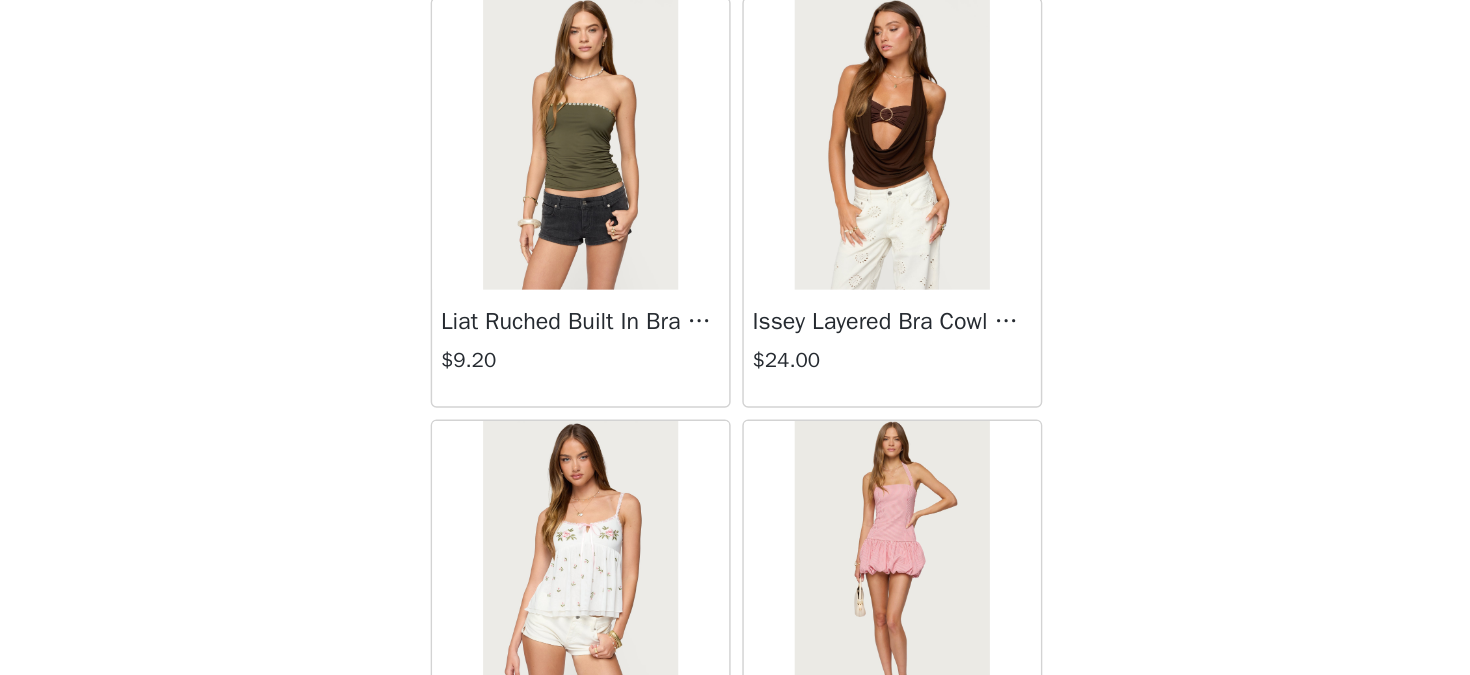 click on "STEP 1 OF 5
Products
The selected products exceed the total allowed price.       Choose as many products as you'd like, up to $300.00.       10 Selected   Remaining Funds: $10.40         Edie Belt Detail Low Rise Jeans     $46.00       BLUE, XS       Edit   Remove     Michaela Off Shoulder Knit Top     $24.00       BLACK, XS       Edit   Remove     Naama Sequin Mini Skort     $36.00       MIX, XS       Edit   Remove     Onda Striped Sweatshirt     $44.00       BLUE, S       Edit   Remove     Contrast Polka Dot Cupped Chiffon Top     $34.00       CREAM AND RED, XS       Edit   Remove     Nannie Off Shoulder Oversized Top     $24.00       WHITE, XS       Edit   Remove     Annalisa Pinstripe Shorts     $16.20       CREAM, XS       Edit   Remove     Cyrus Henley Oversized Top     $30.00       WHITE, XS       Edit   Remove     Keryn Striped Asymmetric Top     $14.40       RED AND WHITE, S       Edit   Remove" at bounding box center (735, -568) 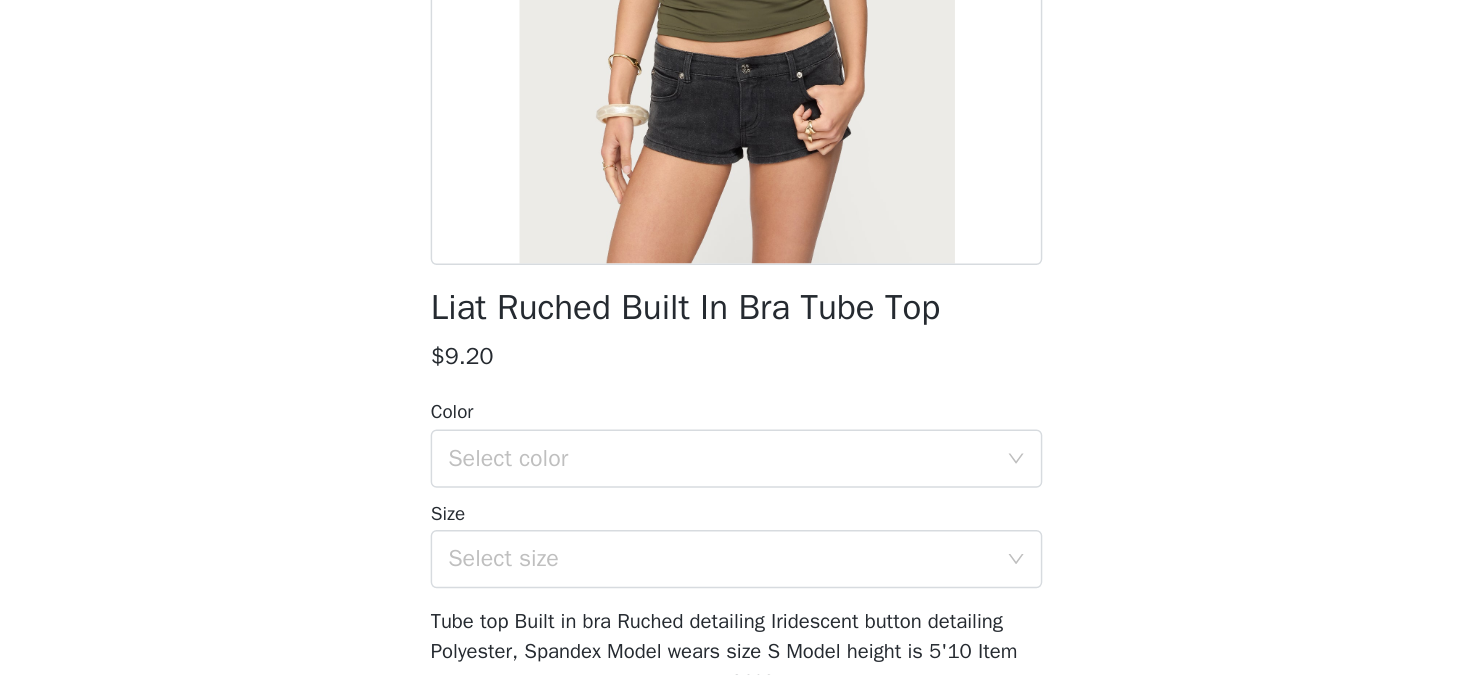 scroll, scrollTop: 276, scrollLeft: 0, axis: vertical 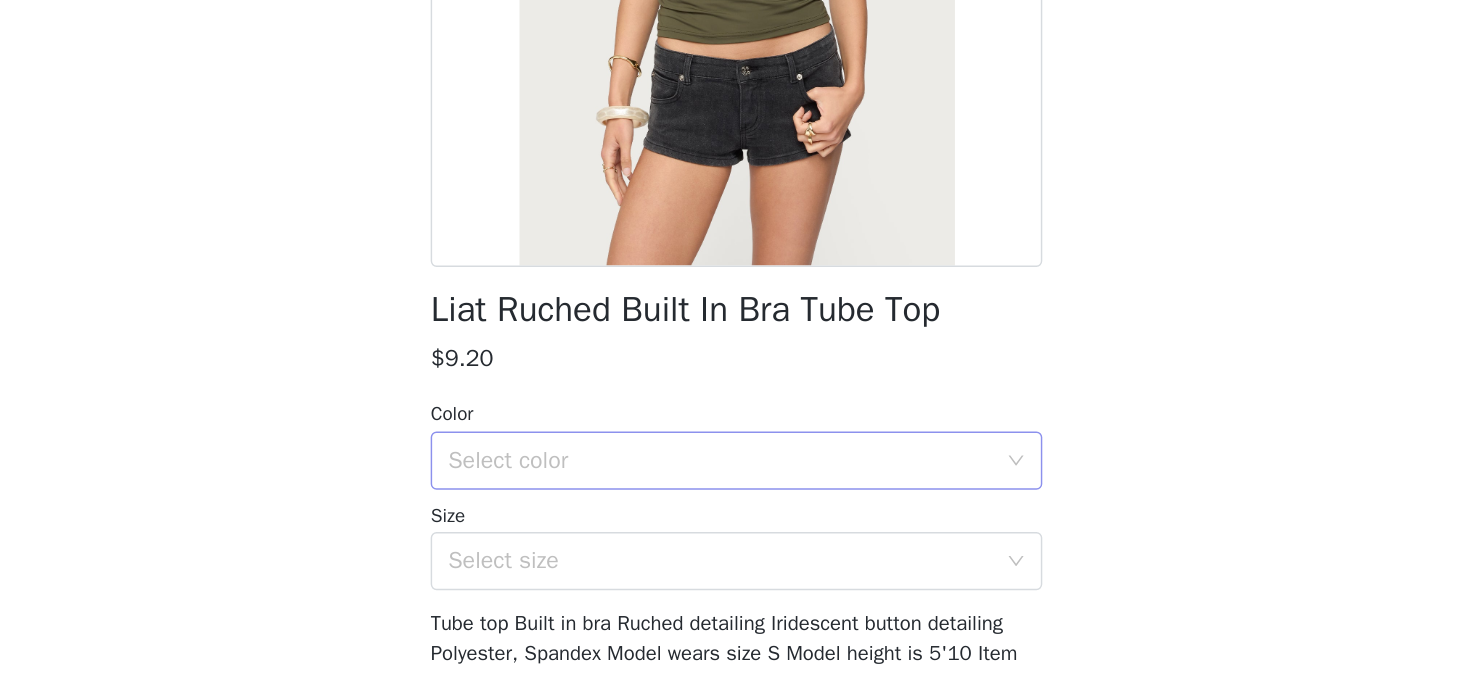 click on "Select color" at bounding box center [724, 407] 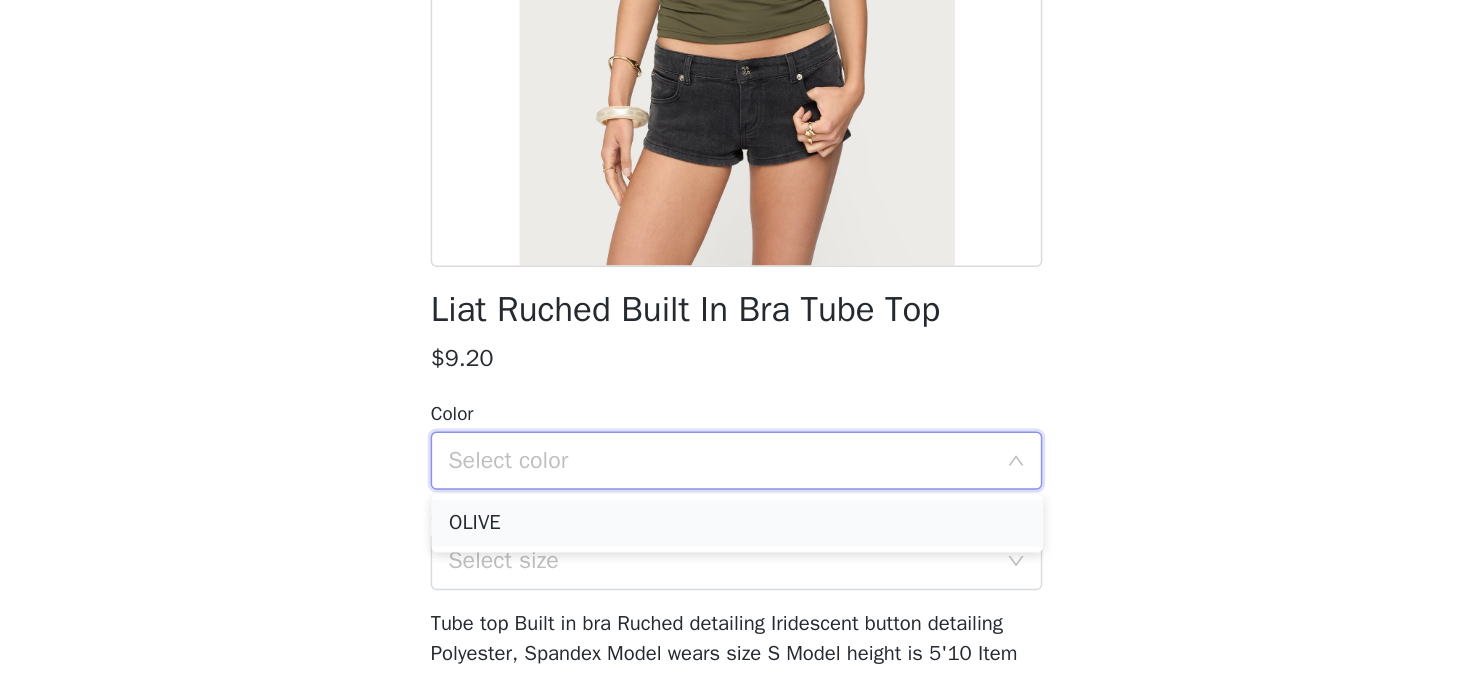 click on "OLIVE" at bounding box center [735, 450] 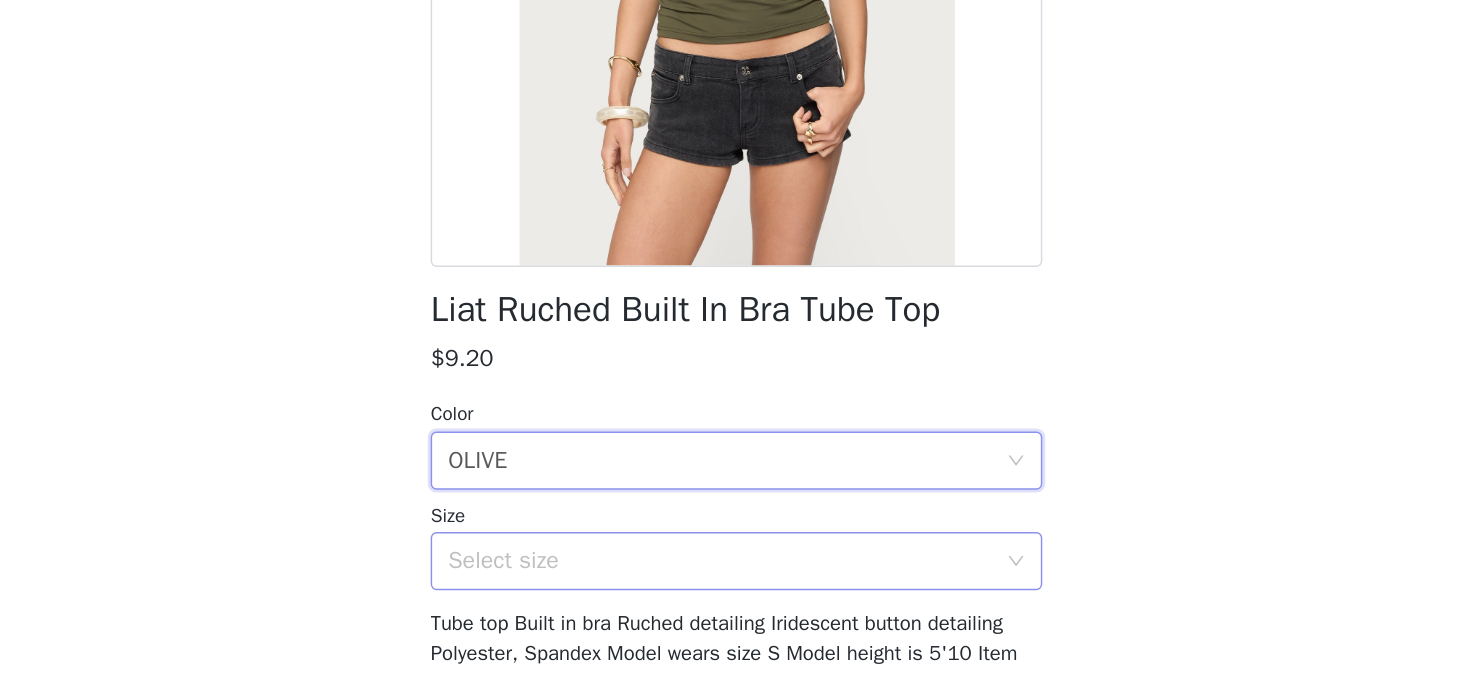 click on "Select size" at bounding box center (724, 476) 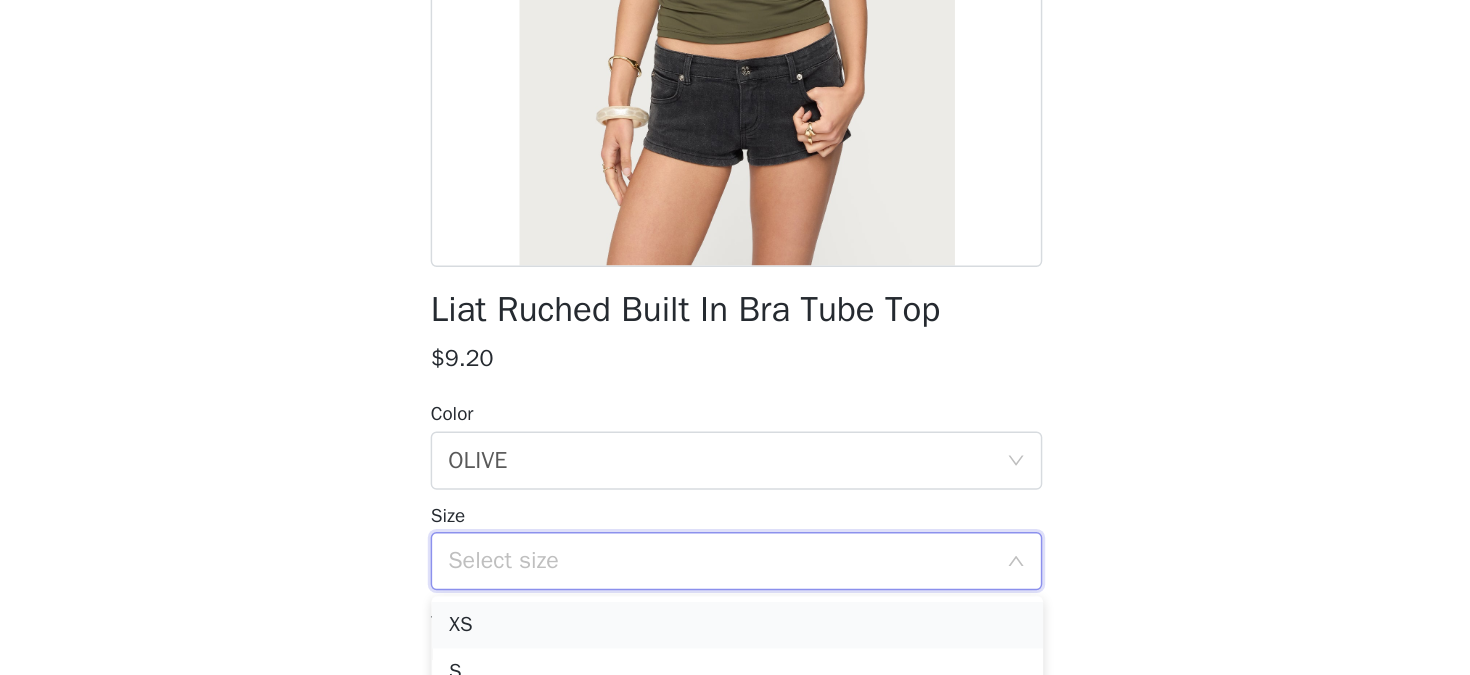 click on "XS" at bounding box center [735, 520] 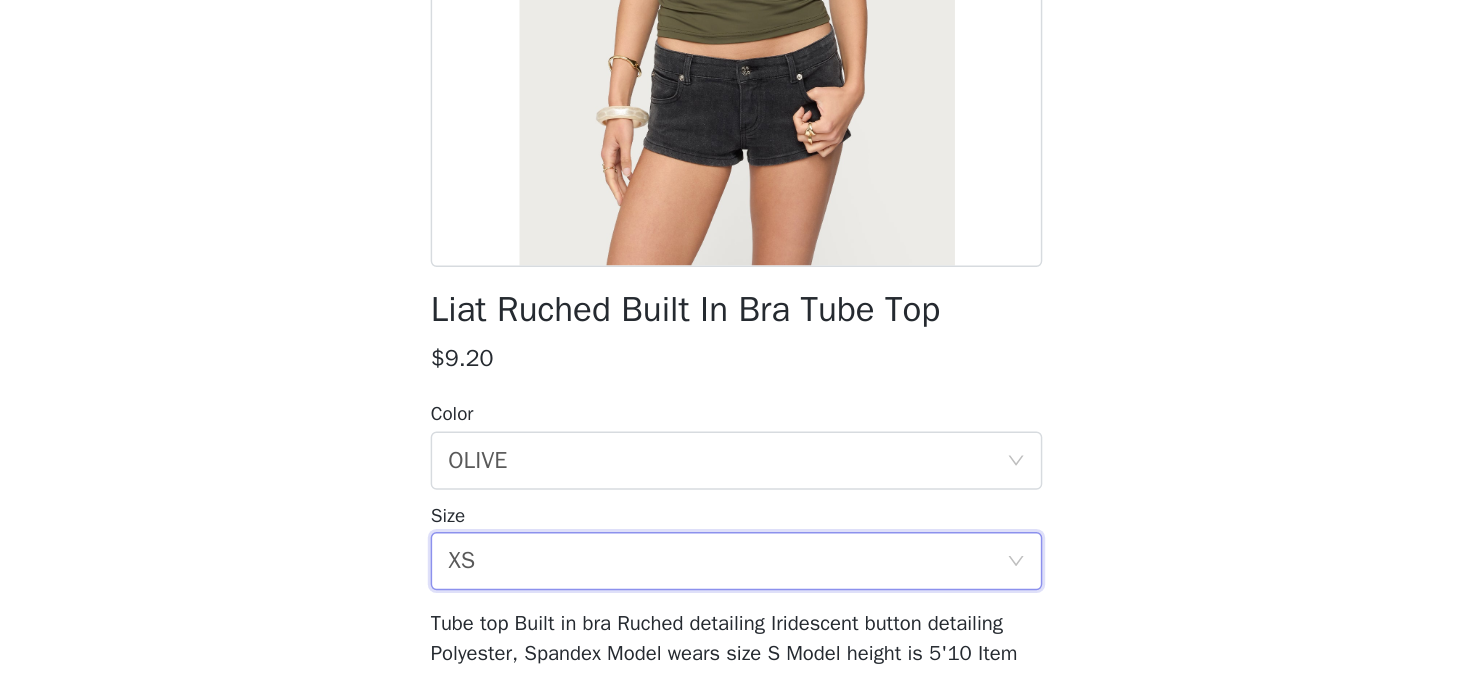 click on "Liat Ruched Built In Bra Tube Top       $9.20         Color   Select color OLIVE Size   Select size XS   Tube top Built in bra Ruched detailing Iridescent button detailing Polyester, Spandex Model wears size S Model height is 5'10 Item care: Machine wash at maximum 30ºC, do not bleach, tumble dry low, iron at a maximum of 110ºC, do not dry clean   Add Product" at bounding box center [735, 250] 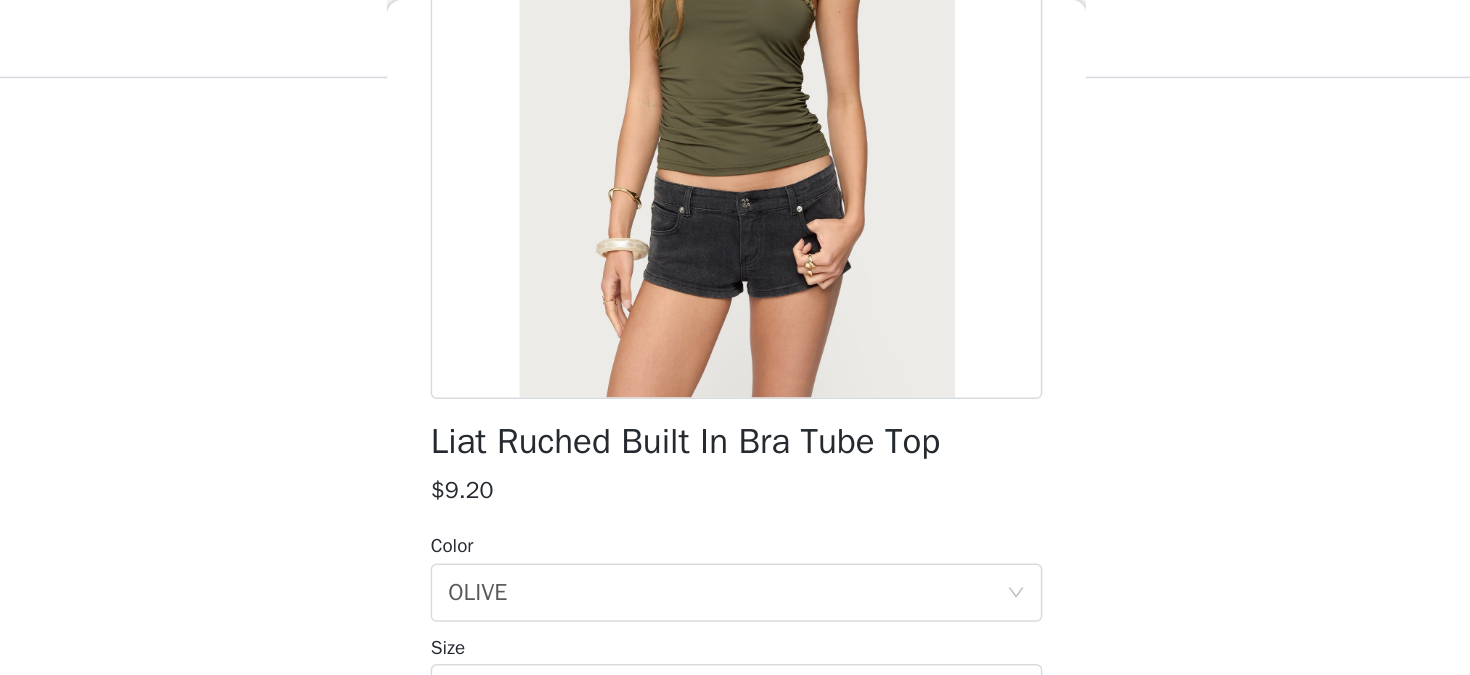scroll, scrollTop: 422, scrollLeft: 0, axis: vertical 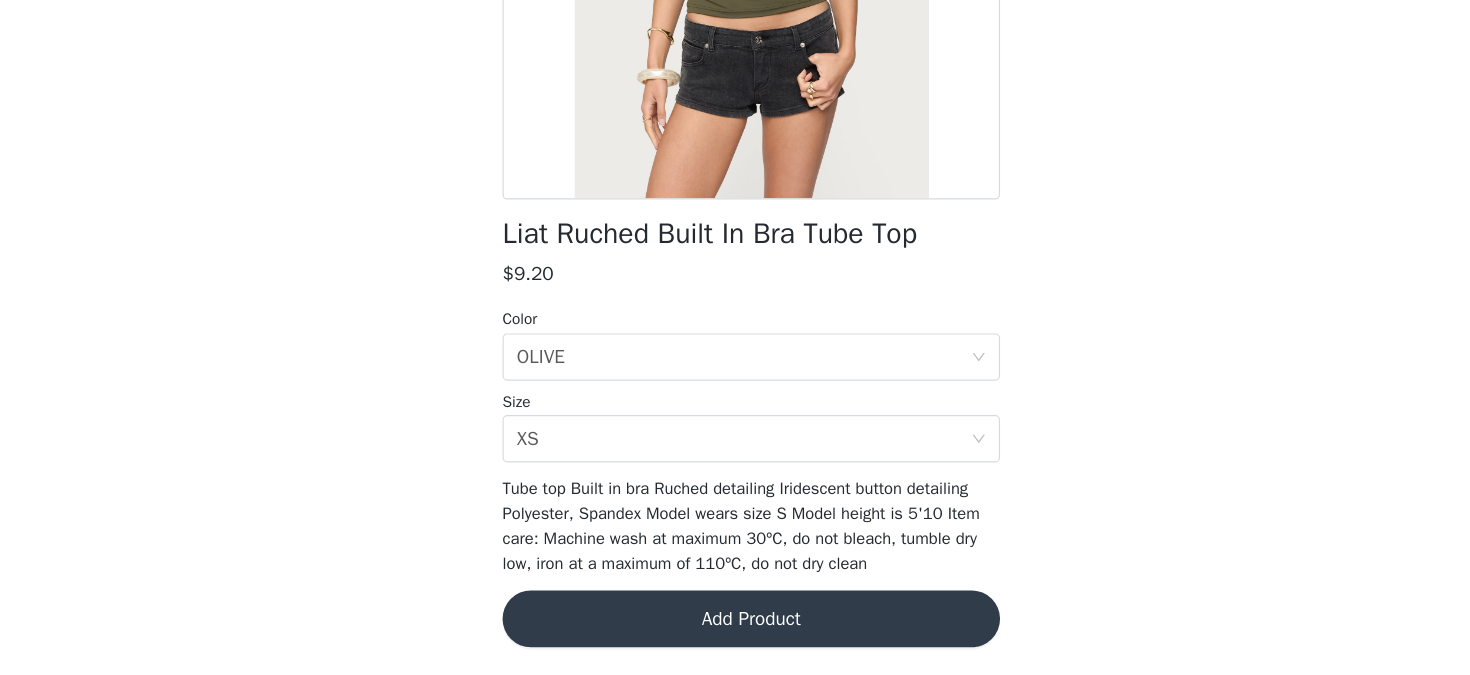 click on "Add Product" at bounding box center [735, 627] 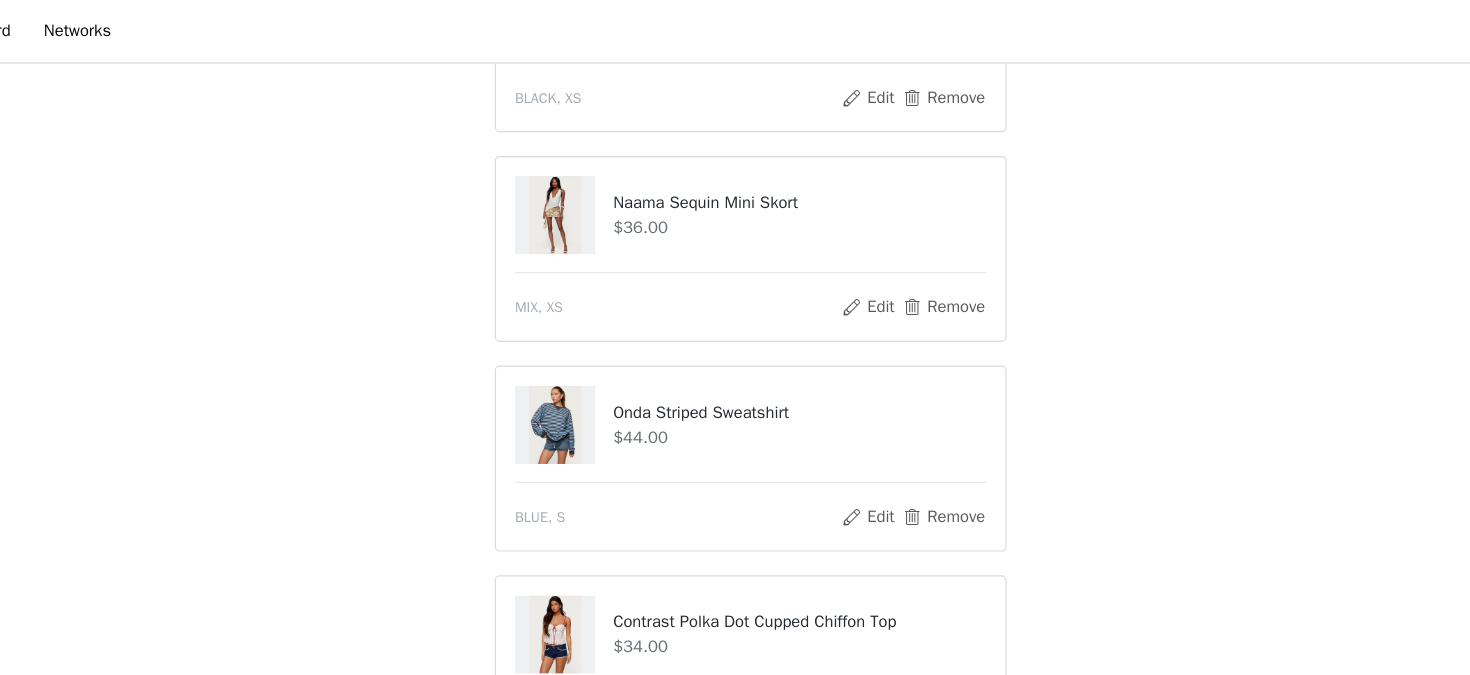 scroll, scrollTop: 0, scrollLeft: 0, axis: both 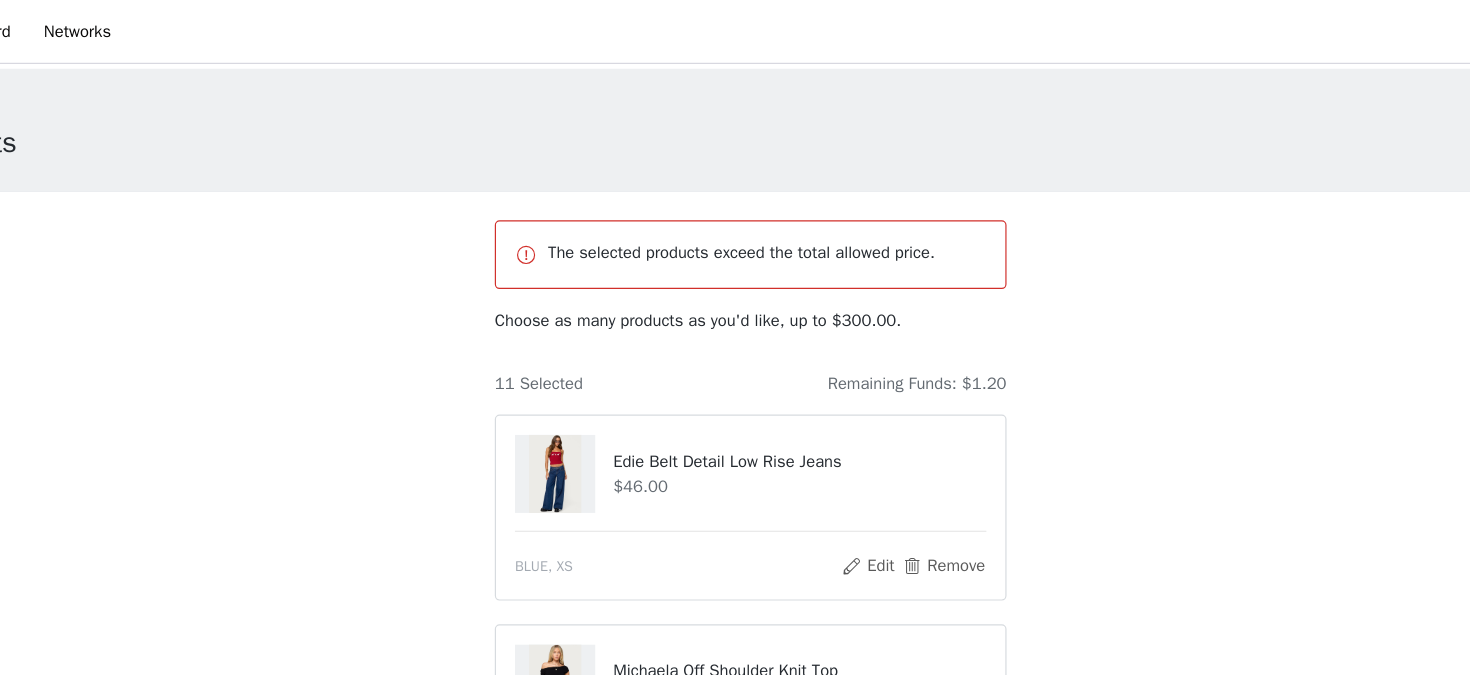 click on "STEP 1 OF 5
Products
The selected products exceed the total allowed price.       Choose as many products as you'd like, up to $300.00.       11 Selected   Remaining Funds: $1.20         Edie Belt Detail Low Rise Jeans     $46.00       BLUE, XS       Edit   Remove     Michaela Off Shoulder Knit Top     $24.00       BLACK, XS       Edit   Remove     Naama Sequin Mini Skort     $36.00       MIX, XS       Edit   Remove     Onda Striped Sweatshirt     $44.00       BLUE, S       Edit   Remove     Contrast Polka Dot Cupped Chiffon Top     $34.00       CREAM AND RED, XS       Edit   Remove     Nannie Off Shoulder Oversized Top     $24.00       WHITE, XS       Edit   Remove     Annalisa Pinstripe Shorts     $16.20       CREAM, XS       Edit   Remove     Cyrus Henley Oversized Top     $30.00       WHITE, XS       Edit   Remove     Keryn Striped Asymmetric Top     $14.40       RED AND WHITE, S       Edit   Remove" at bounding box center [735, 1245] 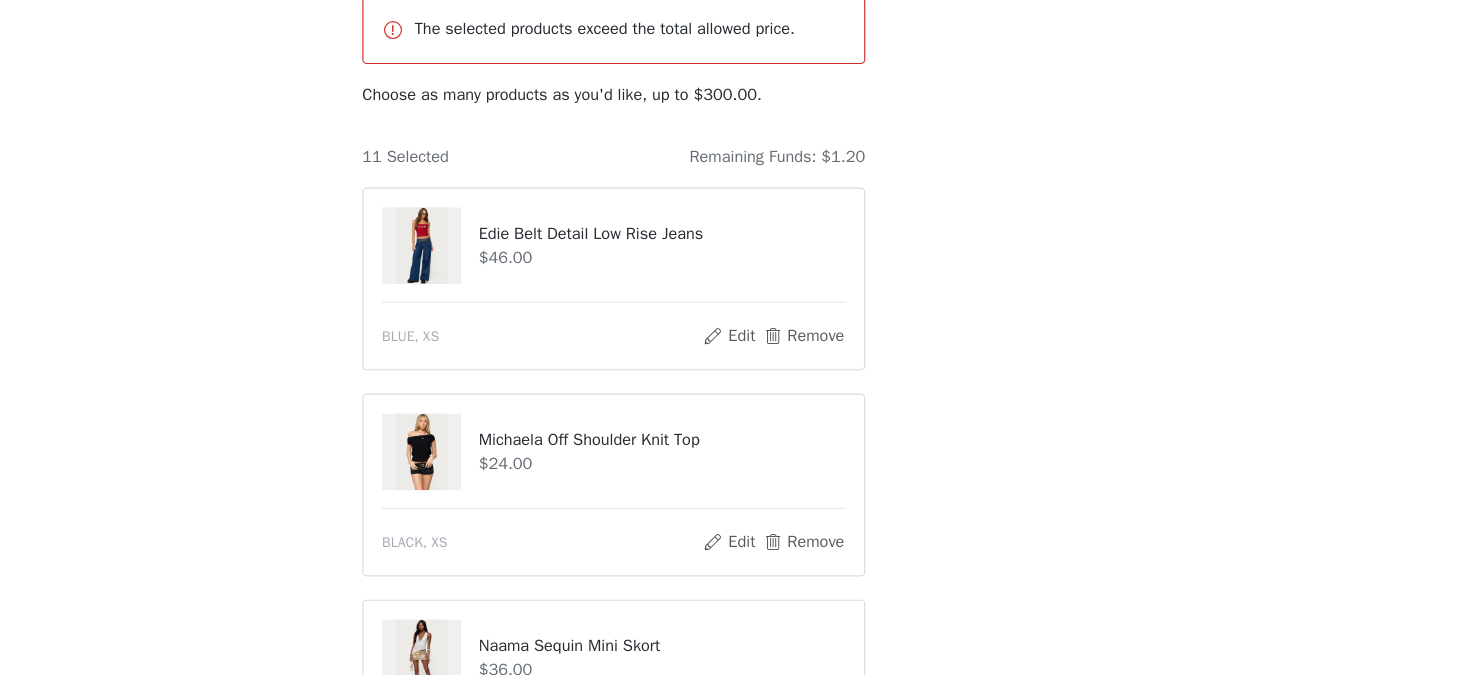 scroll, scrollTop: 107, scrollLeft: 0, axis: vertical 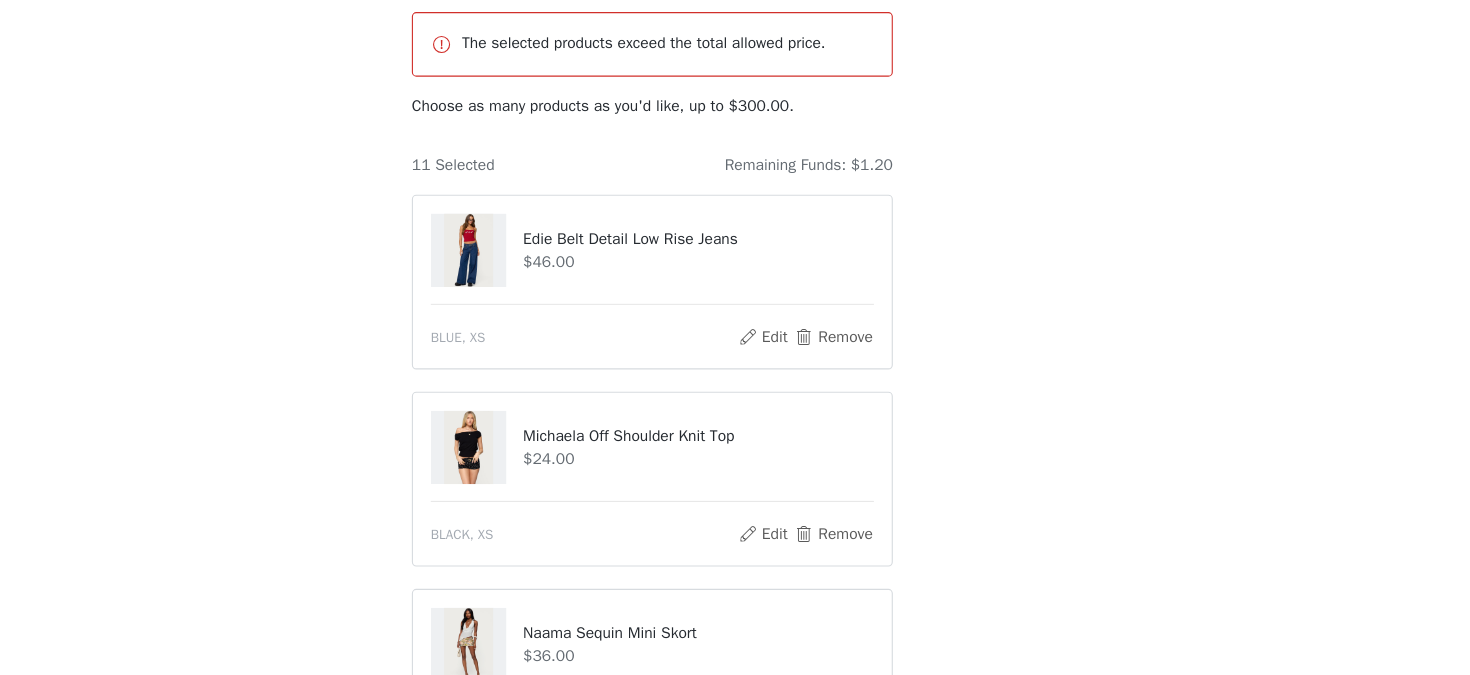 click on "STEP 1 OF 5
Products
The selected products exceed the total allowed price.       Choose as many products as you'd like, up to $300.00.       11 Selected   Remaining Funds: $1.20         Edie Belt Detail Low Rise Jeans     $46.00       BLUE, XS       Edit   Remove     Michaela Off Shoulder Knit Top     $24.00       BLACK, XS       Edit   Remove     Naama Sequin Mini Skort     $36.00       MIX, XS       Edit   Remove     Onda Striped Sweatshirt     $44.00       BLUE, S       Edit   Remove     Contrast Polka Dot Cupped Chiffon Top     $34.00       CREAM AND RED, XS       Edit   Remove     Nannie Off Shoulder Oversized Top     $24.00       WHITE, XS       Edit   Remove     Annalisa Pinstripe Shorts     $16.20       CREAM, XS       Edit   Remove     Cyrus Henley Oversized Top     $30.00       WHITE, XS       Edit   Remove     Keryn Striped Asymmetric Top     $14.40       RED AND WHITE, S       Edit   Remove" at bounding box center [735, 1138] 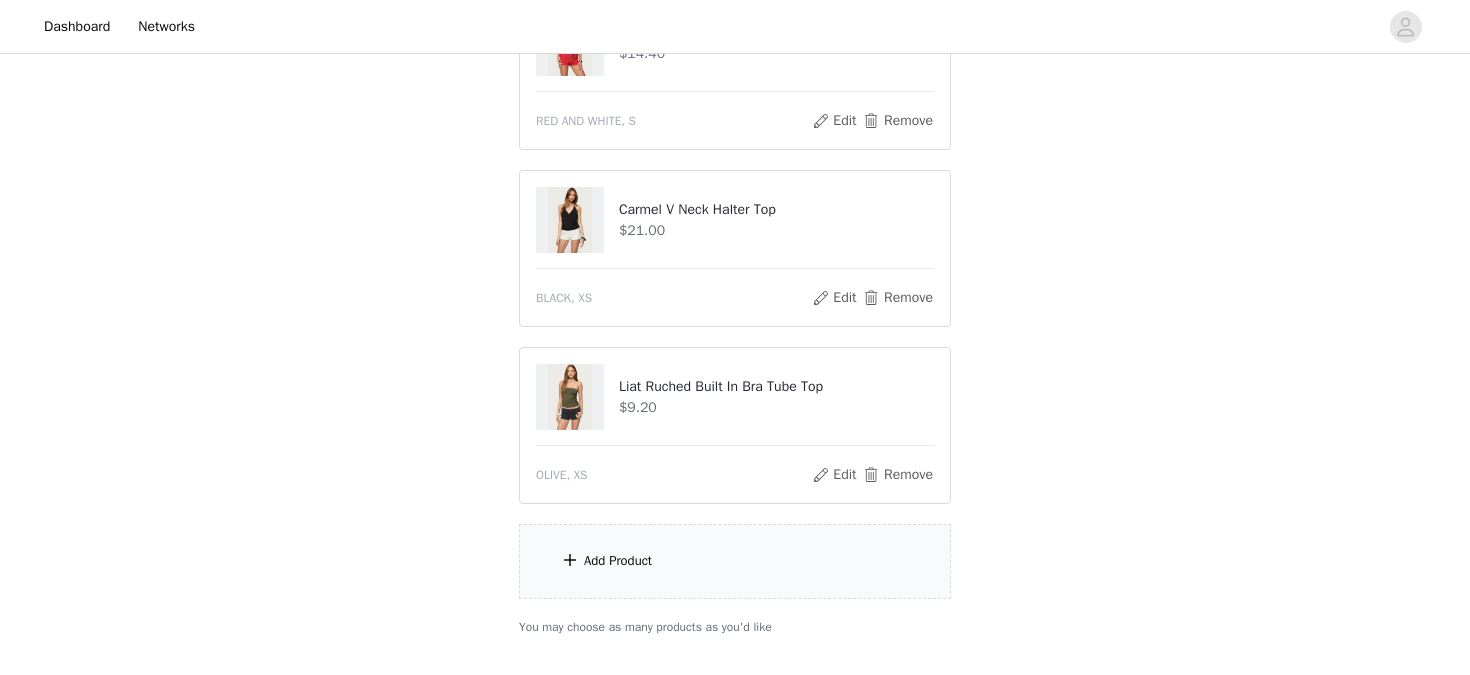 scroll, scrollTop: 1902, scrollLeft: 0, axis: vertical 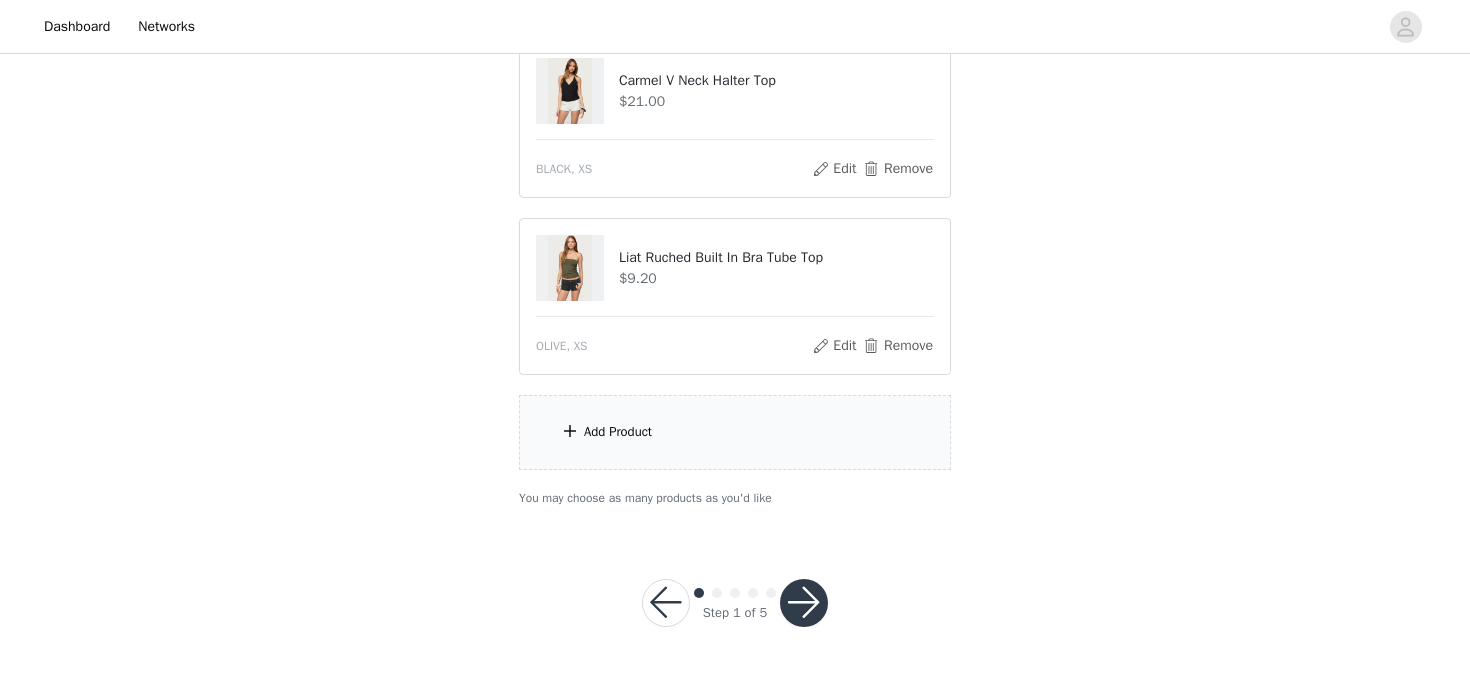 click at bounding box center (804, 603) 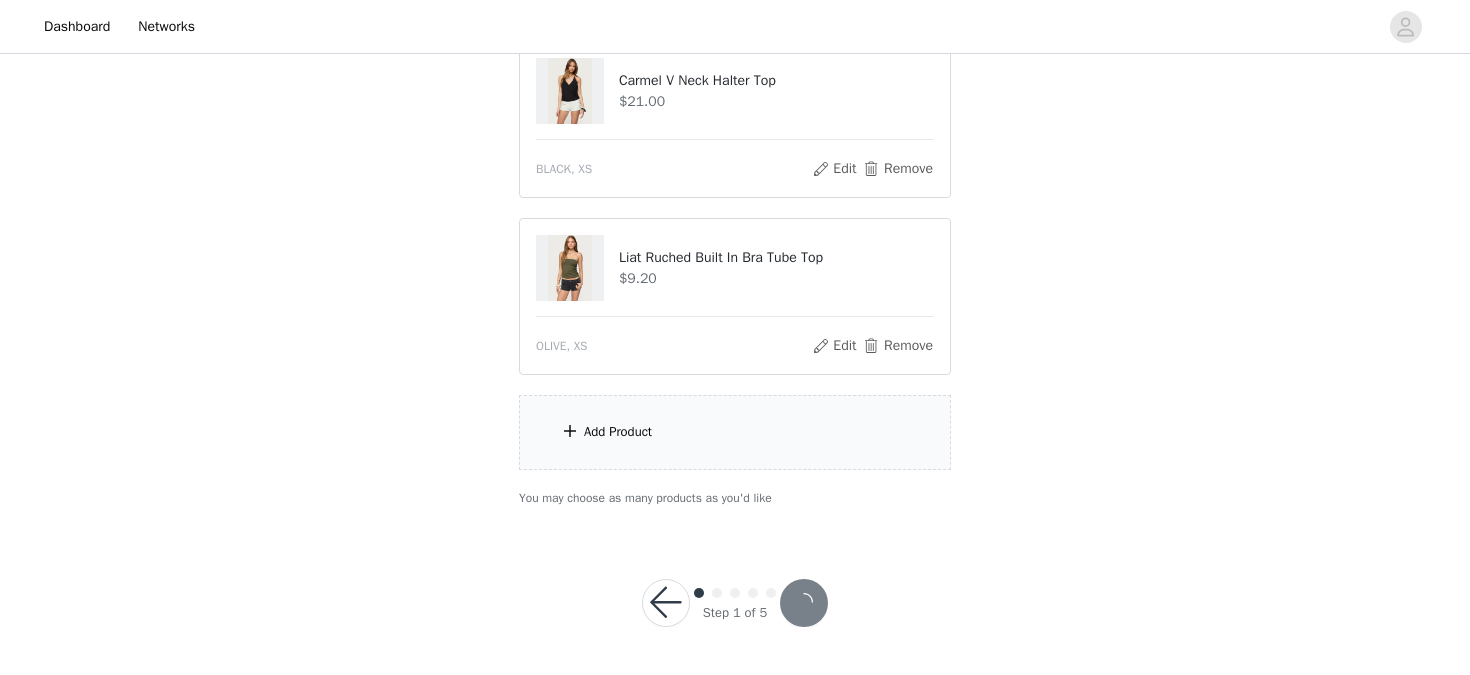 scroll, scrollTop: 1828, scrollLeft: 0, axis: vertical 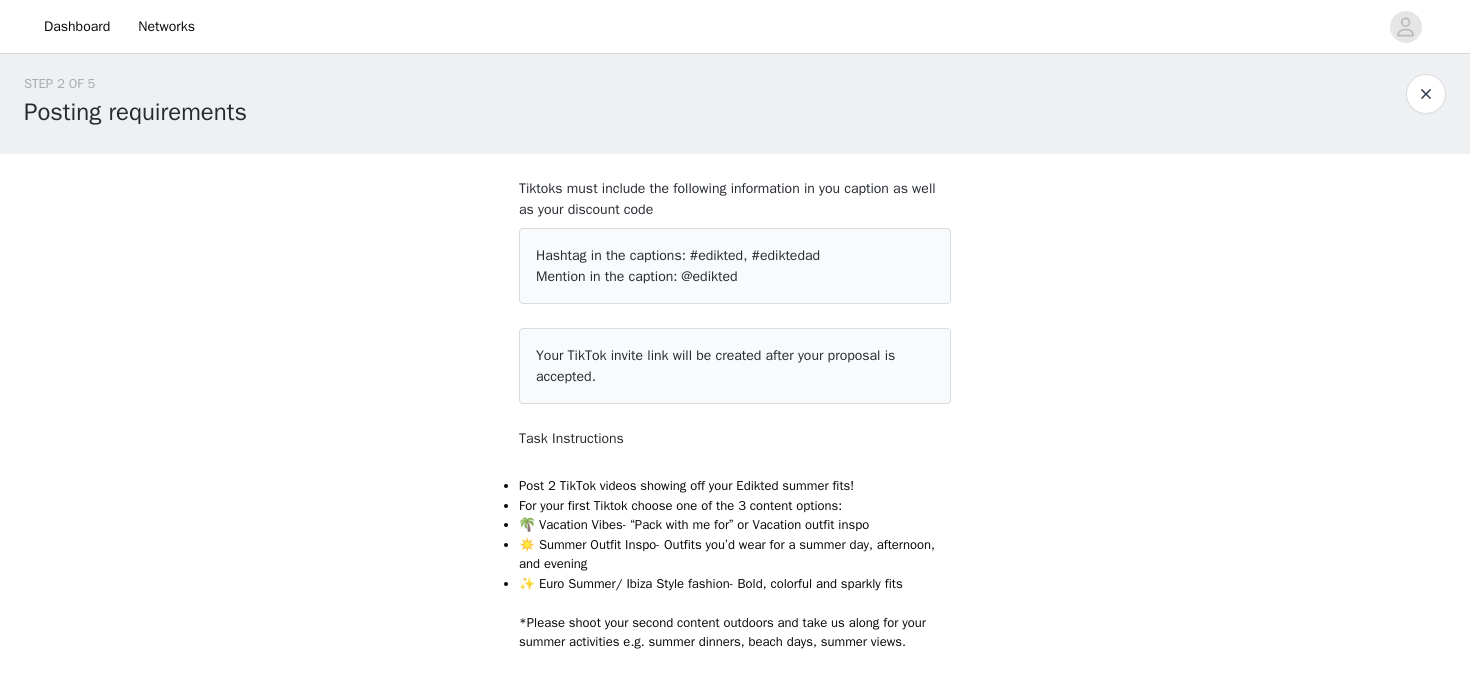 click on "Your TikTok invite link will be created after your proposal is accepted." at bounding box center (735, 366) 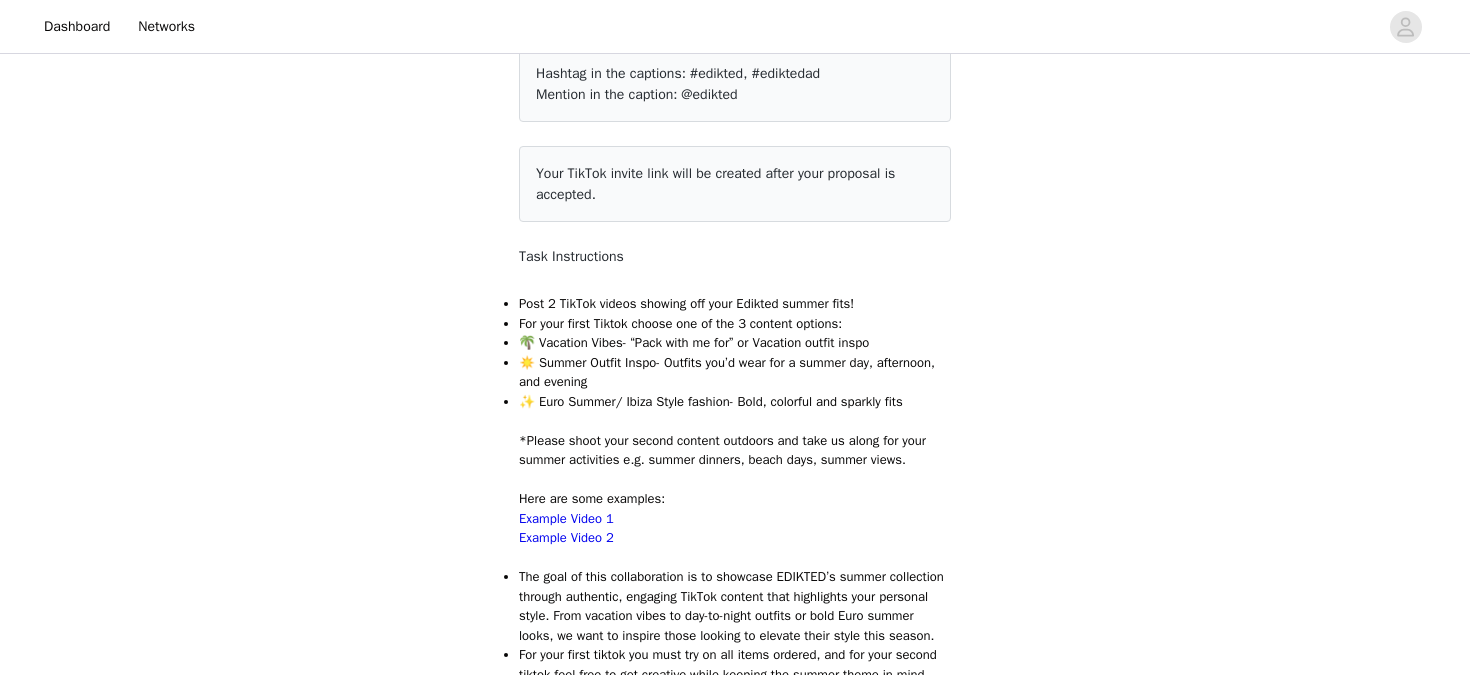 scroll, scrollTop: 191, scrollLeft: 0, axis: vertical 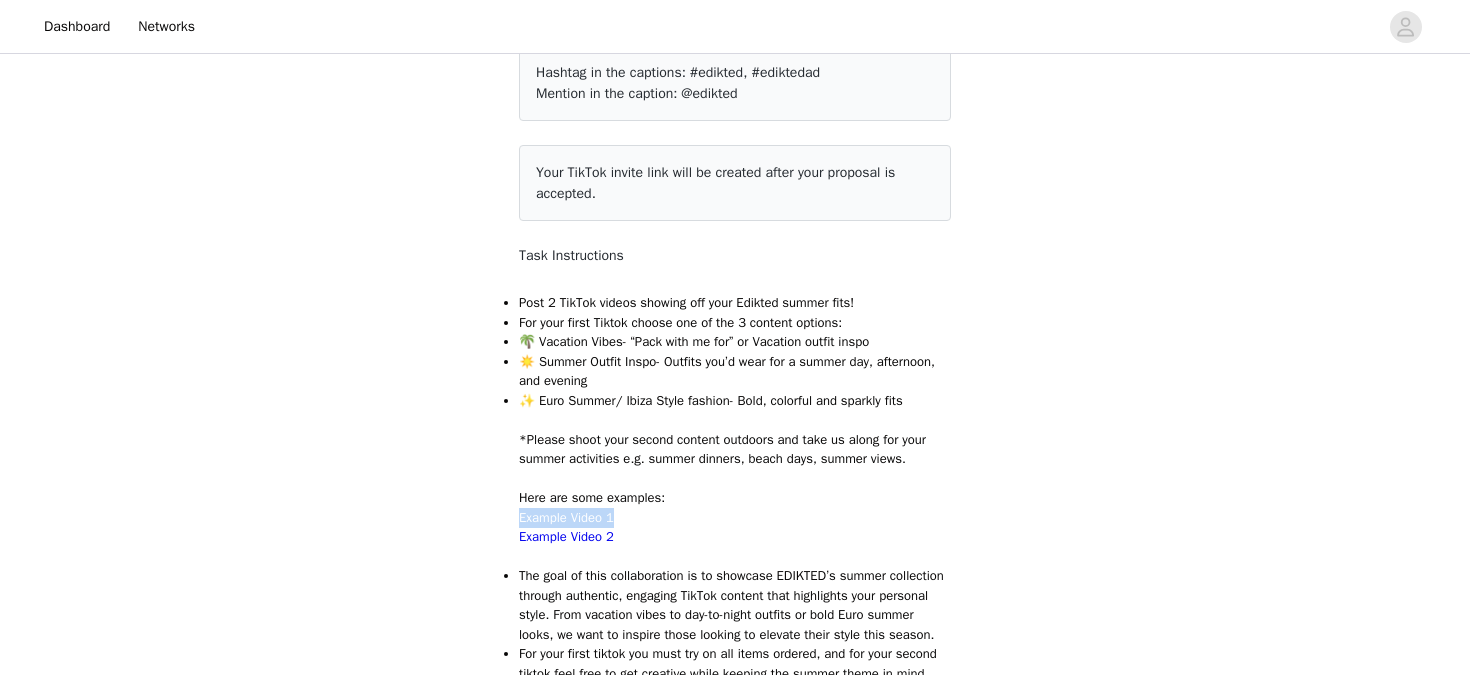 drag, startPoint x: 553, startPoint y: 515, endPoint x: 408, endPoint y: 330, distance: 235.05319 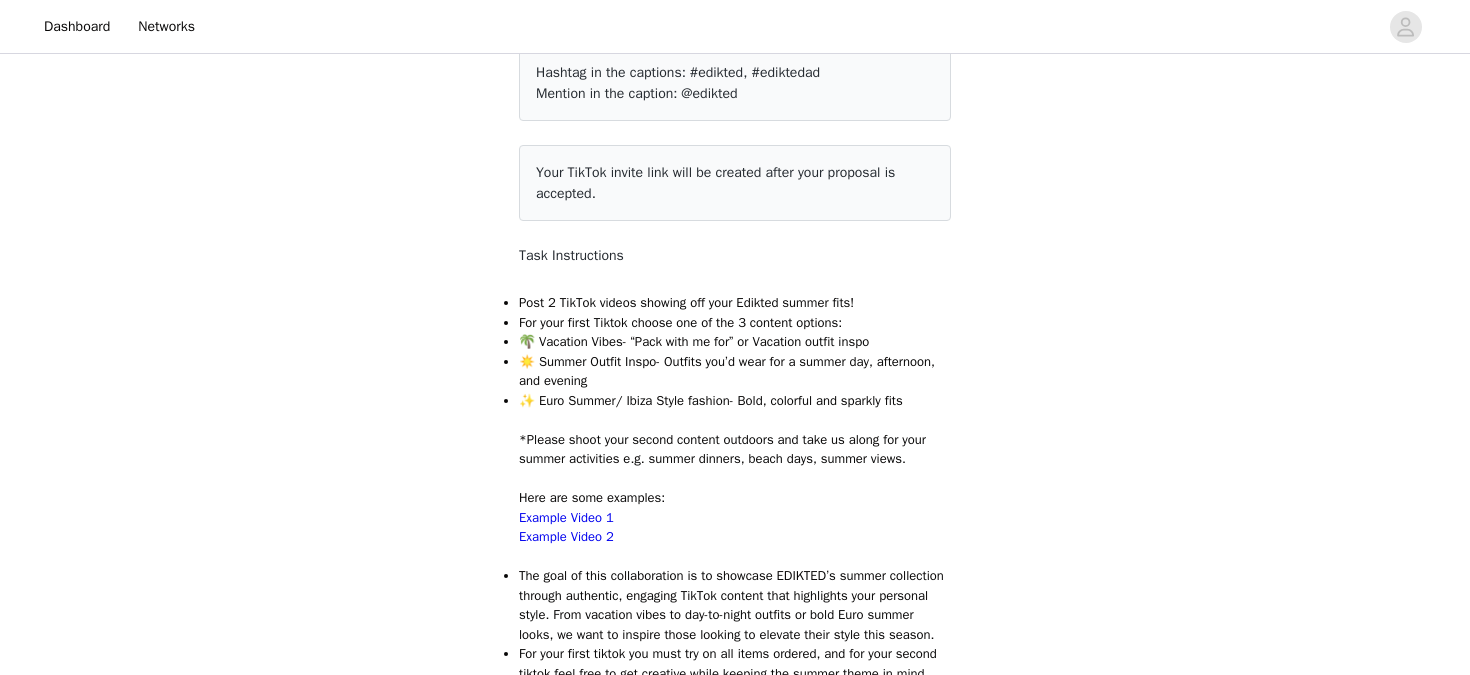 click on "STEP 2 OF 5
Posting requirements
Tiktoks must include the following information in you caption as well as your discount code    Hashtag in the captions:    #edikted, #ediktedad    Mention in the caption:    @[BRAND]
Your TikTok invite link will be created after your proposal is accepted.
Task Instructions
Post 2 TikTok videos showing off your Edikted summer fits!
For your first Tiktok choose one of the 3 content options:
🌴 Vacation Vibes- “Pack with me for” or Vacation outfit inspo
☀️ Summer Outfit Inspo- Outfits you’d wear for a summer day, afternoon, and evening
✨ Euro Summer/ Ibiza Style fashion- Bold, colorful and sparkly fits
*Please shoot your second content outdoors and take us along for your summer activities e.g. summer dinners, beach days, summer views.
Here are some examples:
Example Video 1" at bounding box center [735, 642] 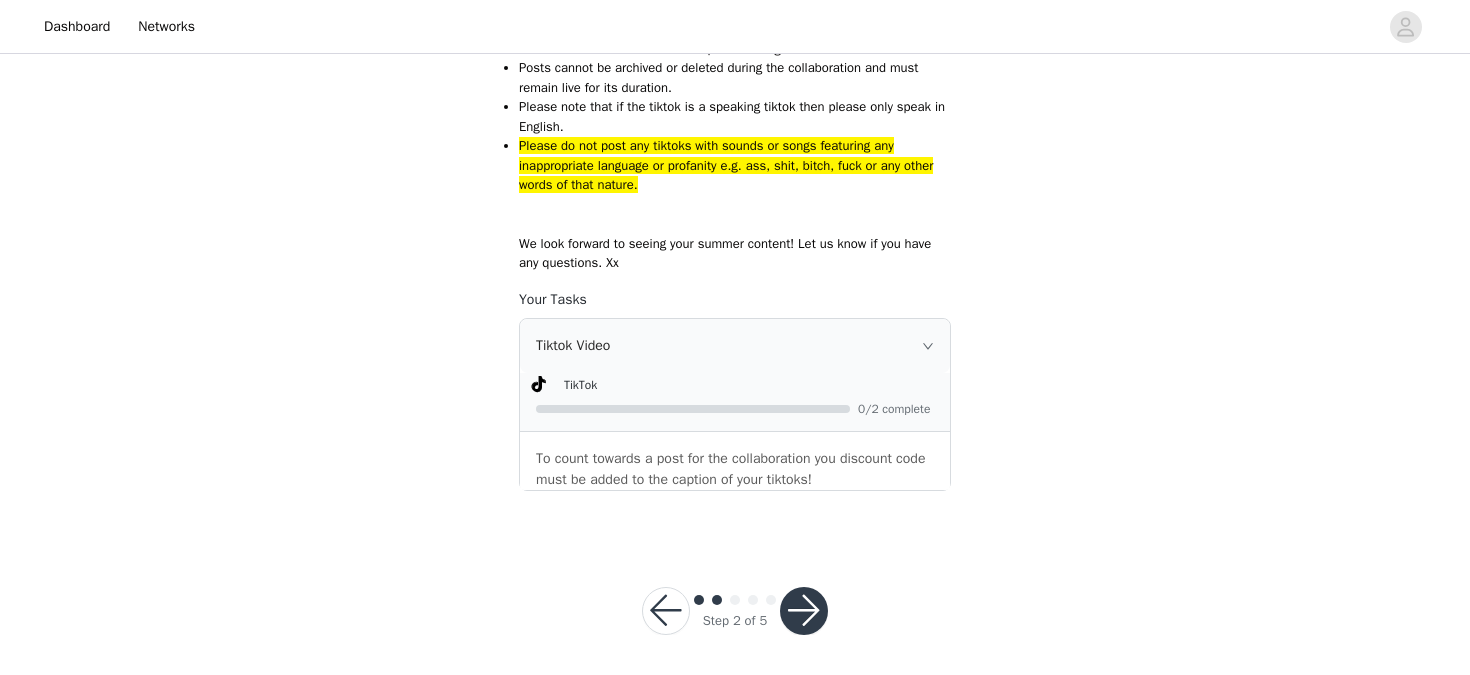 scroll, scrollTop: 1116, scrollLeft: 0, axis: vertical 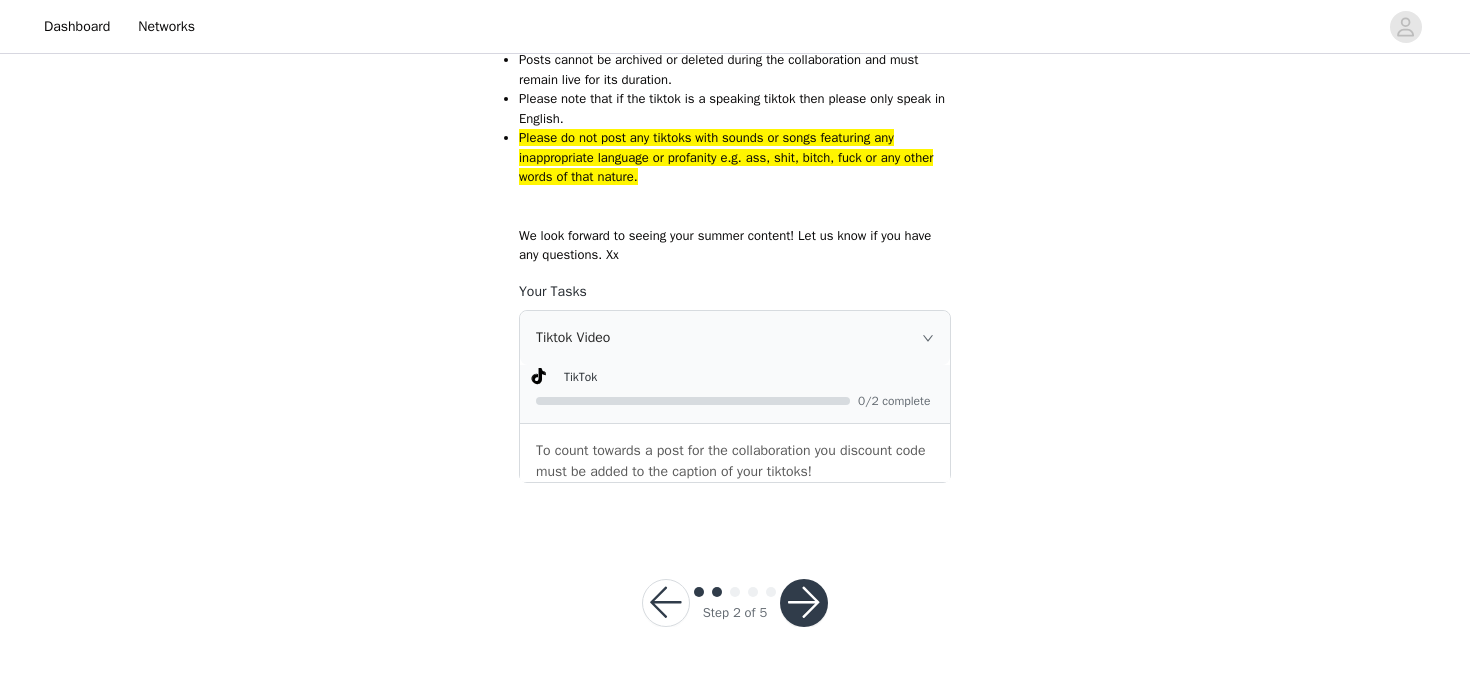click at bounding box center [804, 603] 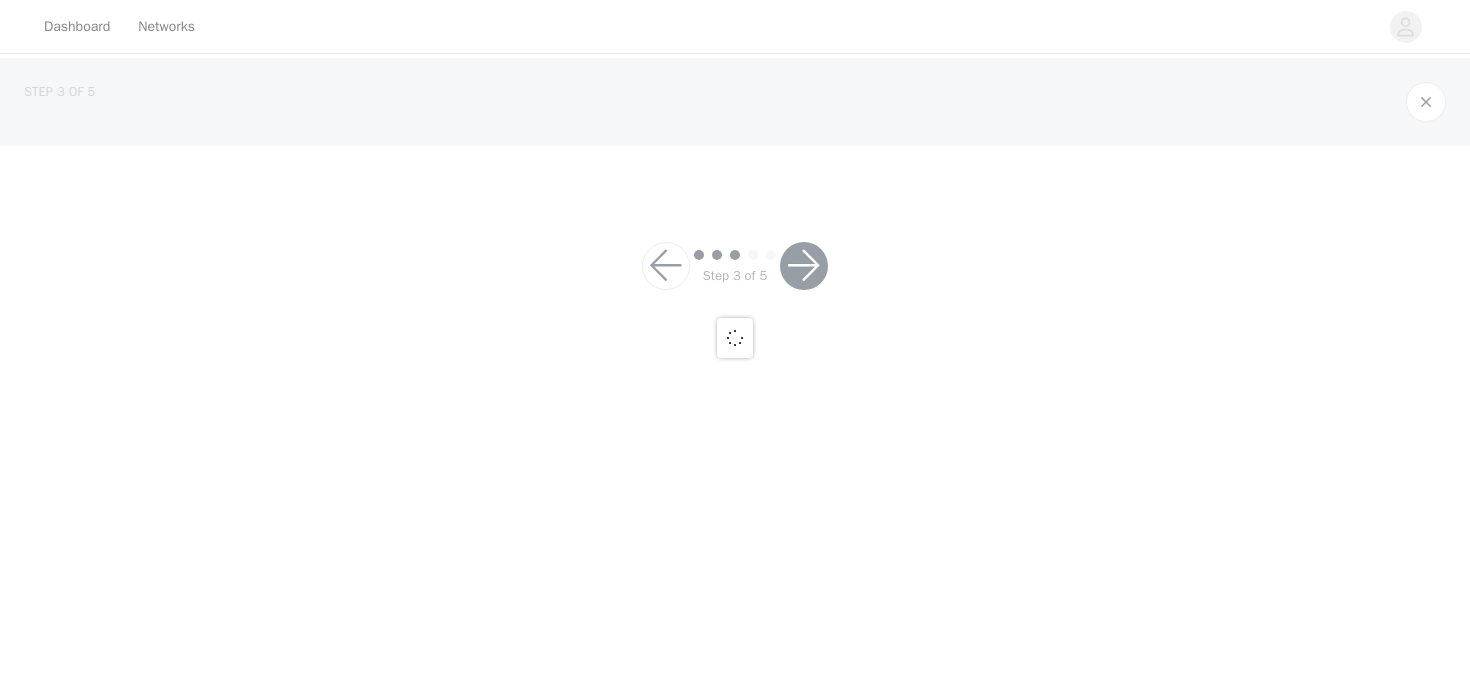 scroll, scrollTop: 0, scrollLeft: 0, axis: both 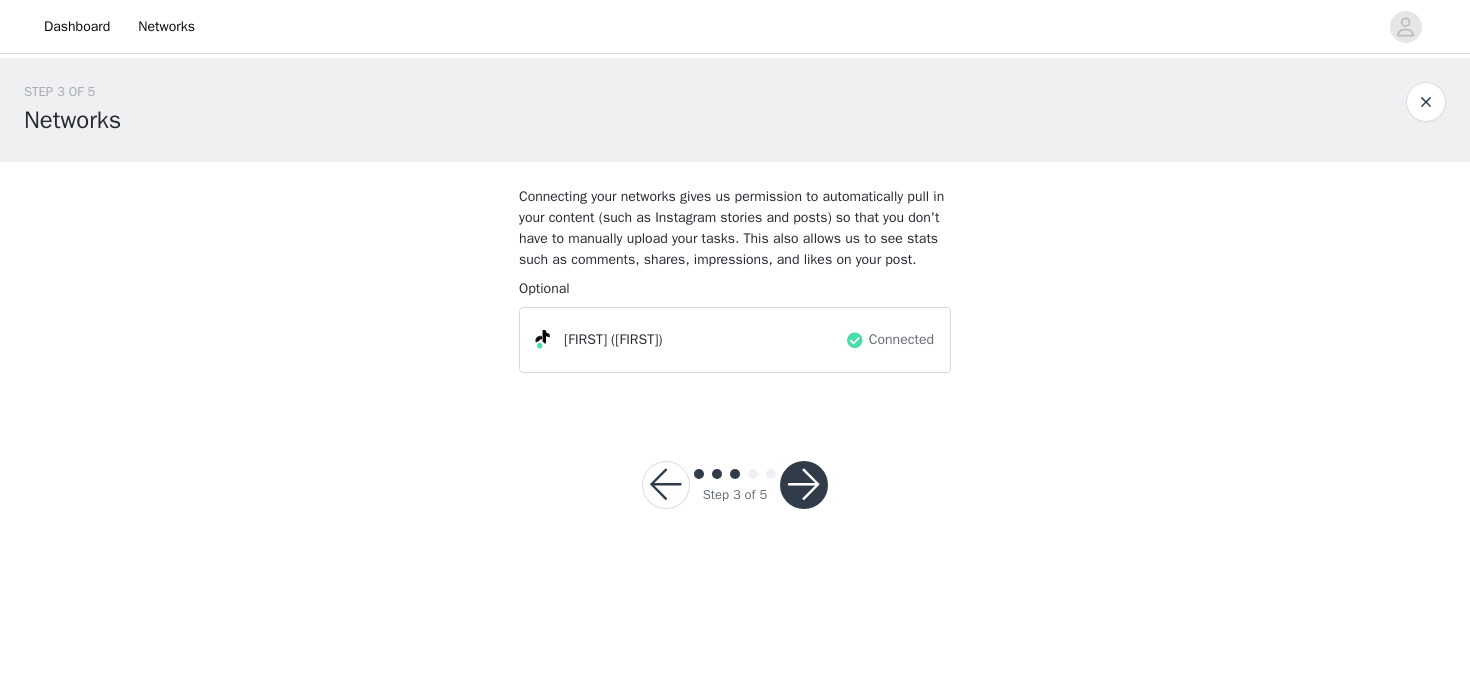 click at bounding box center [804, 485] 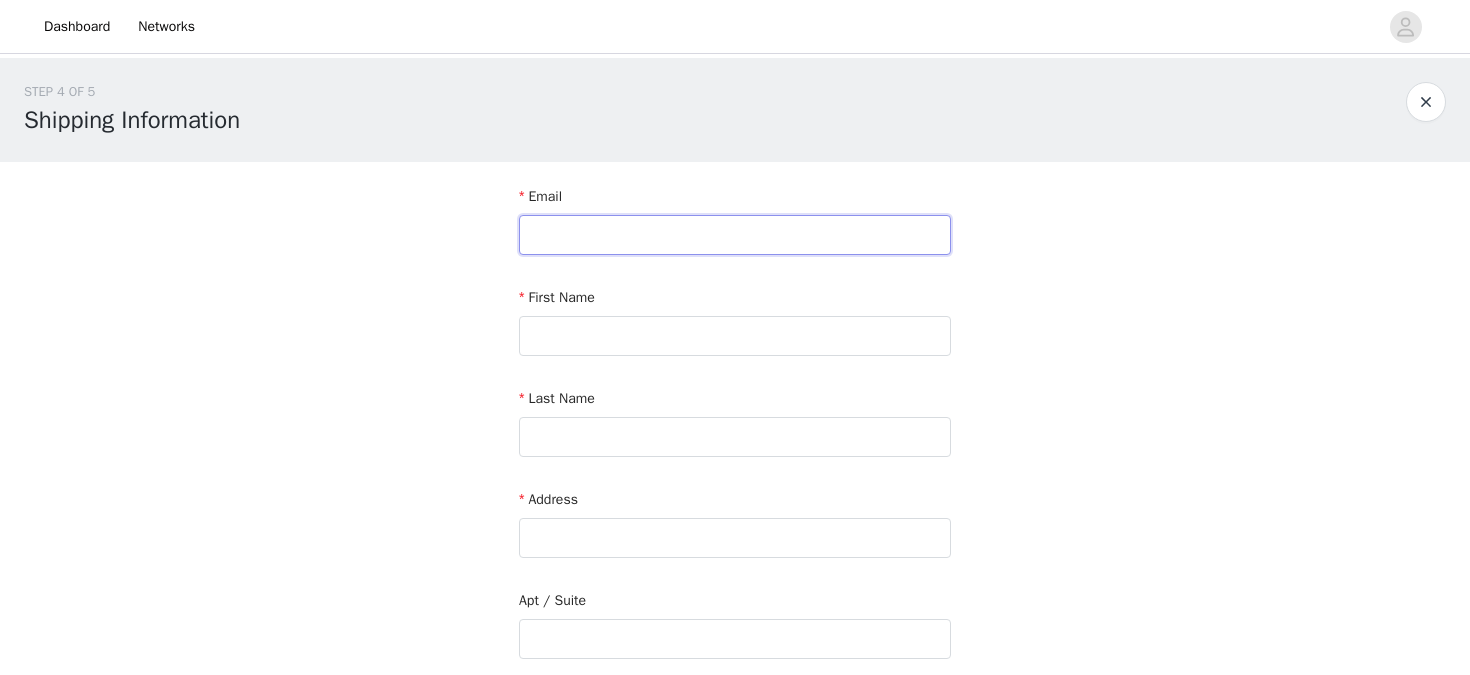 click at bounding box center (735, 235) 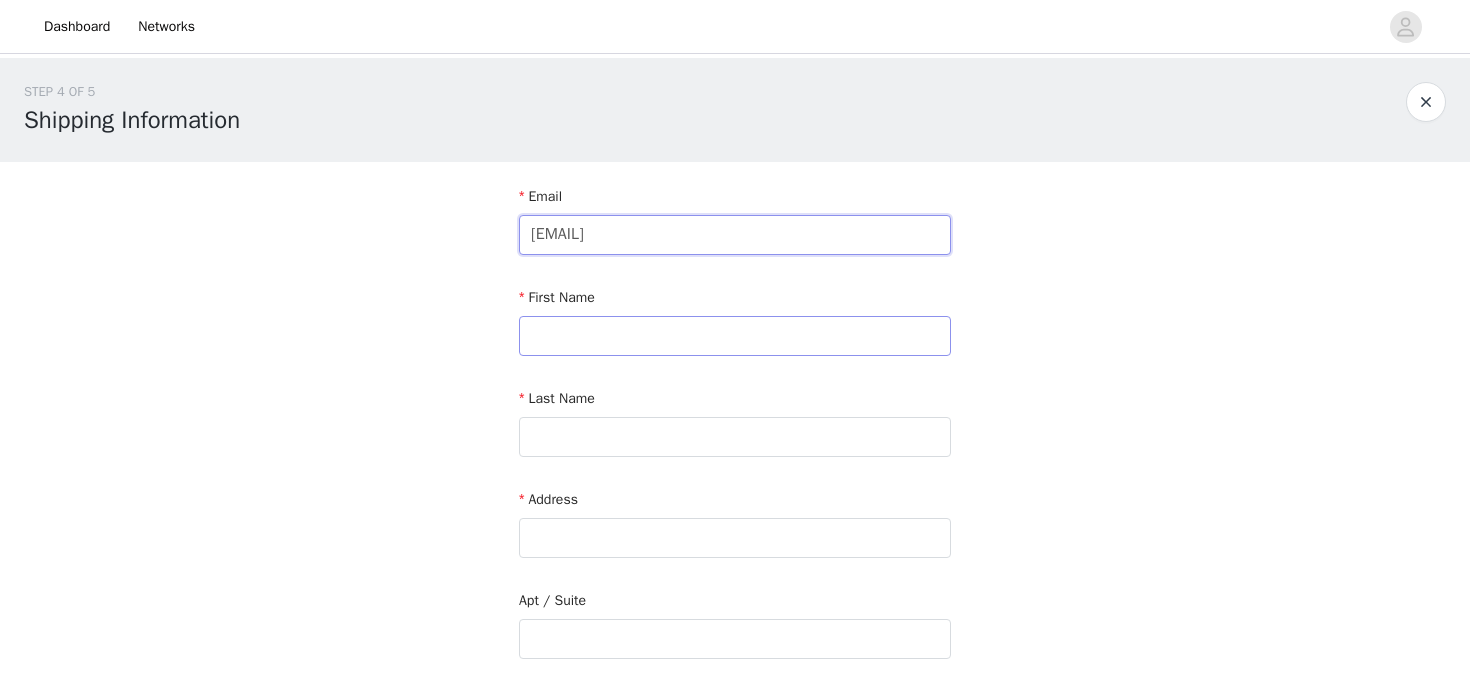 type on "[EMAIL]" 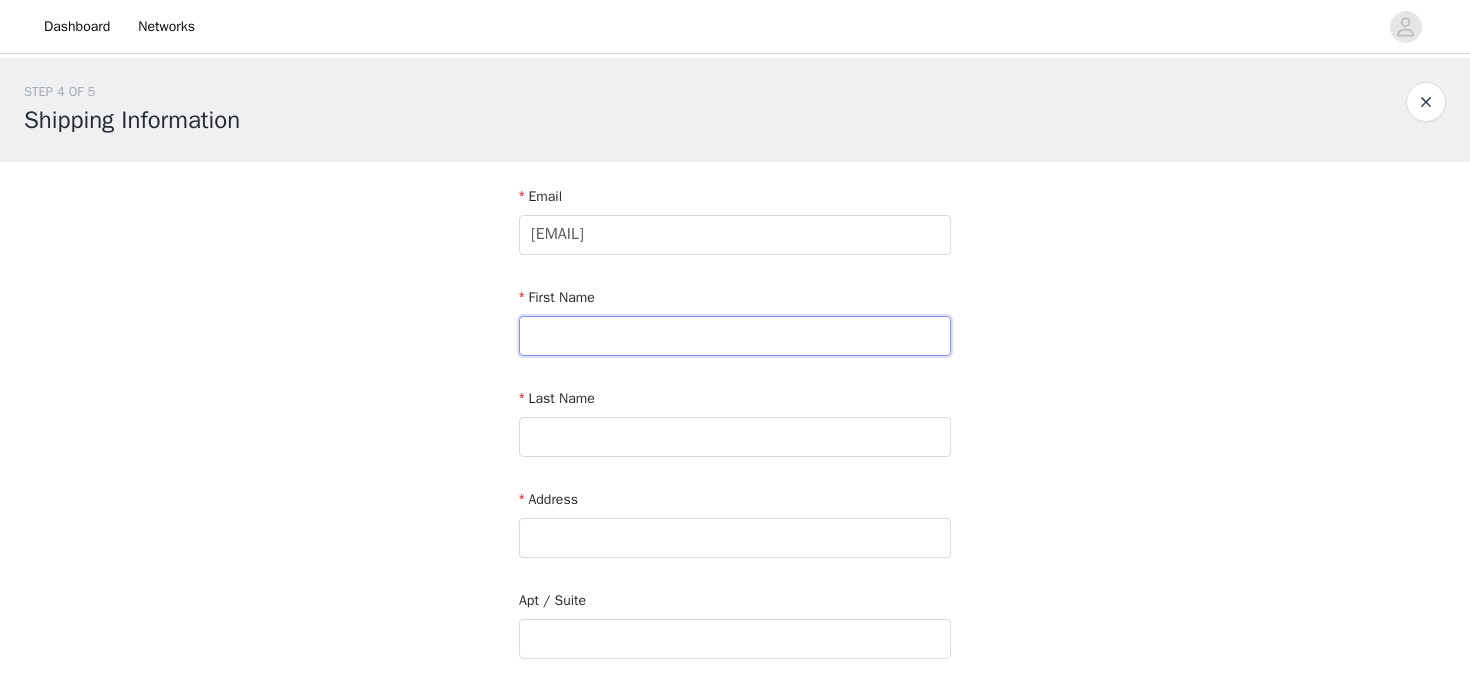 click at bounding box center (735, 336) 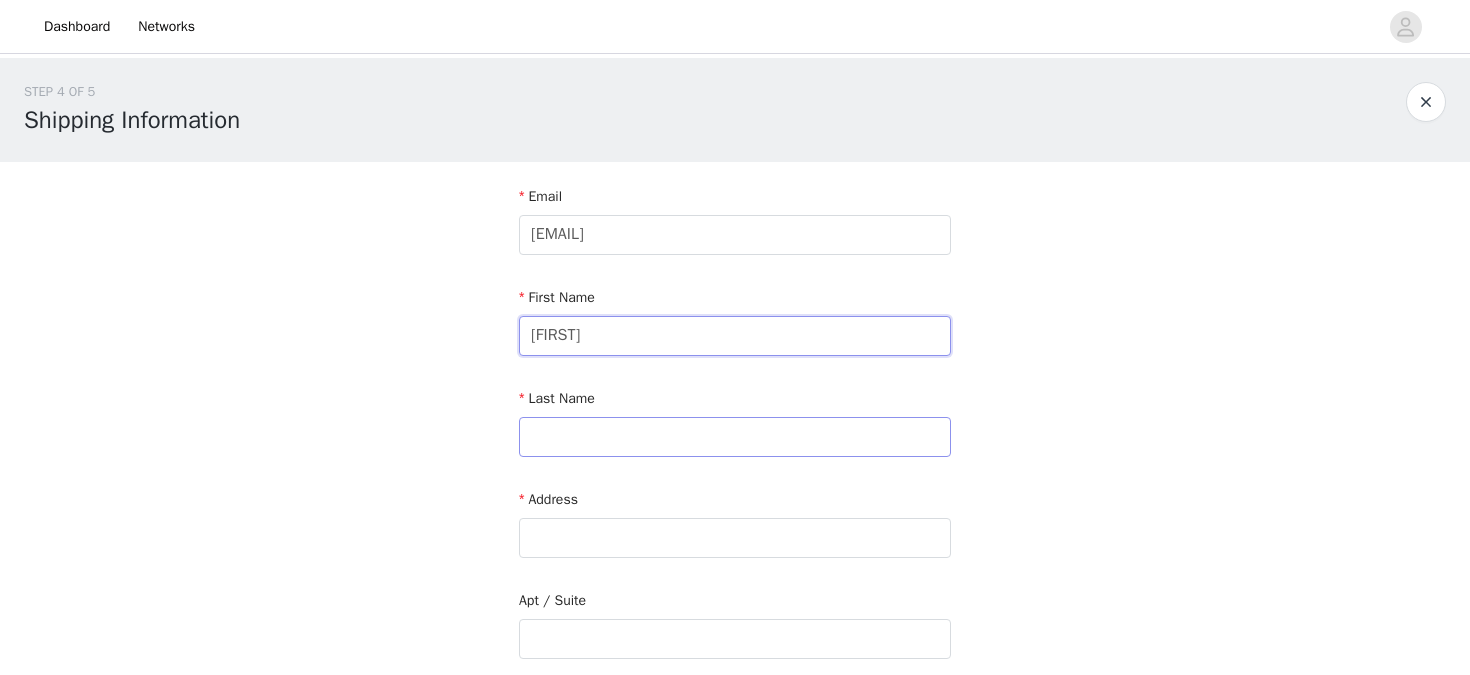 type on "[FIRST]" 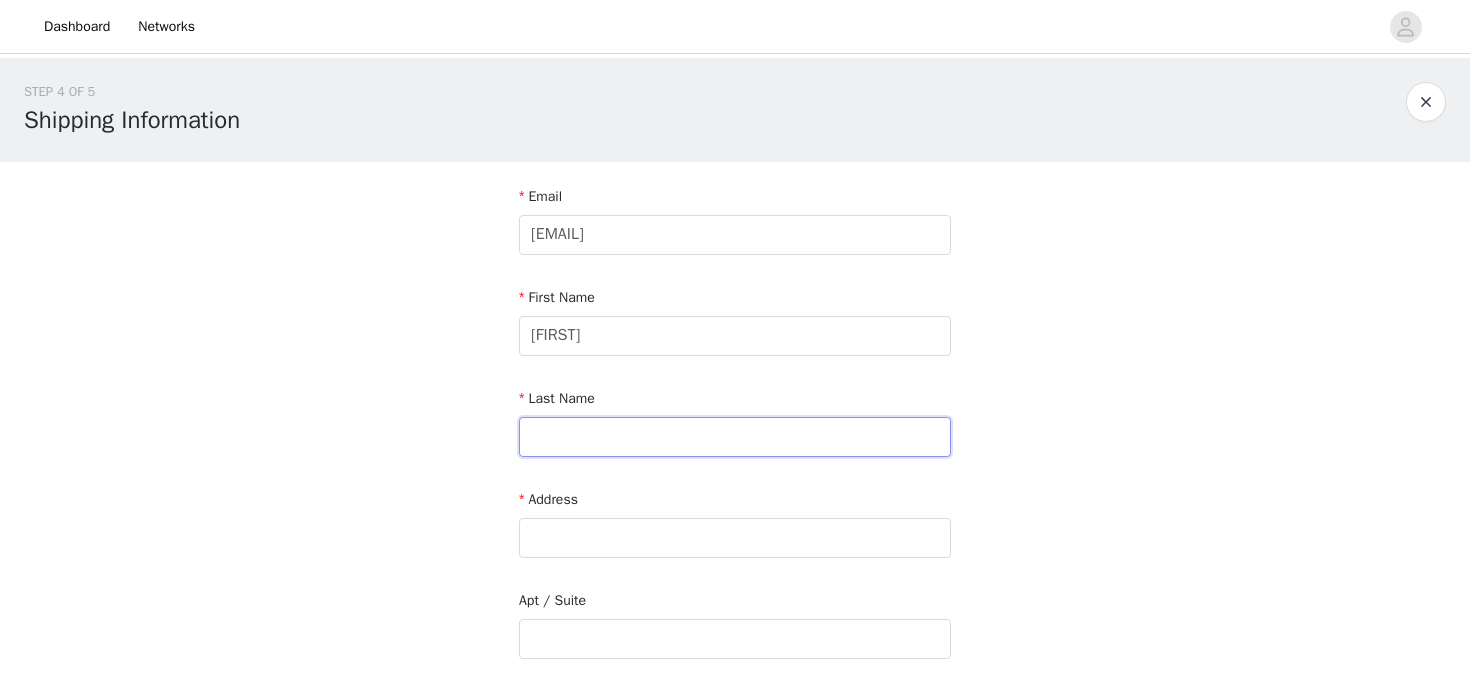 click at bounding box center (735, 437) 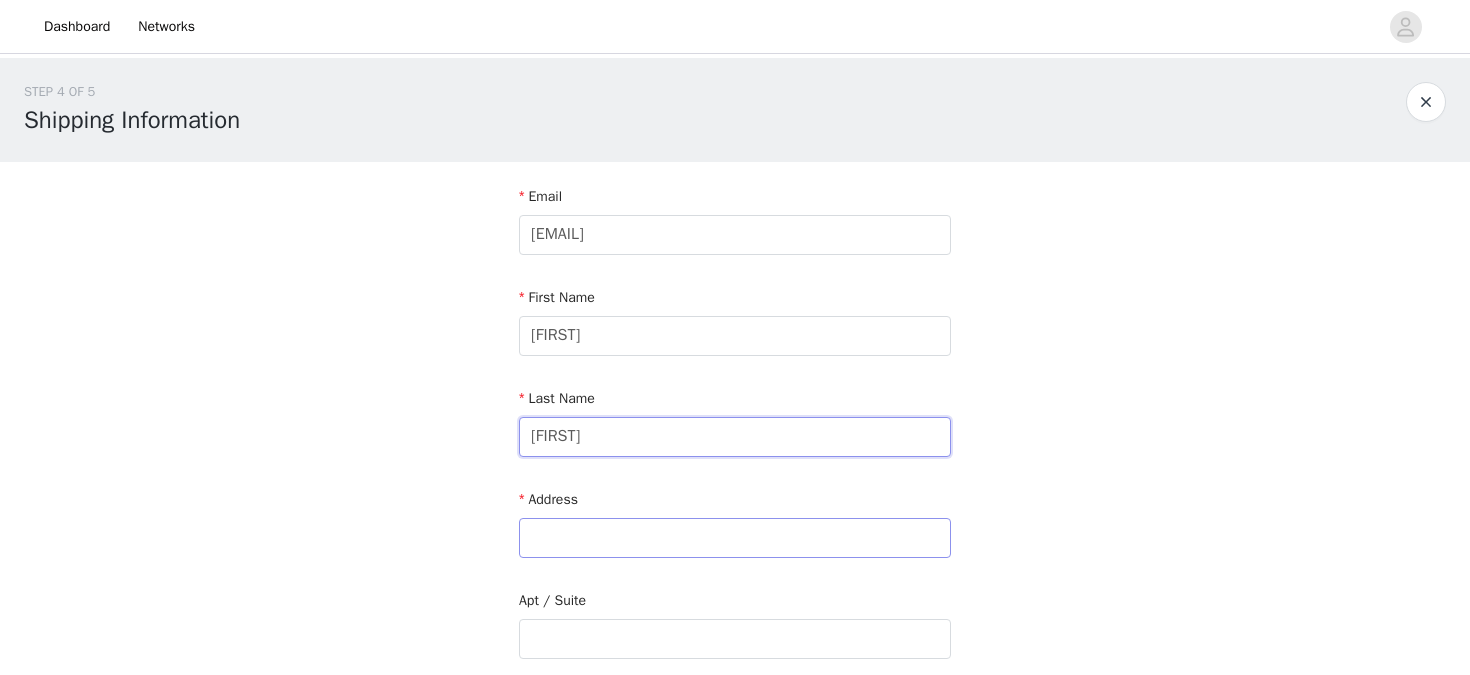 type on "[FIRST]" 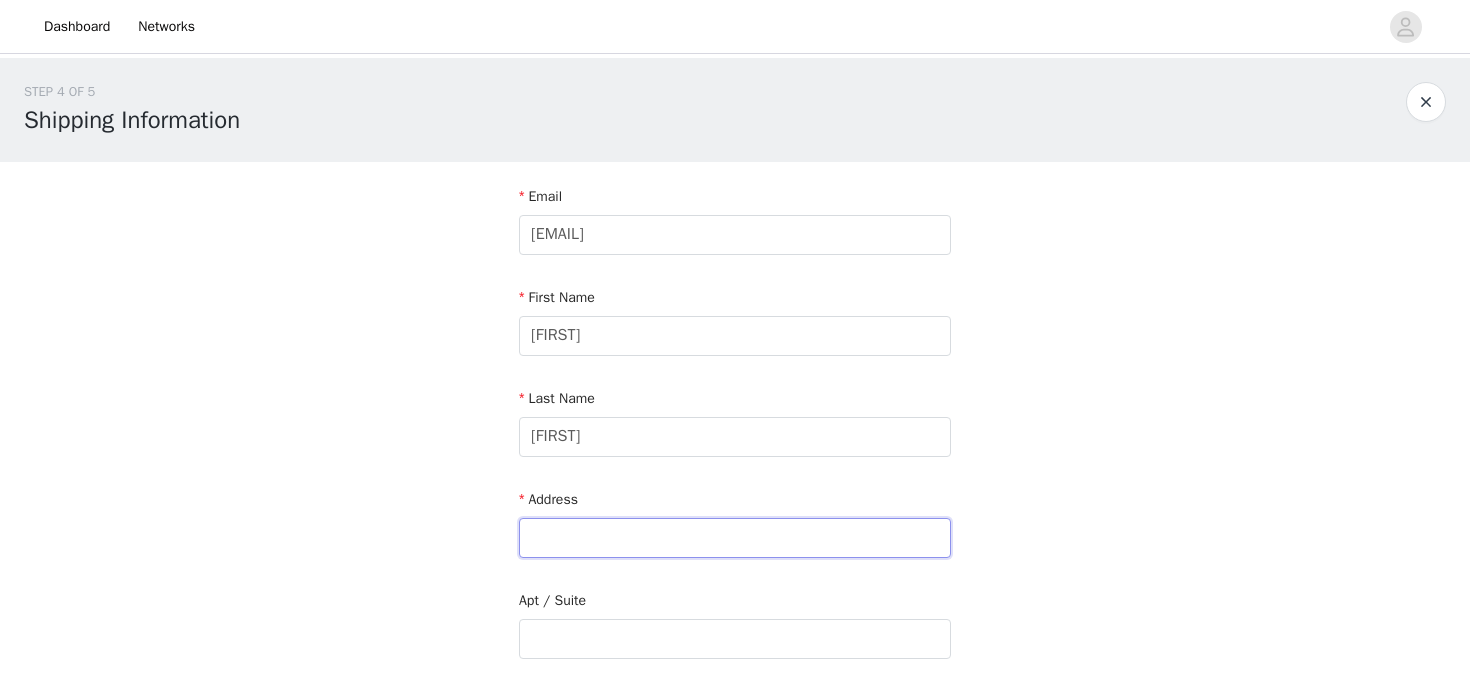 click at bounding box center (735, 538) 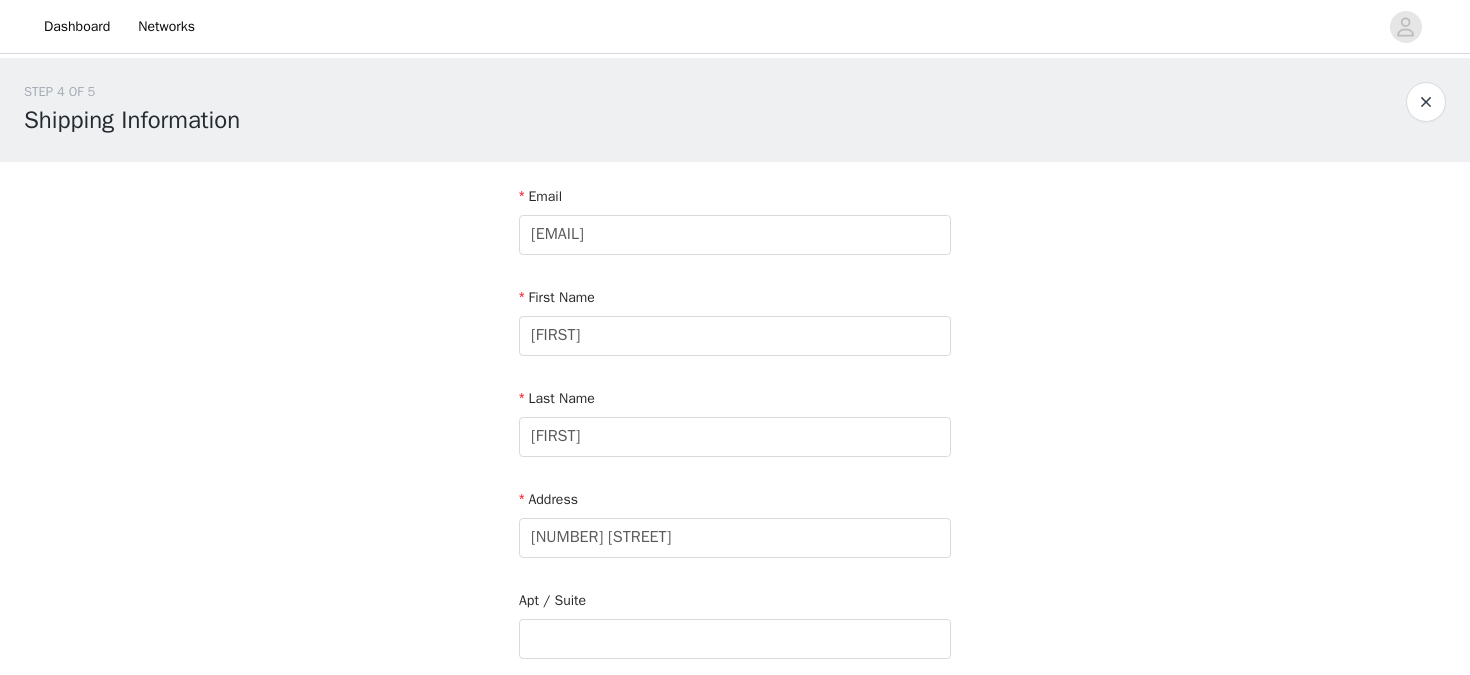 type on "San Marino" 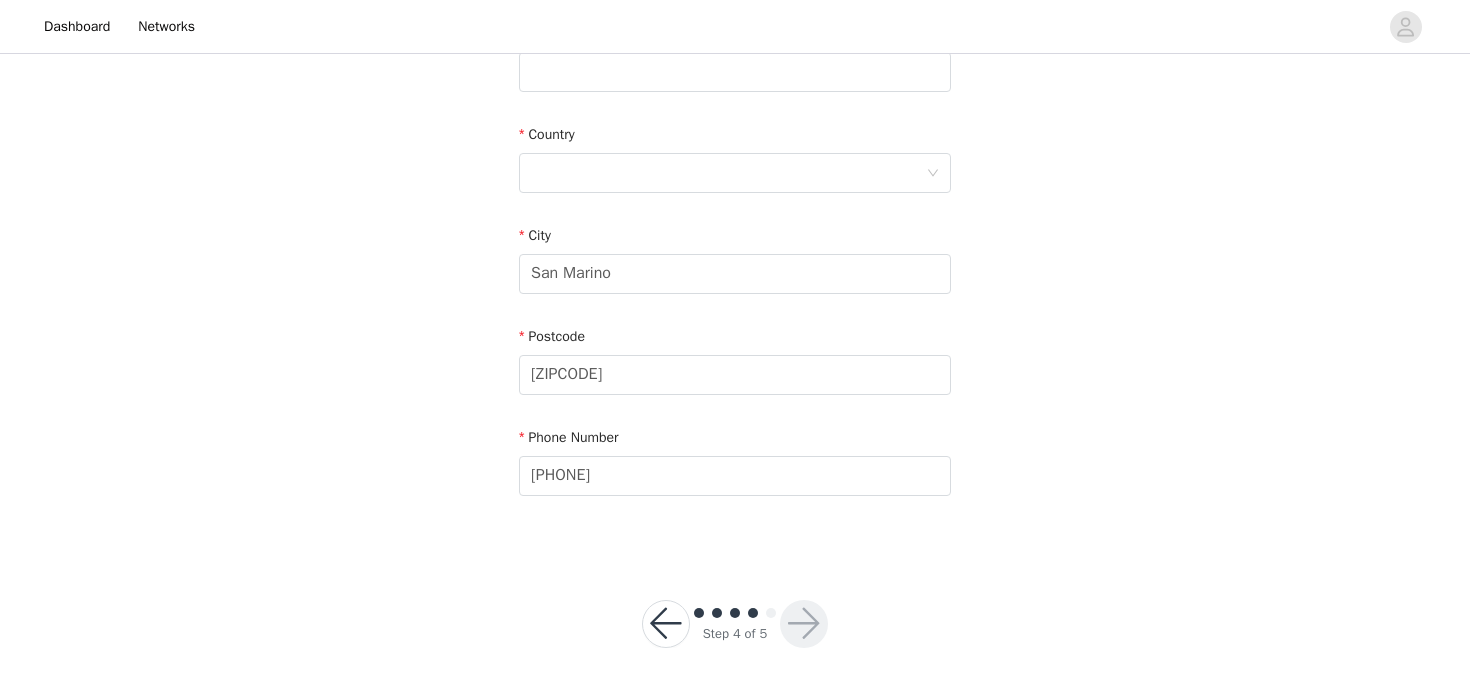 click on "STEP 4 OF 5
Shipping Information
Email [EMAIL]   First Name [FIRST]   Last Name [LAST]   Address [NUMBER] [STREET]   Apt / Suite   Country     City [CITY]     Postcode [ZIPCODE]   Phone Number [PHONE]" at bounding box center [735, 21] 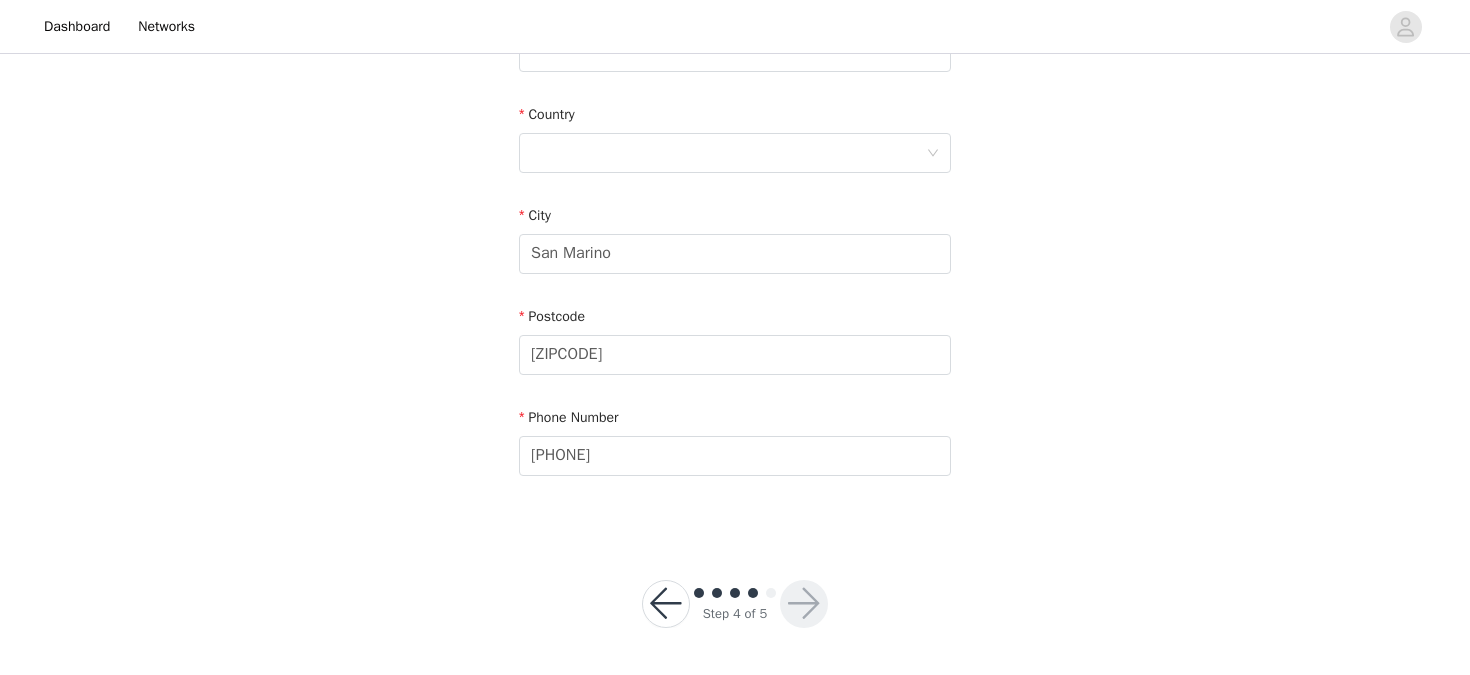 scroll, scrollTop: 0, scrollLeft: 0, axis: both 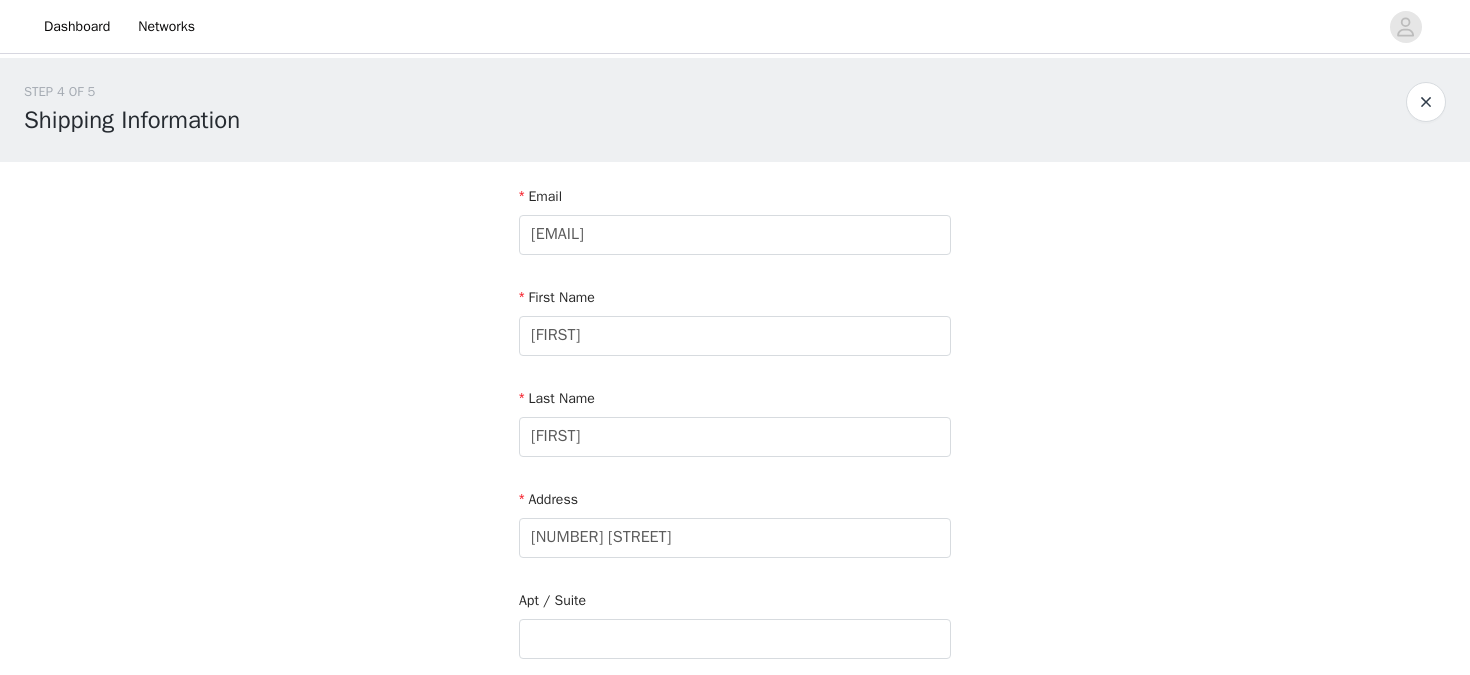 click on "STEP 4 OF 5
Shipping Information
Email [EMAIL]   First Name [FIRST]   Last Name [LAST]   Address [NUMBER] [STREET]   Apt / Suite   Country     City [CITY]     Postcode [ZIPCODE]   Phone Number [PHONE]" at bounding box center (735, 588) 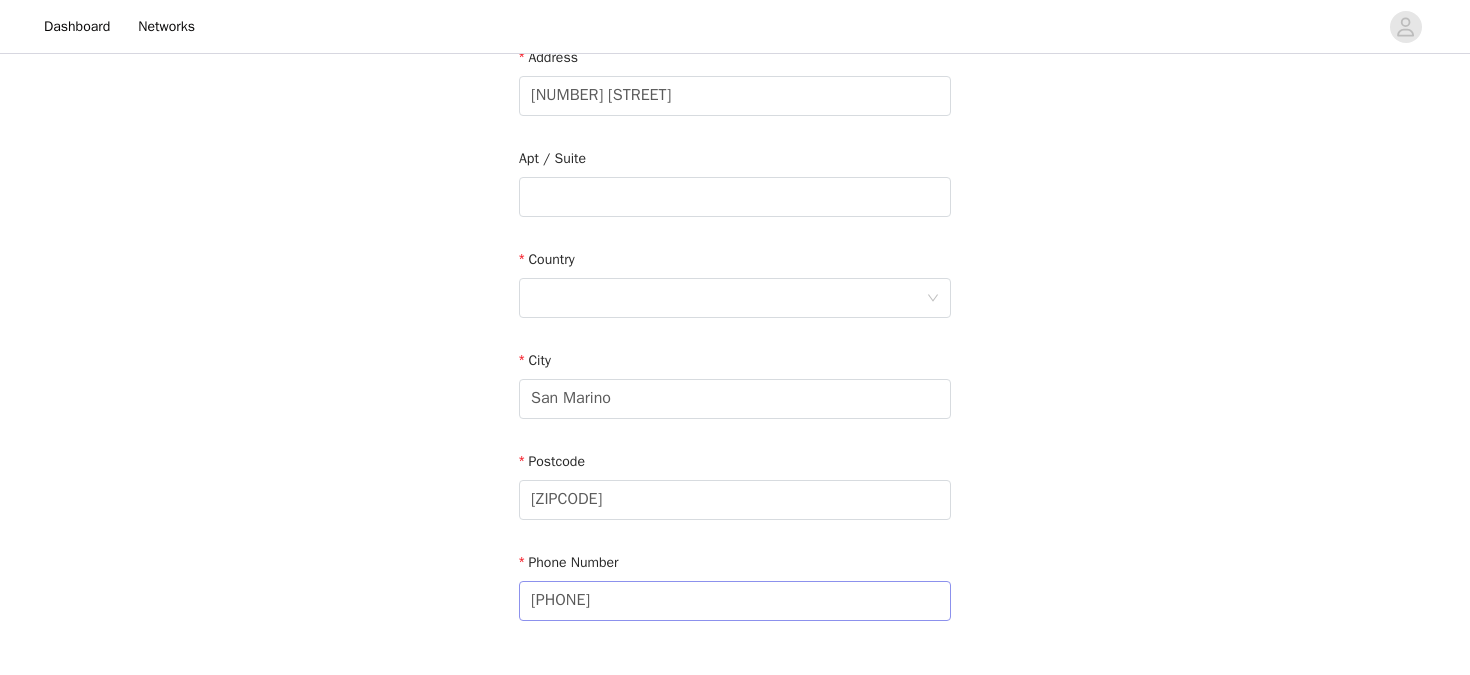 scroll, scrollTop: 283, scrollLeft: 0, axis: vertical 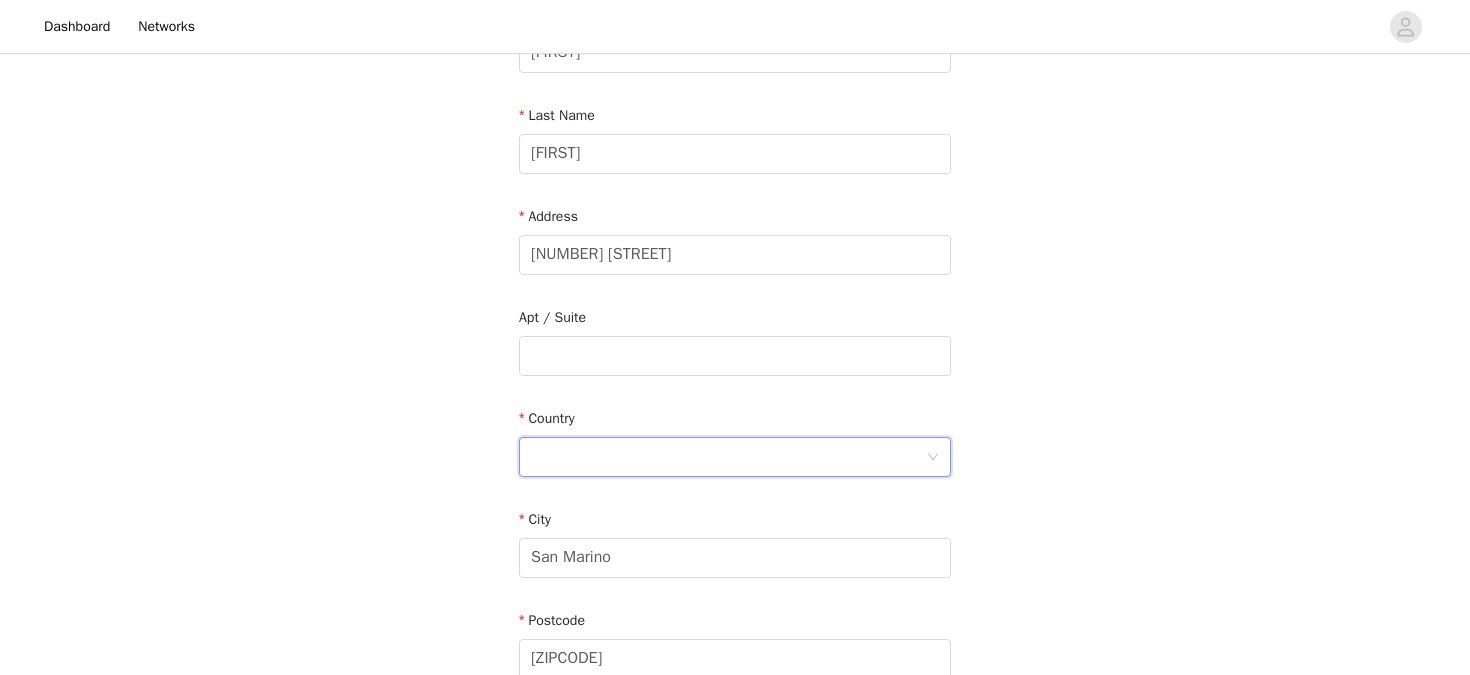 click at bounding box center [728, 457] 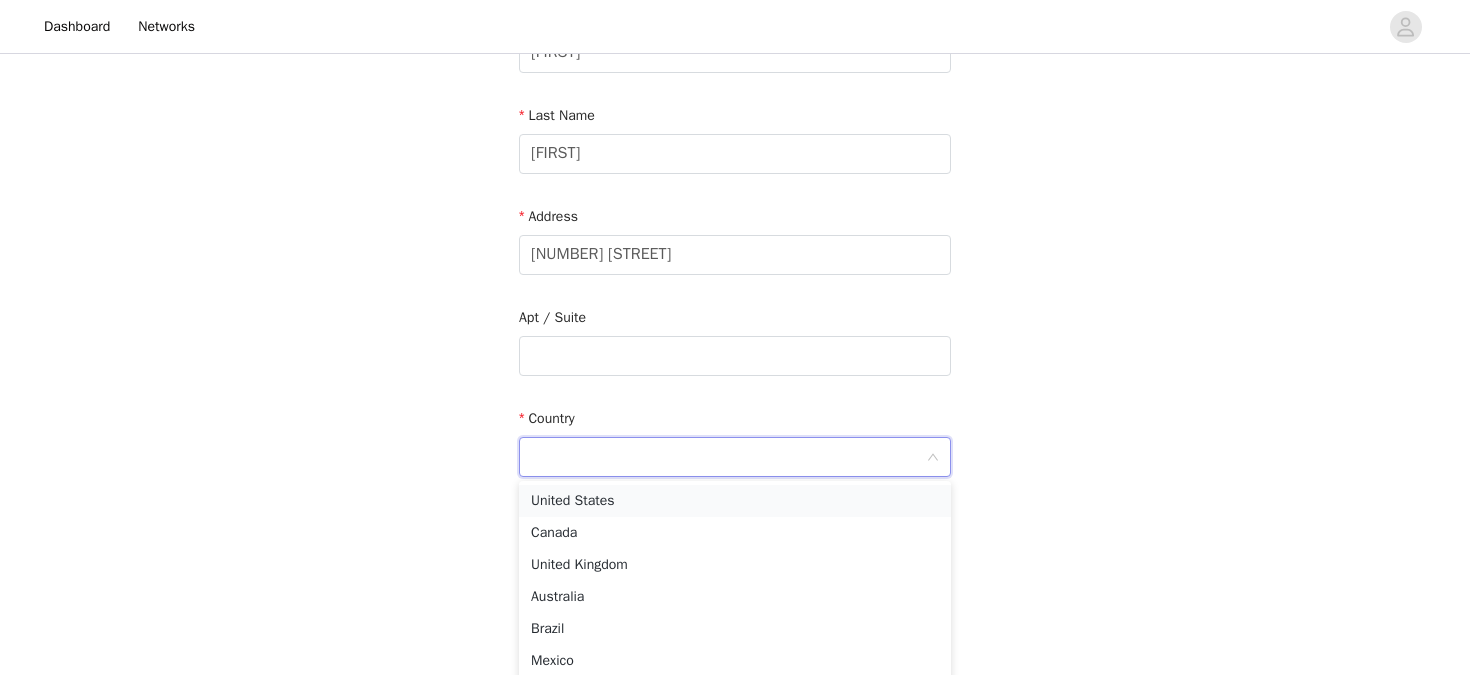 click on "United States" at bounding box center (735, 501) 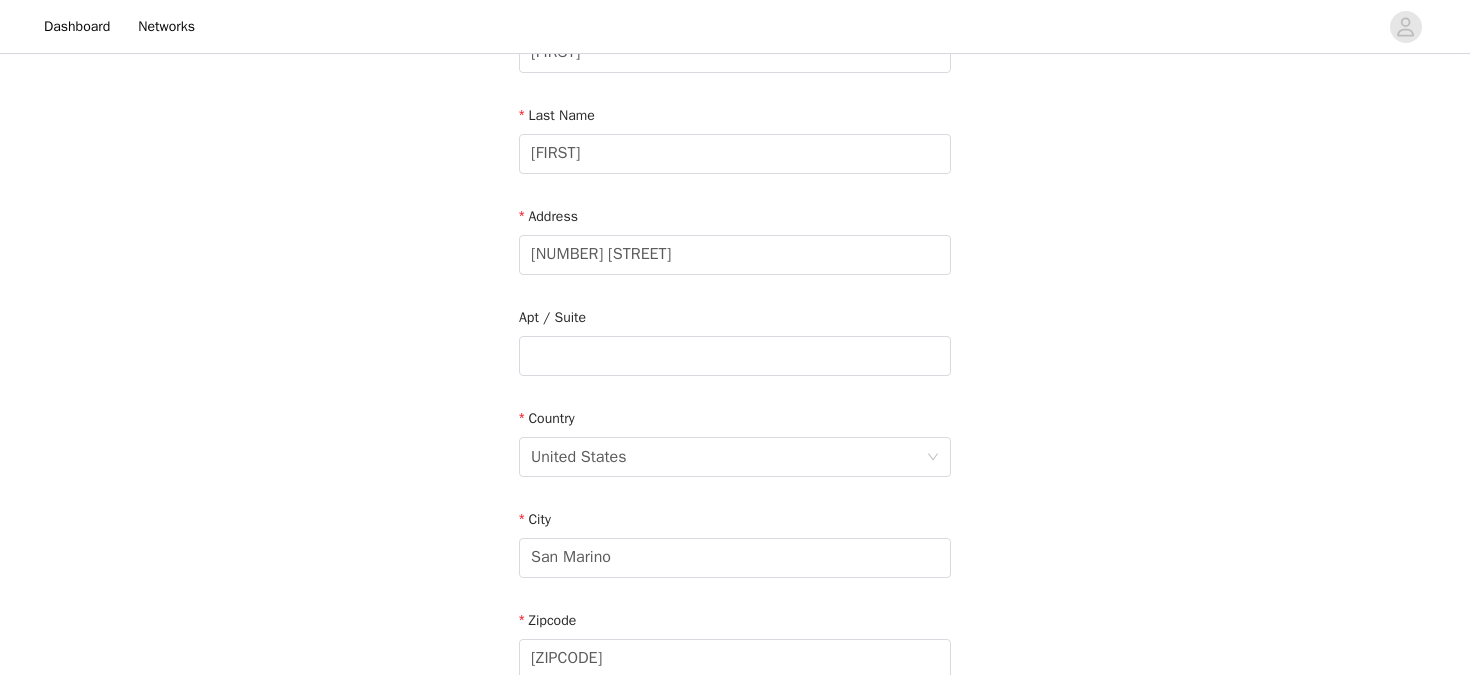 click on "STEP 4 OF 5
Shipping Information
Email [EMAIL]   First Name [FIRST]   Last Name [LAST]   Address [NUMBER] [STREET]   Apt / Suite   Country
[COUNTRY]
City [CITY]     Zipcode [ZIPCODE]   Phone Number [PHONE]" at bounding box center (735, 305) 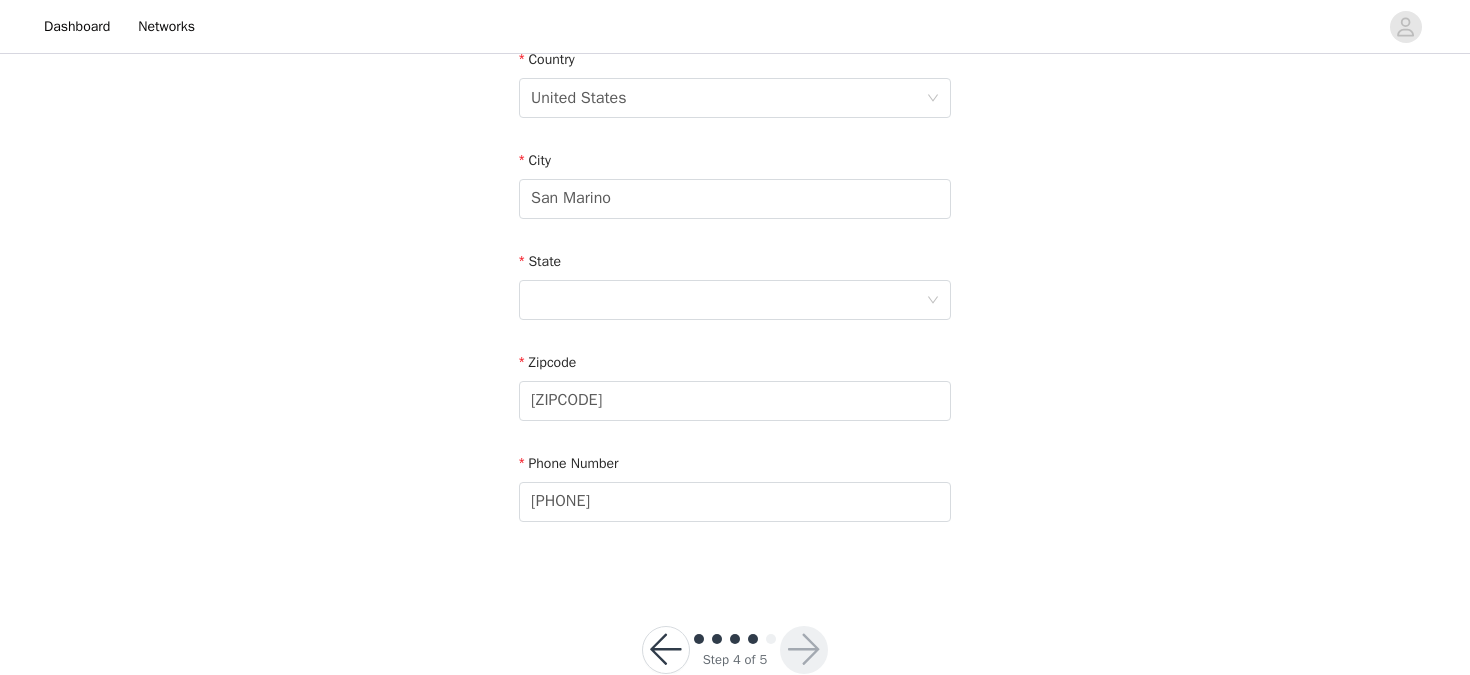 scroll, scrollTop: 688, scrollLeft: 0, axis: vertical 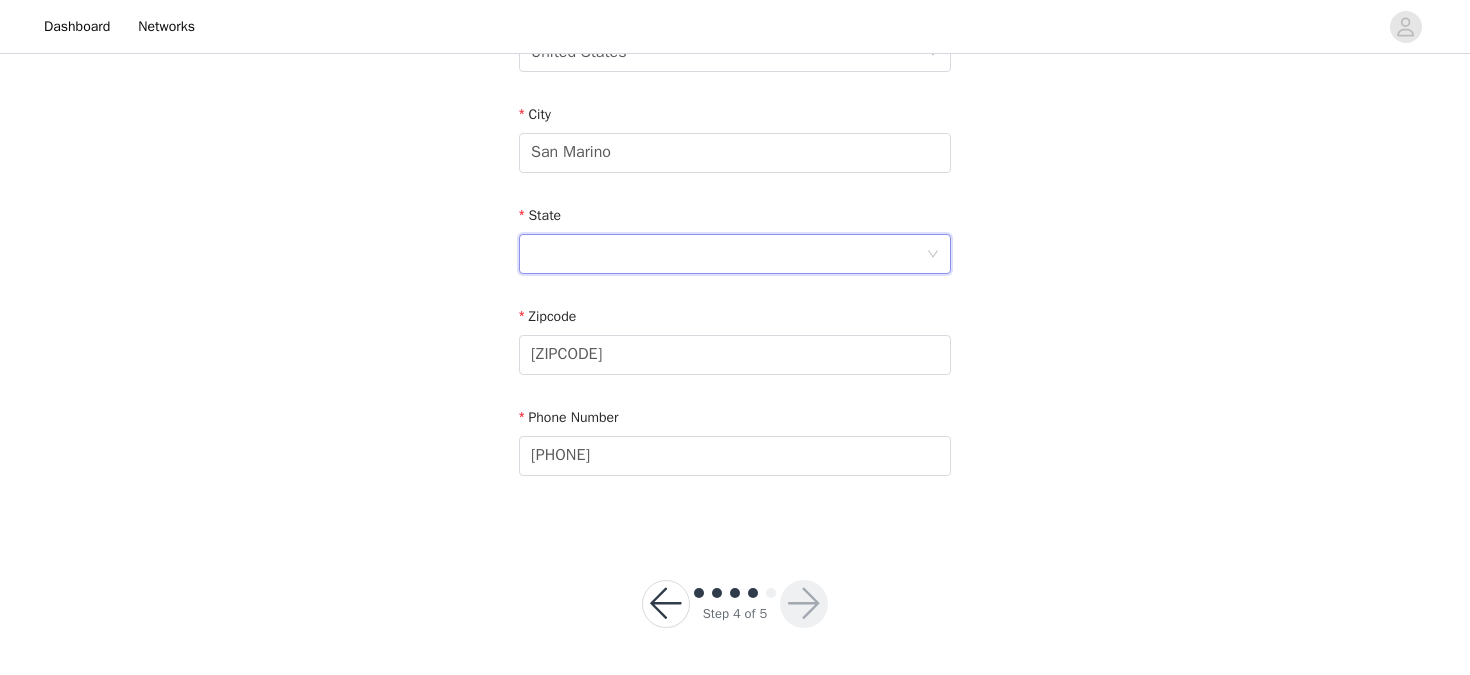 click at bounding box center [728, 254] 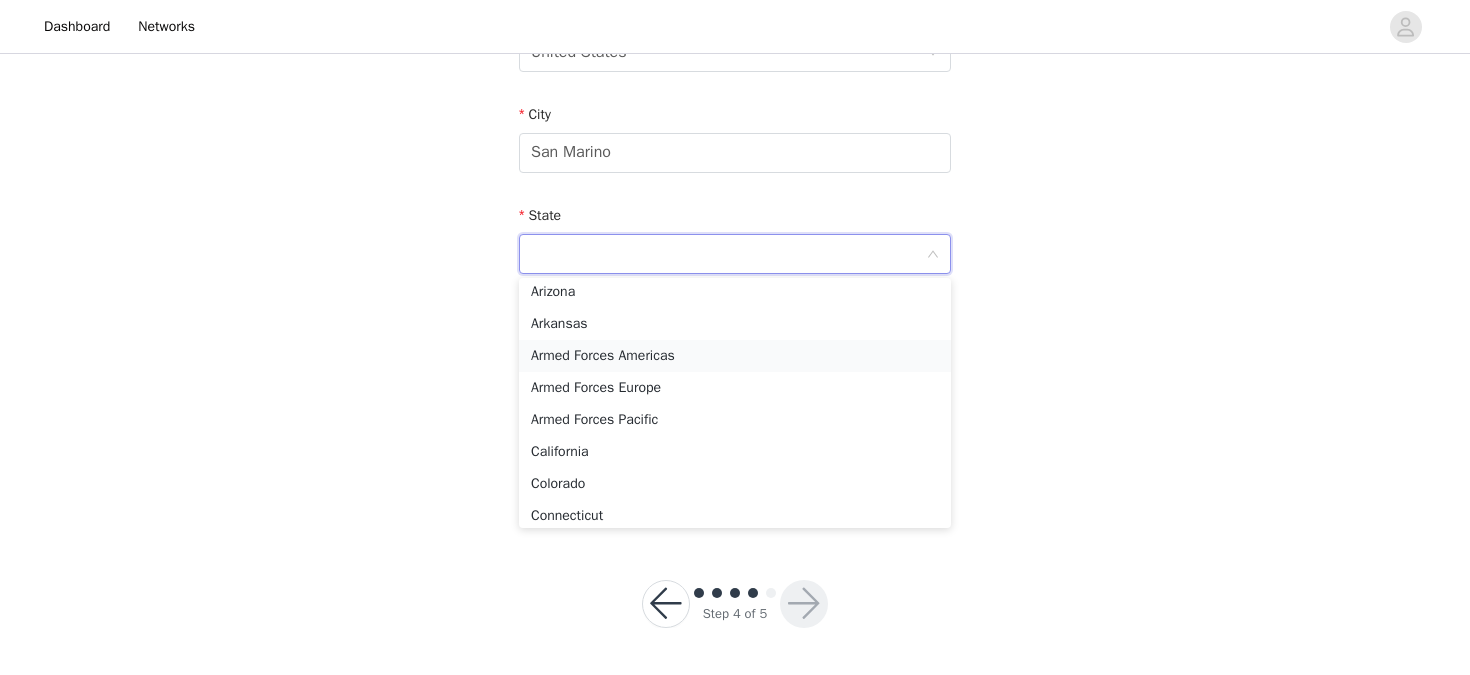 scroll, scrollTop: 126, scrollLeft: 0, axis: vertical 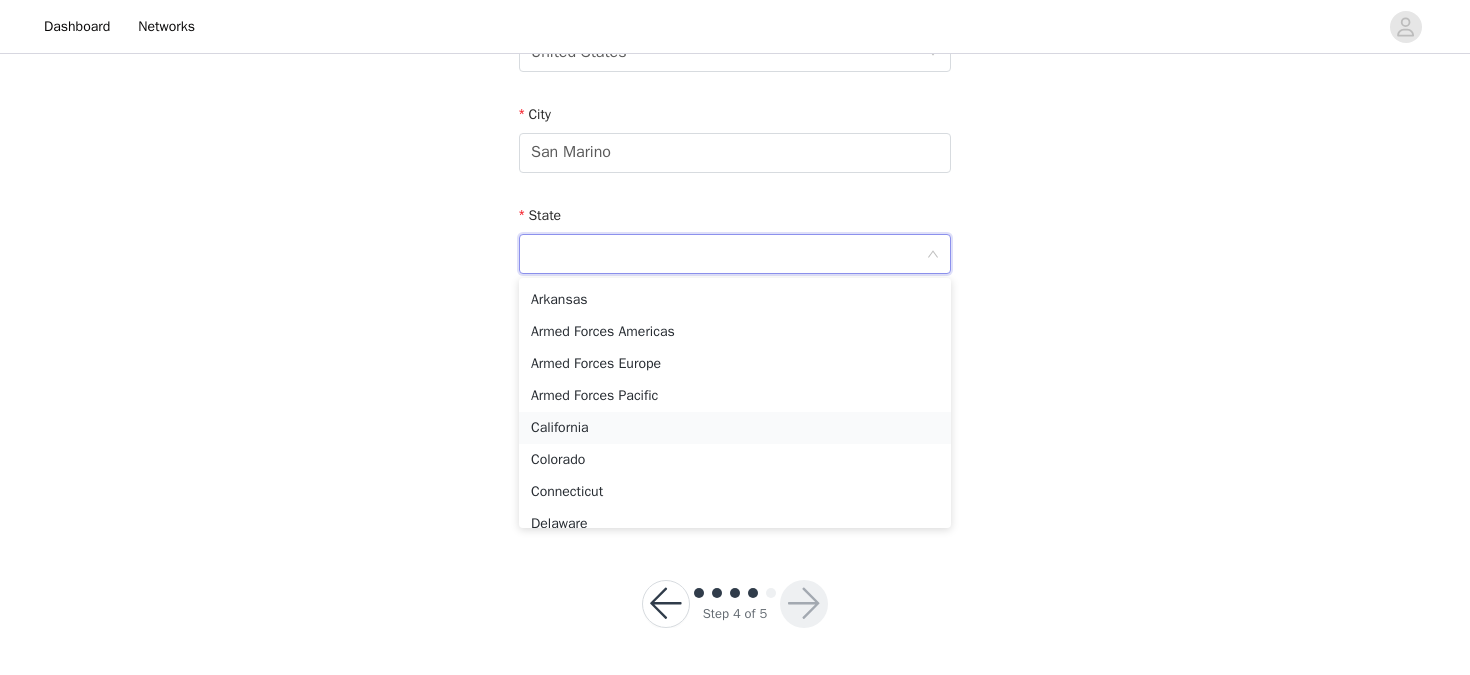 click on "California" at bounding box center [735, 428] 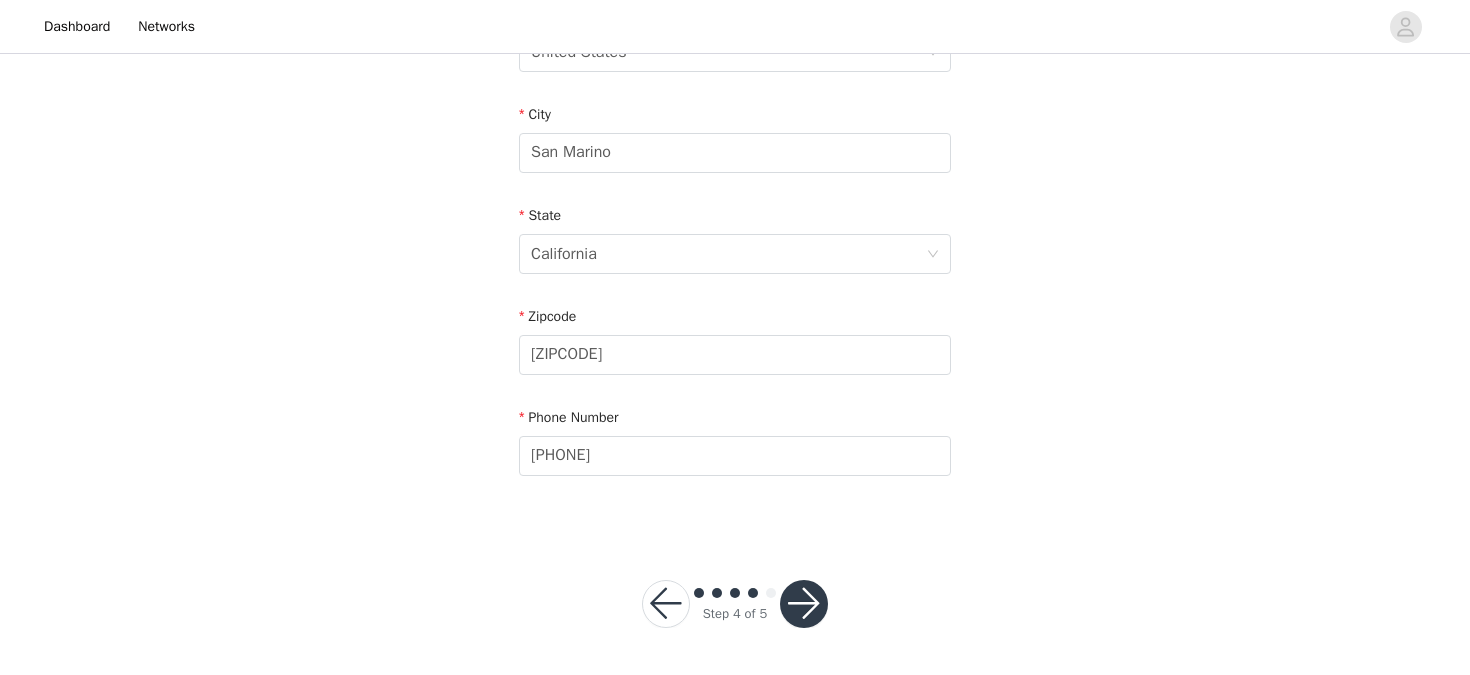 click on "STEP 4 OF 5
Shipping Information
Email [EMAIL]   First Name [FIRST]   Last Name [LAST]   Address [NUMBER] [STREET]   Apt / Suite   Country
[COUNTRY]
City [CITY]   State
[STATE]
Zipcode [ZIPCODE]   Phone Number [PHONE]" at bounding box center (735, -49) 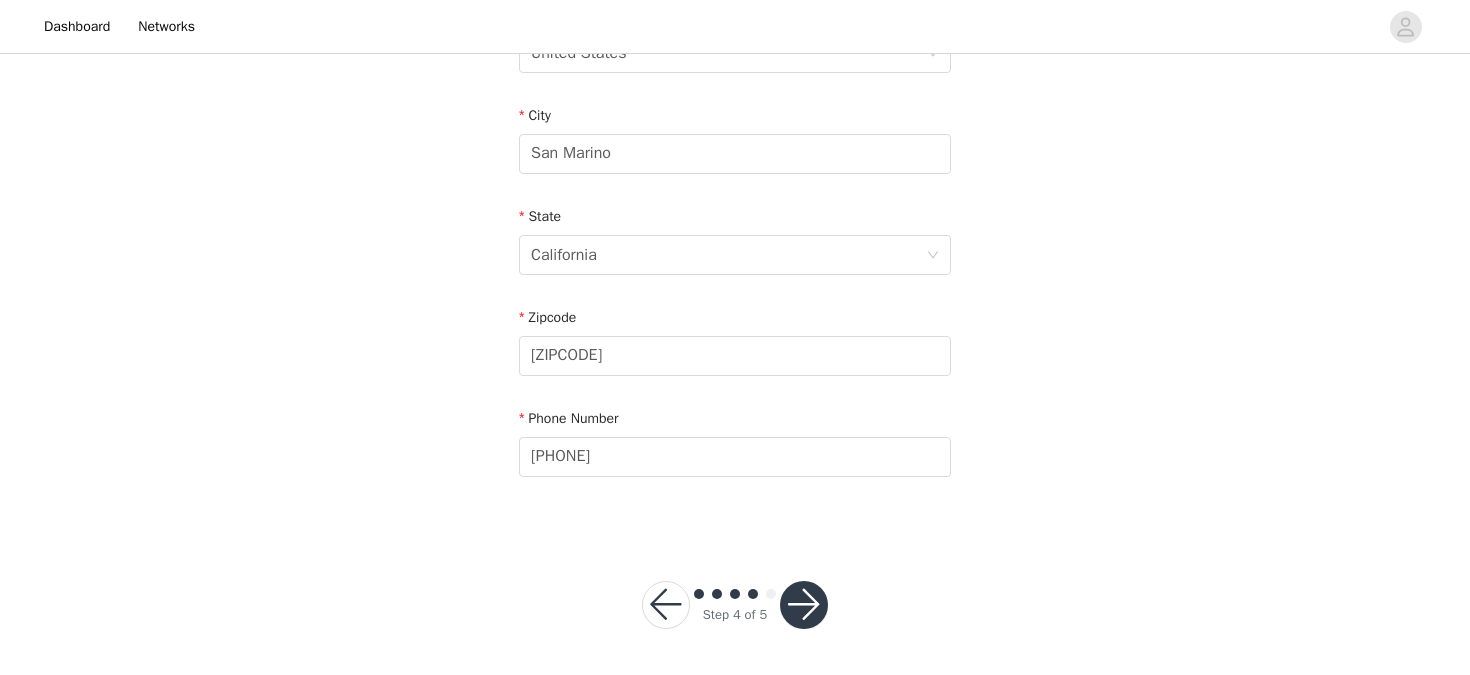 scroll, scrollTop: 688, scrollLeft: 0, axis: vertical 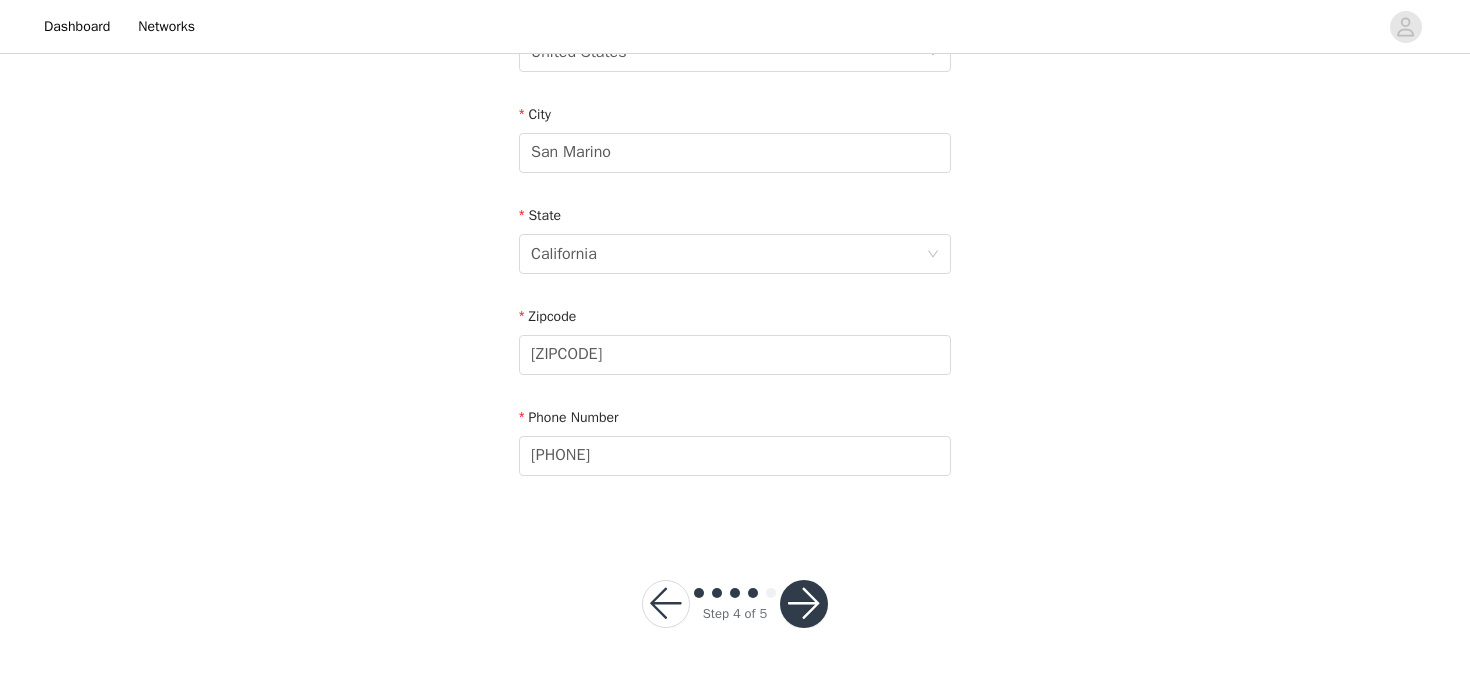 click at bounding box center [804, 604] 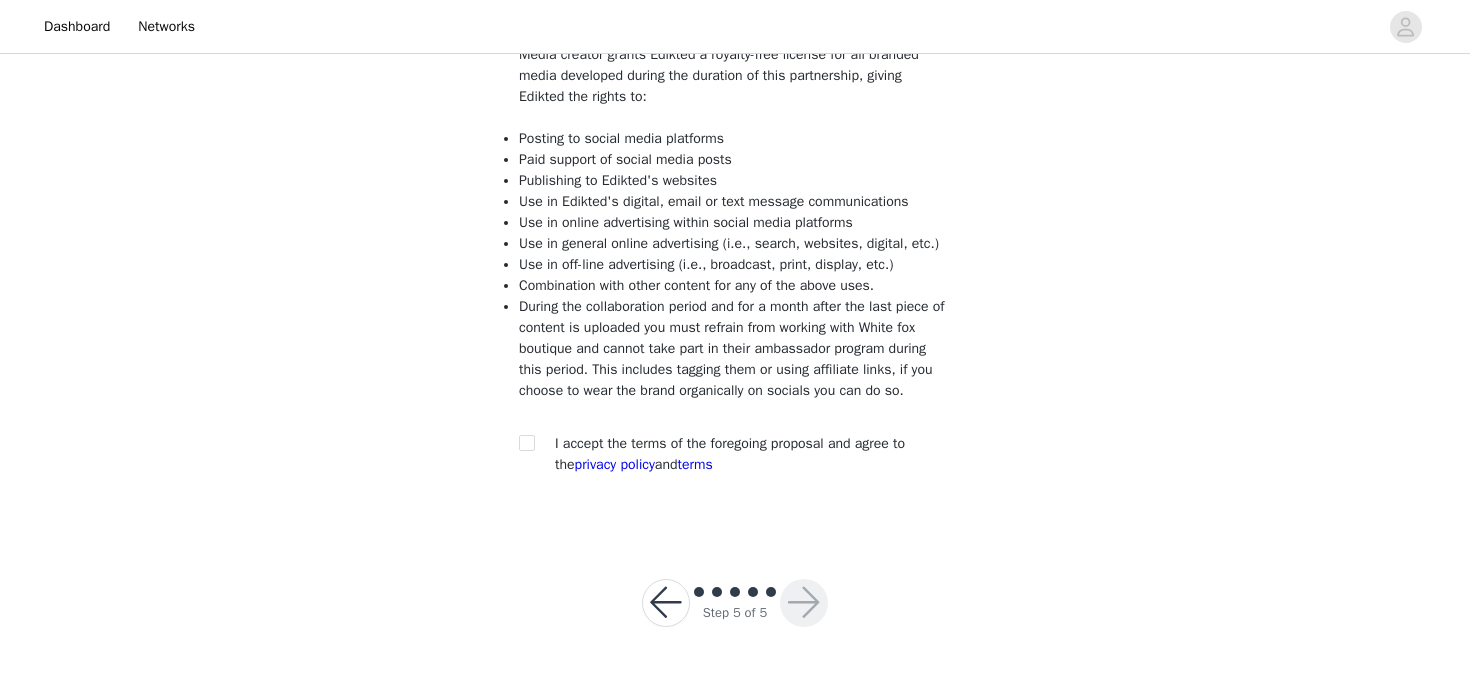 scroll, scrollTop: 249, scrollLeft: 0, axis: vertical 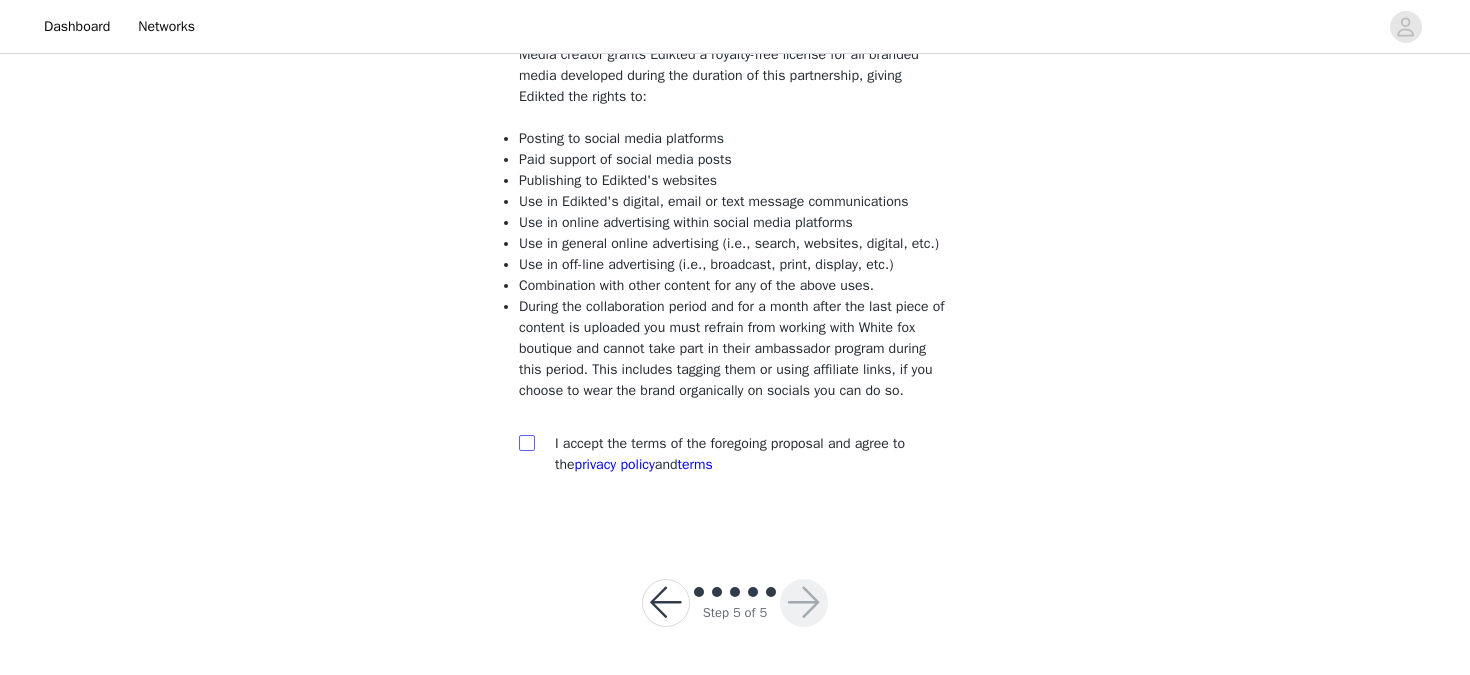 click at bounding box center (527, 443) 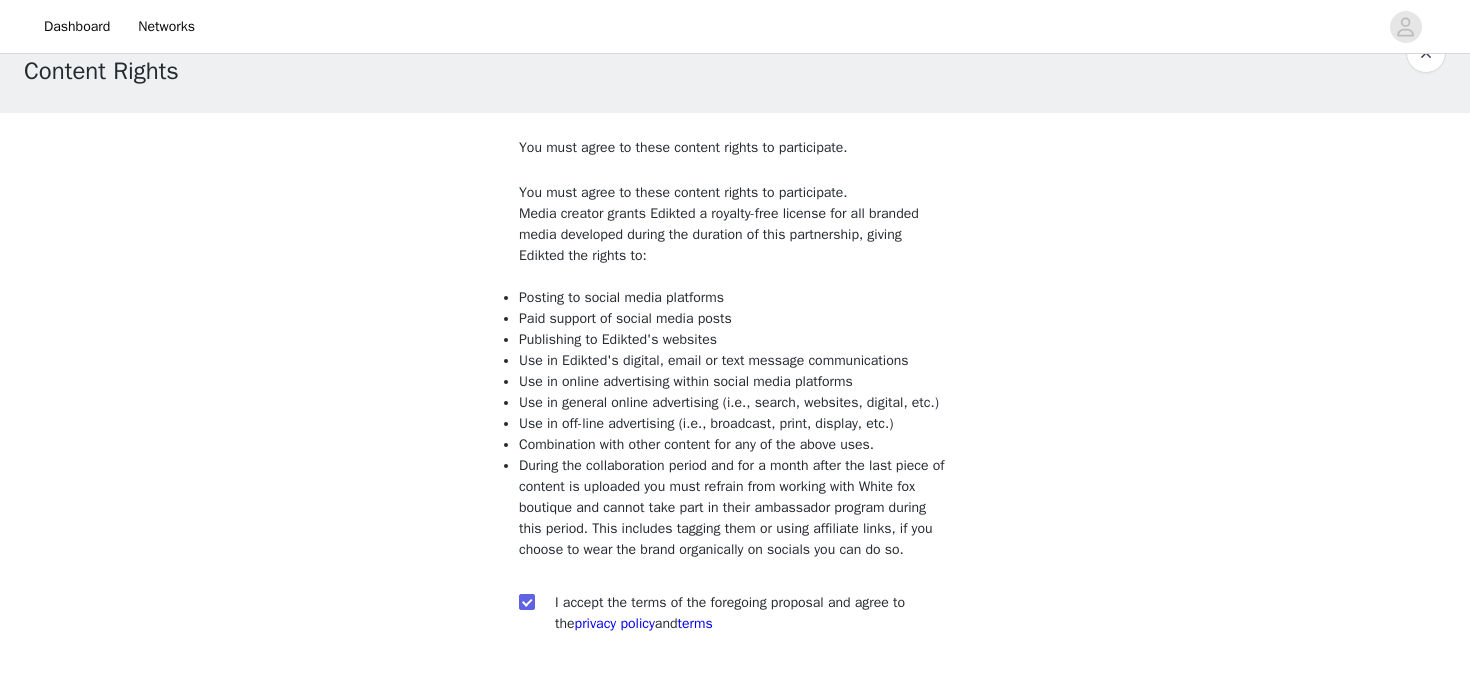 scroll, scrollTop: 249, scrollLeft: 0, axis: vertical 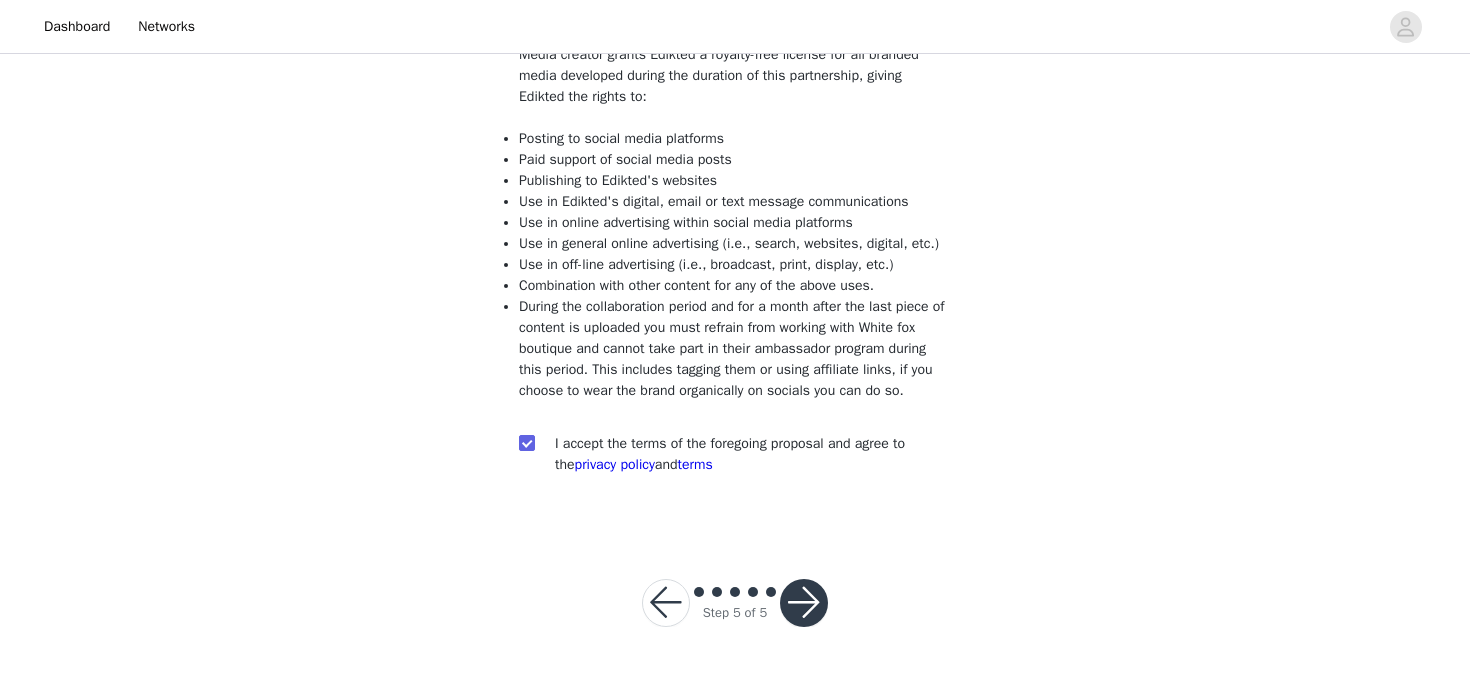 click at bounding box center (666, 603) 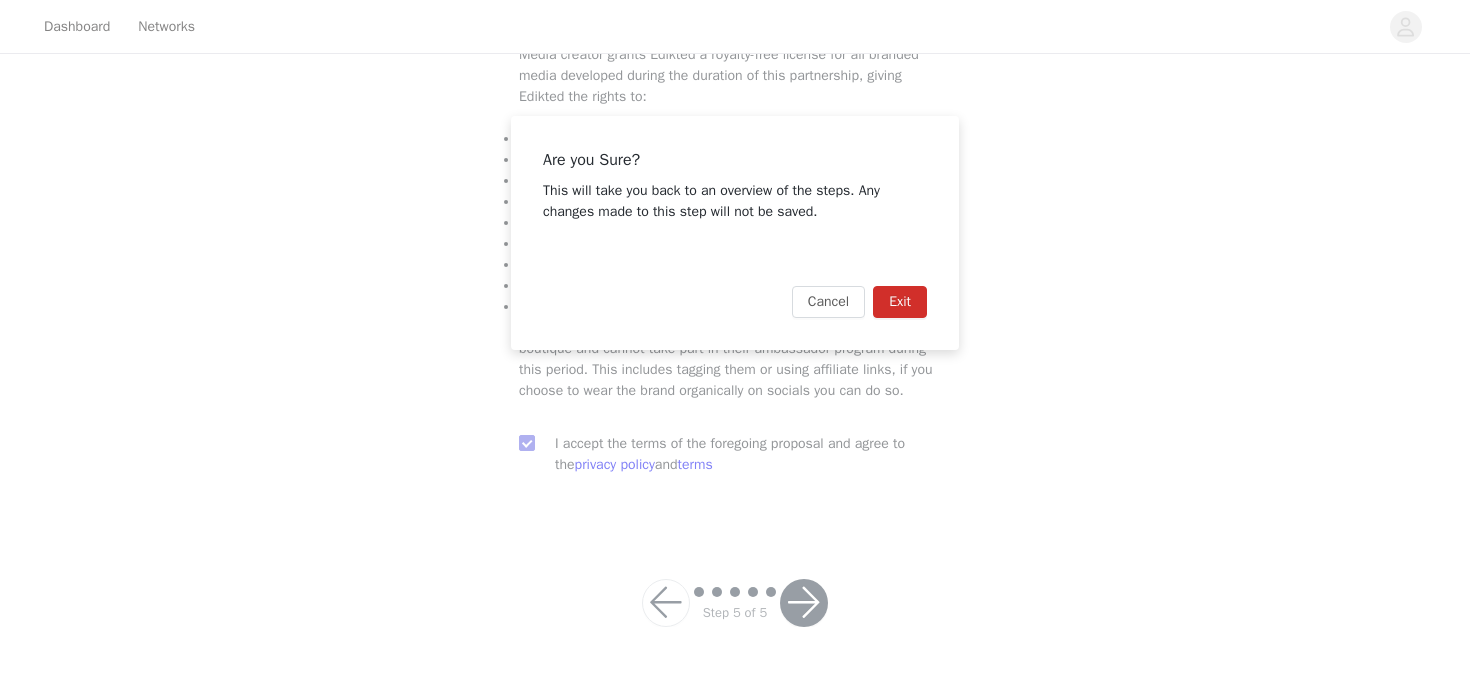 click on "Exit" at bounding box center (900, 302) 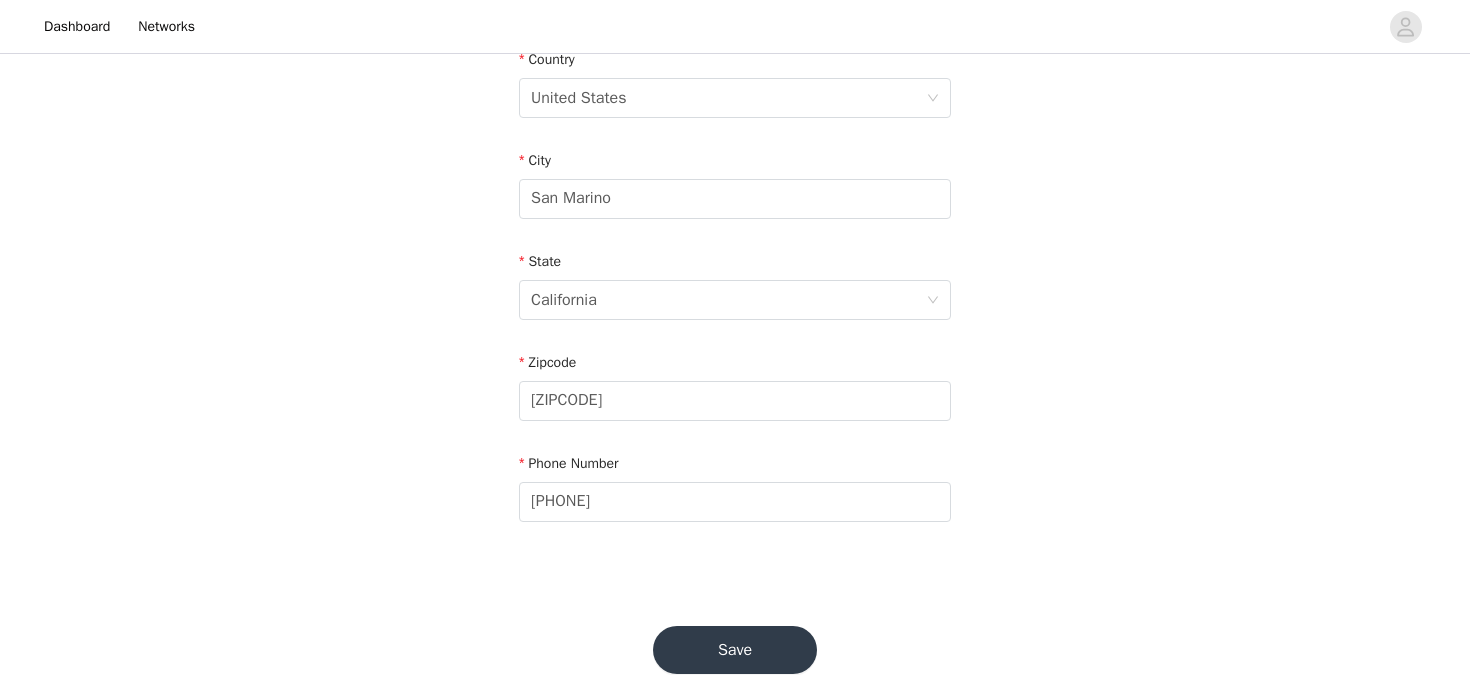 scroll, scrollTop: 688, scrollLeft: 0, axis: vertical 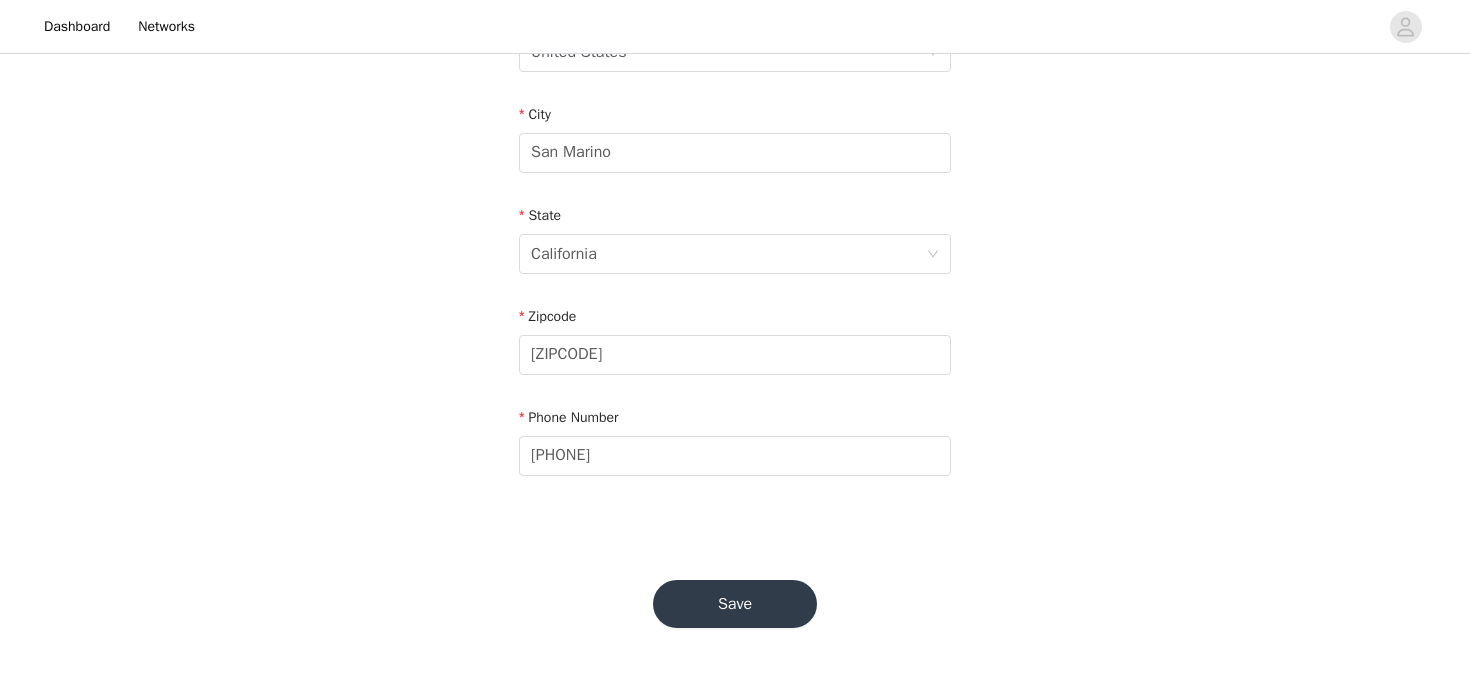 click on "Save" at bounding box center (735, 604) 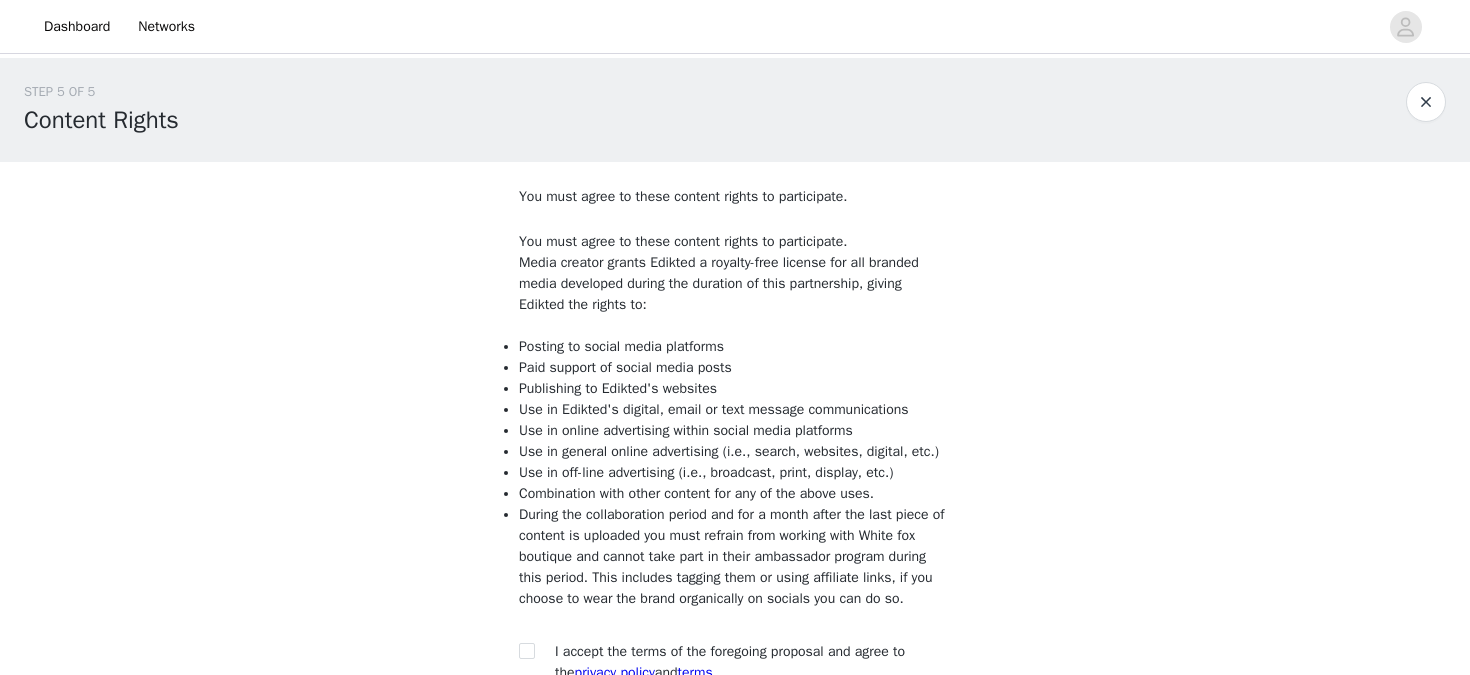 scroll, scrollTop: 249, scrollLeft: 0, axis: vertical 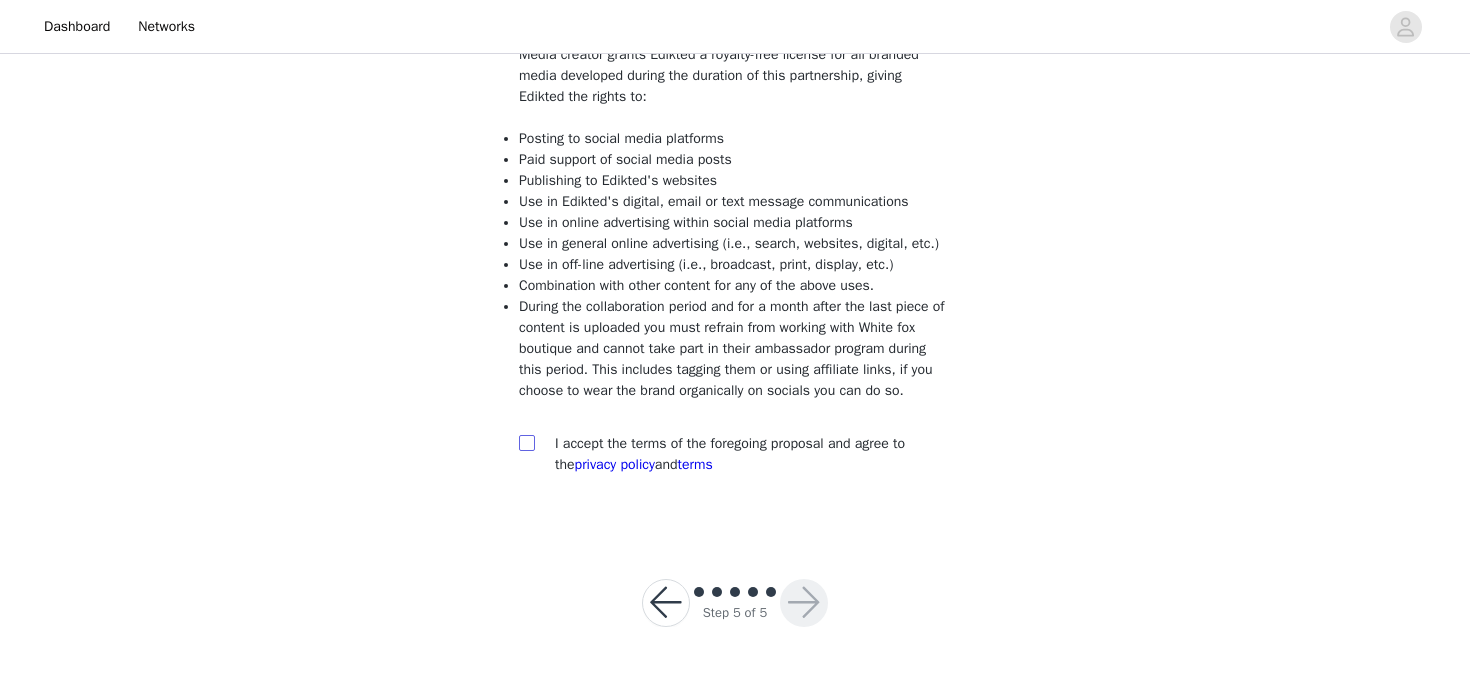 click at bounding box center (526, 442) 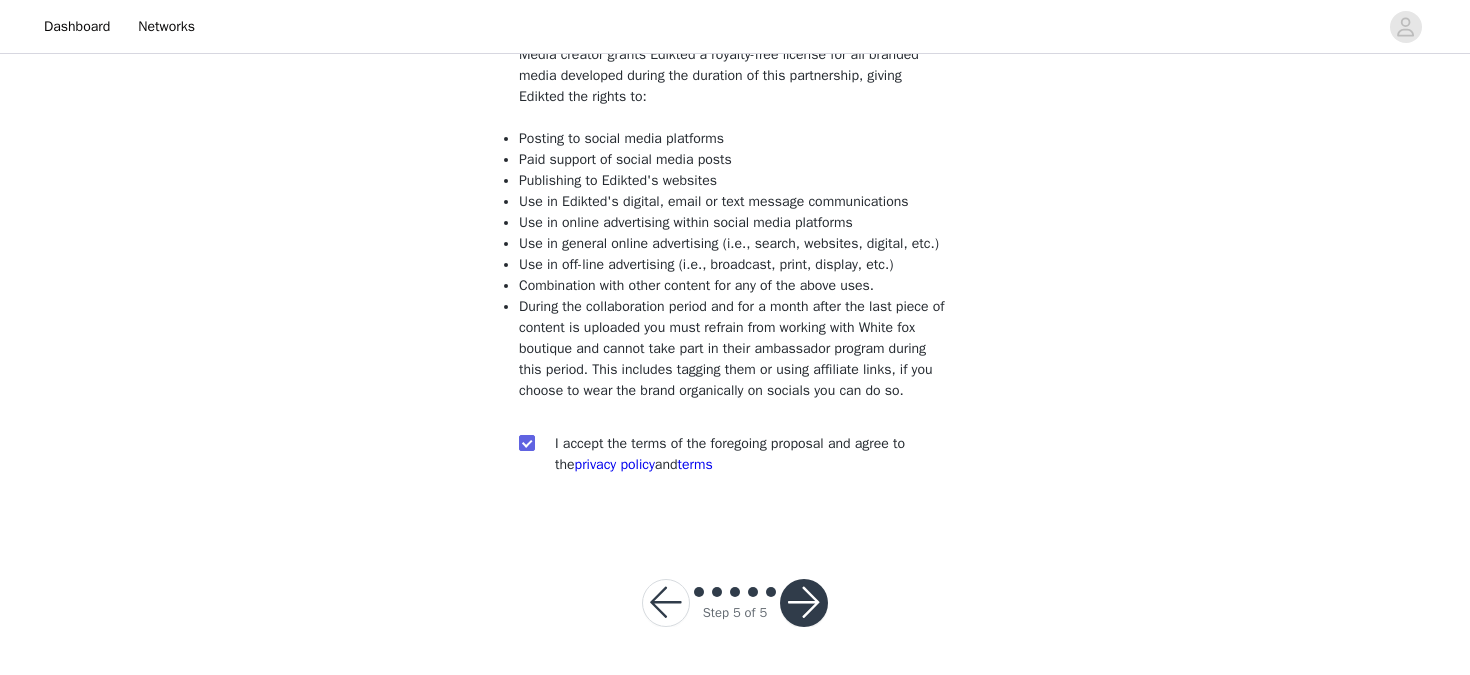 click on "STEP 5 OF 5
Content Rights
You must agree to these content rights to participate.
You must agree to these content rights to participate.
Media creator grants Edikted a royalty-free license for all branded media developed during the duration of this partnership, giving Edikted the rights to:
Posting to social media platforms
Paid support of social media posts
Publishing to Edikted's websites
Use in Edikted's digital, email or text message communications
Use in online advertising within social media platforms
Use in general online advertising (i.e., search, websites, digital, etc.)
Use in off-line advertising (i.e., broadcast, print, display, etc.)
Combination with other content for any of the above uses.
I accept the terms of the foregoing proposal and agree to the
privacy policy terms" at bounding box center (735, 190) 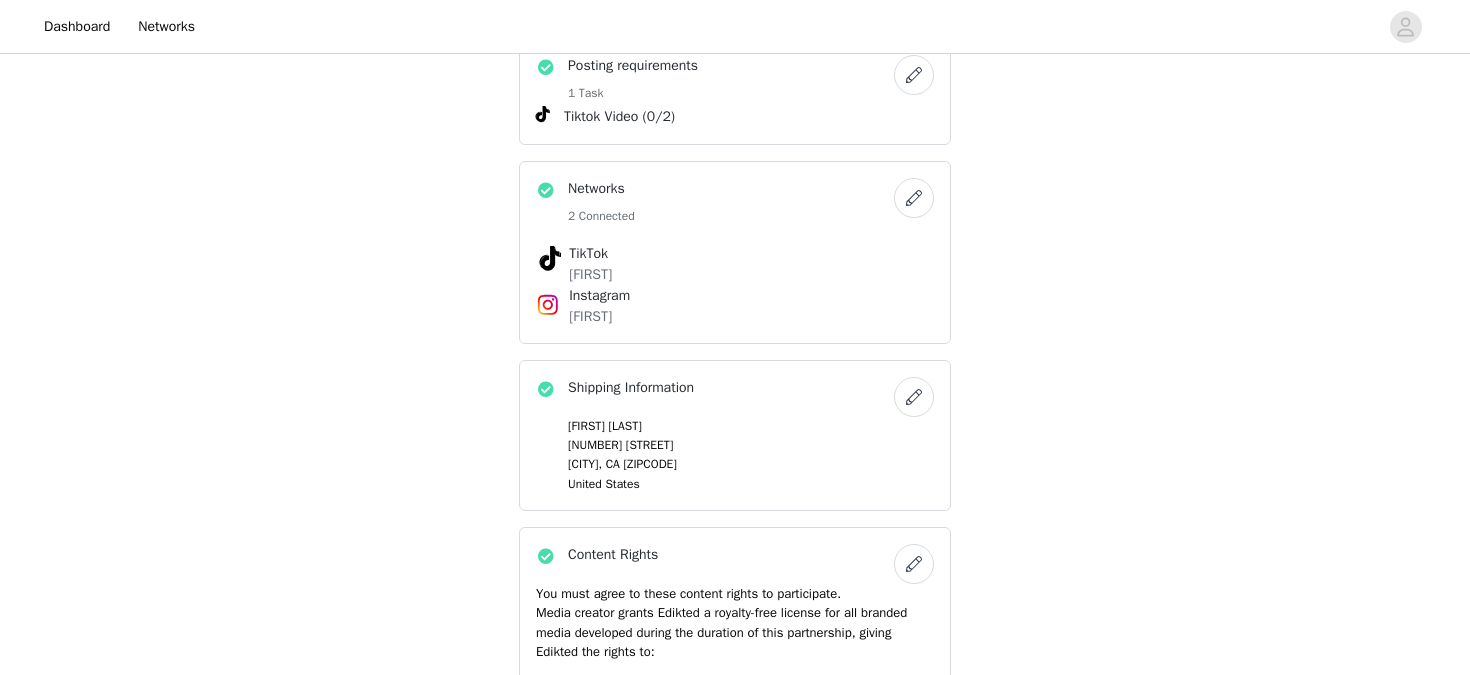 scroll, scrollTop: 1654, scrollLeft: 0, axis: vertical 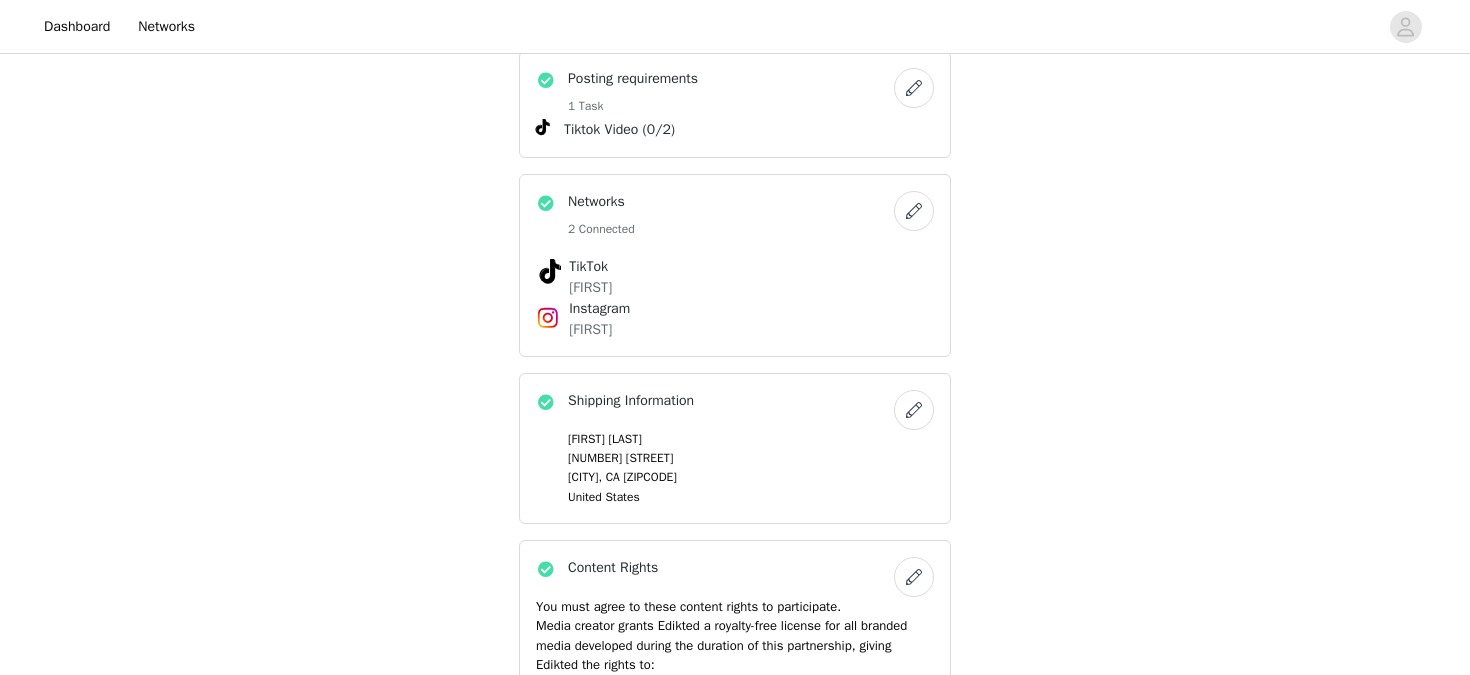 click at bounding box center (914, 88) 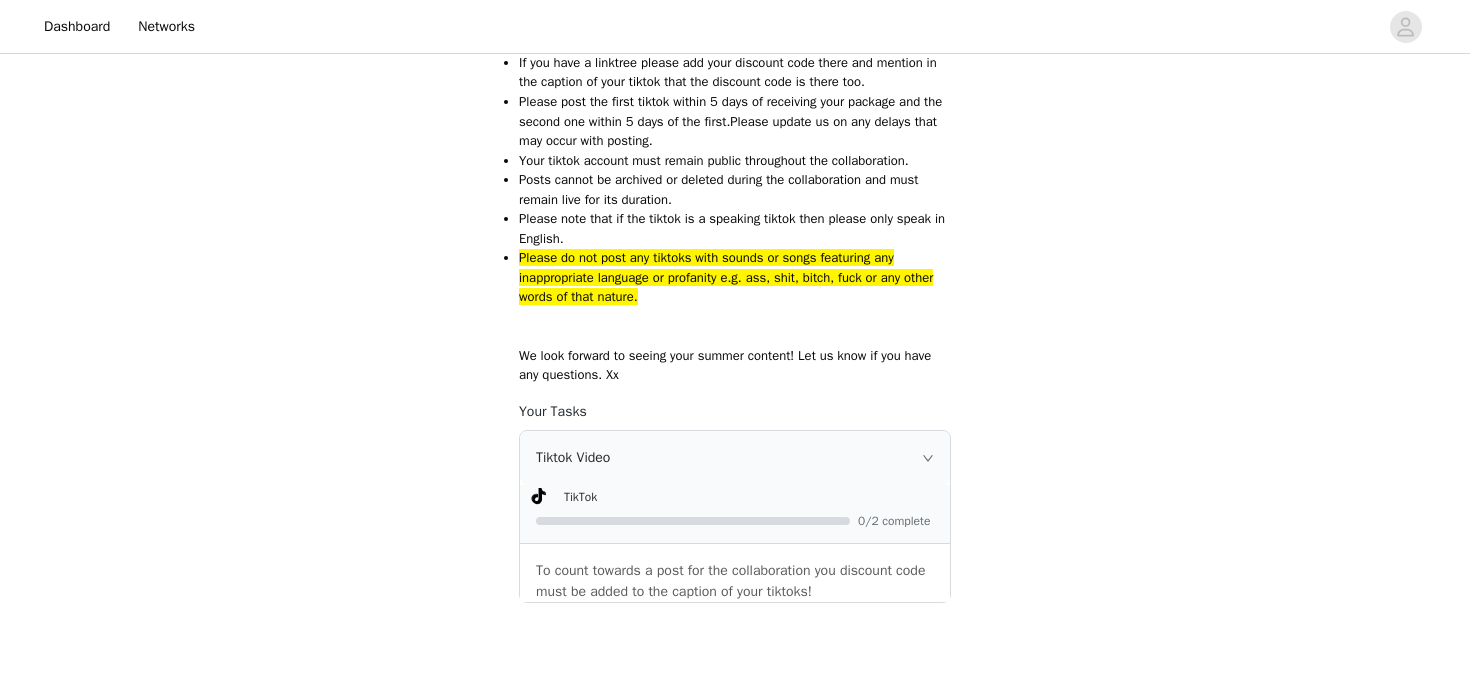 scroll, scrollTop: 1116, scrollLeft: 0, axis: vertical 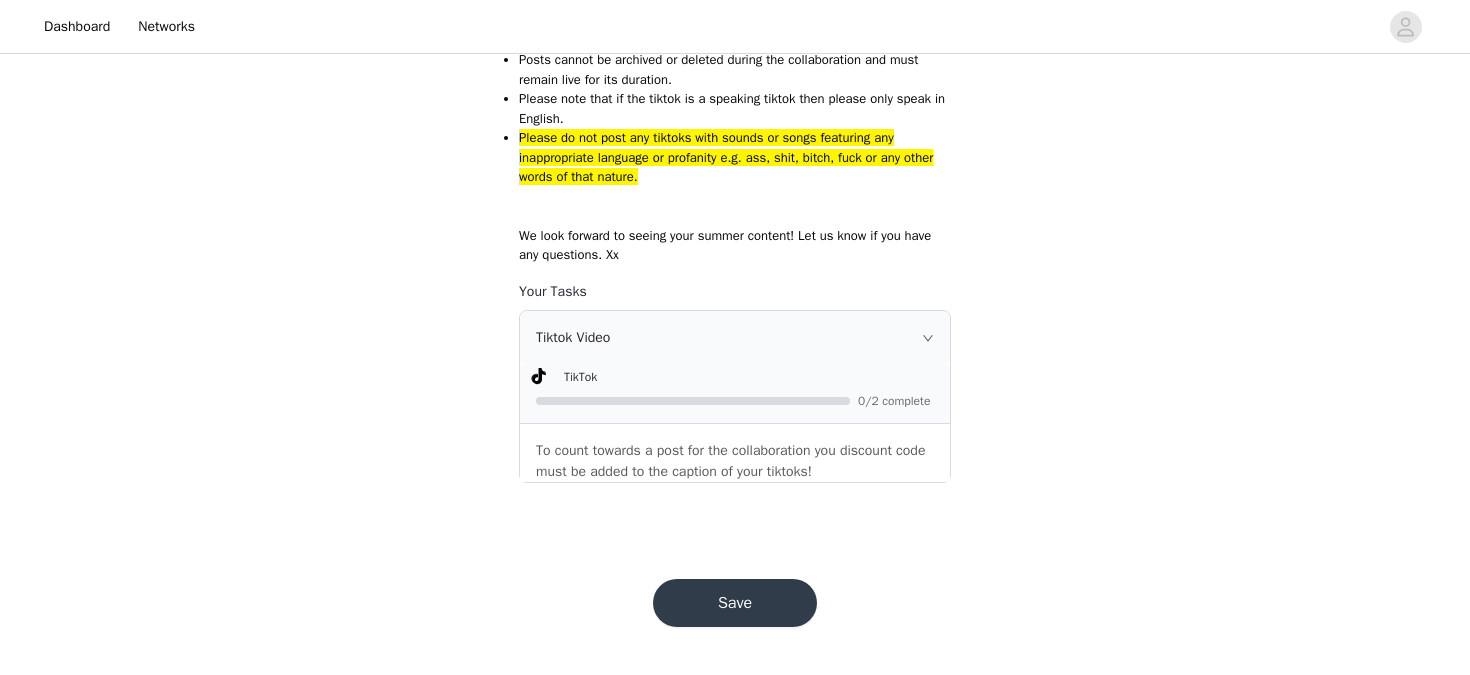 click 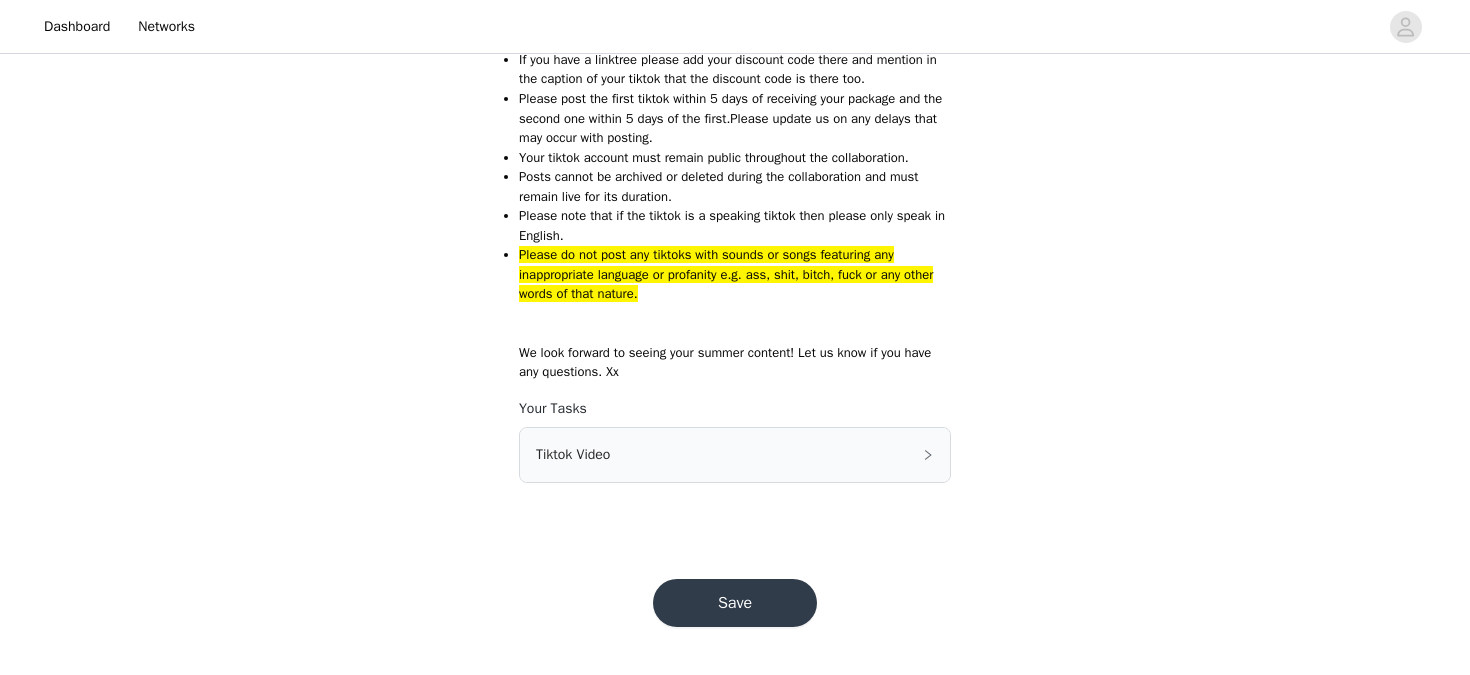 click on "Tiktok Video" at bounding box center (735, 455) 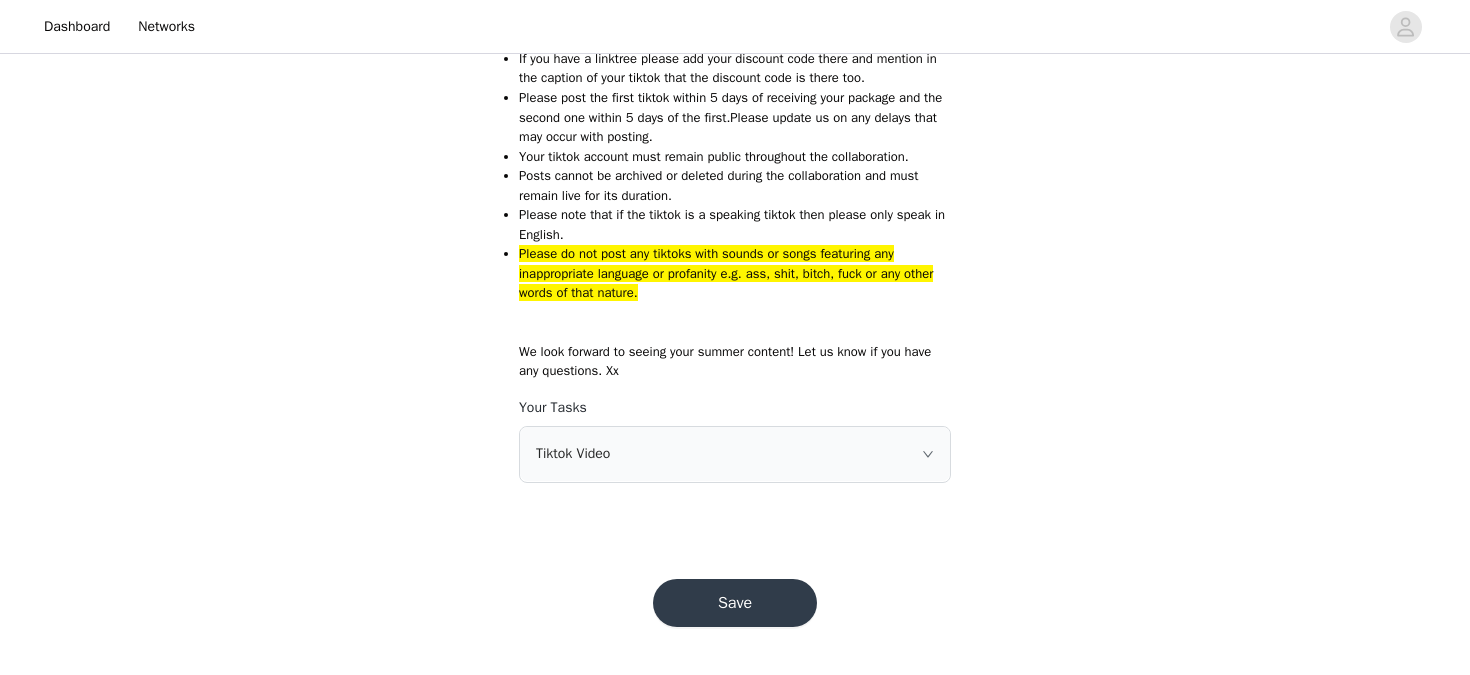 scroll, scrollTop: 1116, scrollLeft: 0, axis: vertical 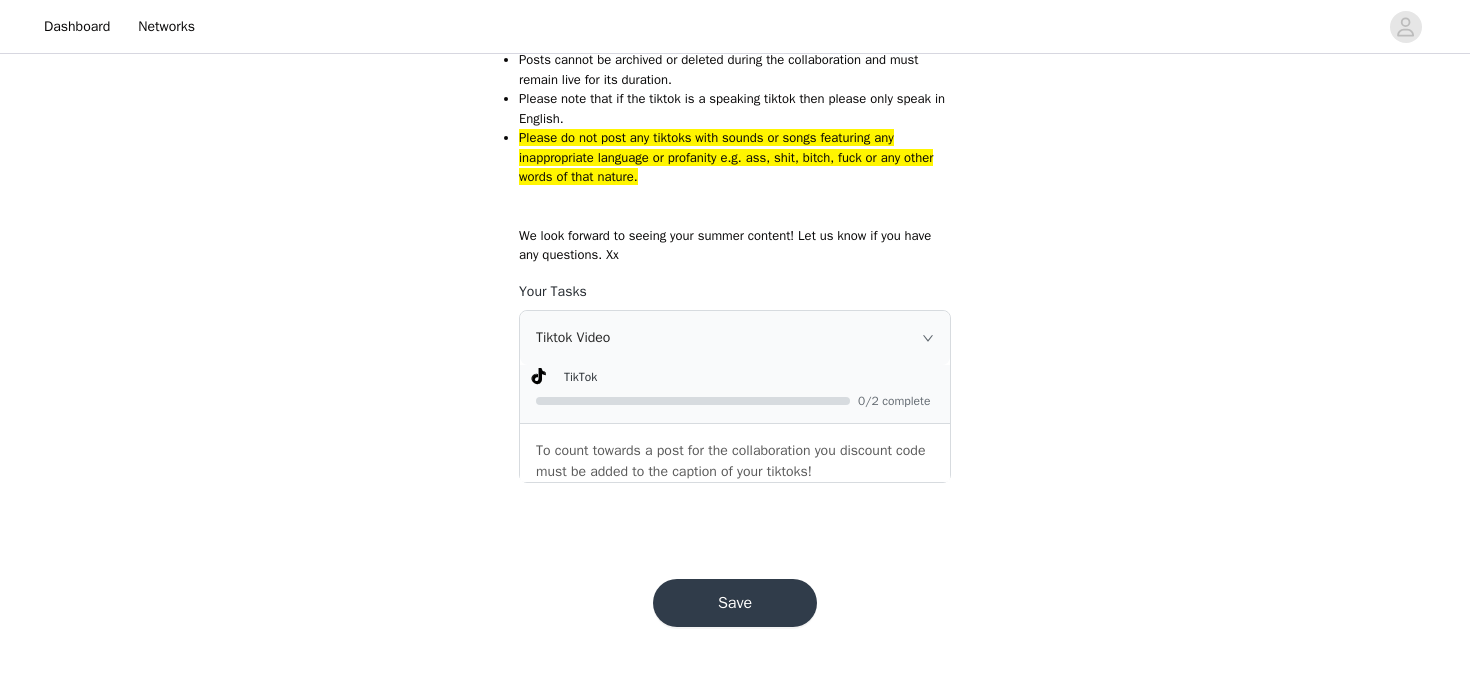 click on "Save" at bounding box center (735, 603) 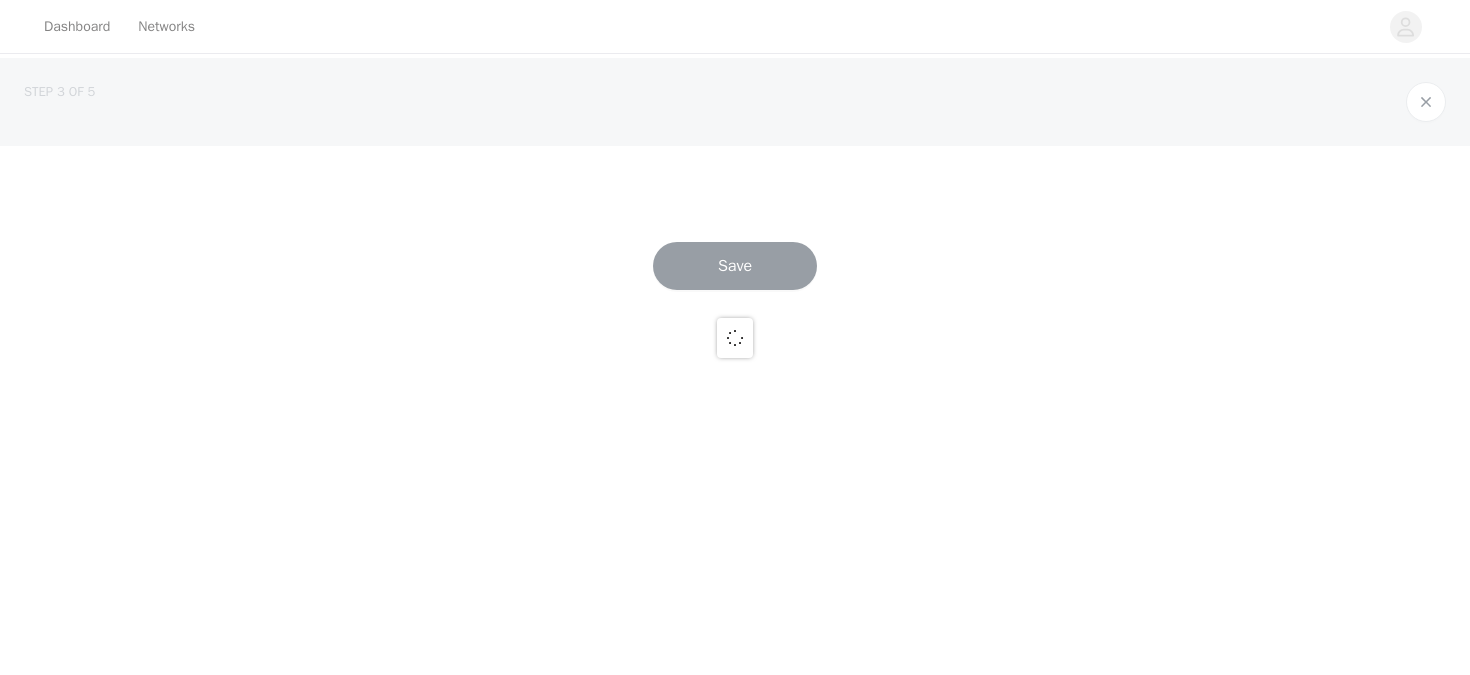 scroll, scrollTop: 0, scrollLeft: 0, axis: both 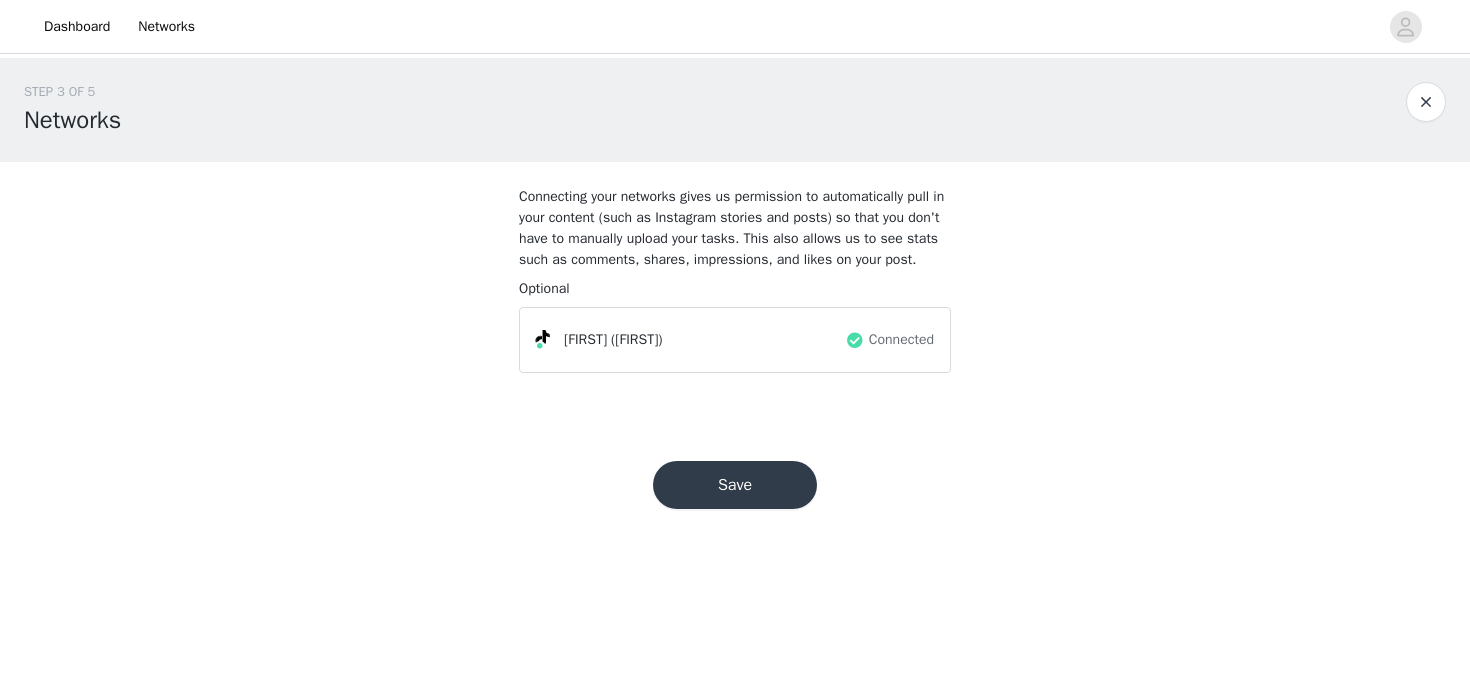 click on "Save" at bounding box center (735, 485) 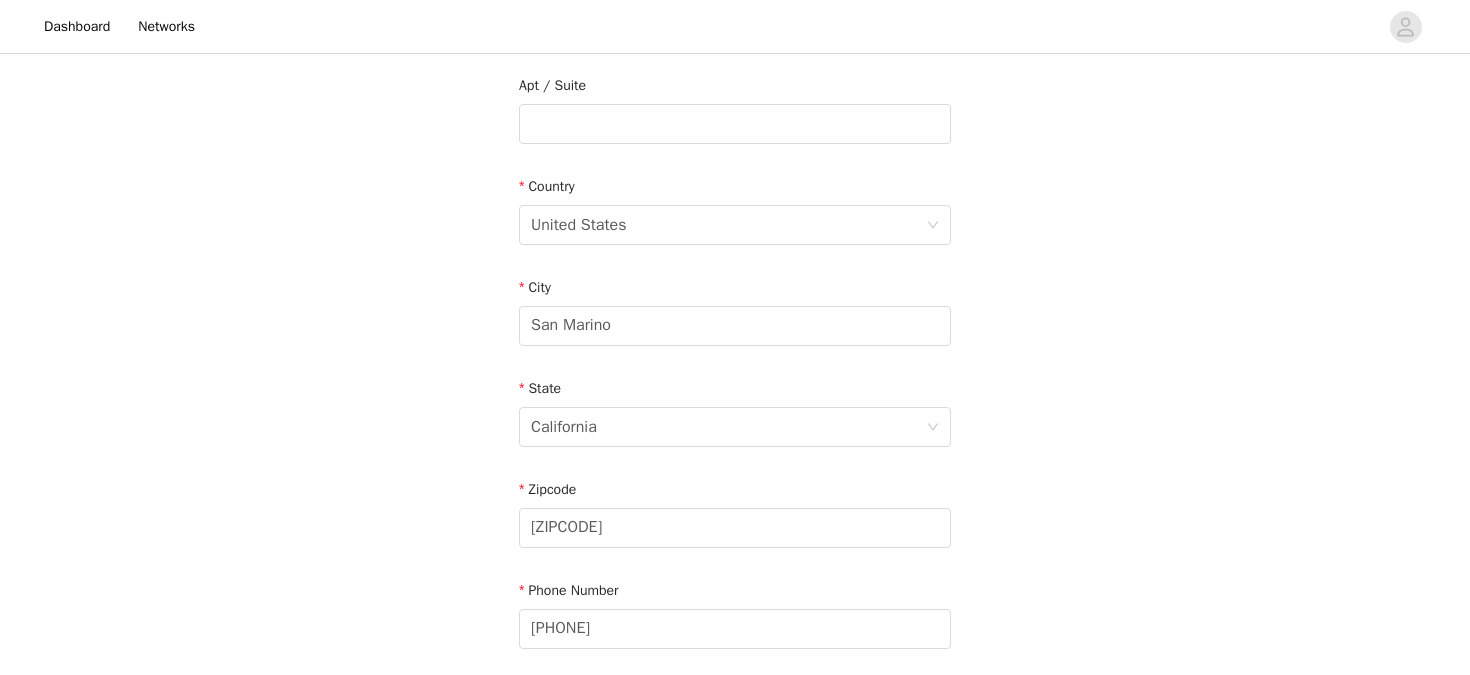 scroll, scrollTop: 688, scrollLeft: 0, axis: vertical 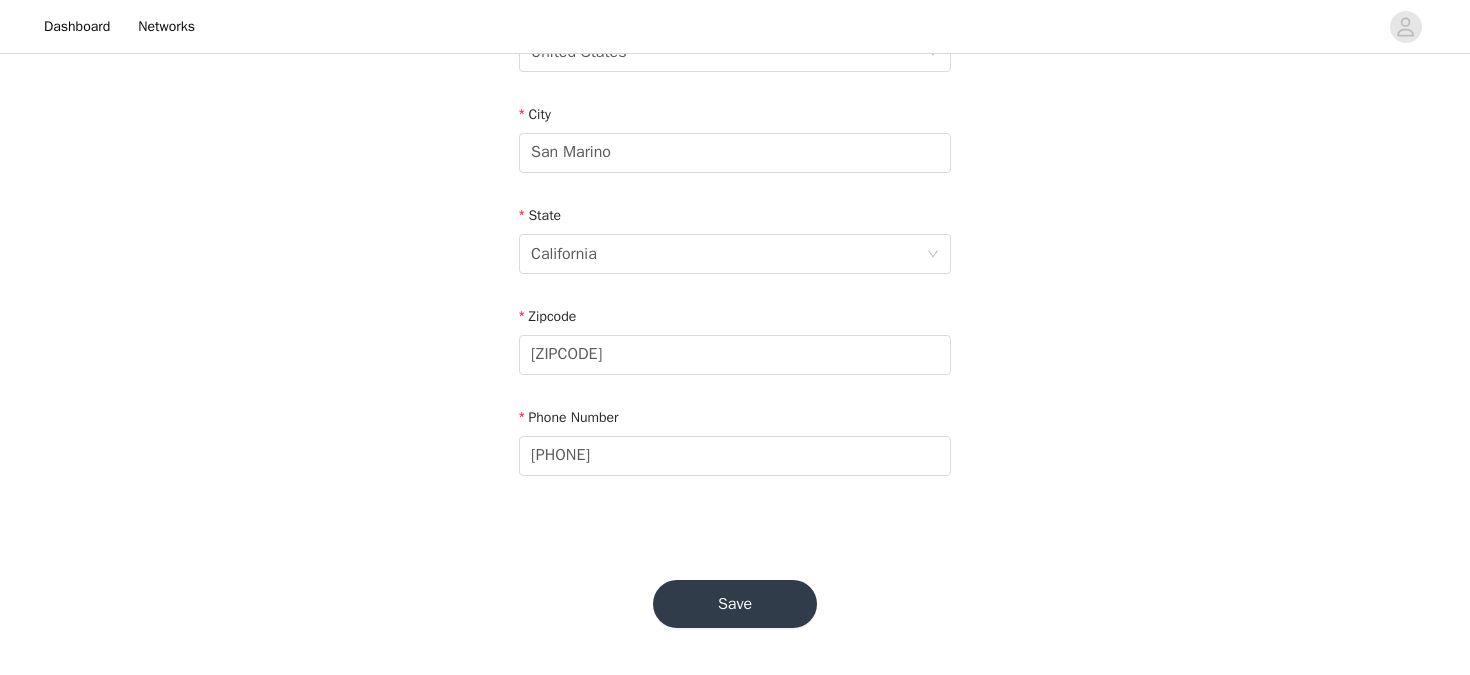 click on "Save" at bounding box center [735, 604] 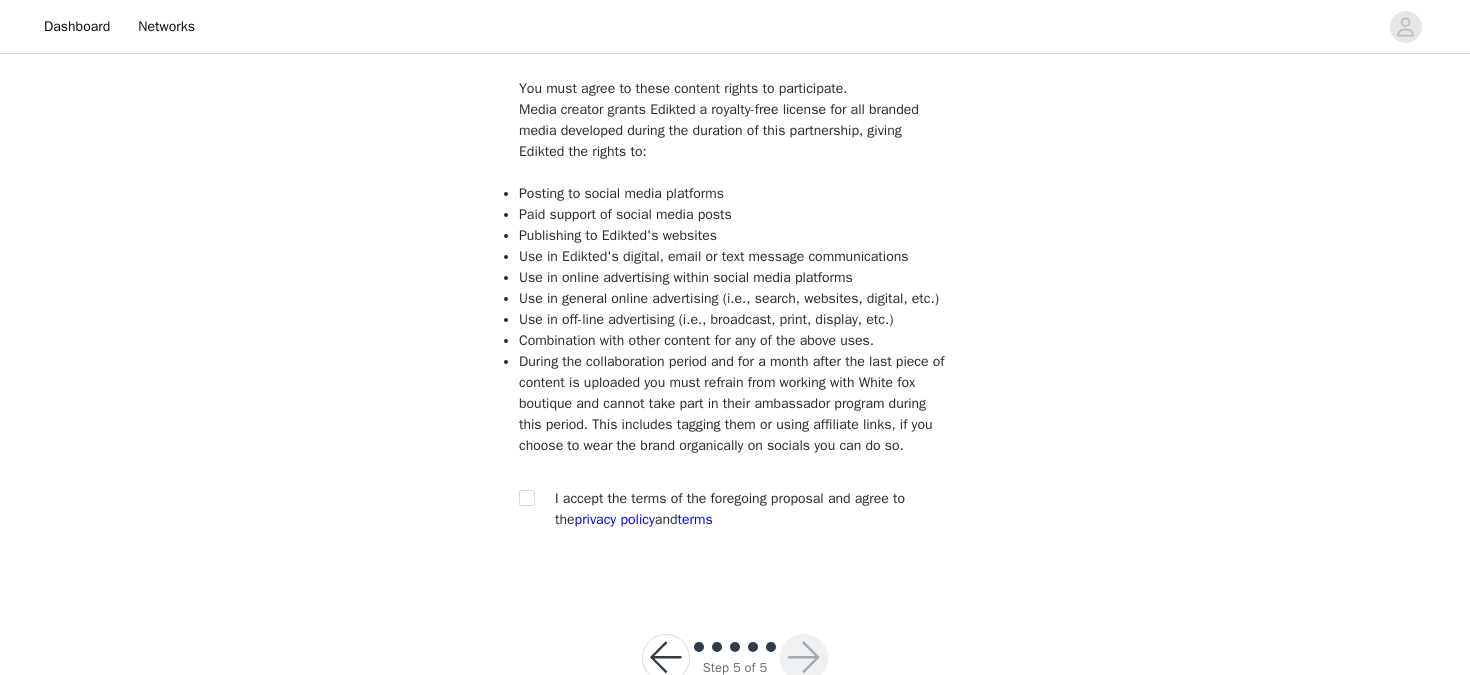 scroll, scrollTop: 249, scrollLeft: 0, axis: vertical 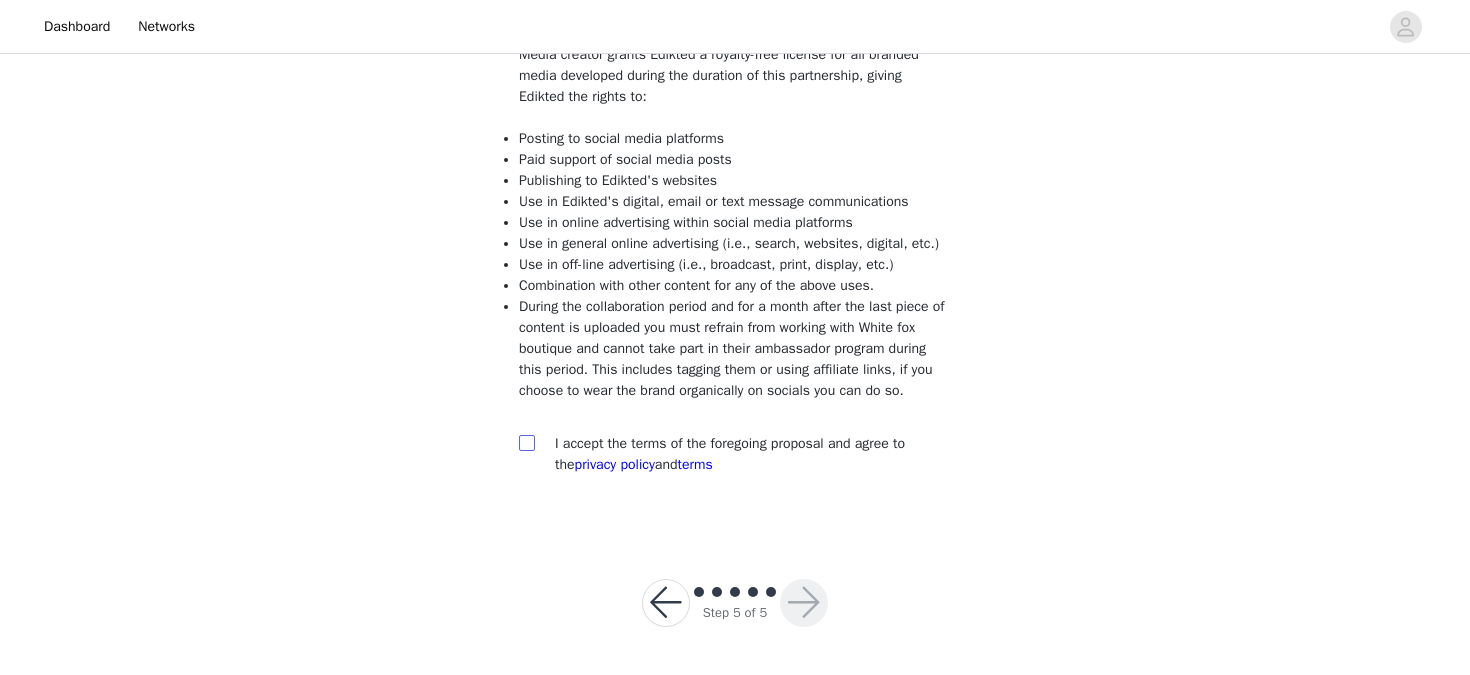 click at bounding box center [526, 442] 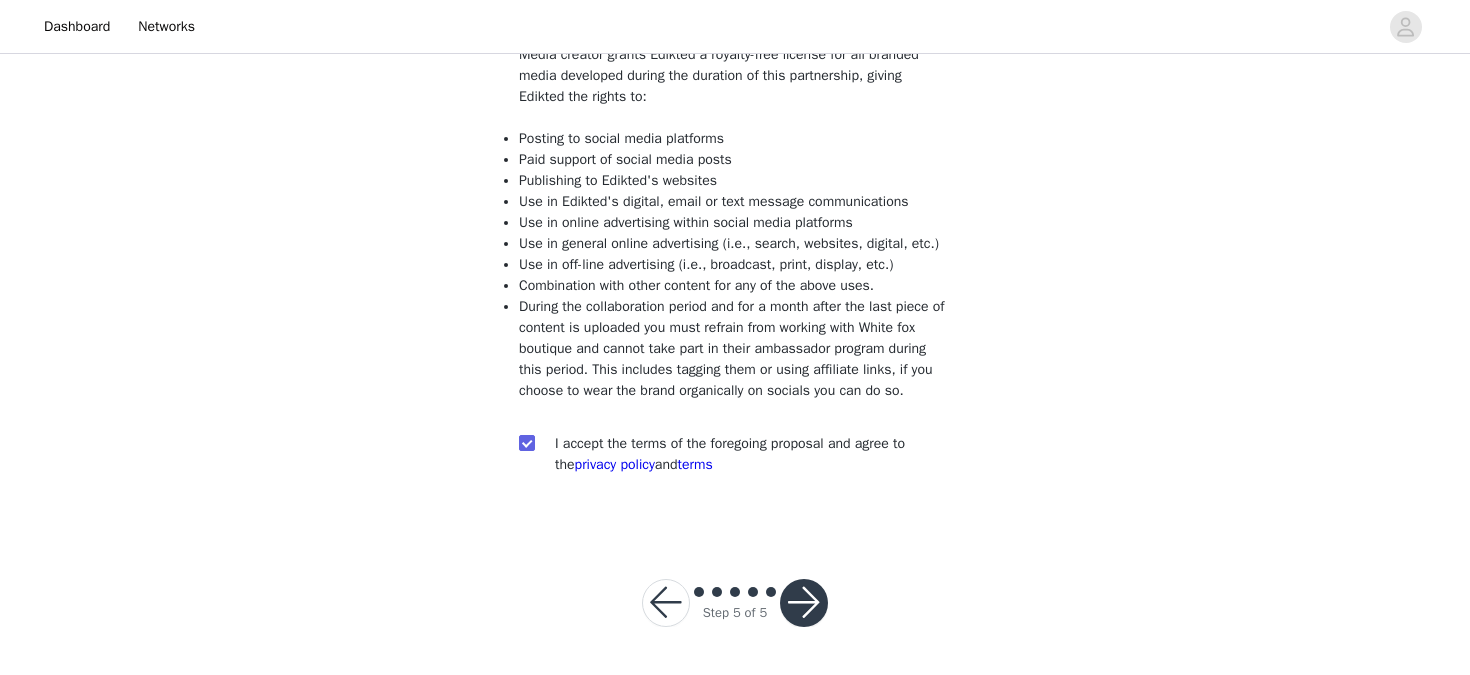 click at bounding box center [804, 603] 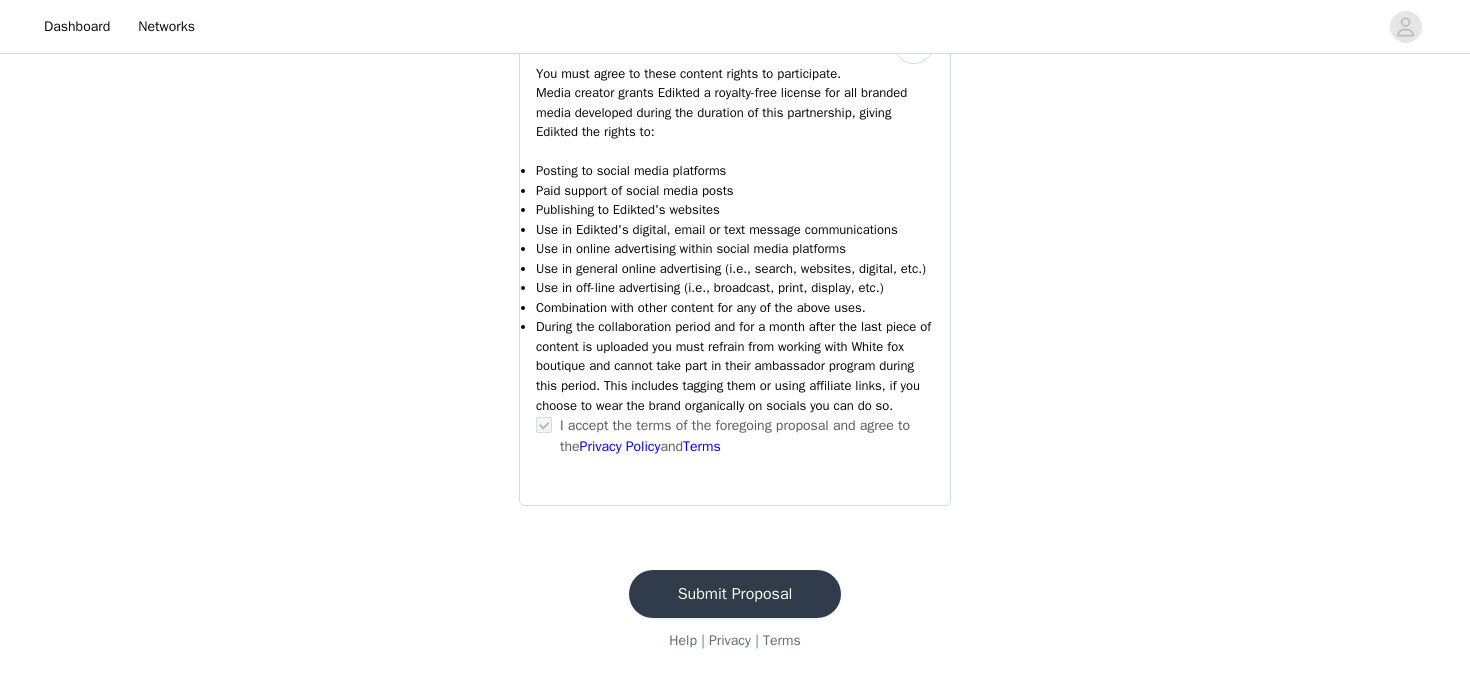 scroll, scrollTop: 2226, scrollLeft: 0, axis: vertical 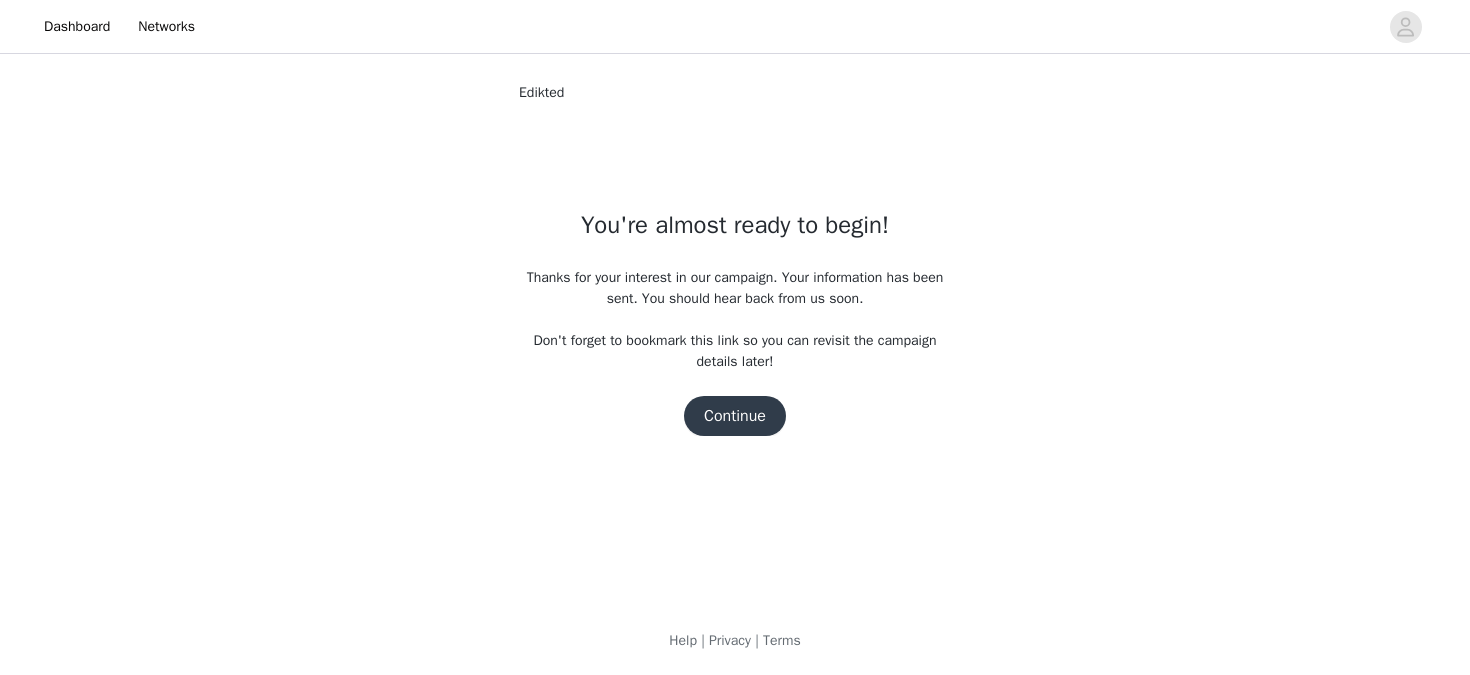 click on "Continue" at bounding box center [735, 416] 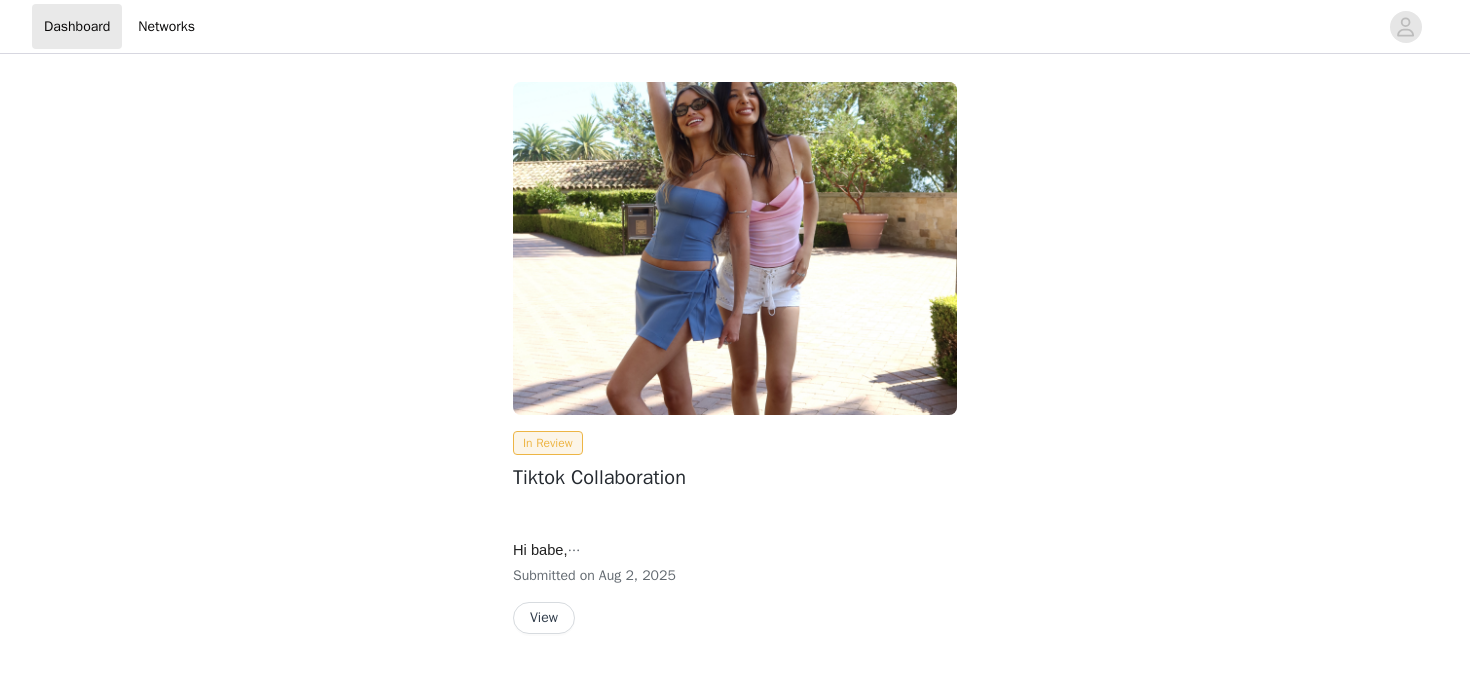 scroll, scrollTop: 0, scrollLeft: 0, axis: both 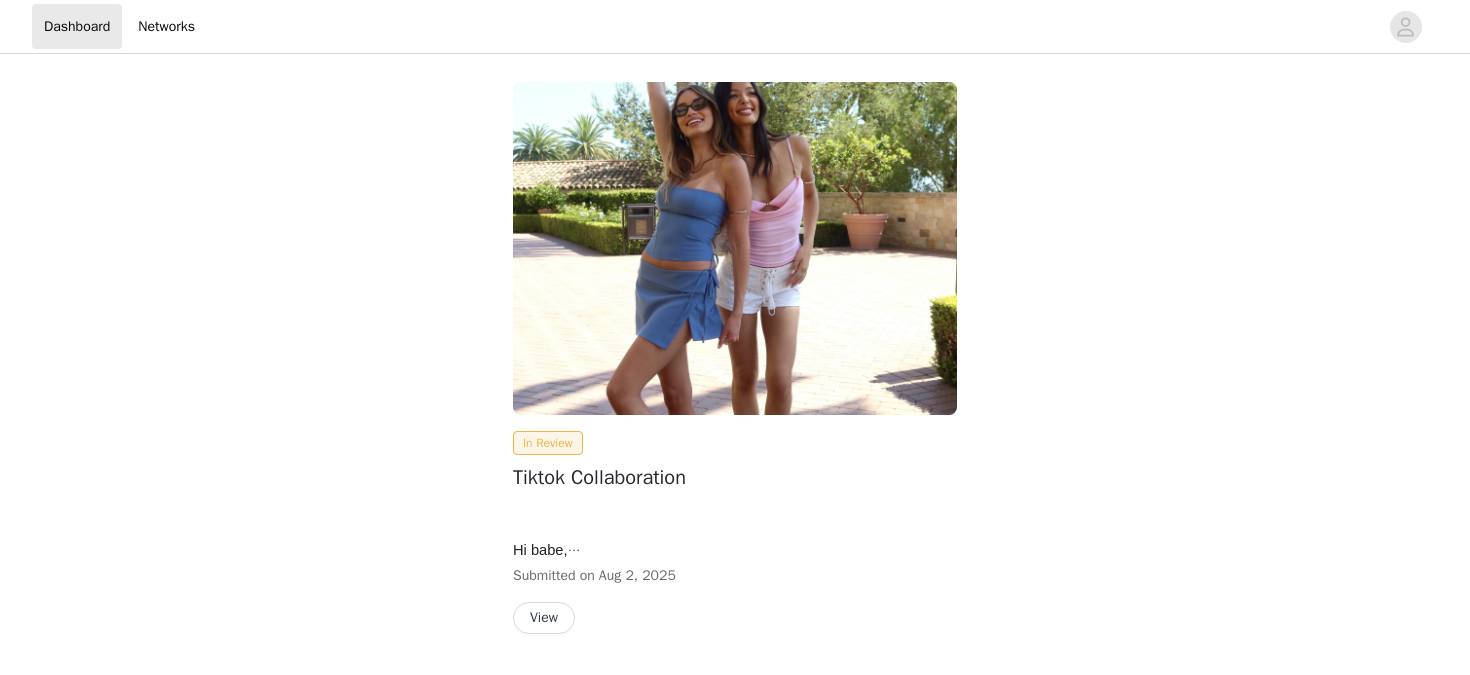click on "In Review    Tiktok Collaboration
Hi babe,
We are so happy to move forward with a collaboration together!! 💞
In the next steps you will be able to choose your items for the collaboration, place your order and review the posting requirements.
Please note!
When placing your order and selecting your items please make sure to select a  size  and  color  for each item.
We will also be sending you your personalized discount code later on once your order has been placed :)
Submitted on   Aug 2, 2025       View" at bounding box center [735, 362] 